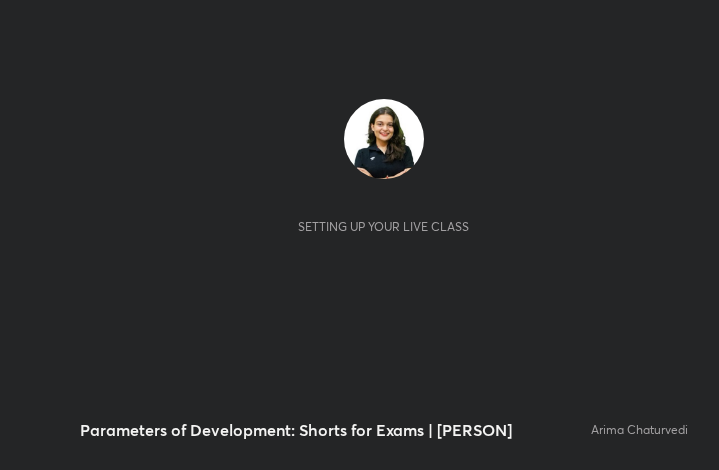 scroll, scrollTop: 0, scrollLeft: 0, axis: both 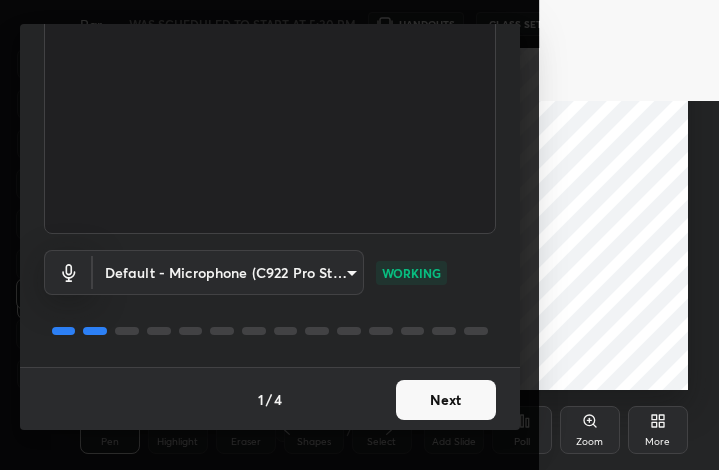 click on "Next" at bounding box center [446, 400] 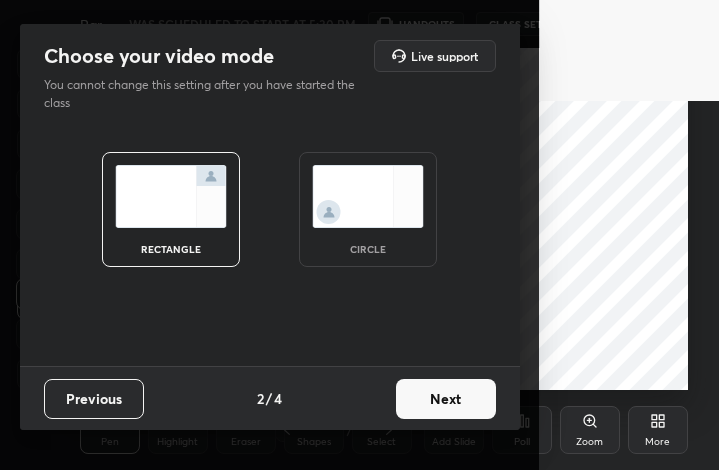 scroll, scrollTop: 0, scrollLeft: 0, axis: both 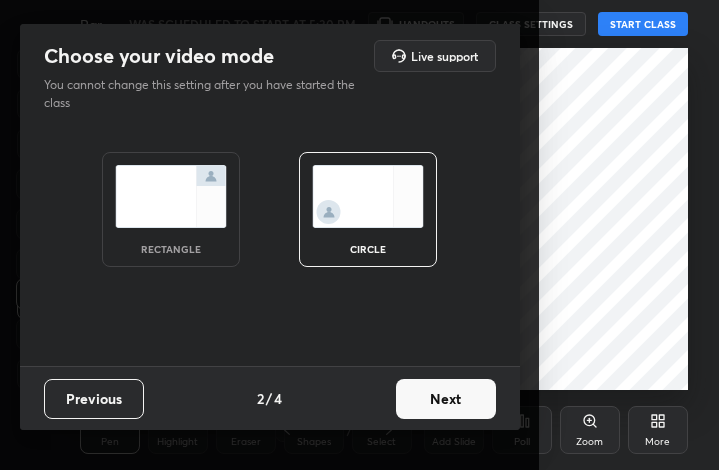click on "Next" at bounding box center [446, 399] 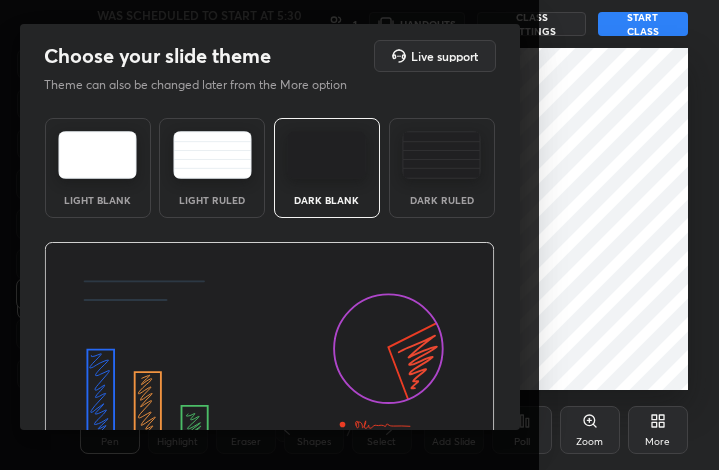 scroll, scrollTop: 130, scrollLeft: 0, axis: vertical 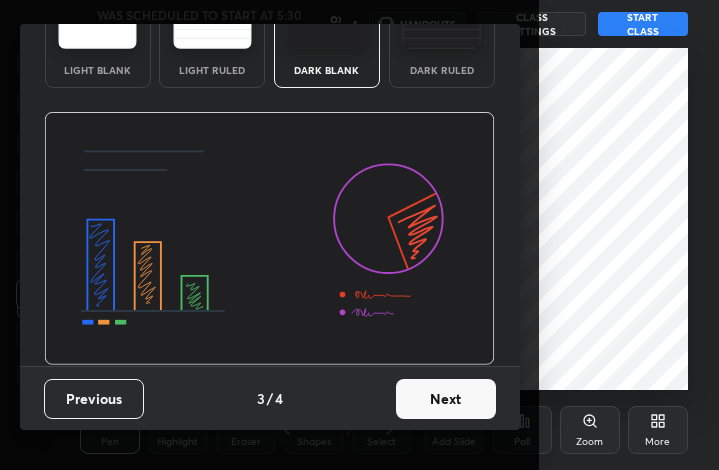 click on "Next" at bounding box center (446, 399) 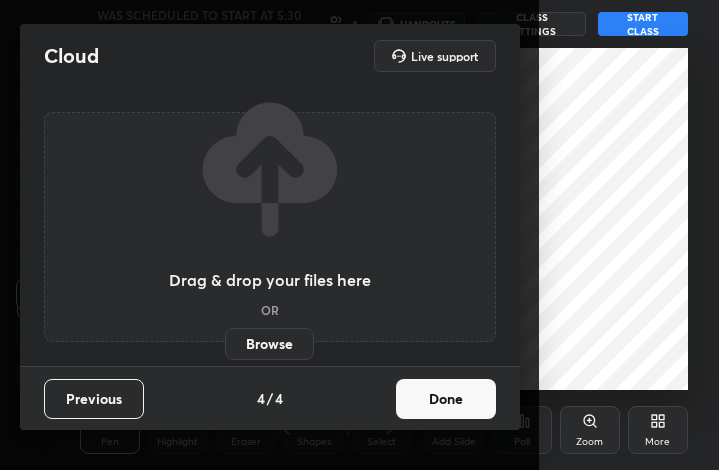click on "Done" at bounding box center [446, 399] 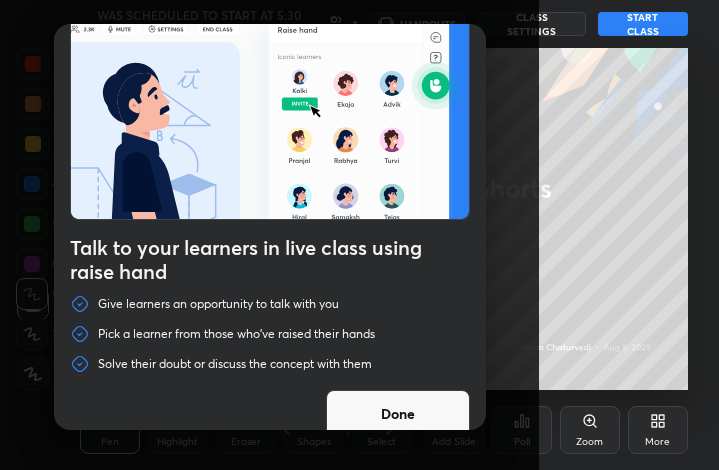 scroll, scrollTop: 69, scrollLeft: 0, axis: vertical 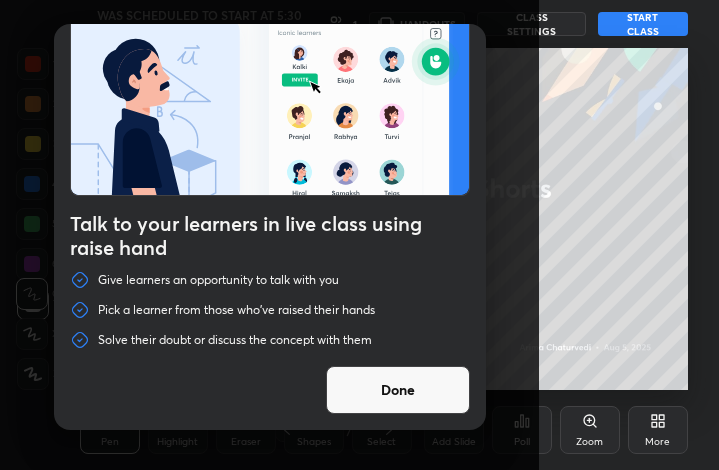 click on "Done" at bounding box center (398, 390) 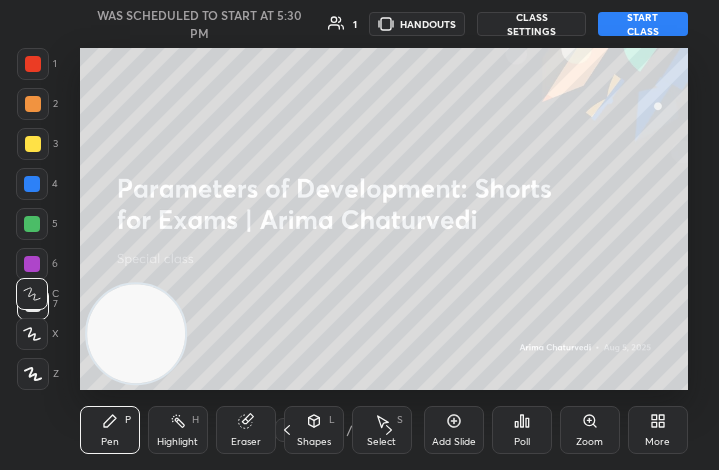 click on "START CLASS" at bounding box center [642, 24] 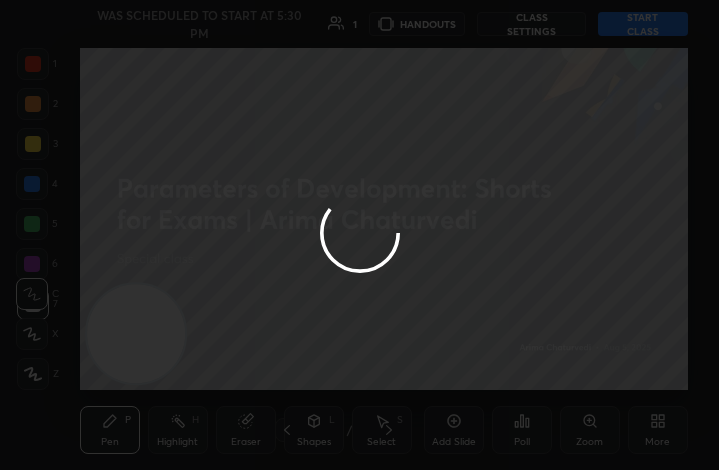 click at bounding box center [359, 235] 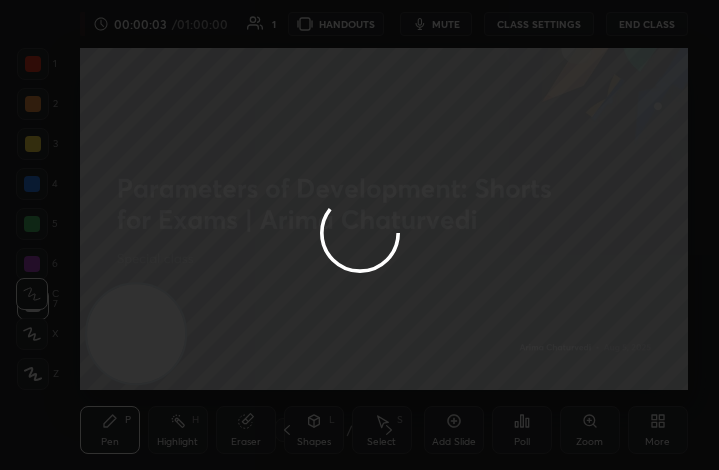 click at bounding box center [359, 235] 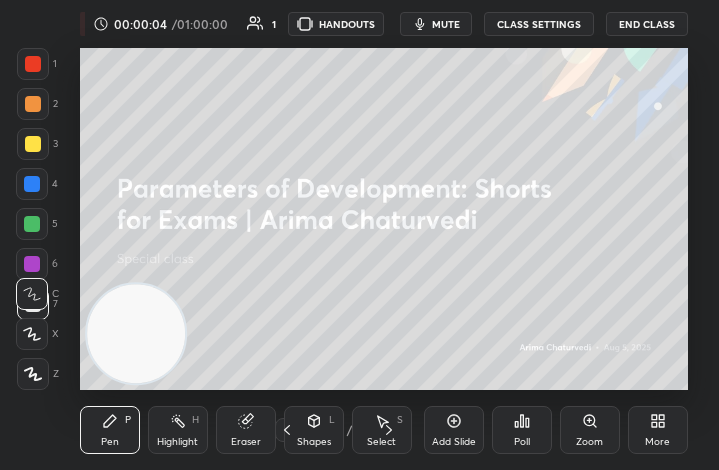 click on "mute" at bounding box center (446, 24) 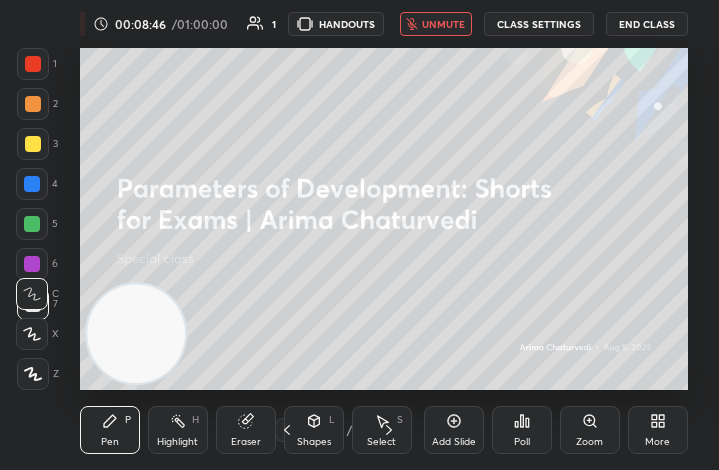 click on "More" at bounding box center [658, 430] 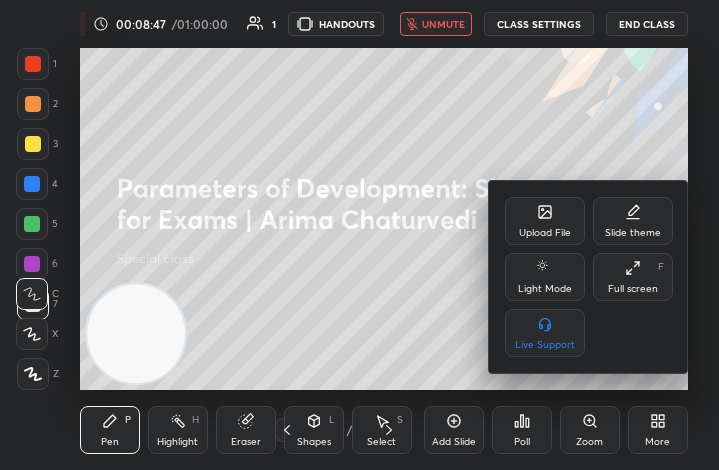 click on "Upload File" at bounding box center (545, 221) 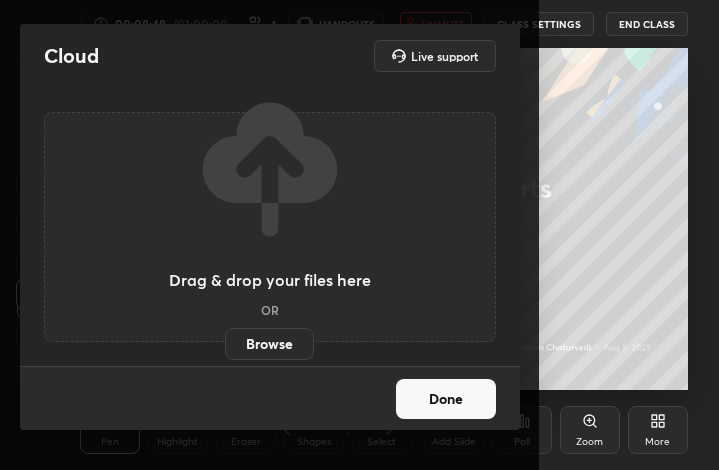 click on "Browse" at bounding box center (269, 344) 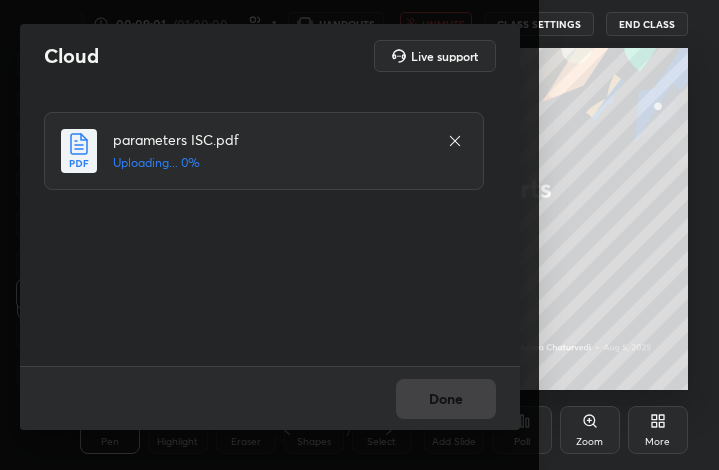 click on "Cloud Live support parameters ISC.pdf Uploading... 0% Done" at bounding box center [269, 235] 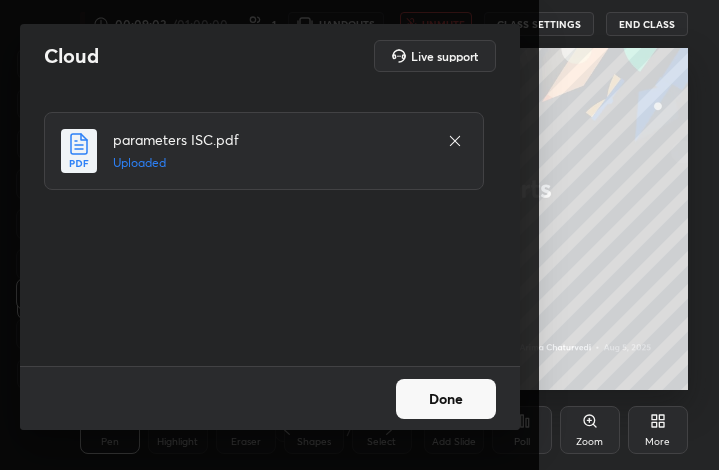 click on "Done" at bounding box center [446, 399] 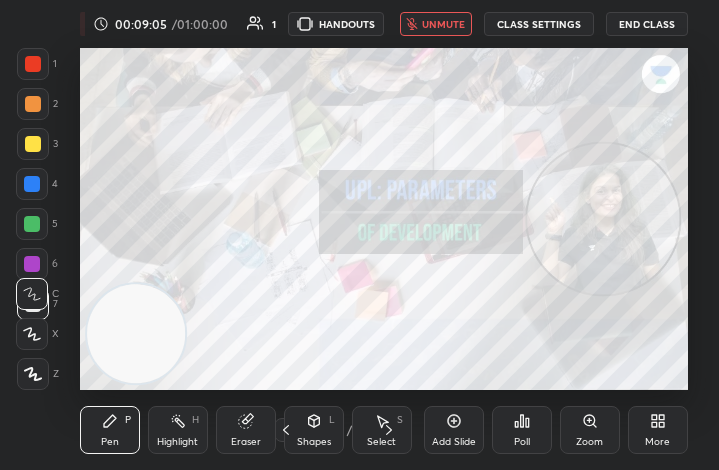 click on "More" at bounding box center (658, 430) 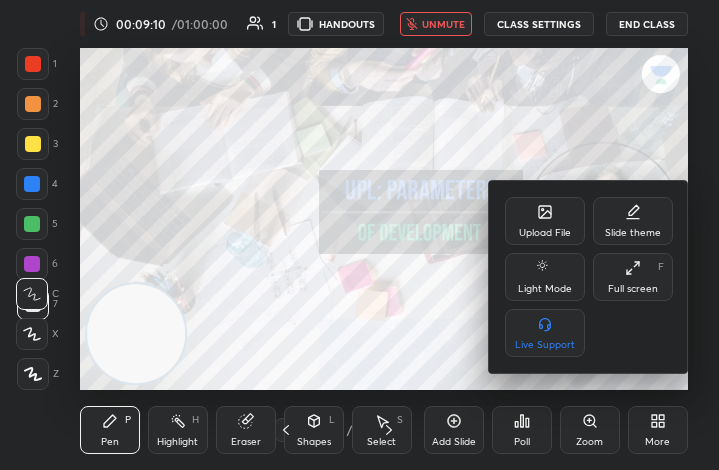 click at bounding box center [359, 235] 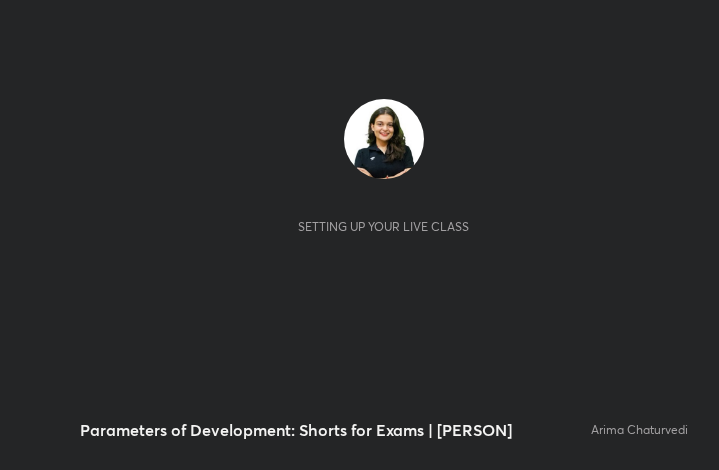 scroll, scrollTop: 0, scrollLeft: 0, axis: both 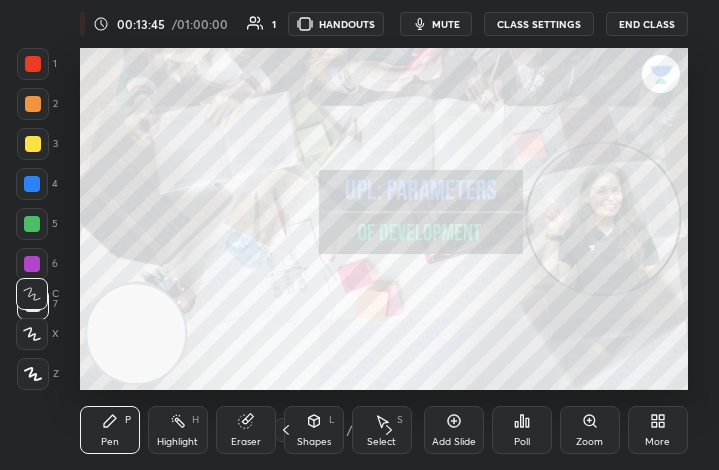 click 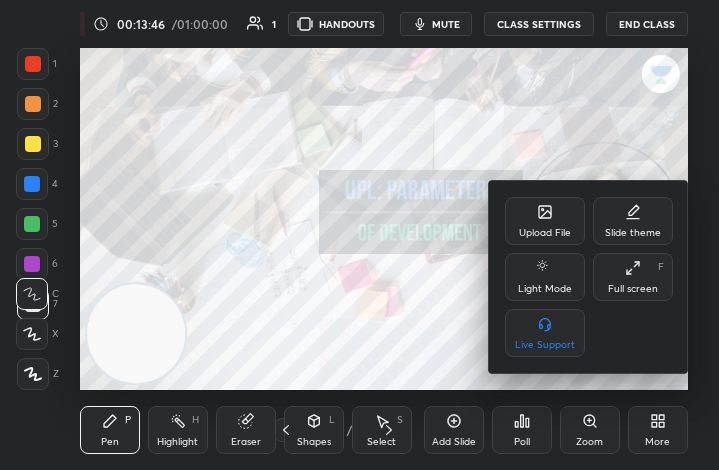 click on "Full screen" at bounding box center (633, 289) 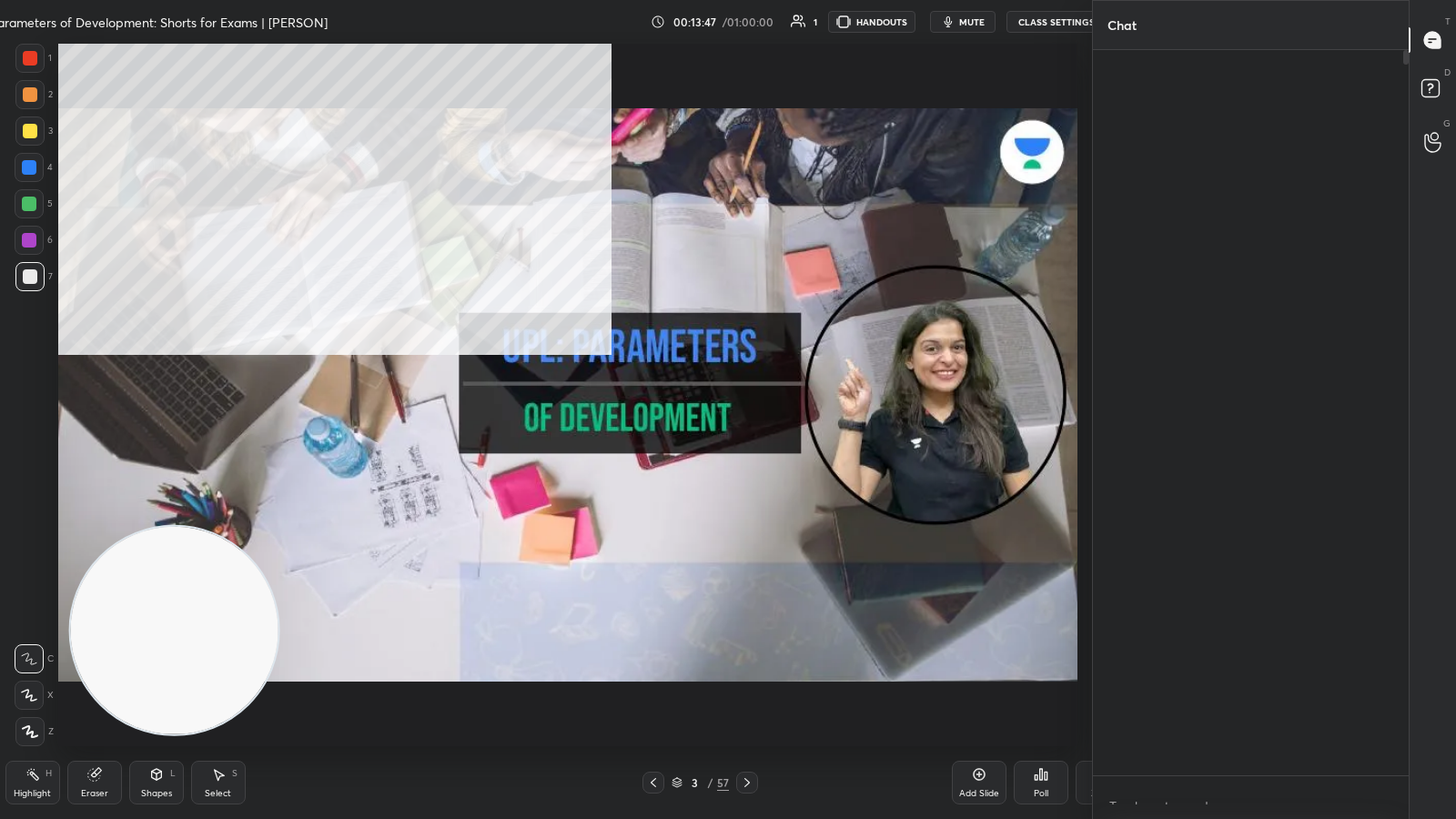 scroll, scrollTop: 90297, scrollLeft: 89646, axis: both 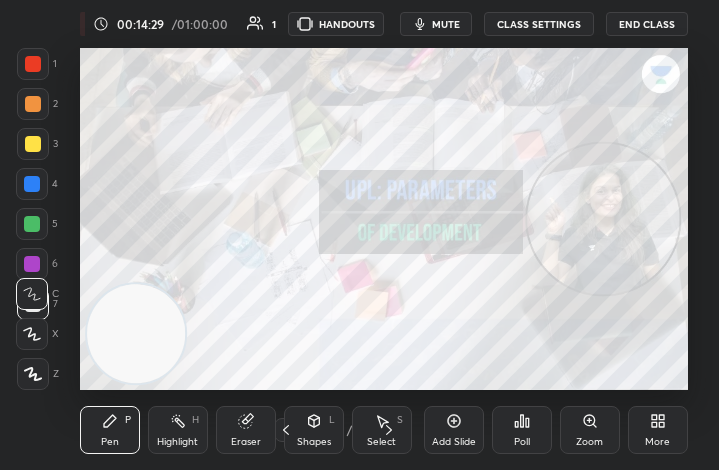 click on "More" at bounding box center [658, 430] 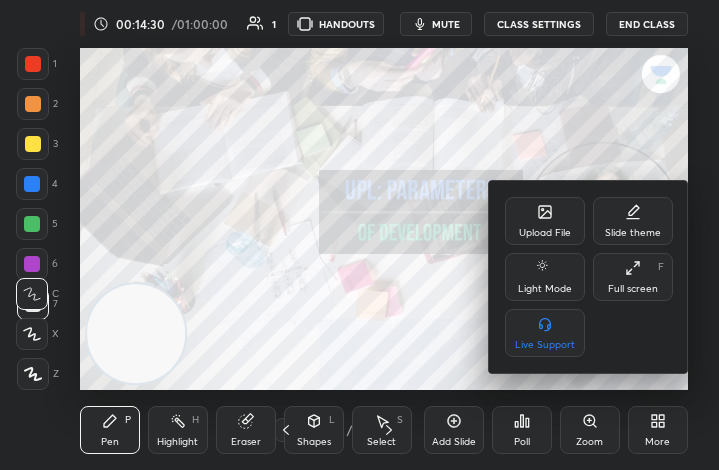 click 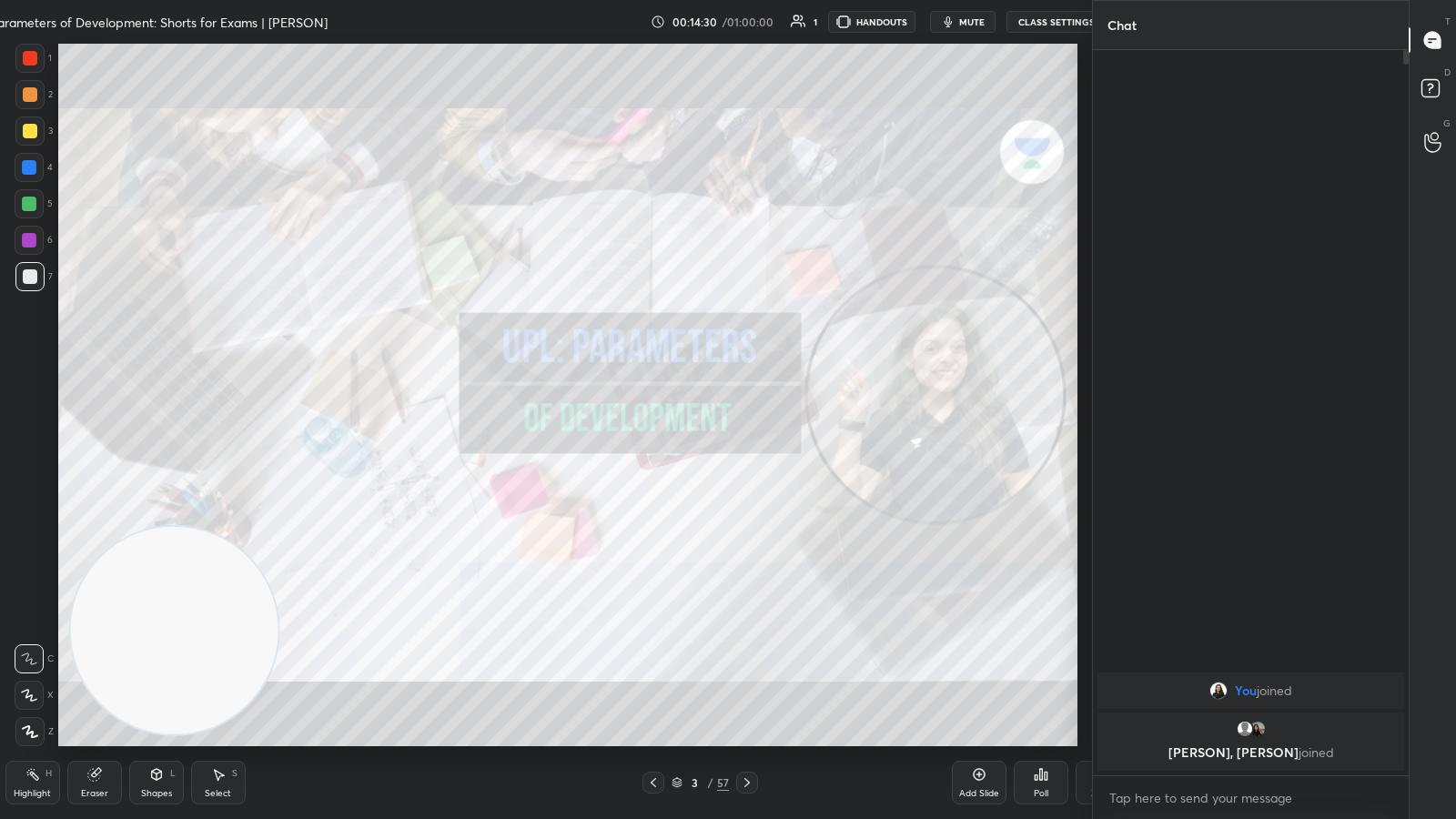 scroll, scrollTop: 90297, scrollLeft: 89701, axis: both 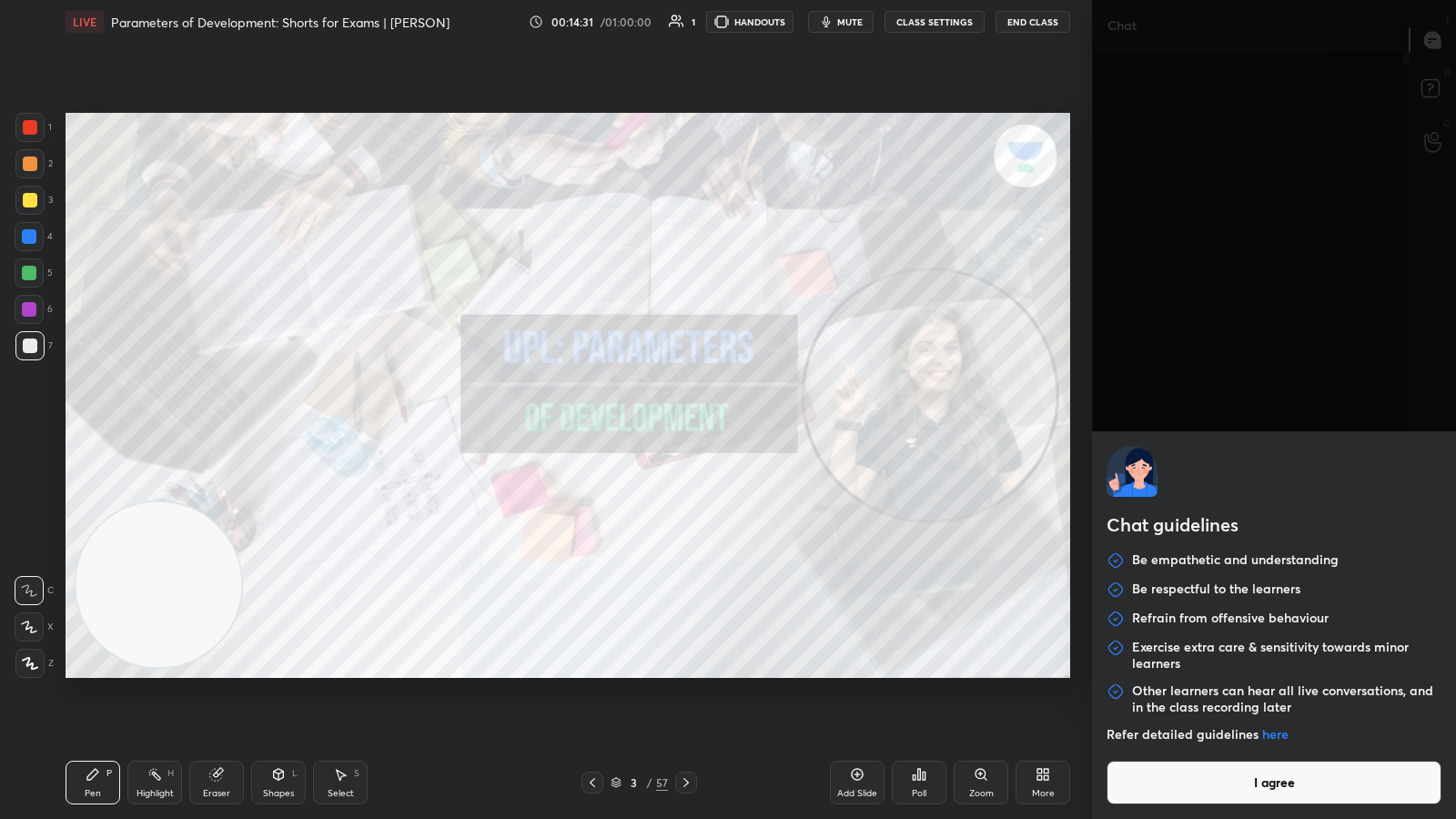 click on "1 2 3 4 5 6 7 C X Z C X Z E E Erase all   H H LIVE Parameters of Development: Shorts for Exams | Arima Chaturvedi 00:14:31 /  01:00:00 1 HANDOUTS mute CLASS SETTINGS End Class Setting up your live class Poll for   secs No correct answer Start poll Back Parameters of Development: Shorts for Exams | Arima Chaturvedi Arima Chaturvedi Pen P Highlight H Eraser Shapes L Select S 3 / 57 Add Slide Poll Zoom More Chat You  joined vaishnavi, Ayesha  joined JUMP TO LATEST Enable hand raising Enable raise hand to speak to learners. Once enabled, chat will be turned off temporarily. Enable x   introducing Raise a hand with a doubt Now learners can raise their hand along with a doubt  How it works? Doubts asked by learners will show up here NEW DOUBTS ASKED No one has raised a hand yet Can't raise hand Looks like educator just invited you to speak. Please wait before you can raise your hand again. Got it T Messages (T) D Doubts (D) G Raise Hand (G) Report an issue Reason for reporting Buffering Chat not working ​ Report" at bounding box center (728, 410) 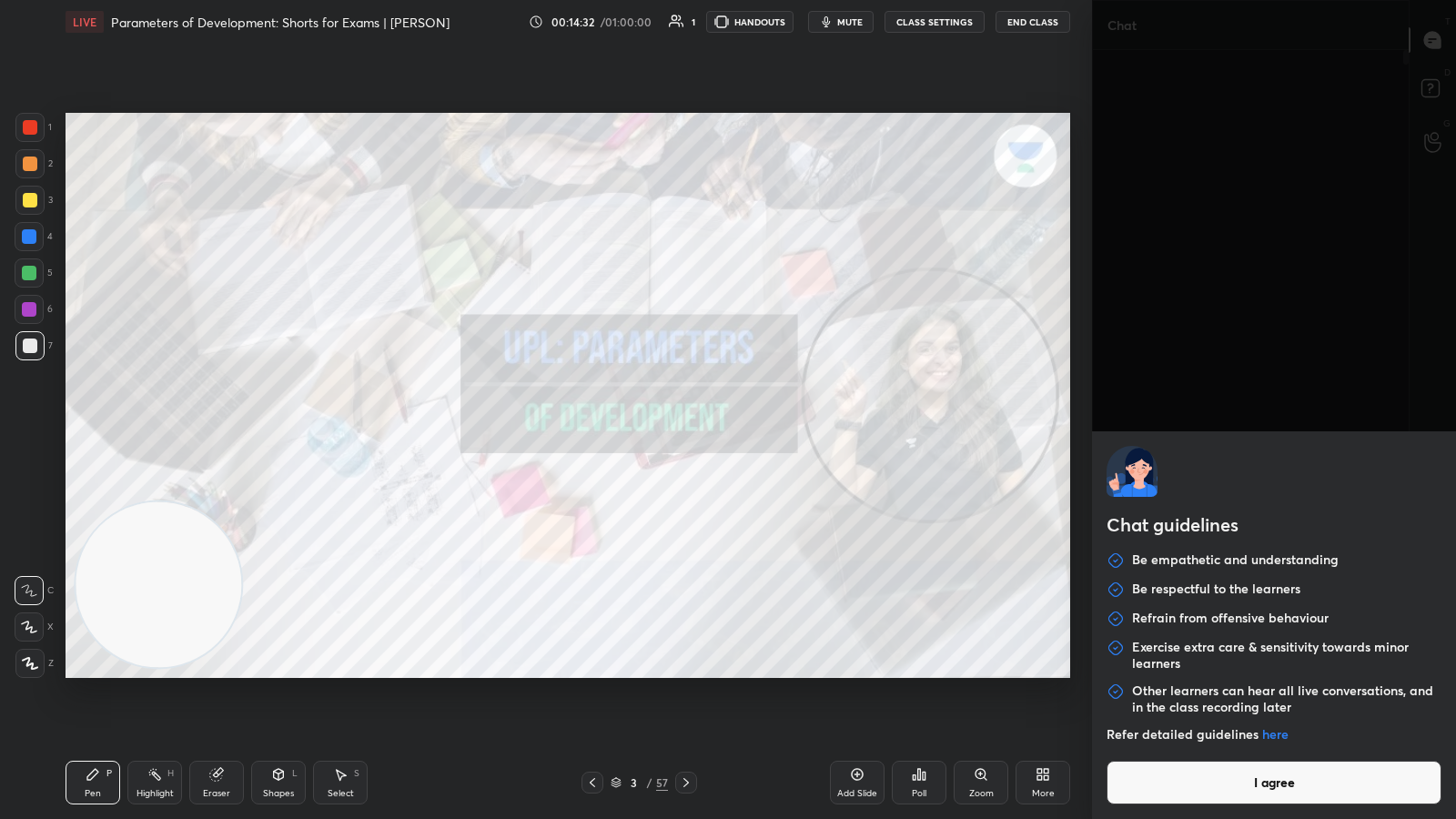 click on "I agree" at bounding box center (1274, 783) 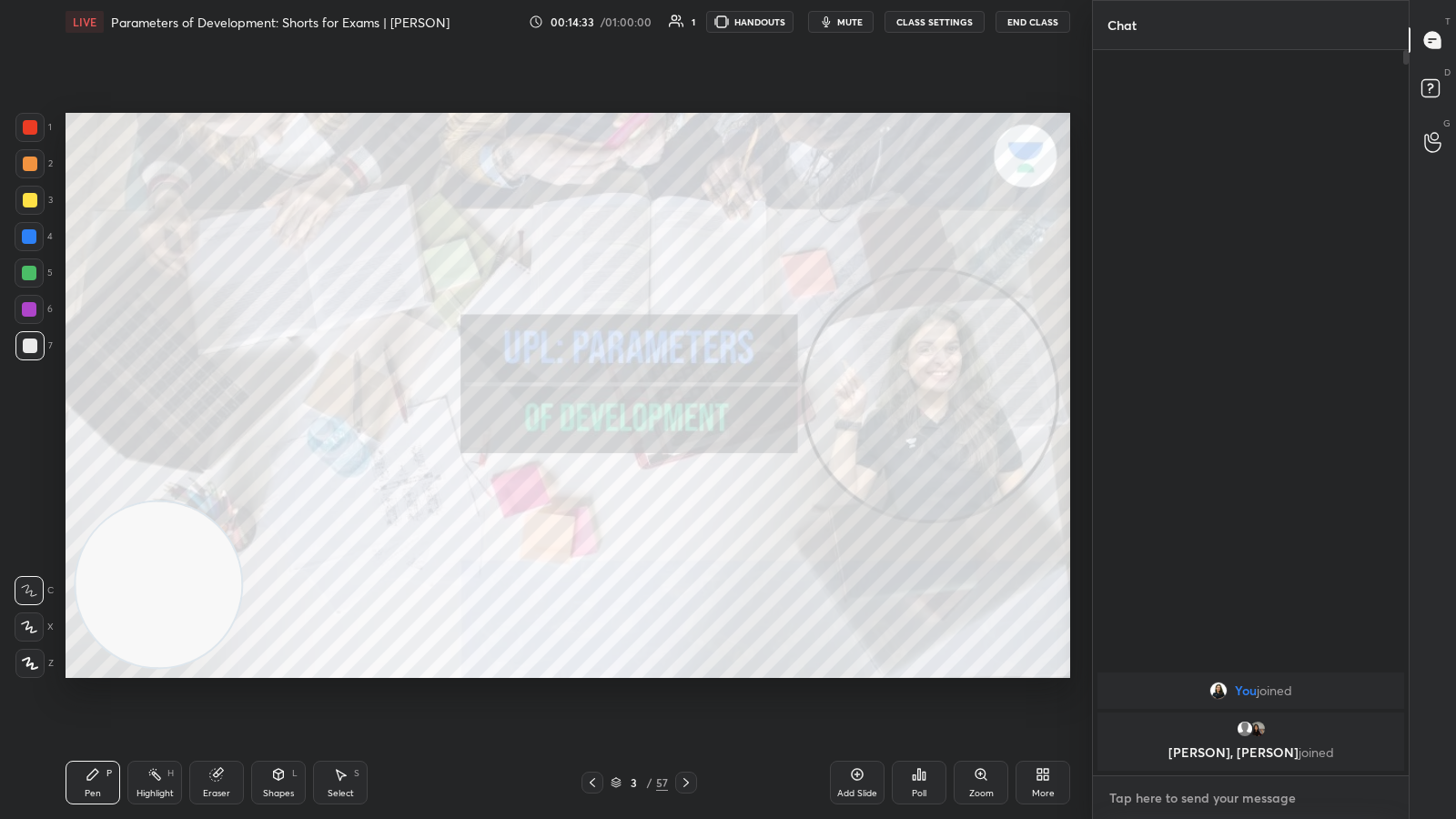 paste on "https://t.me/+Ia7sc8AlU0I2M2Vl" 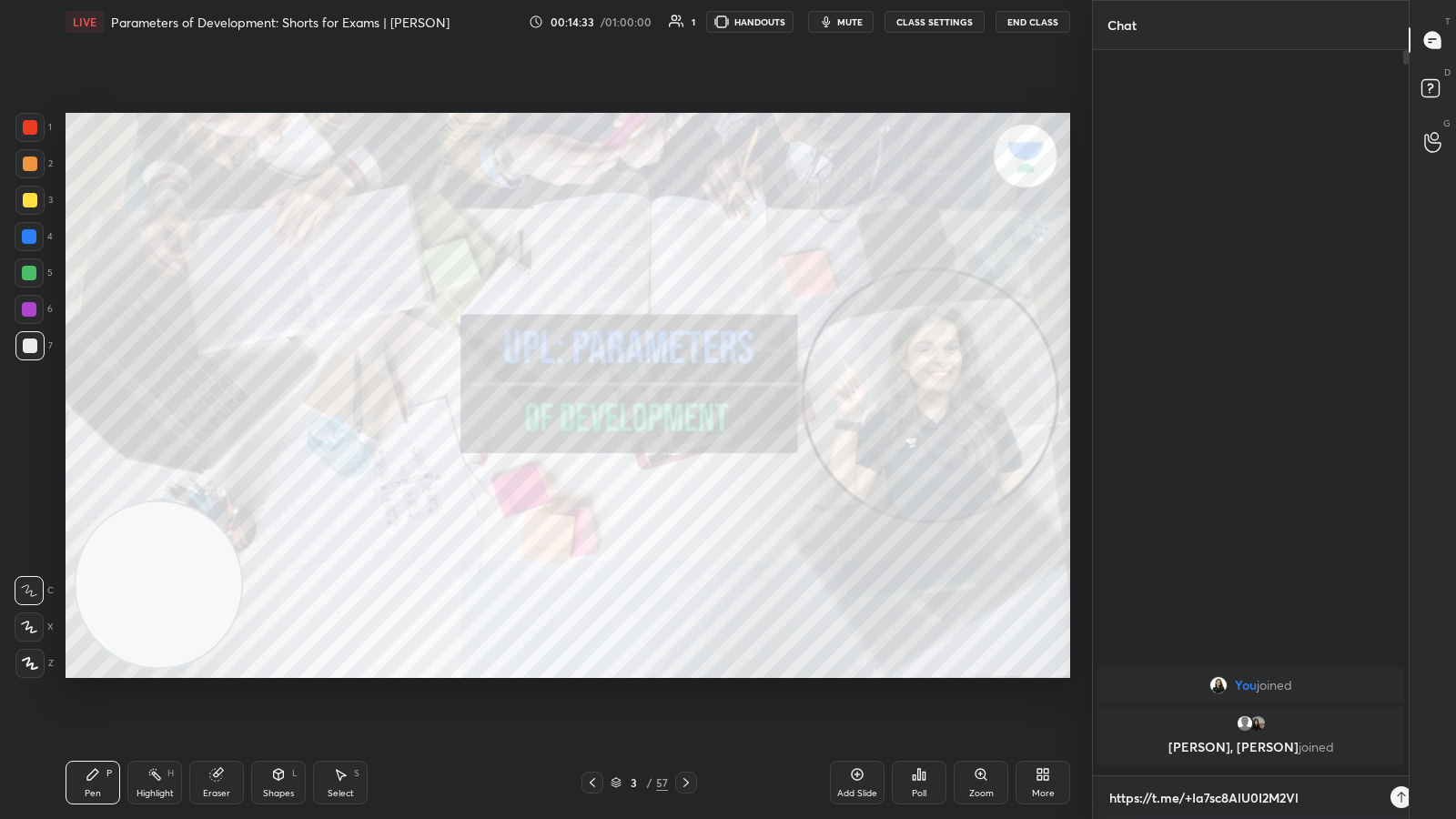 scroll, scrollTop: 713, scrollLeft: 309, axis: both 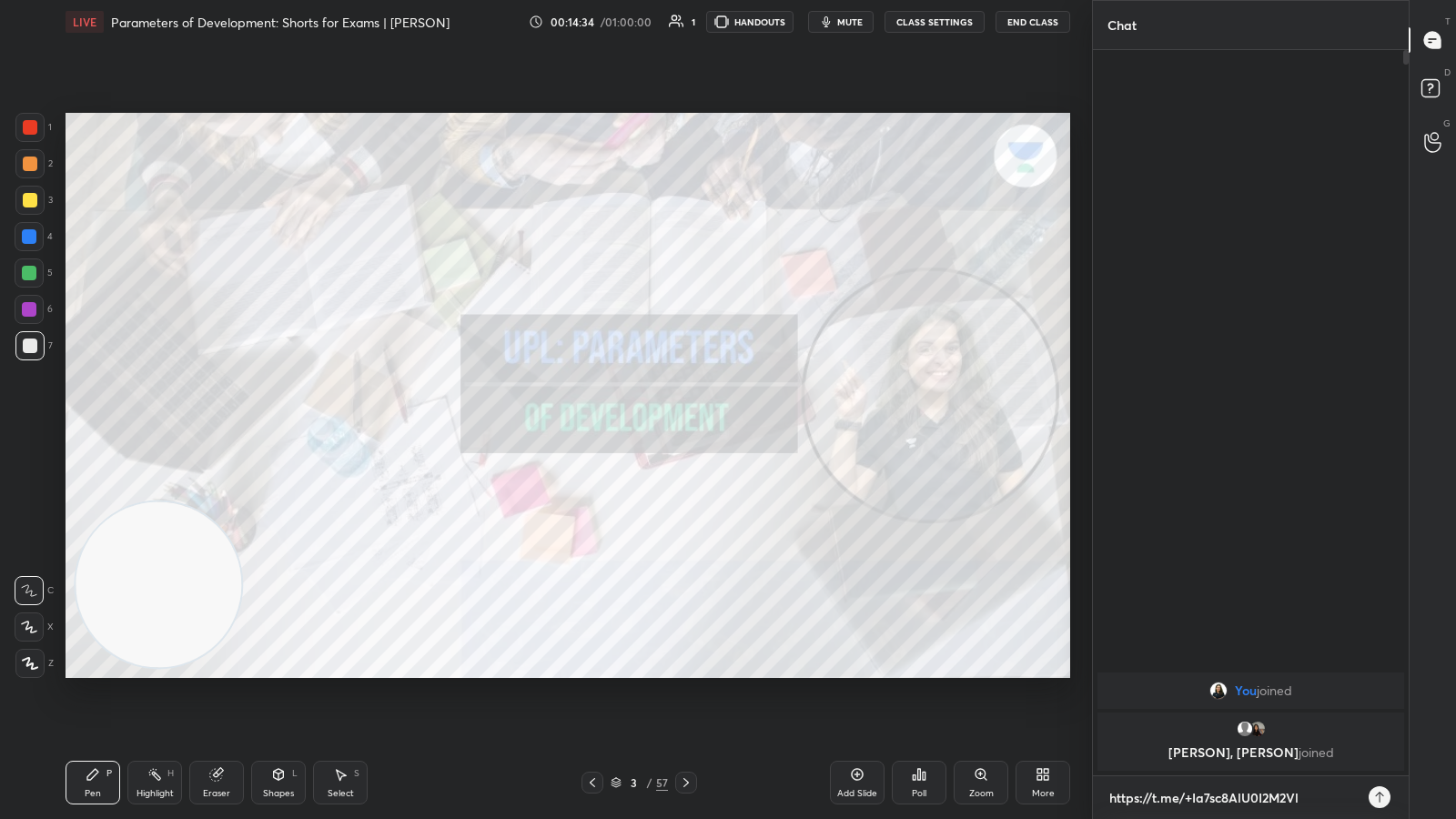 type on "https://t.me/+Ia7sc8AlU0I2M2Vl" 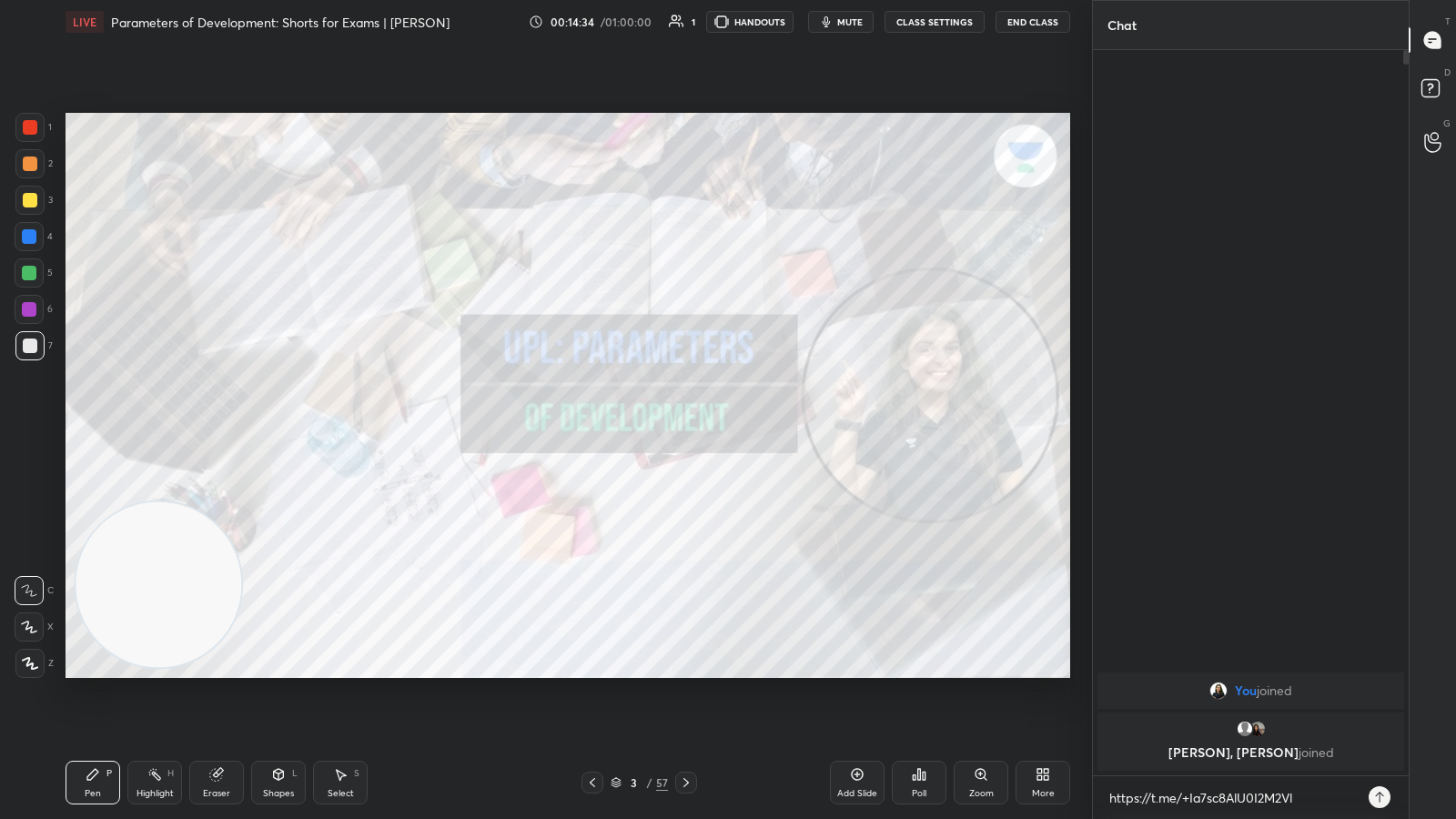 click 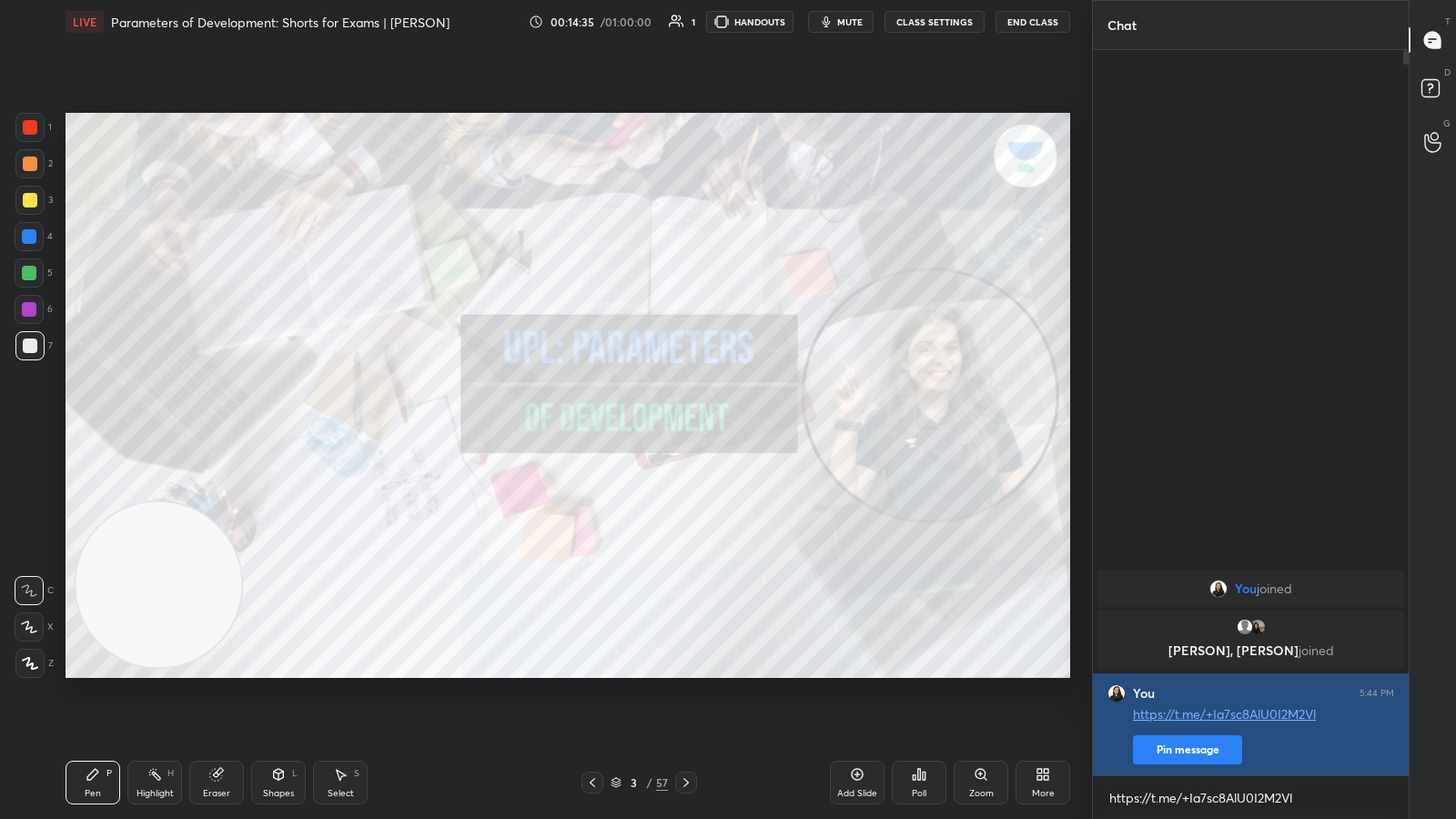 click on "Pin message" at bounding box center (1188, 750) 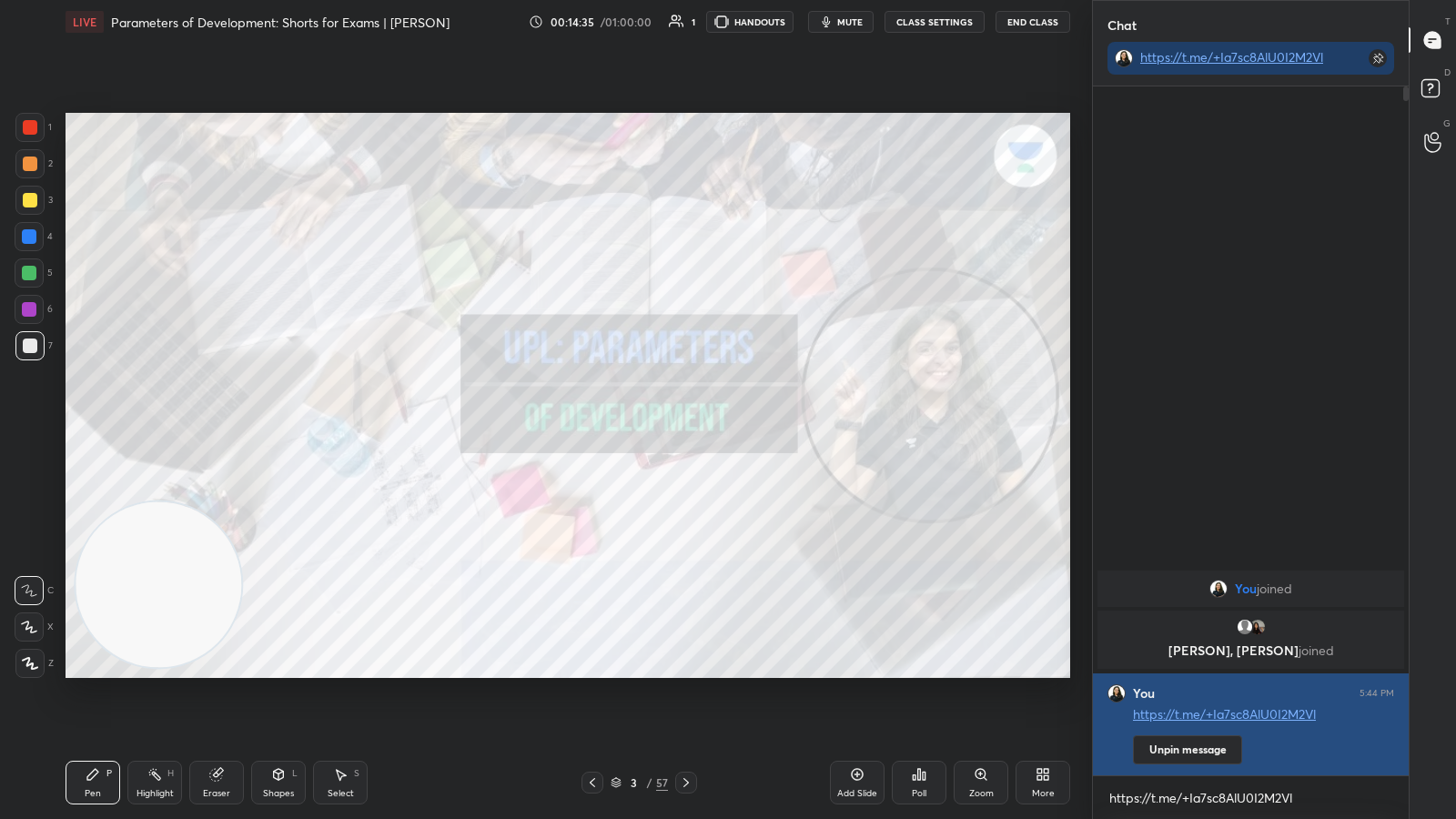 scroll, scrollTop: 682, scrollLeft: 309, axis: both 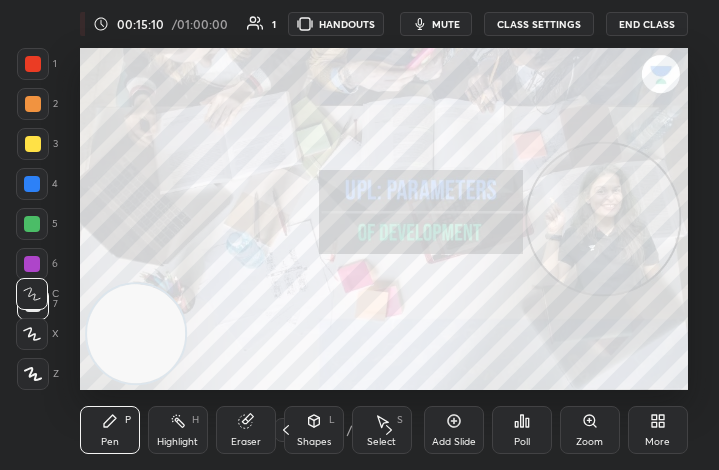 click 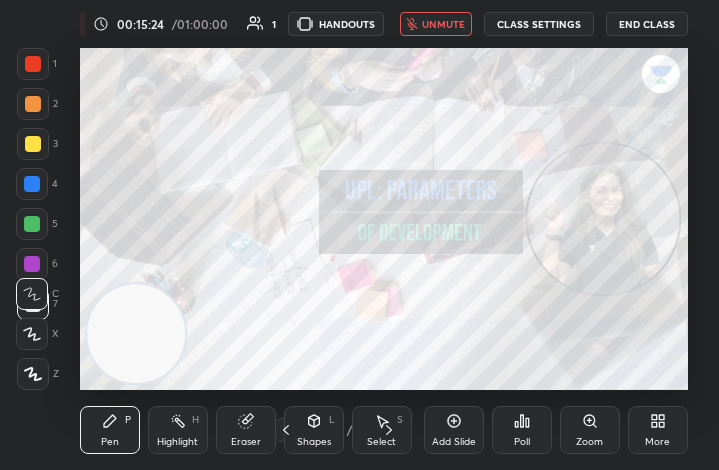 click on "More" at bounding box center [658, 430] 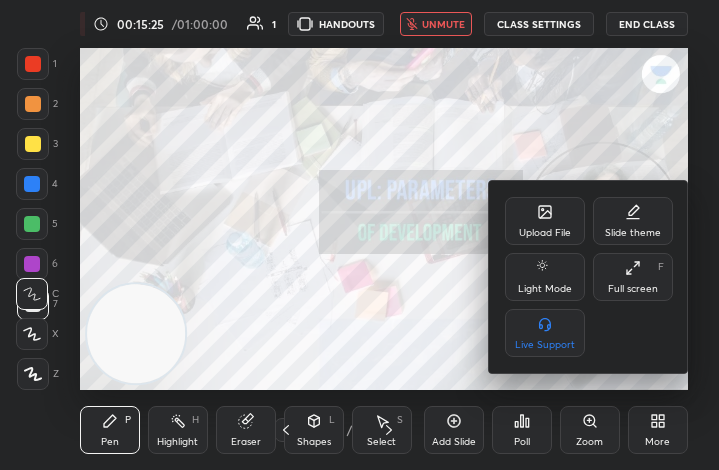 click on "Full screen" at bounding box center (633, 289) 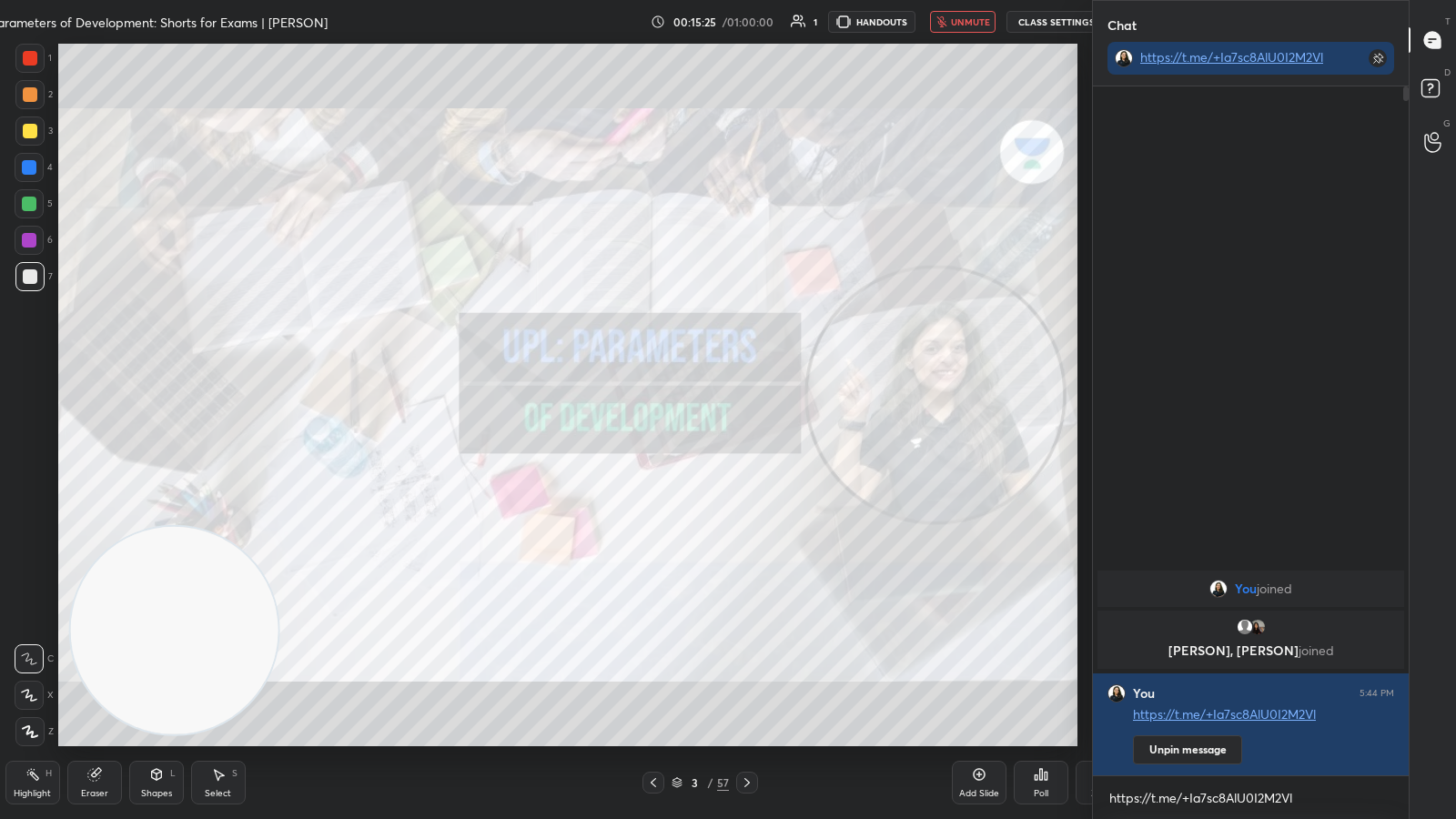 scroll, scrollTop: 90297, scrollLeft: 89879, axis: both 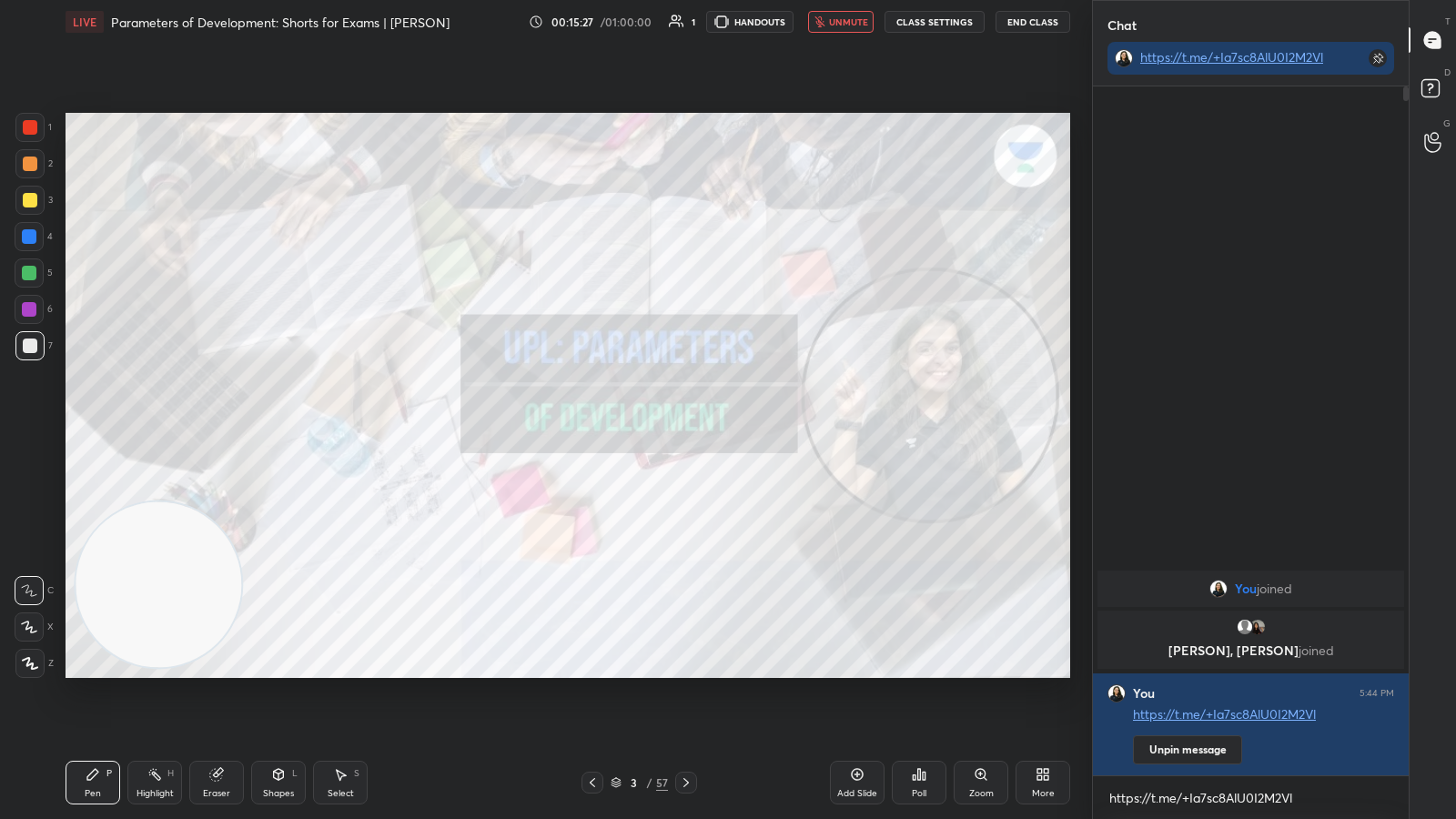 click on "unmute" at bounding box center [848, 22] 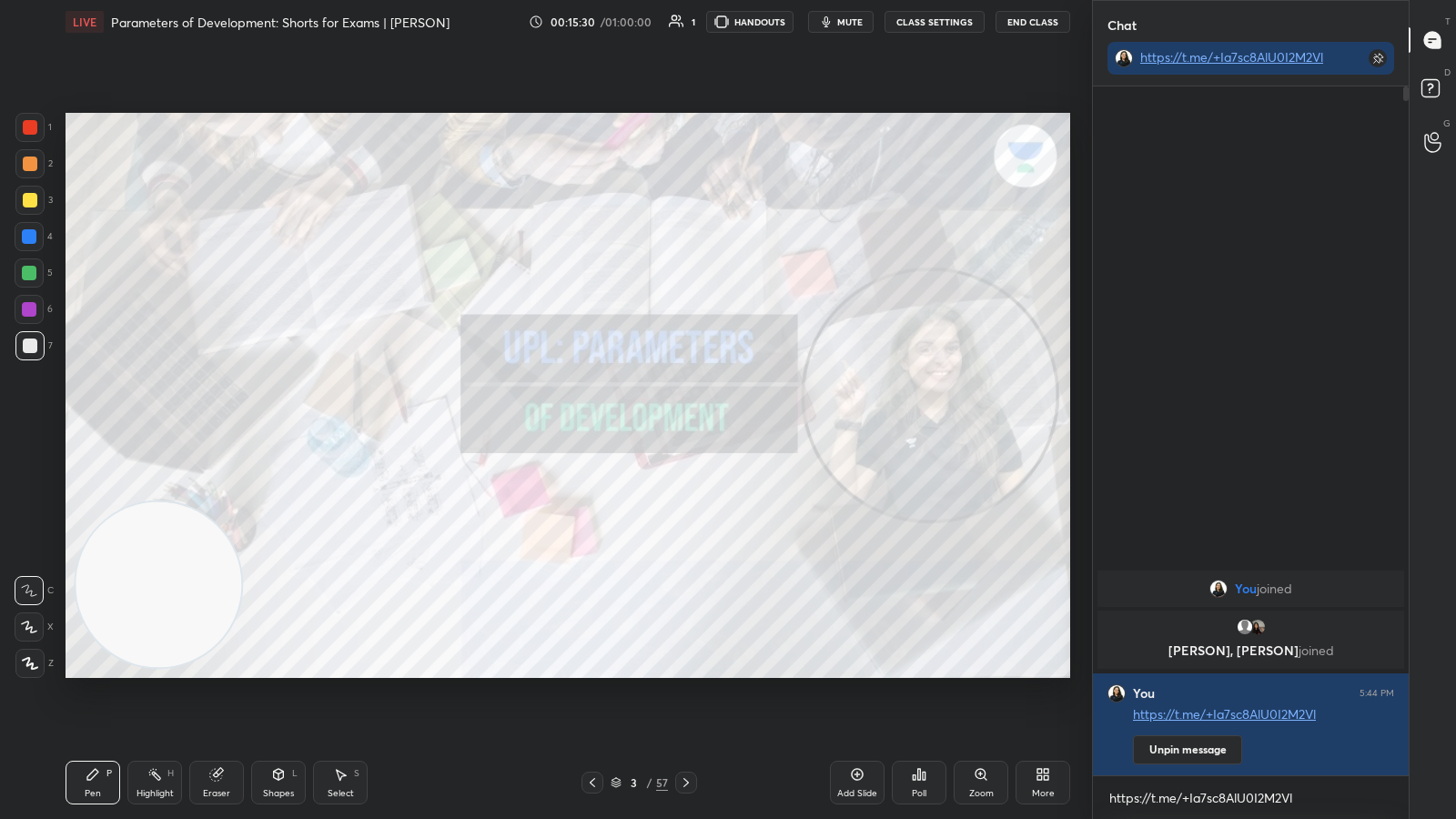 click on "More" at bounding box center [1043, 783] 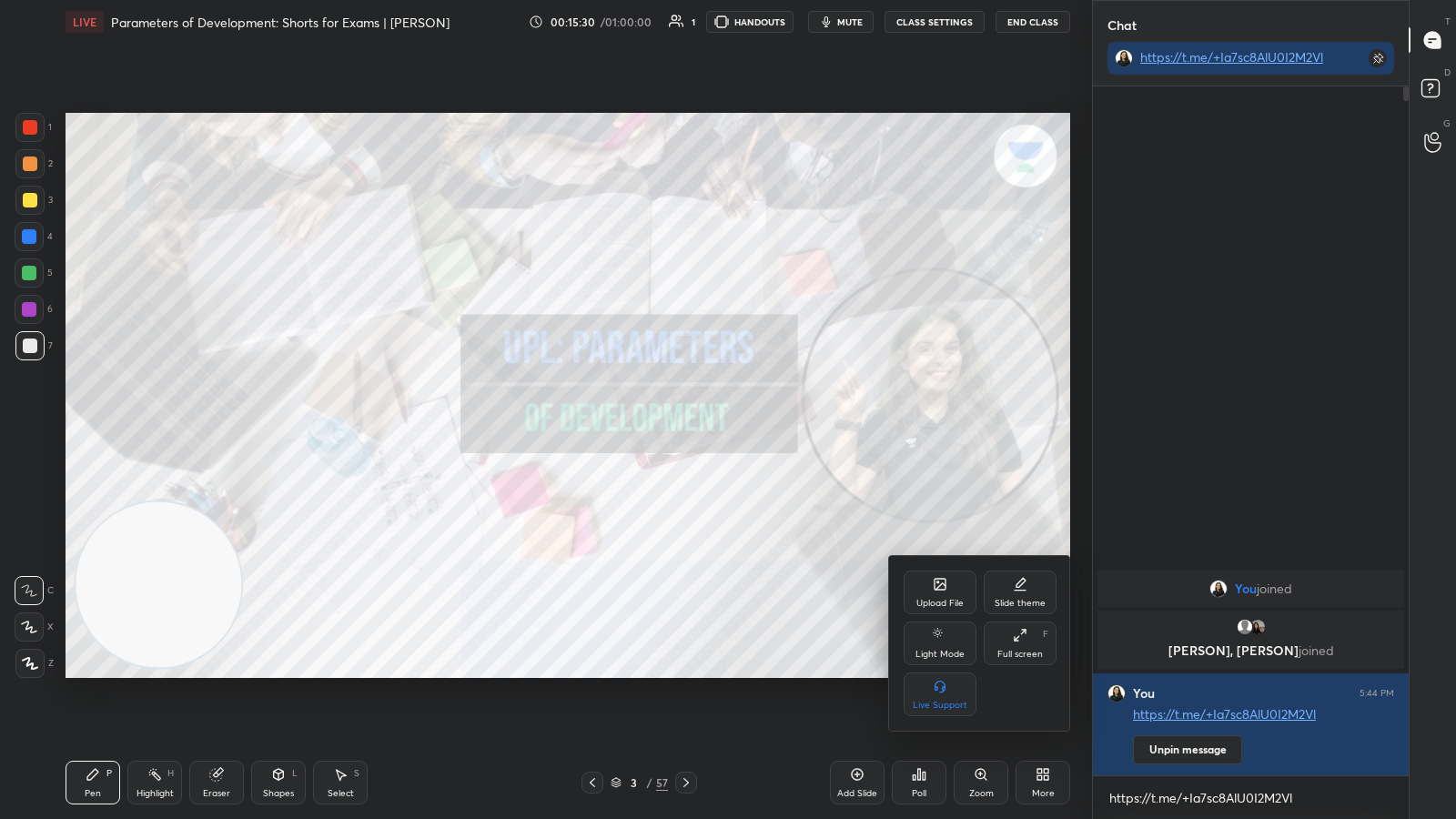 click at bounding box center [728, 410] 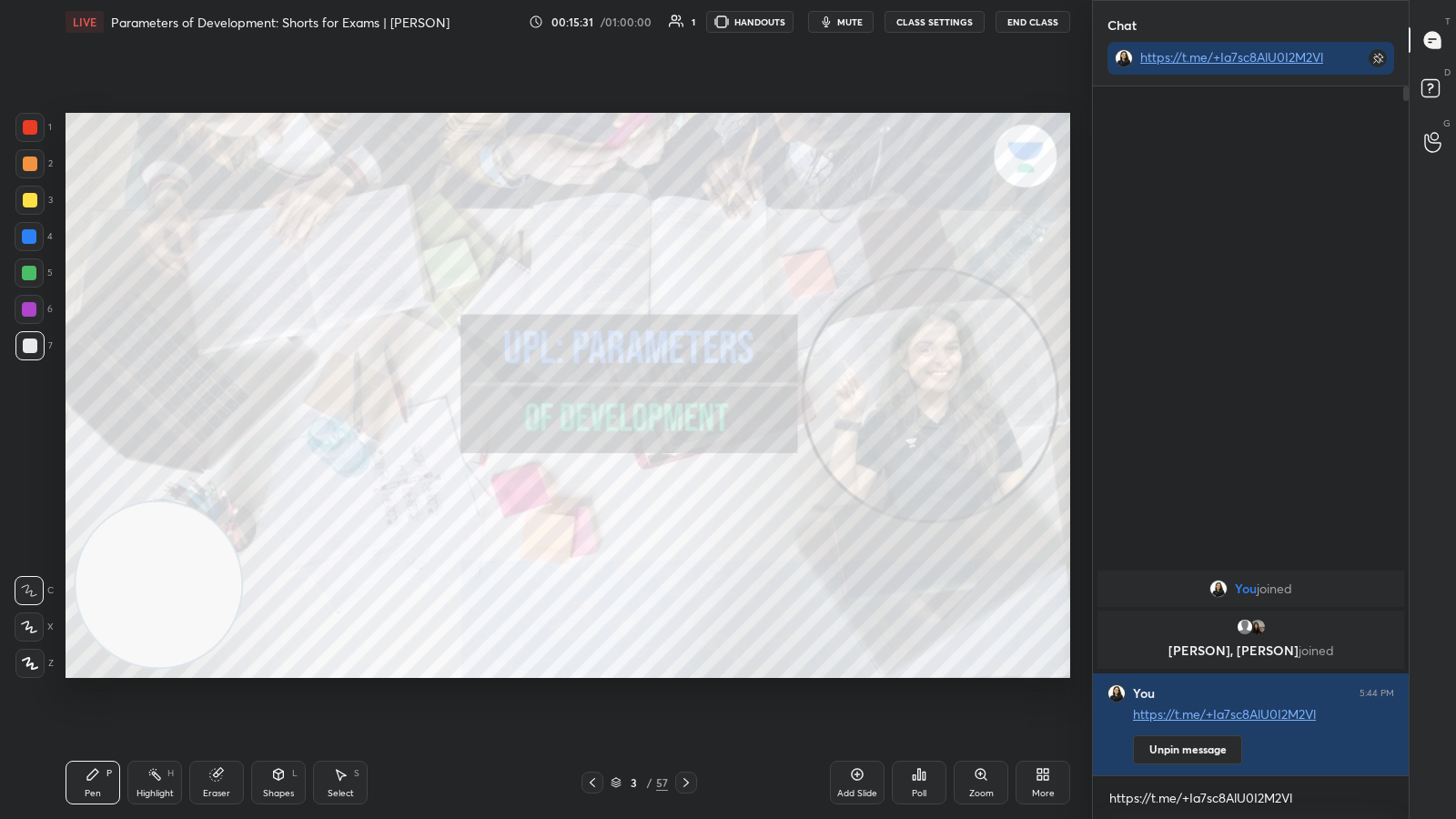 click 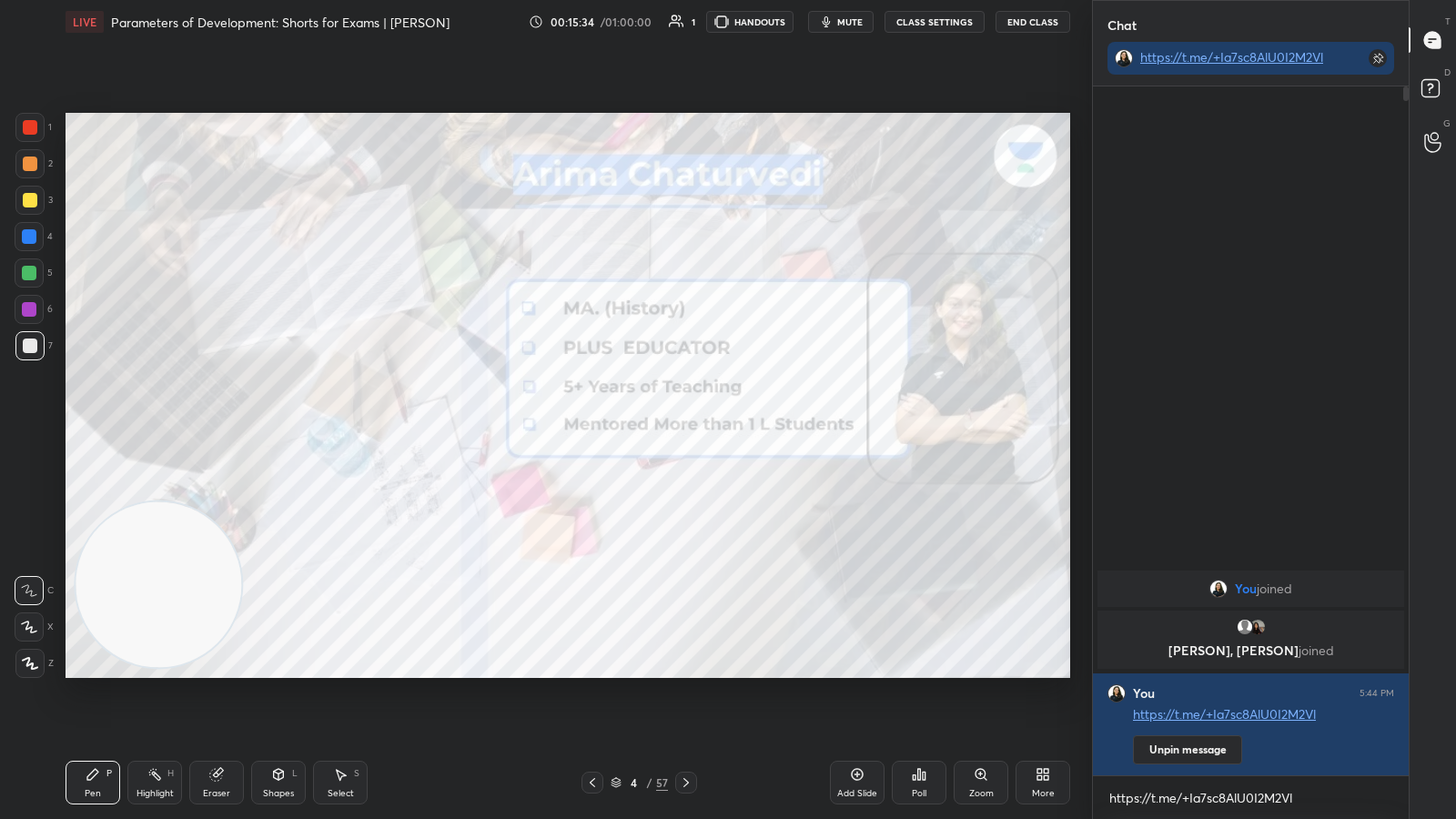 click at bounding box center [29, 237] 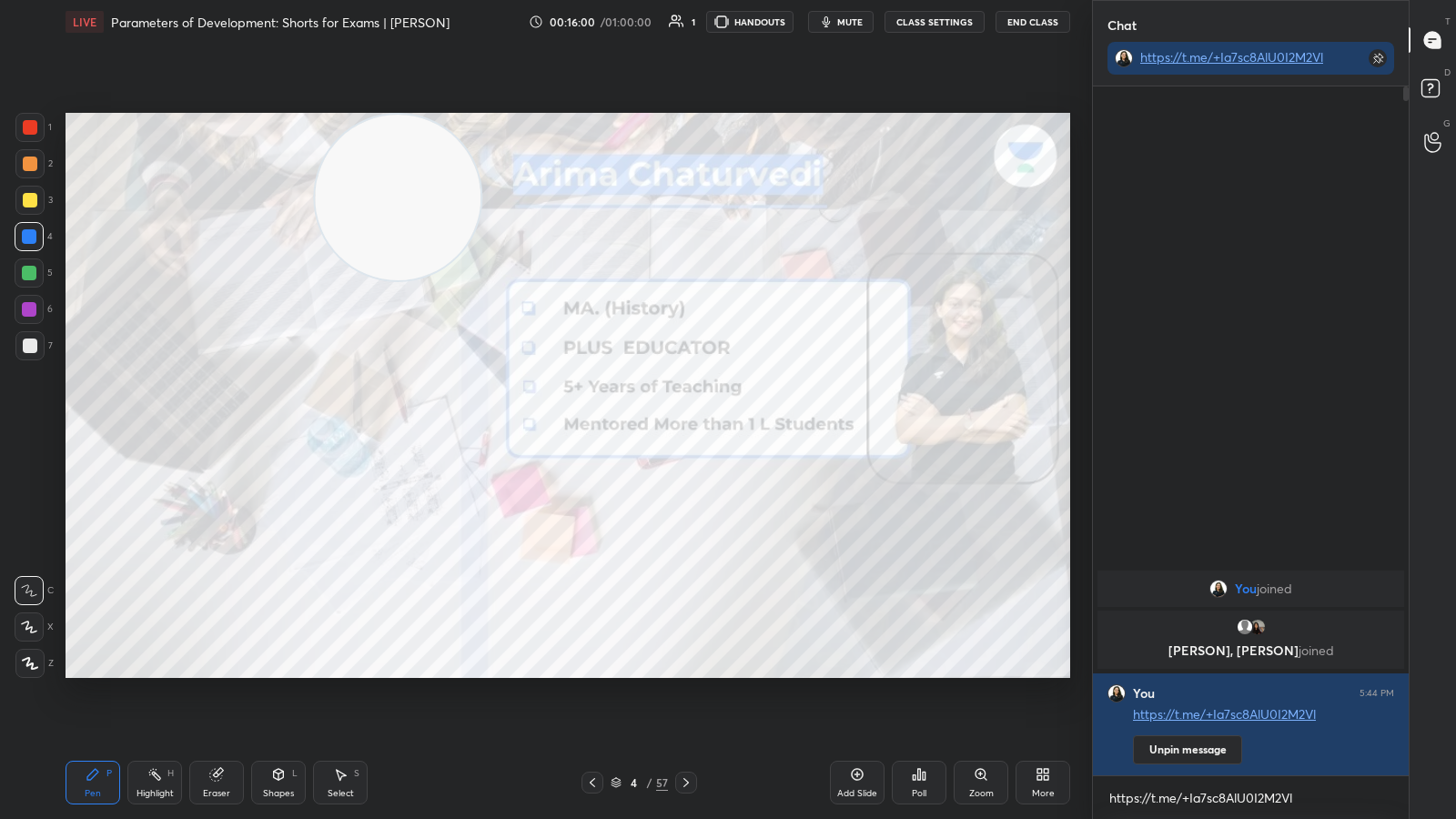 drag, startPoint x: 110, startPoint y: 540, endPoint x: 349, endPoint y: 89, distance: 510.4136 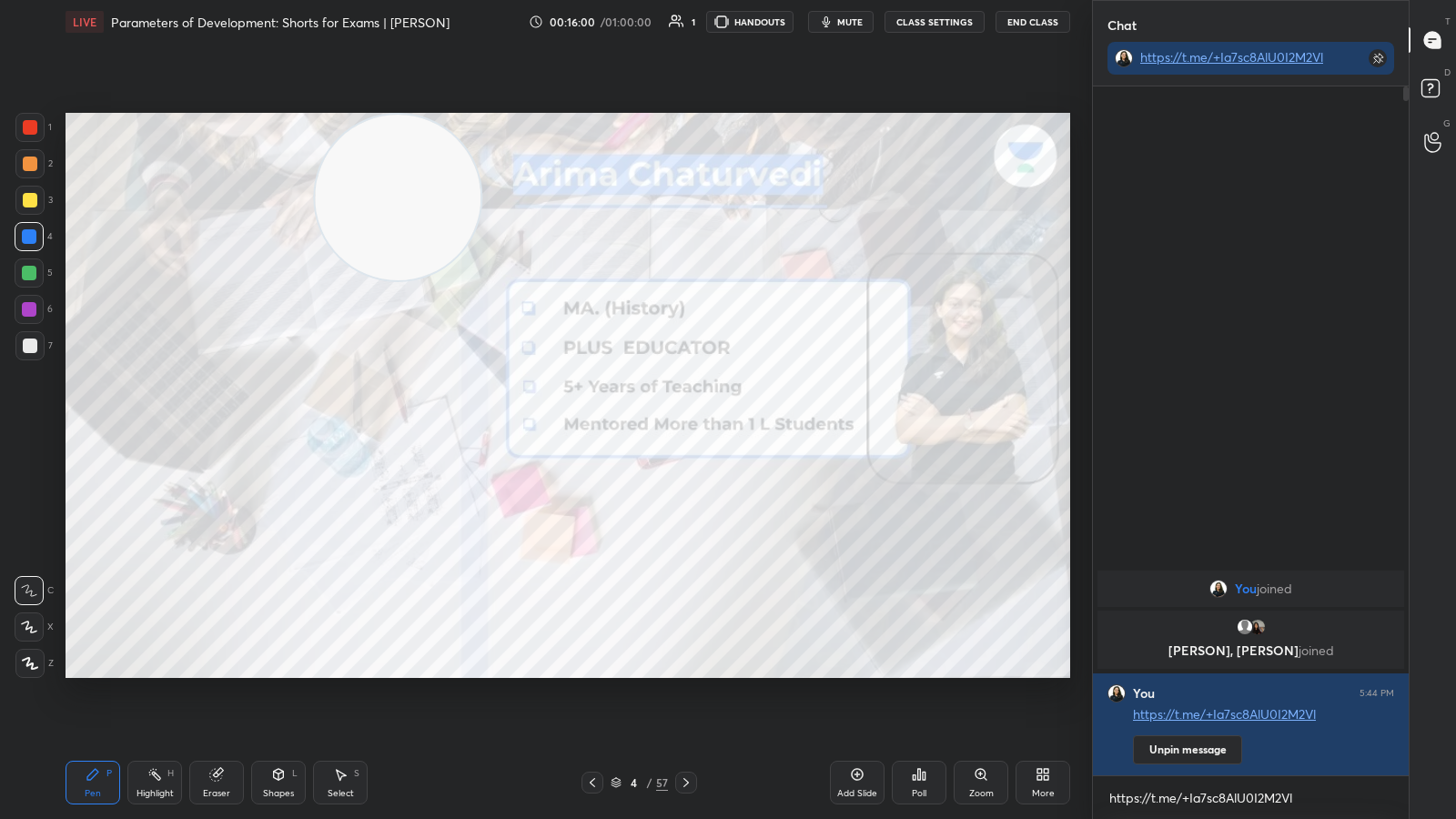 click on "Setting up your live class Poll for   secs No correct answer Start poll" at bounding box center (568, 395) 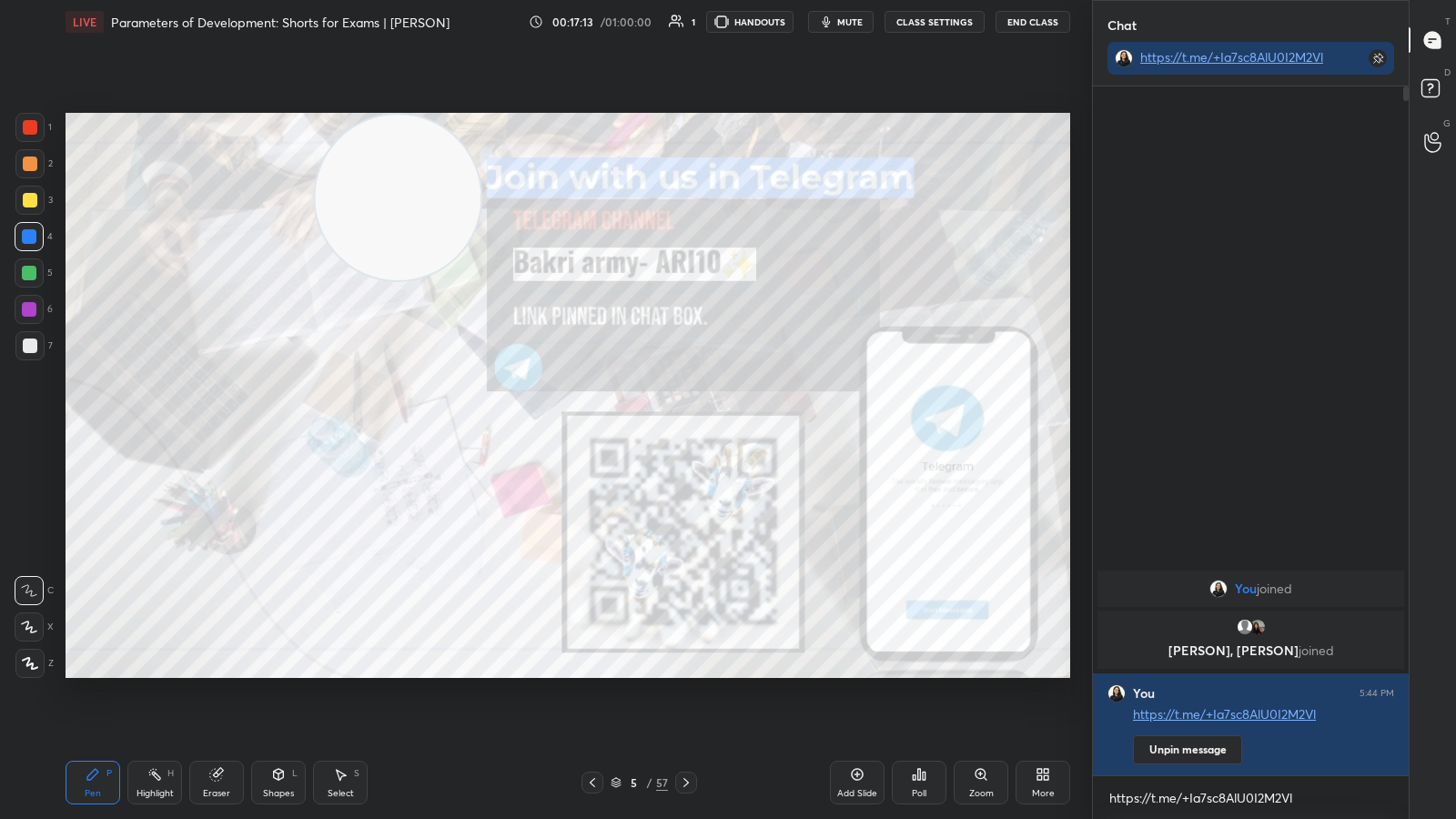 click 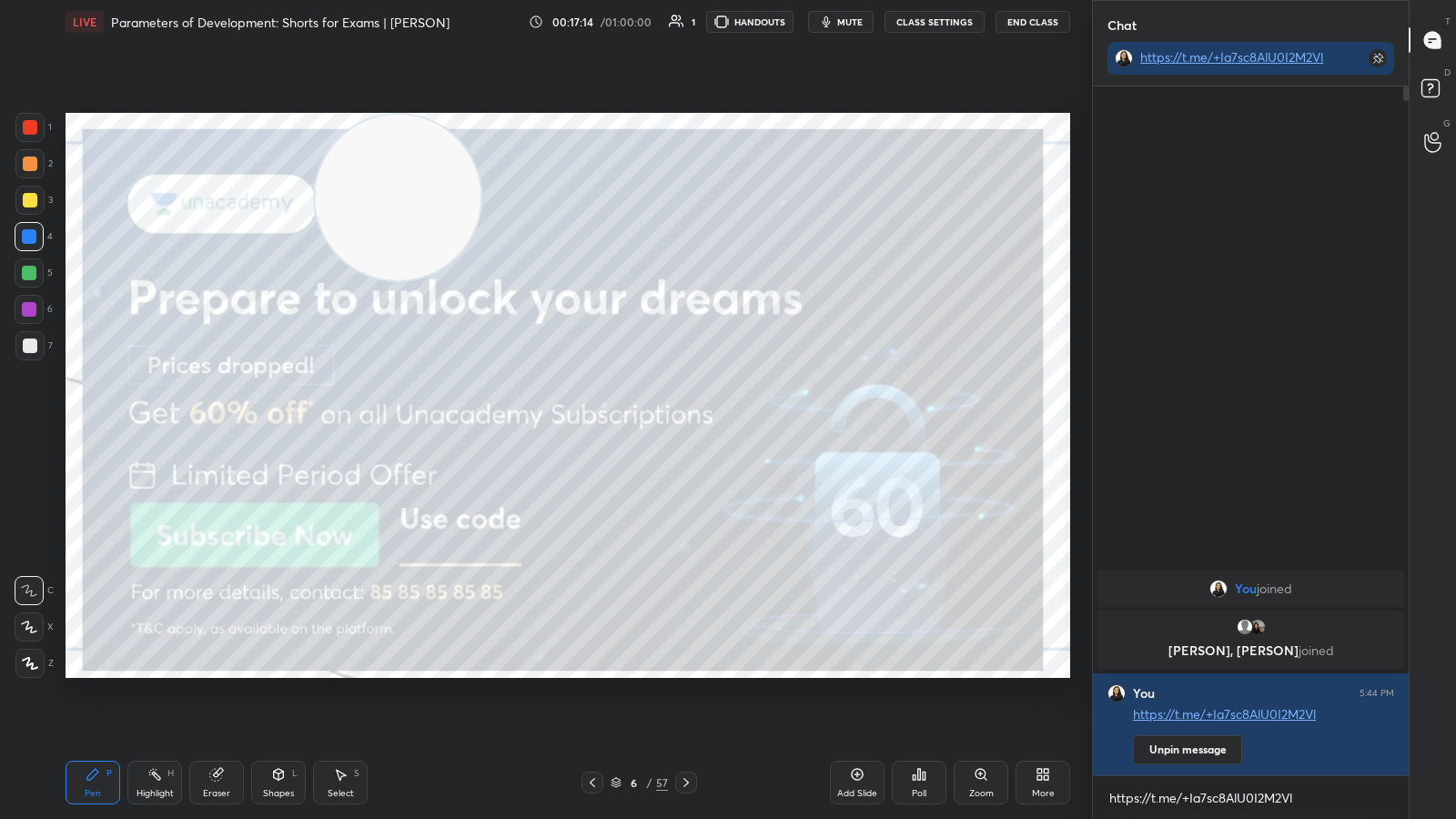 click 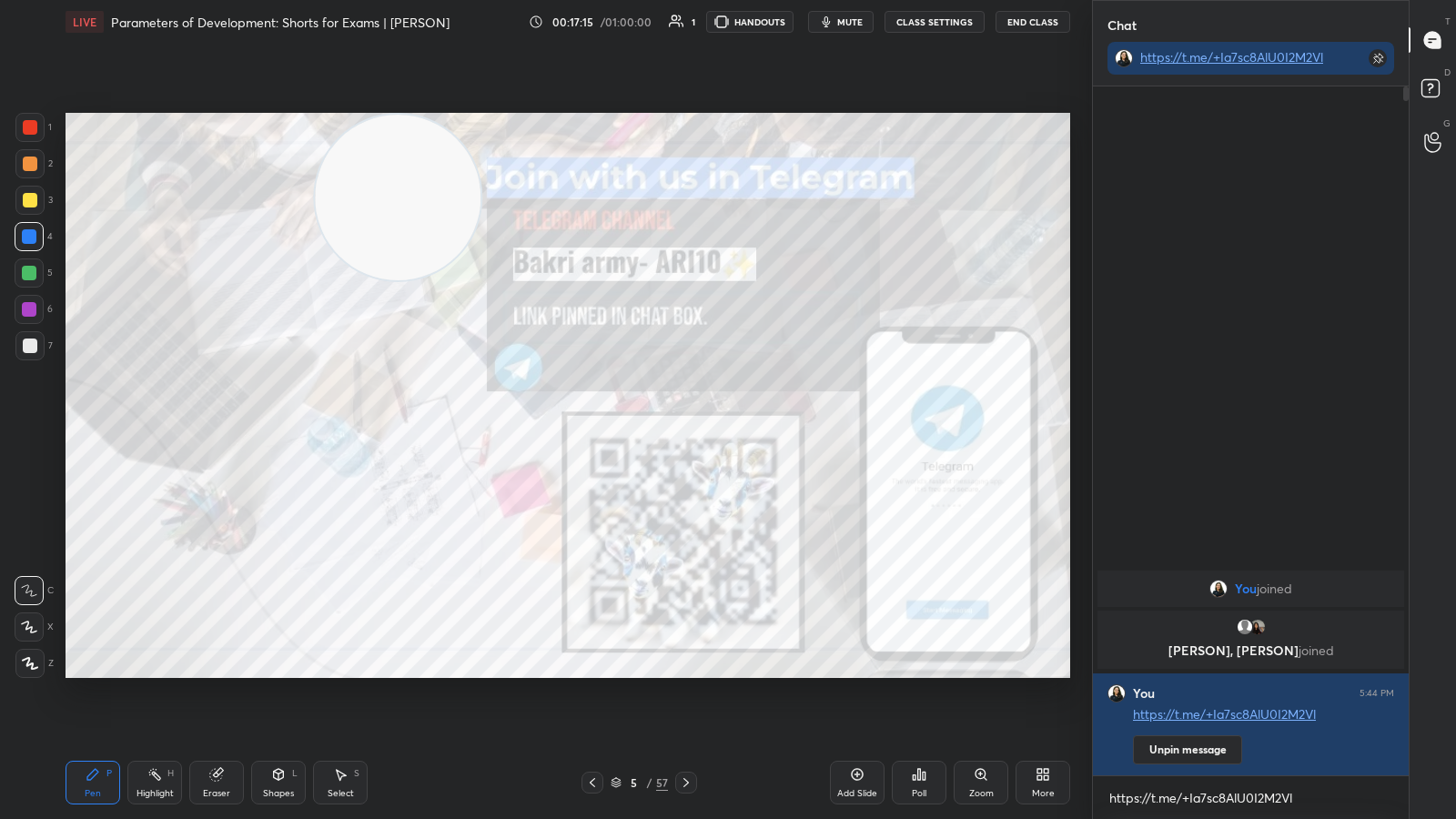 click 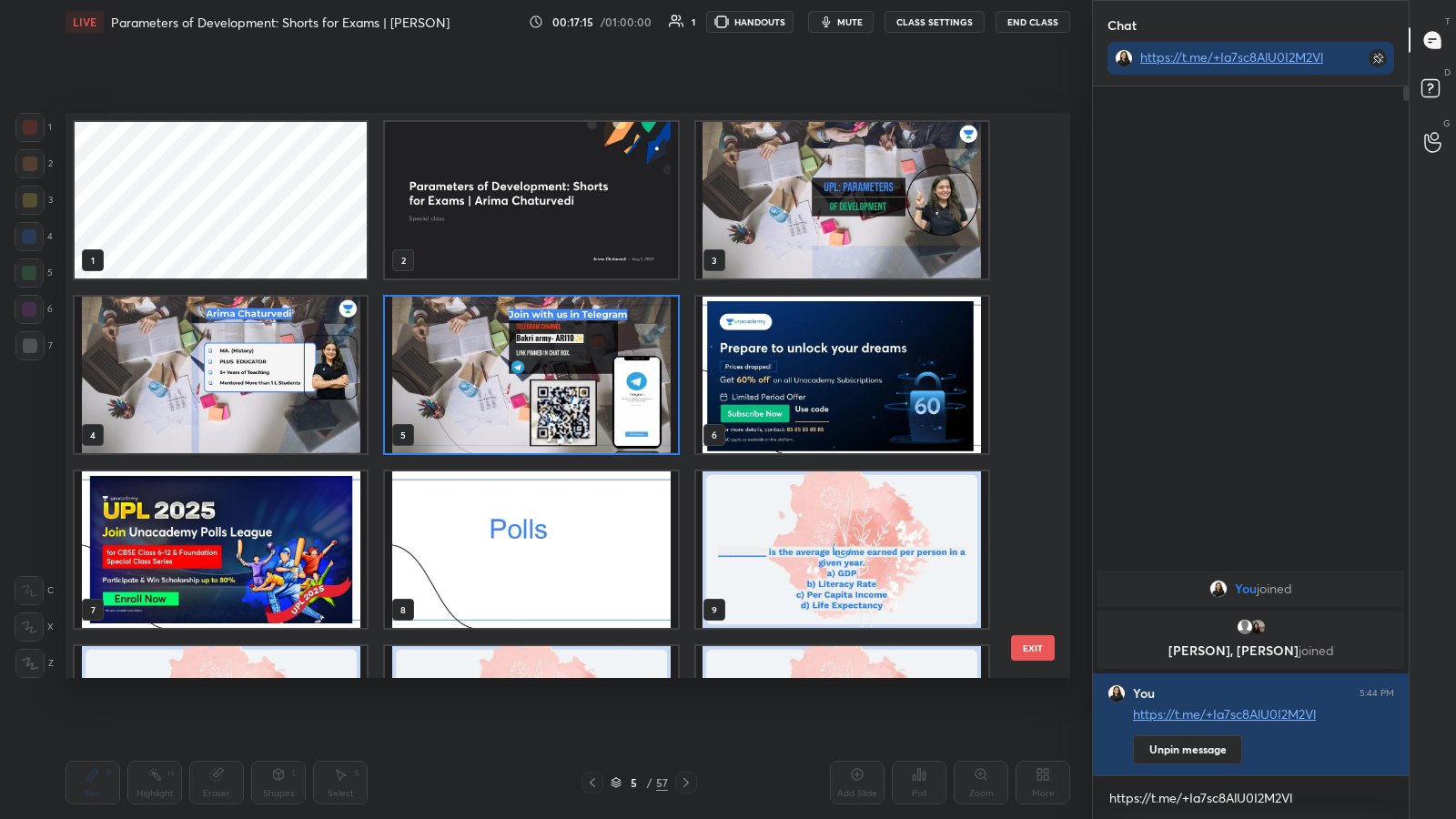 scroll, scrollTop: 5, scrollLeft: 9, axis: both 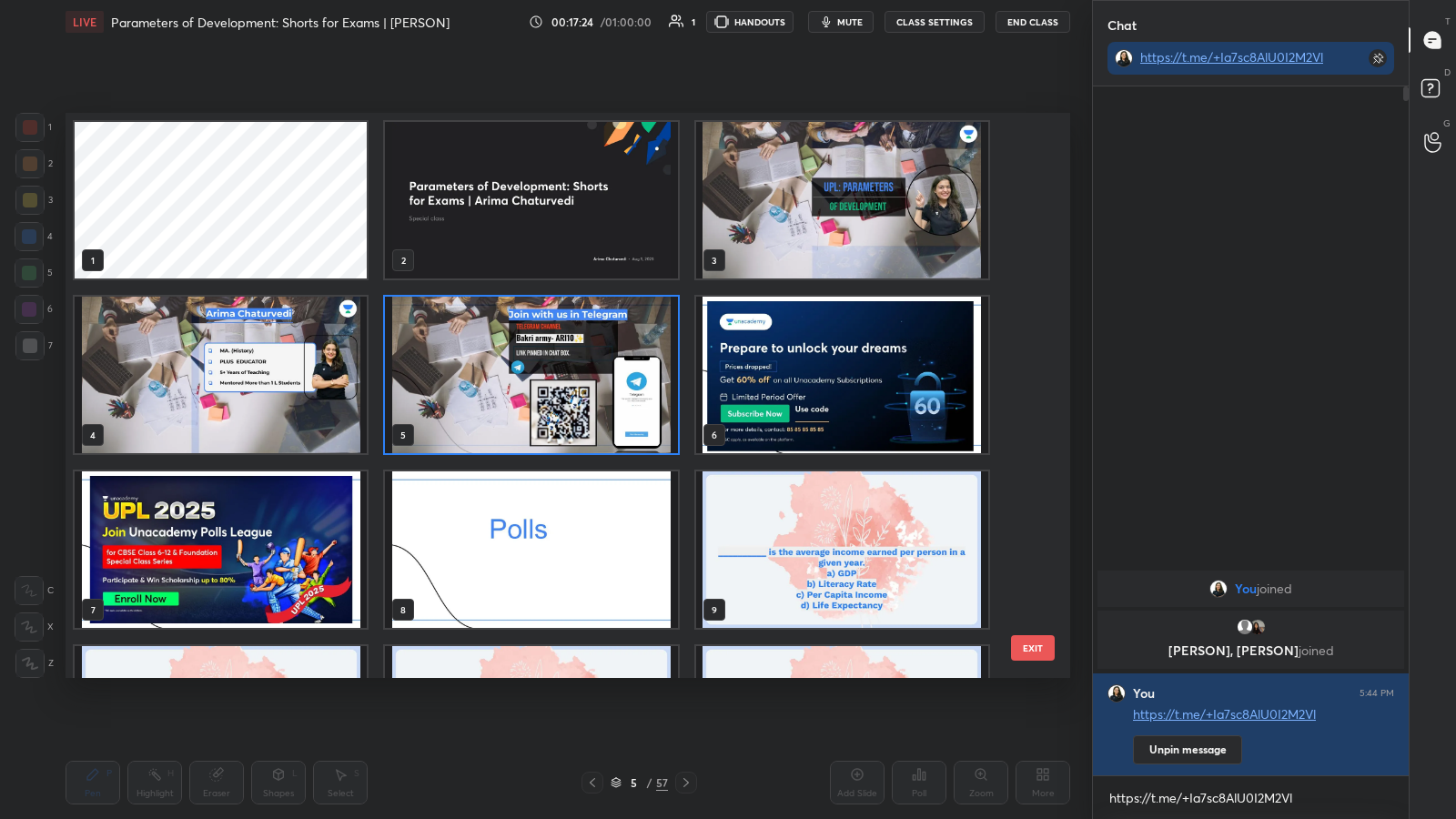 click at bounding box center [531, 375] 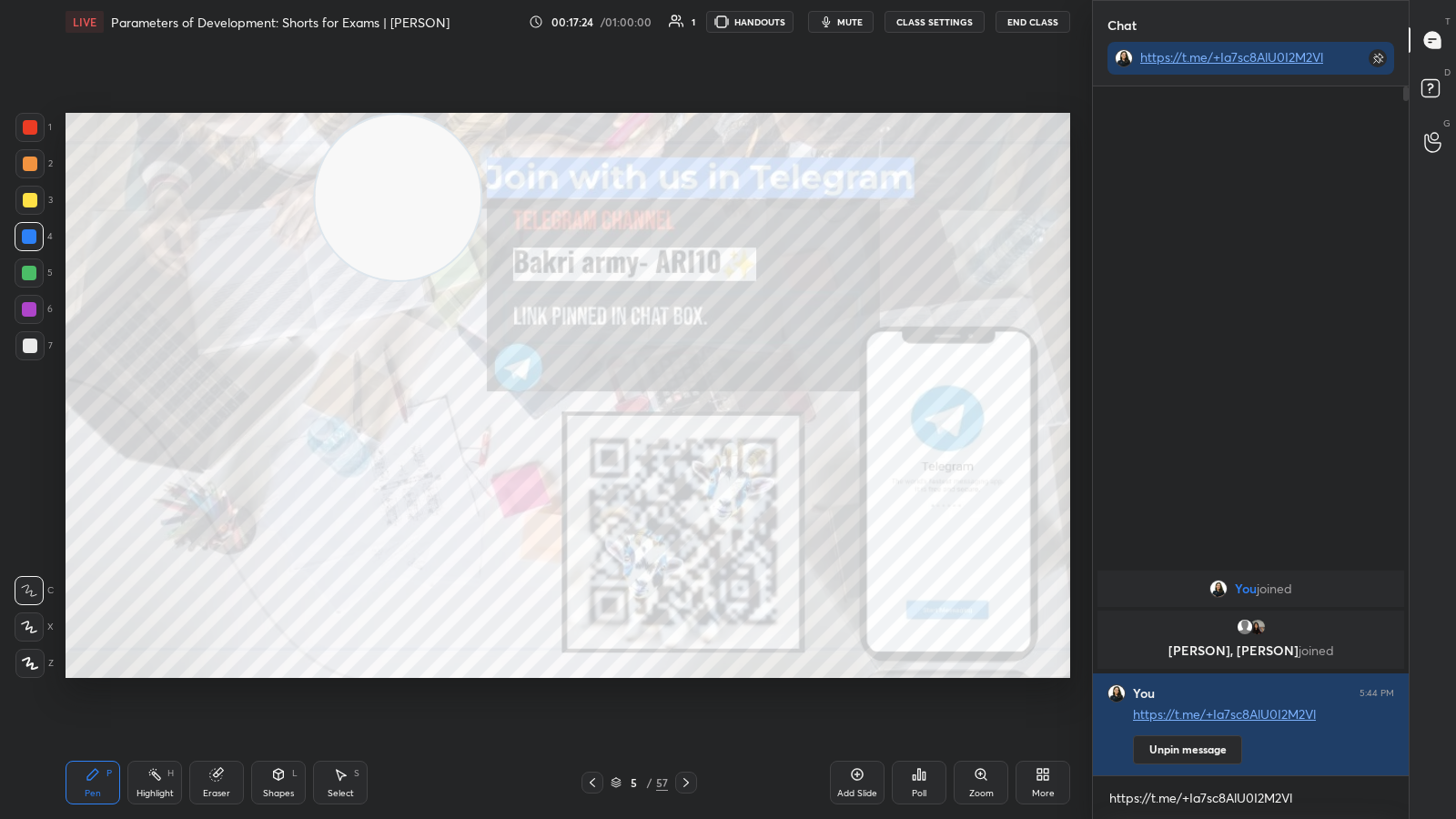 click at bounding box center [531, 375] 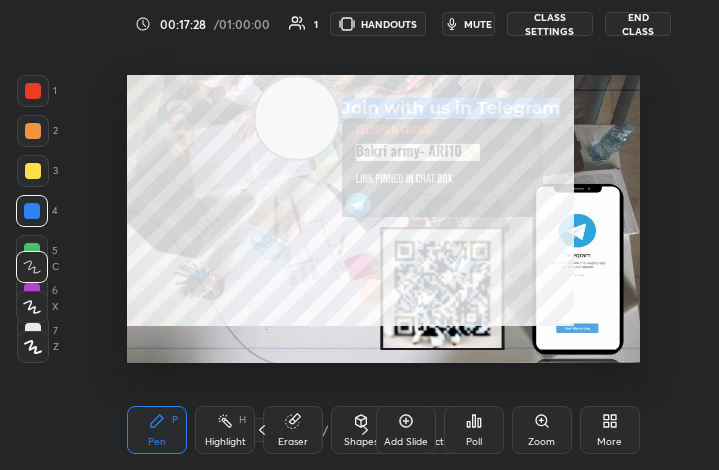 scroll, scrollTop: 342, scrollLeft: 549, axis: both 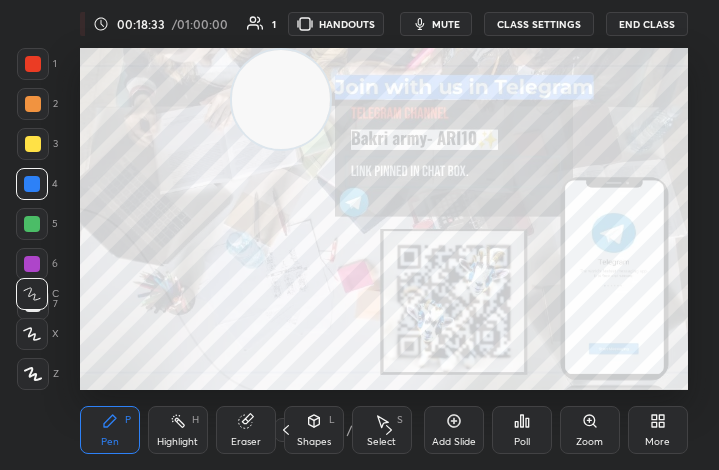 click on "More" at bounding box center [658, 430] 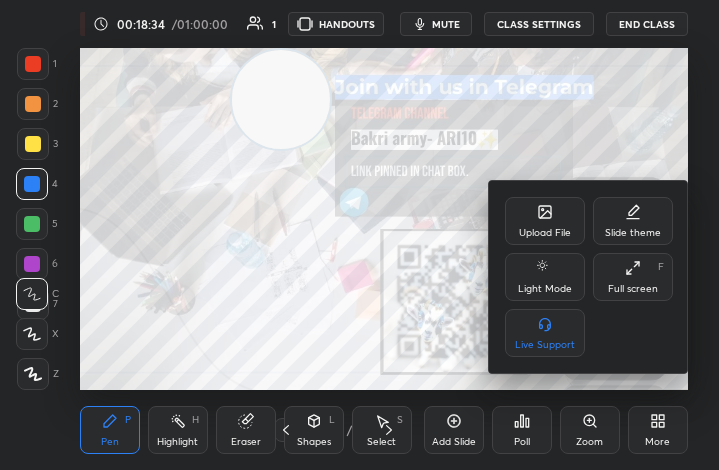 click 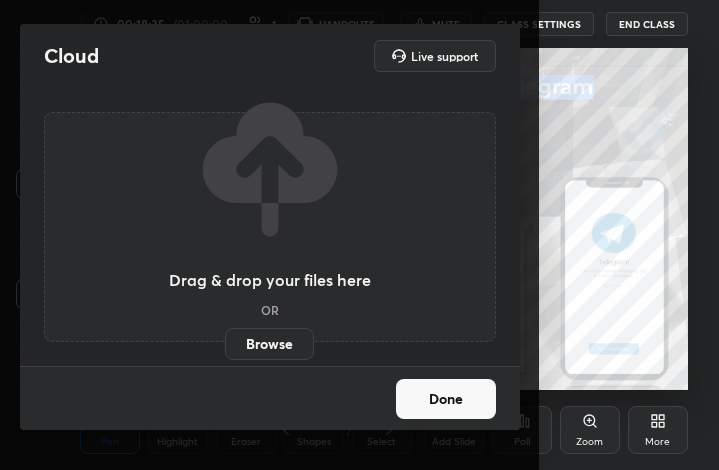 click on "Browse" at bounding box center [269, 344] 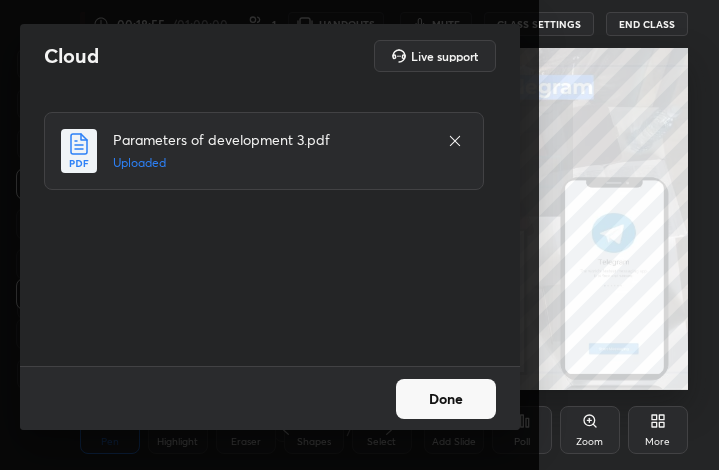 click on "Done" at bounding box center (446, 399) 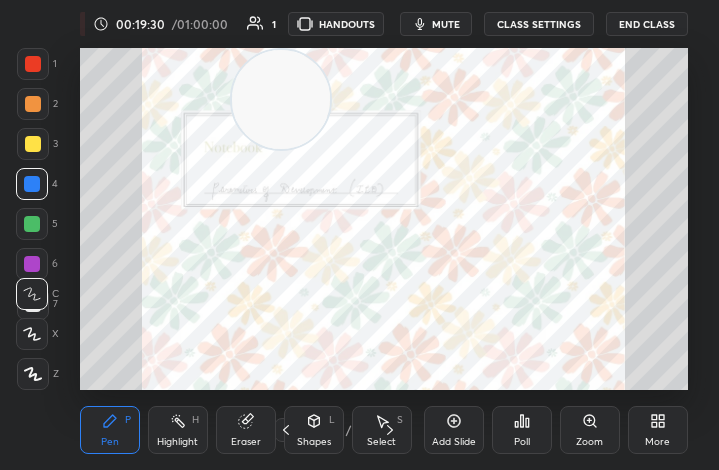 click 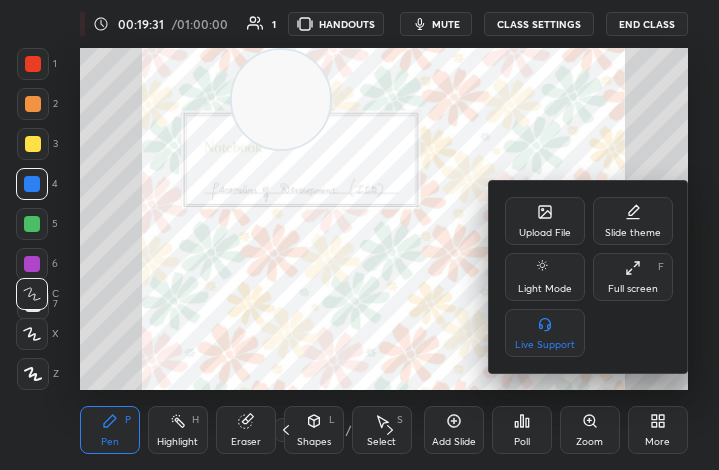click on "Full screen" at bounding box center (633, 289) 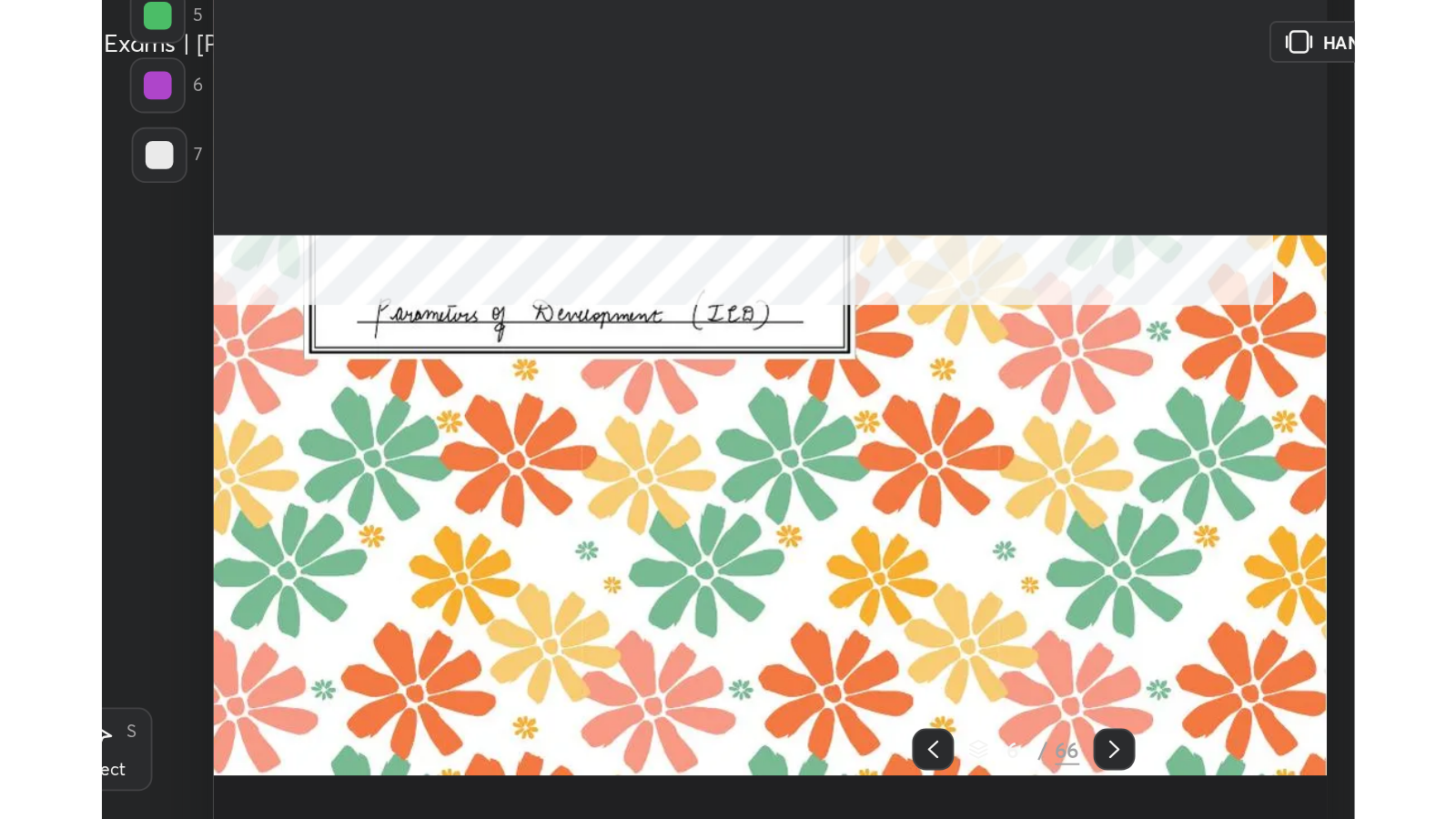 scroll, scrollTop: 90297, scrollLeft: 89896, axis: both 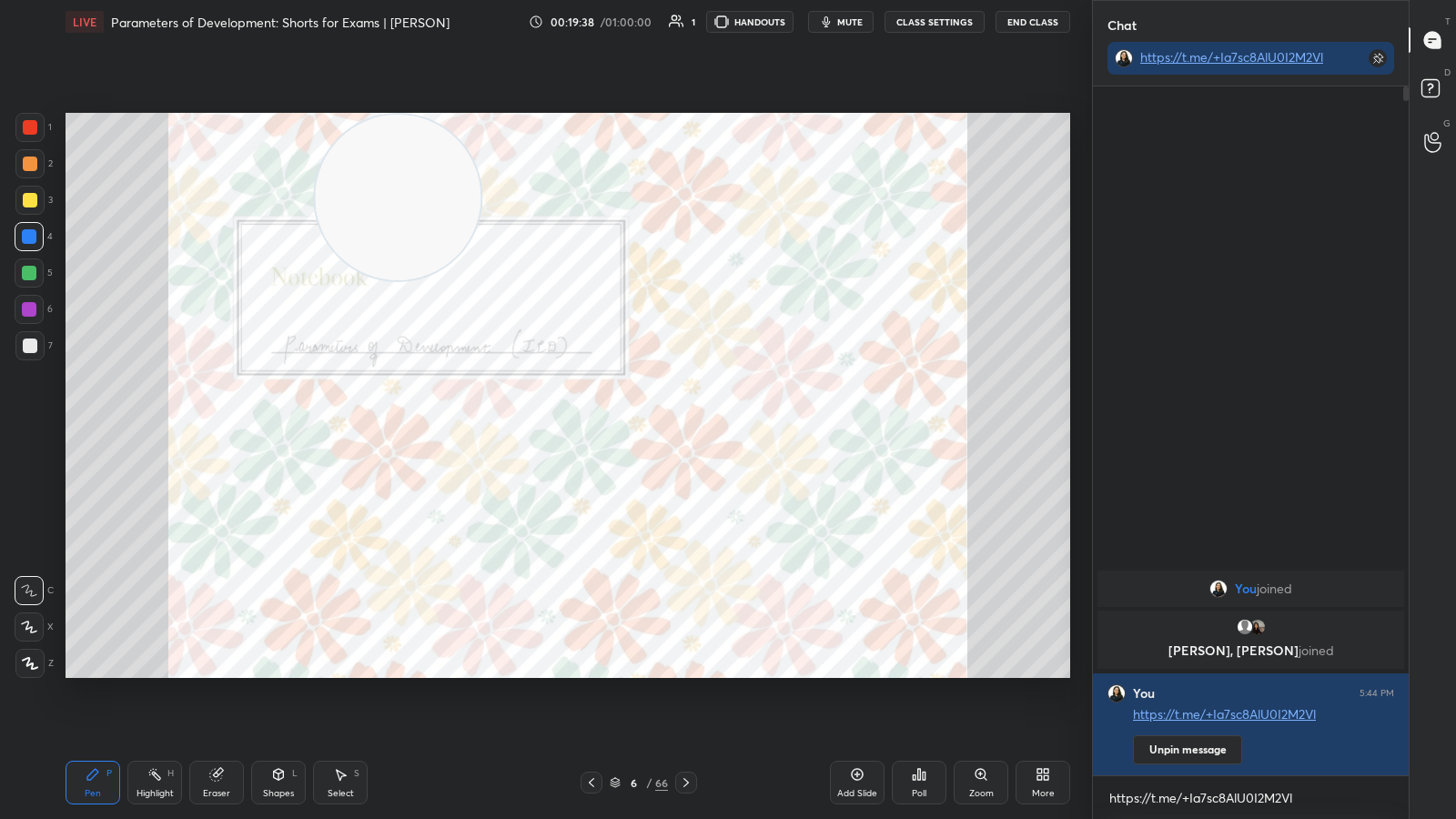 click 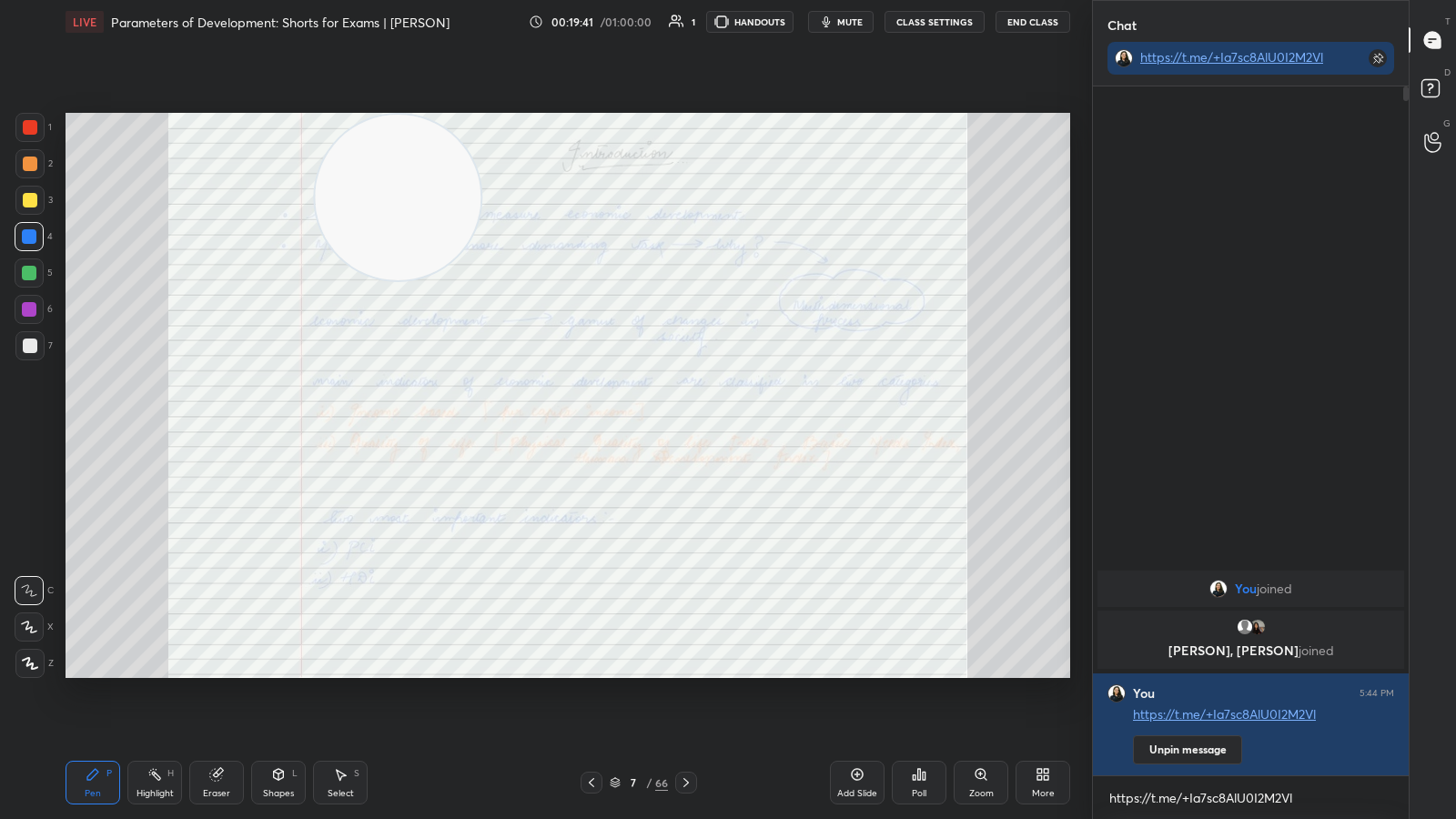 click on "Zoom" at bounding box center [981, 783] 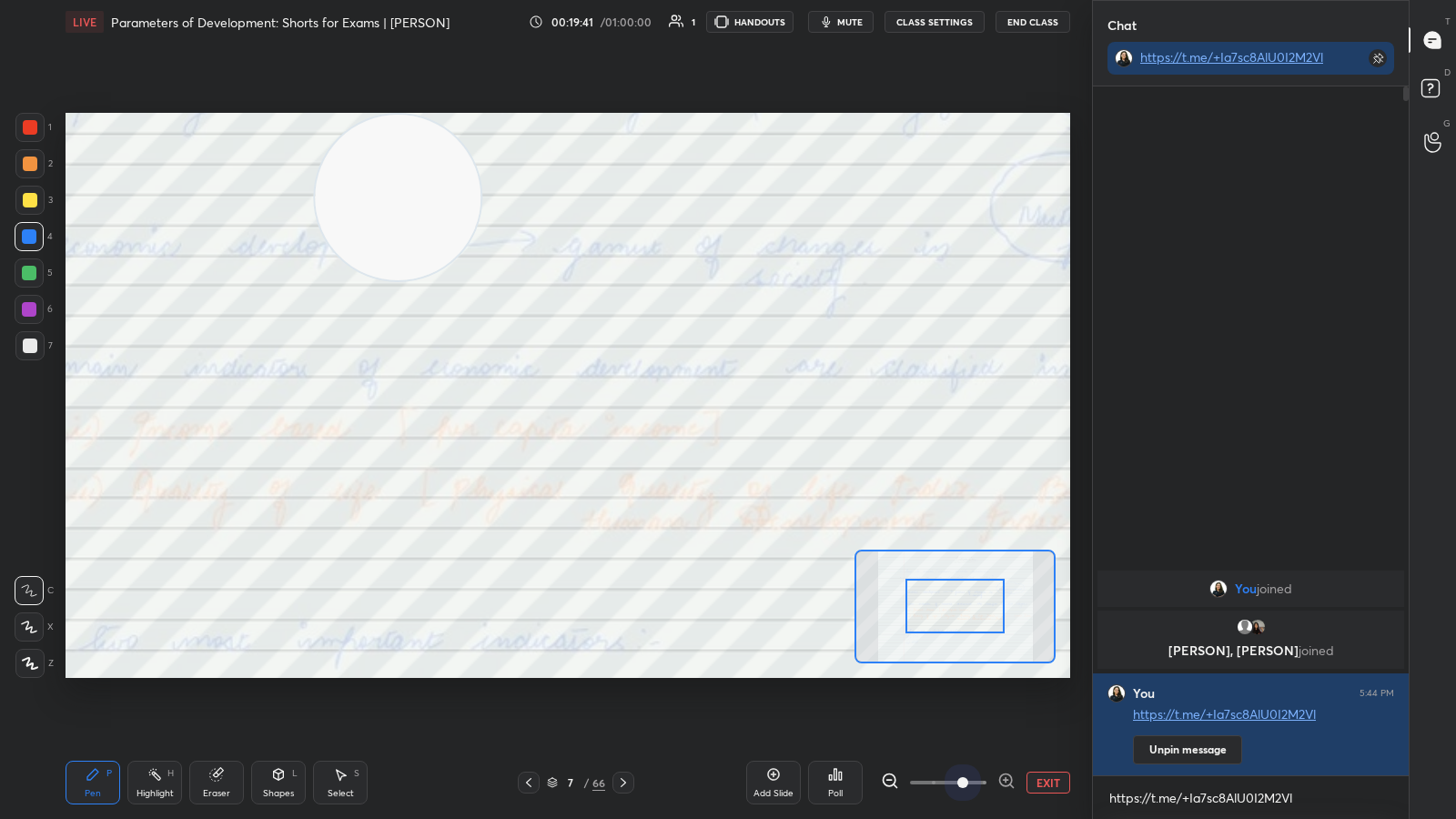click at bounding box center [948, 783] 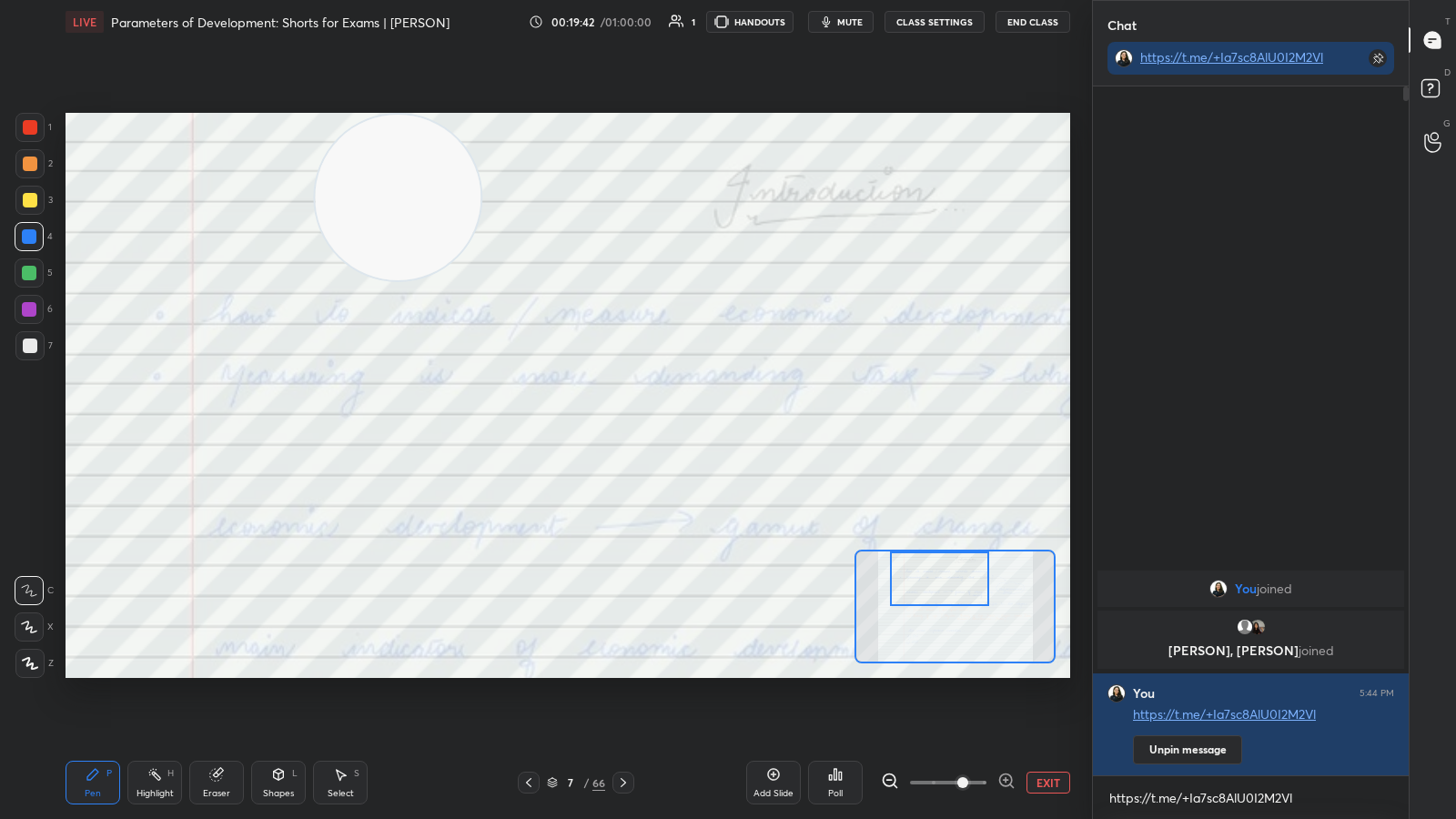 click on "Setting up your live class Poll for   secs No correct answer Start poll" at bounding box center (568, 395) 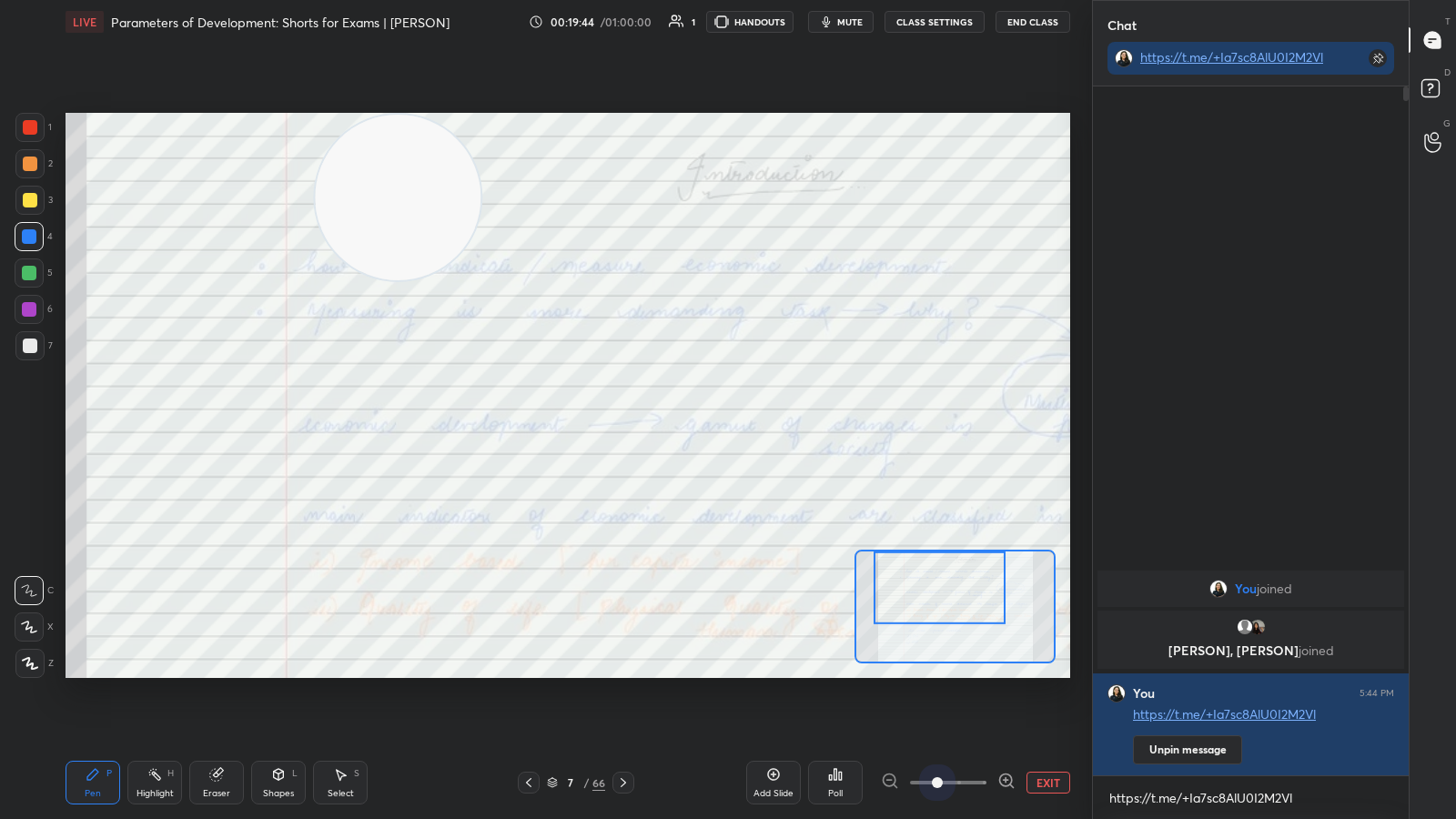 click at bounding box center [948, 783] 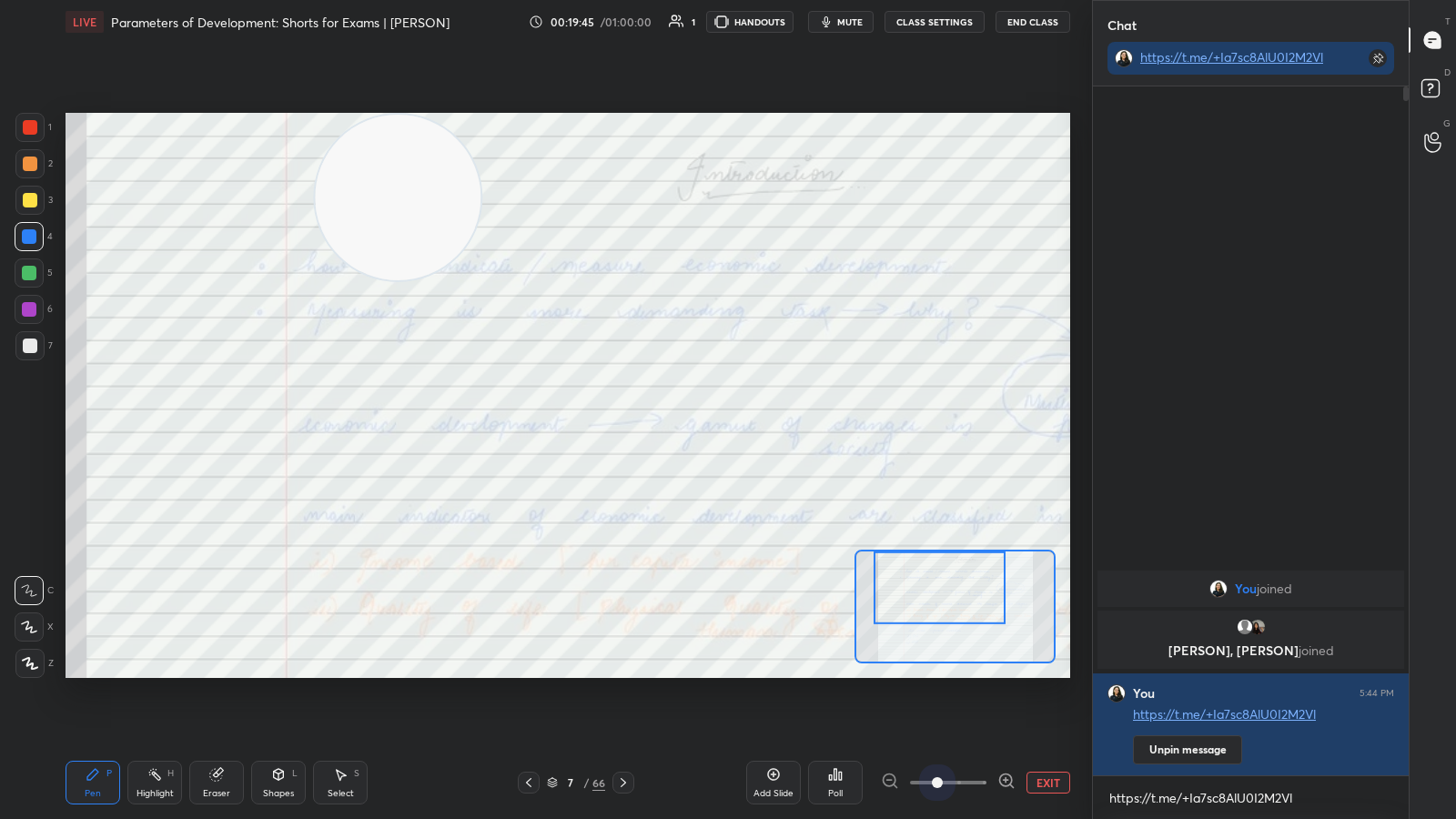 click at bounding box center (948, 783) 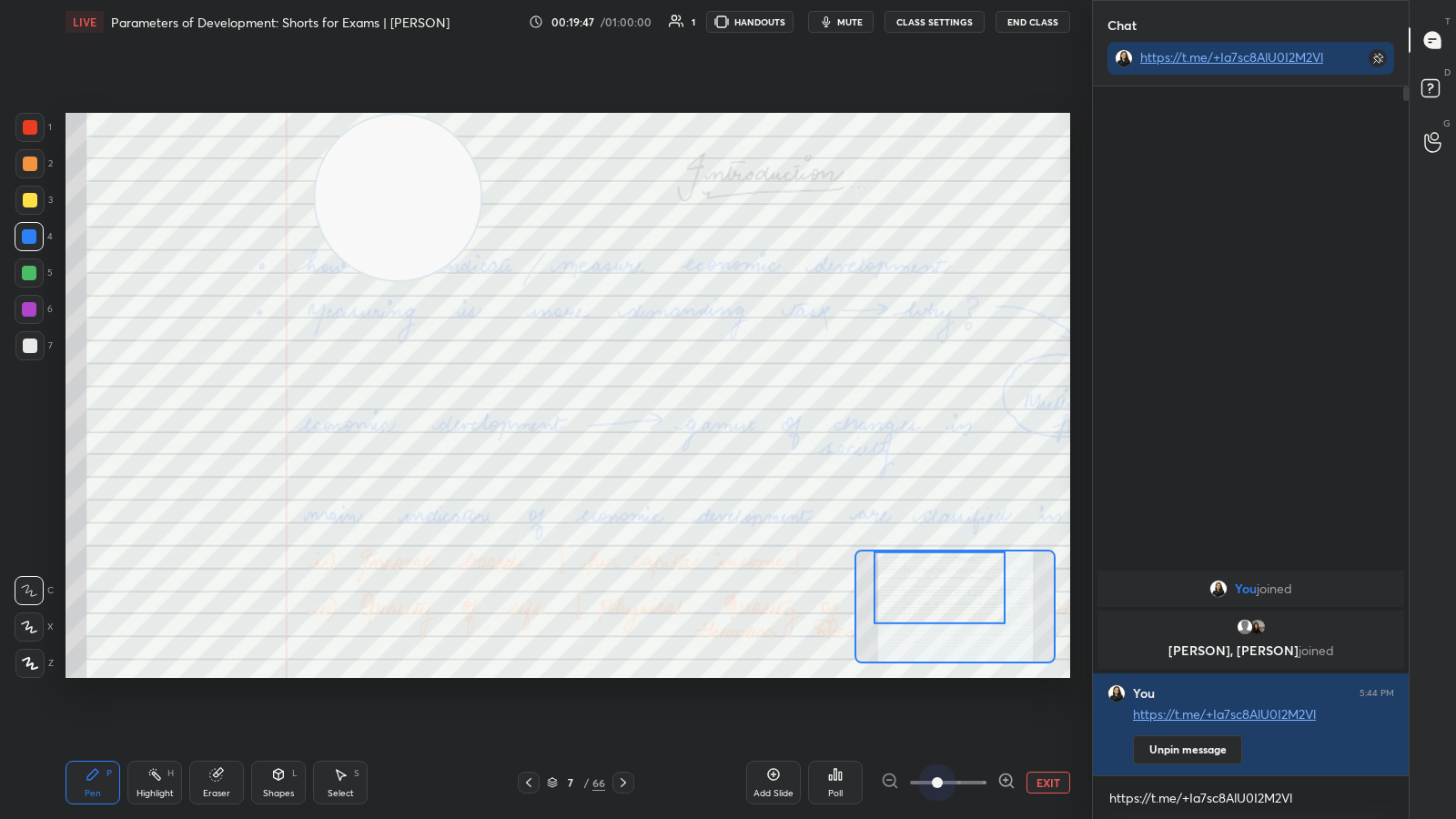 drag, startPoint x: 939, startPoint y: 783, endPoint x: 892, endPoint y: 777, distance: 47.38143 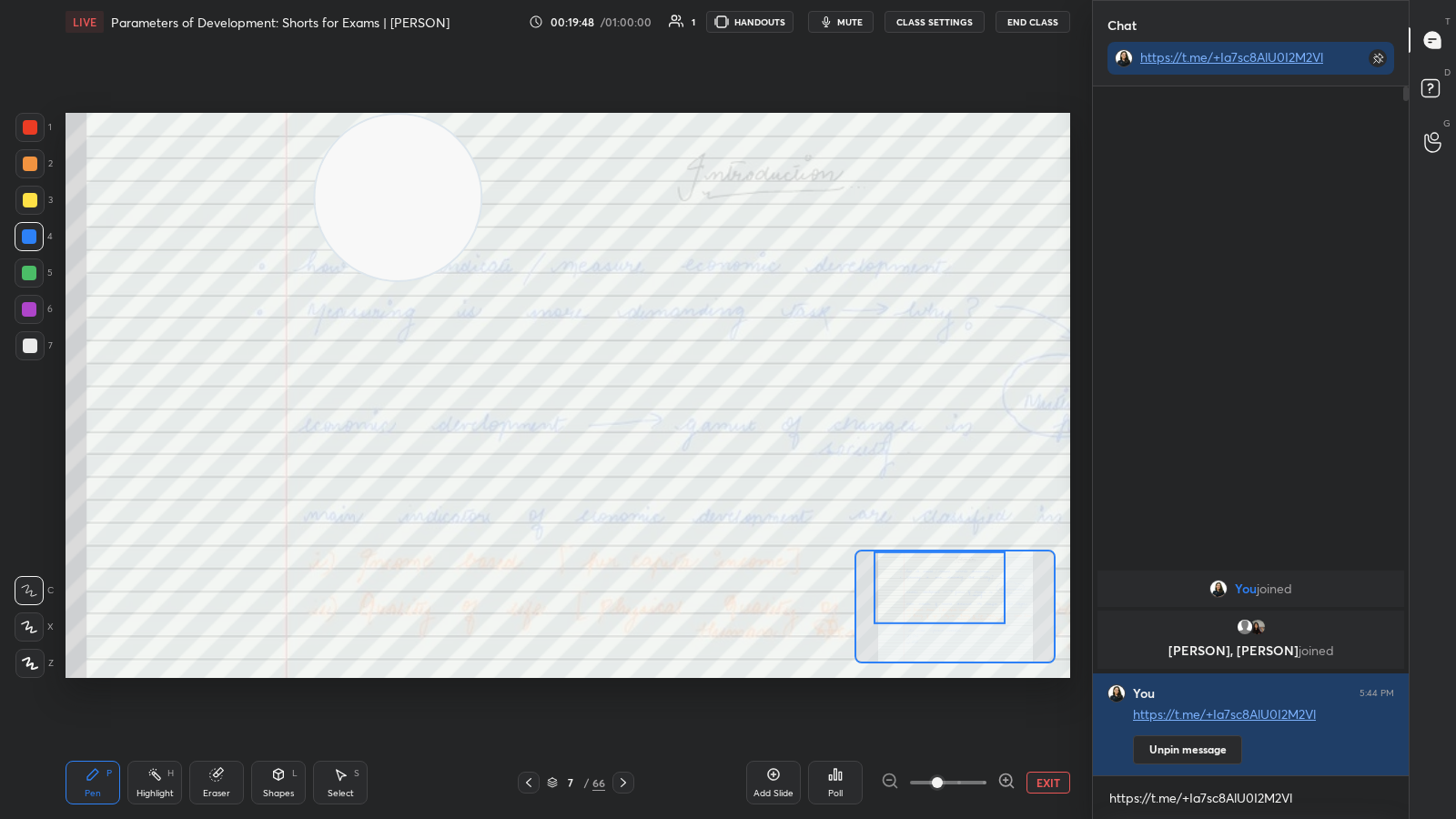 click on "EXIT" at bounding box center [1048, 783] 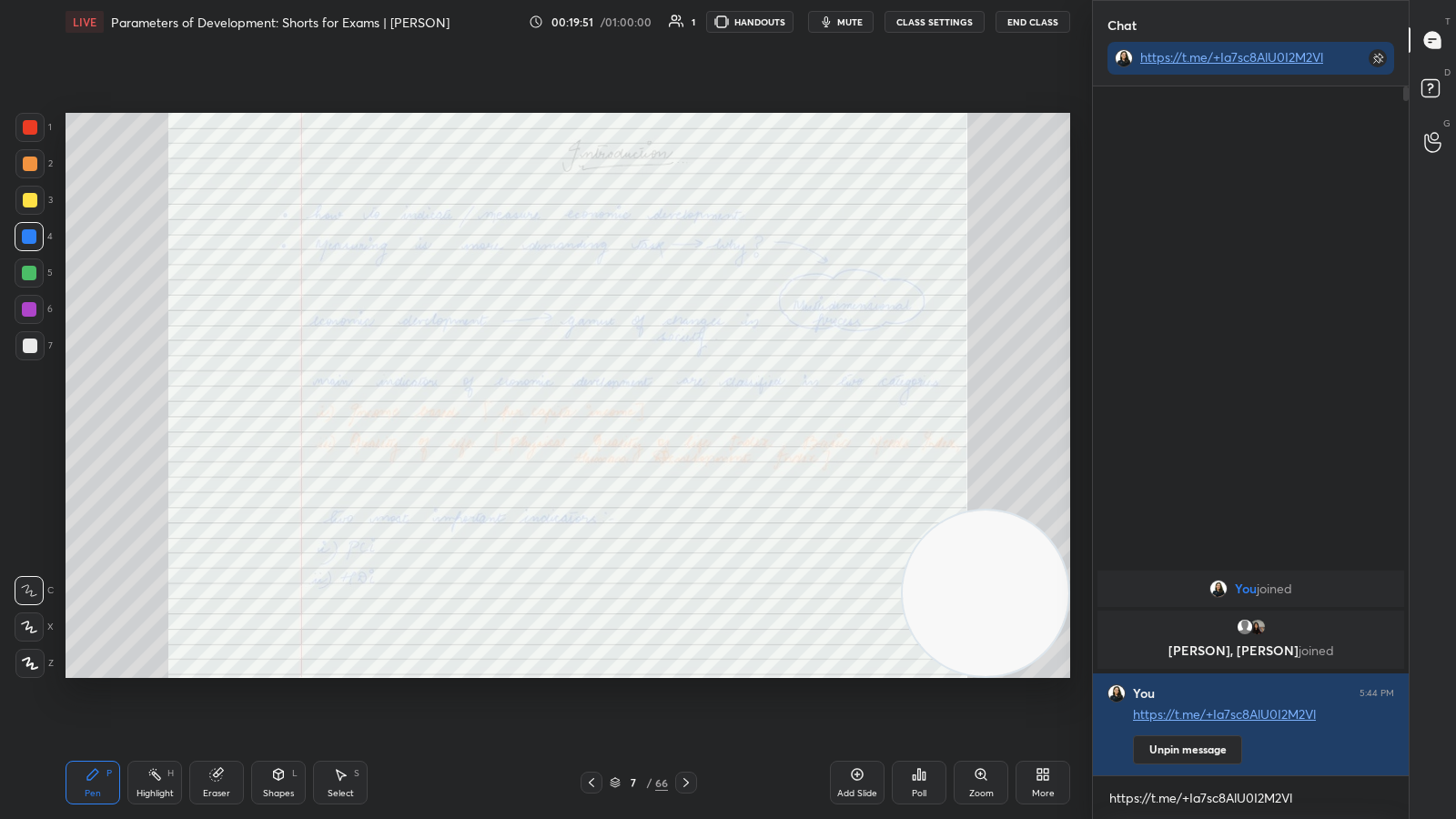 drag, startPoint x: 396, startPoint y: 200, endPoint x: 1042, endPoint y: 647, distance: 785.57304 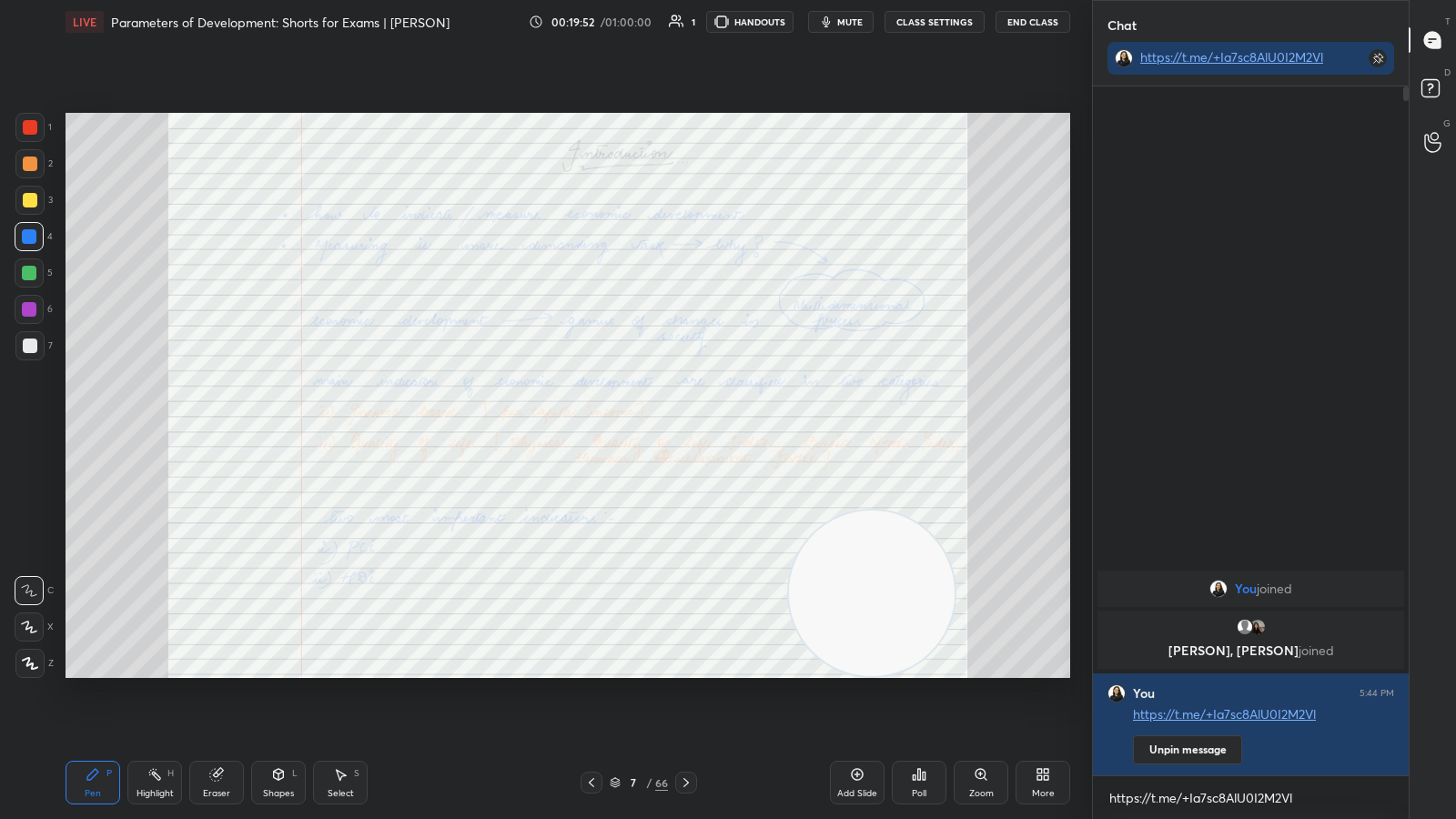 drag, startPoint x: 1004, startPoint y: 605, endPoint x: 894, endPoint y: 629, distance: 112.58774 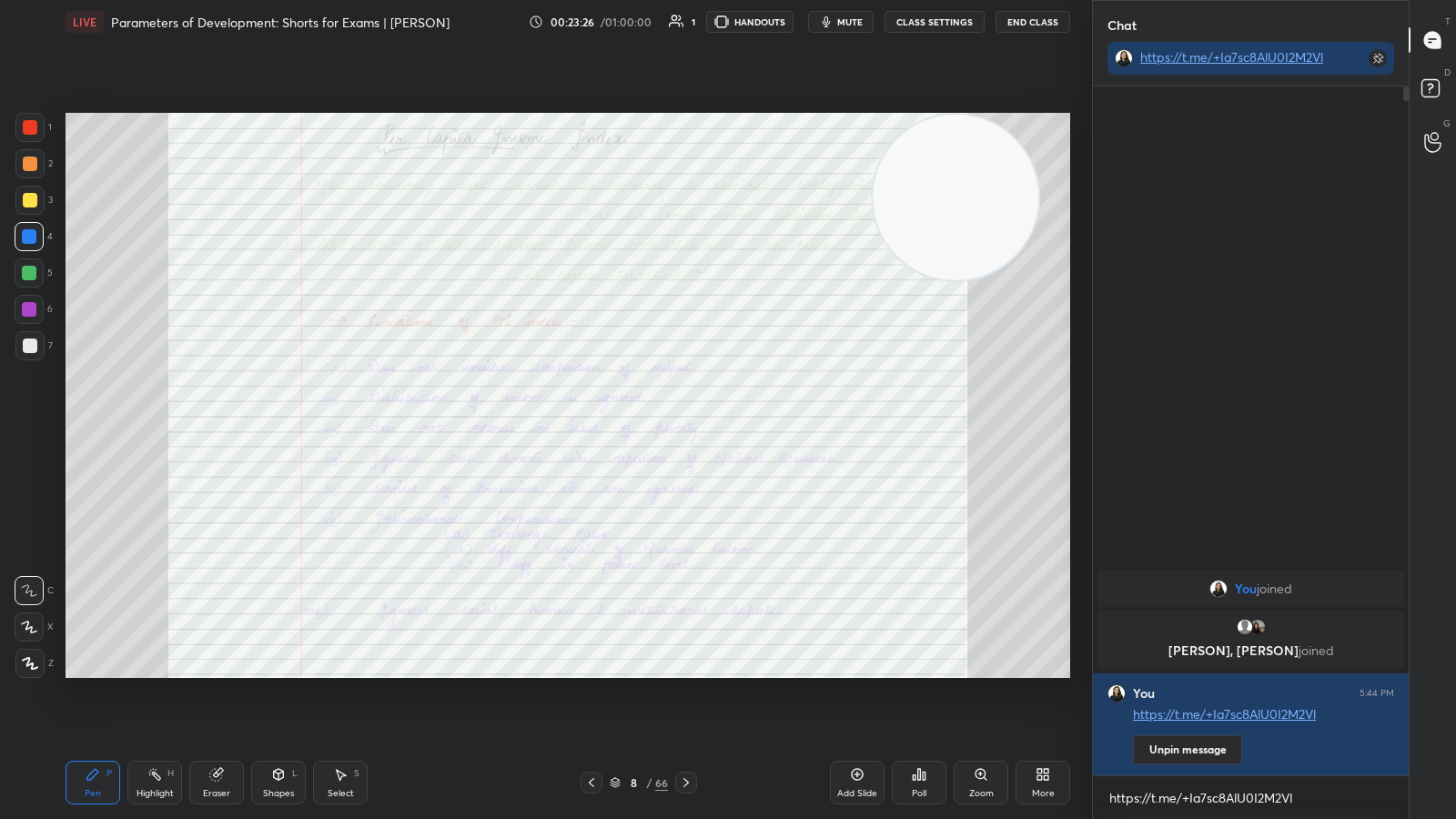 click 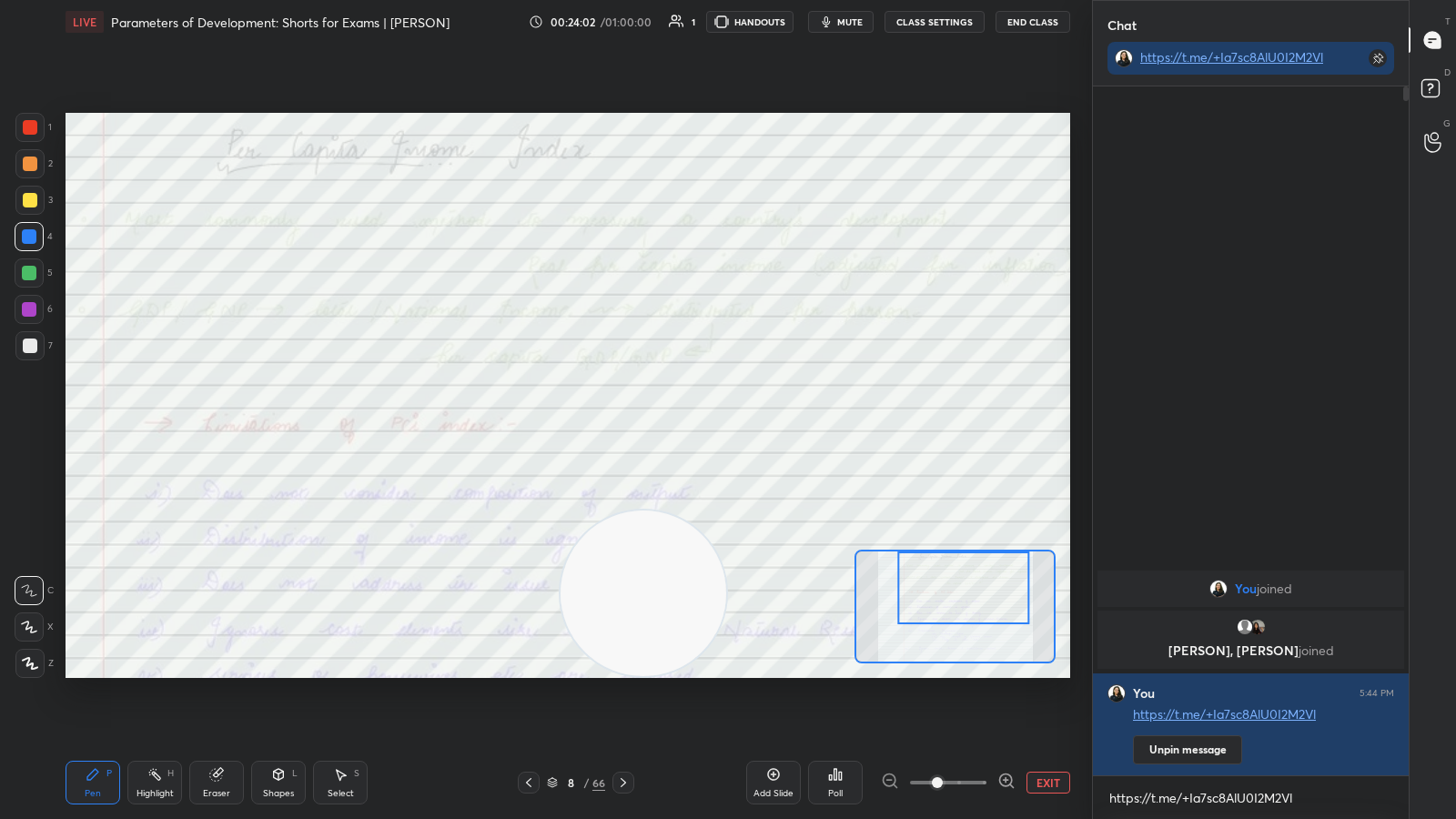 drag, startPoint x: 1005, startPoint y: 615, endPoint x: 1015, endPoint y: 585, distance: 31.622777 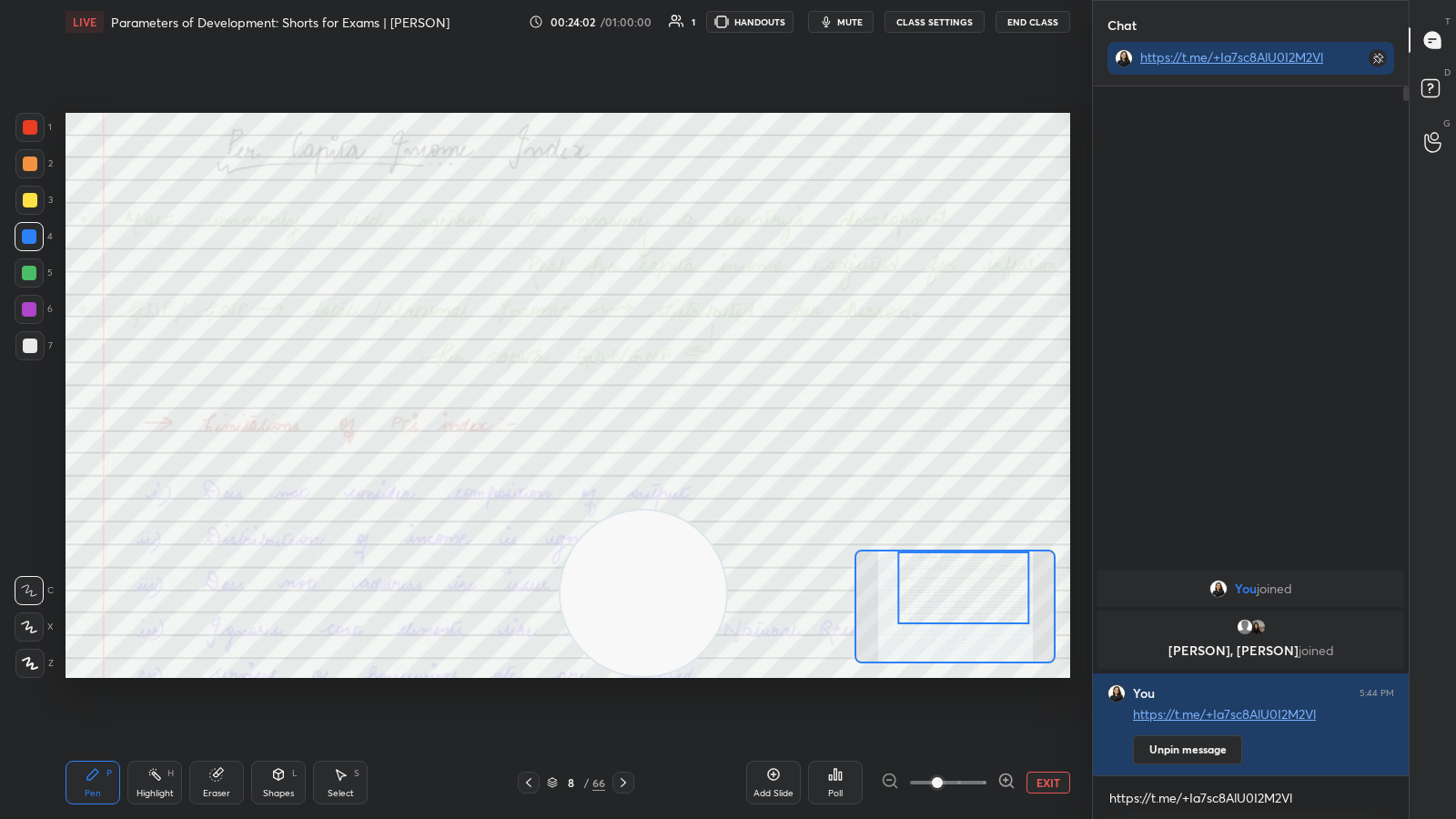 click at bounding box center (964, 588) 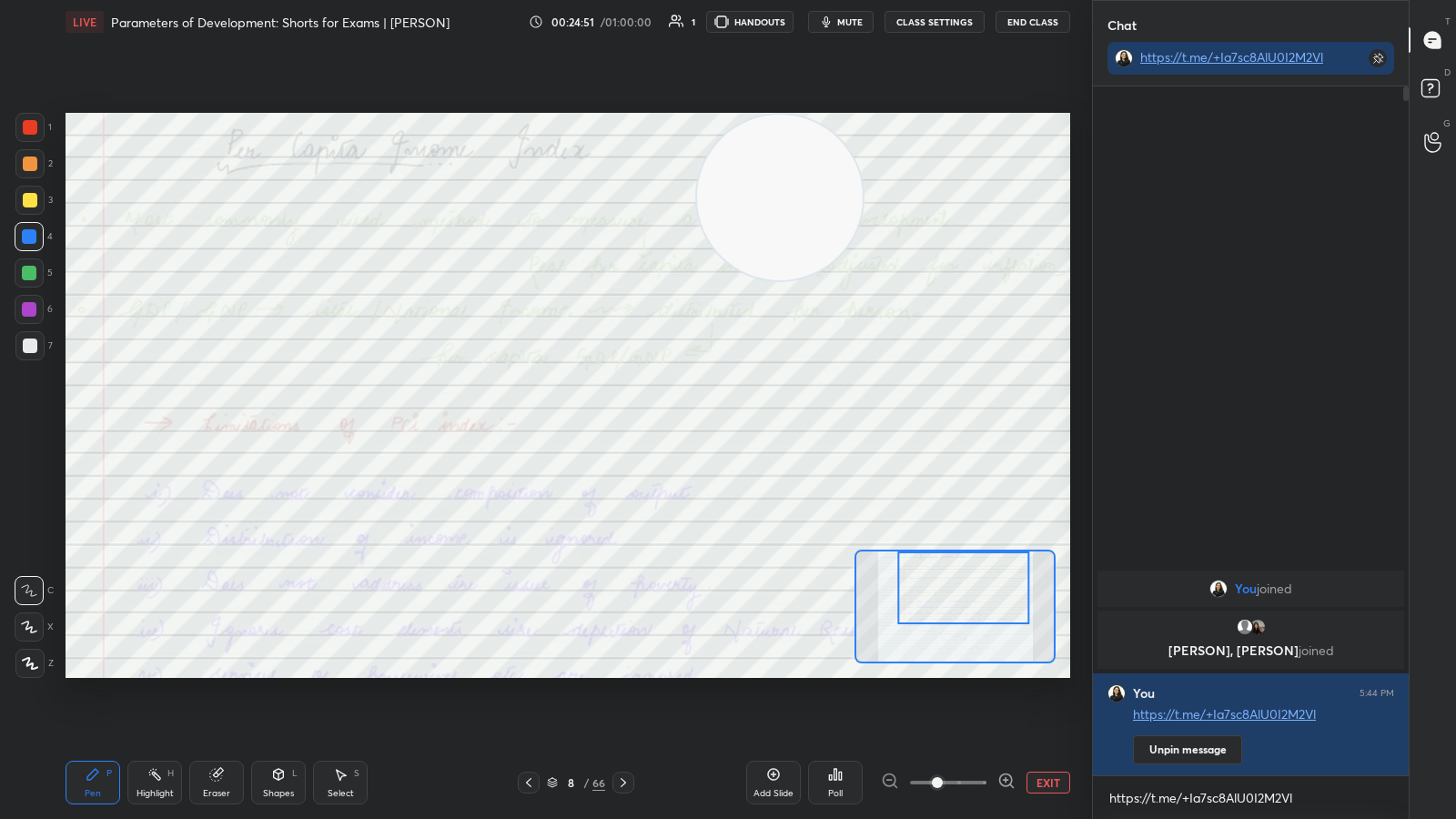 click 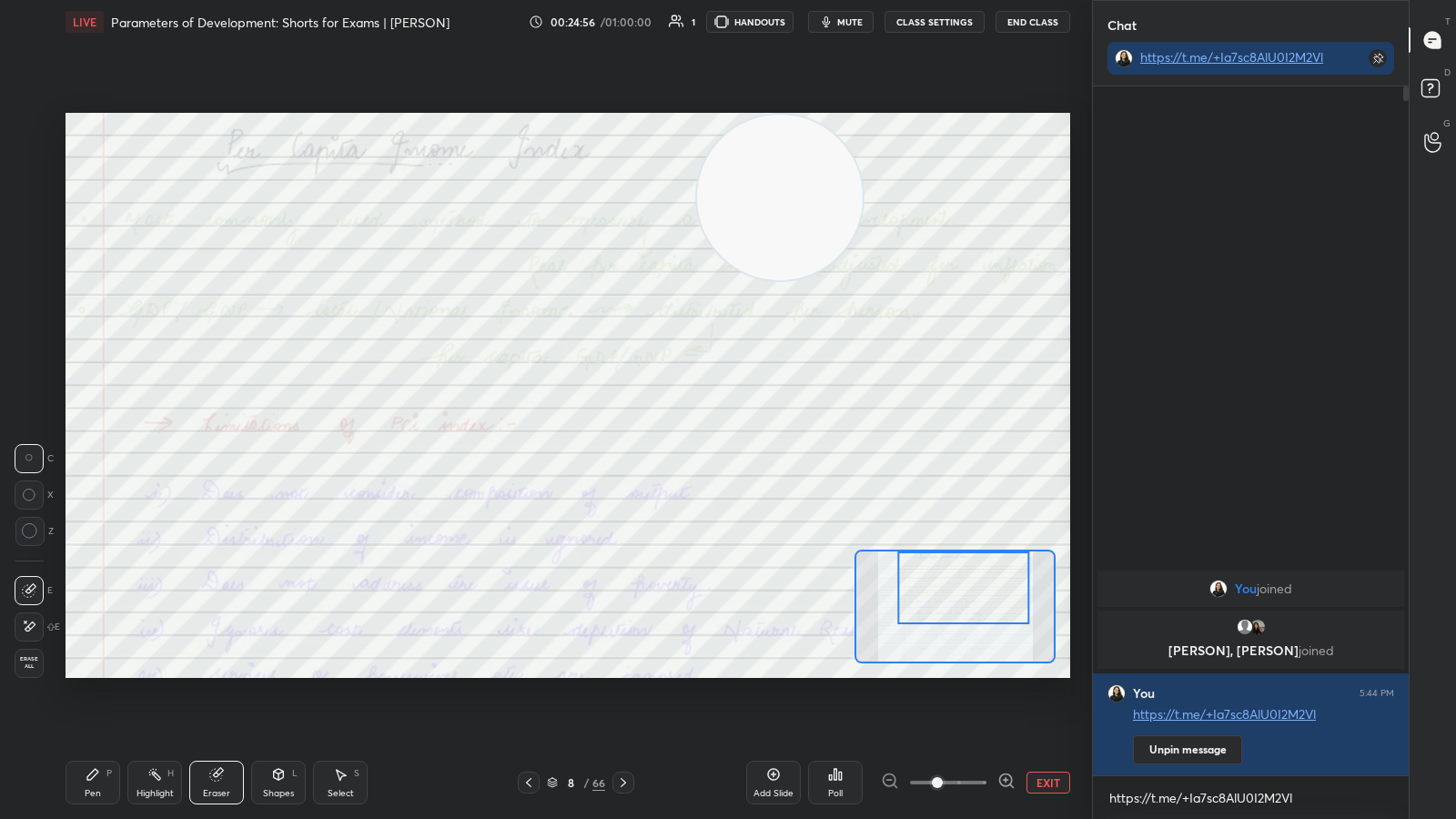 click 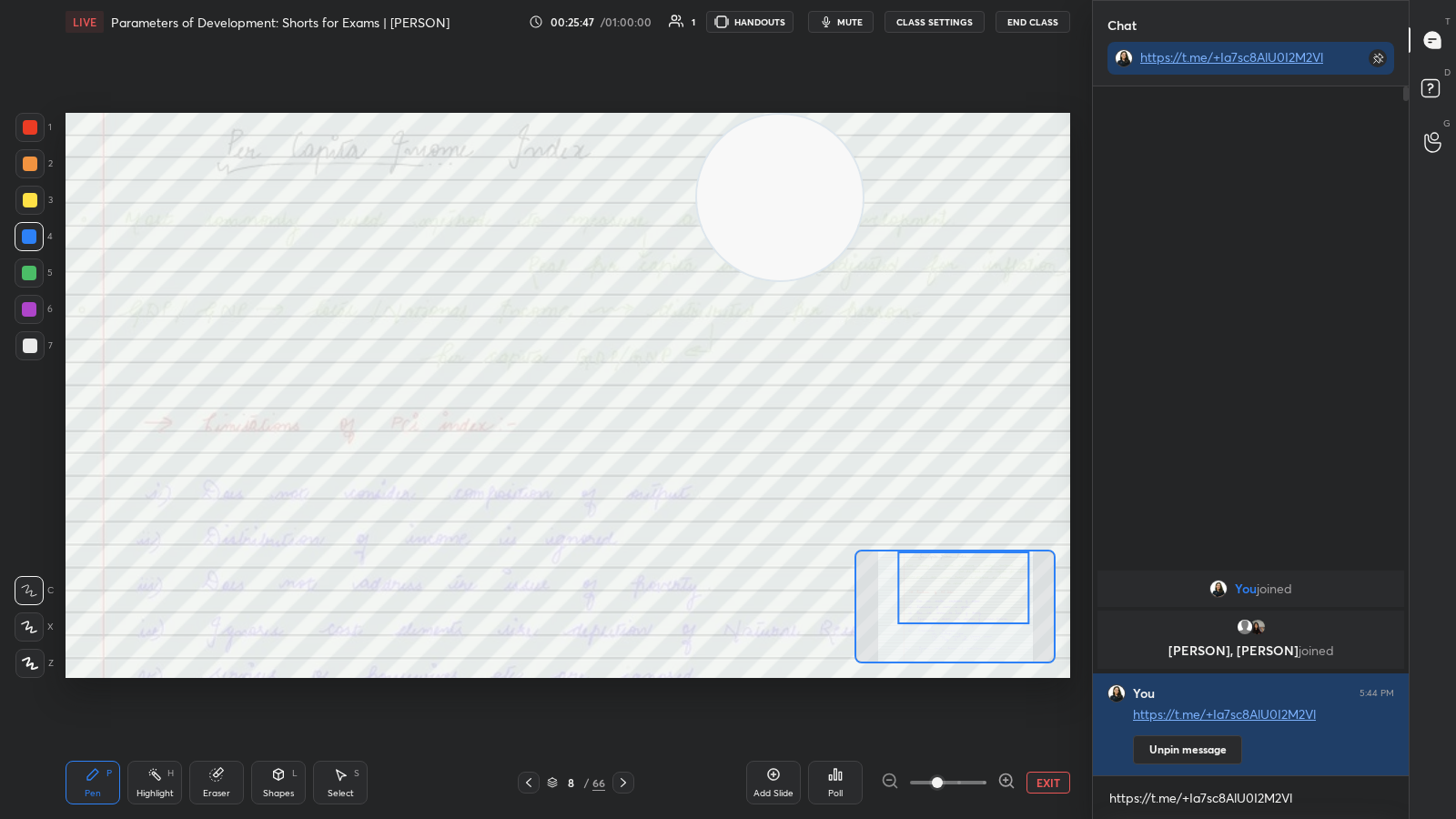 click 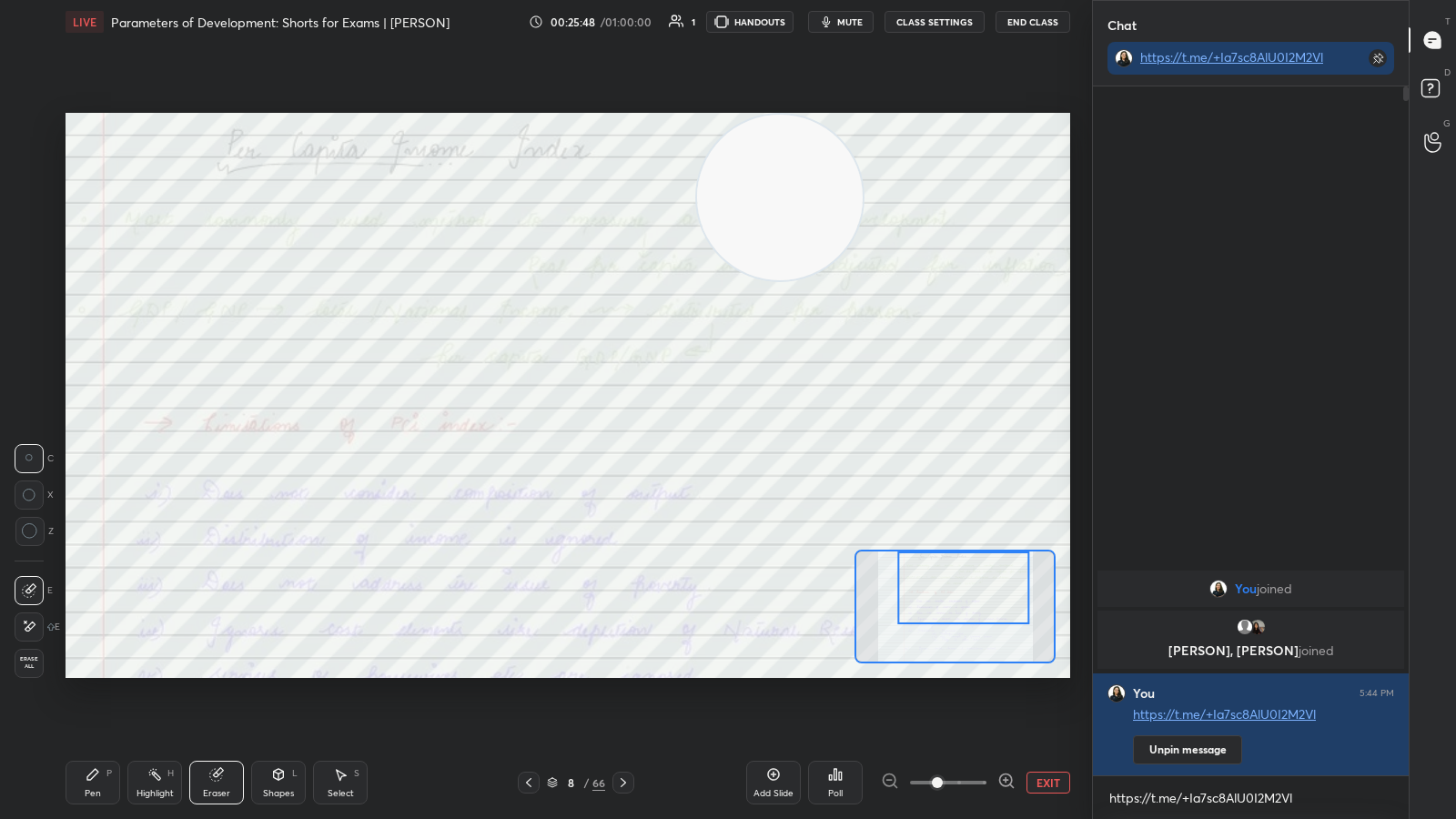 click on "1 2 3 4 5 6 7 C X Z C X Z E E Erase all   H H LIVE Parameters of Development: Shorts for Exams | Arima Chaturvedi 00:25:48 /  01:00:00 1 HANDOUTS mute CLASS SETTINGS End Class Setting up your live class Poll for   secs No correct answer Start poll Back Parameters of Development: Shorts for Exams | Arima Chaturvedi Arima Chaturvedi Pen P Highlight H Eraser Shapes L Select S 8 / 66 Add Slide Poll EXIT" at bounding box center (539, 410) 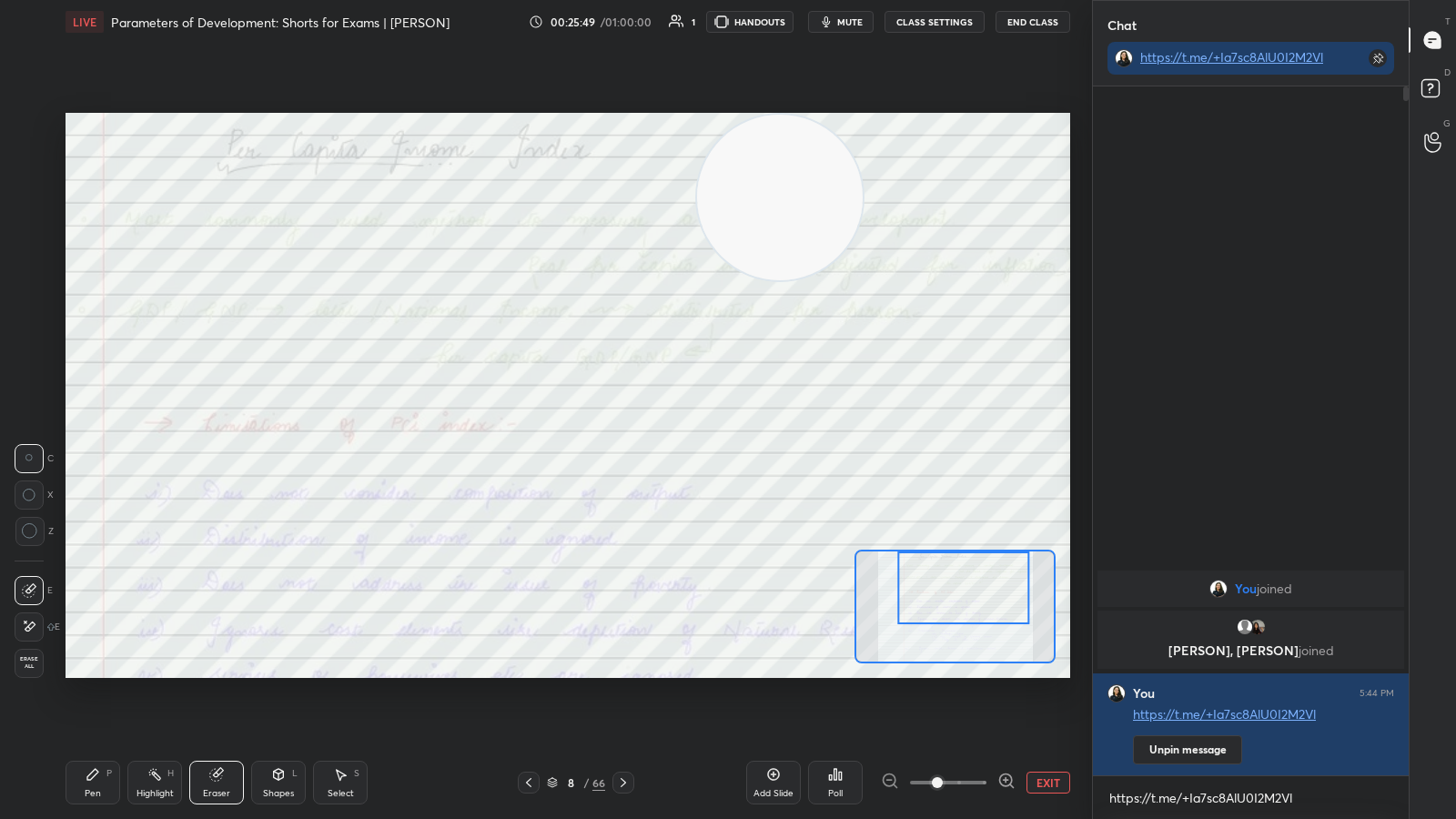 click on "Erase all" at bounding box center [29, 662] 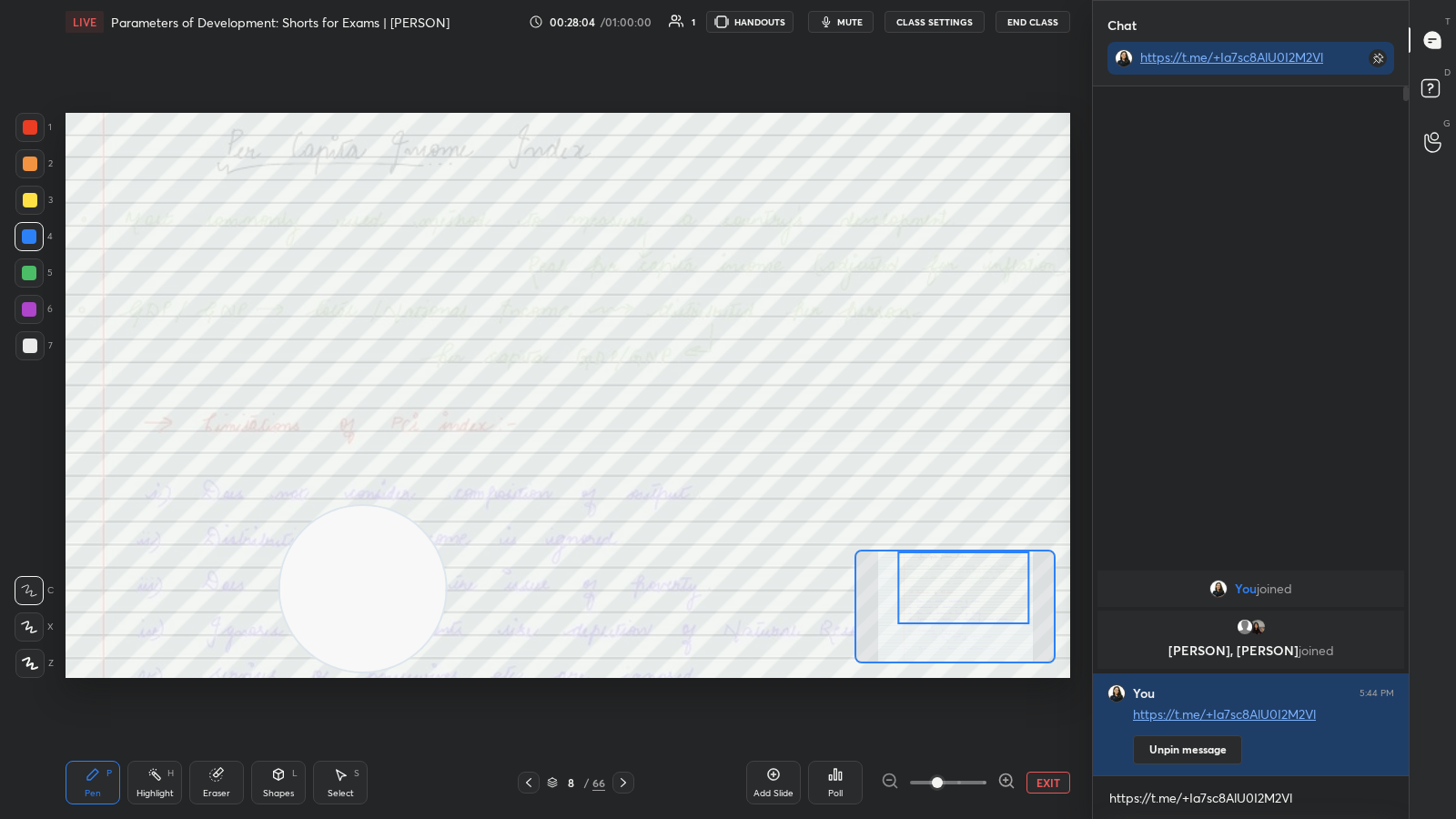 click 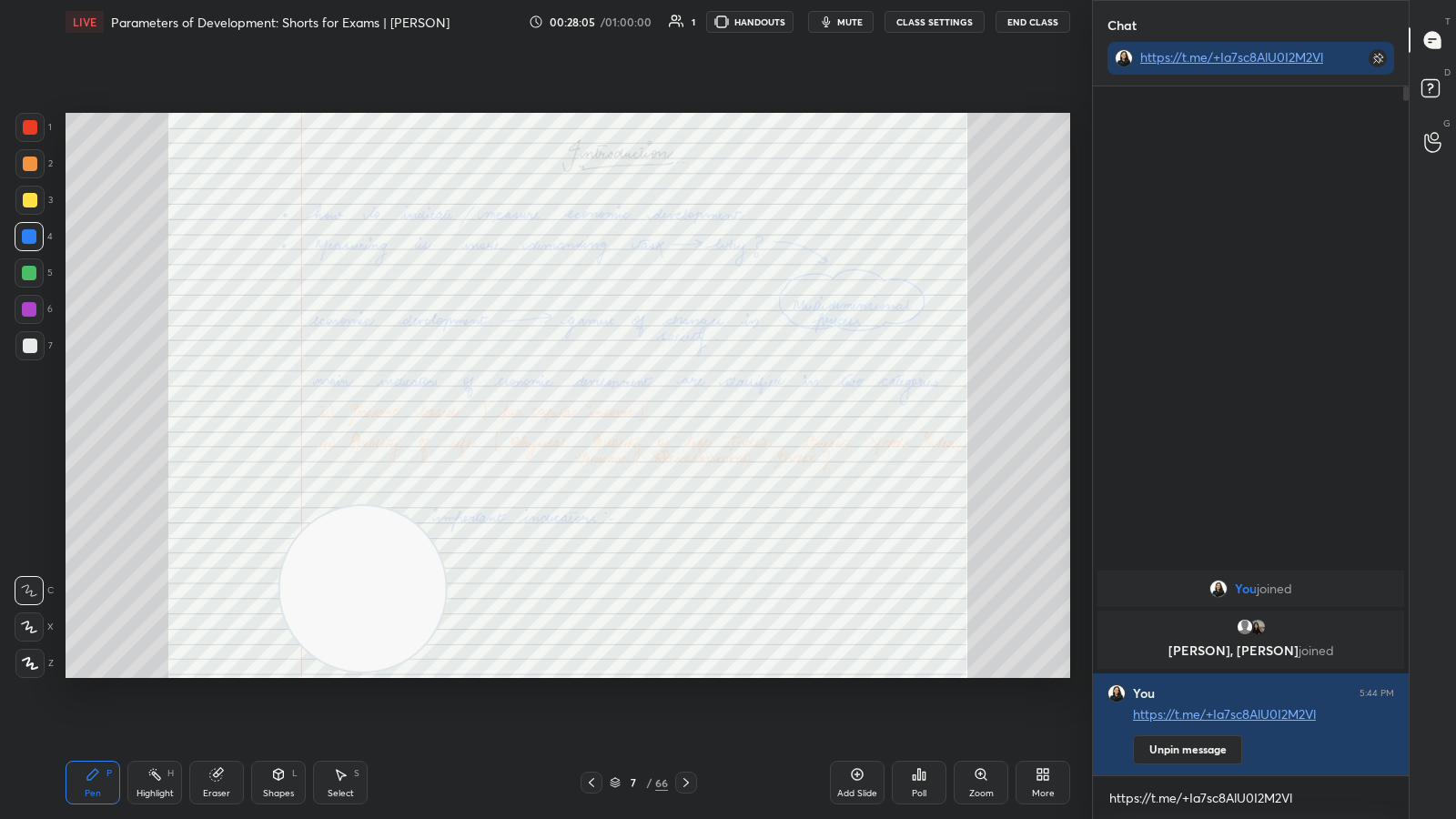 click 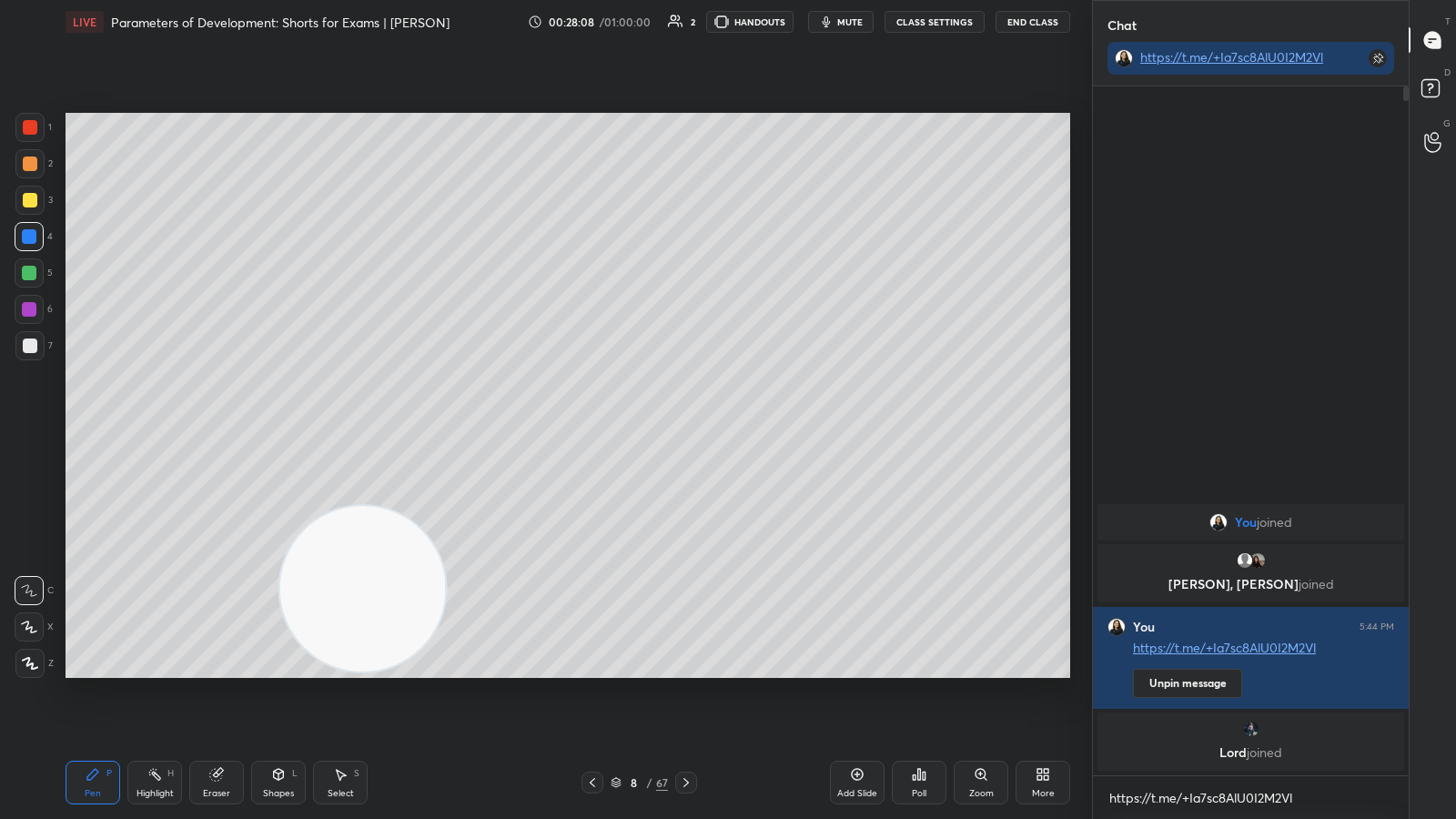 click at bounding box center [30, 200] 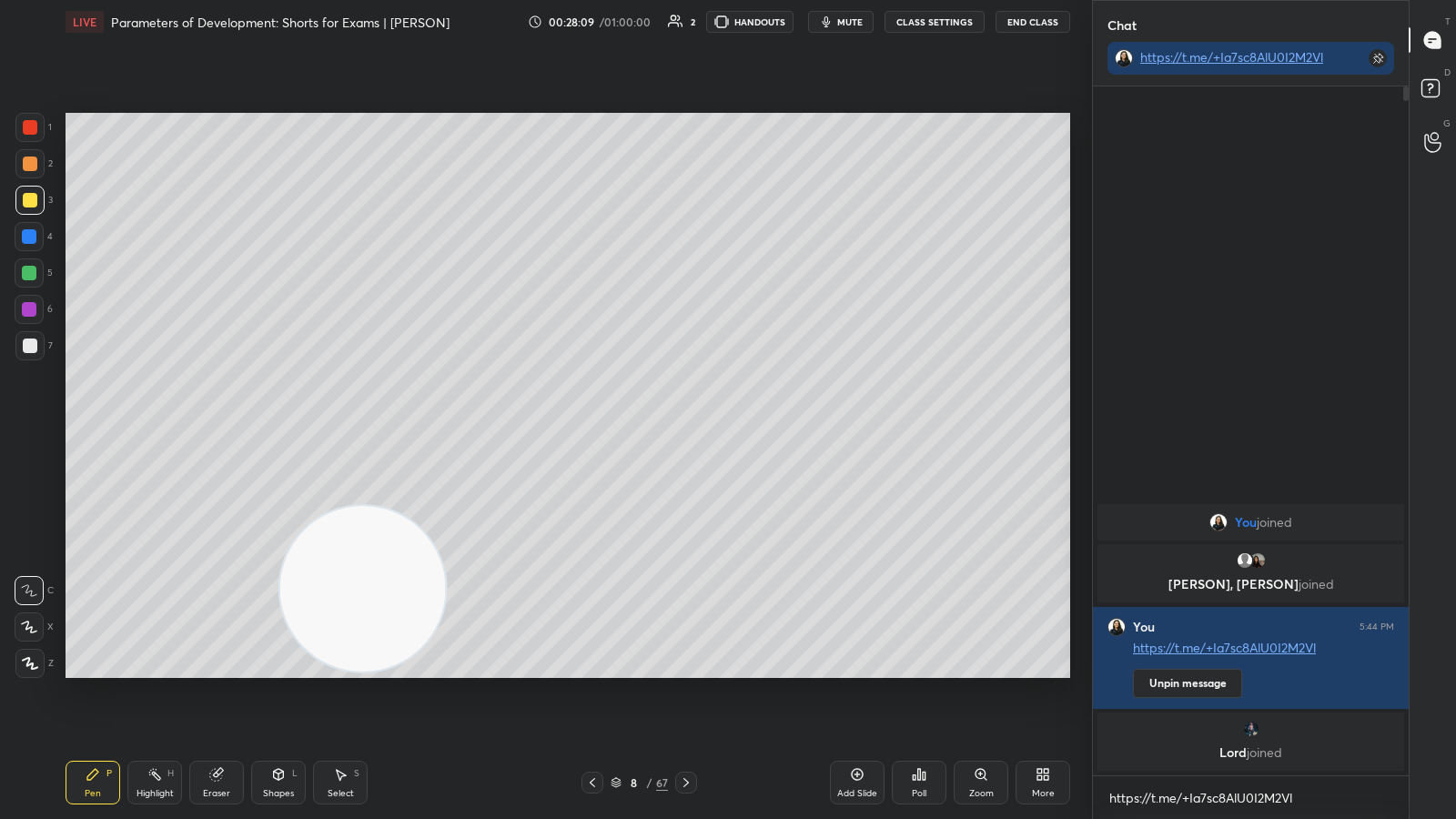 click at bounding box center (1251, 729) 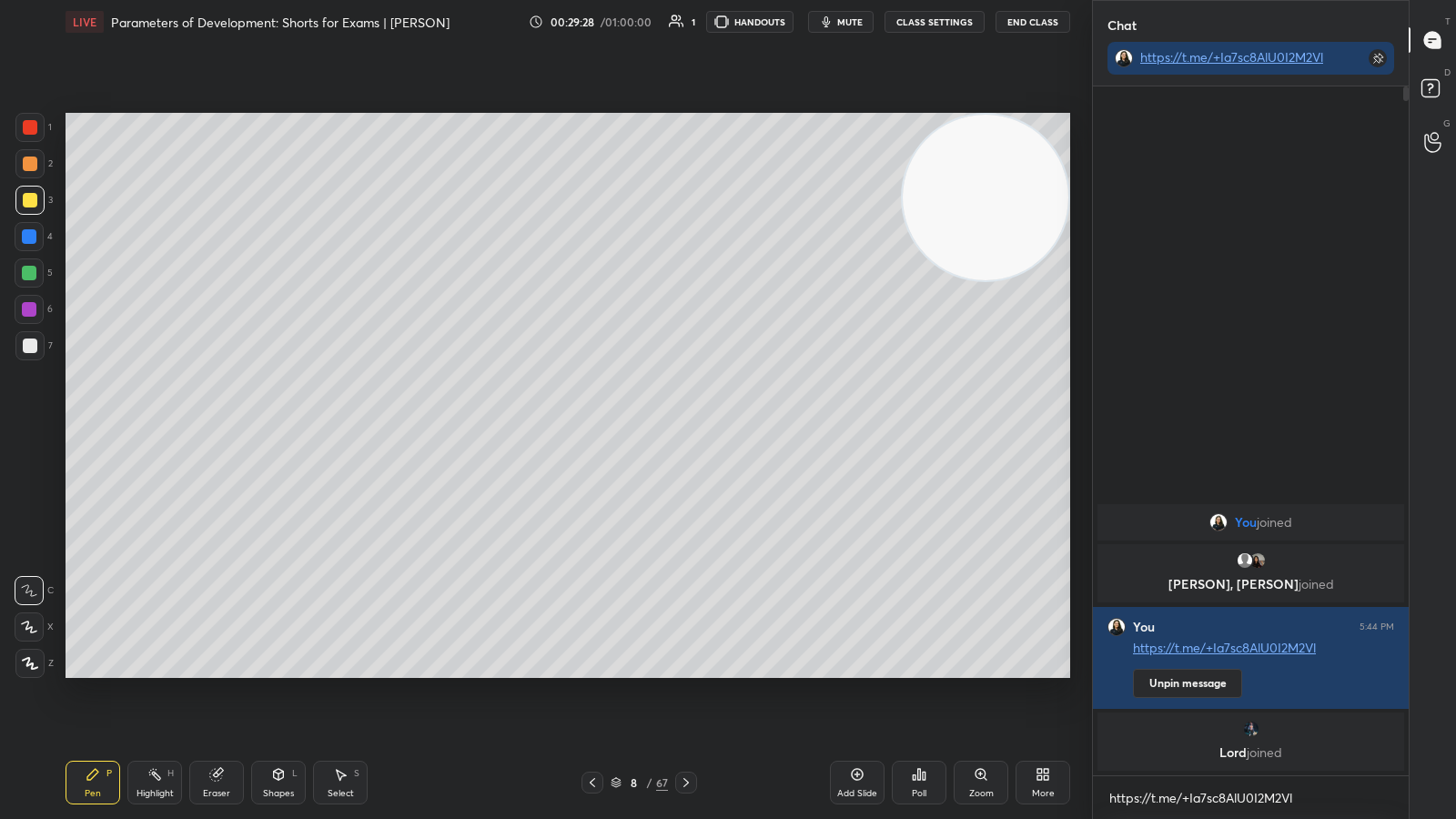 click 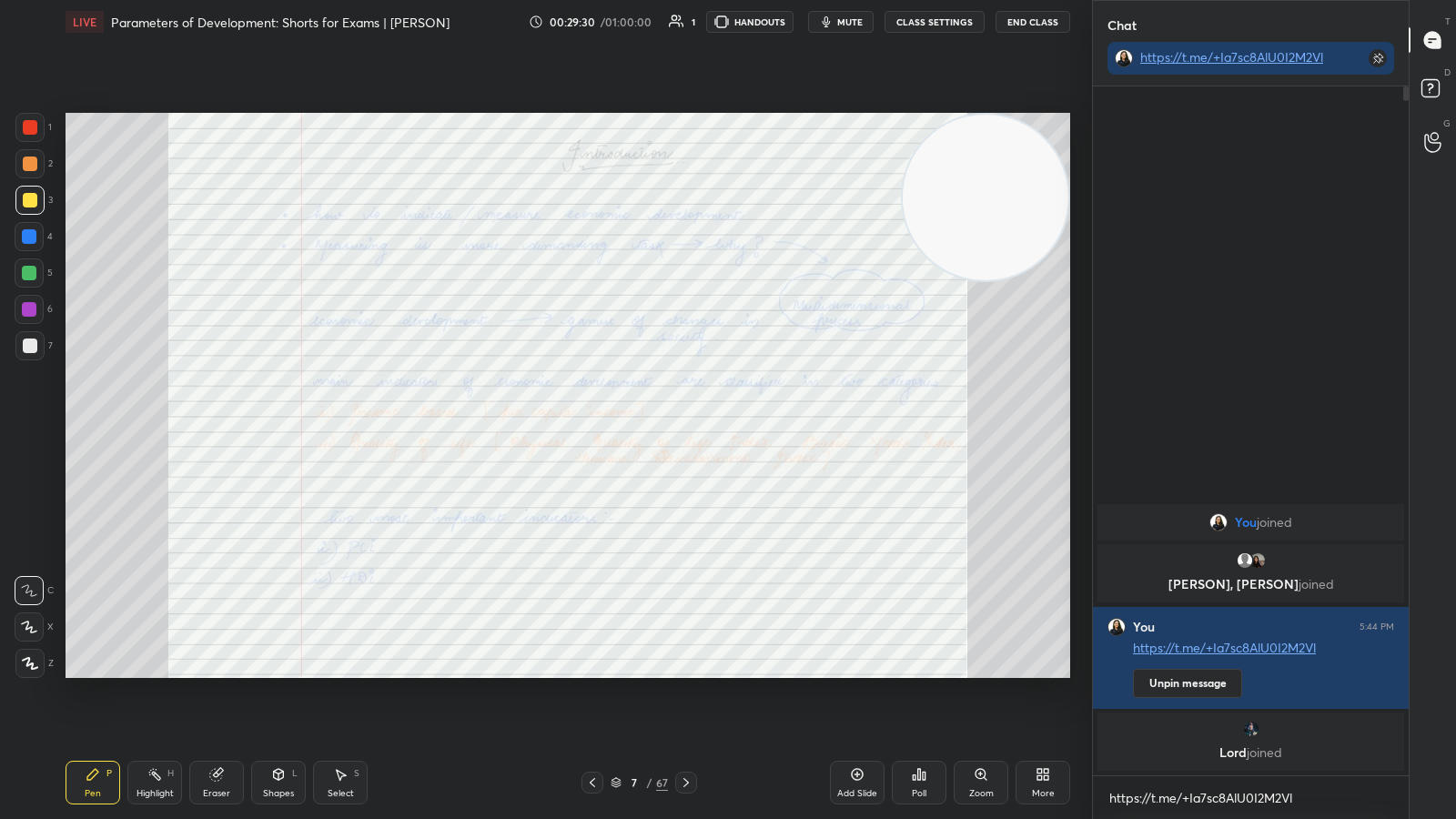 click 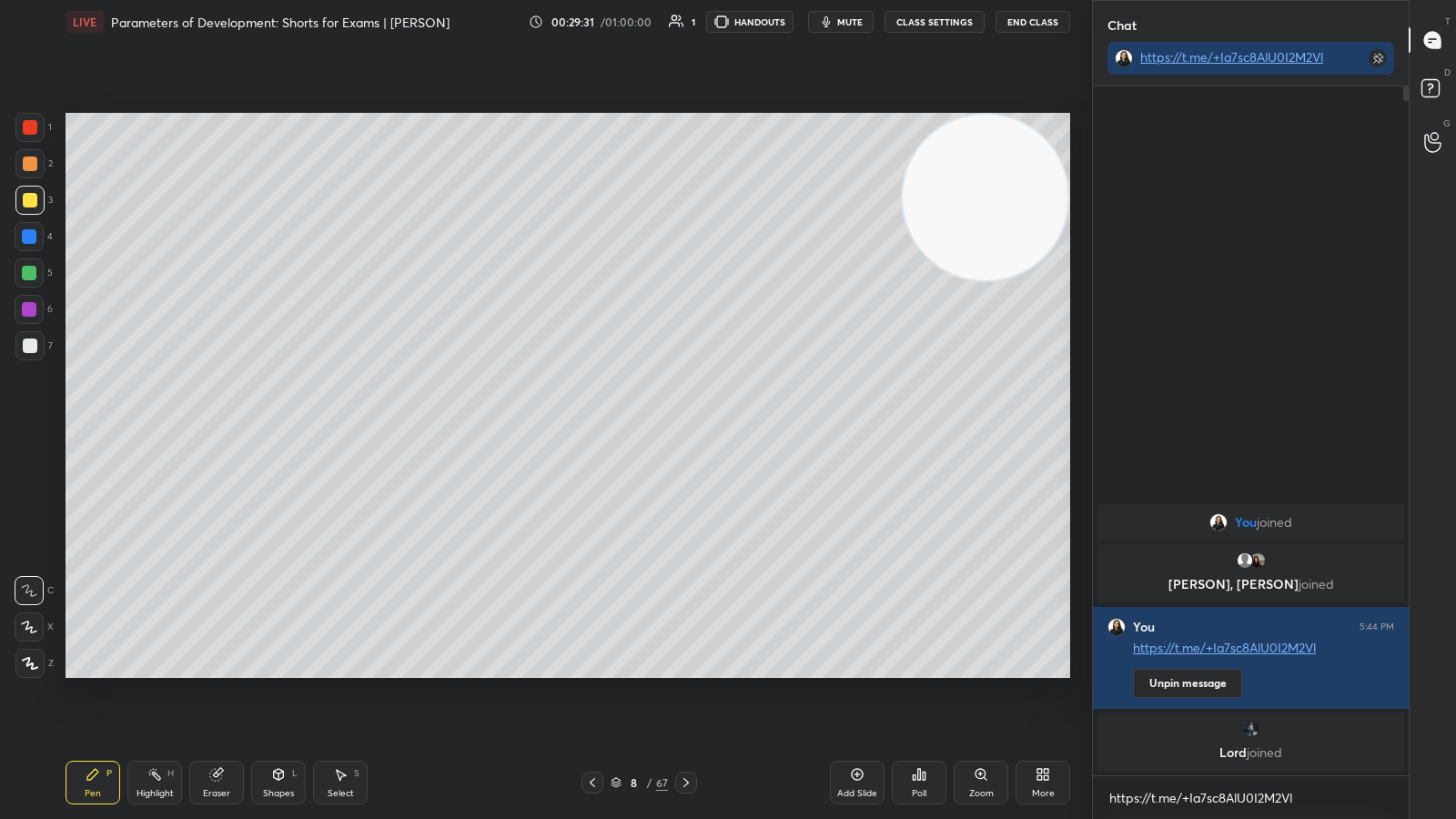 click 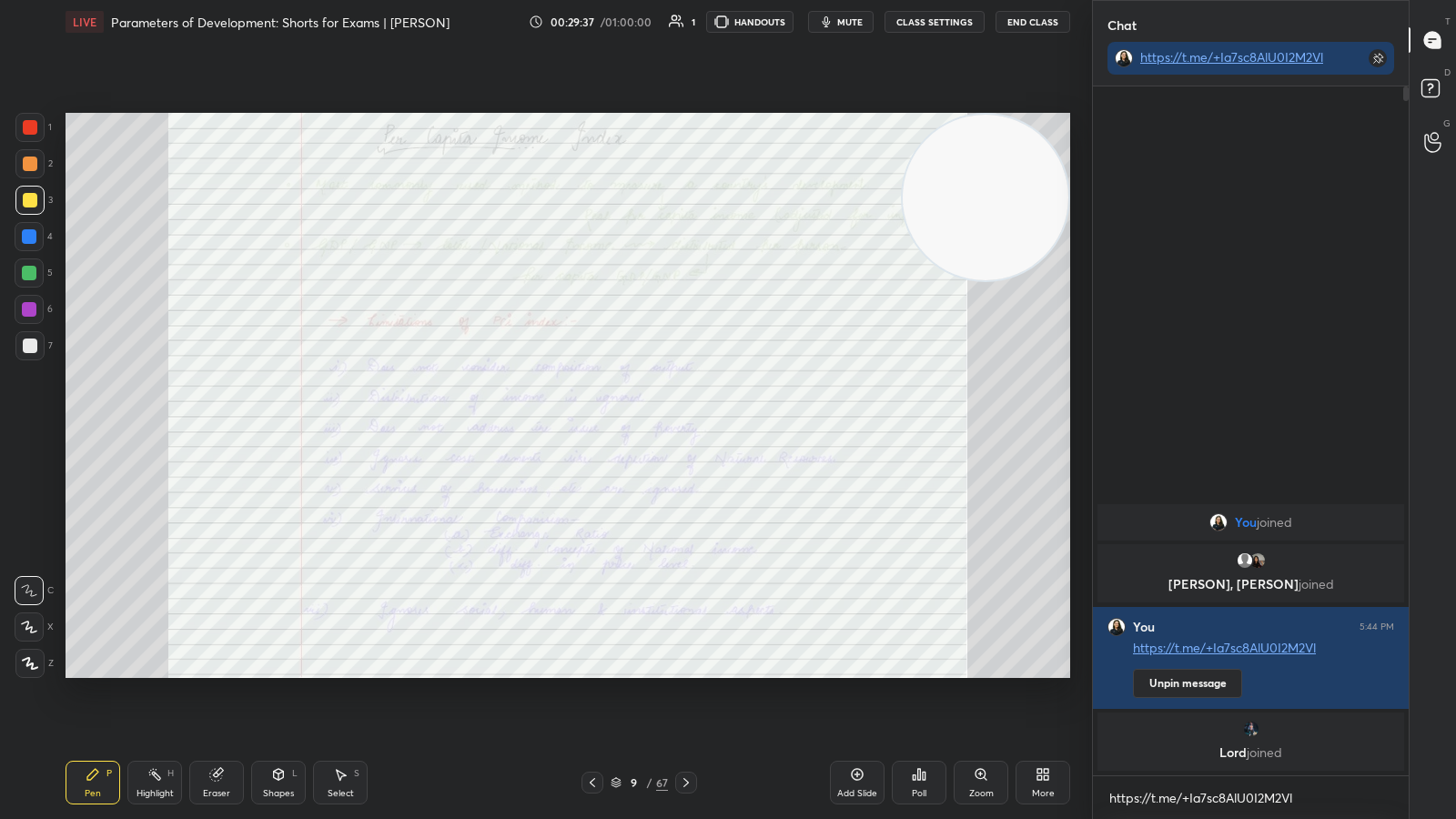 click on "mute" at bounding box center (850, 22) 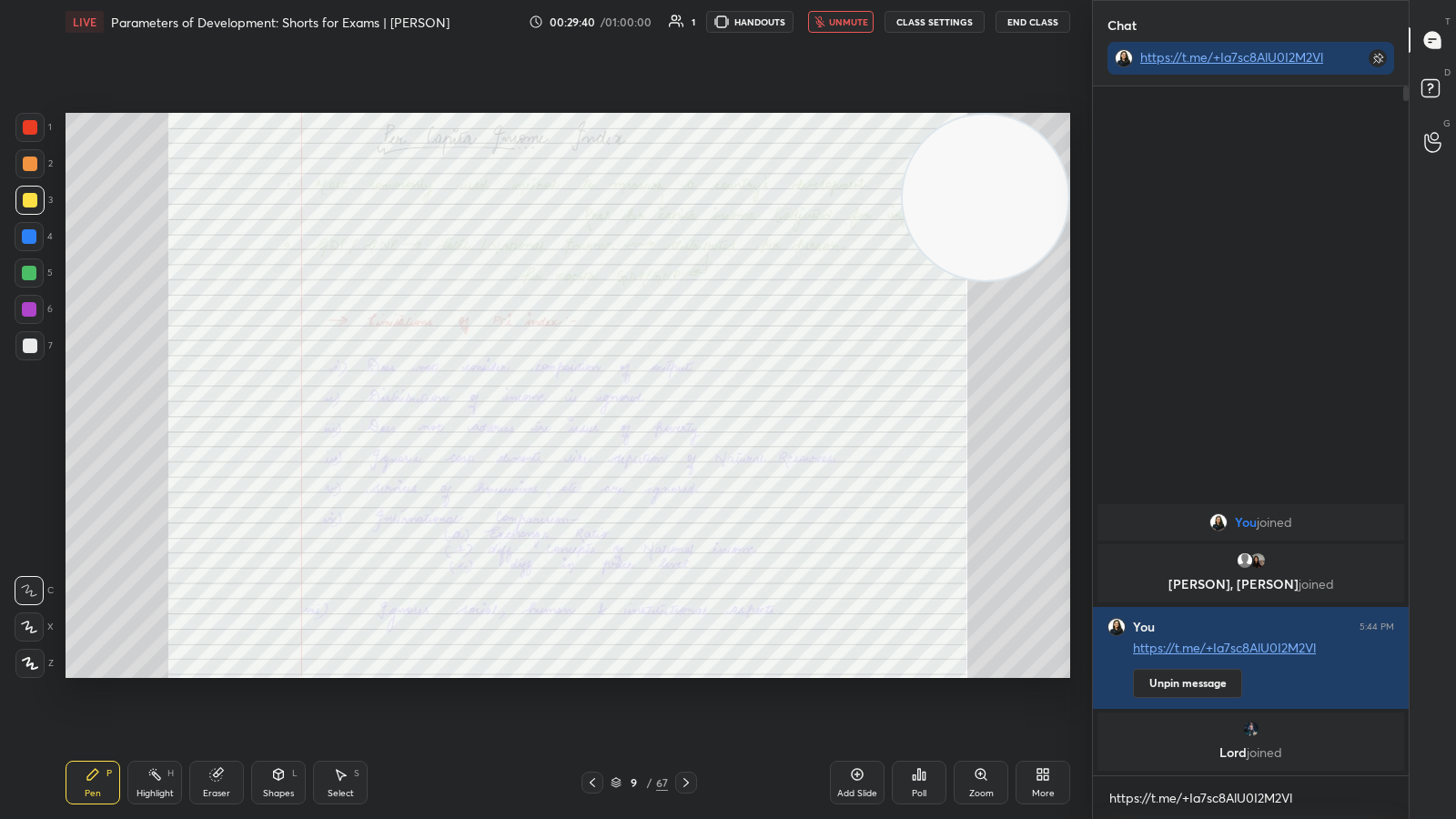 click on "Setting up your live class Poll for   secs No correct answer Start poll" at bounding box center (568, 395) 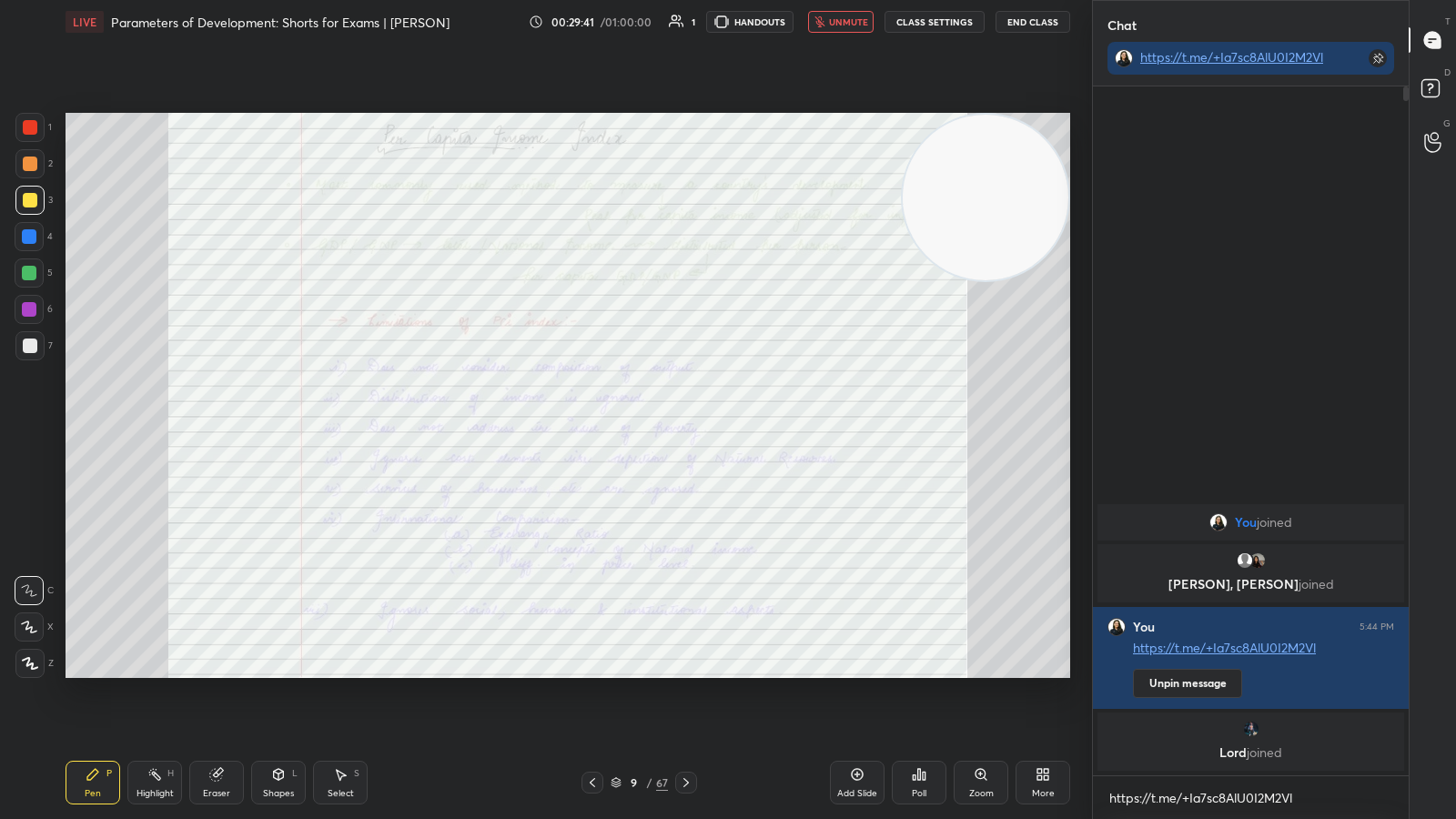 click on "unmute" at bounding box center (841, 22) 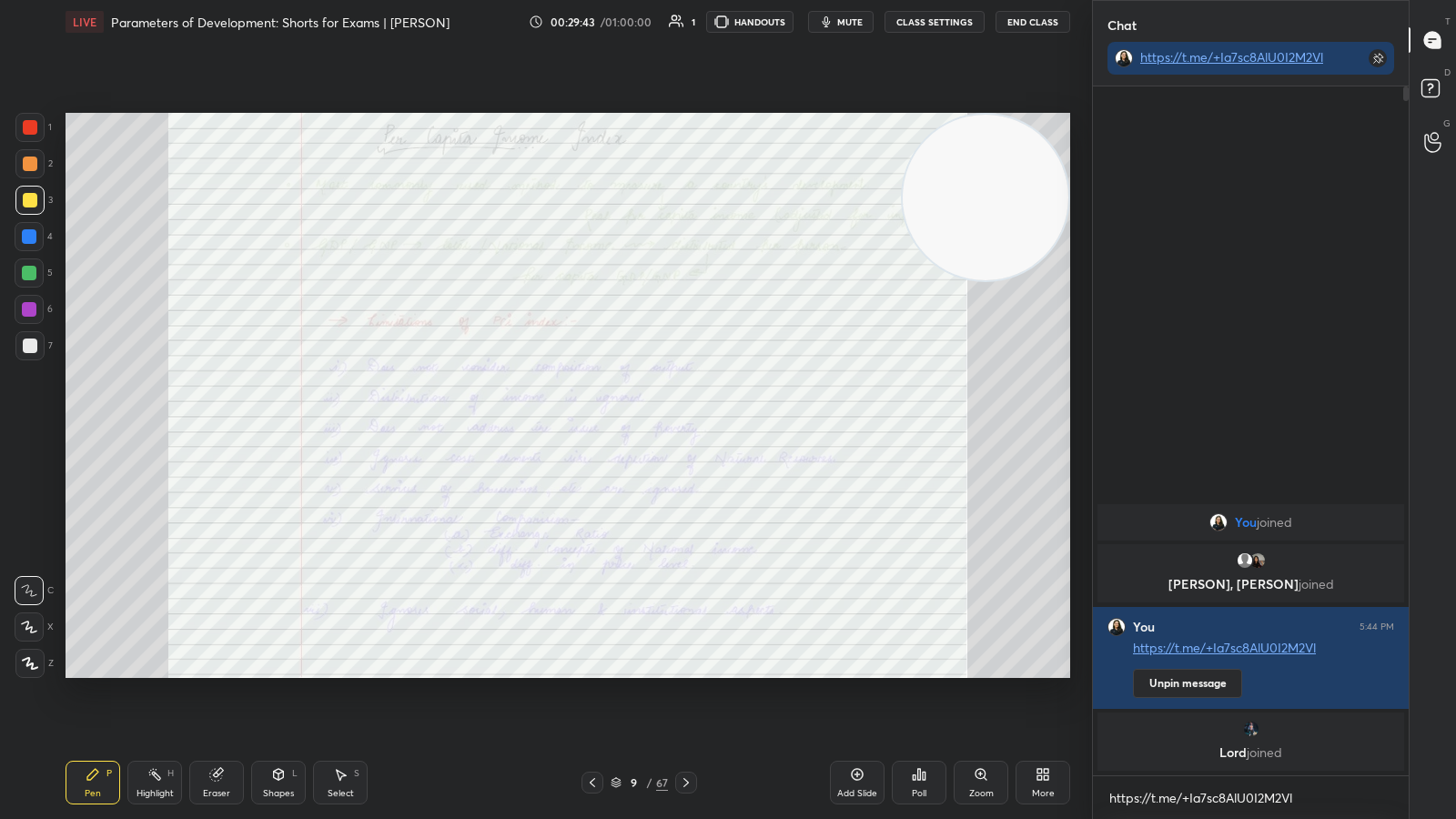 click on "Poll" at bounding box center (919, 783) 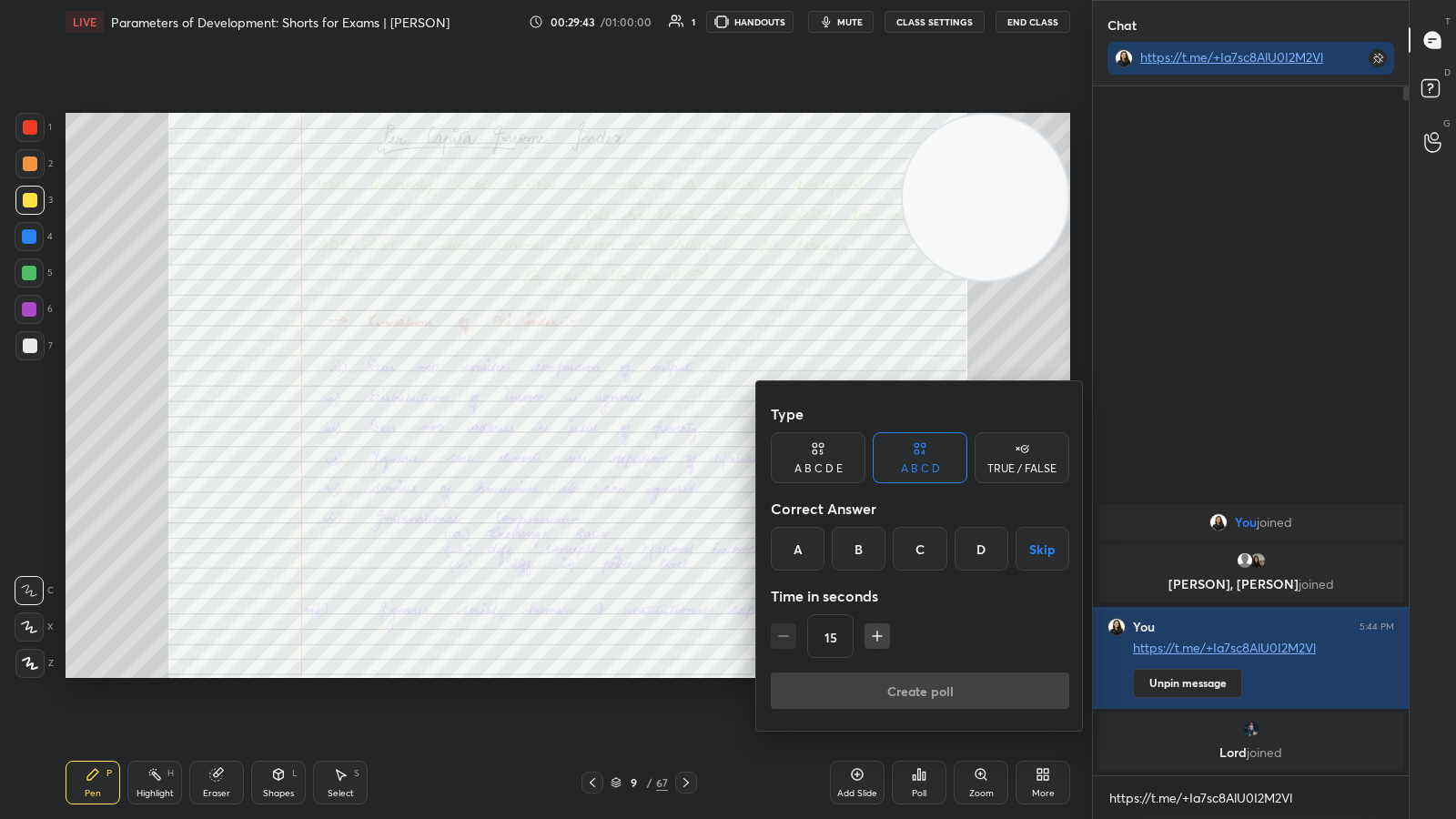 click at bounding box center (728, 410) 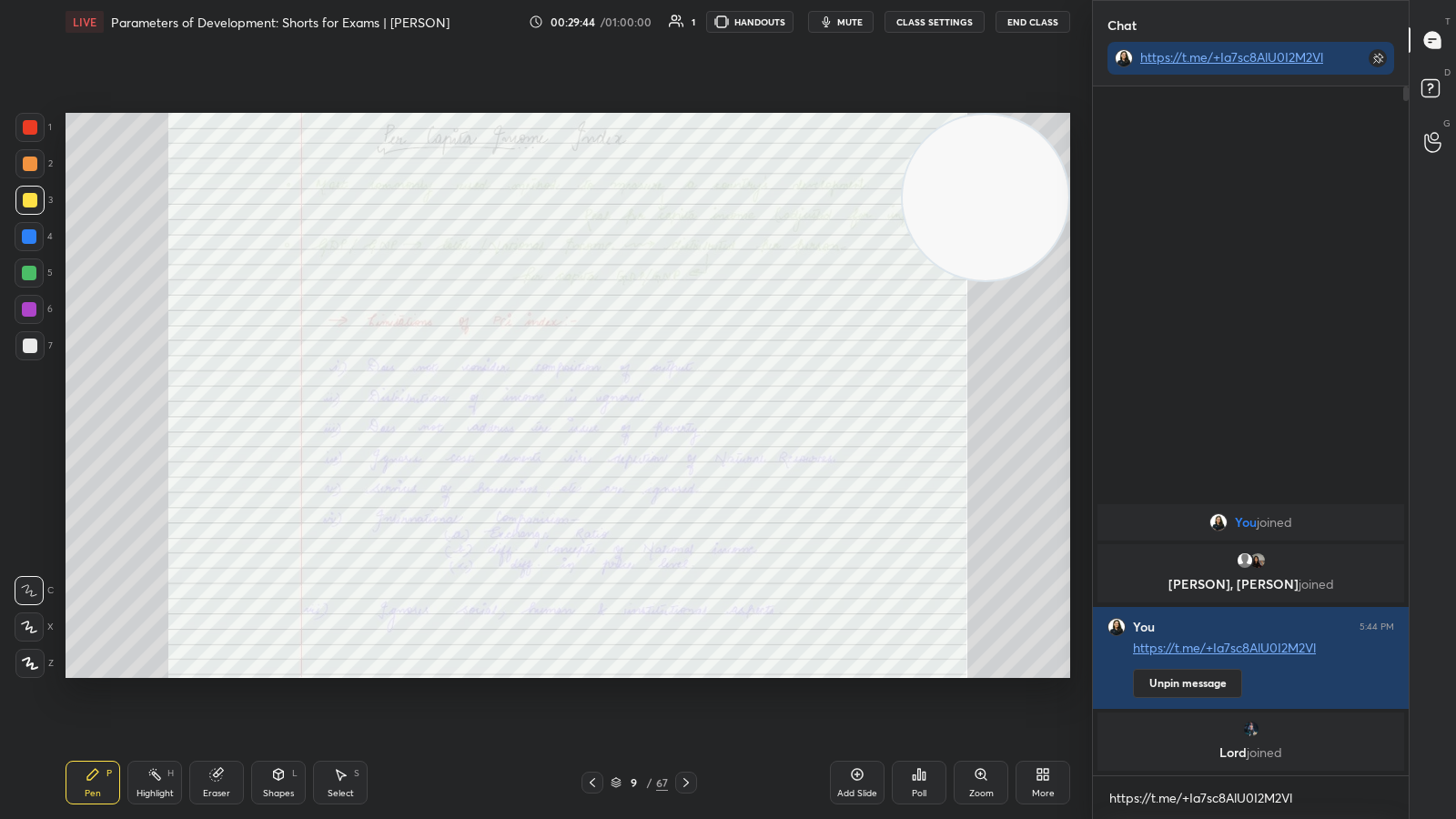 click on "Zoom" at bounding box center (981, 794) 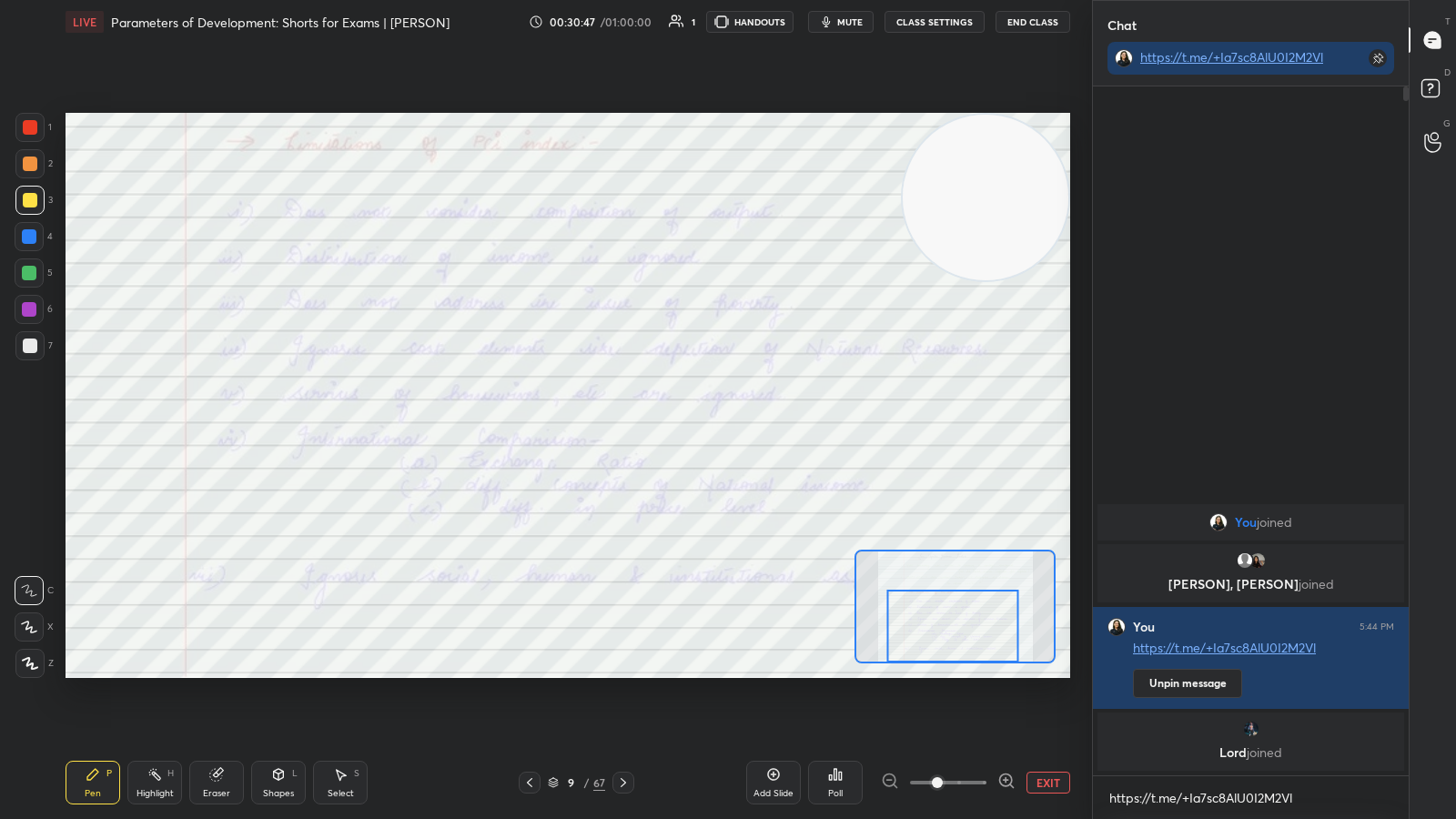 click on "mute" at bounding box center (850, 22) 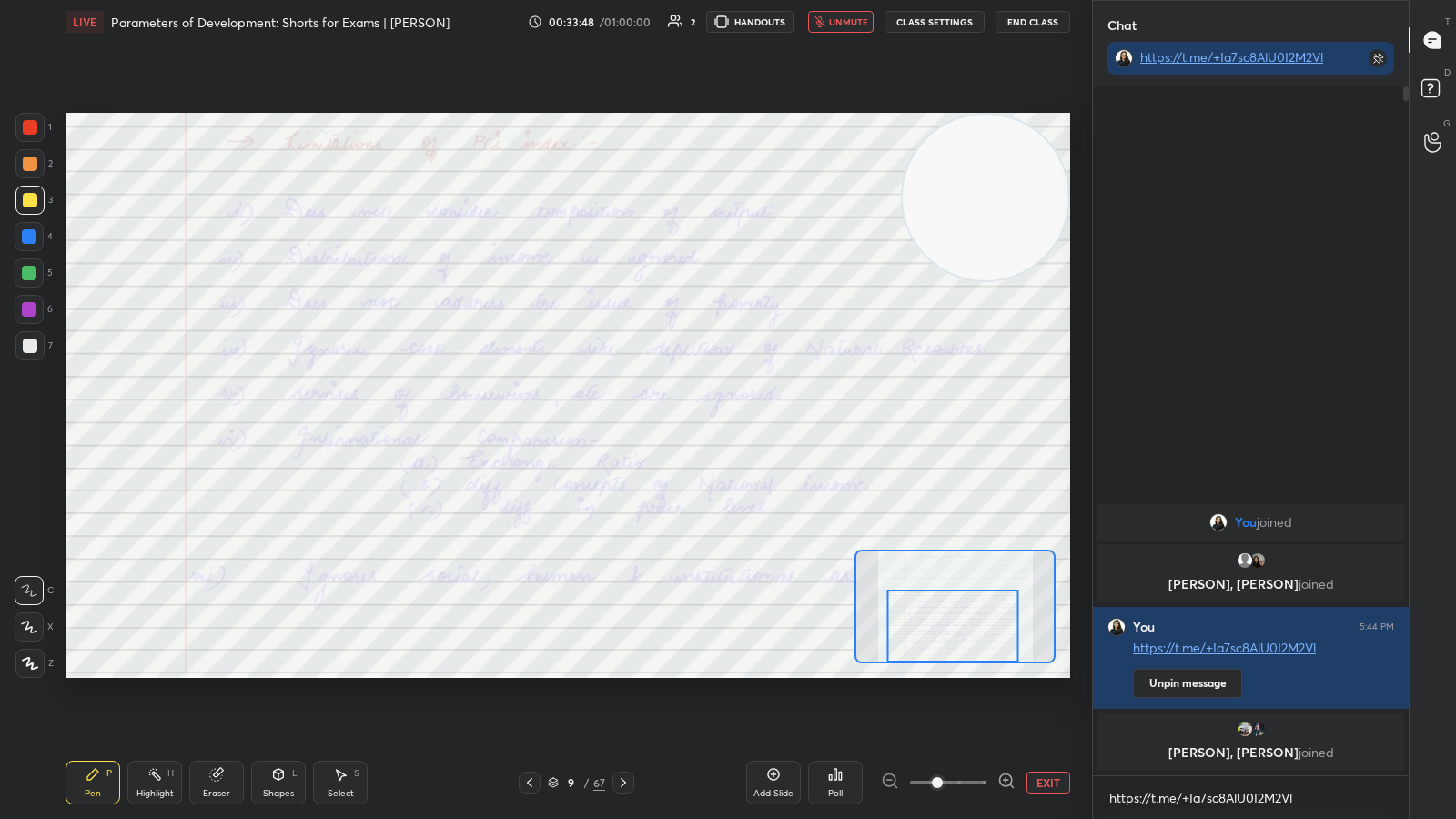 click on "unmute" at bounding box center [841, 22] 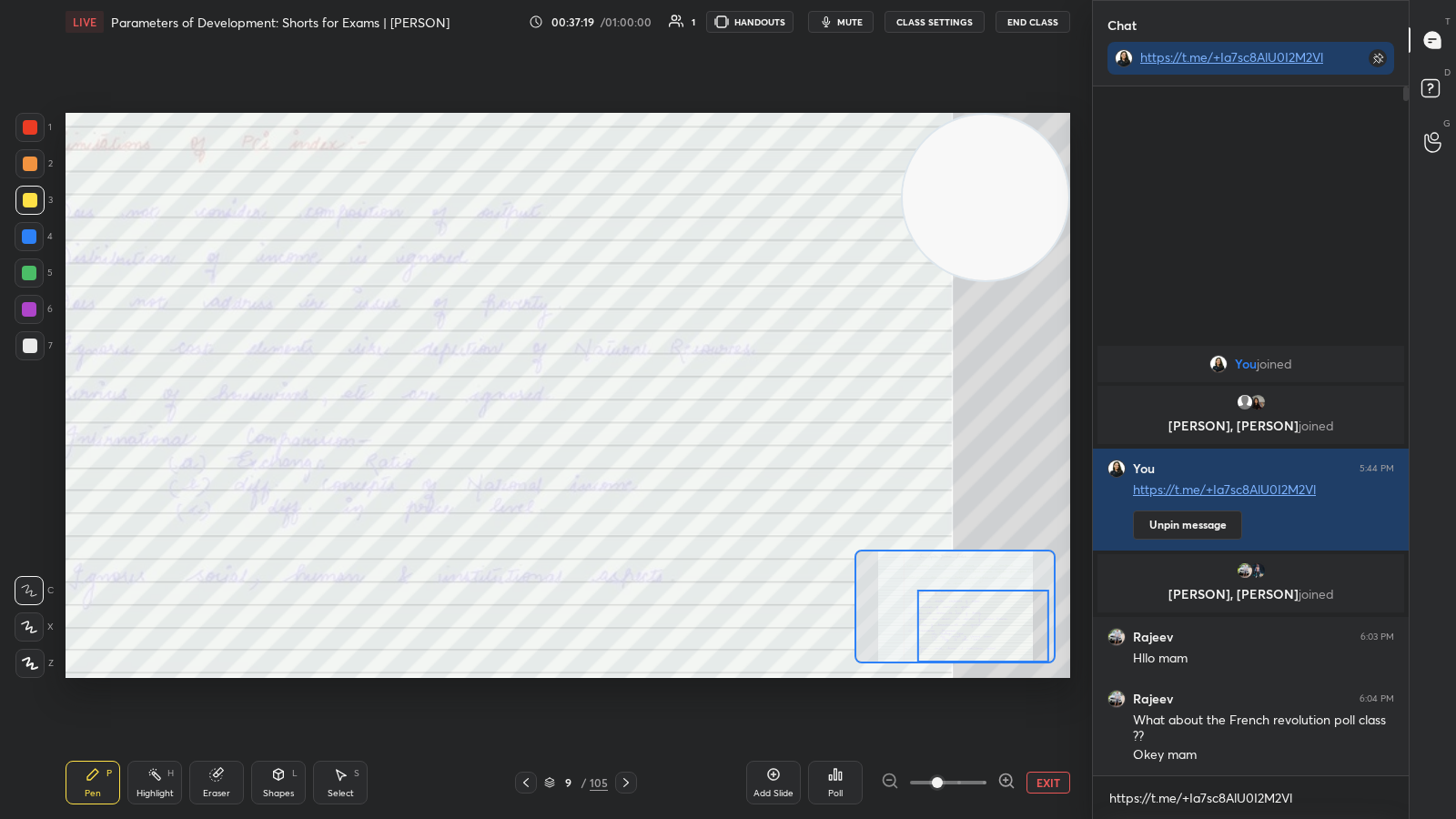 click 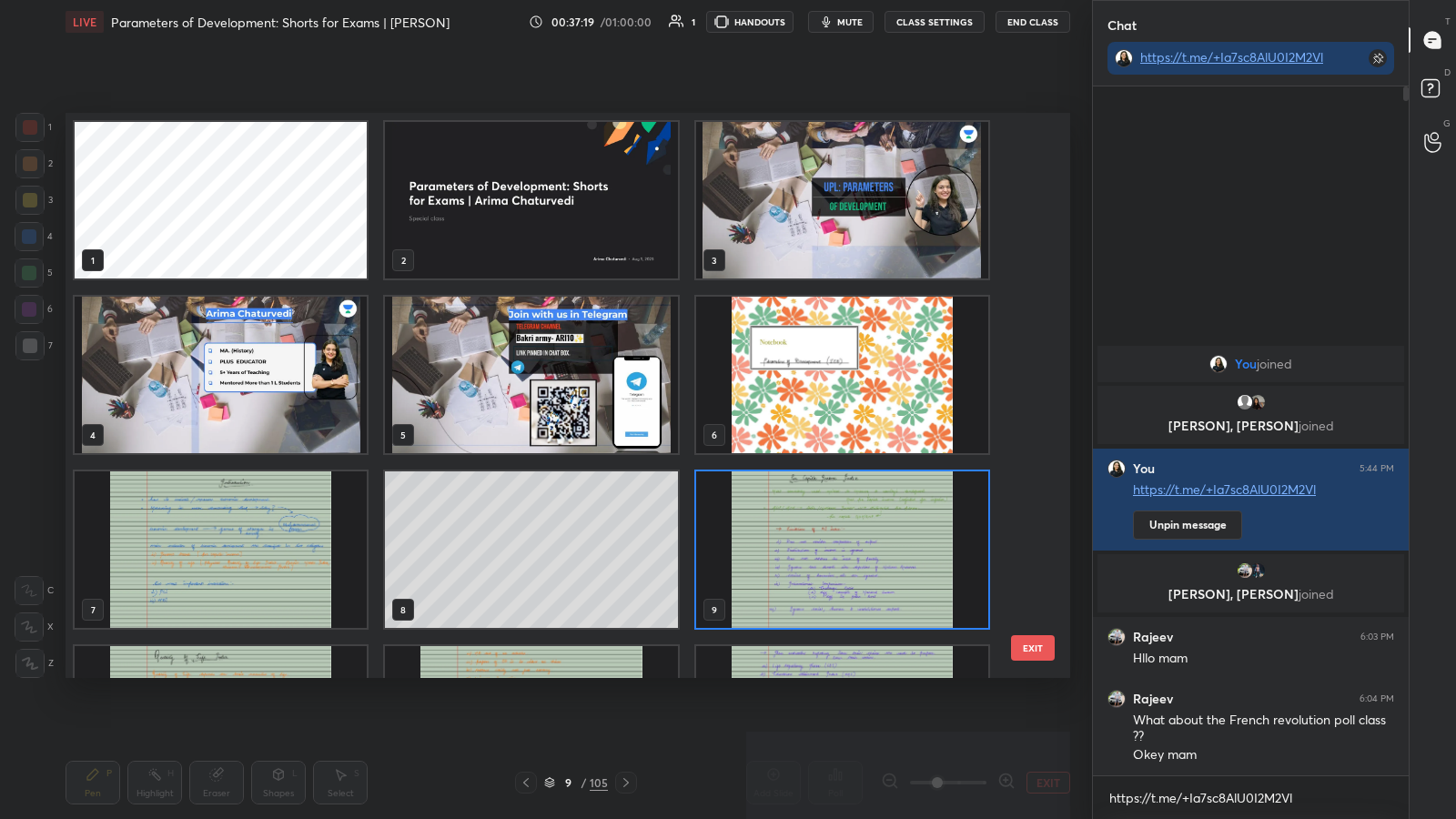scroll, scrollTop: 5, scrollLeft: 9, axis: both 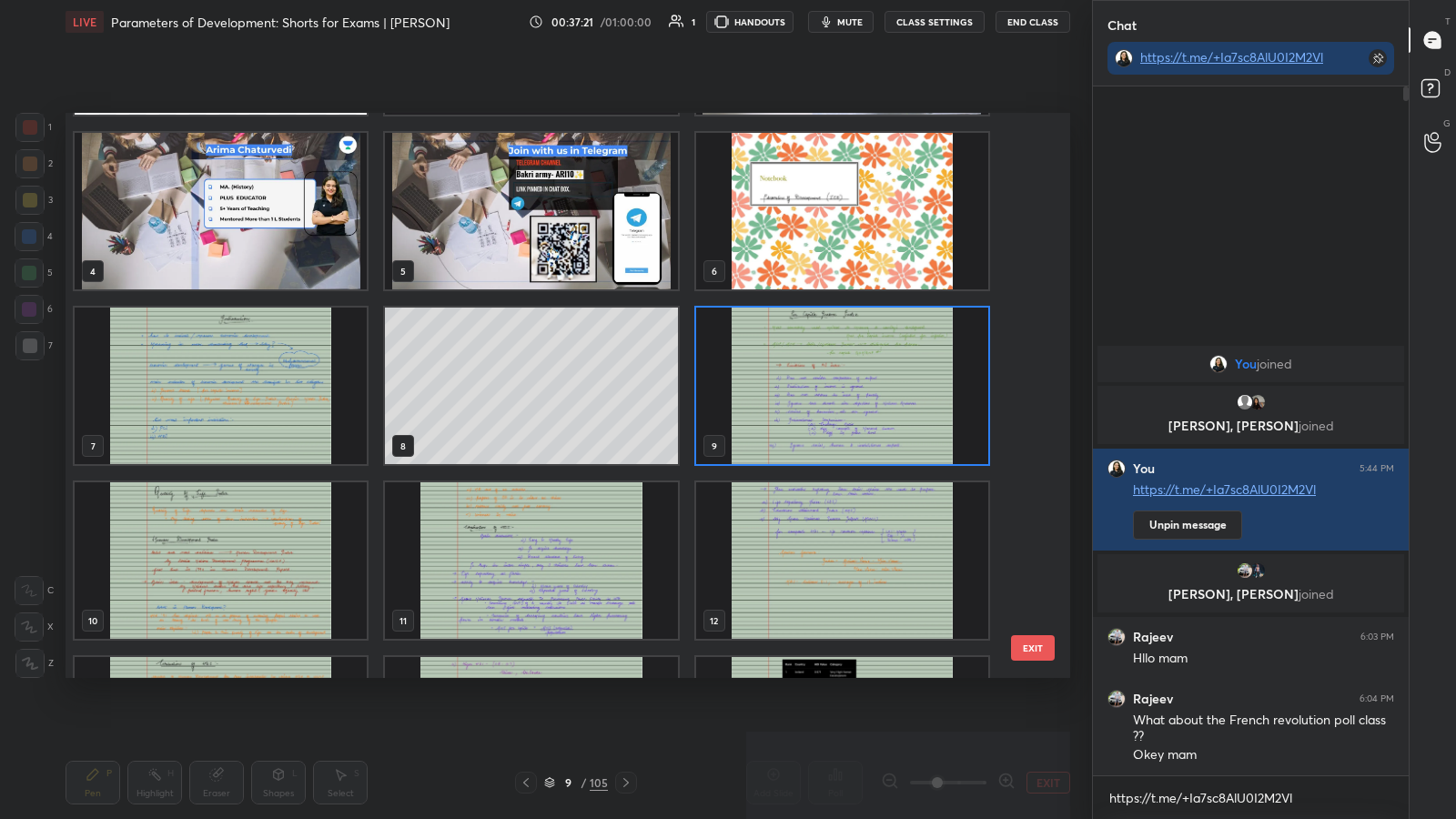 click at bounding box center (842, 386) 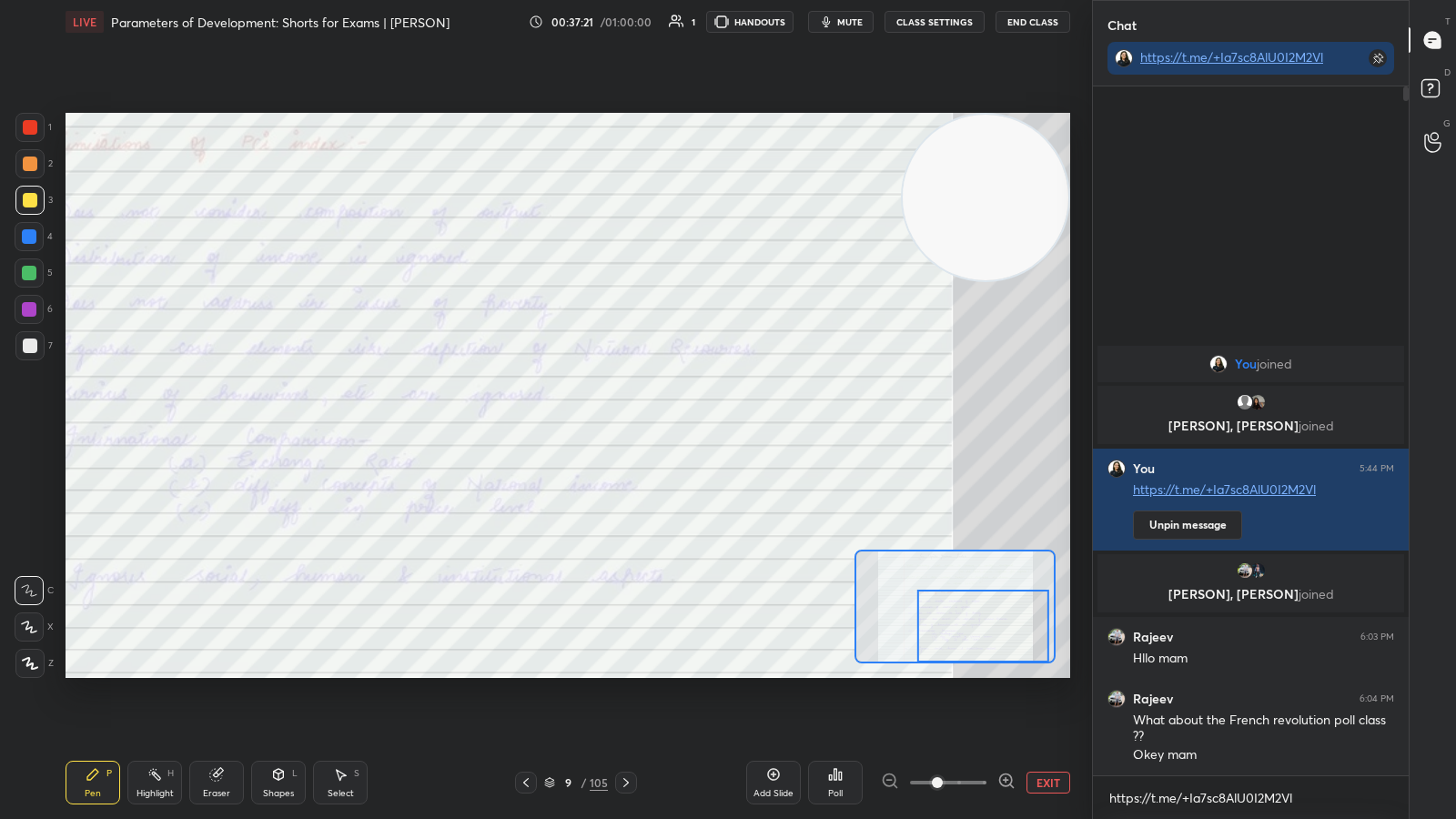 click at bounding box center (842, 386) 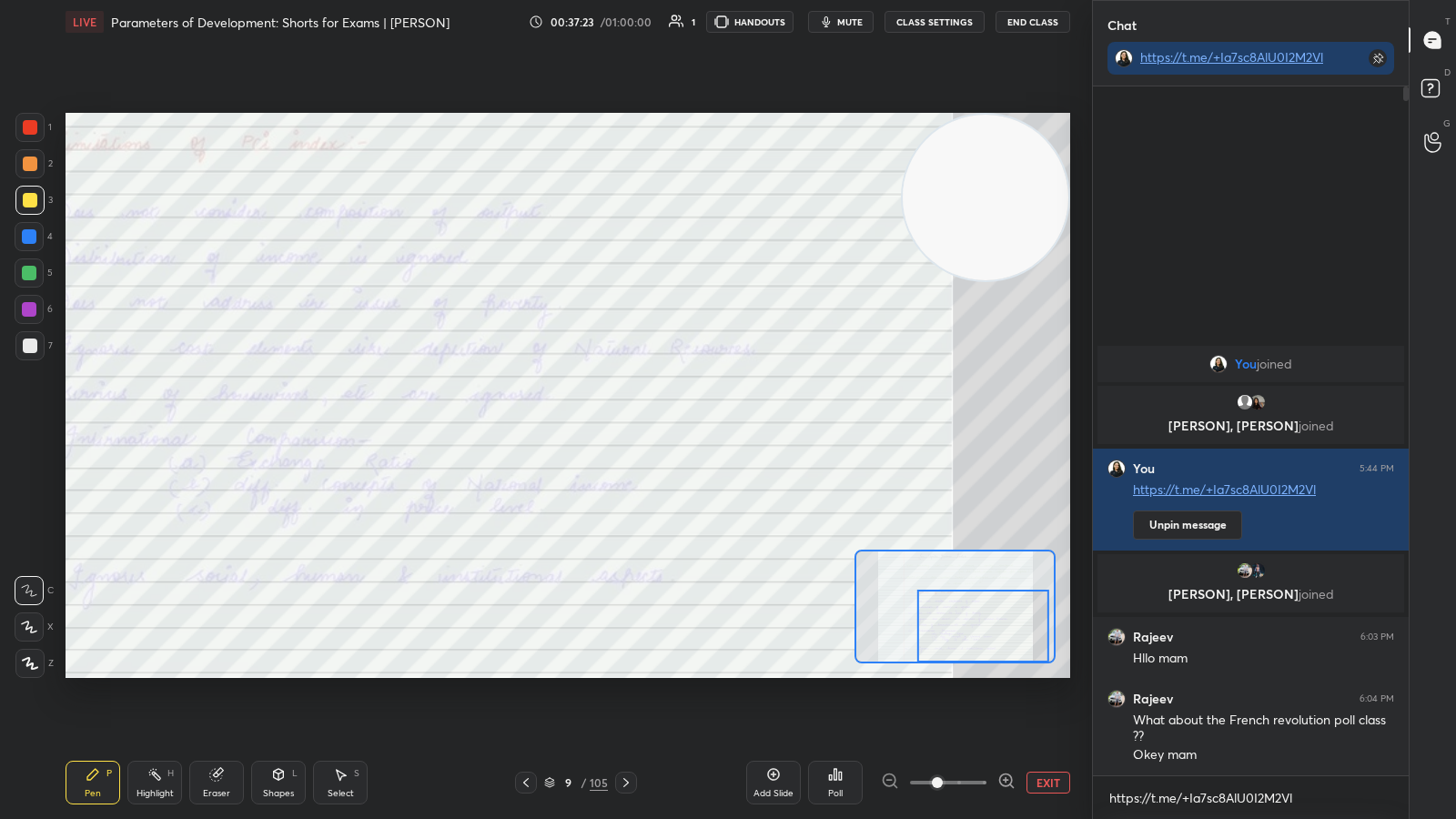 click on "Add Slide Poll EXIT" at bounding box center (908, 783) 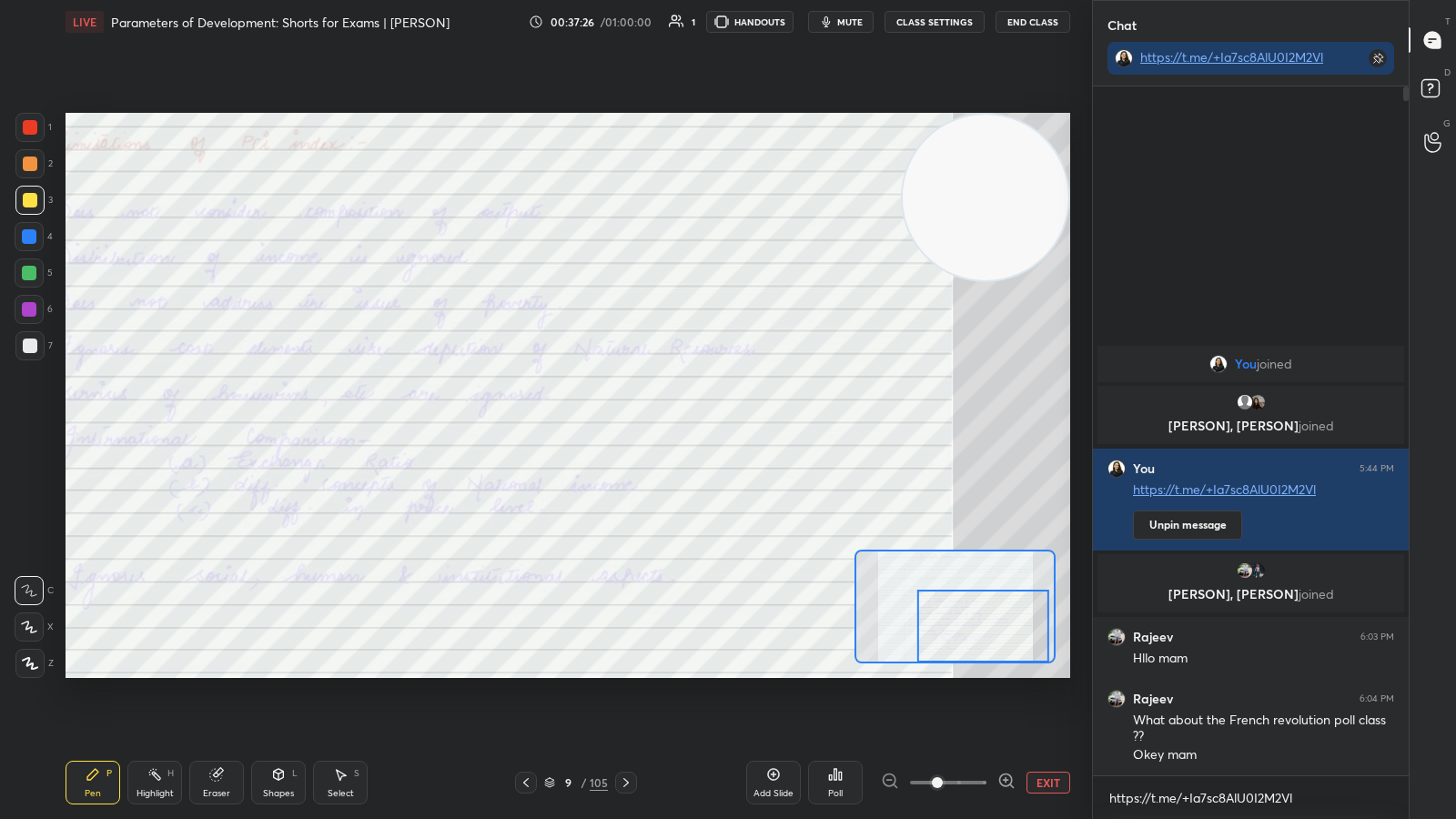 click on "EXIT" at bounding box center (1048, 783) 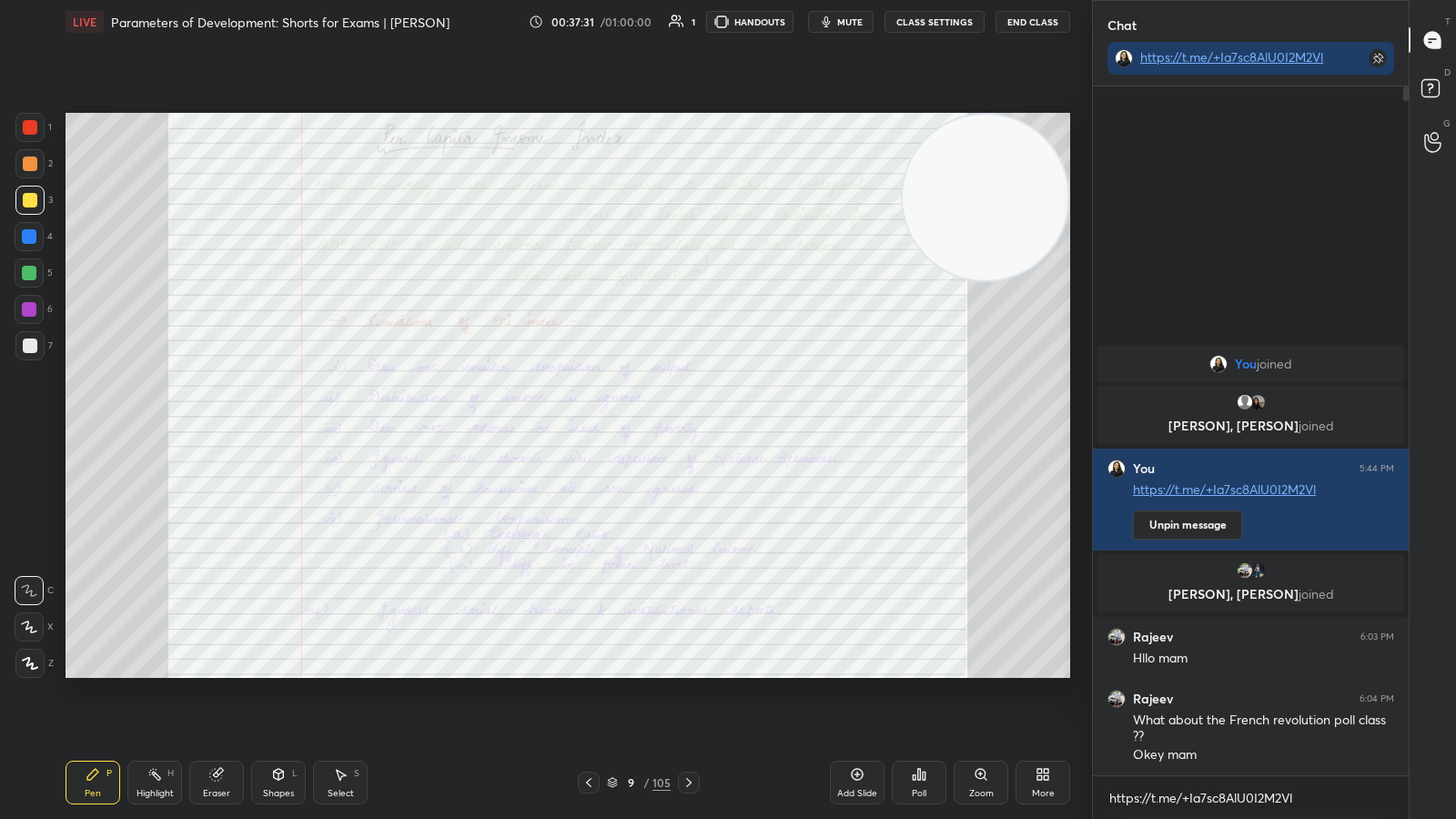click on "9 / 105" at bounding box center (639, 783) 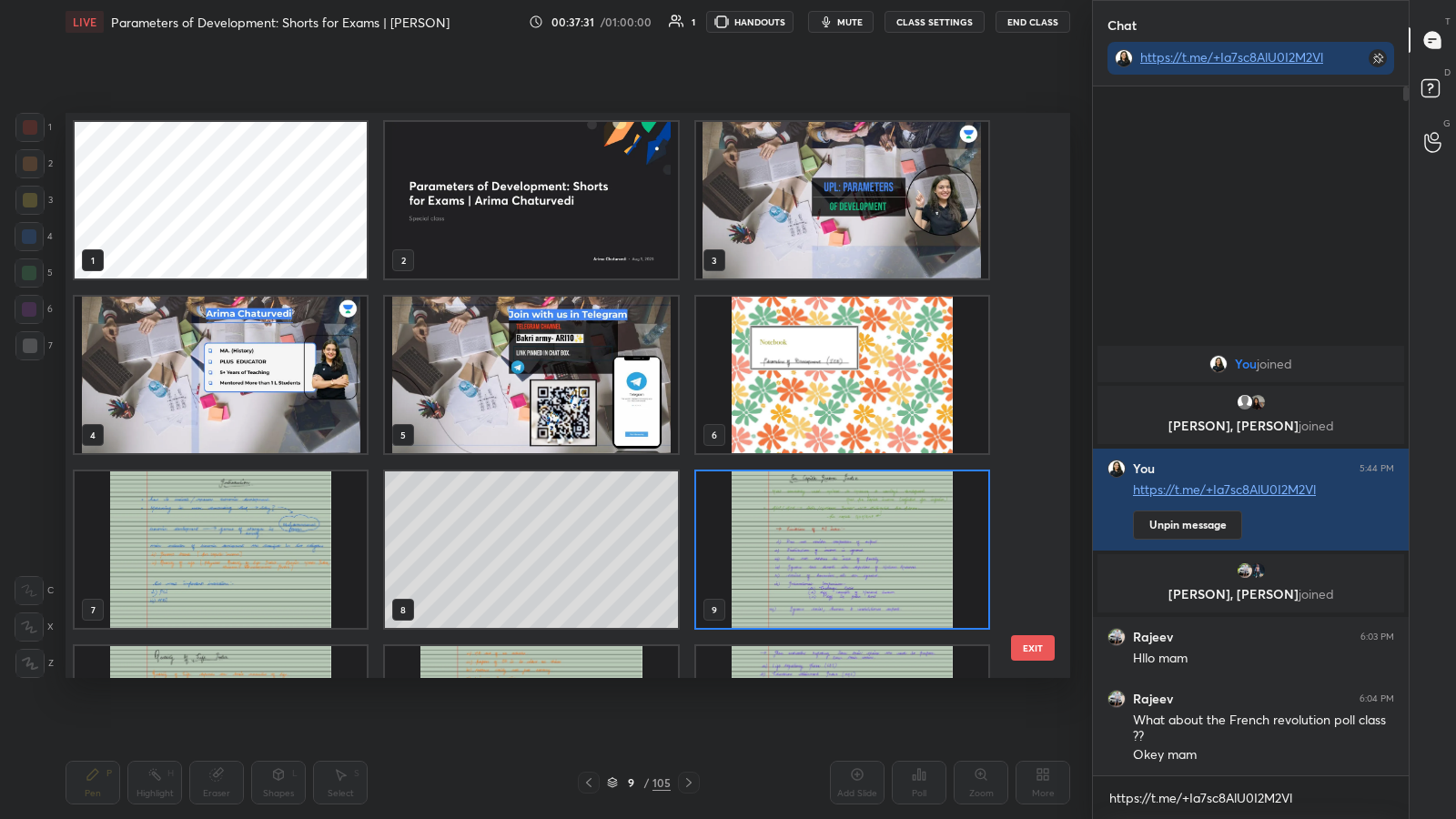 scroll, scrollTop: 5, scrollLeft: 9, axis: both 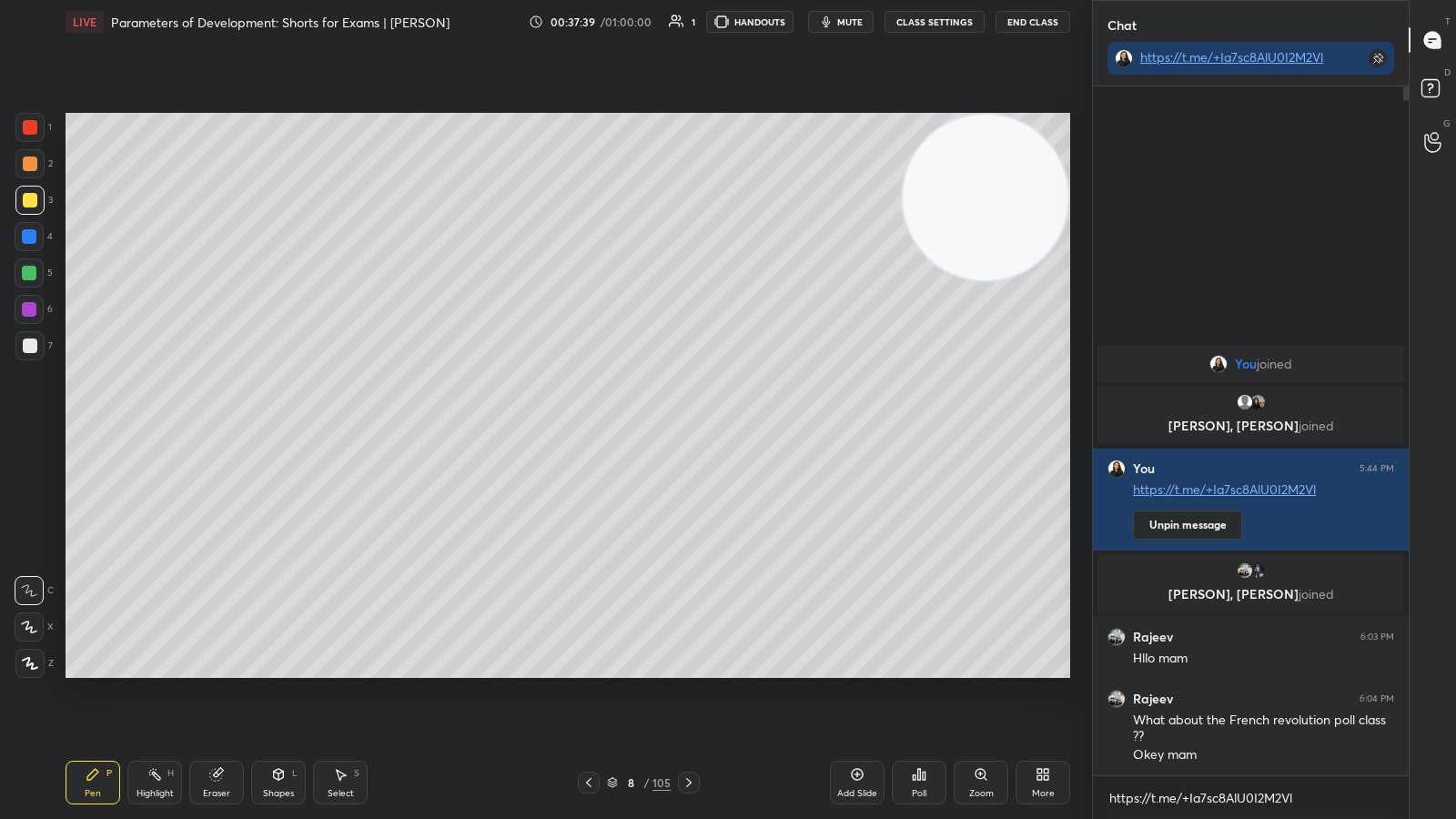 click on "Add Slide" at bounding box center (857, 794) 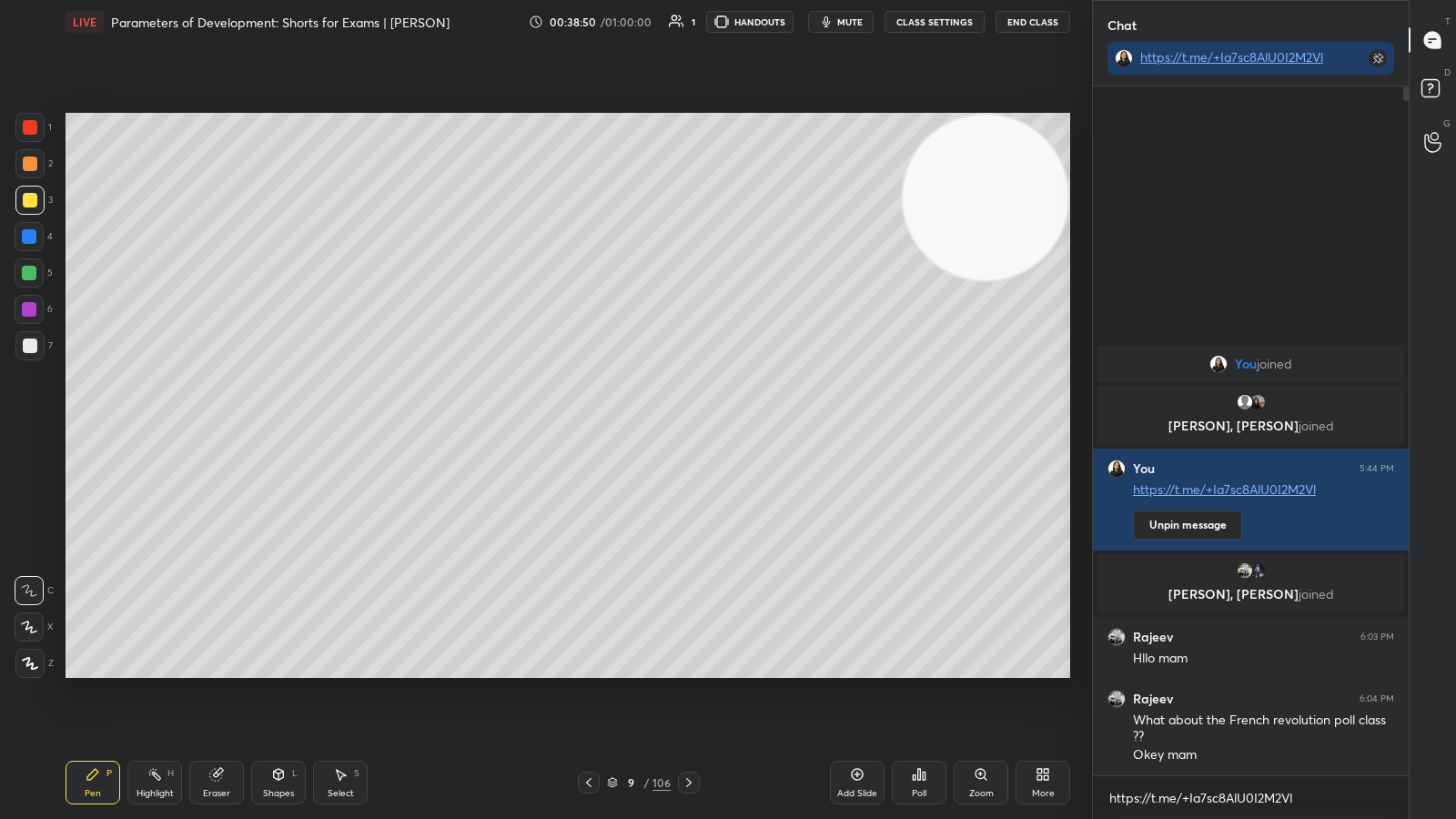 click on "mute" at bounding box center (850, 22) 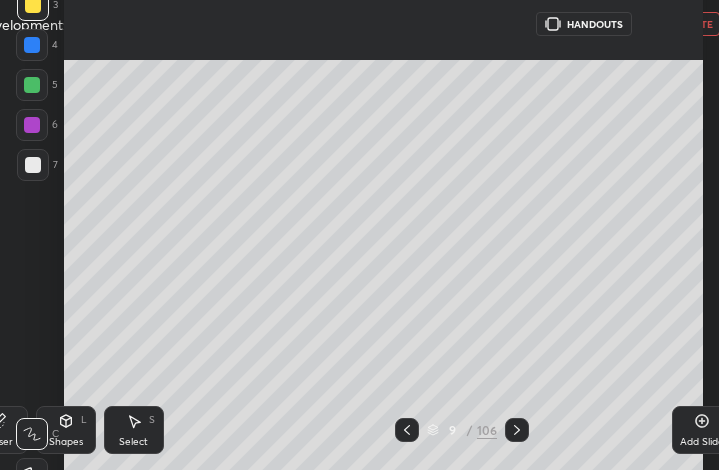scroll, scrollTop: 342, scrollLeft: 479, axis: both 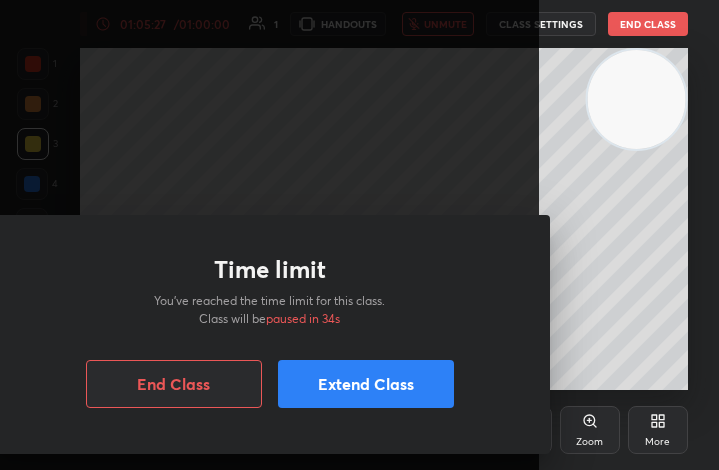 click on "Extend Class" at bounding box center (366, 384) 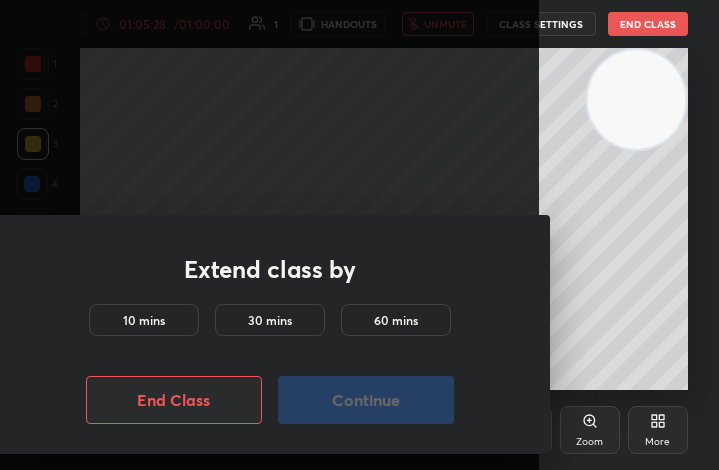 click on "10 mins" at bounding box center (144, 320) 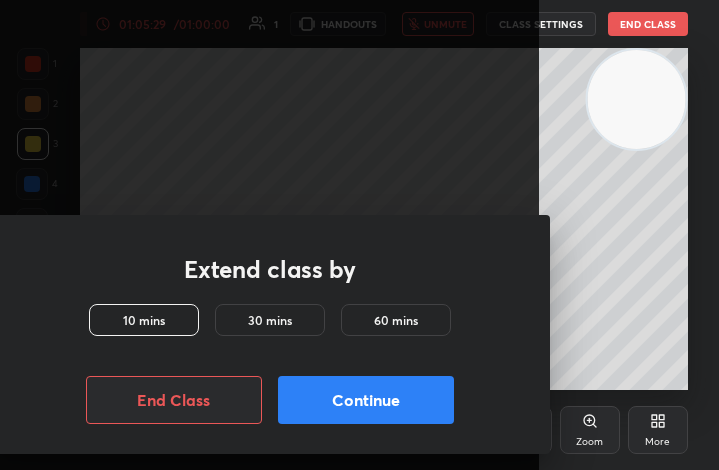 click on "Continue" at bounding box center (366, 400) 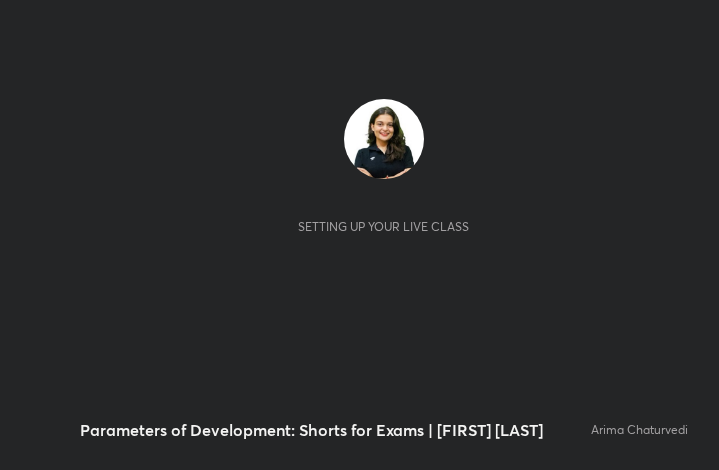 scroll, scrollTop: 0, scrollLeft: 0, axis: both 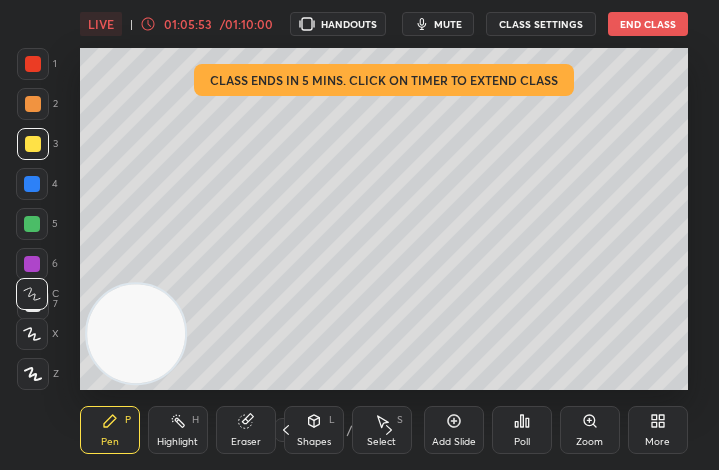 click on "End Class" at bounding box center (648, 24) 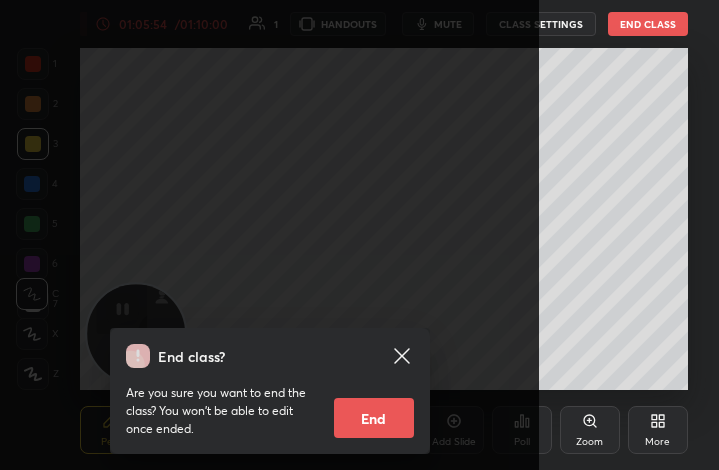 click on "End" at bounding box center (374, 418) 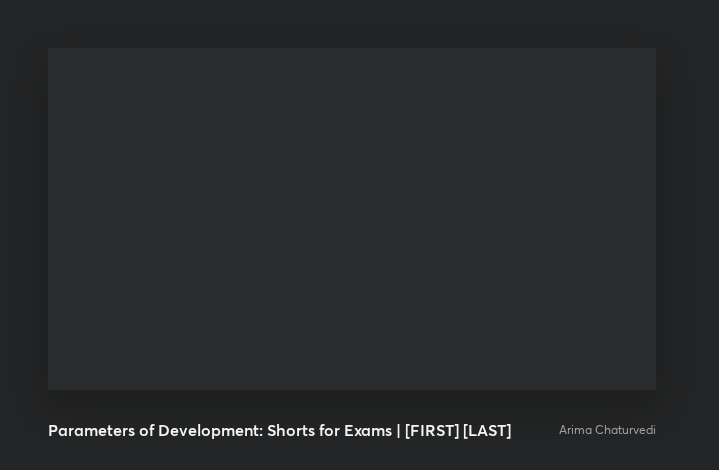 scroll, scrollTop: 99658, scrollLeft: 99296, axis: both 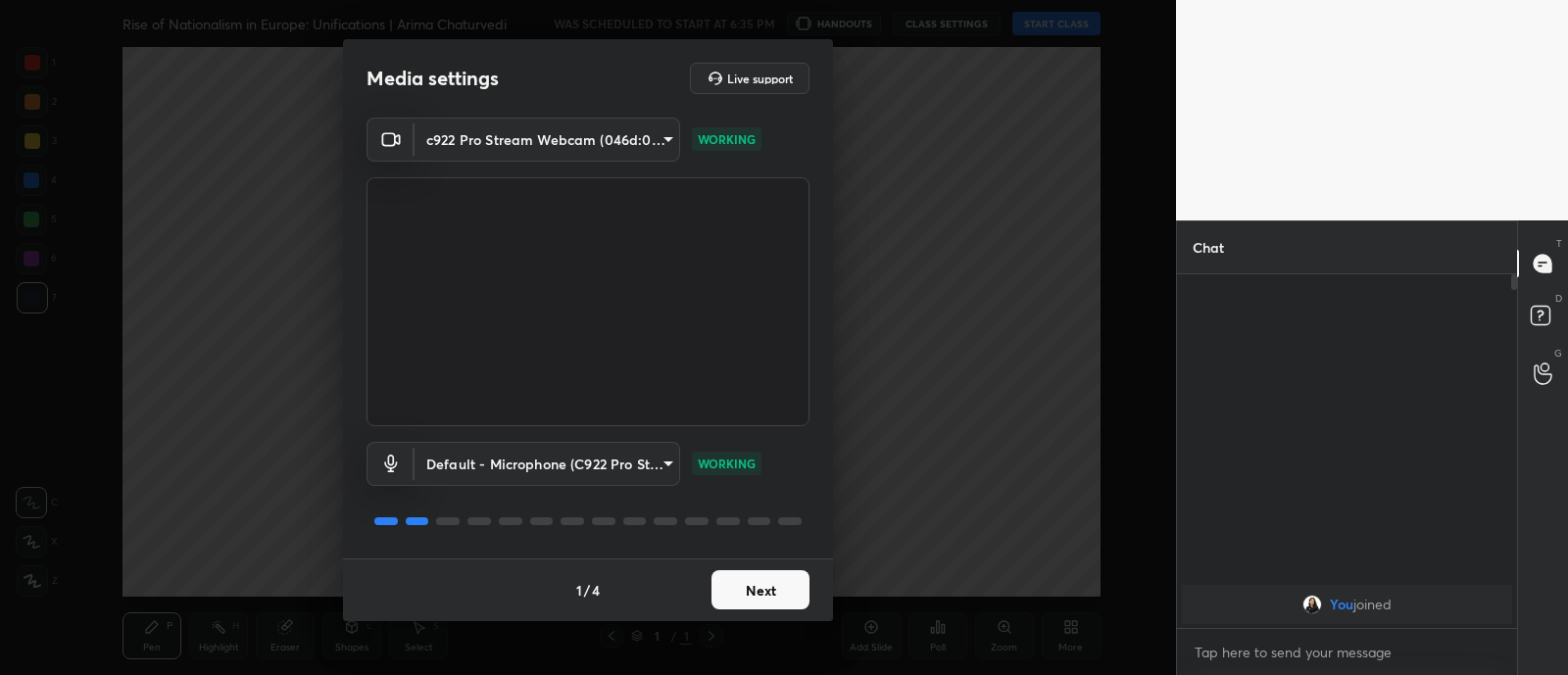 click on "Next" at bounding box center (760, 590) 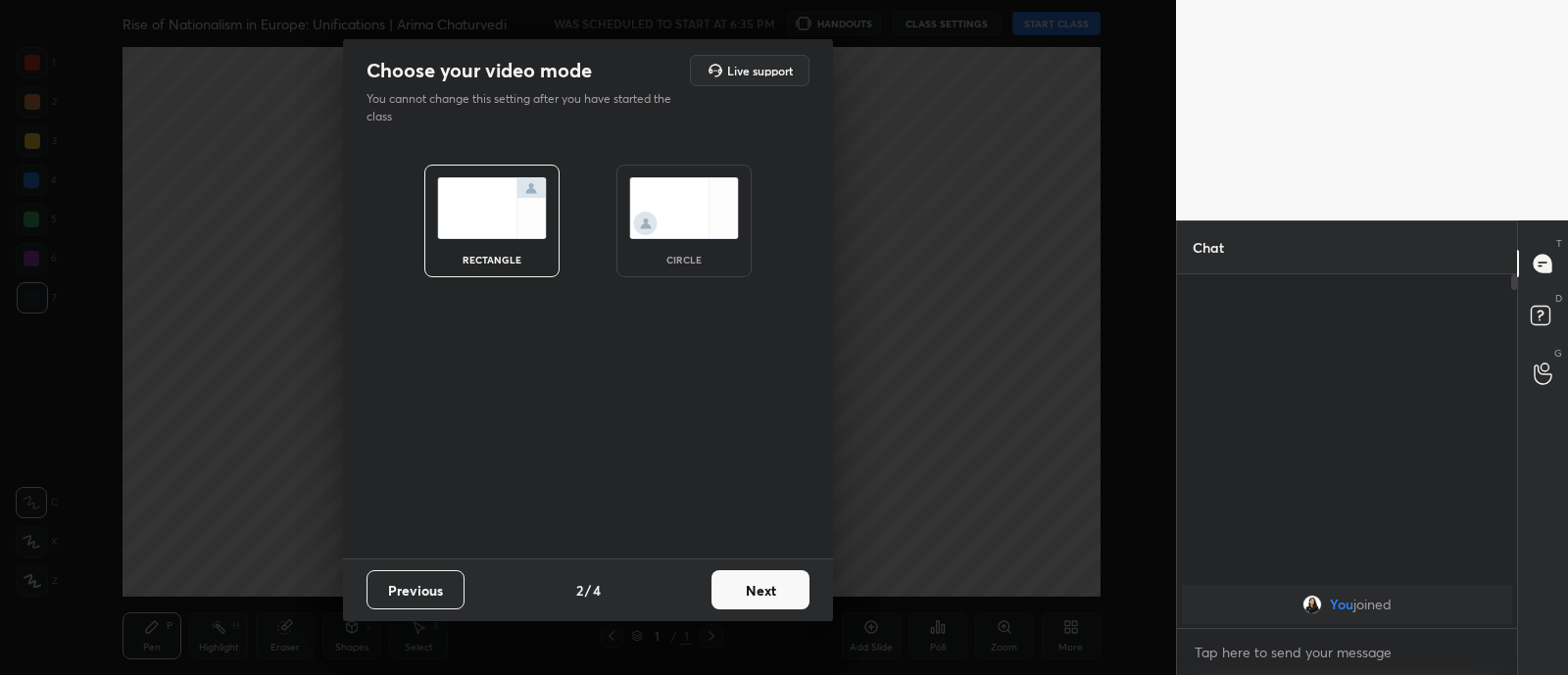 click at bounding box center [684, 208] 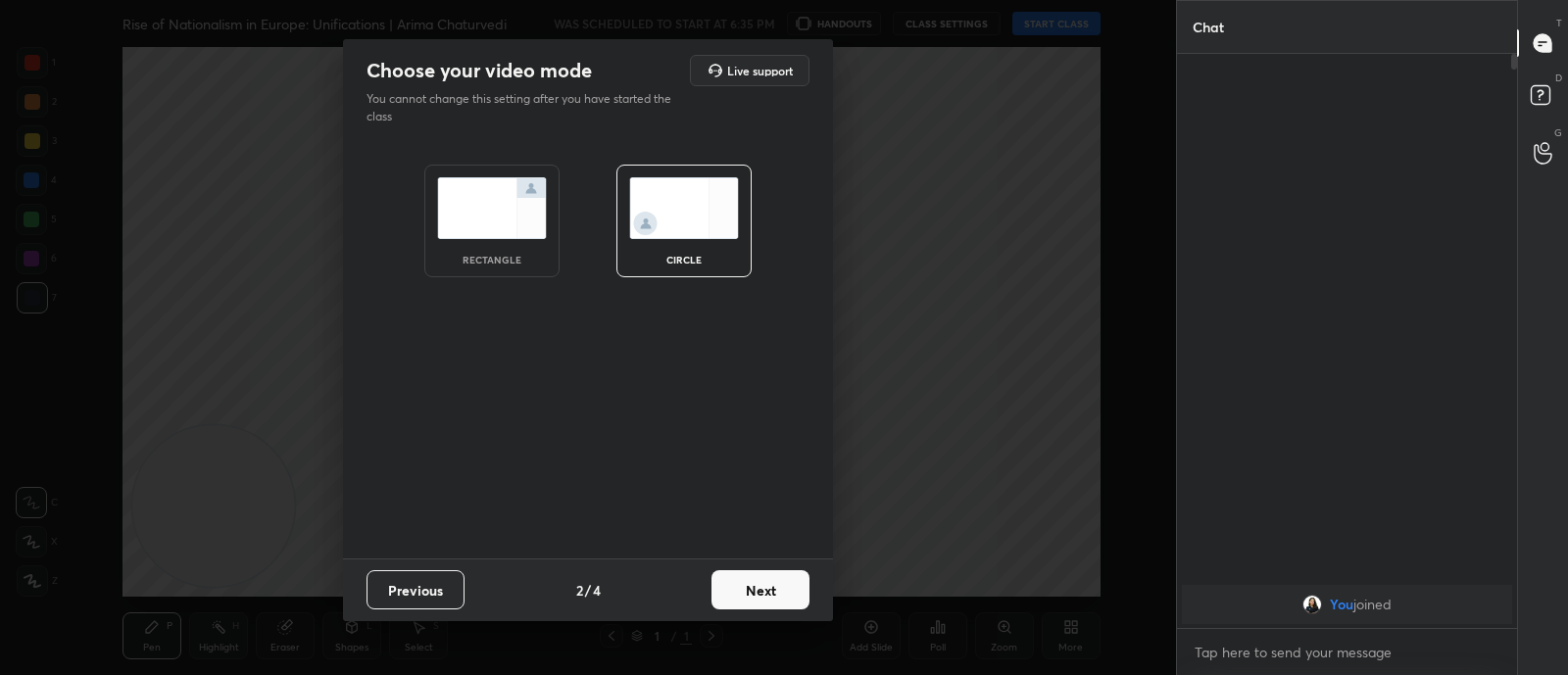 click on "Next" at bounding box center (760, 590) 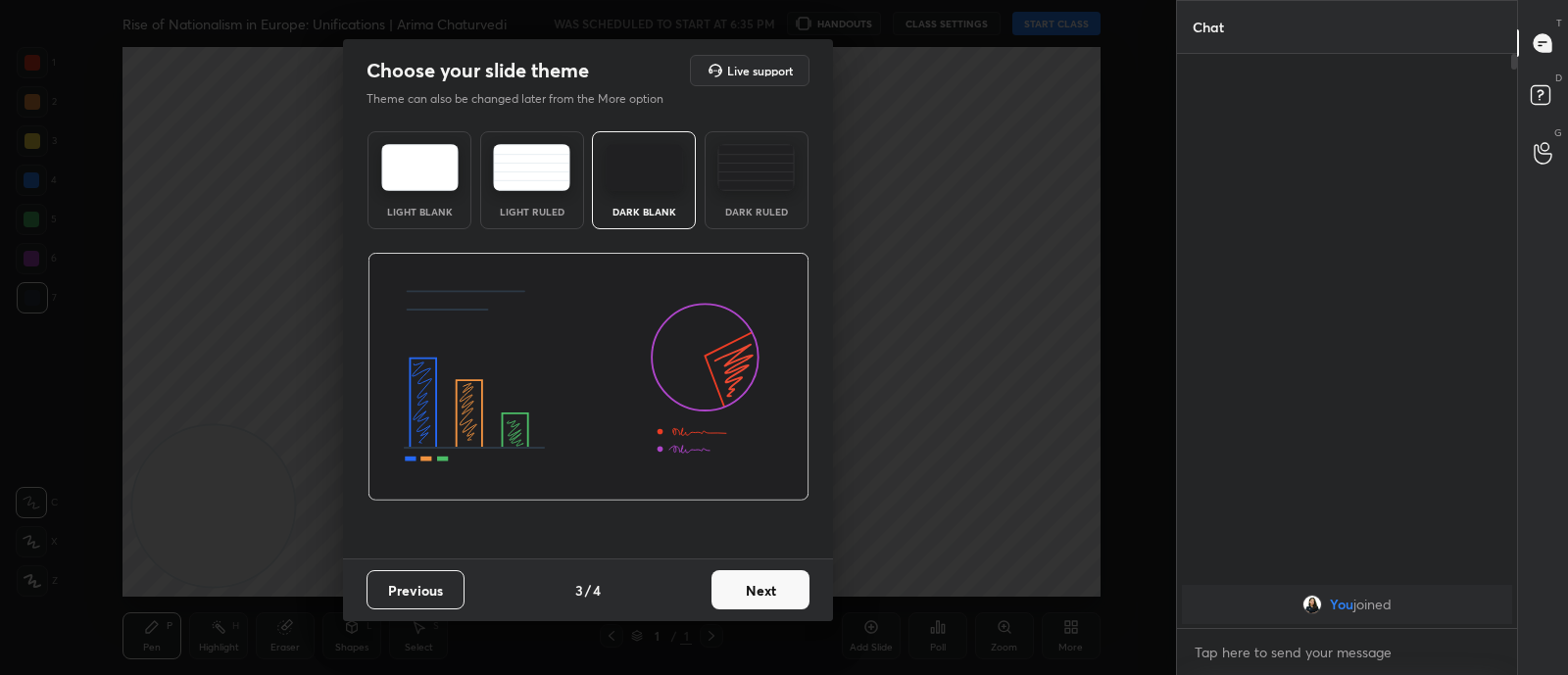 click on "Next" at bounding box center [760, 590] 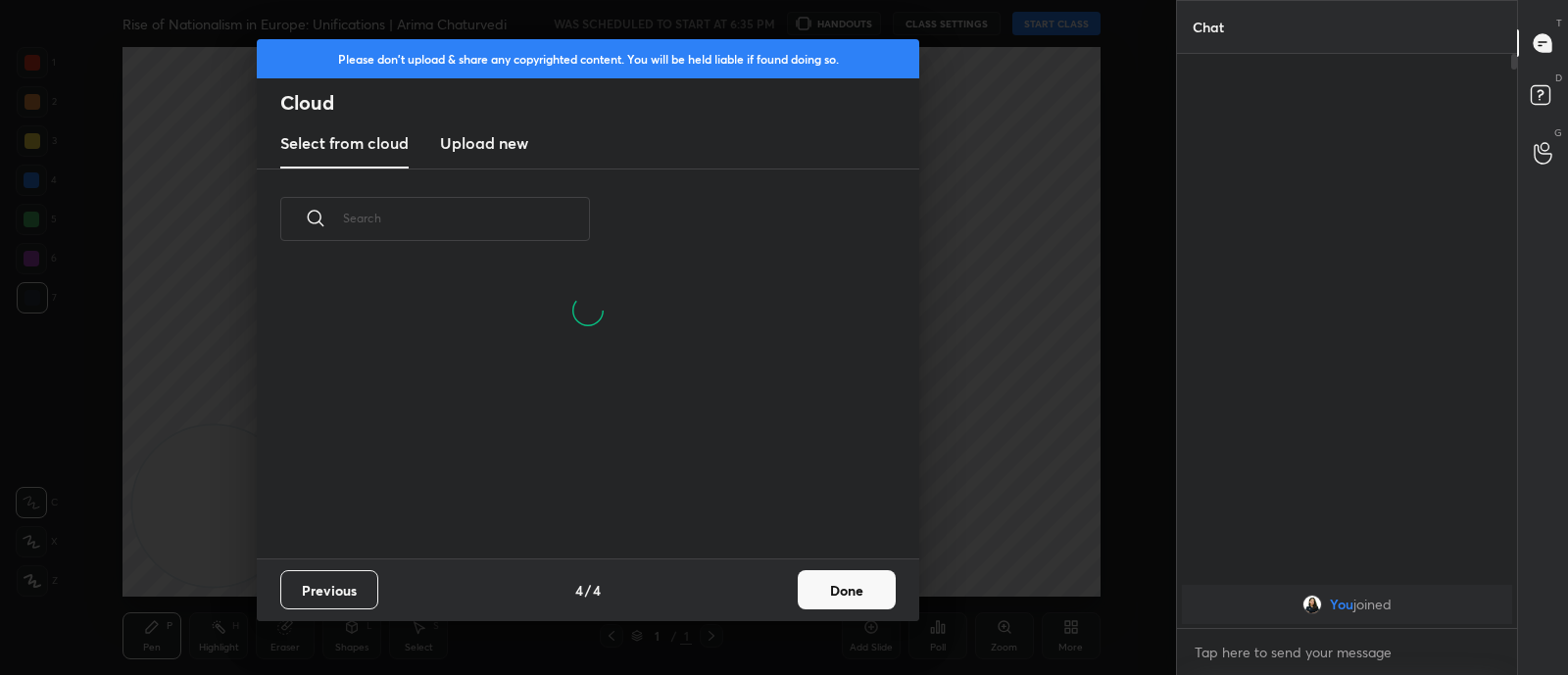 click on "Done" at bounding box center [847, 590] 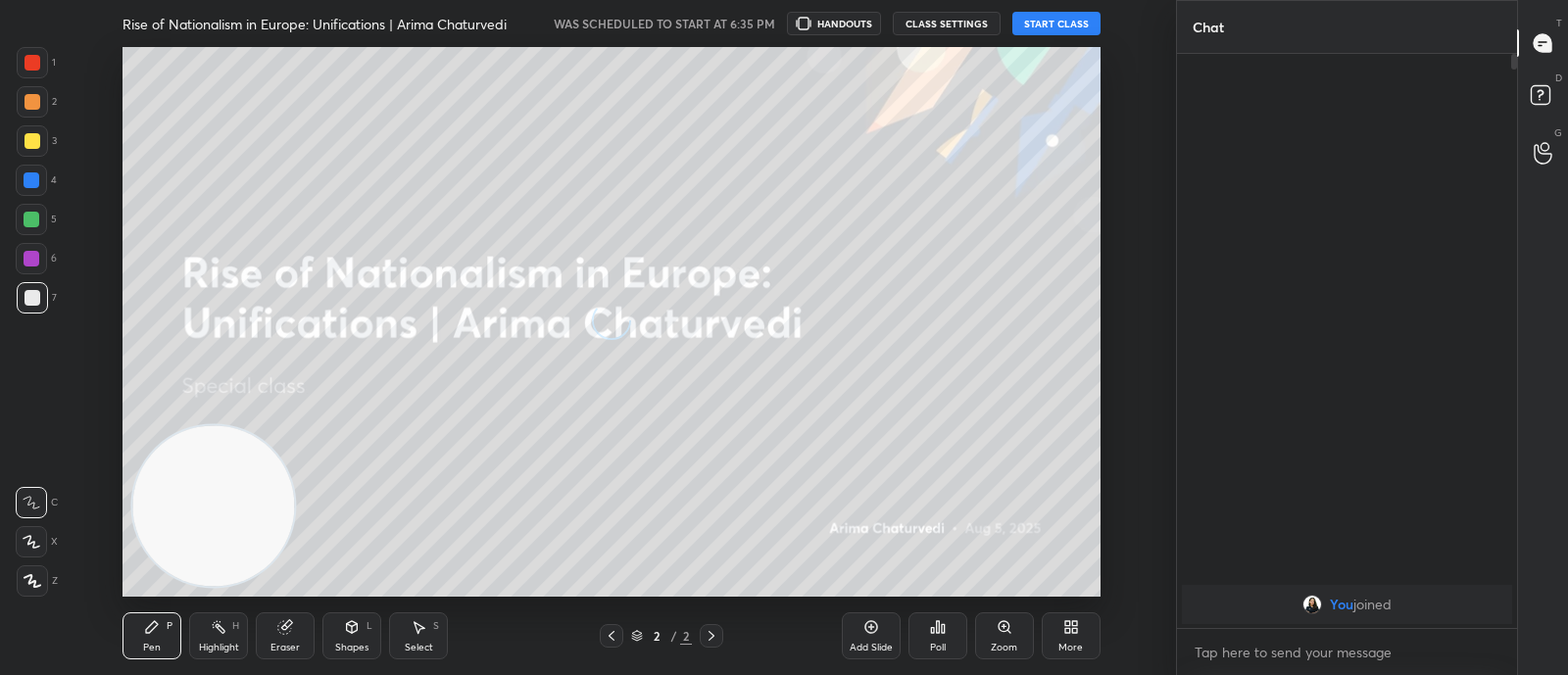 scroll, scrollTop: 0, scrollLeft: 0, axis: both 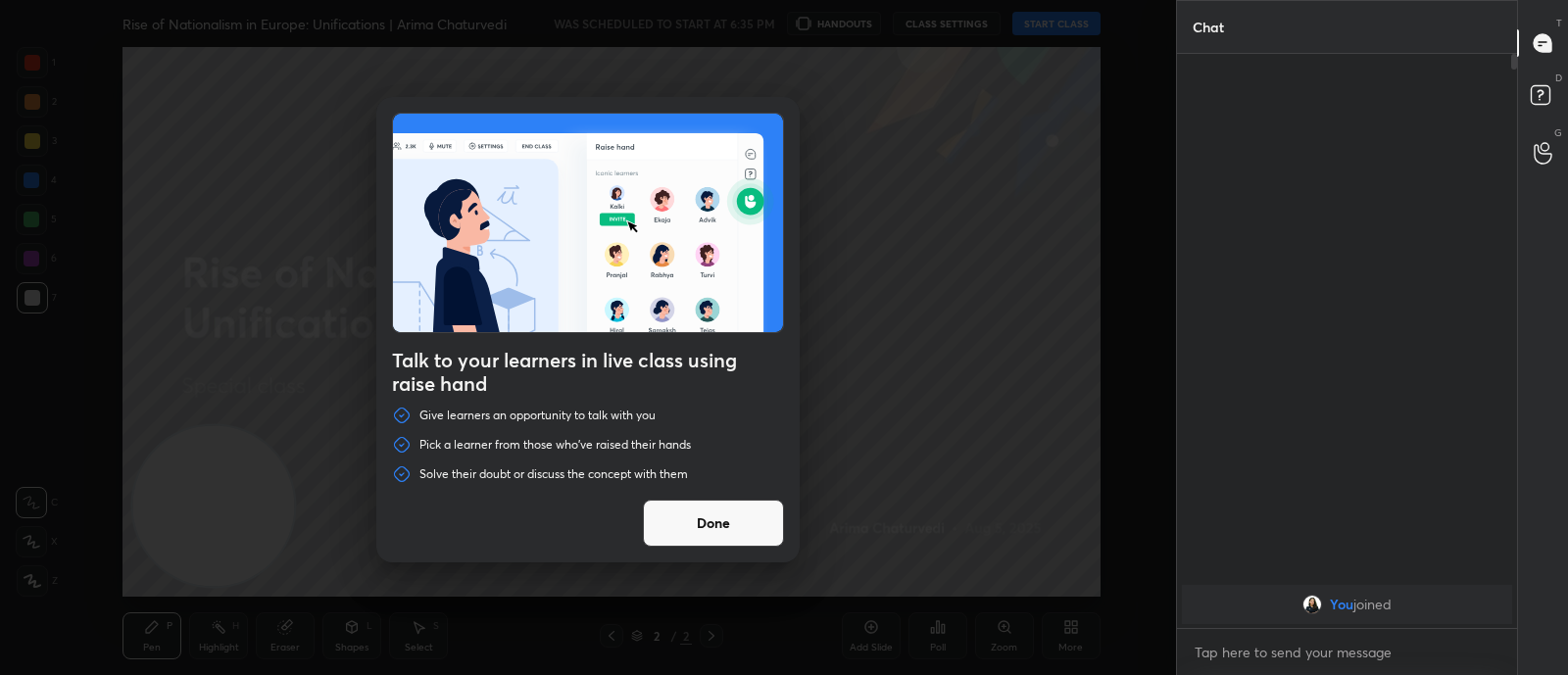 click on "Done" at bounding box center [713, 523] 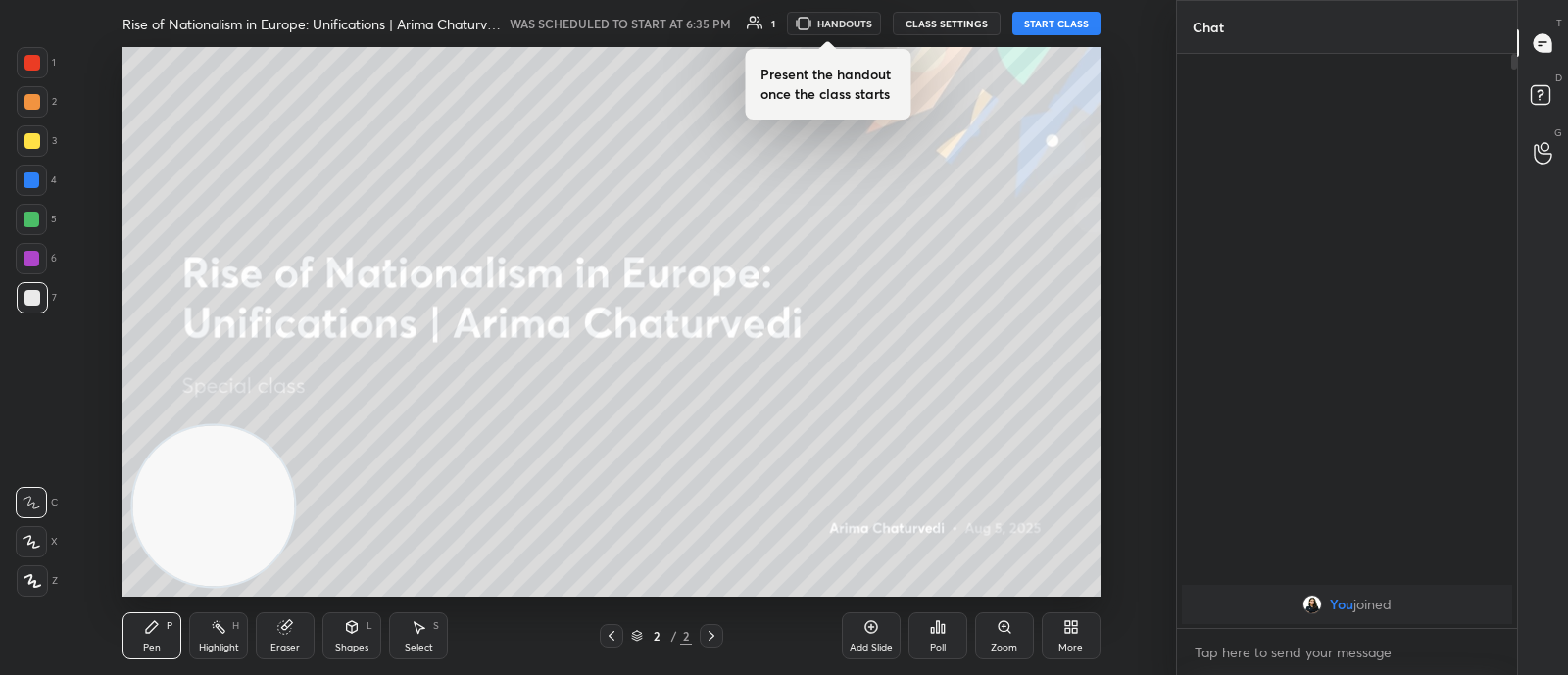 click on "START CLASS" at bounding box center [1056, 24] 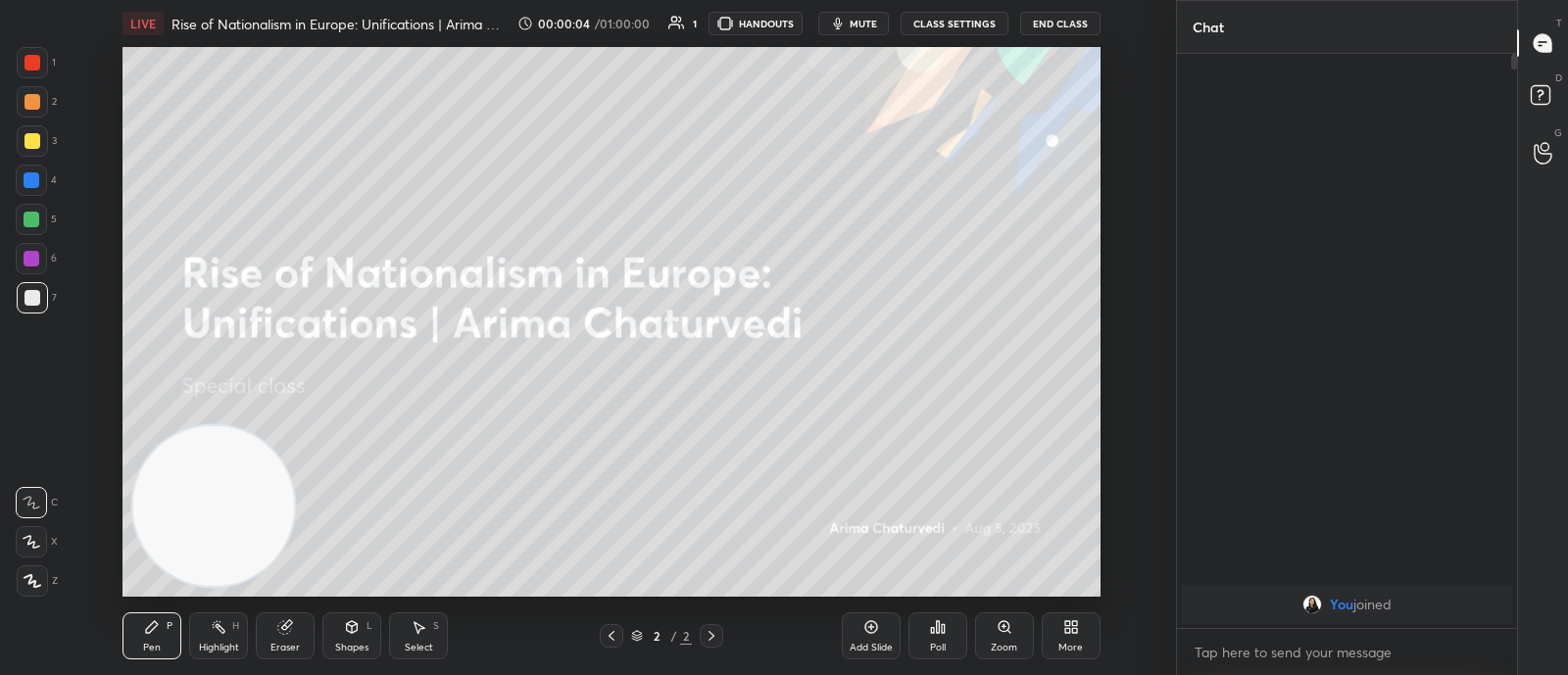 click on "mute" at bounding box center (854, 24) 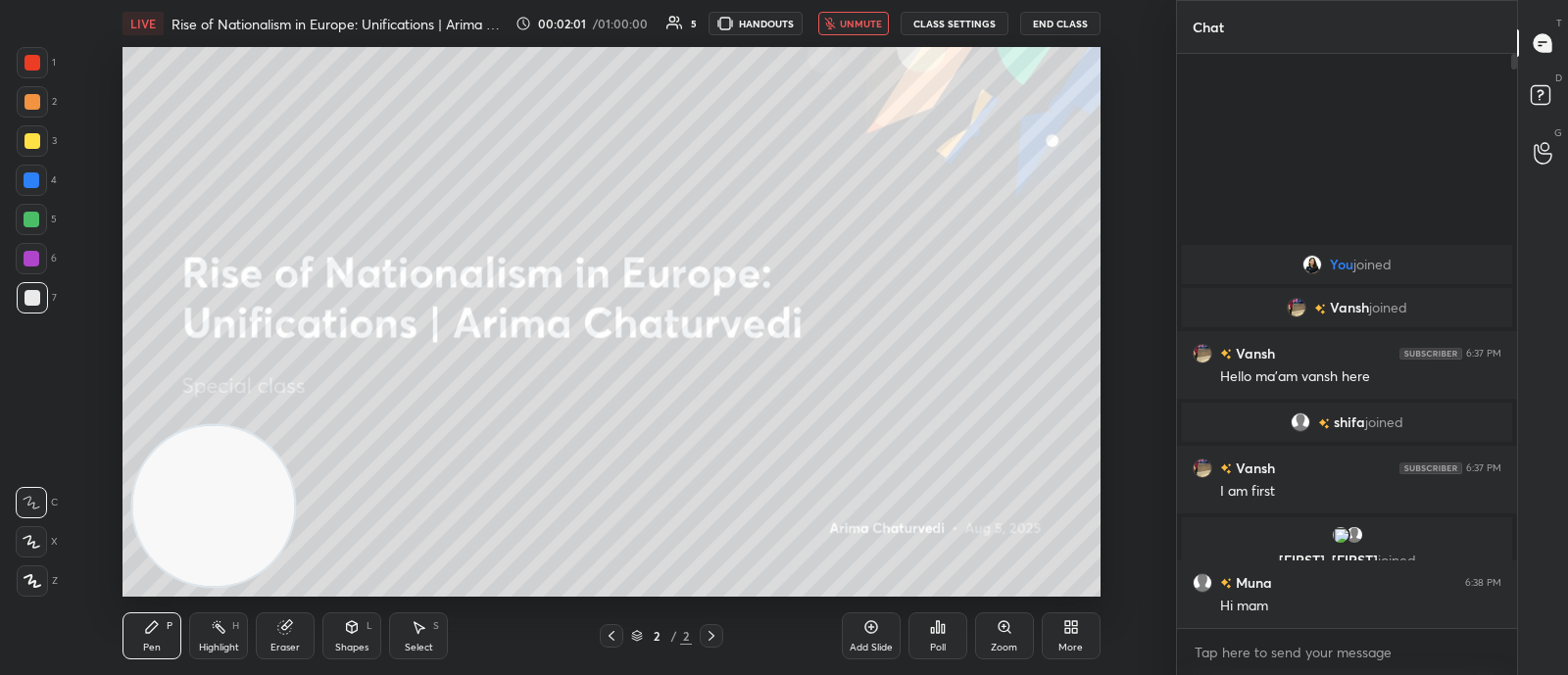 click on "unmute" at bounding box center [860, 24] 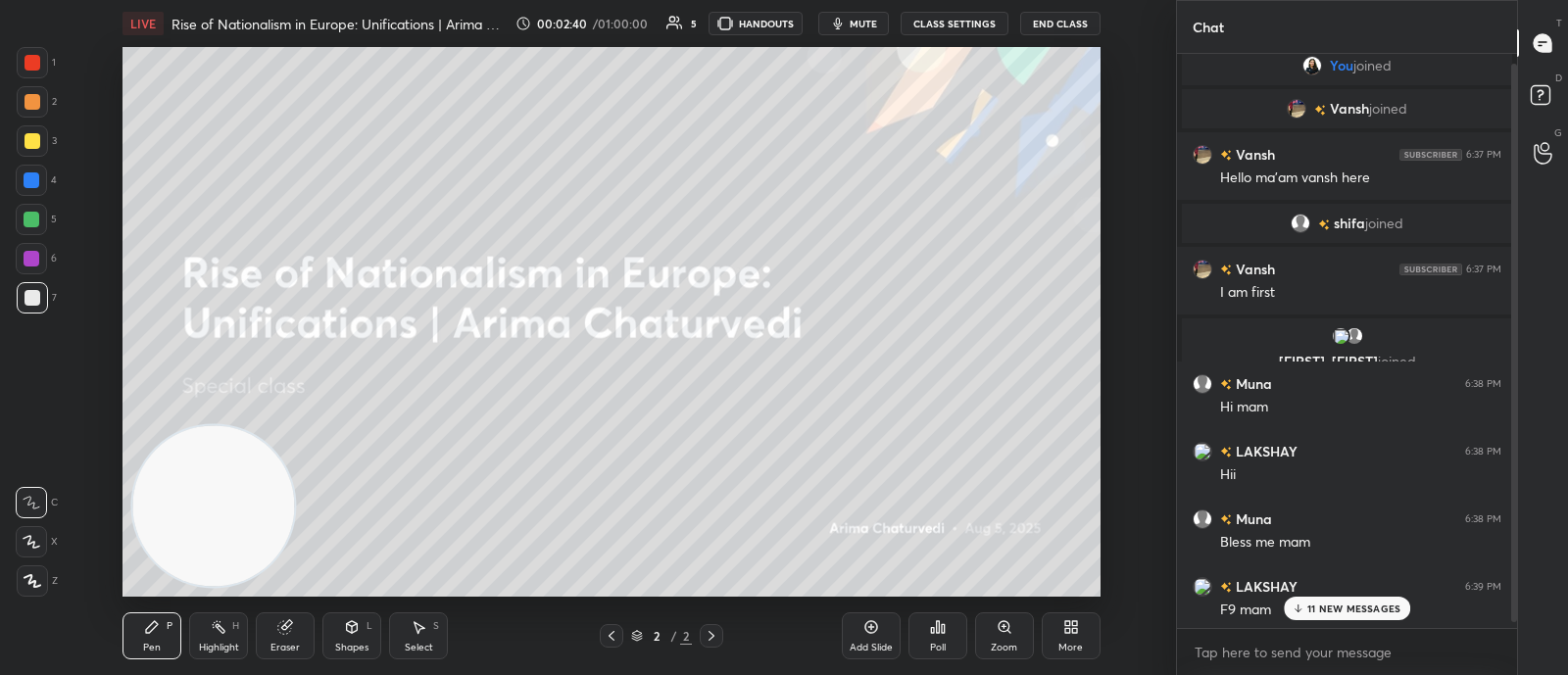 scroll, scrollTop: 15, scrollLeft: 0, axis: vertical 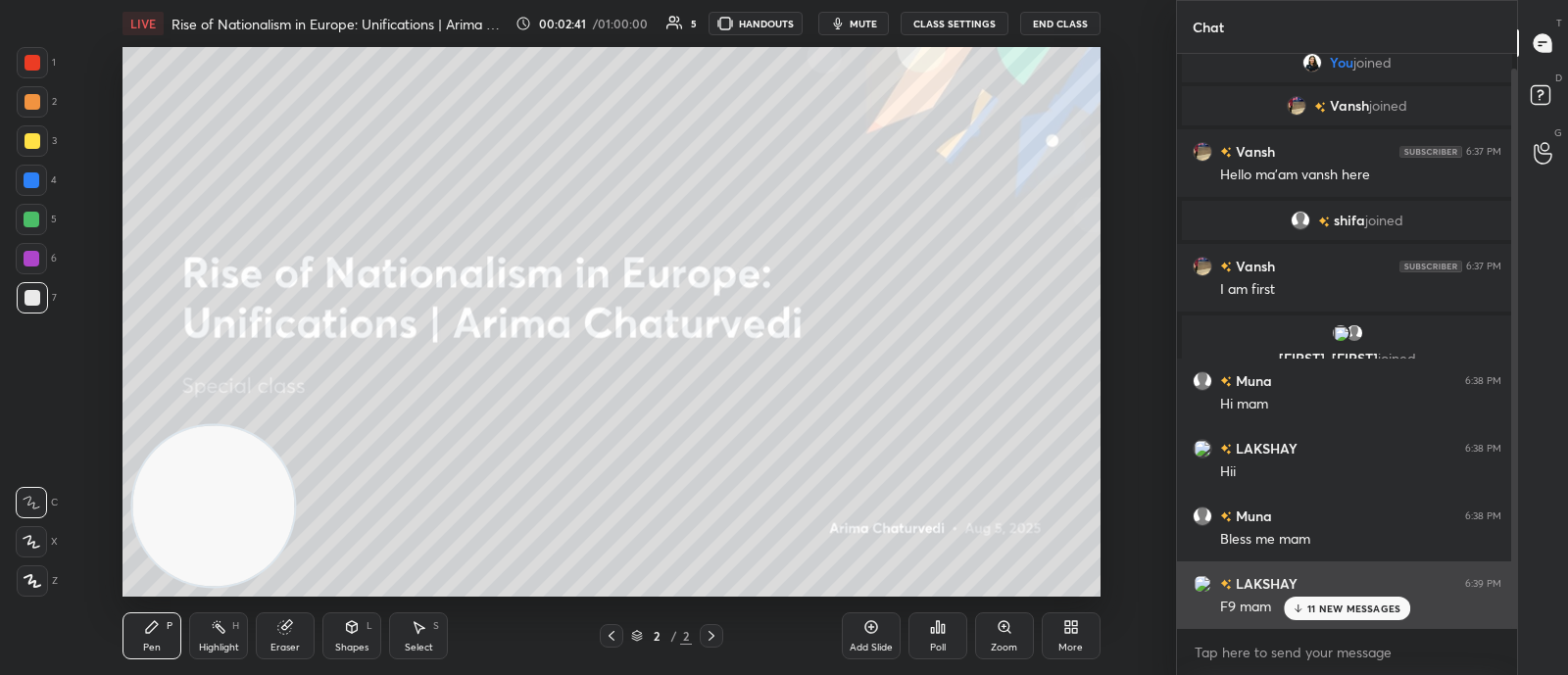 click on "11 NEW MESSAGES" at bounding box center (1353, 608) 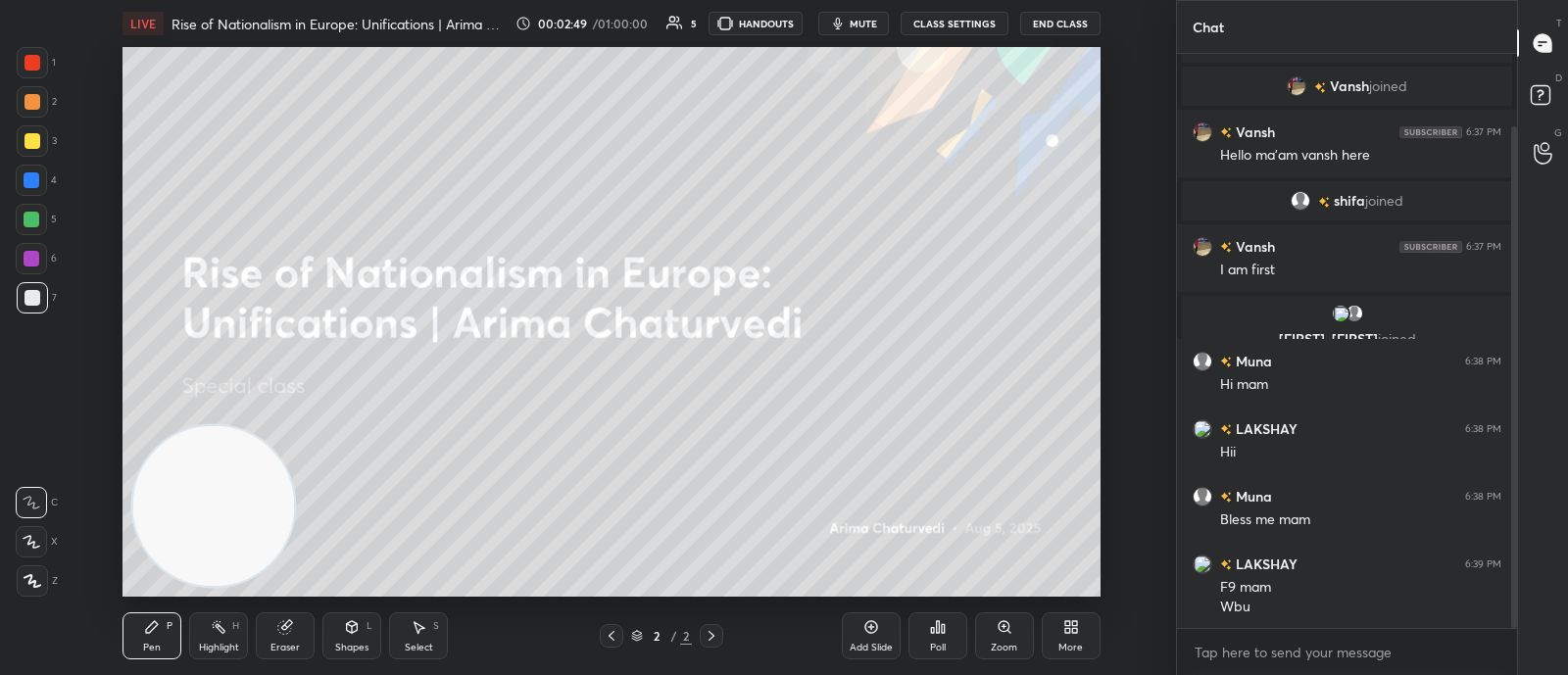 scroll, scrollTop: 82, scrollLeft: 0, axis: vertical 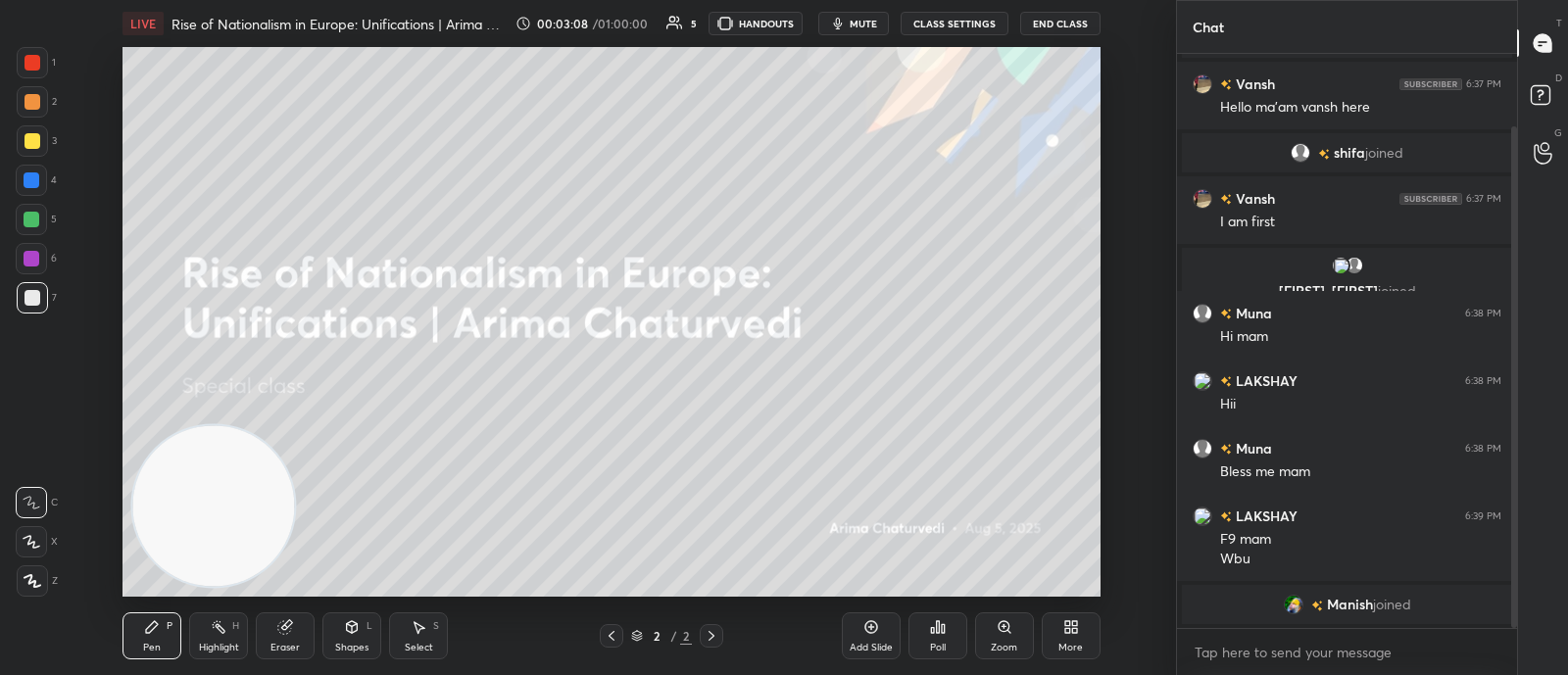 click at bounding box center (31, 219) 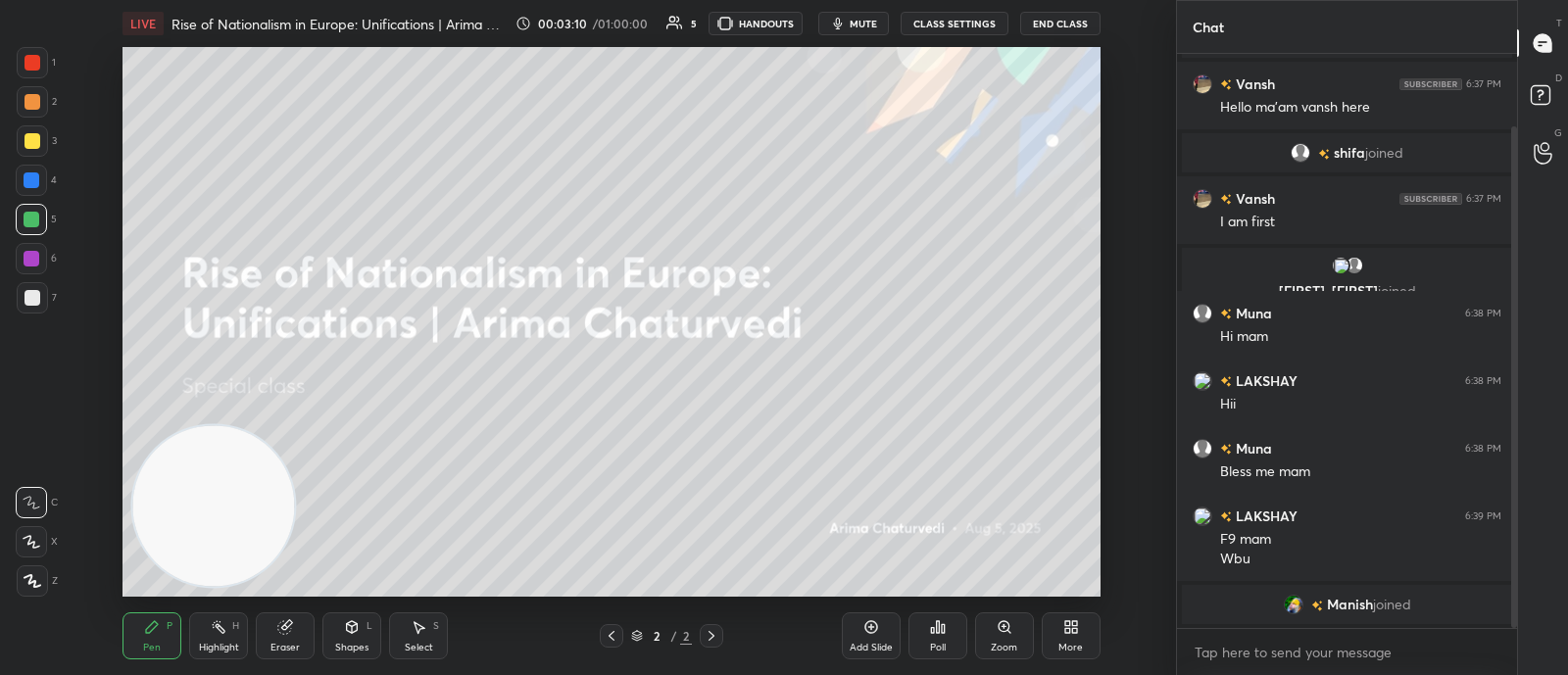 click on "mute" at bounding box center (854, 24) 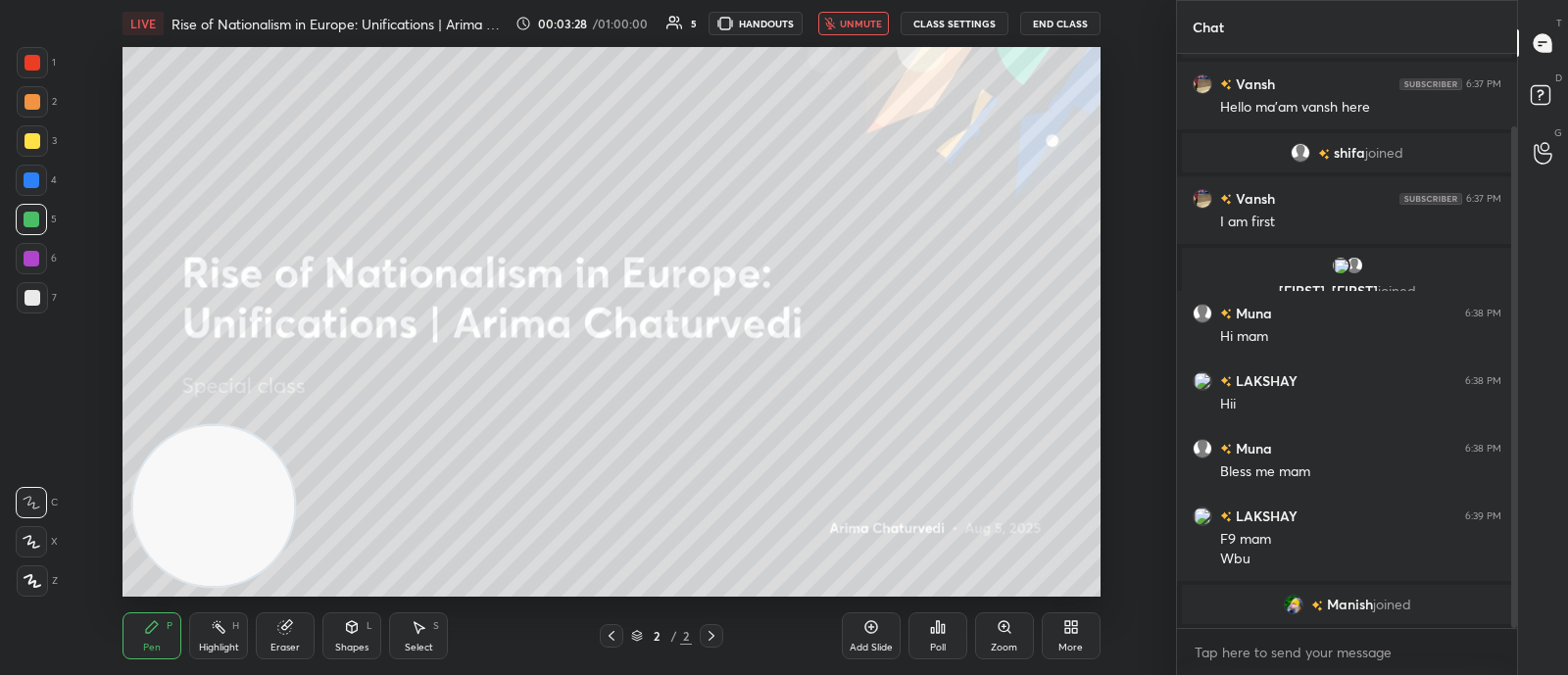 click on "More" at bounding box center [1071, 636] 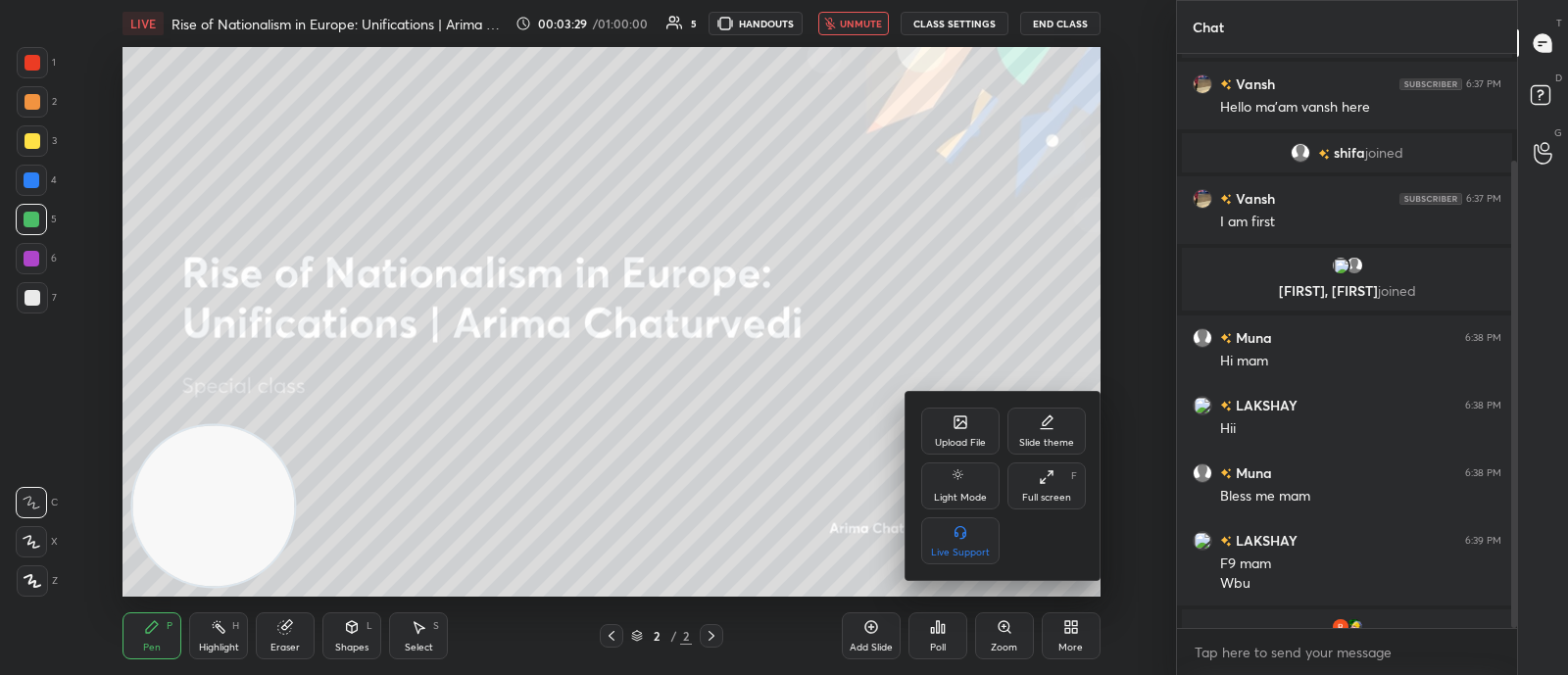 scroll, scrollTop: 131, scrollLeft: 0, axis: vertical 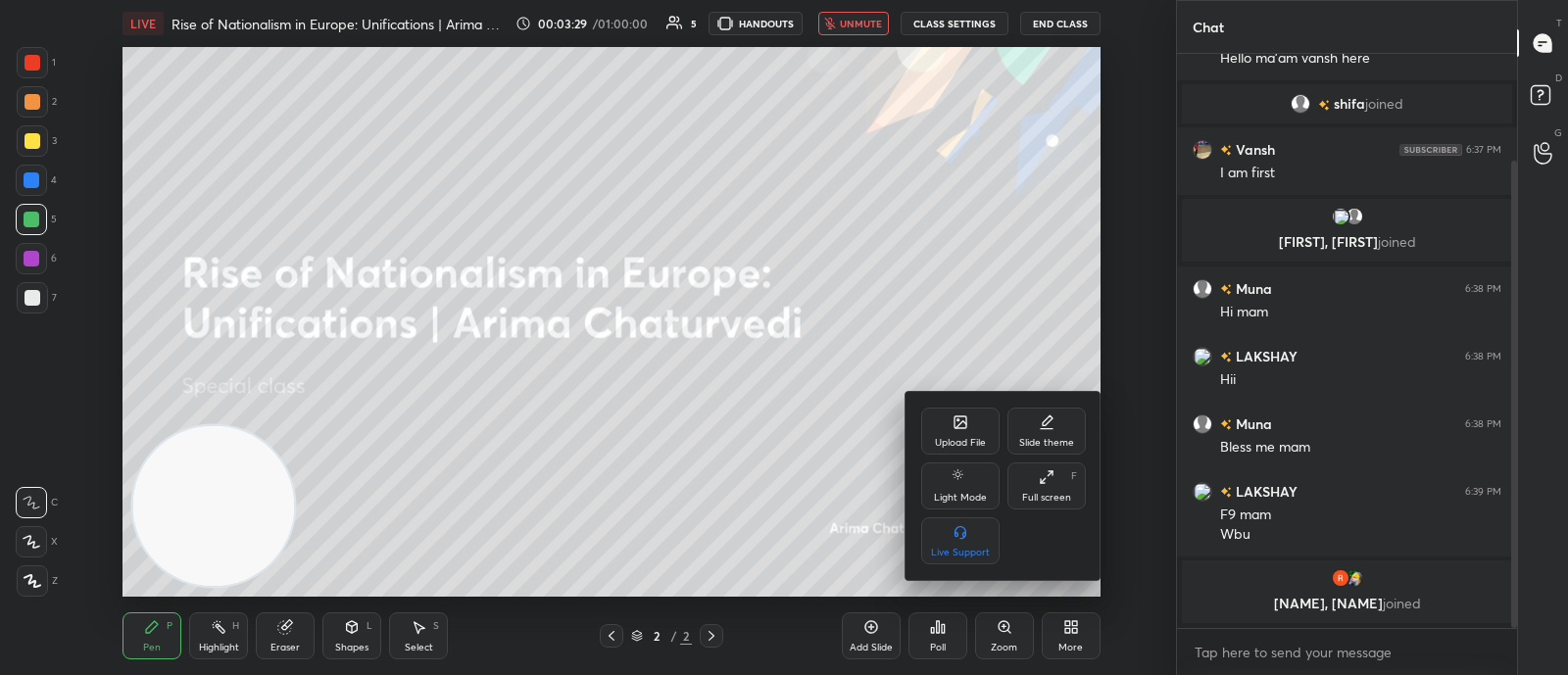 click on "Upload File" at bounding box center [960, 431] 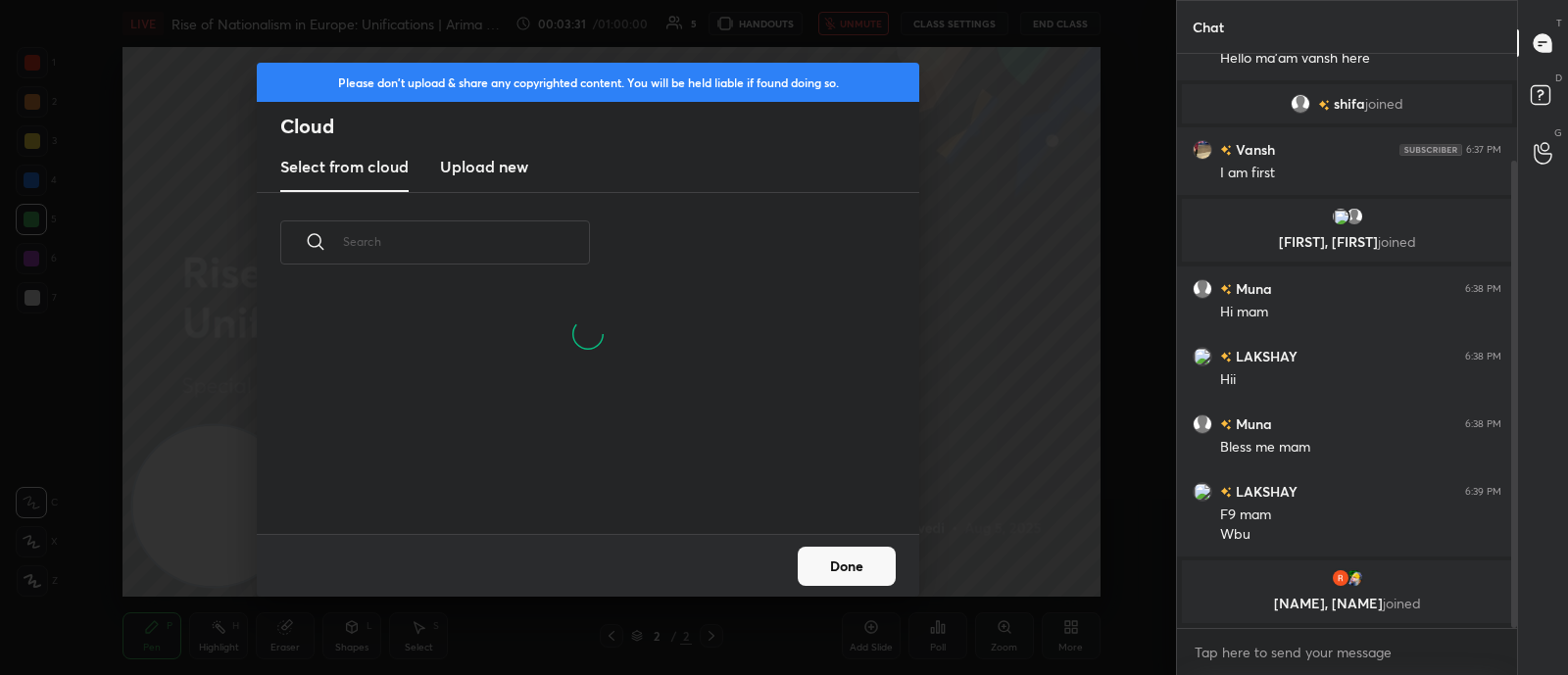 click on "Upload new" at bounding box center (484, 167) 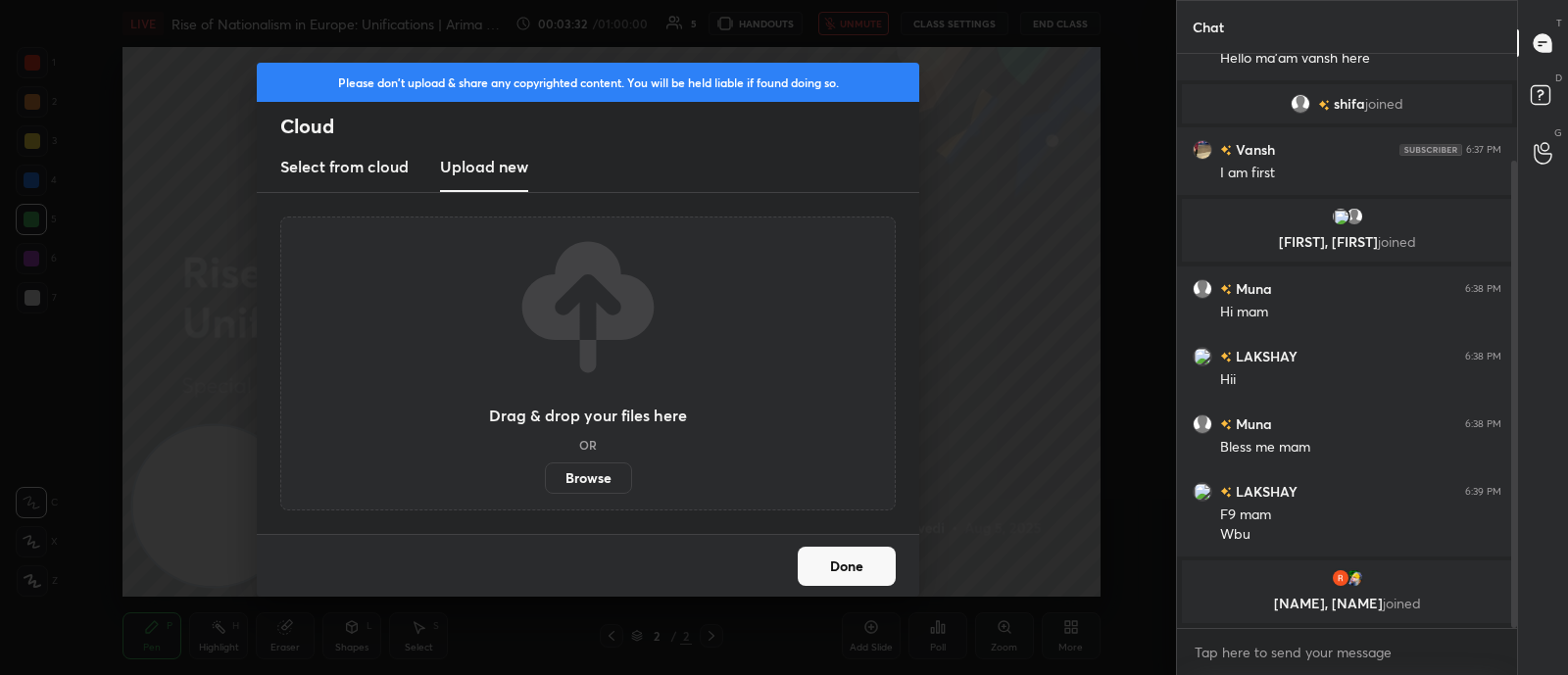click on "Browse" at bounding box center [588, 478] 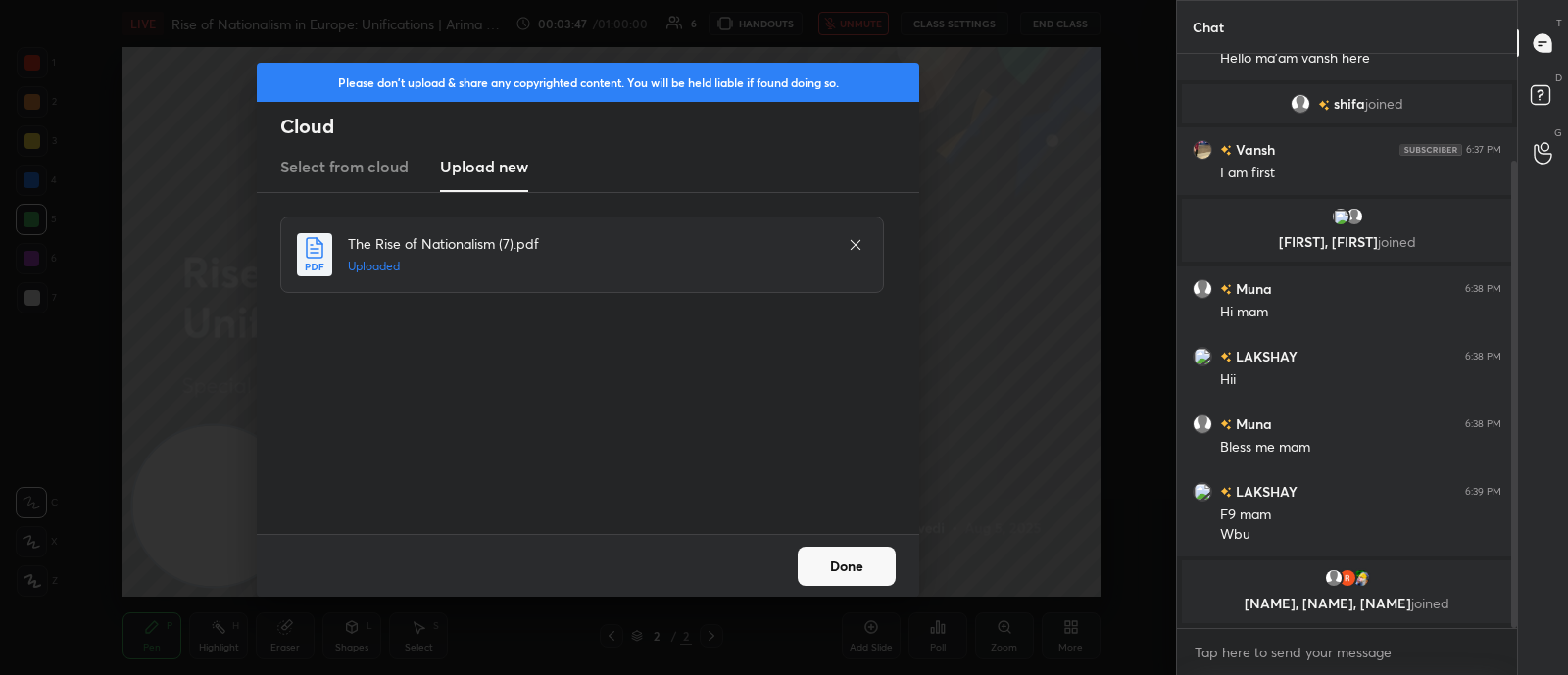 click on "Done" at bounding box center [847, 566] 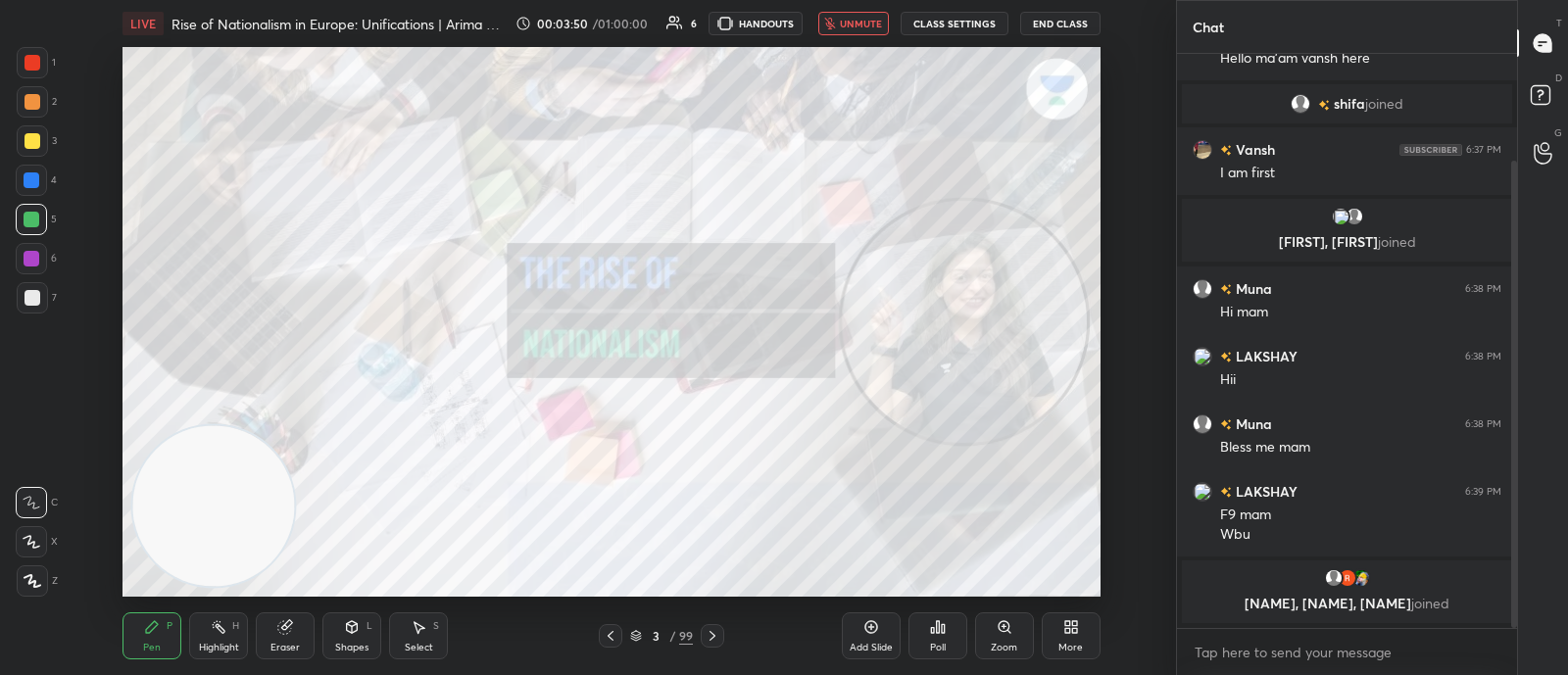 click on "unmute" at bounding box center (860, 24) 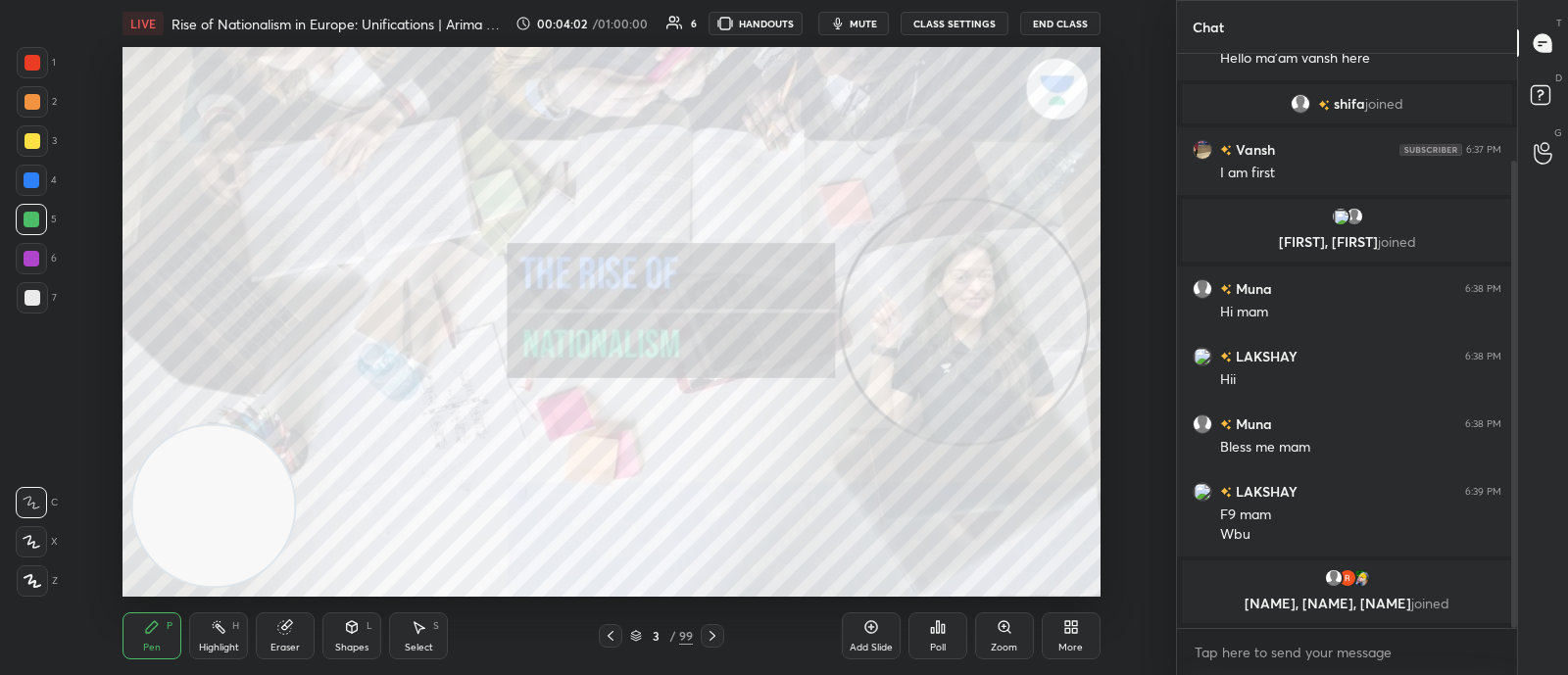 click on "mute" at bounding box center (863, 24) 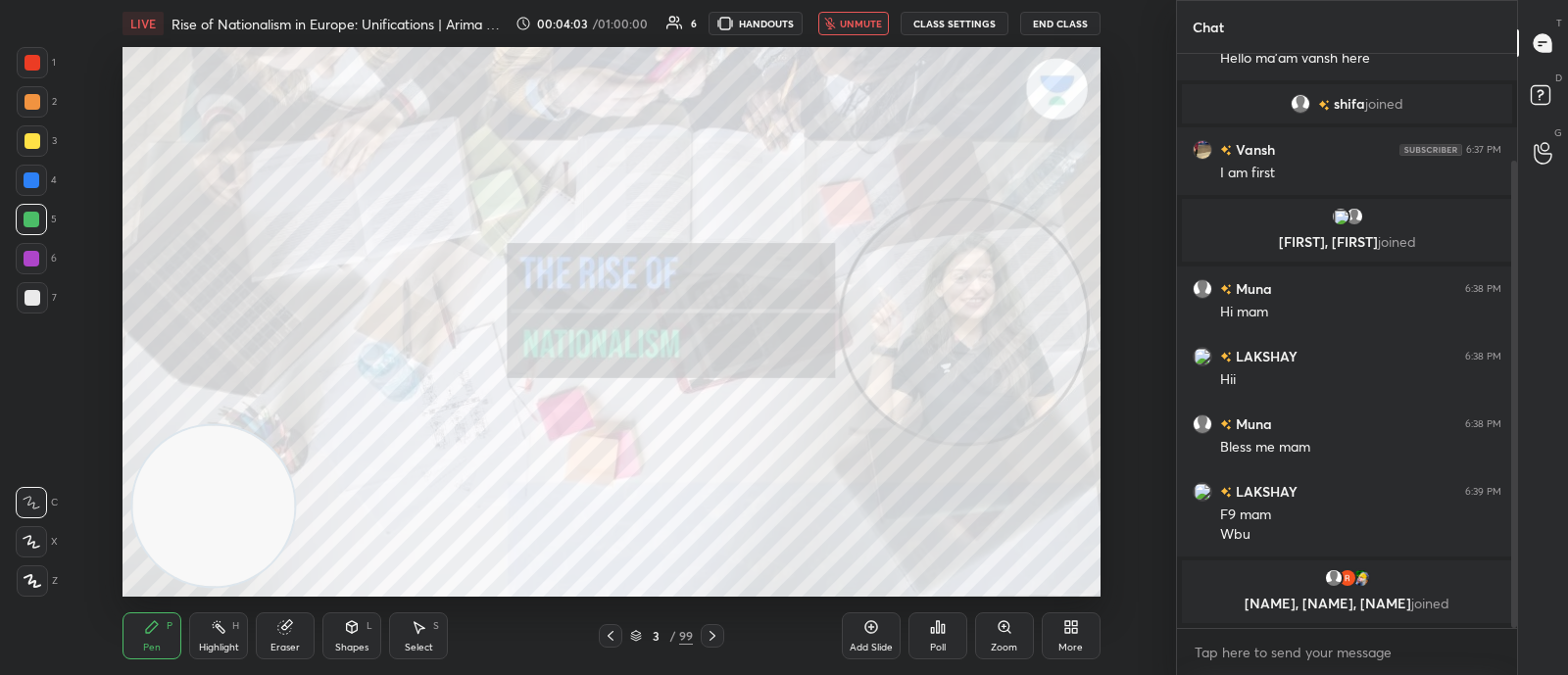 click on "1 2 3 4 5 6 7 C X Z C X Z E E Erase all   H H LIVE Rise of Nationalism in Europe: Unifications | Arima Chaturvedi 00:04:03 /  01:00:00 6 HANDOUTS unmute CLASS SETTINGS End Class Setting up your live class Poll for   secs No correct answer Start poll Back Rise of Nationalism in Europe: Unifications | Arima Chaturvedi Arima Chaturvedi Pen P Highlight H Eraser Shapes L Select S 3 / 99 Add Slide Poll Zoom More Chat Vansh  joined Vansh 6:37 PM Hello ma'am vansh here shifa  joined Vansh 6:37 PM I am first LAKSHAY, Muna  joined Muna 6:38 PM Hi mam LAKSHAY 6:38 PM Hii Muna 6:38 PM Bless me mam LAKSHAY 6:39 PM F9 mam Wbu Adarsh, Rakesh, Manish  joined 1 NEW MESSAGE Enable hand raising Enable raise hand to speak to learners. Once enabled, chat will be turned off temporarily. Enable x   introducing Raise a hand with a doubt Now learners can raise their hand along with a doubt  How it works? Doubts asked by learners will show up here NEW DOUBTS ASKED No one has raised a hand yet Can't raise hand Got it T Messages (T) D G" at bounding box center [784, 337] 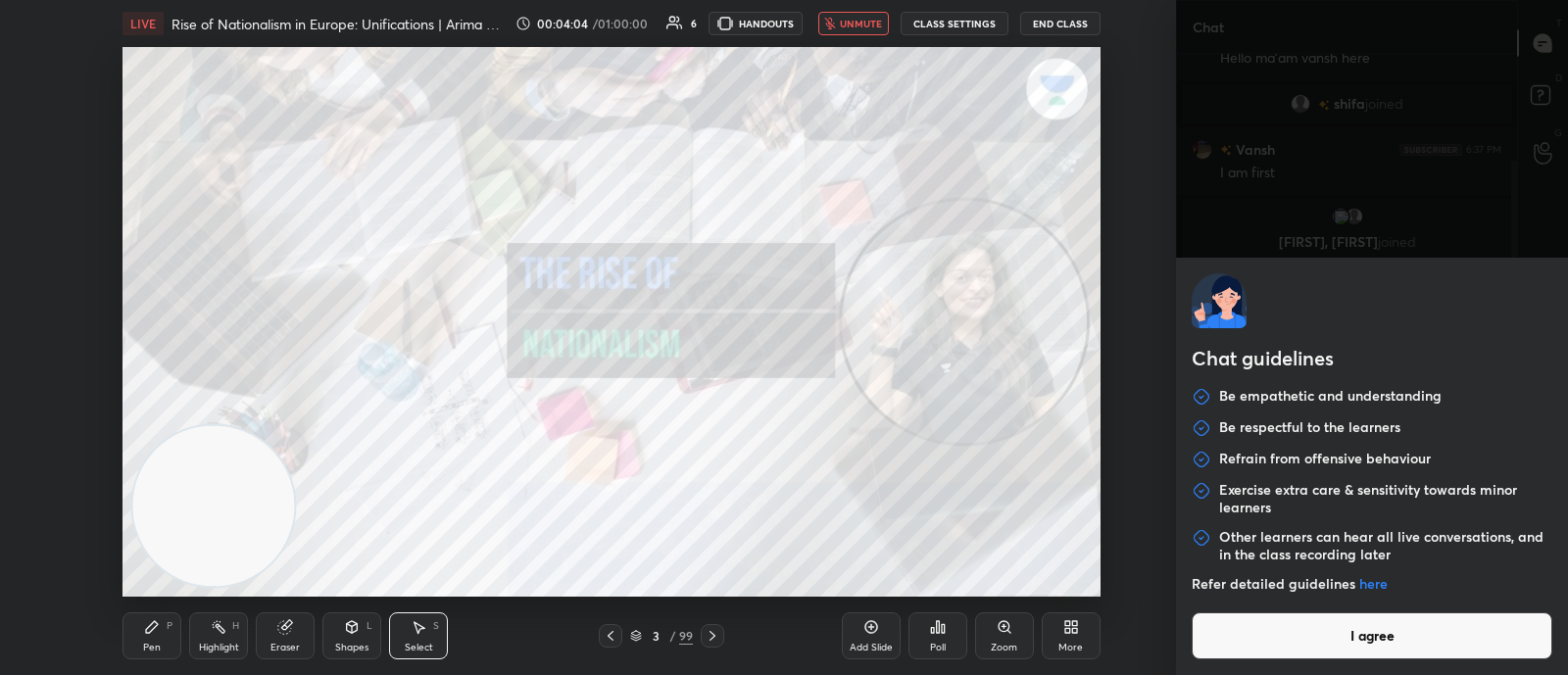 click on "I agree" at bounding box center (1372, 636) 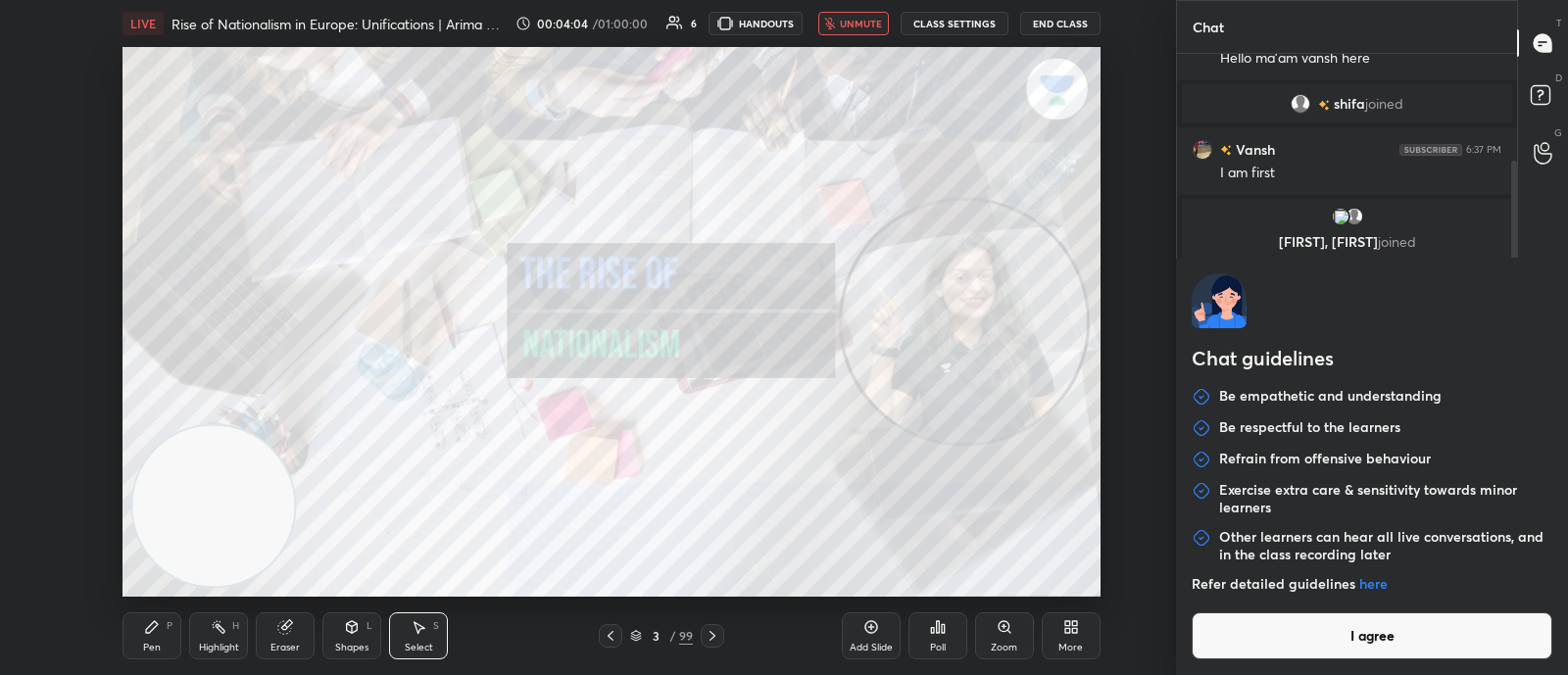 type on "x" 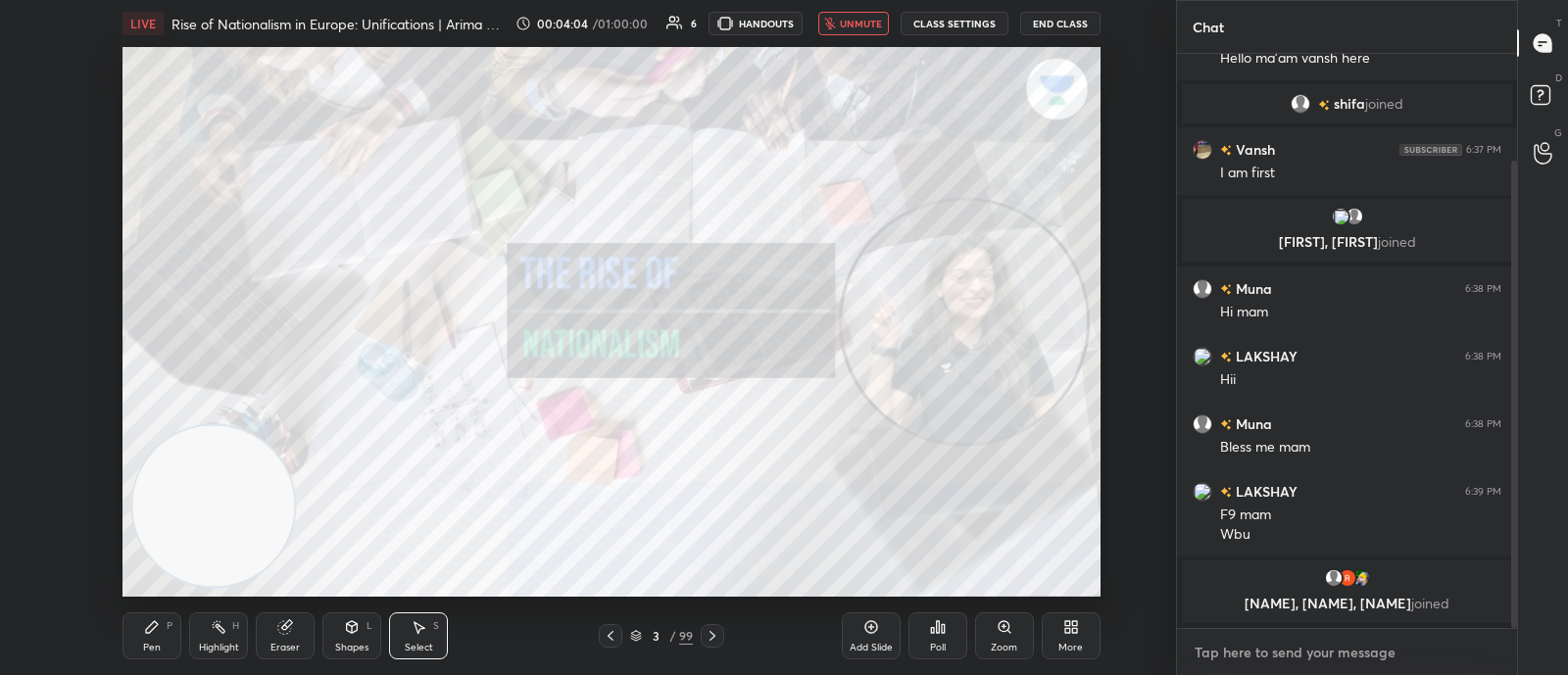 click at bounding box center (1347, 652) 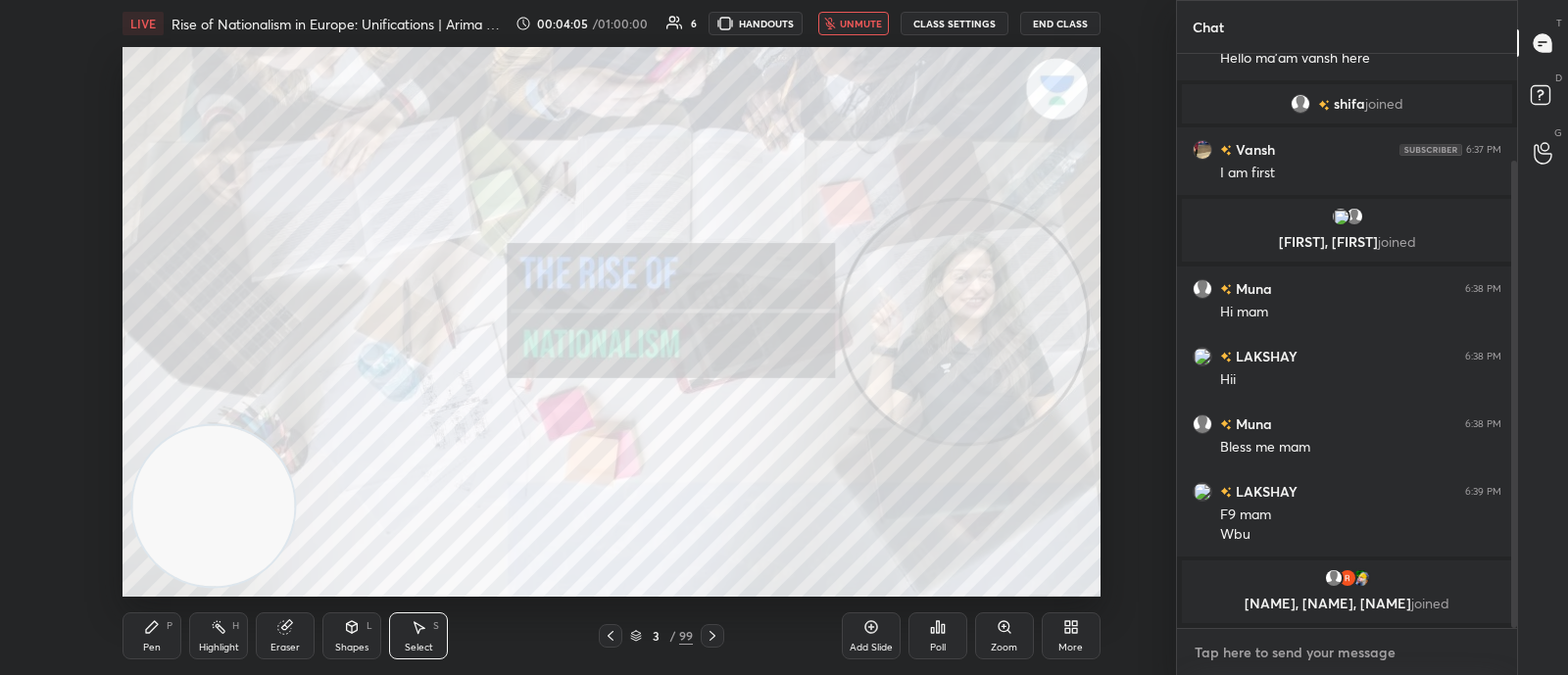 paste on "https://t.me/+Ia7sc8AlU0I2M2Vl" 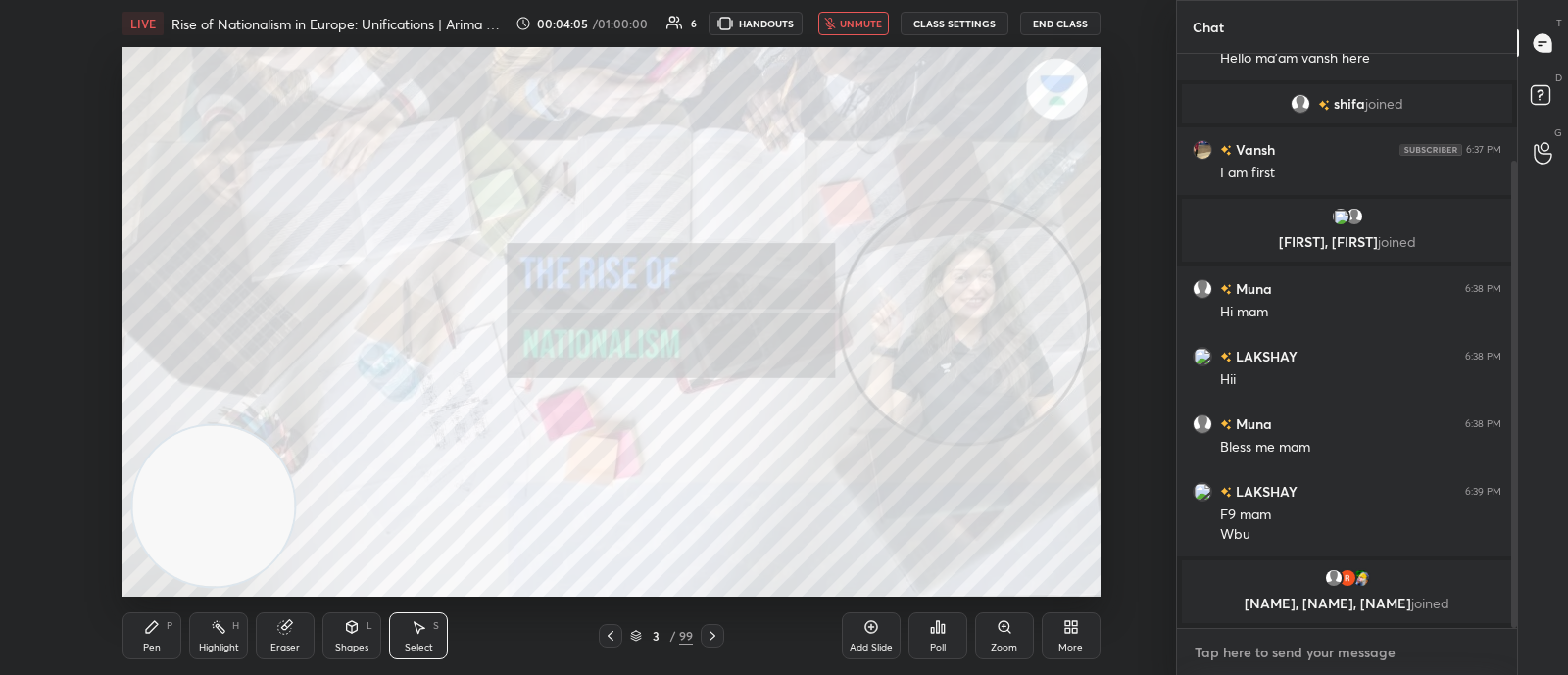 type on "https://t.me/+Ia7sc8AlU0I2M2Vl" 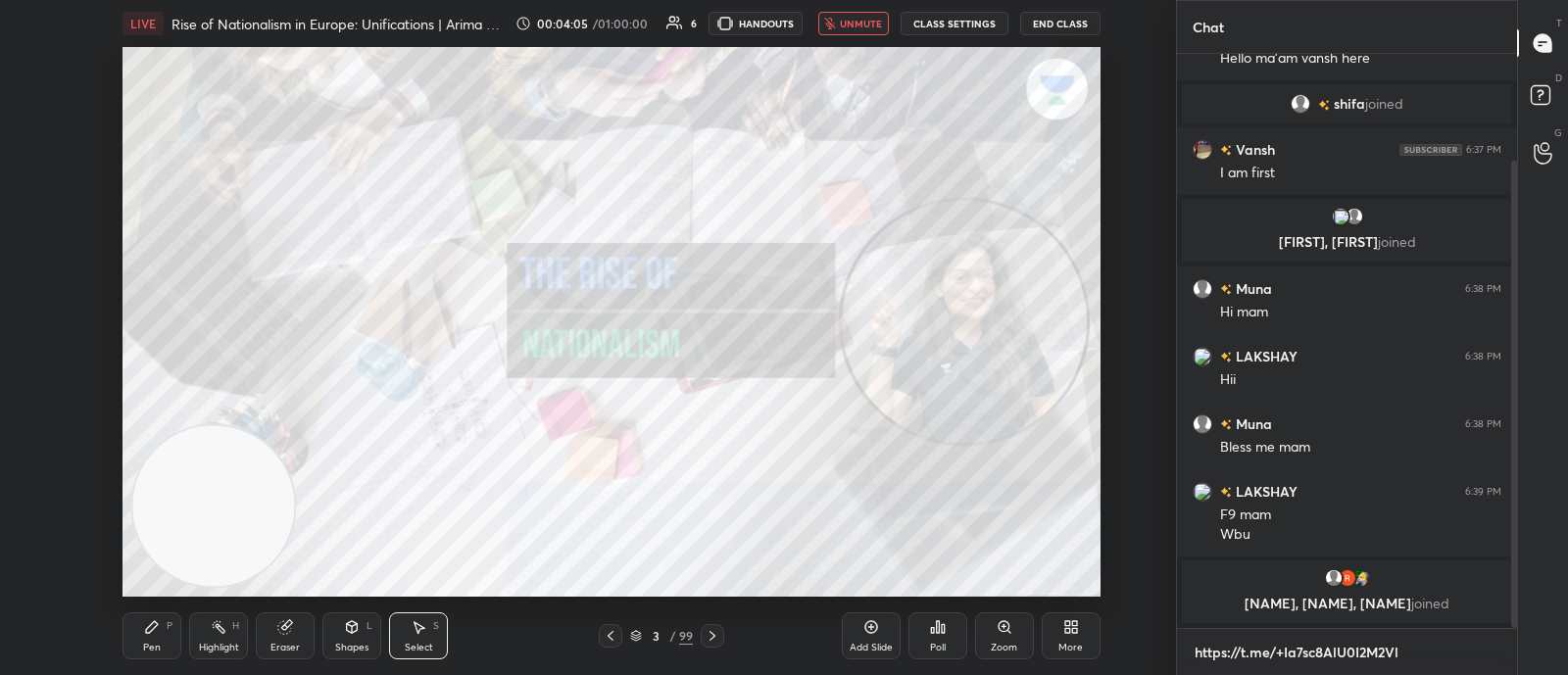 scroll, scrollTop: 562, scrollLeft: 333, axis: both 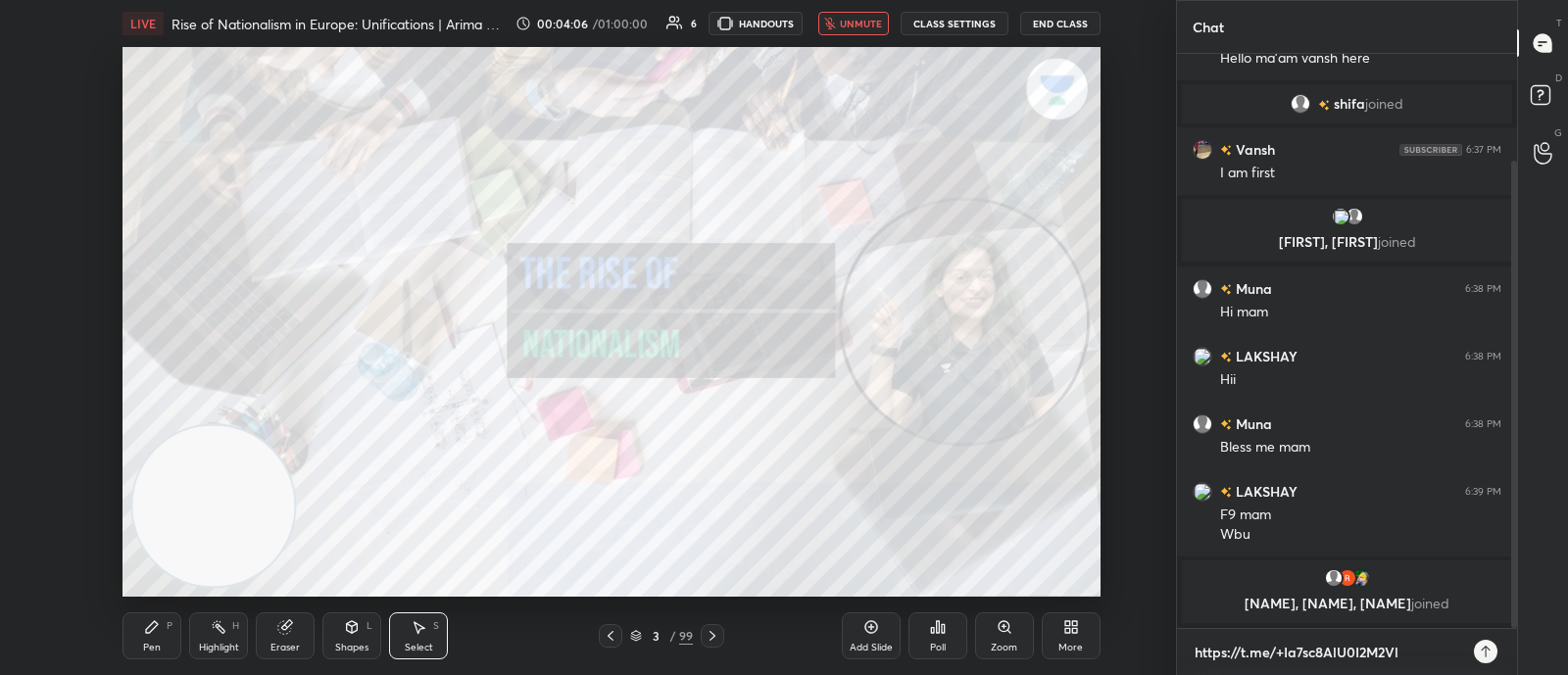 type on "https://t.me/+Ia7sc8AlU0I2M2Vl" 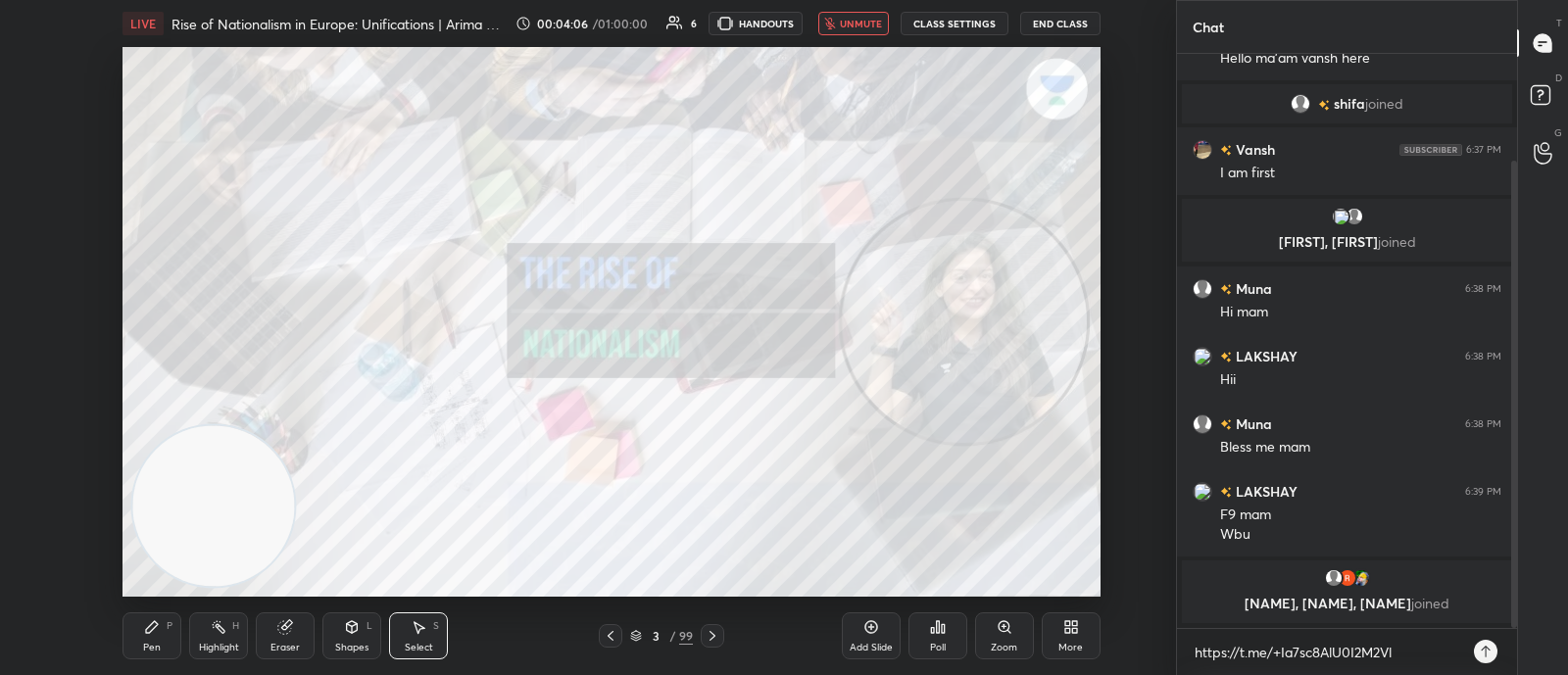 type on "x" 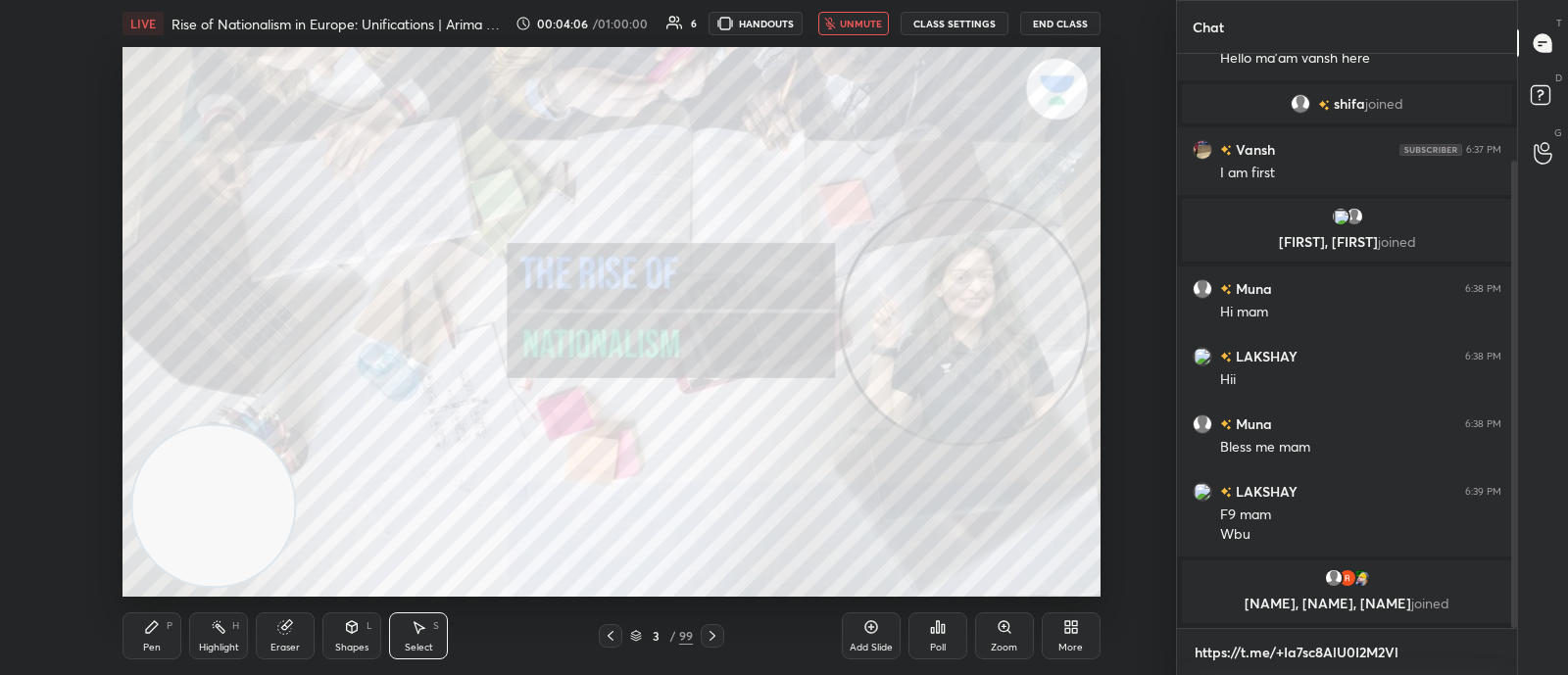 type 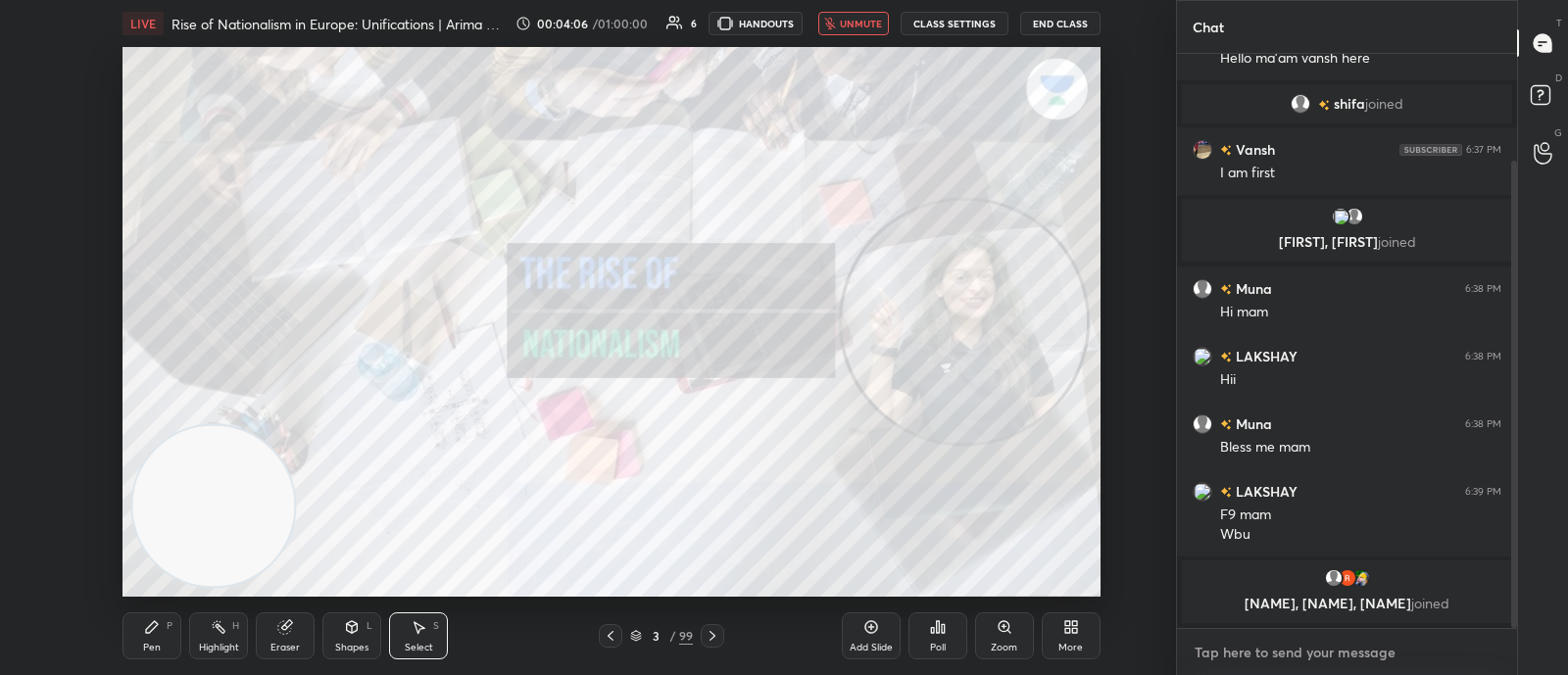 scroll, scrollTop: 240, scrollLeft: 0, axis: vertical 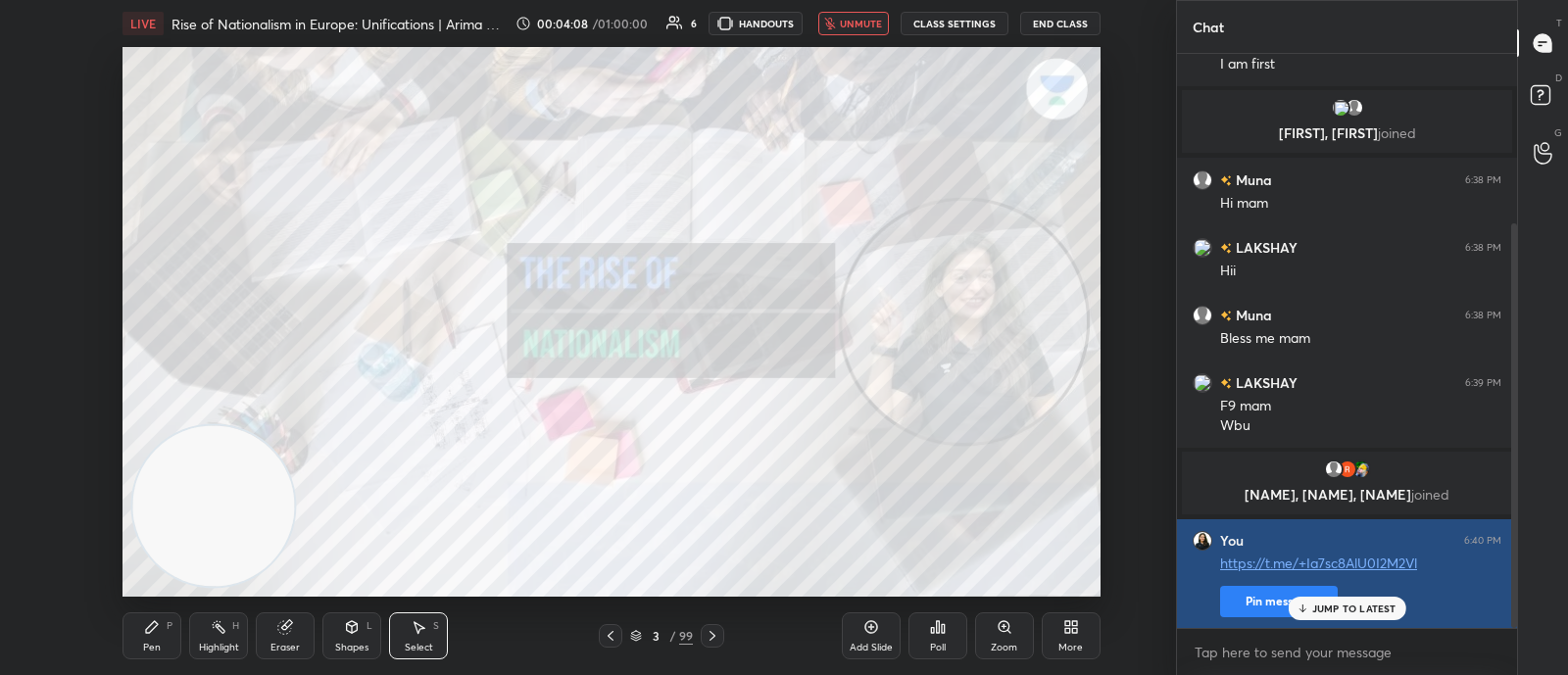 click on "Pin message" at bounding box center (1279, 602) 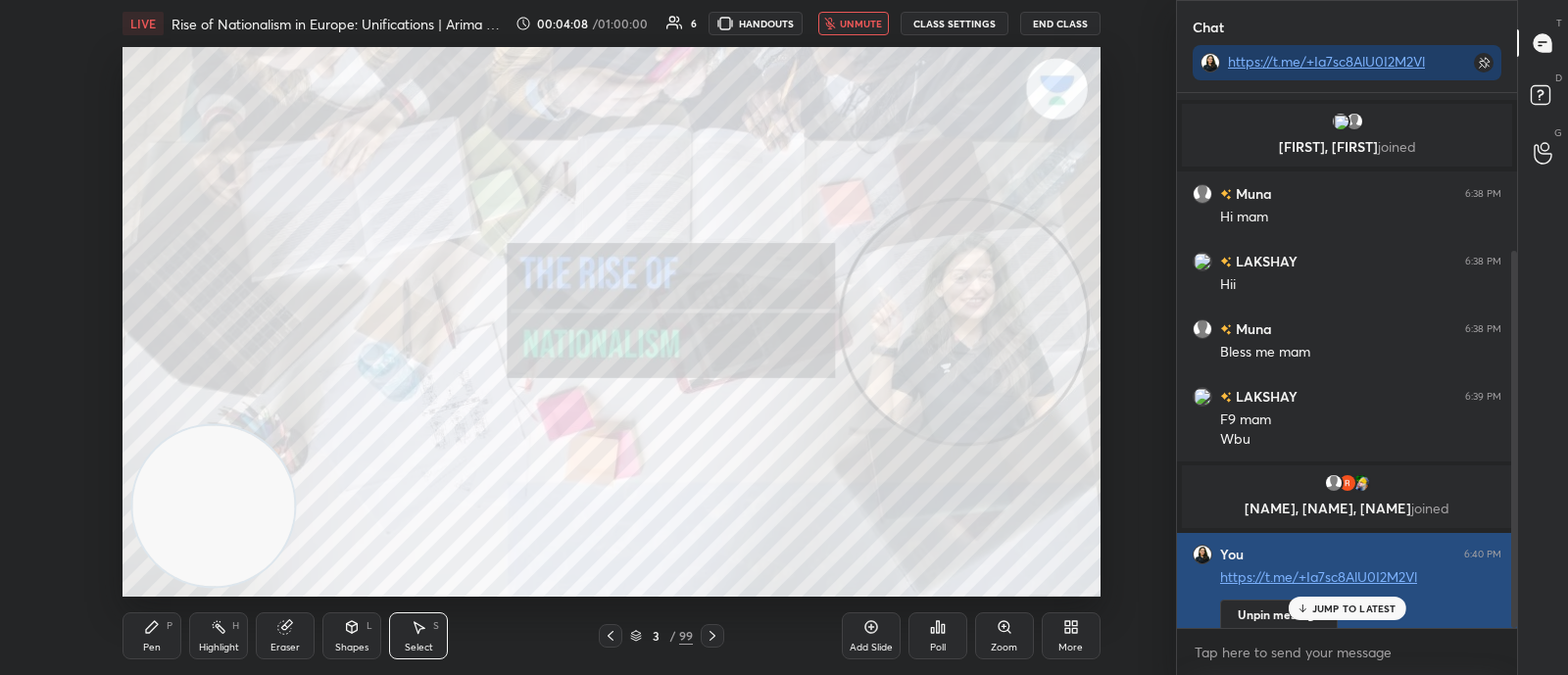 scroll, scrollTop: 279, scrollLeft: 0, axis: vertical 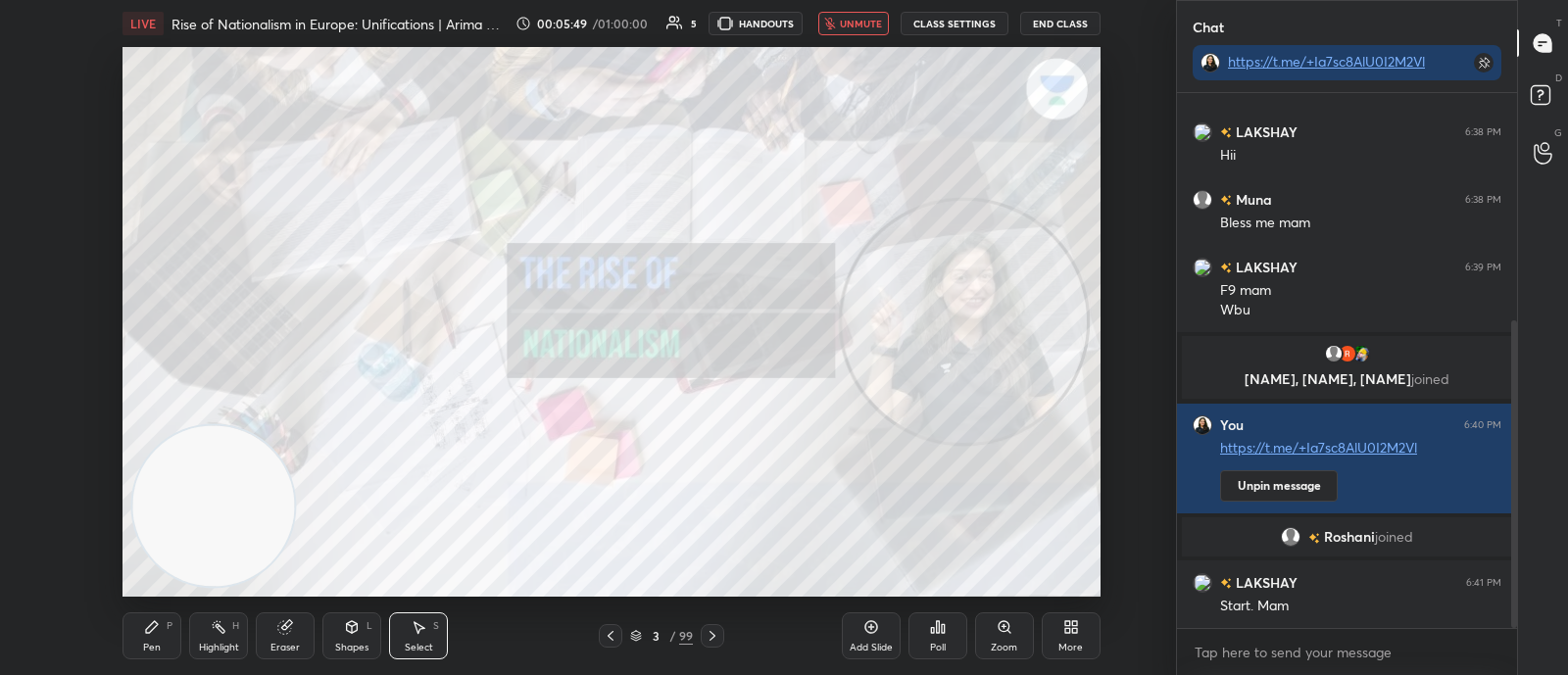 click on "unmute" at bounding box center (860, 24) 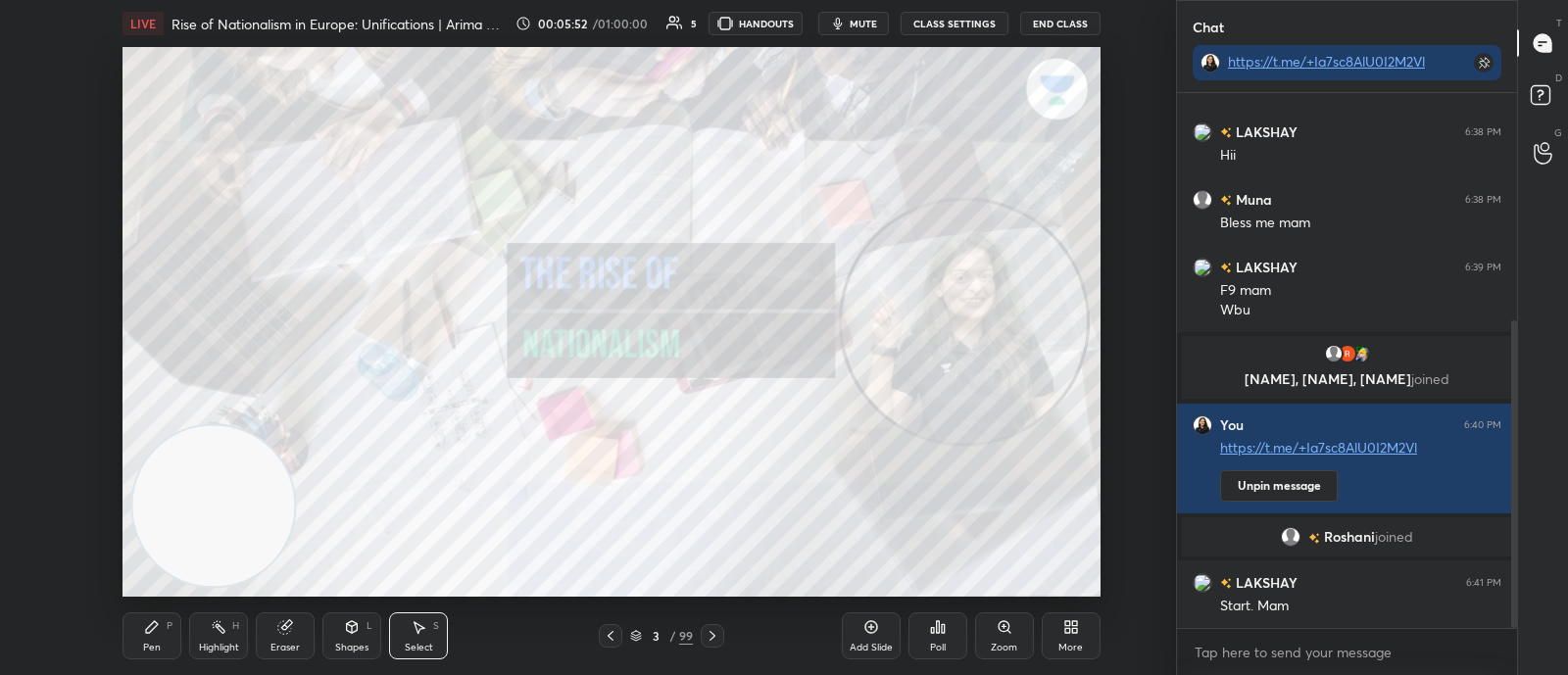 scroll, scrollTop: 441, scrollLeft: 0, axis: vertical 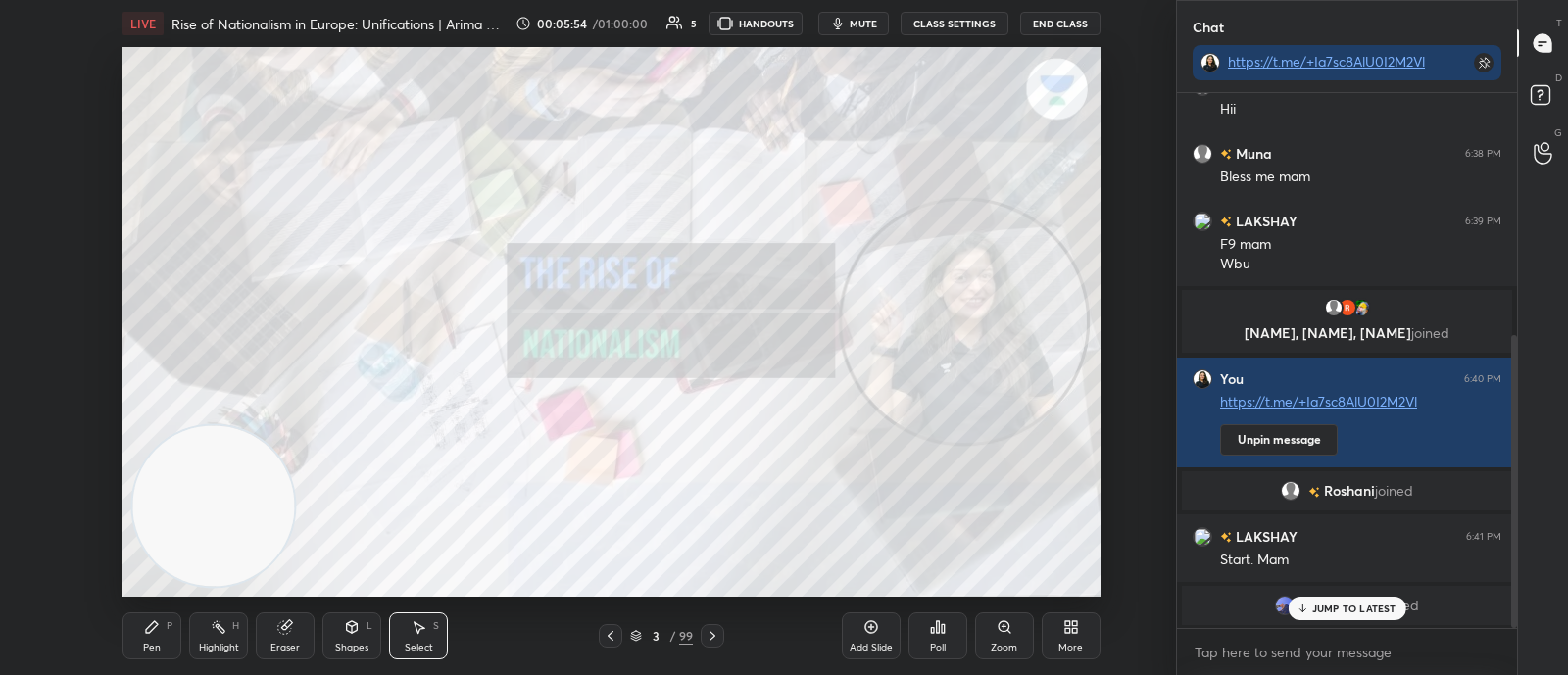 click on "JUMP TO LATEST" at bounding box center [1354, 608] 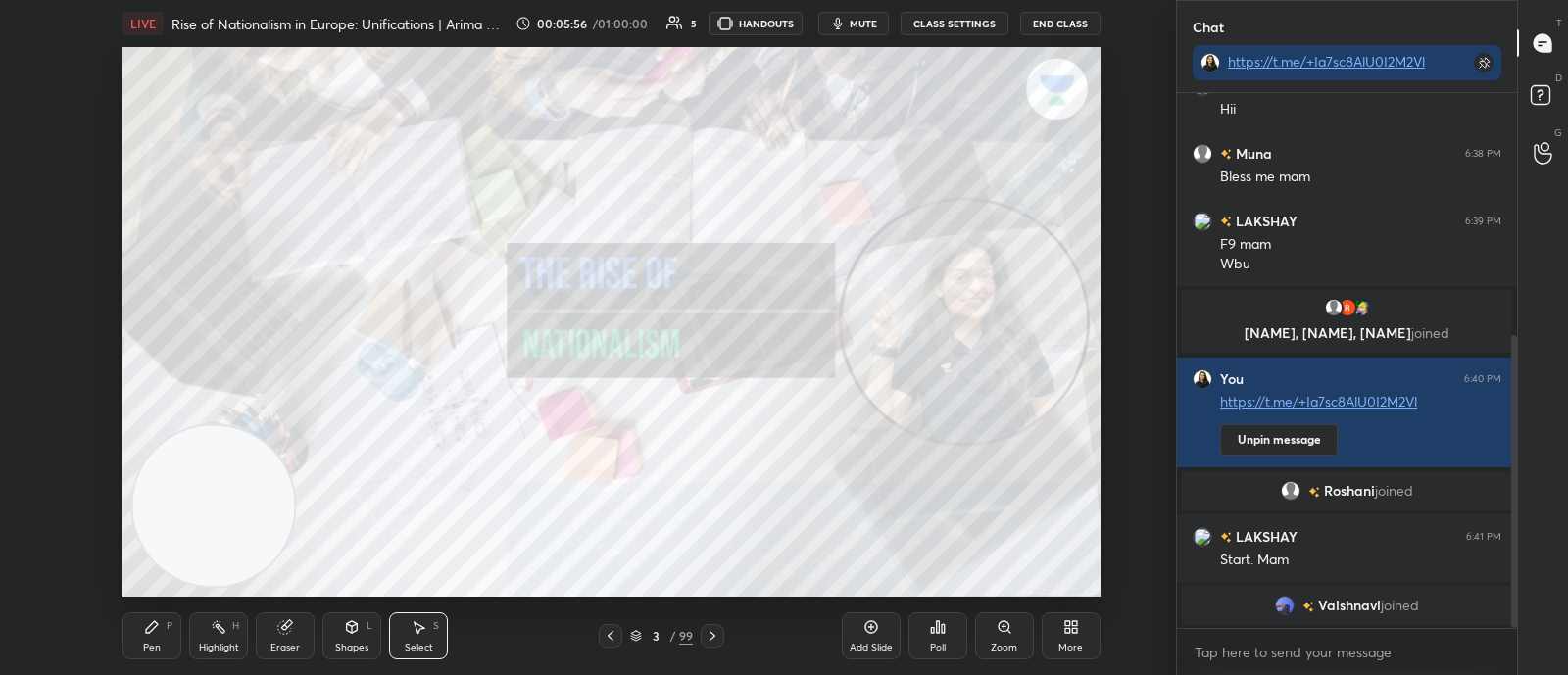 click on "Pen P" at bounding box center (152, 636) 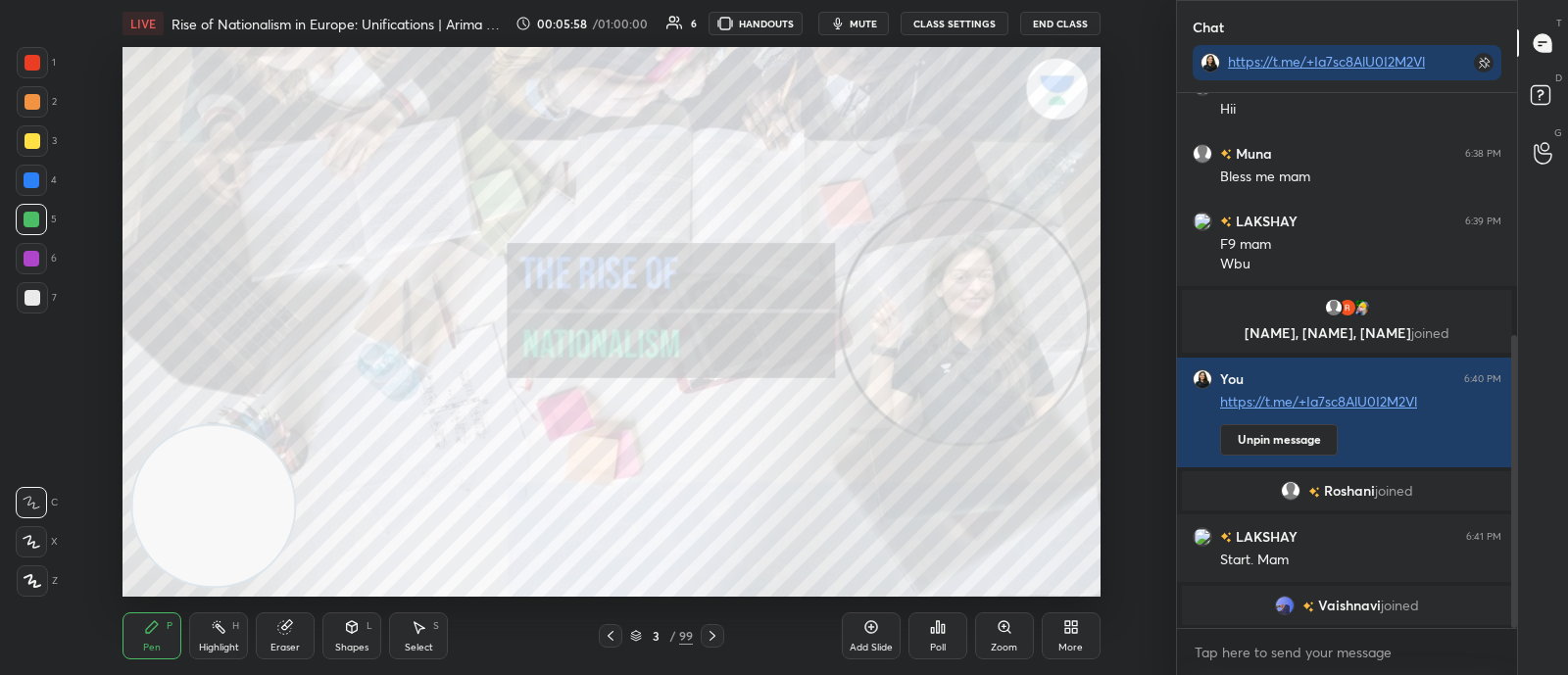 click 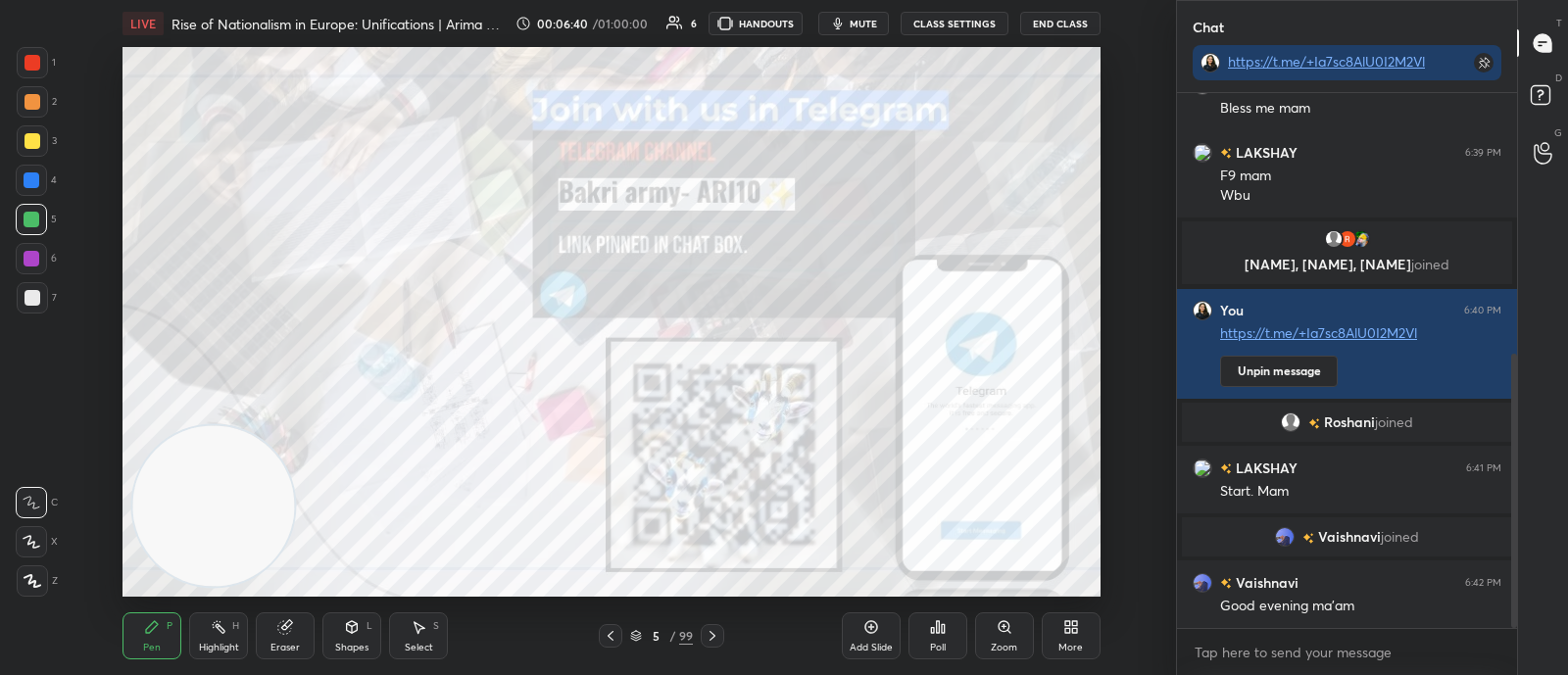 scroll, scrollTop: 577, scrollLeft: 0, axis: vertical 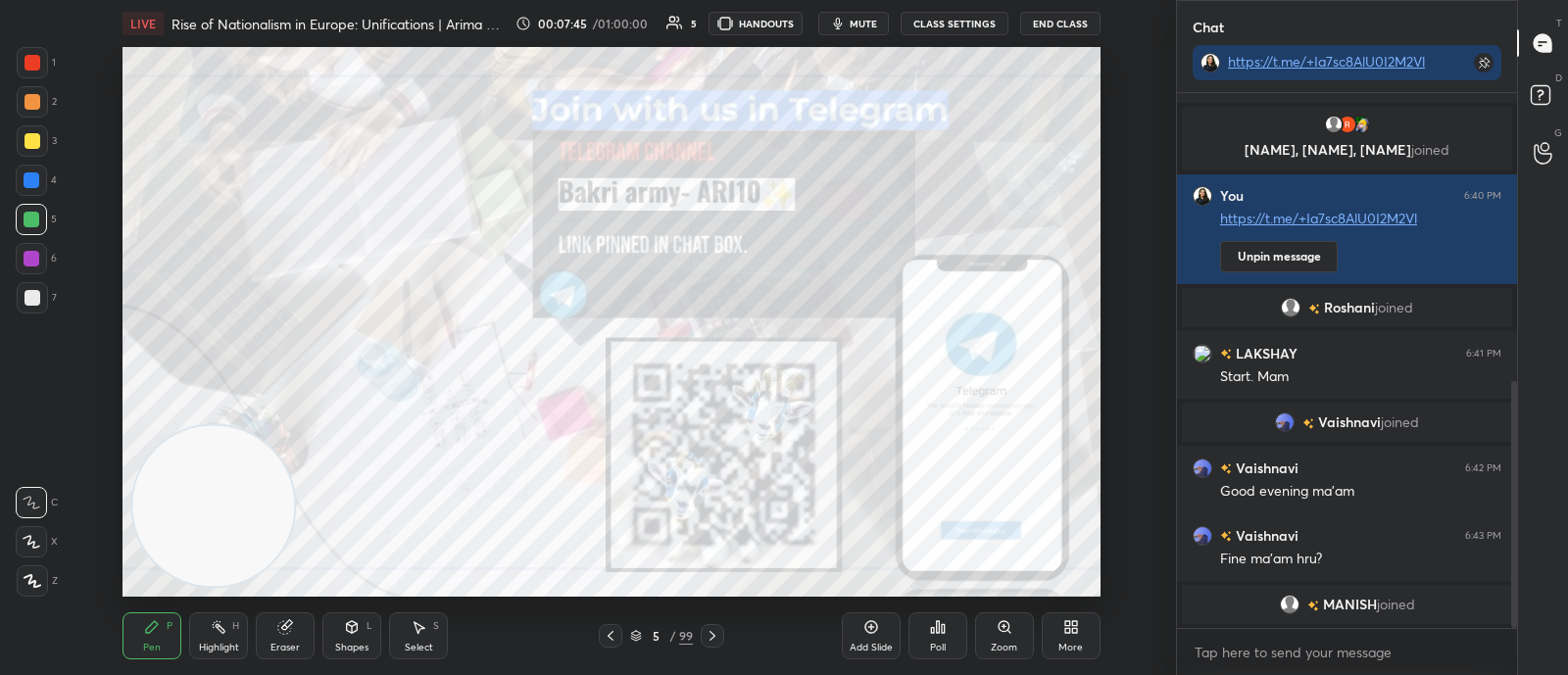 click on "More" at bounding box center (1071, 636) 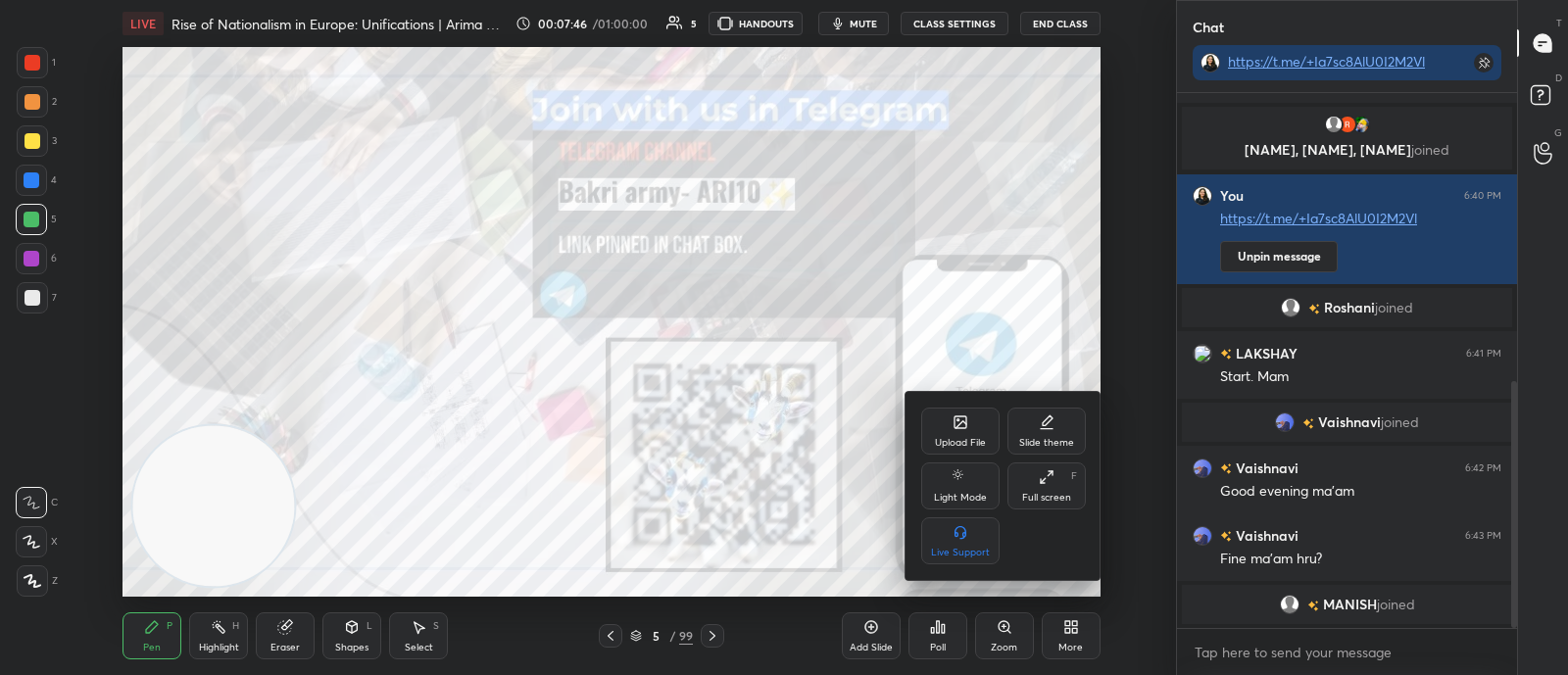 click on "Upload File" at bounding box center (960, 443) 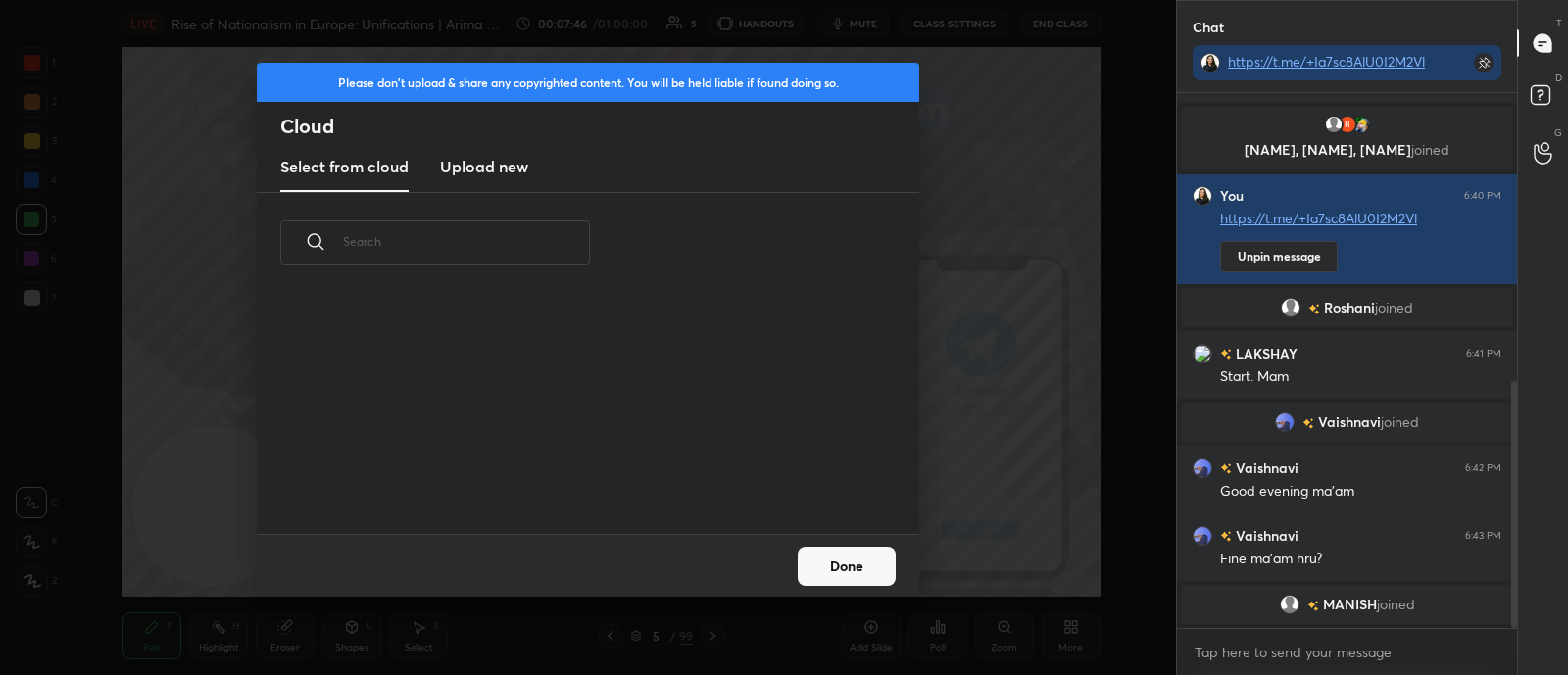 scroll, scrollTop: 6, scrollLeft: 11, axis: both 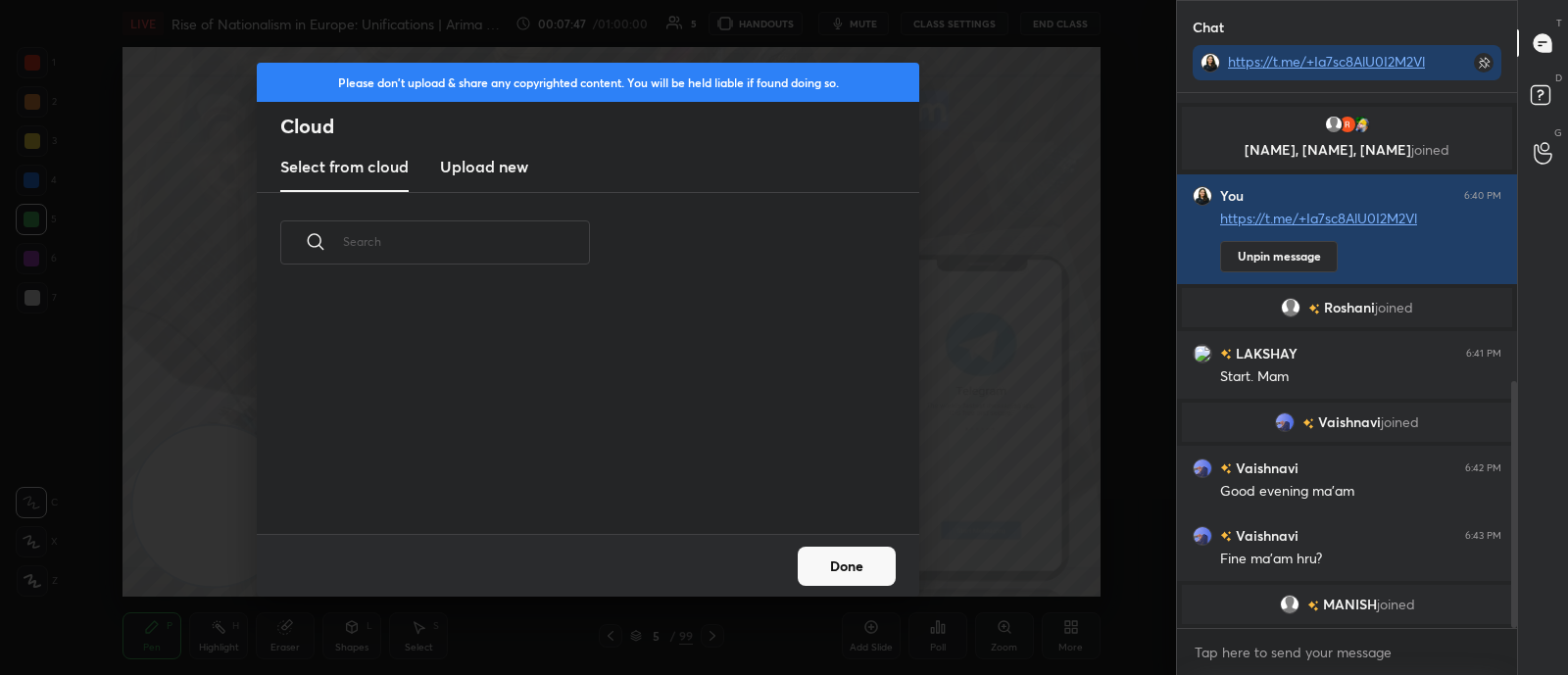 click on "Upload new" at bounding box center [484, 167] 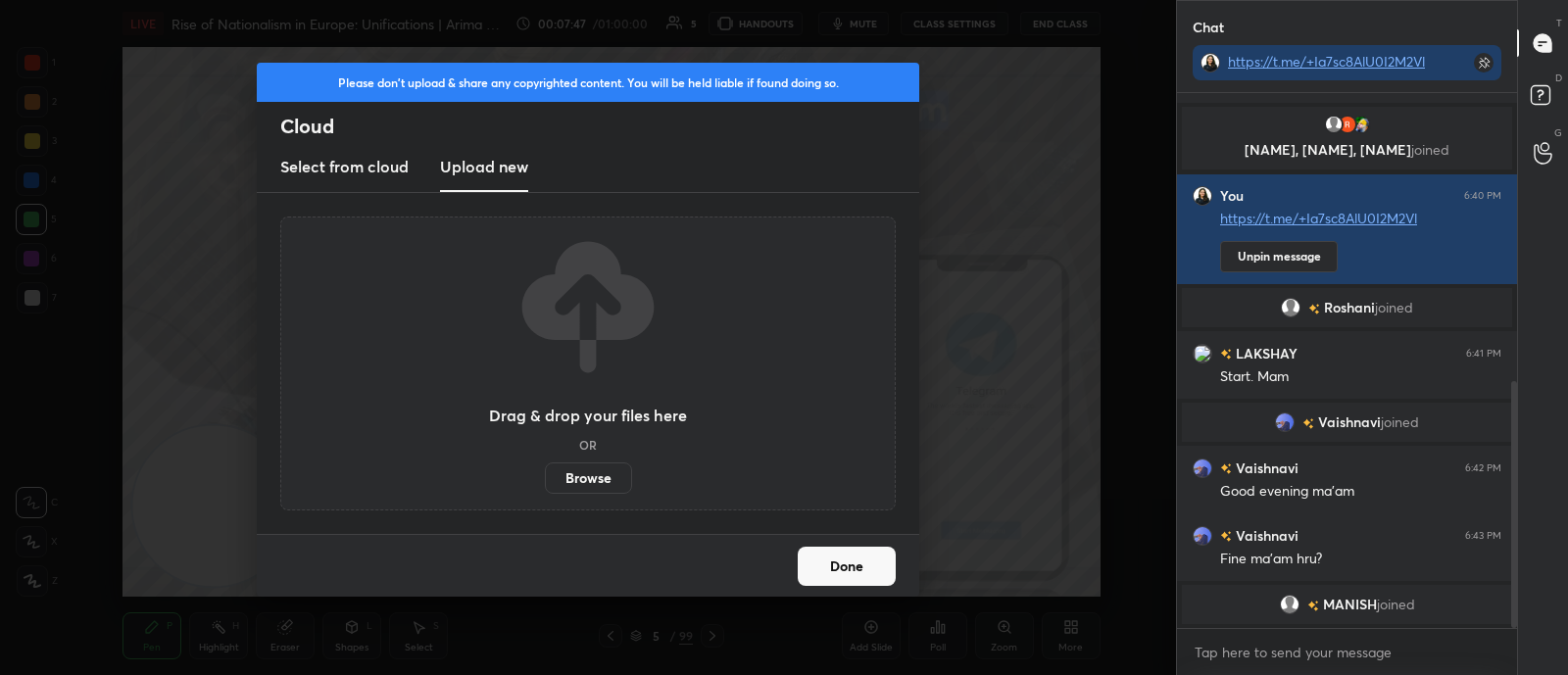 click on "Browse" at bounding box center [588, 478] 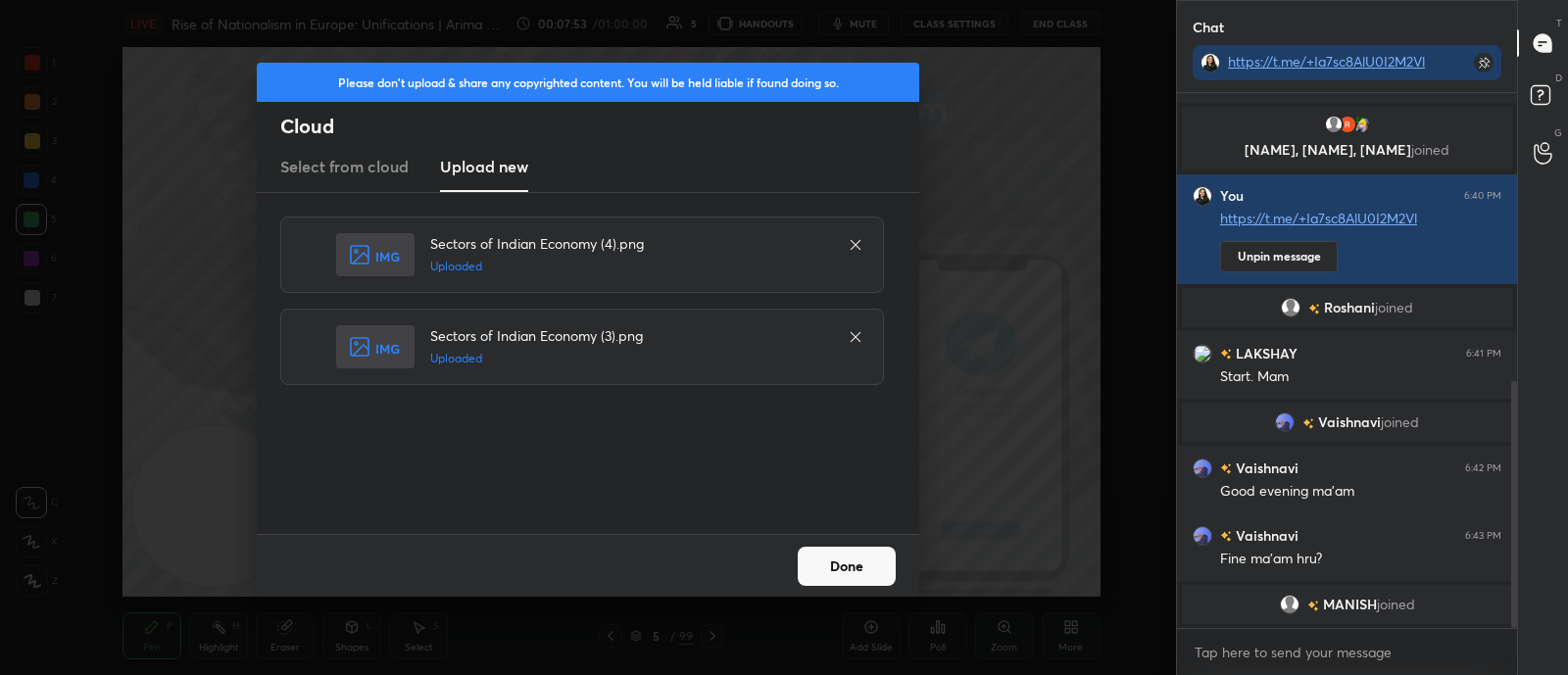 click on "Done" at bounding box center (847, 566) 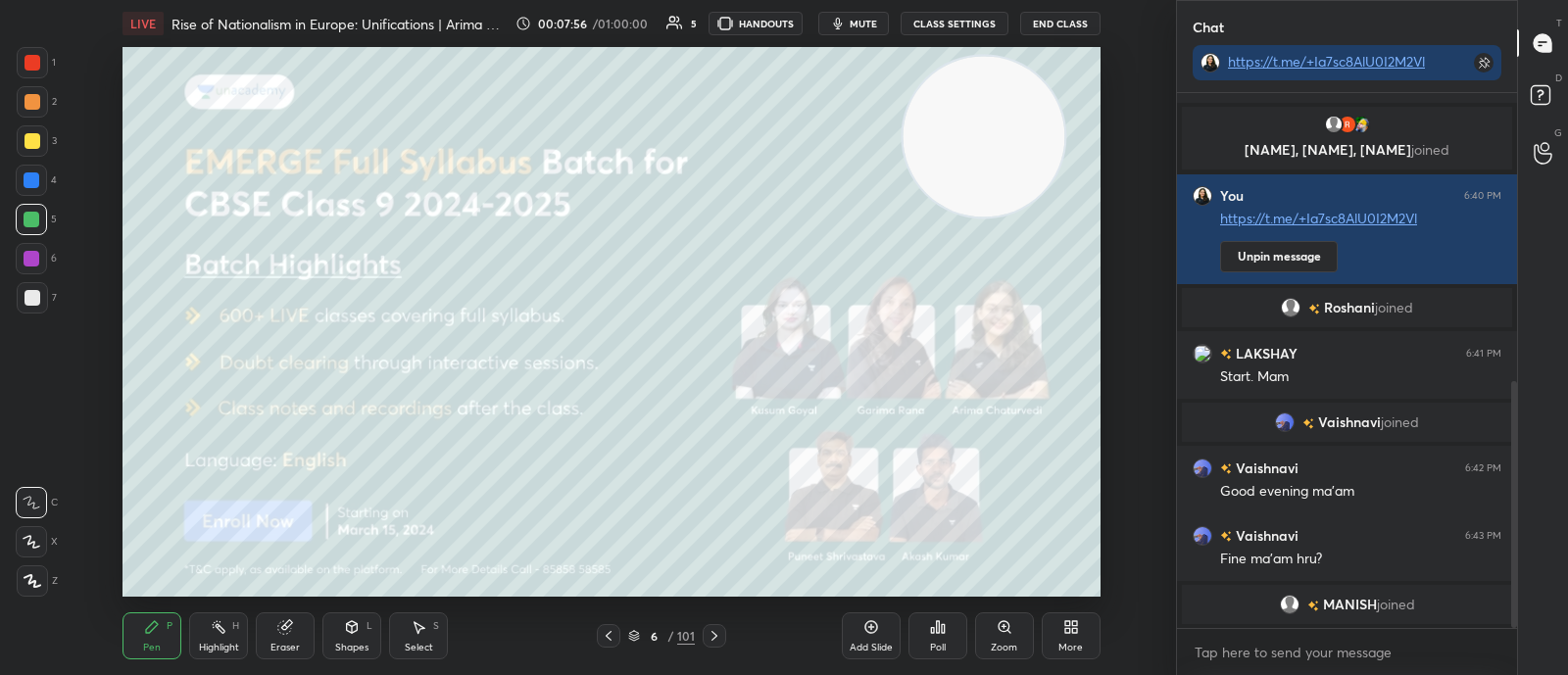drag, startPoint x: 244, startPoint y: 449, endPoint x: 995, endPoint y: 79, distance: 837.1983 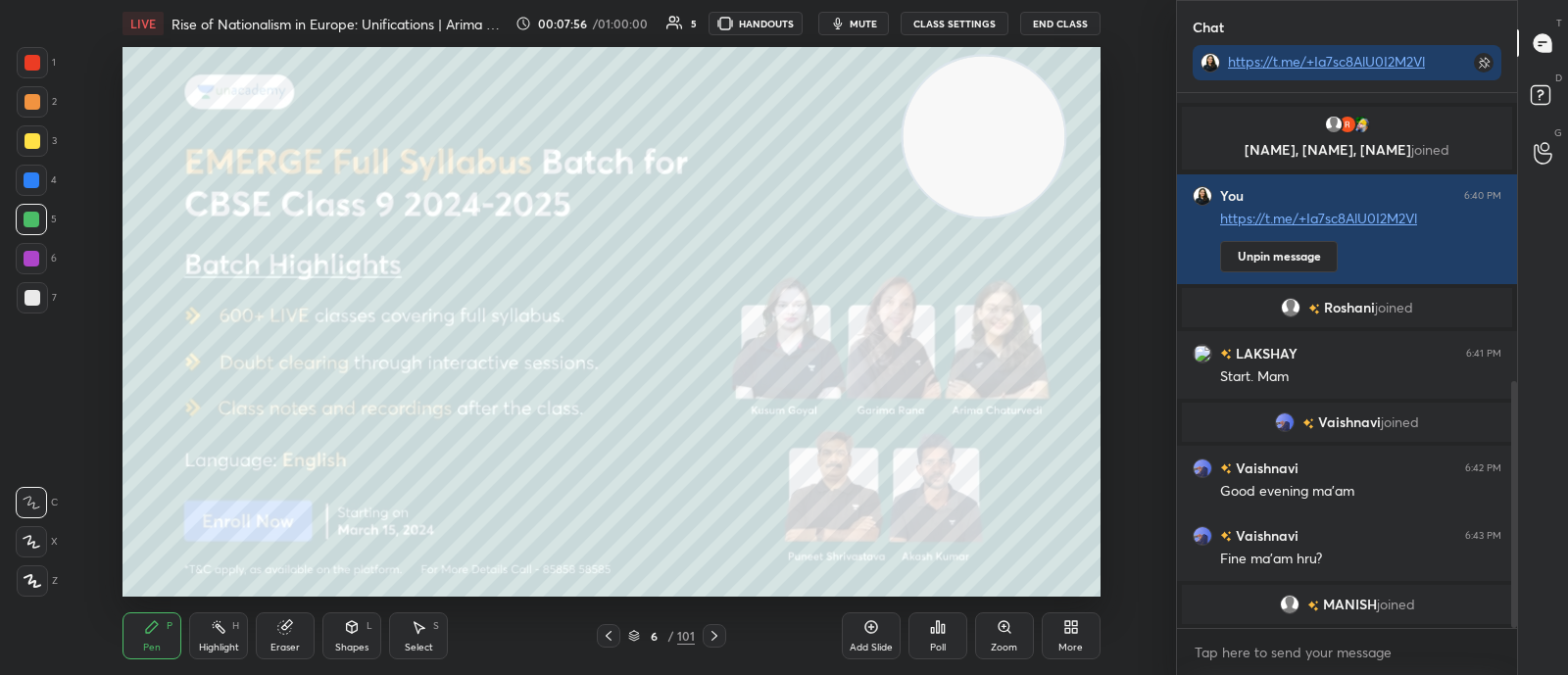 click at bounding box center (984, 136) 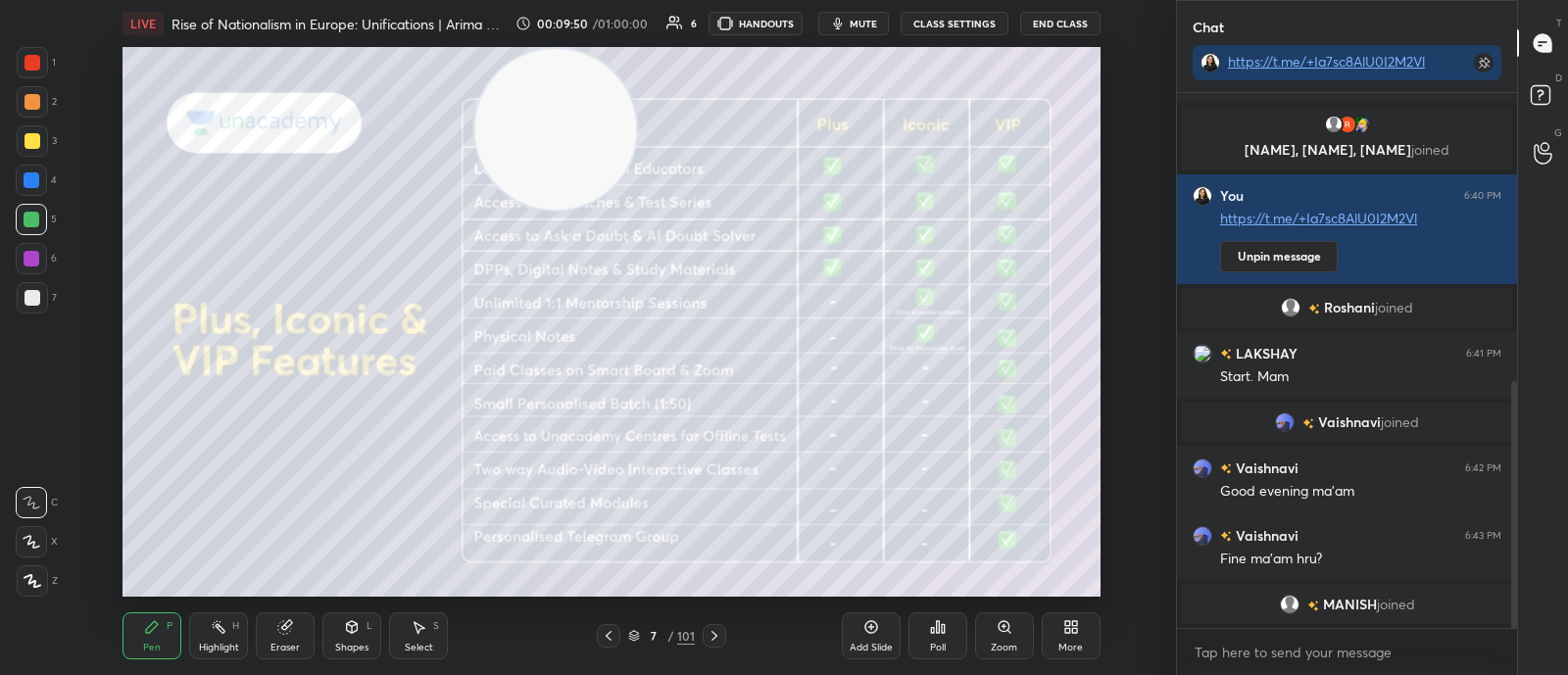 click 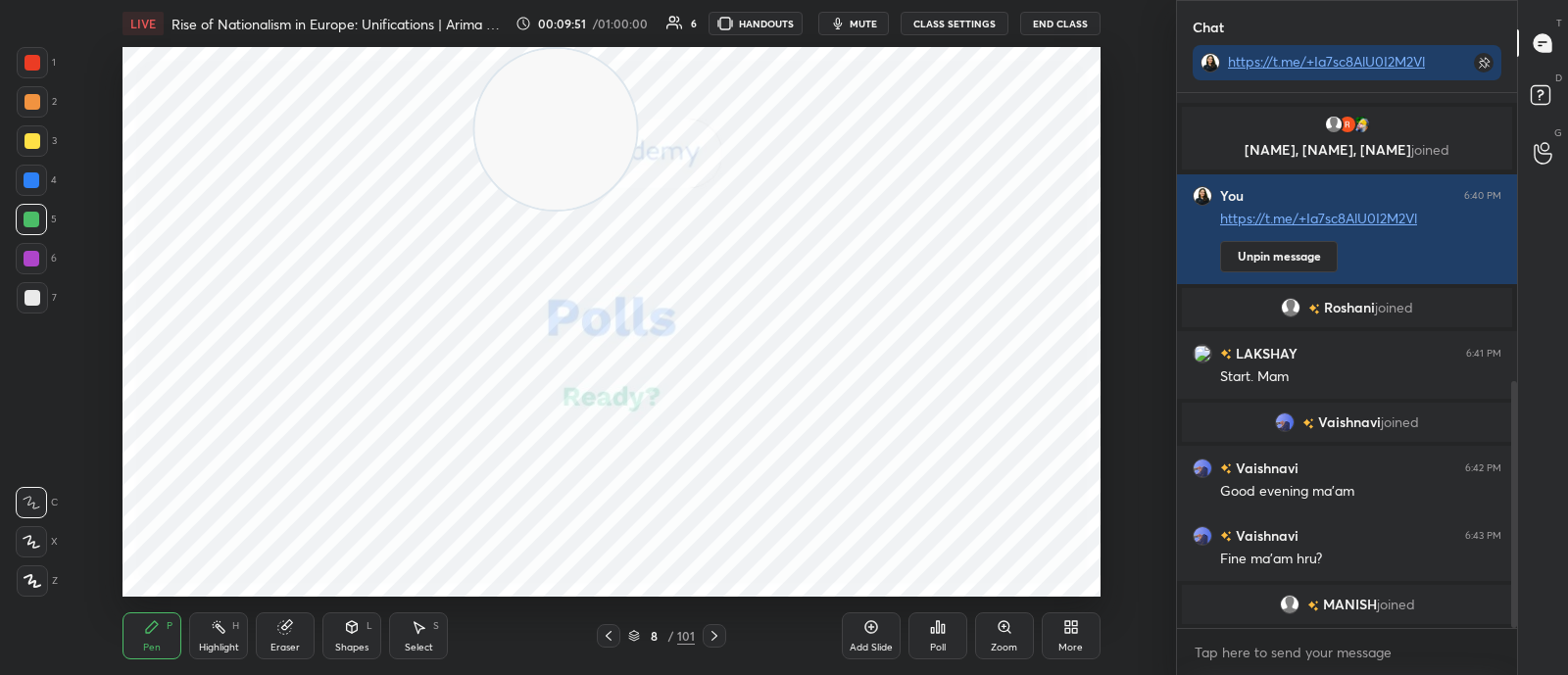 click 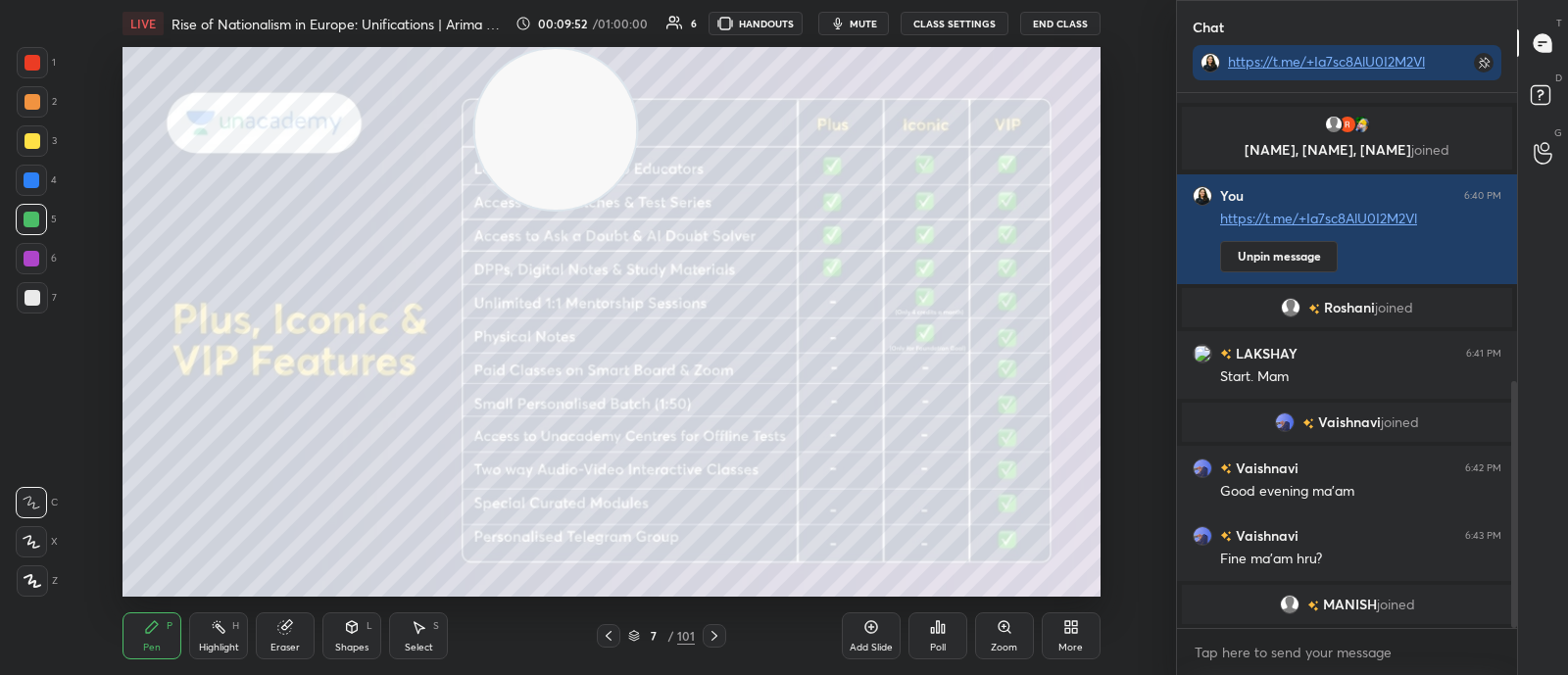 click 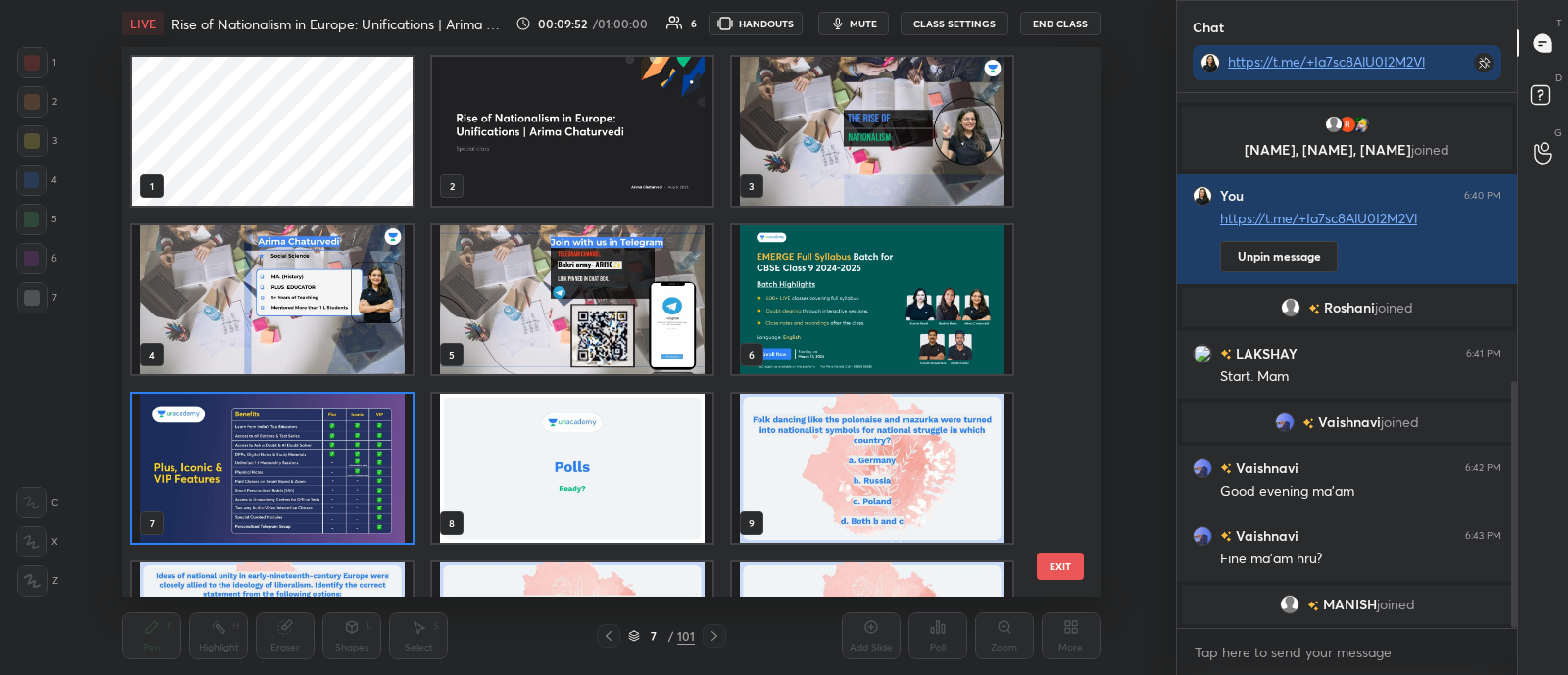 scroll, scrollTop: 6, scrollLeft: 11, axis: both 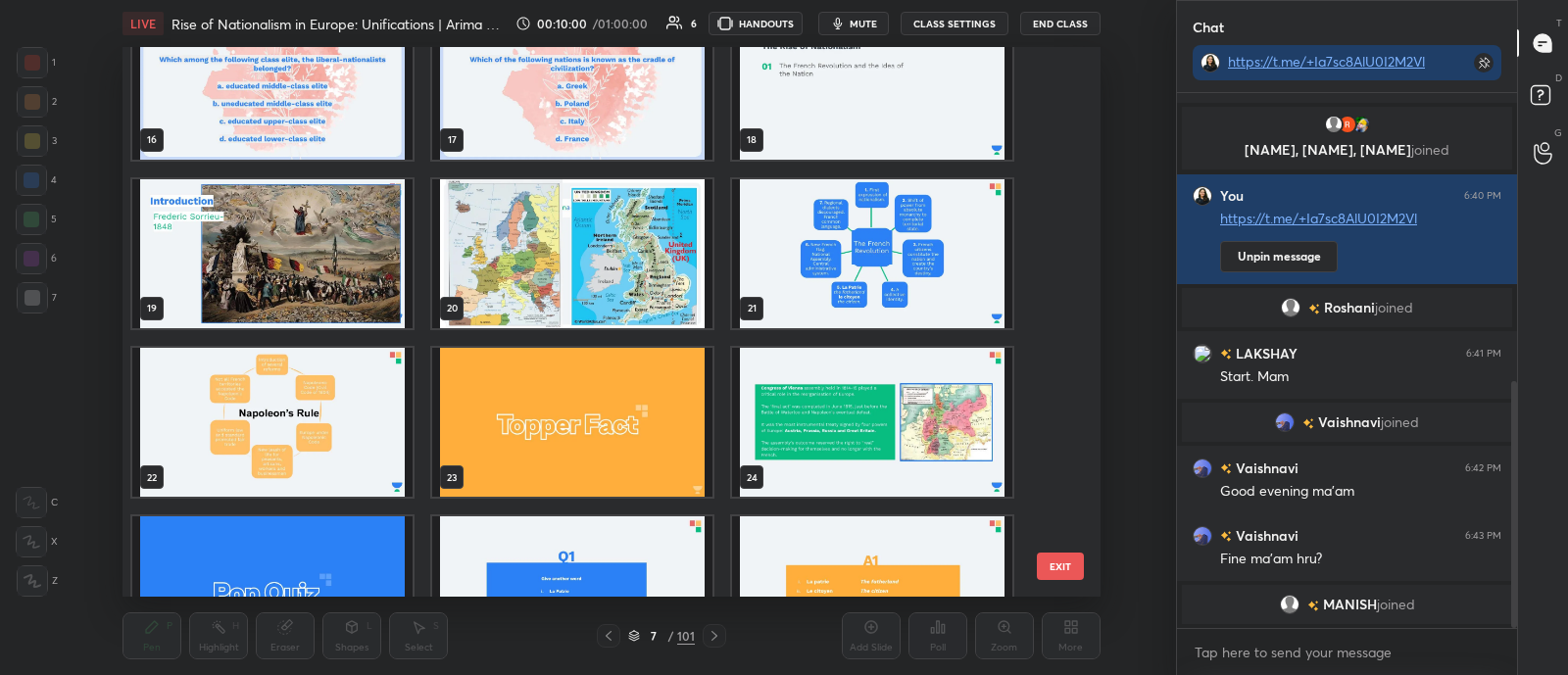 click at bounding box center (272, 254) 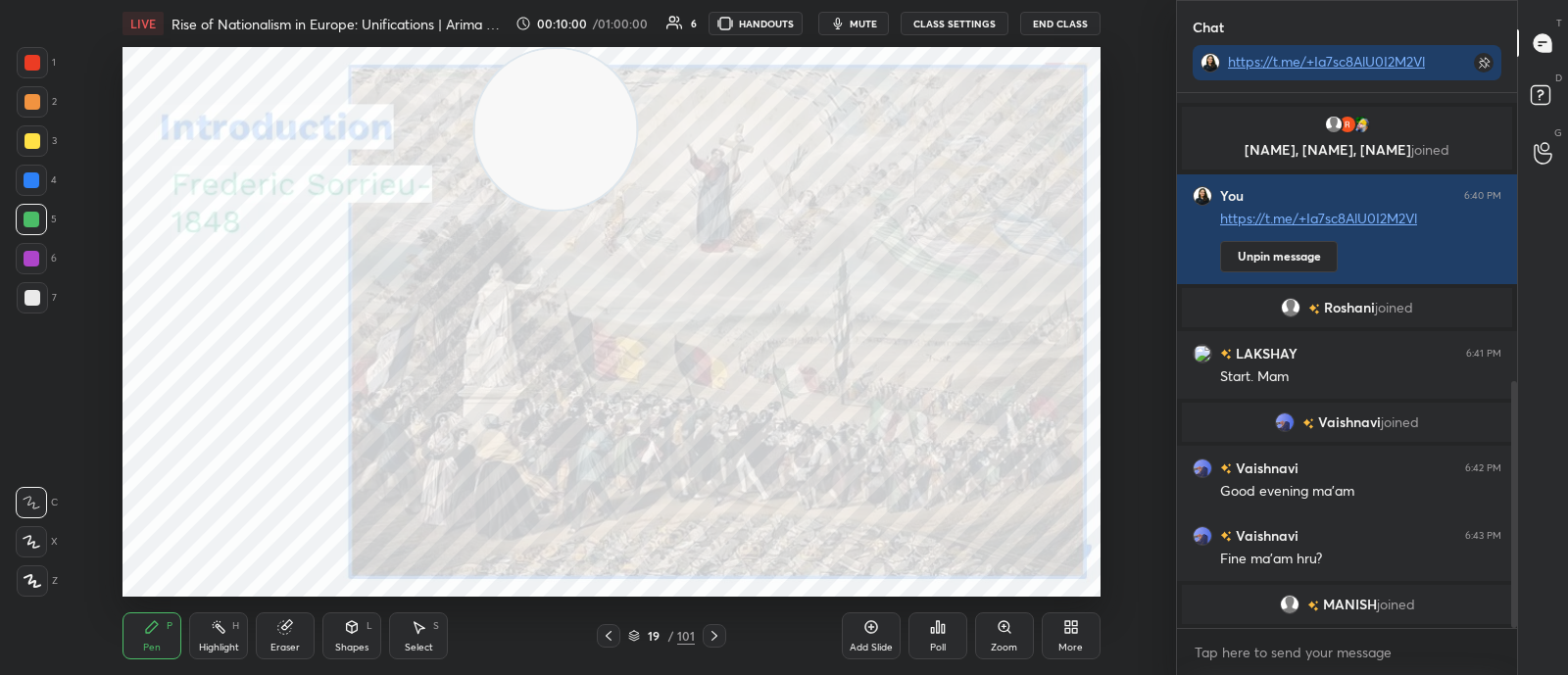 click at bounding box center [272, 254] 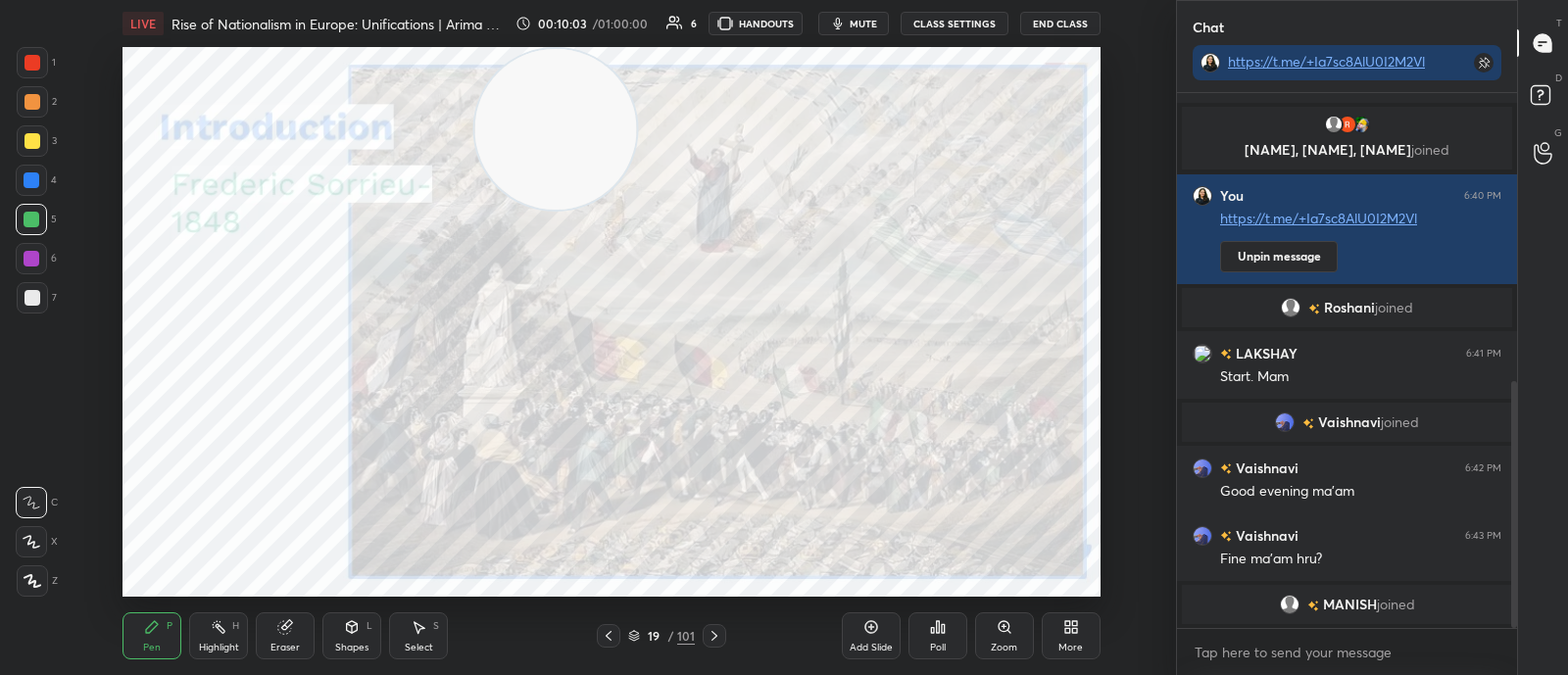 click on "Add Slide" at bounding box center [871, 636] 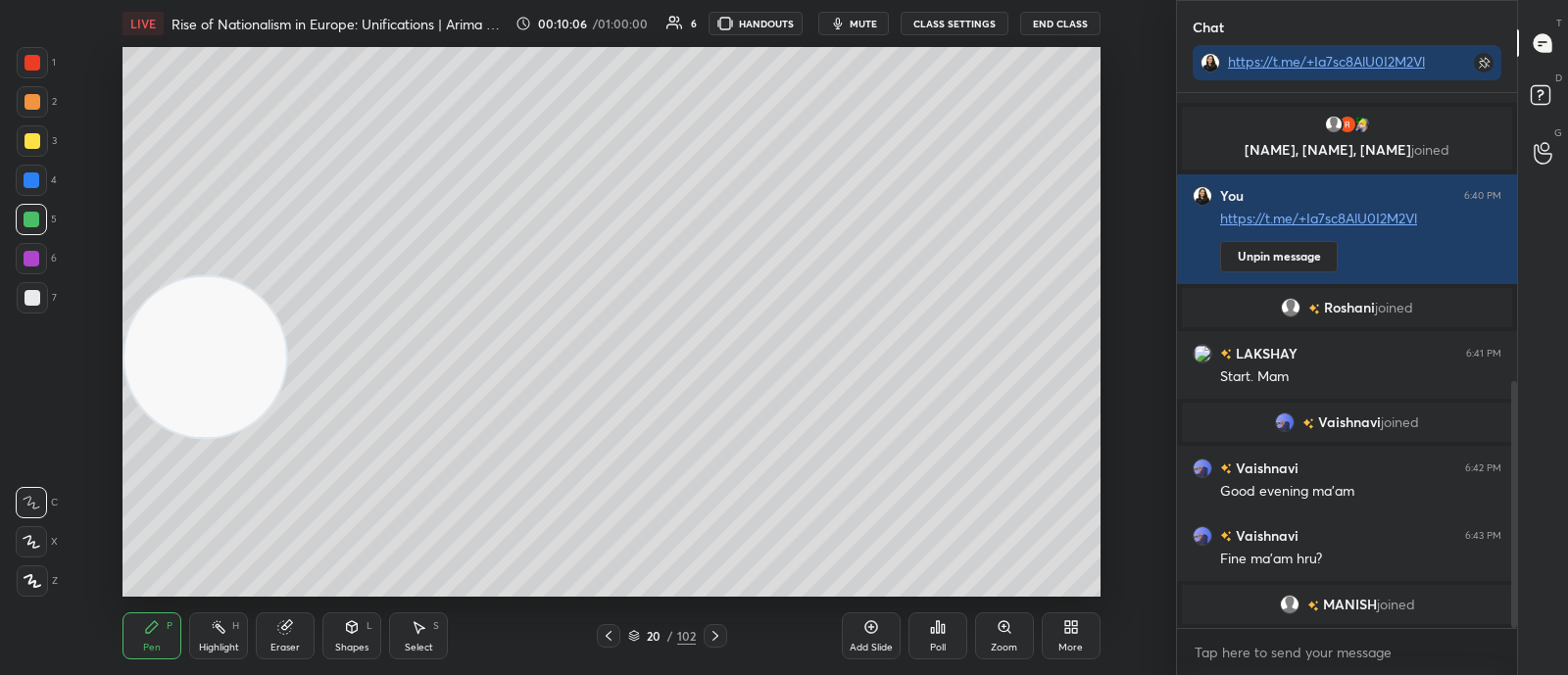 click at bounding box center (32, 141) 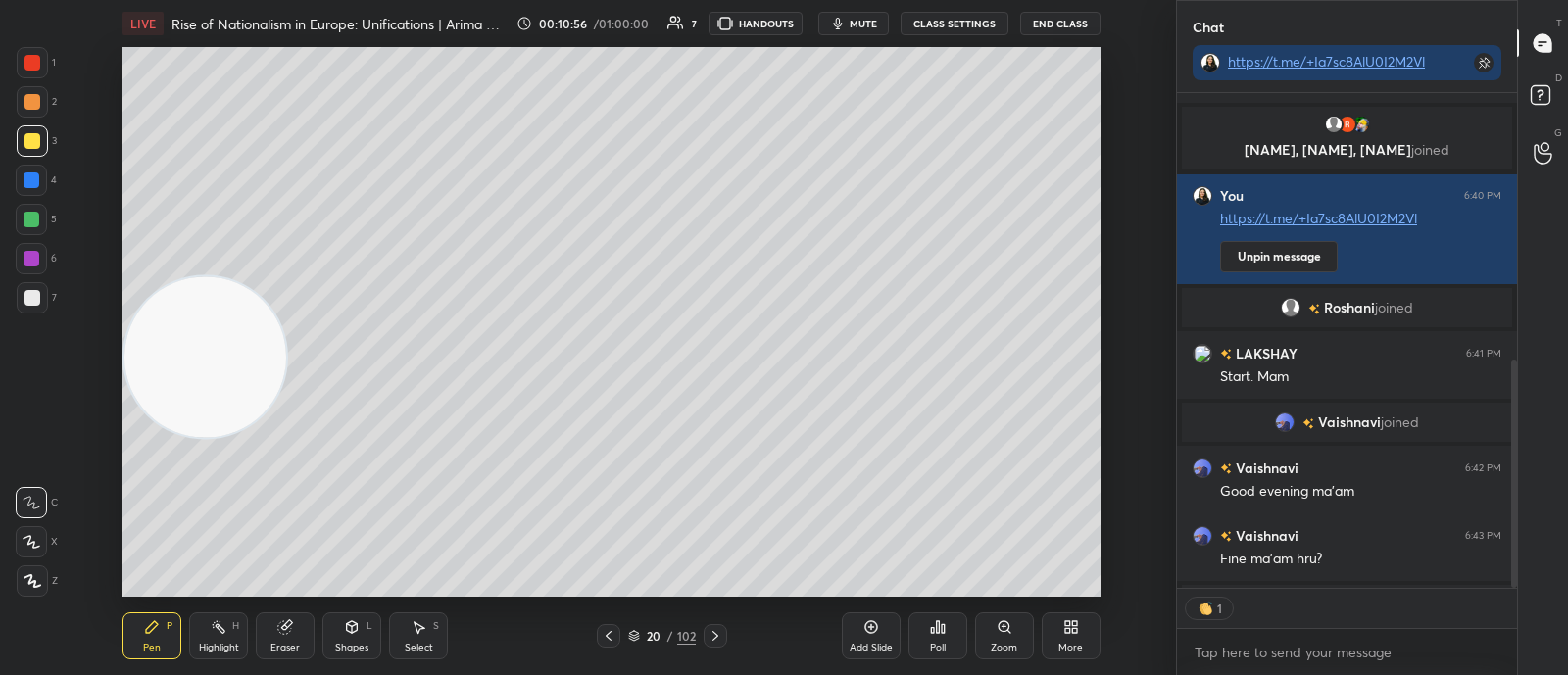 scroll, scrollTop: 489, scrollLeft: 333, axis: both 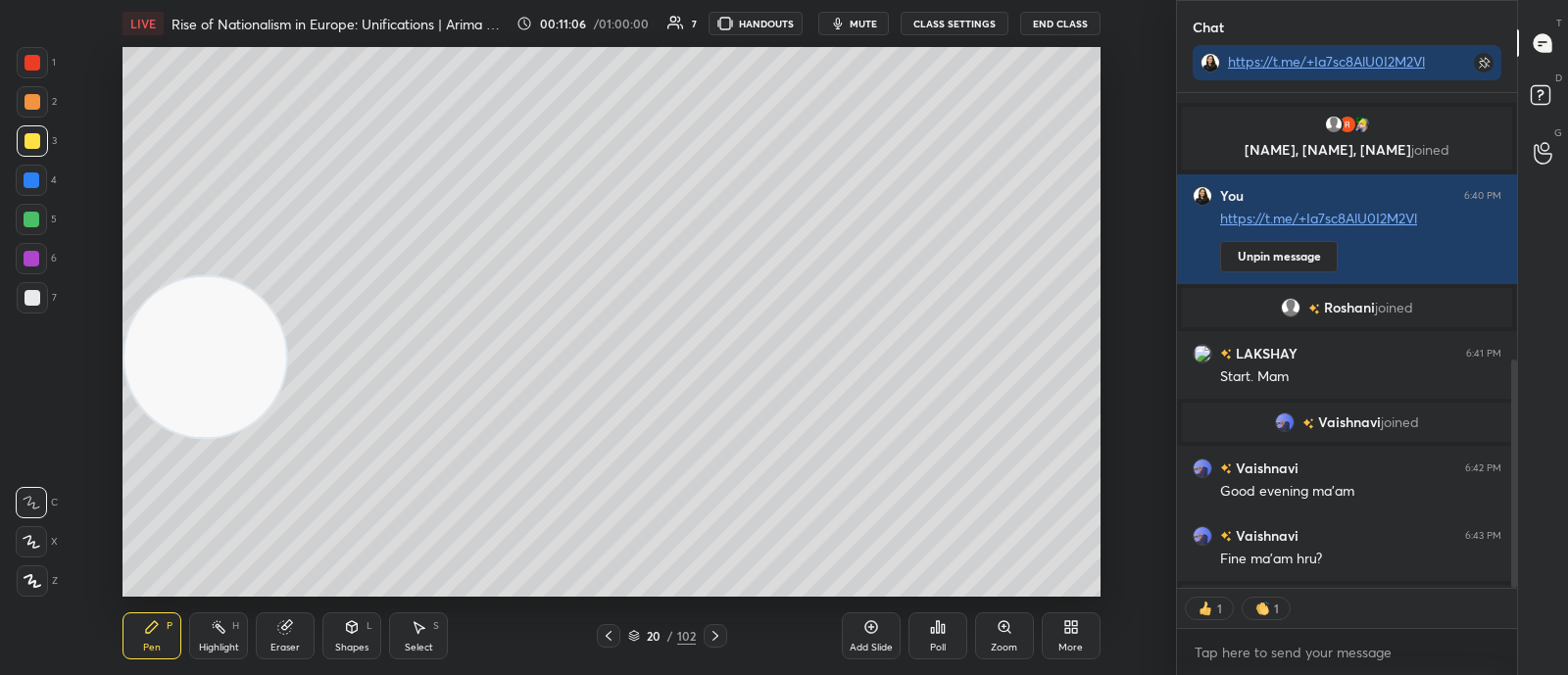 click on "mute" at bounding box center [863, 24] 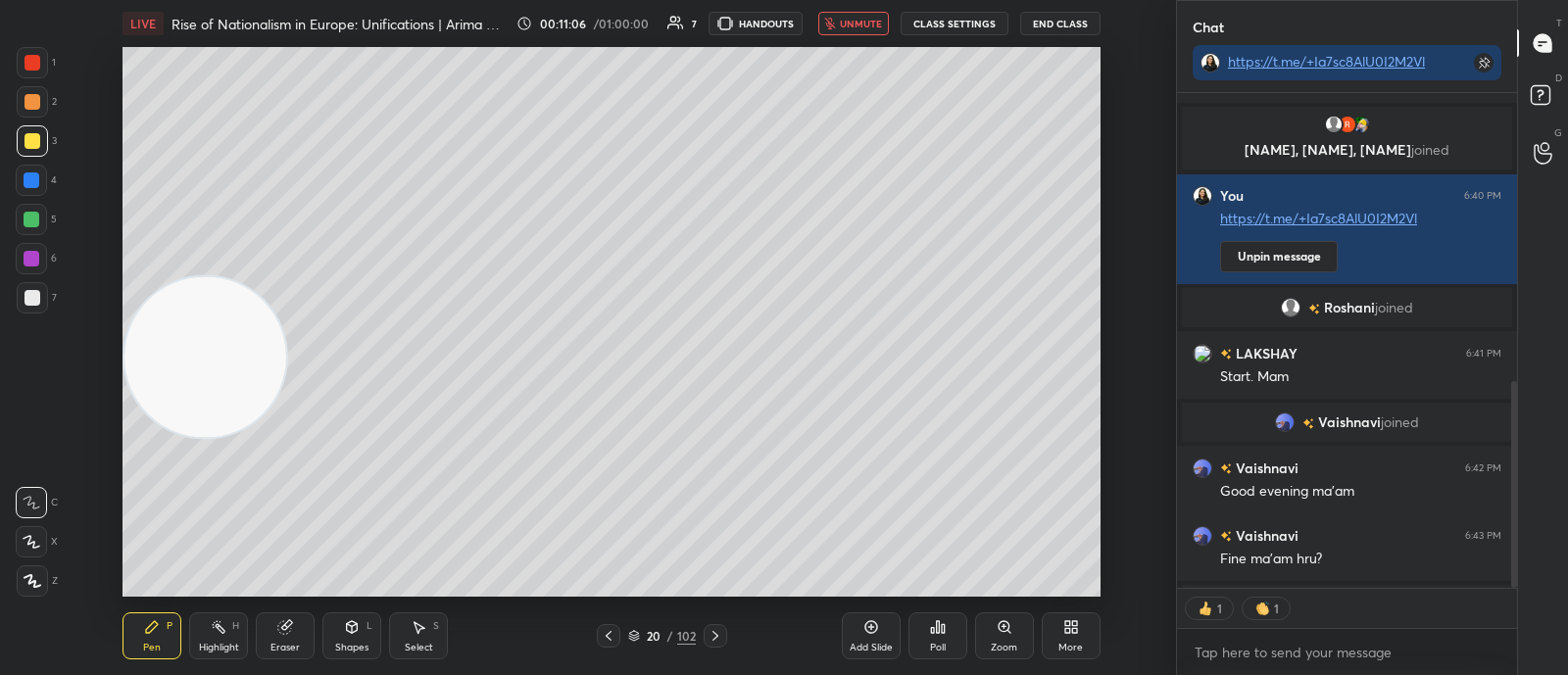 scroll, scrollTop: 689, scrollLeft: 0, axis: vertical 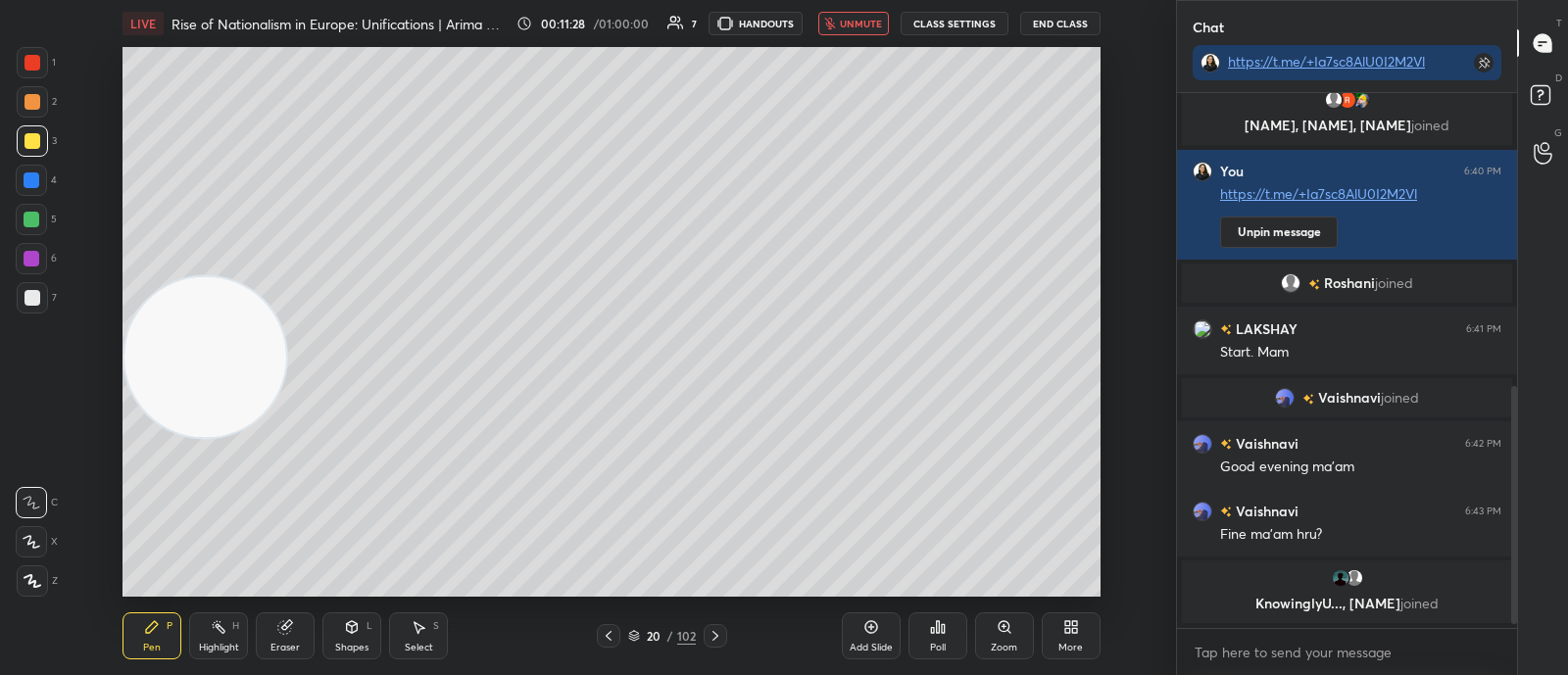 click on "unmute" at bounding box center [860, 24] 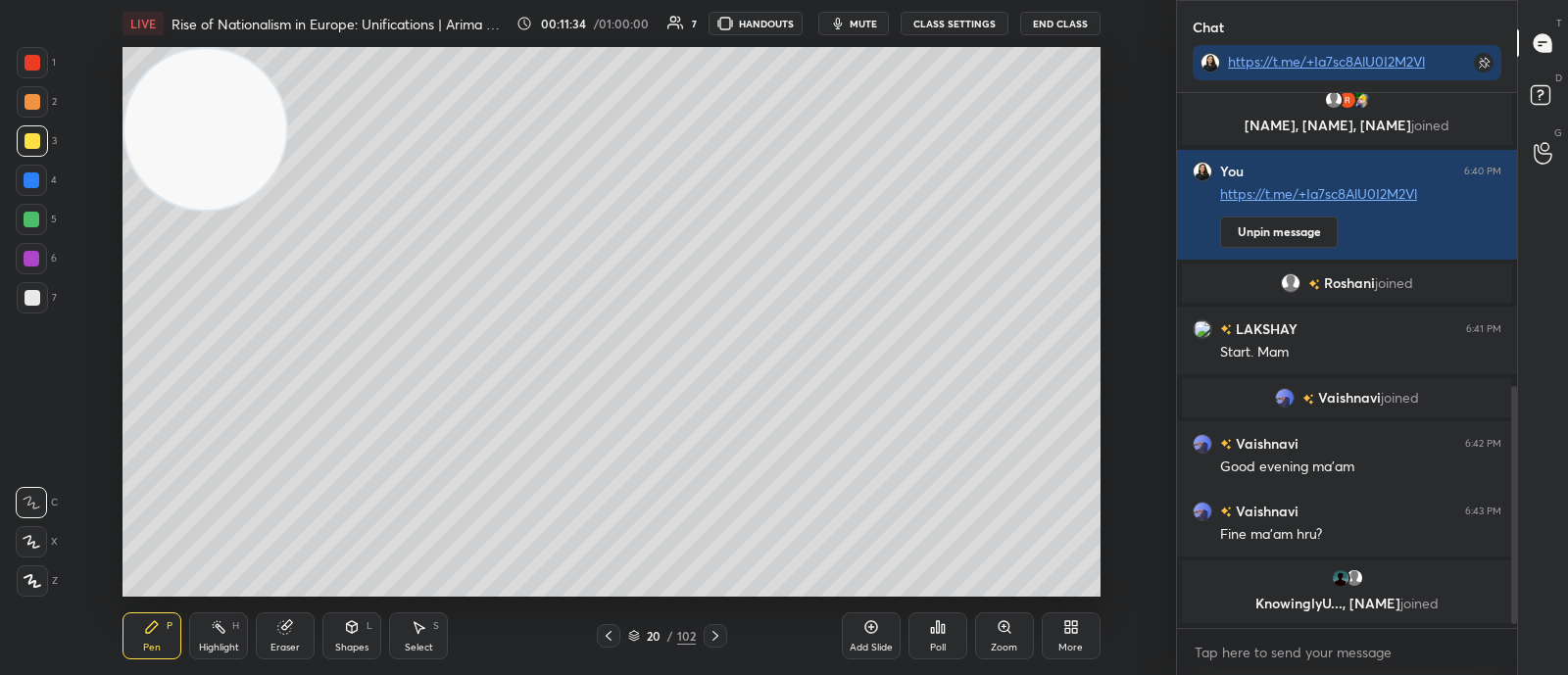 click at bounding box center [32, 102] 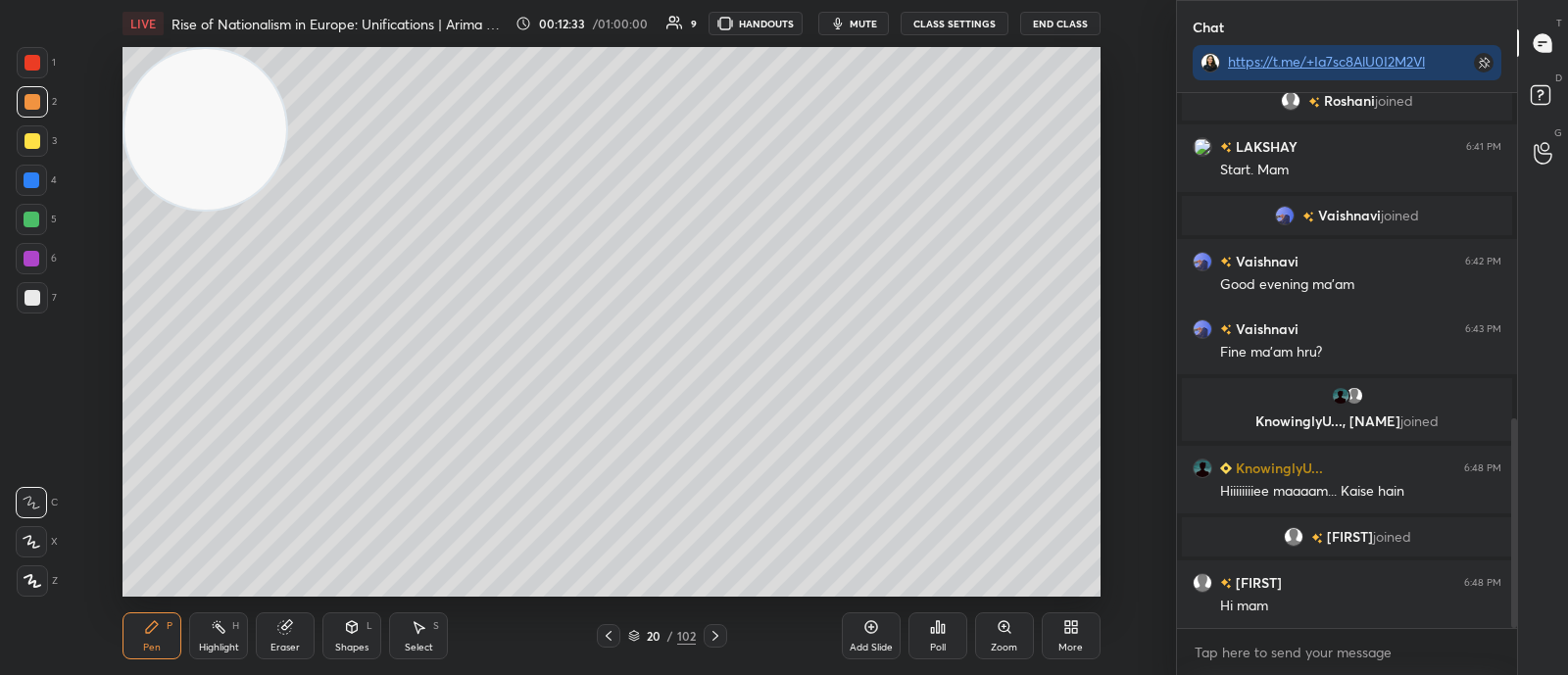 scroll, scrollTop: 897, scrollLeft: 0, axis: vertical 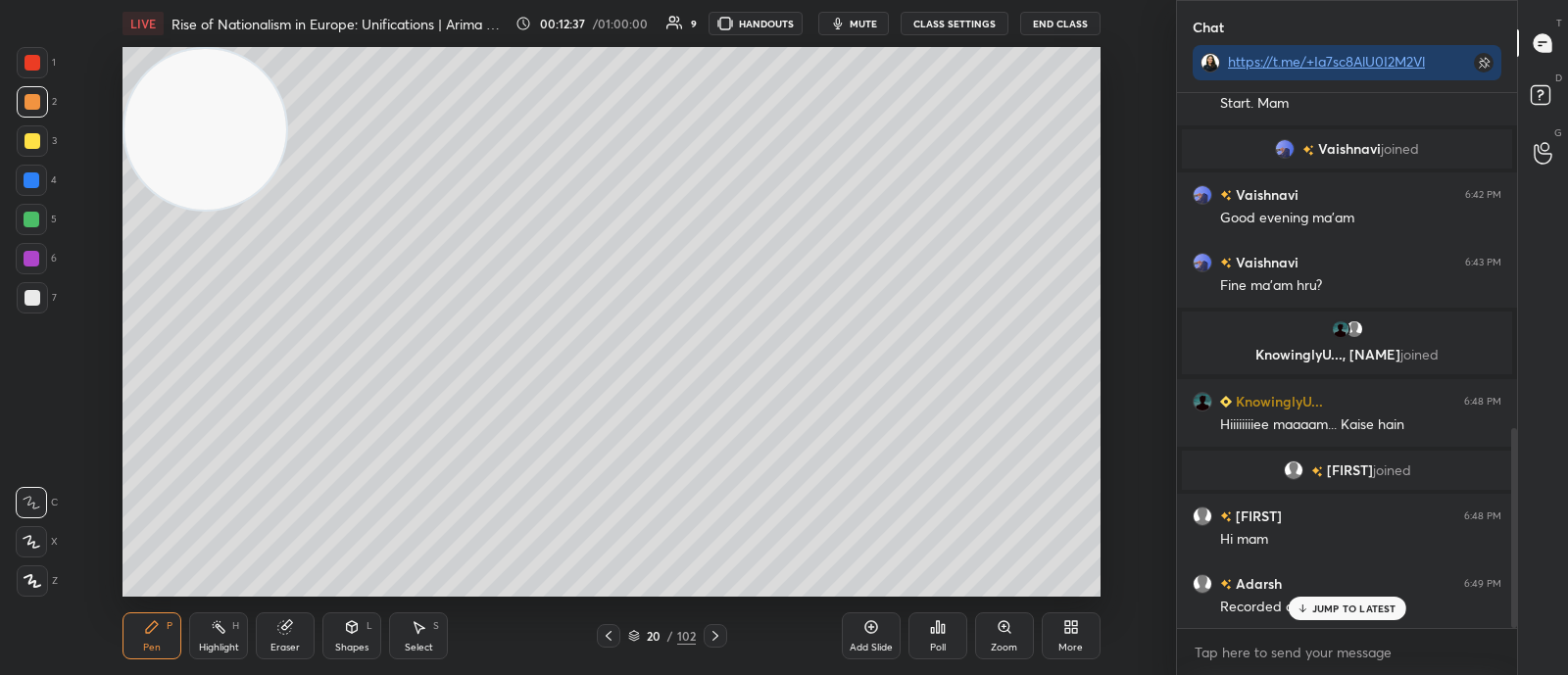 click on "JUMP TO LATEST" at bounding box center [1354, 608] 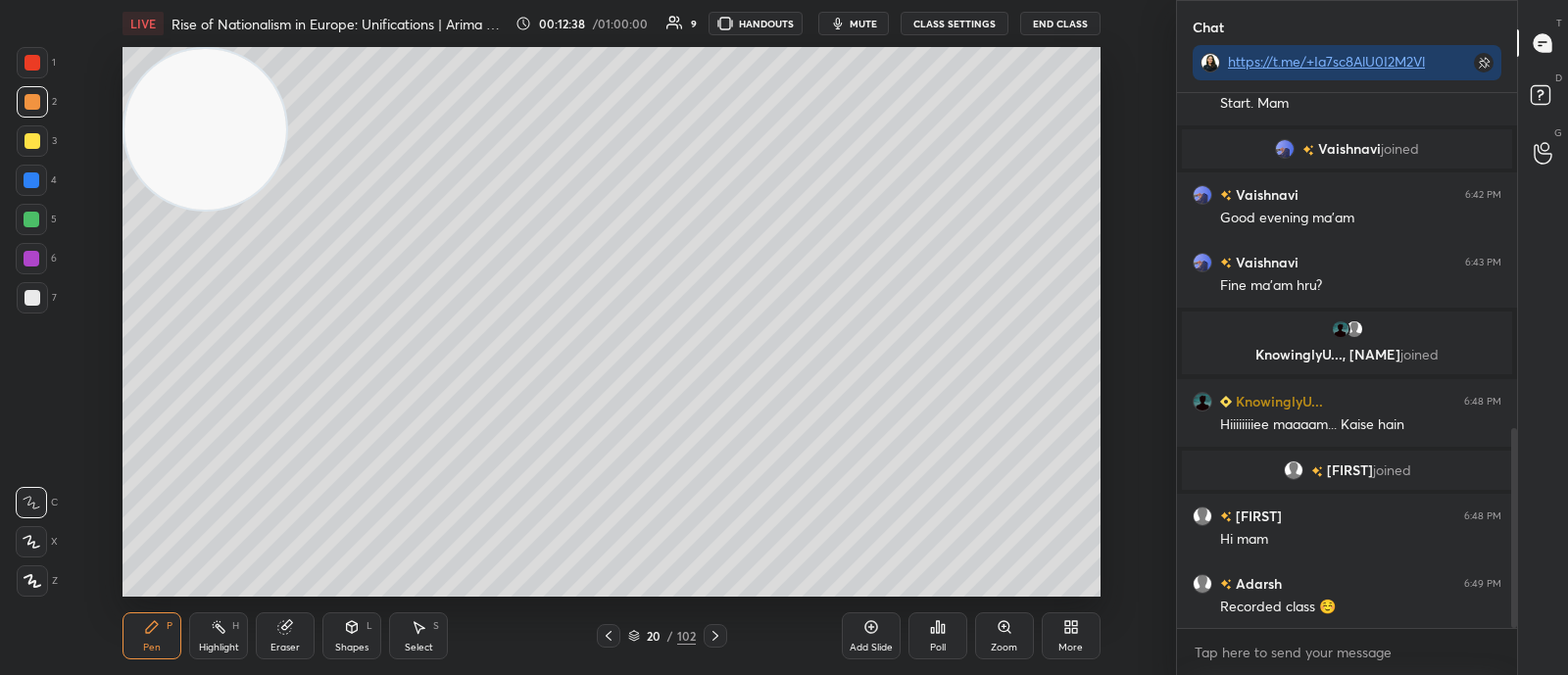 scroll, scrollTop: 965, scrollLeft: 0, axis: vertical 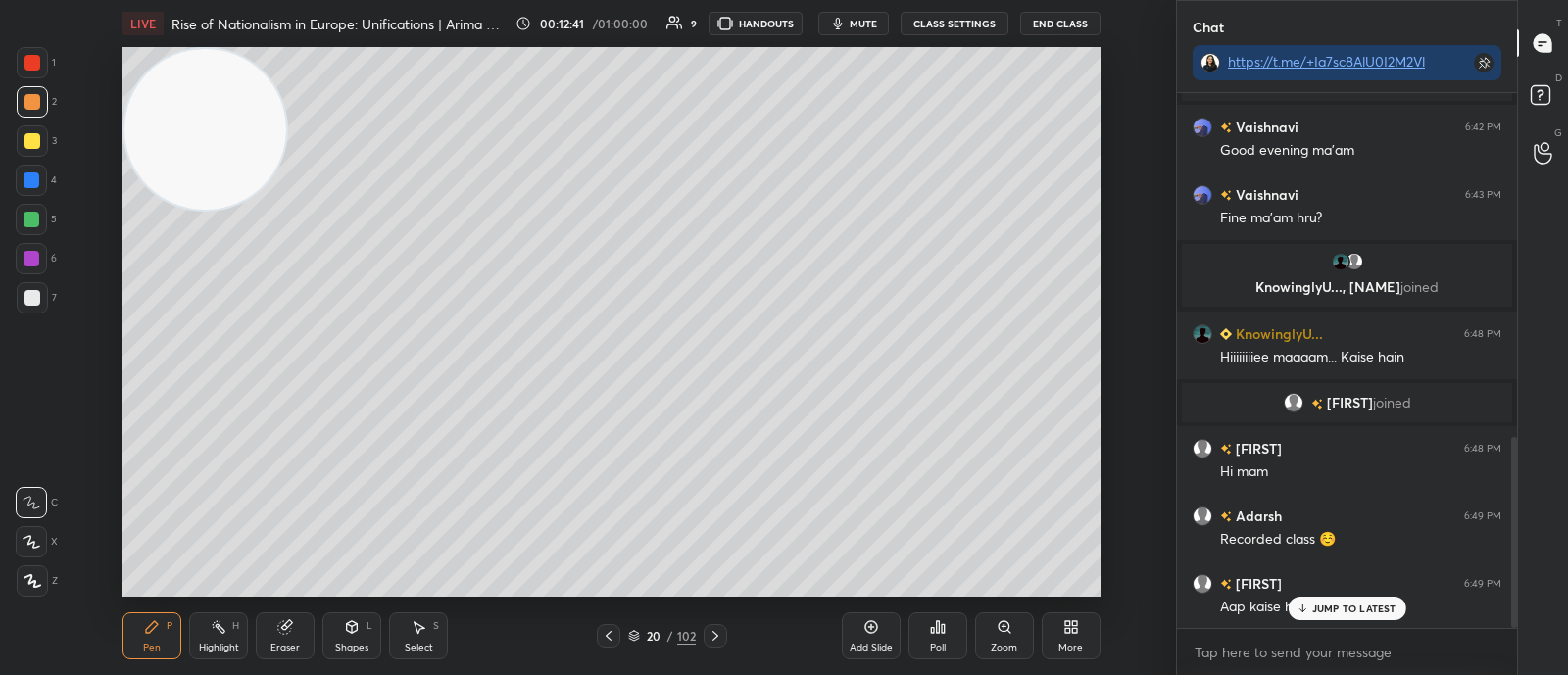 click on "JUMP TO LATEST" at bounding box center [1354, 608] 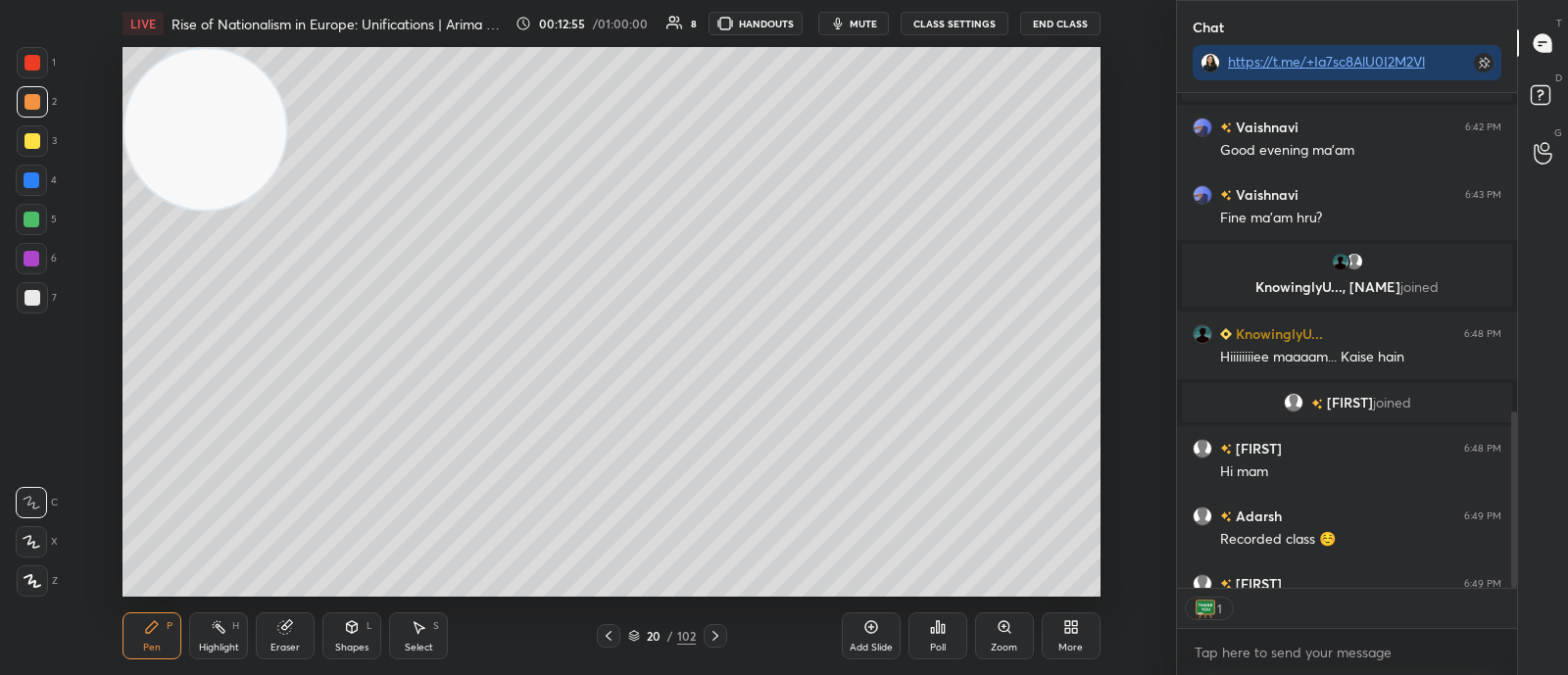 scroll, scrollTop: 489, scrollLeft: 333, axis: both 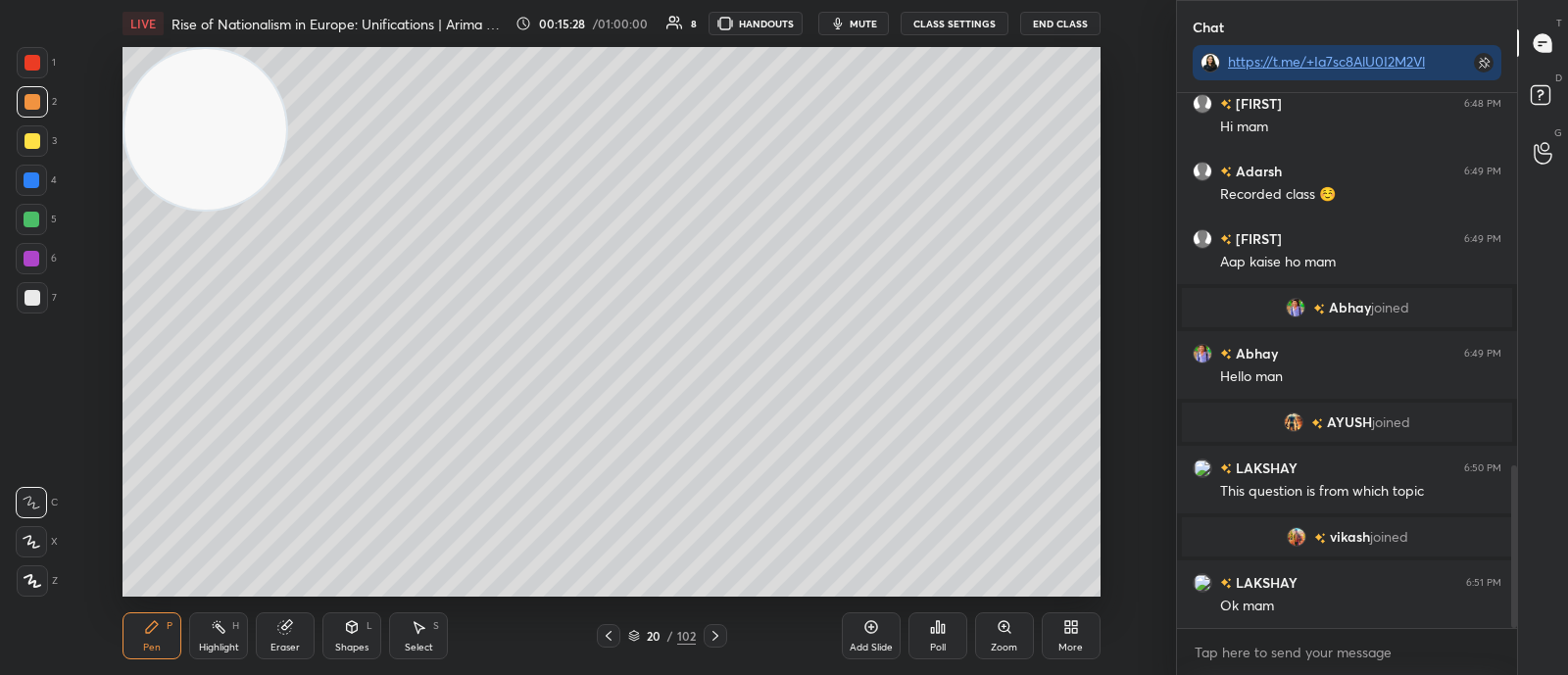 click 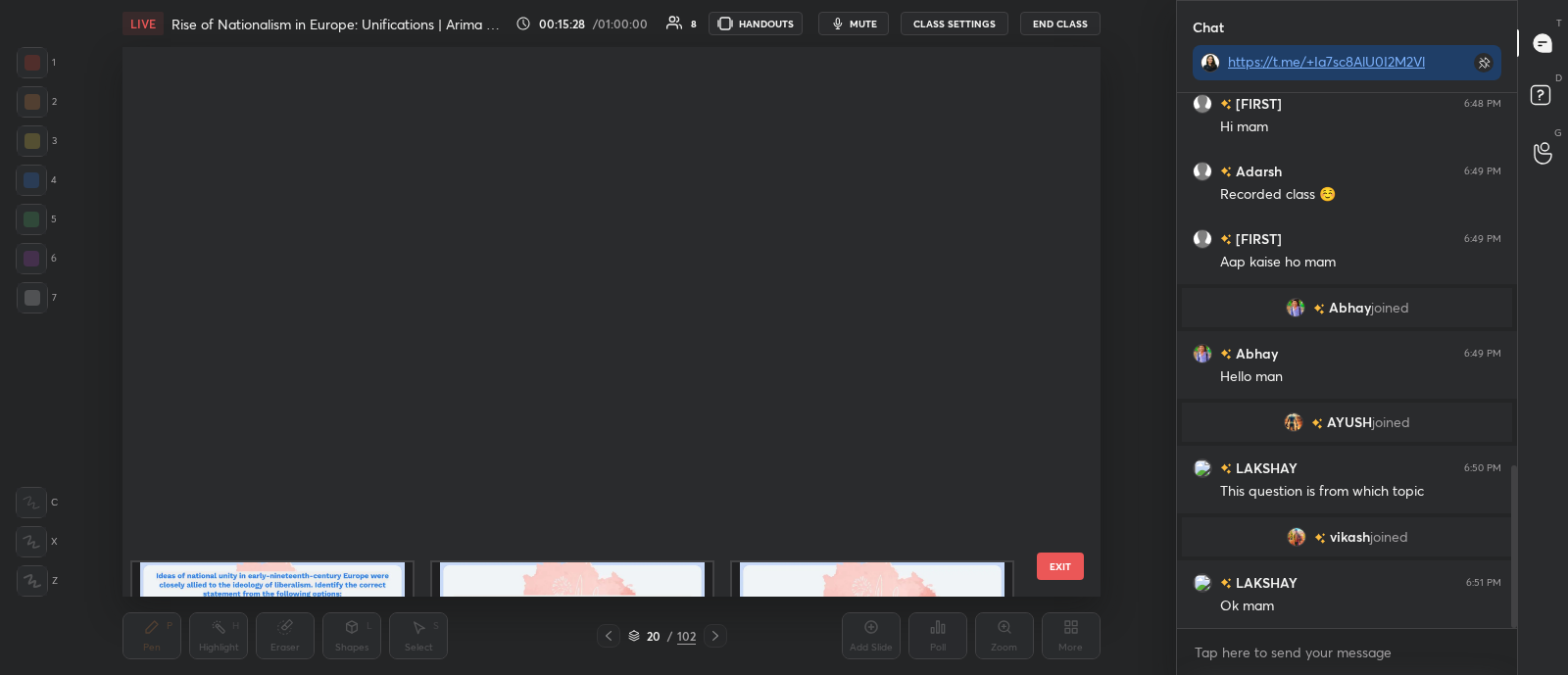 scroll, scrollTop: 631, scrollLeft: 0, axis: vertical 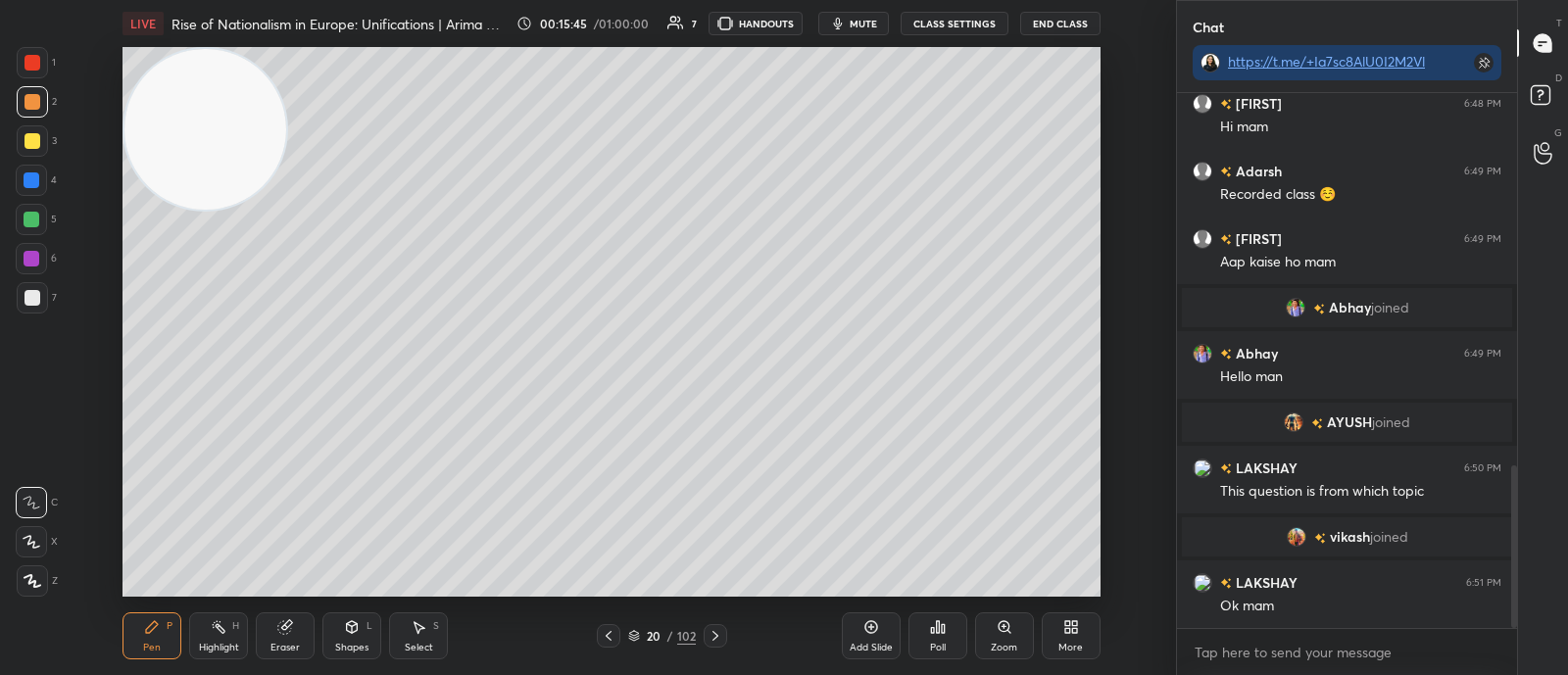 click 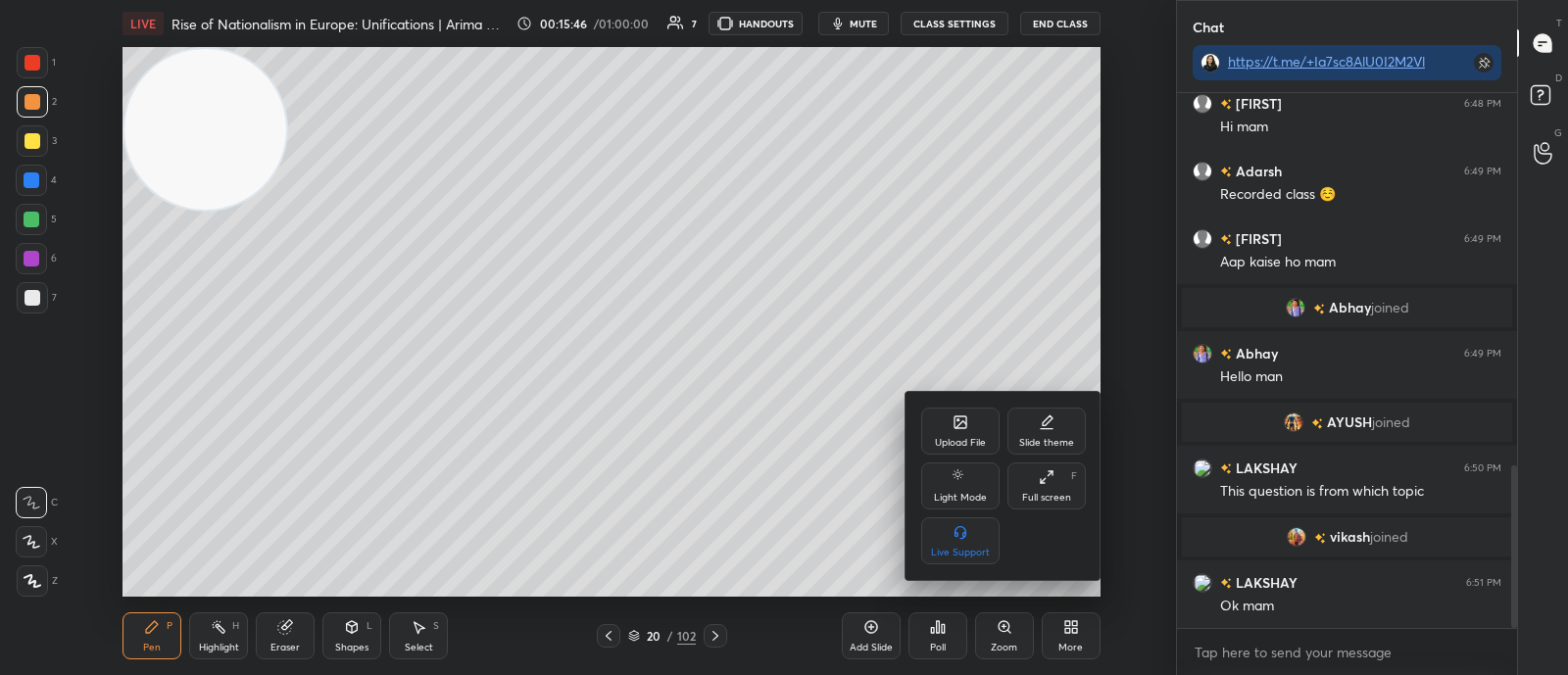 click on "Upload File" at bounding box center (960, 443) 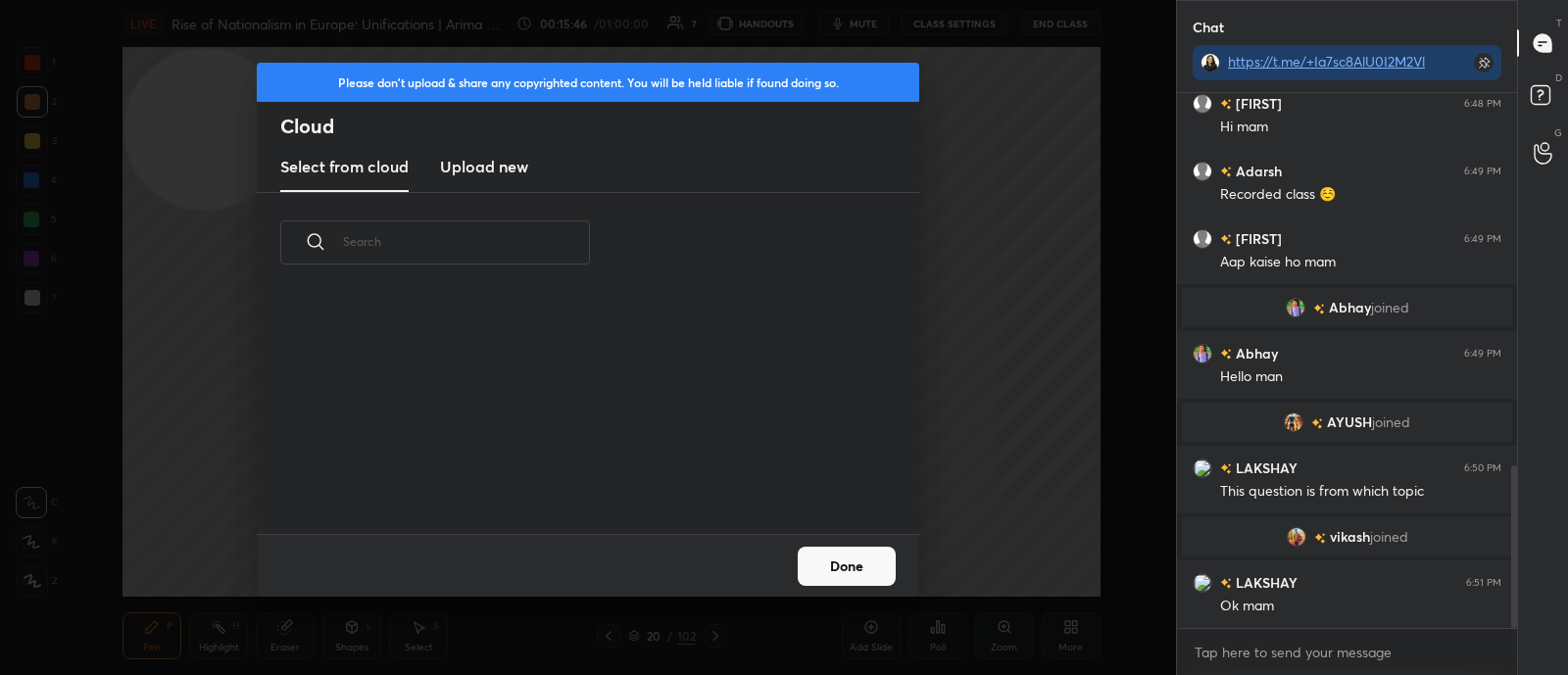 scroll, scrollTop: 6, scrollLeft: 11, axis: both 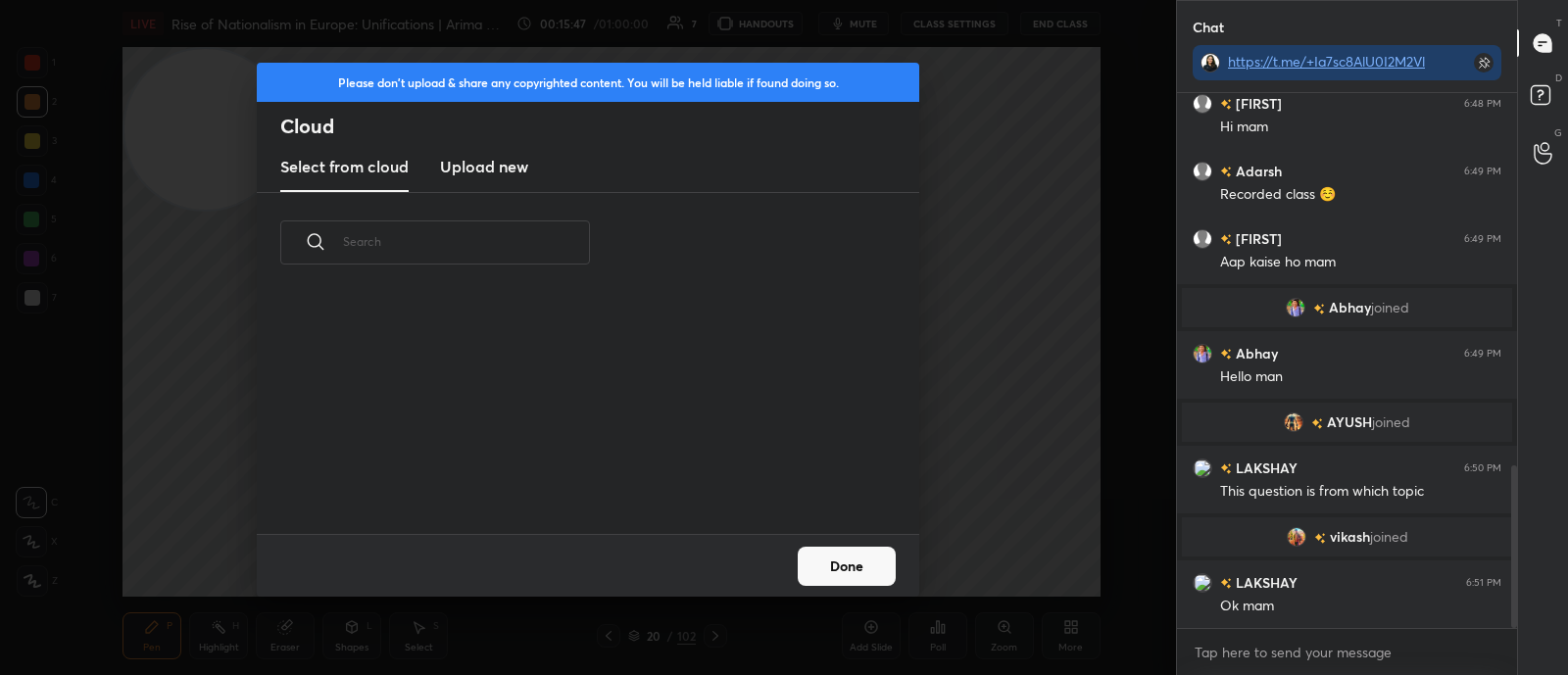click on "Upload new" at bounding box center [484, 167] 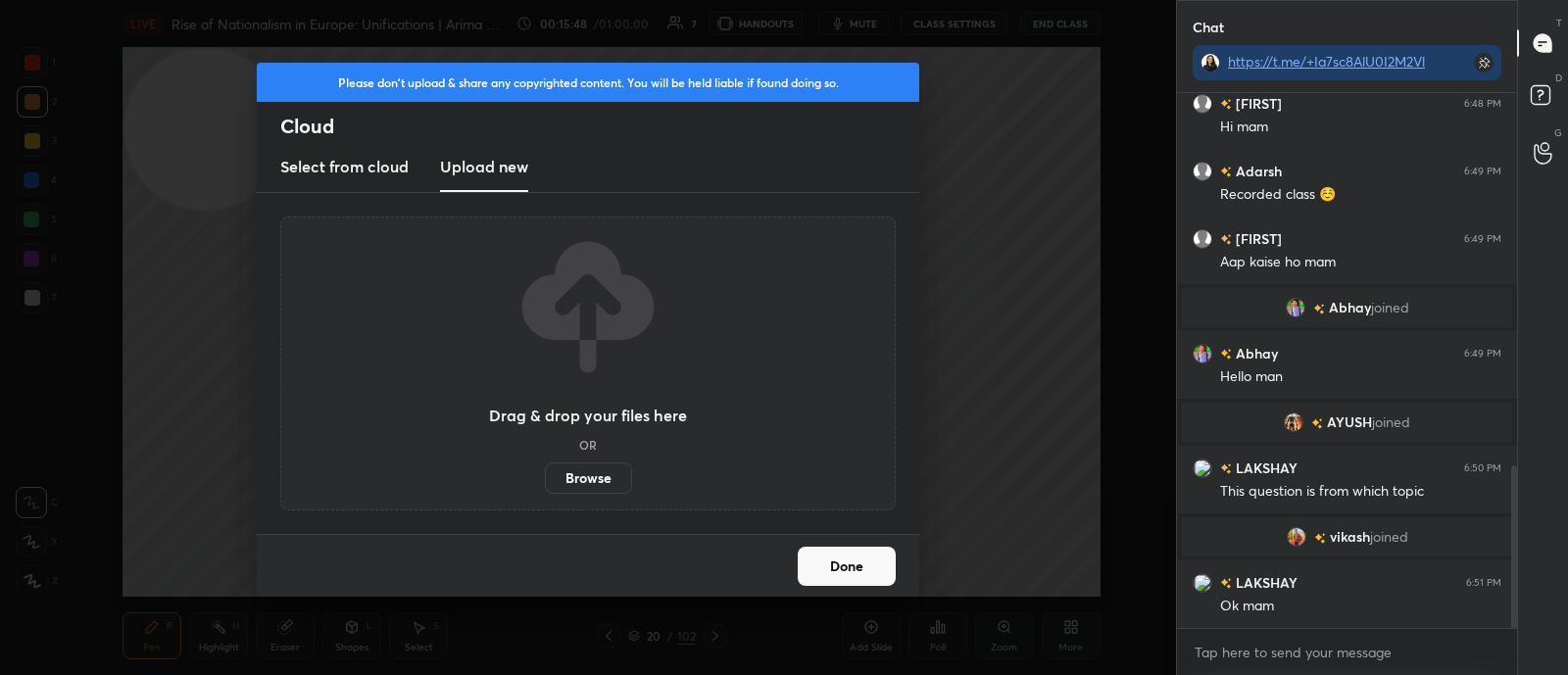click on "Browse" at bounding box center (588, 478) 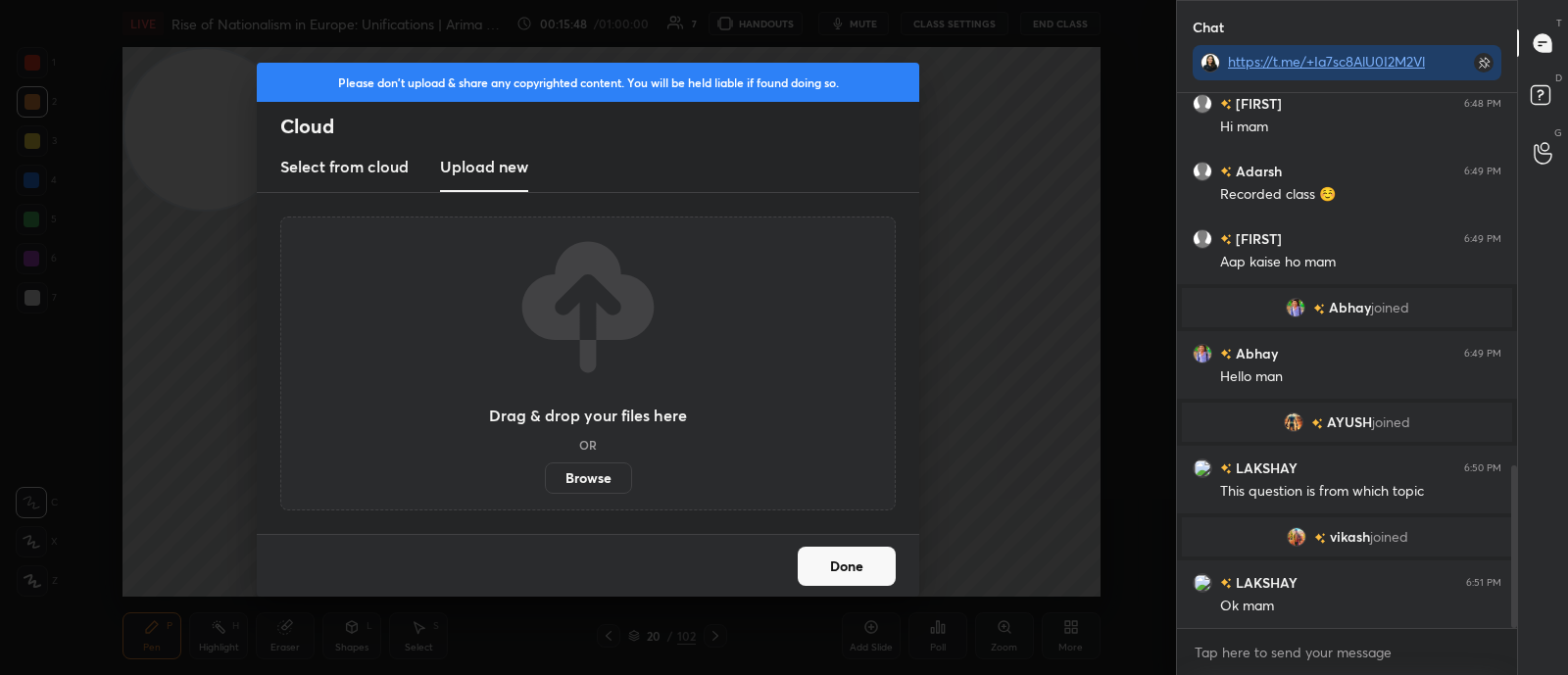 click on "Browse" at bounding box center (545, 478) 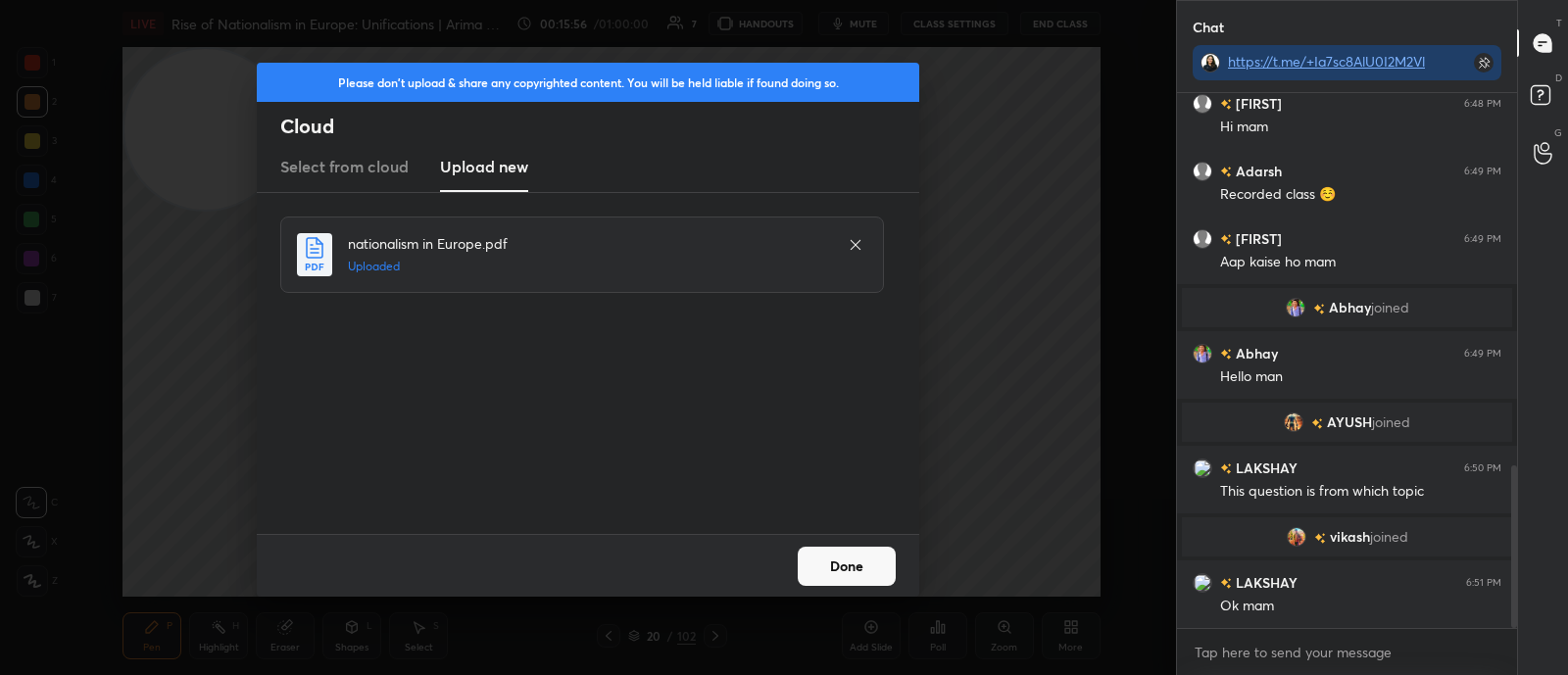 click on "Done" at bounding box center [847, 566] 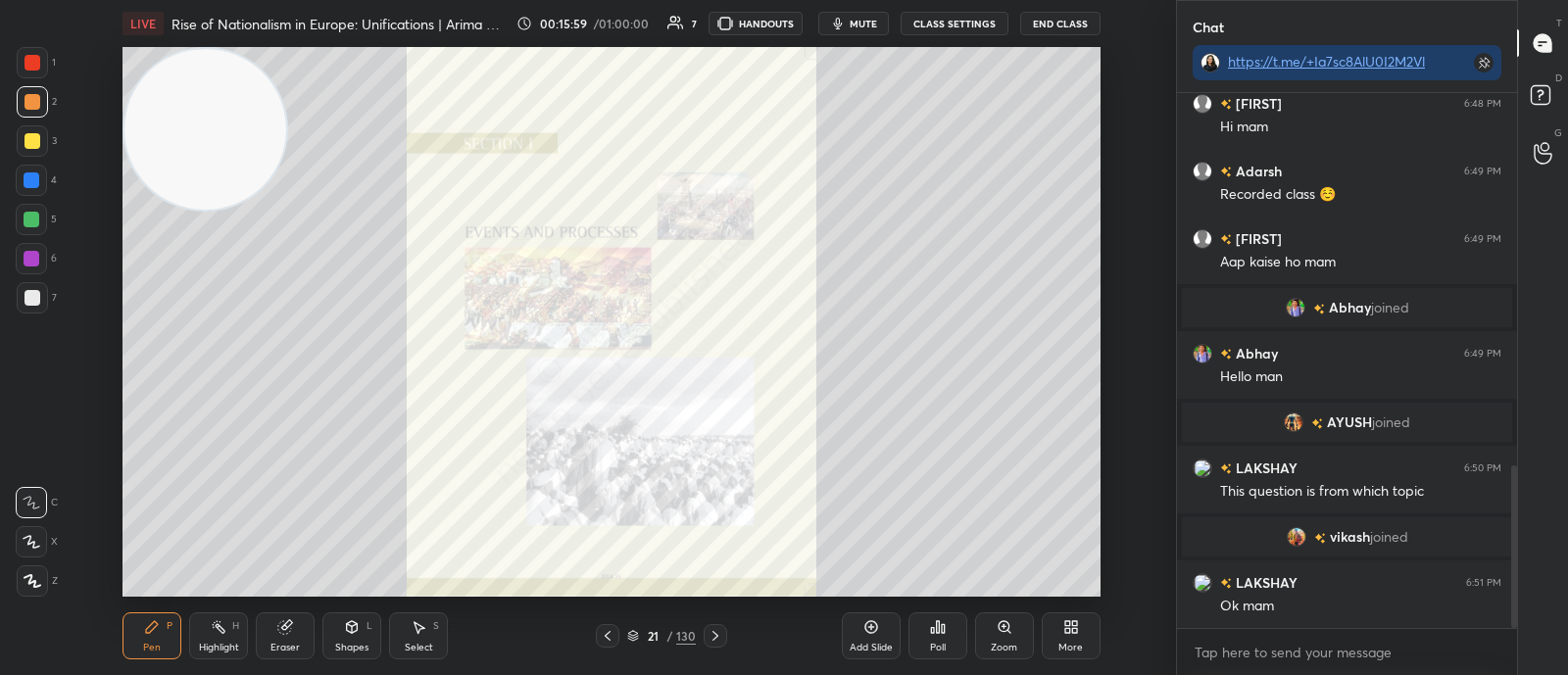 click 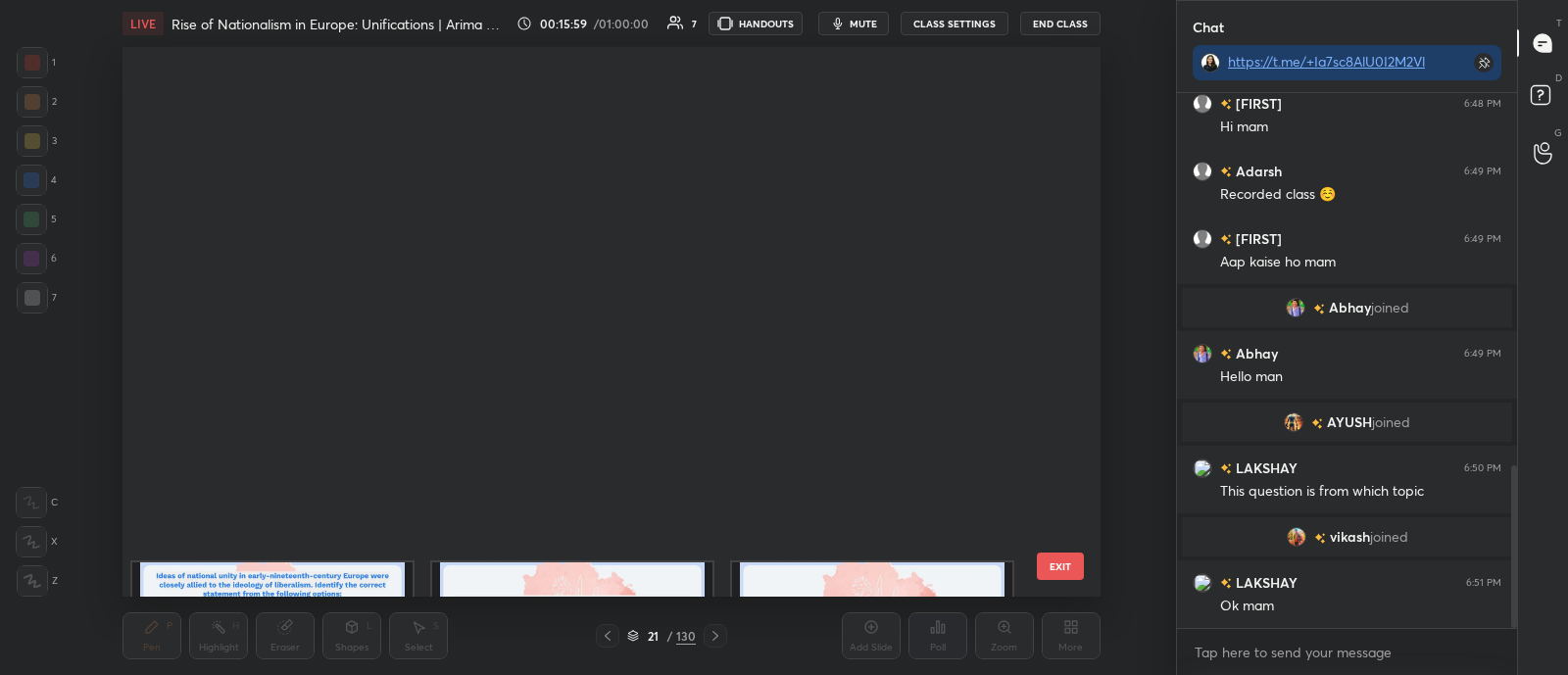 scroll, scrollTop: 631, scrollLeft: 0, axis: vertical 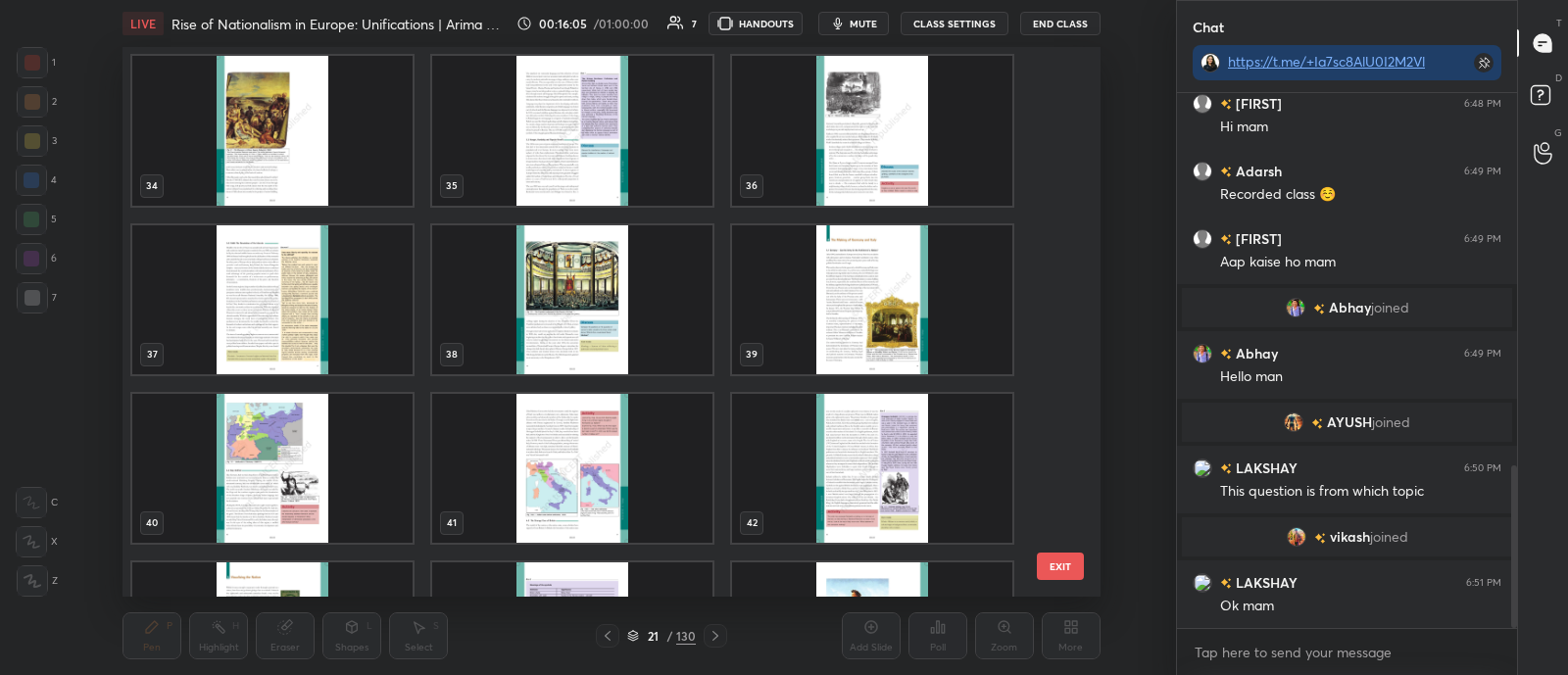 click at bounding box center (272, 299) 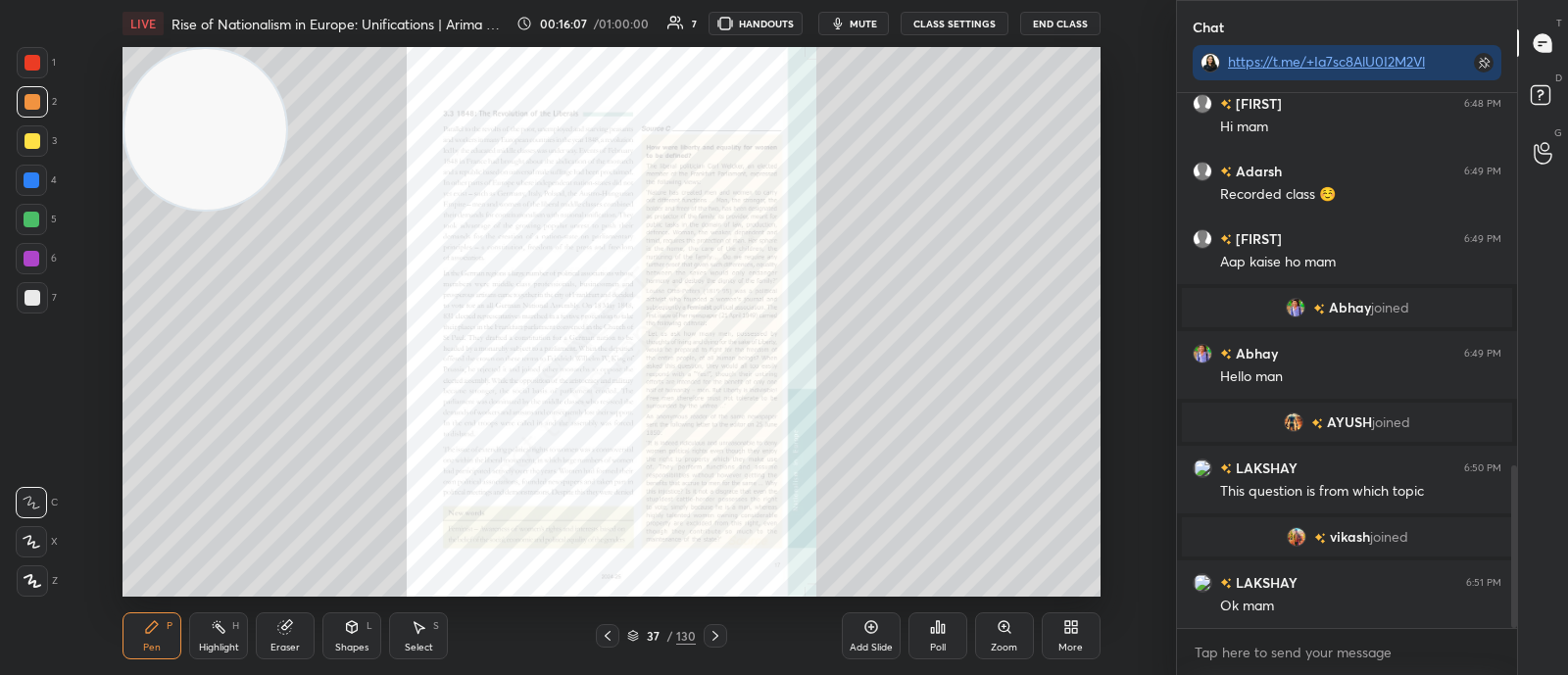 click at bounding box center (715, 636) 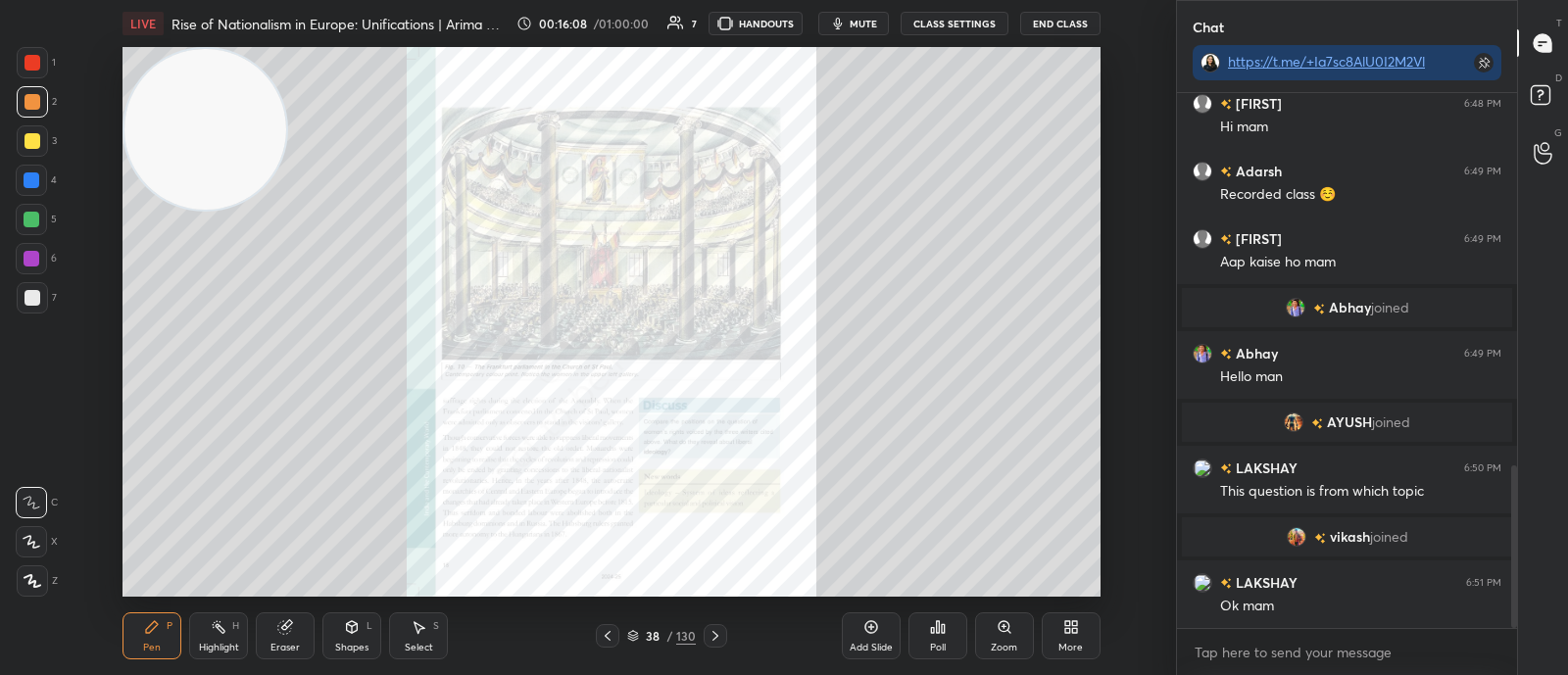 click on "38 / 130" at bounding box center [662, 636] 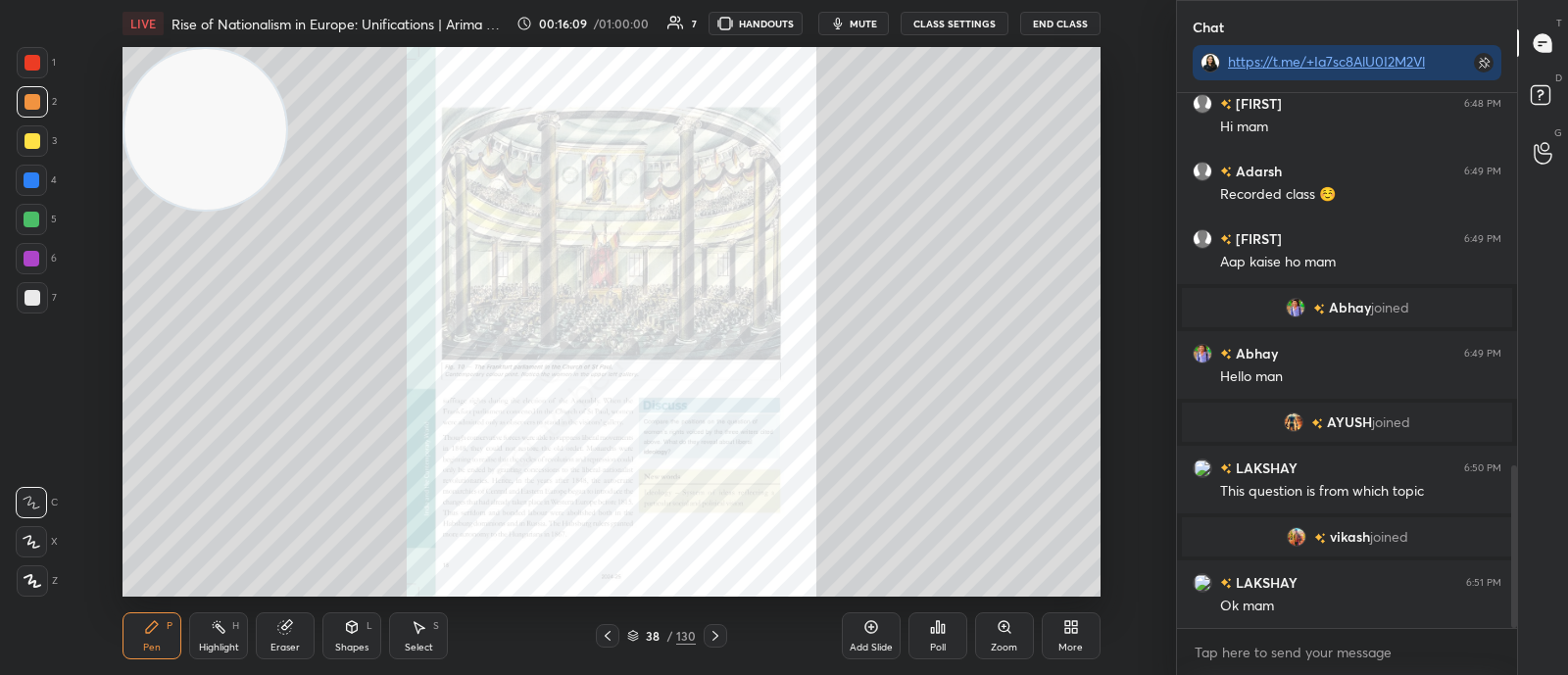 click 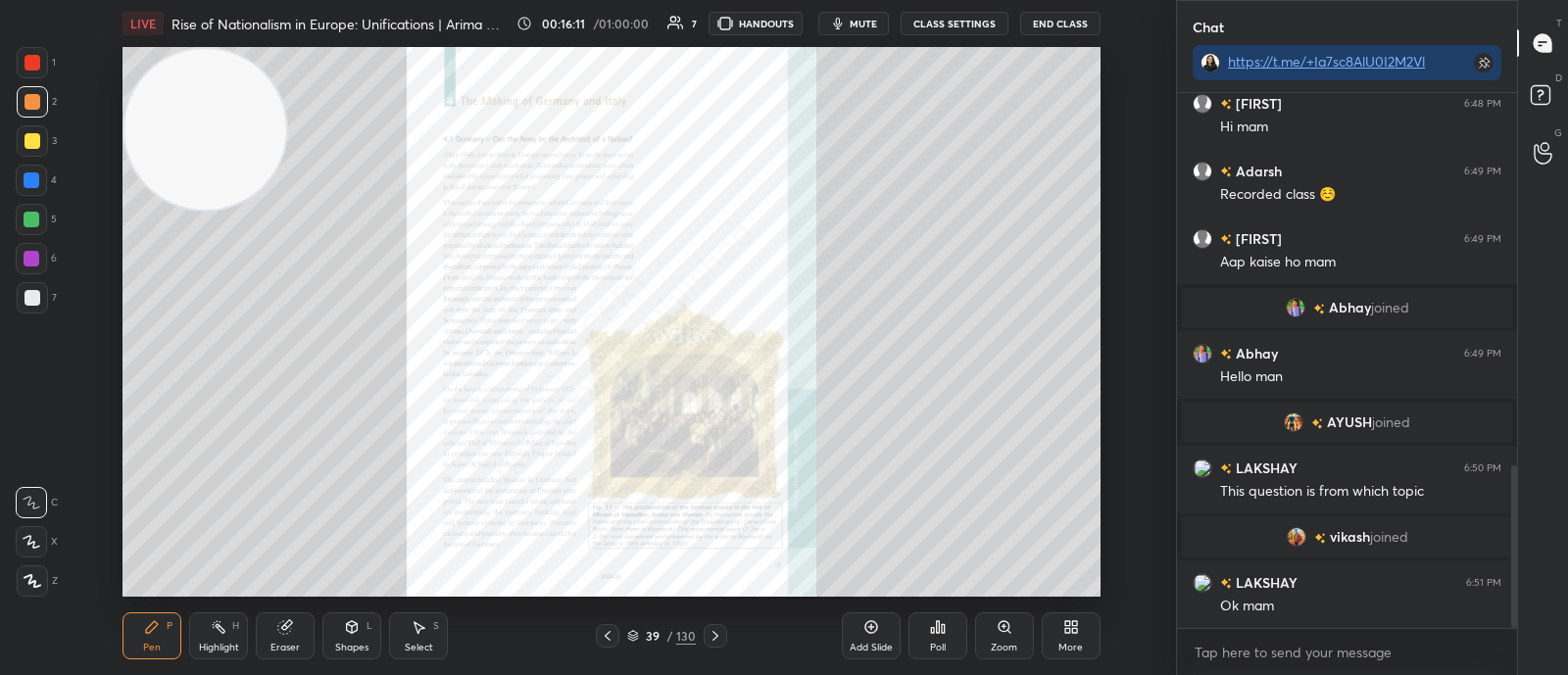 click 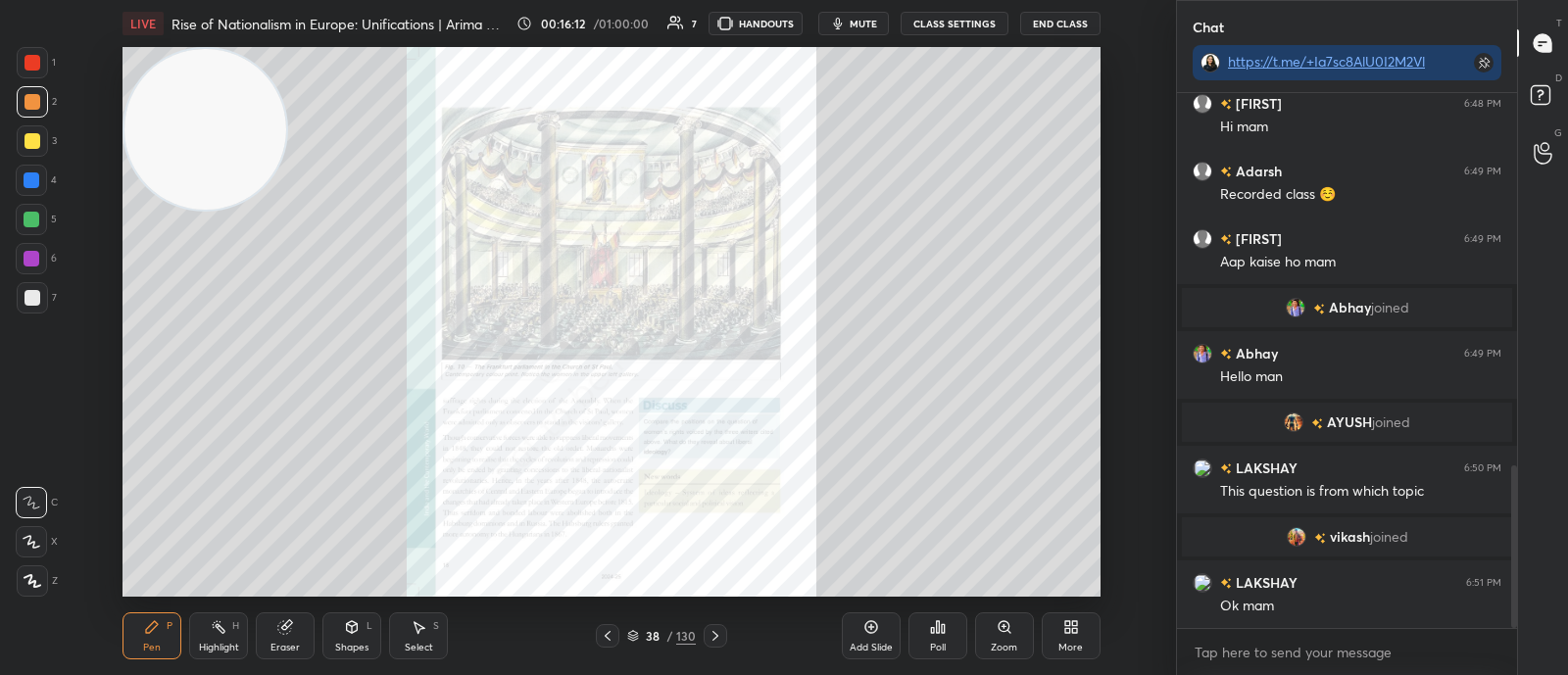 click 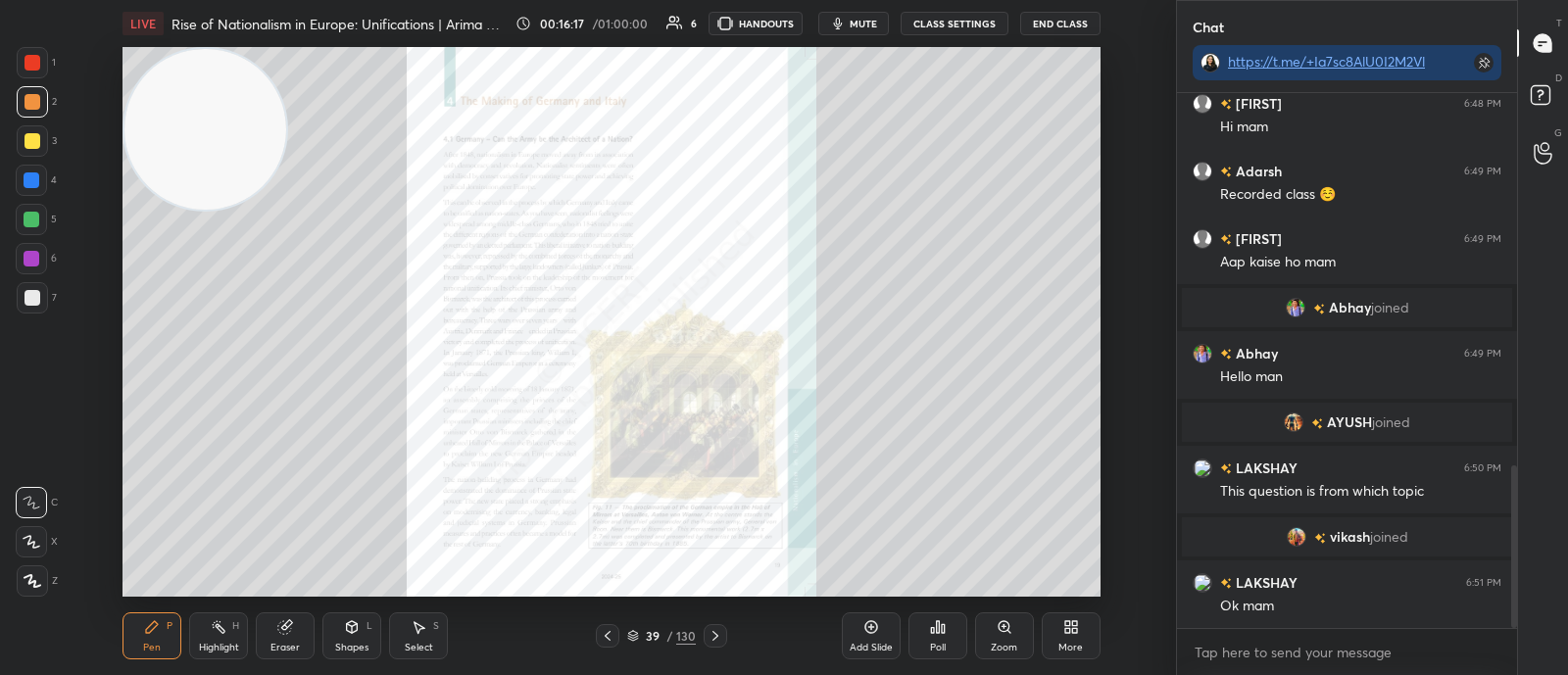 click 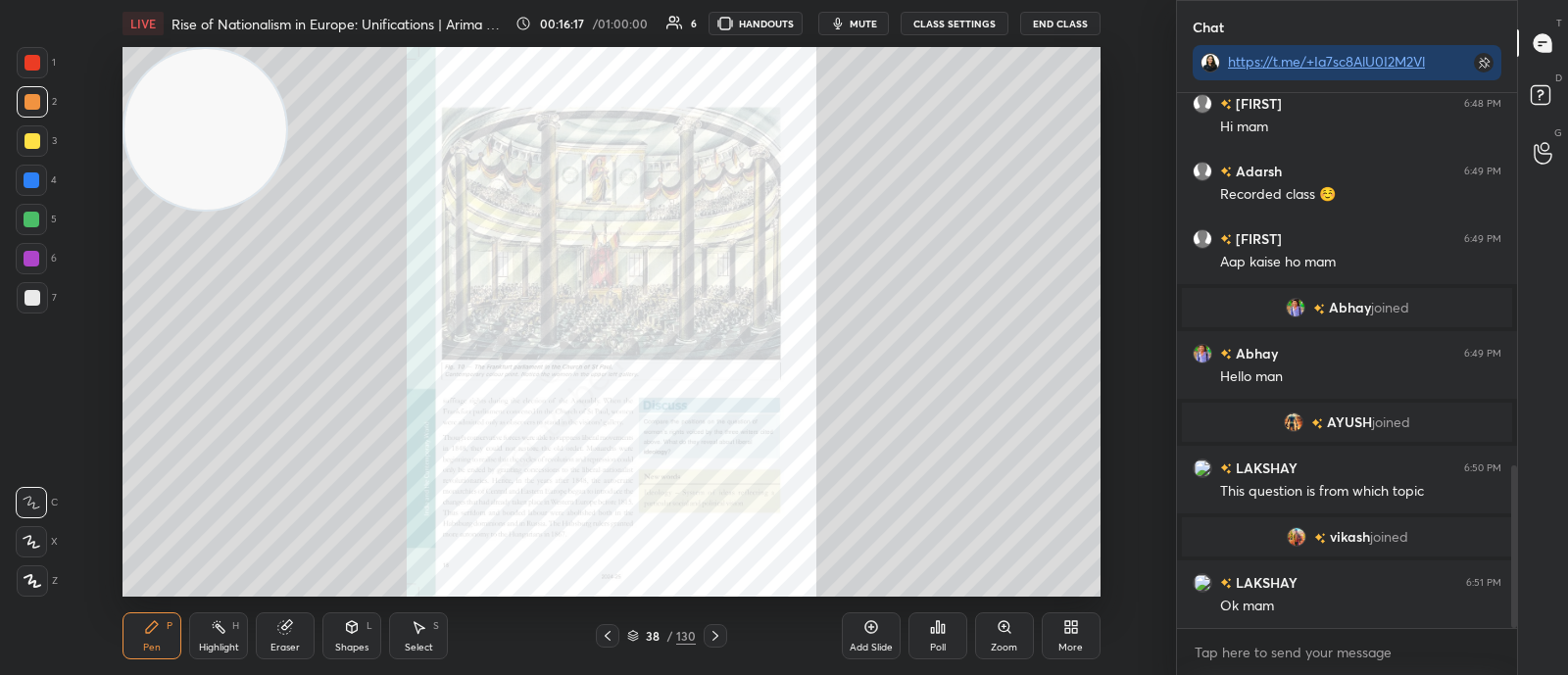 click 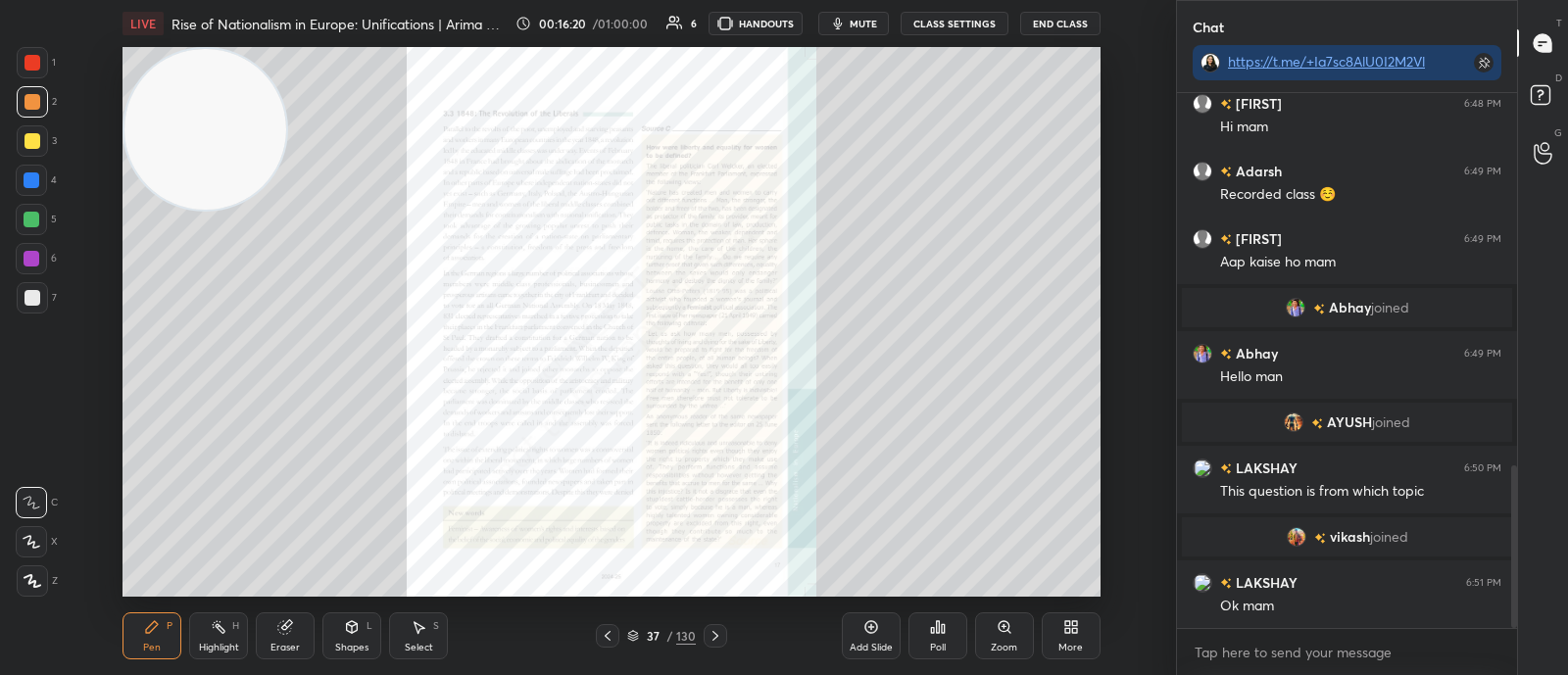 click on "Zoom" at bounding box center [1004, 636] 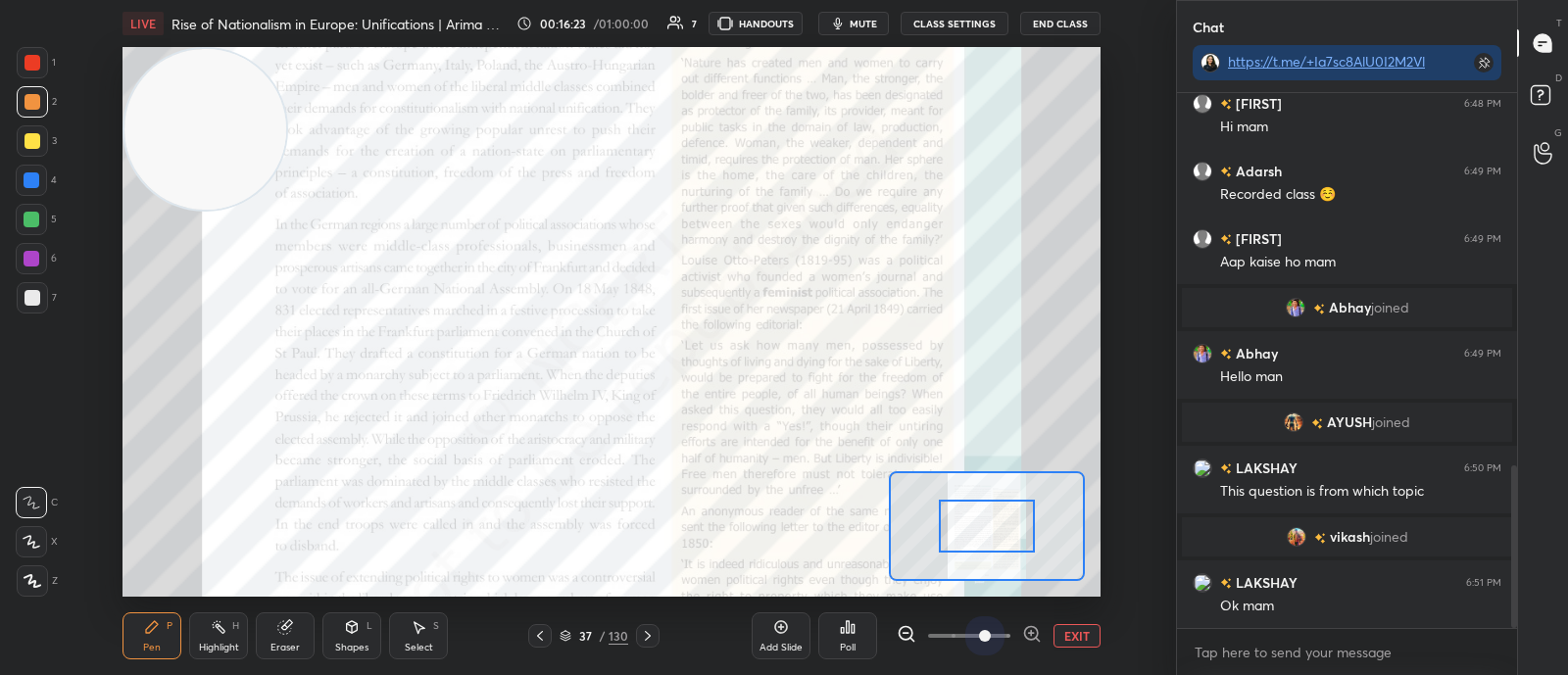 click at bounding box center (969, 636) 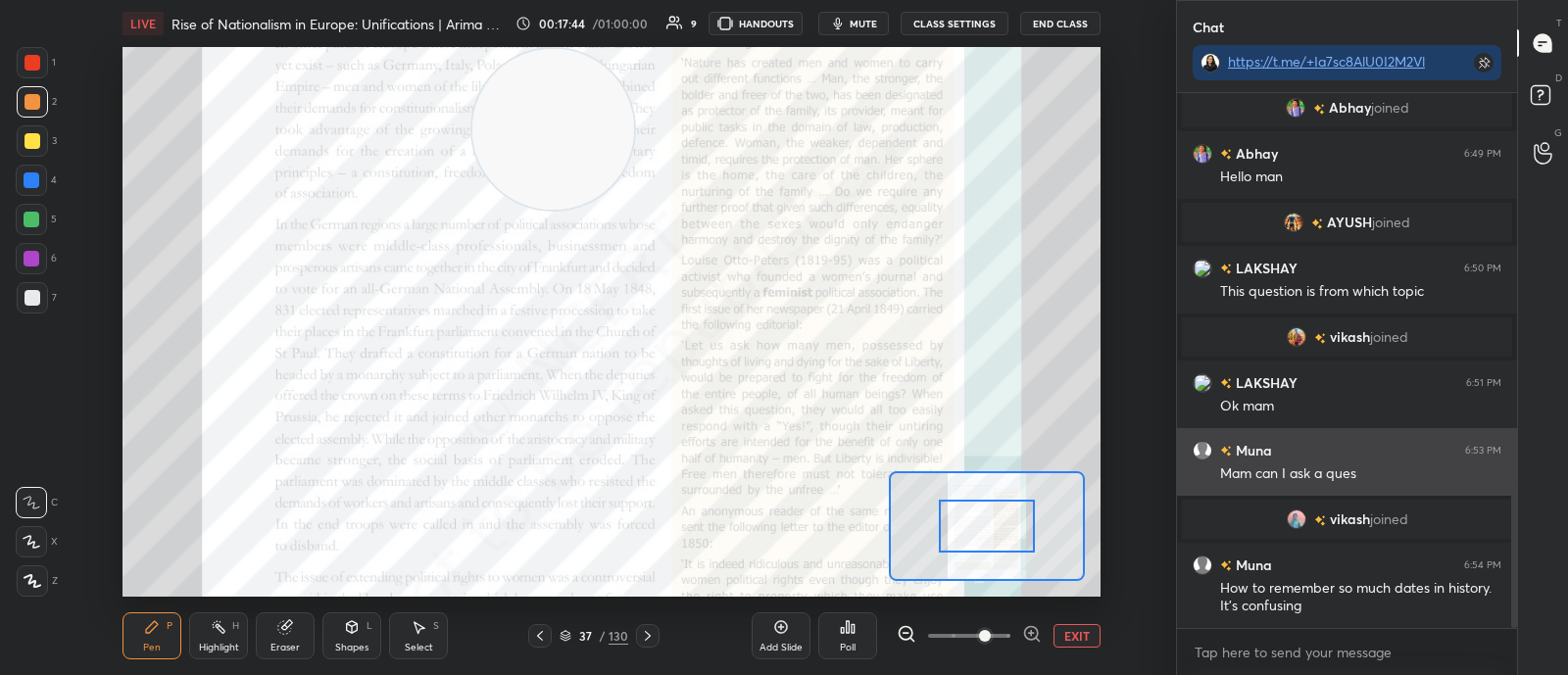 scroll, scrollTop: 1433, scrollLeft: 0, axis: vertical 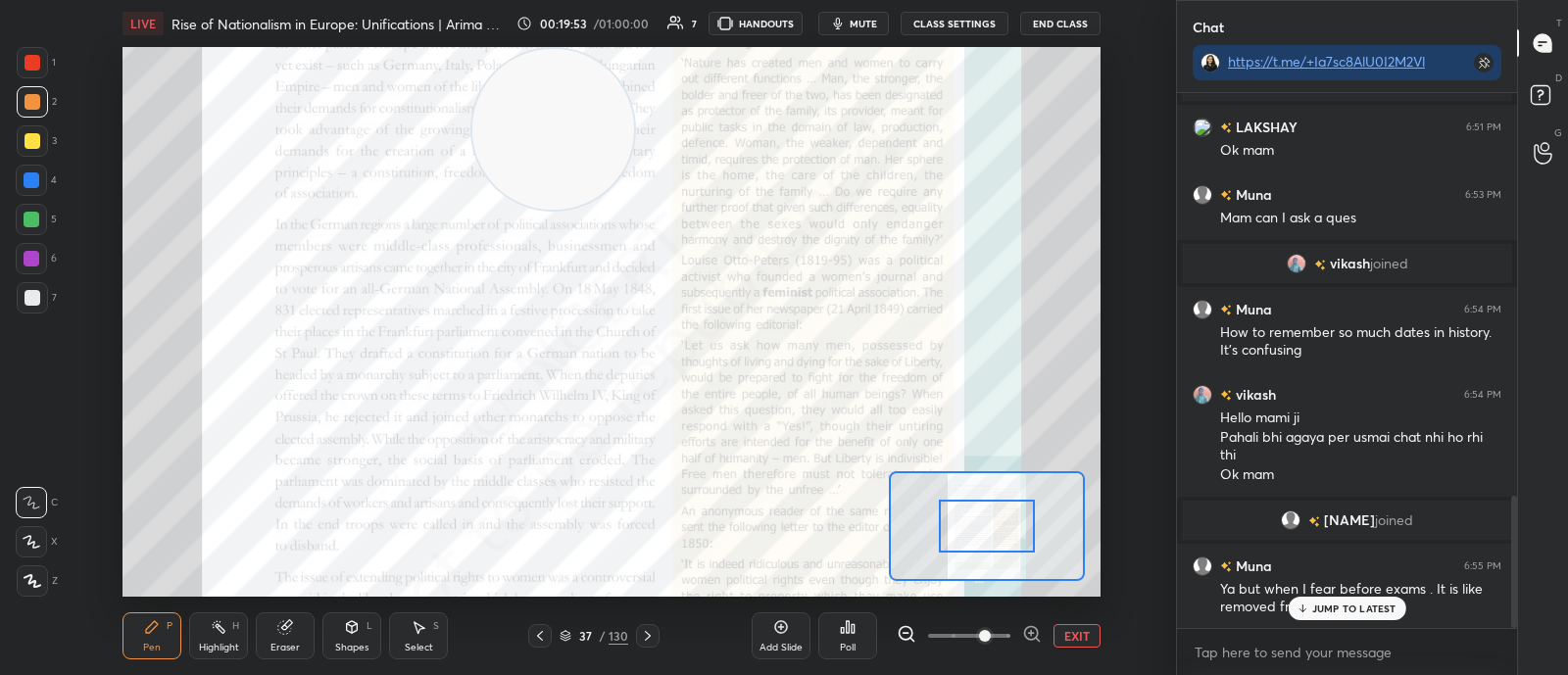 click 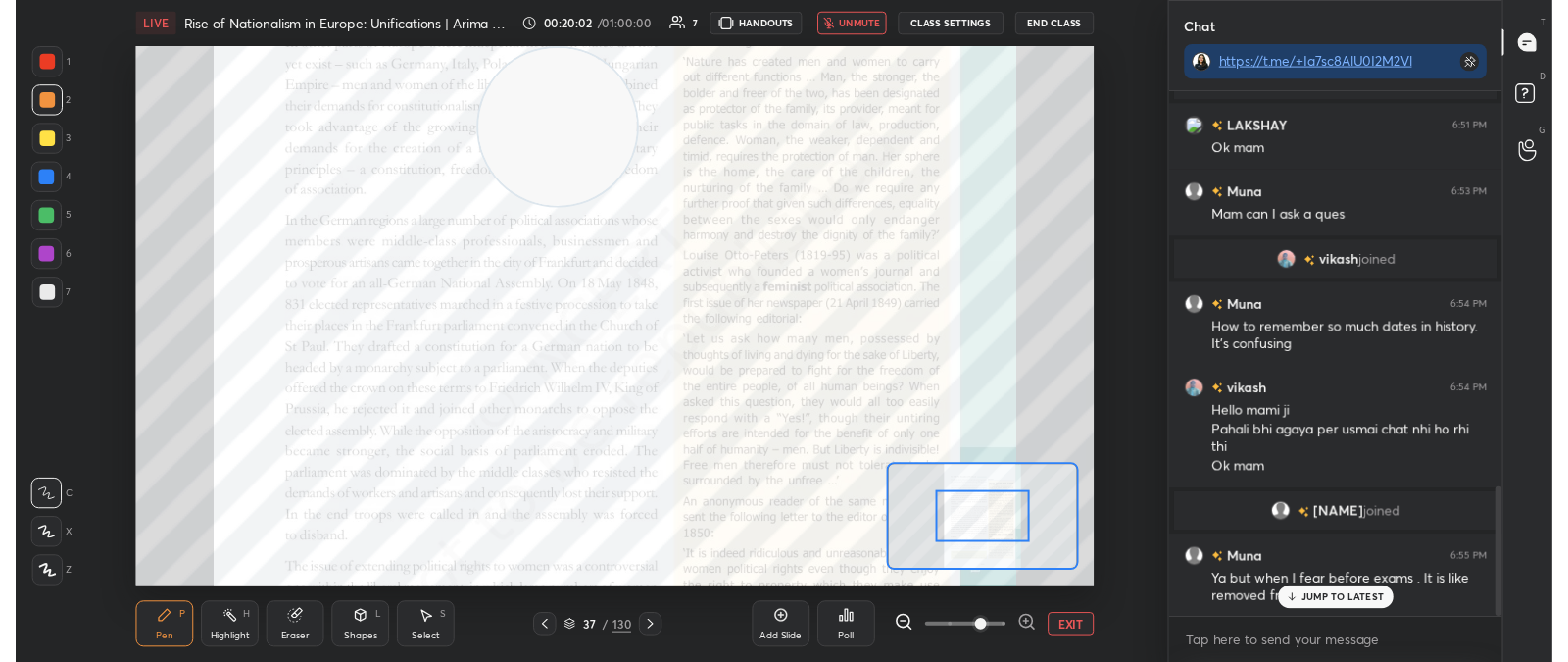 scroll, scrollTop: 536, scrollLeft: 1098, axis: both 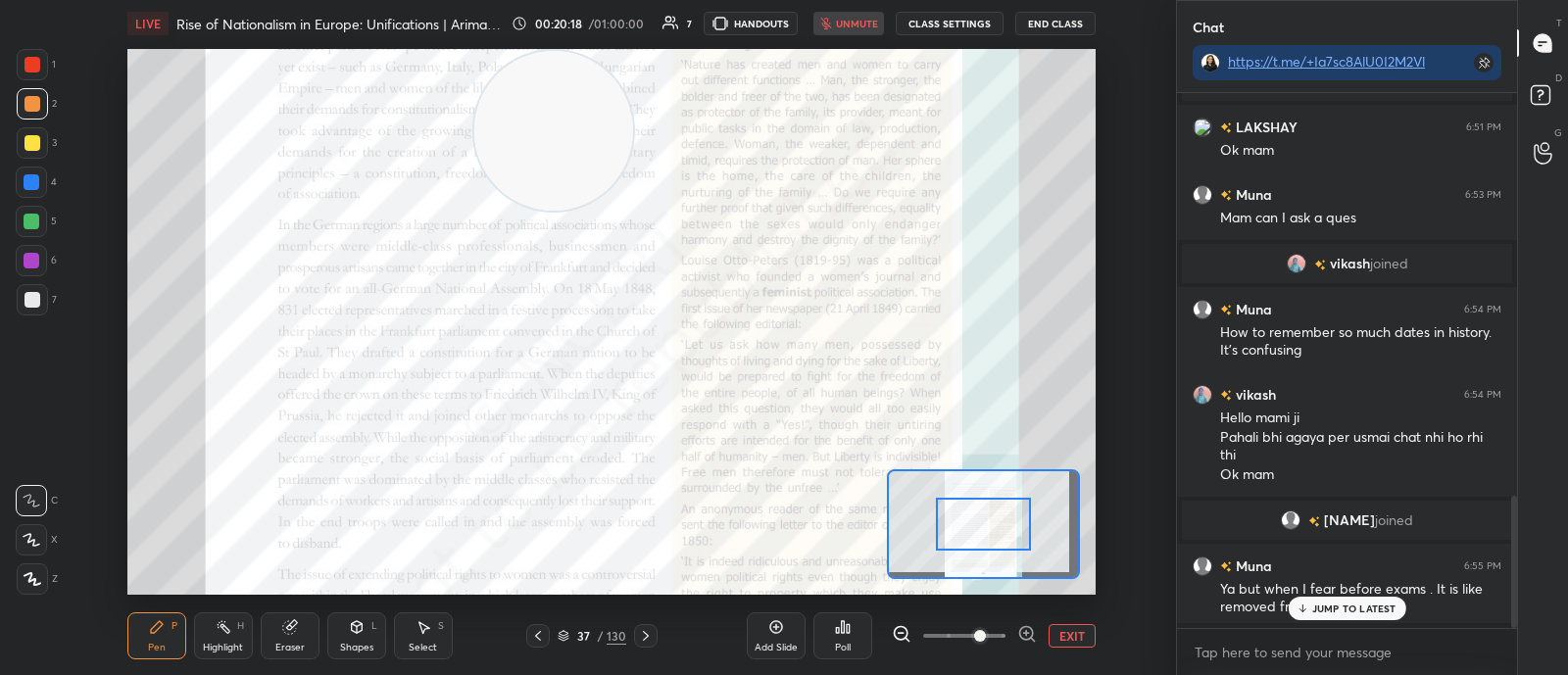 type on "x" 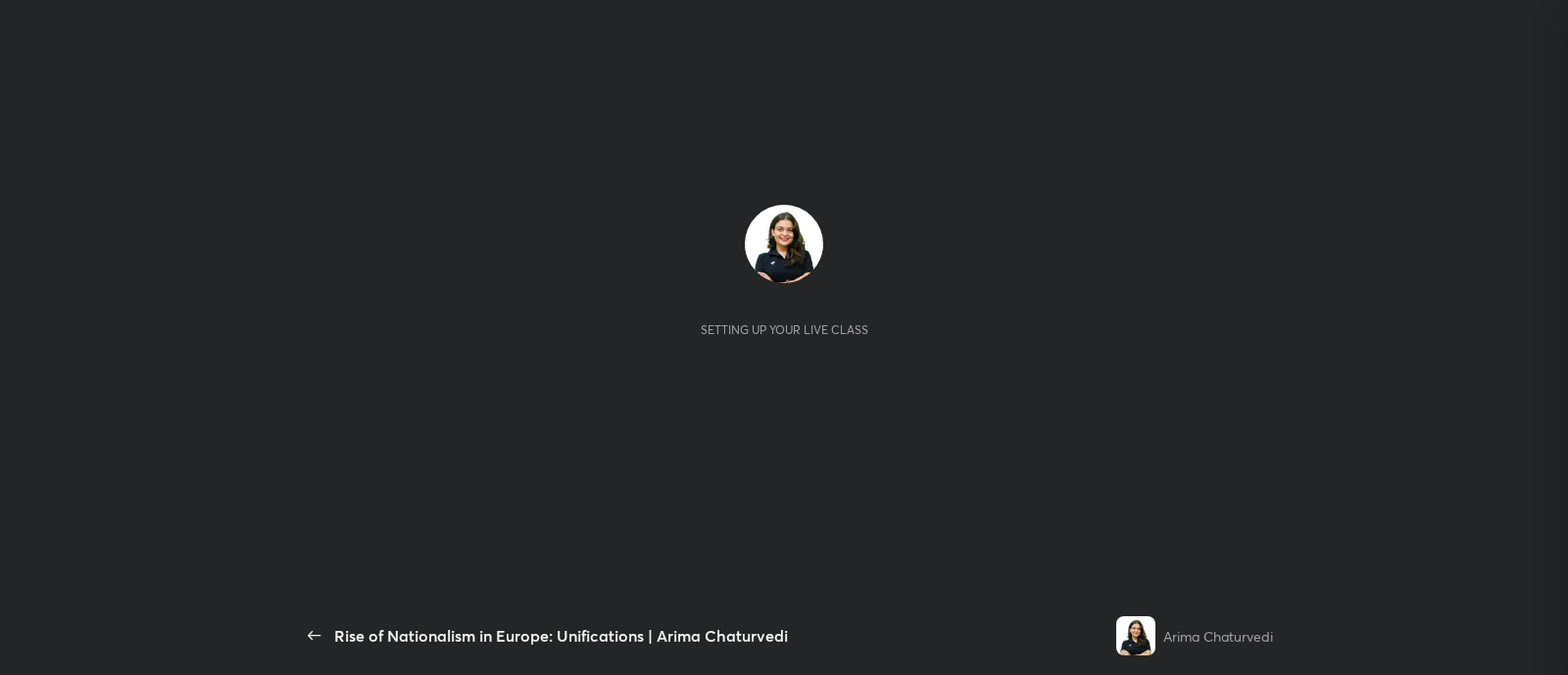 scroll, scrollTop: 0, scrollLeft: 0, axis: both 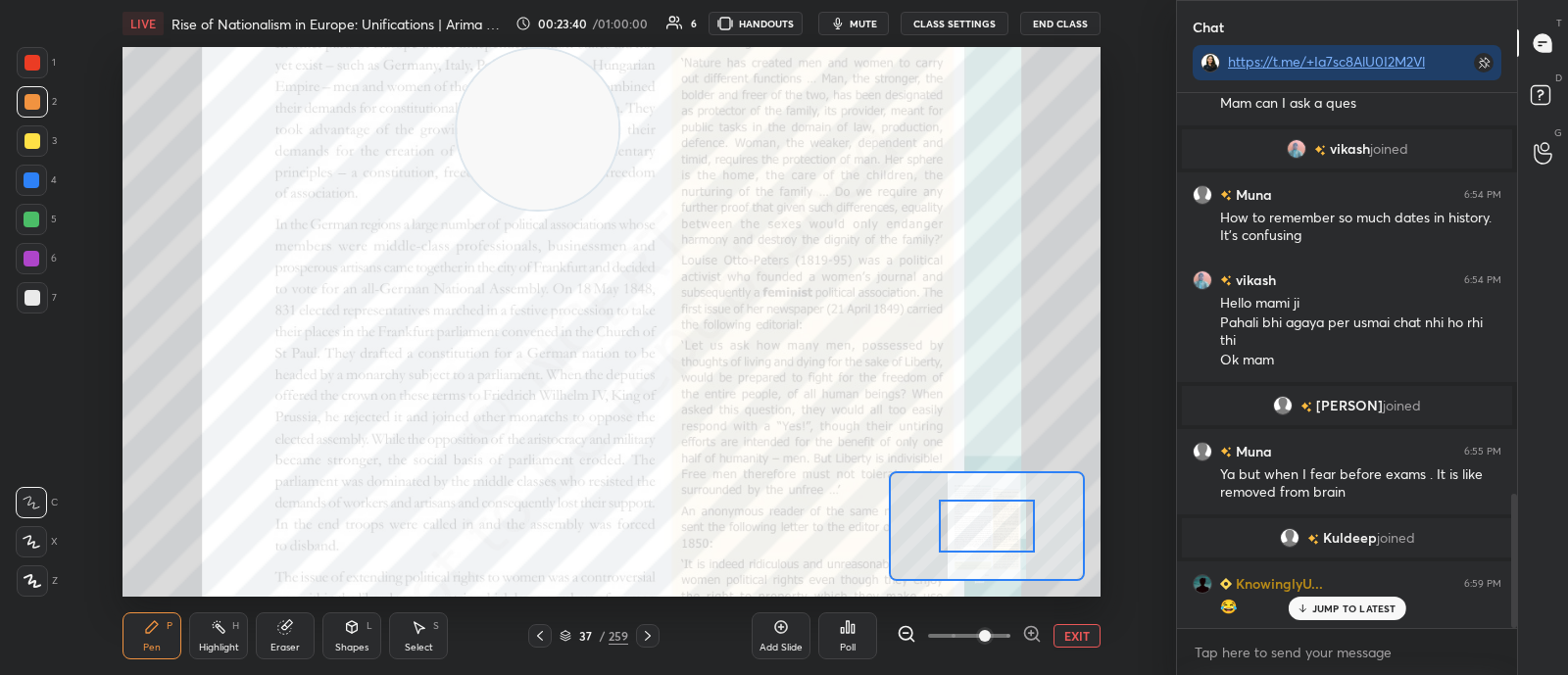 click 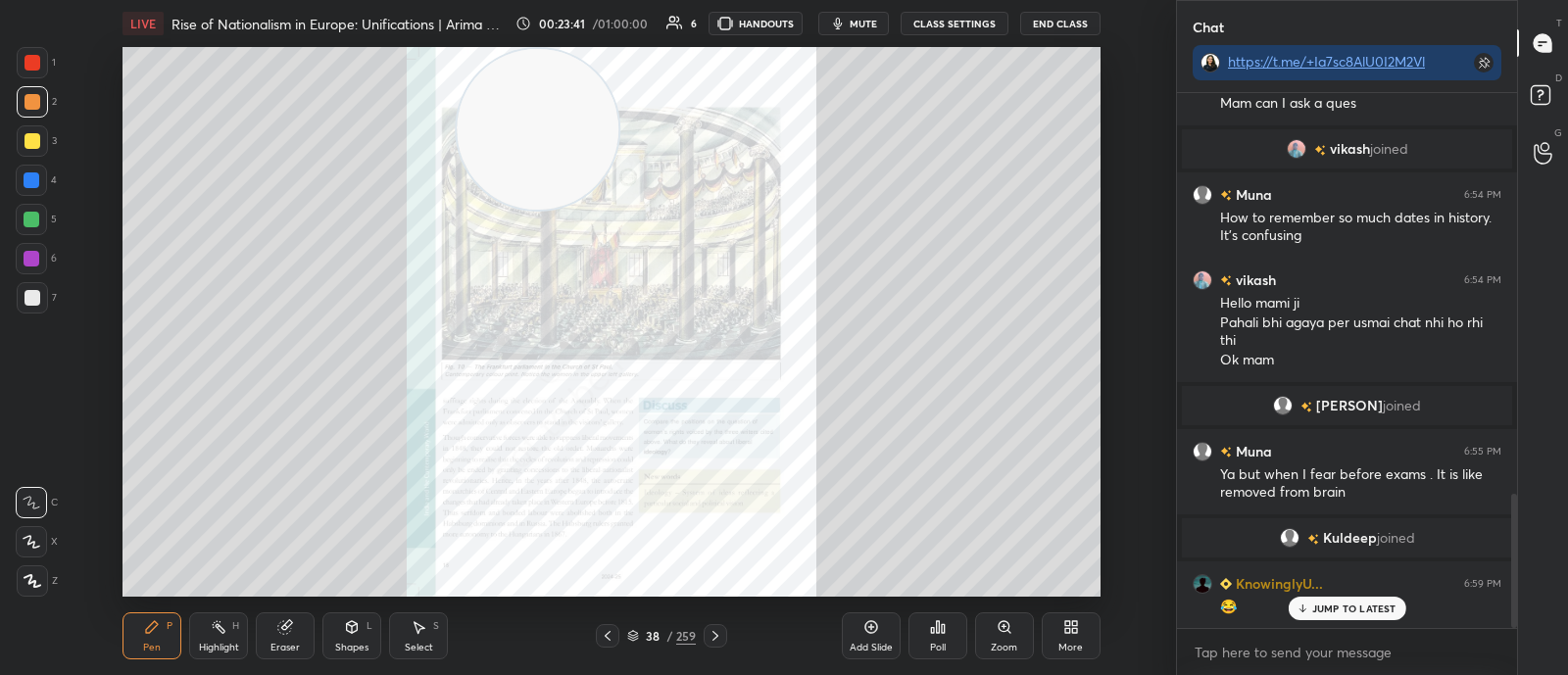click 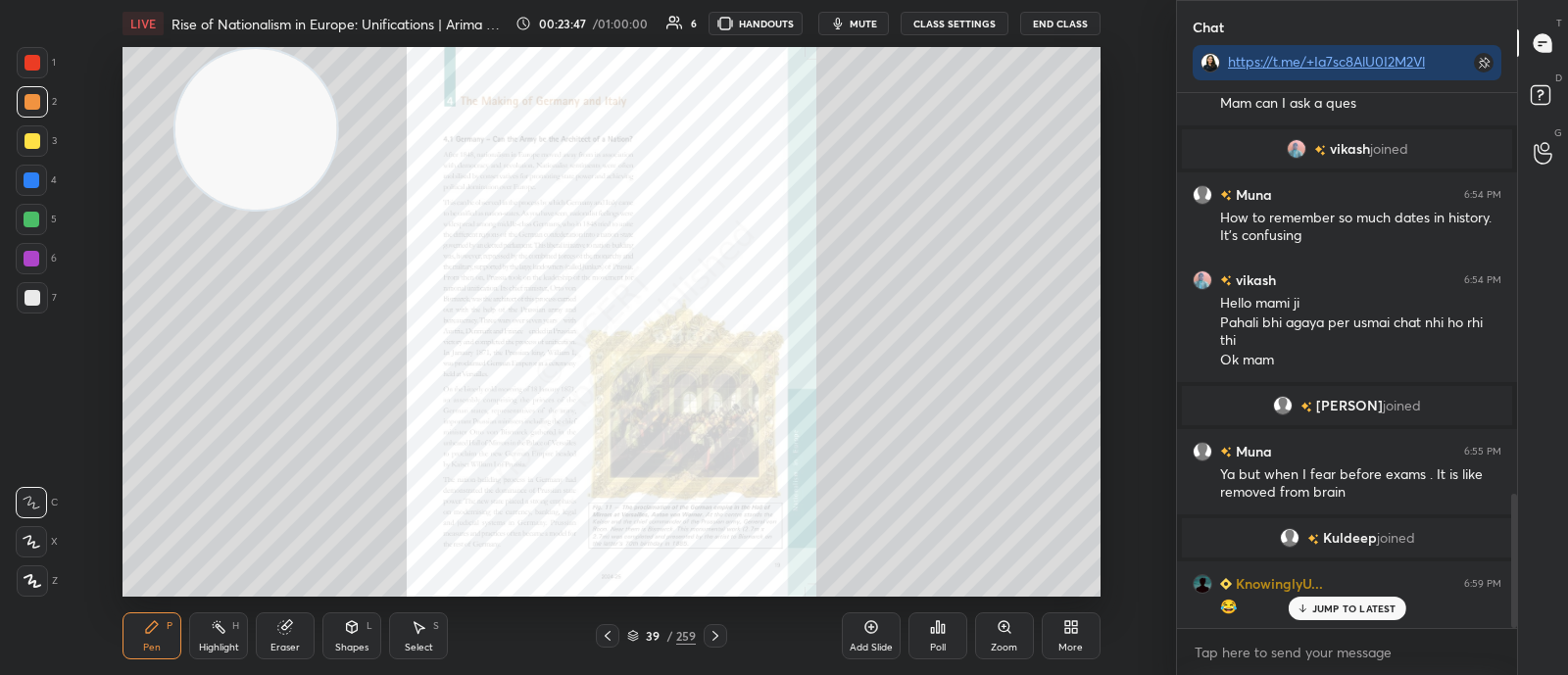 click on "Zoom" at bounding box center [1004, 648] 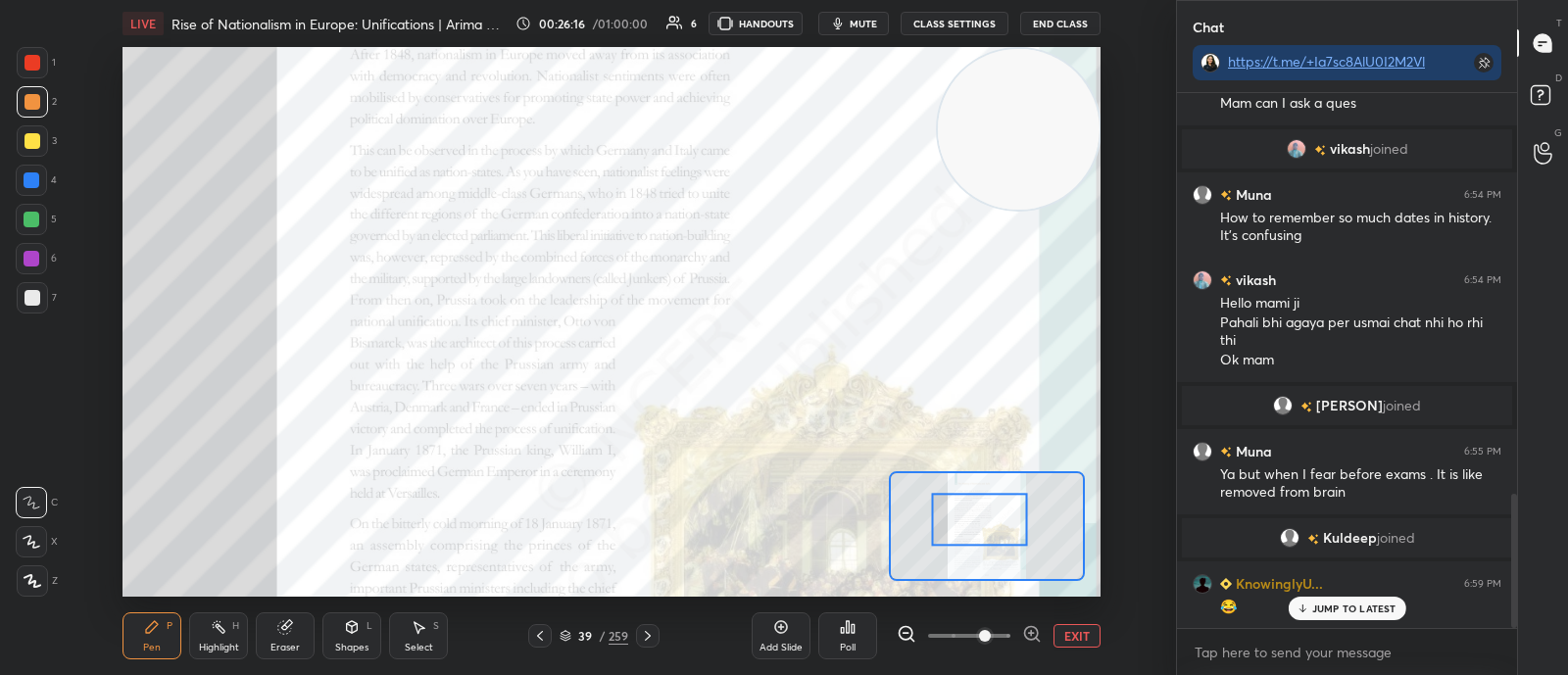 click at bounding box center [1018, 129] 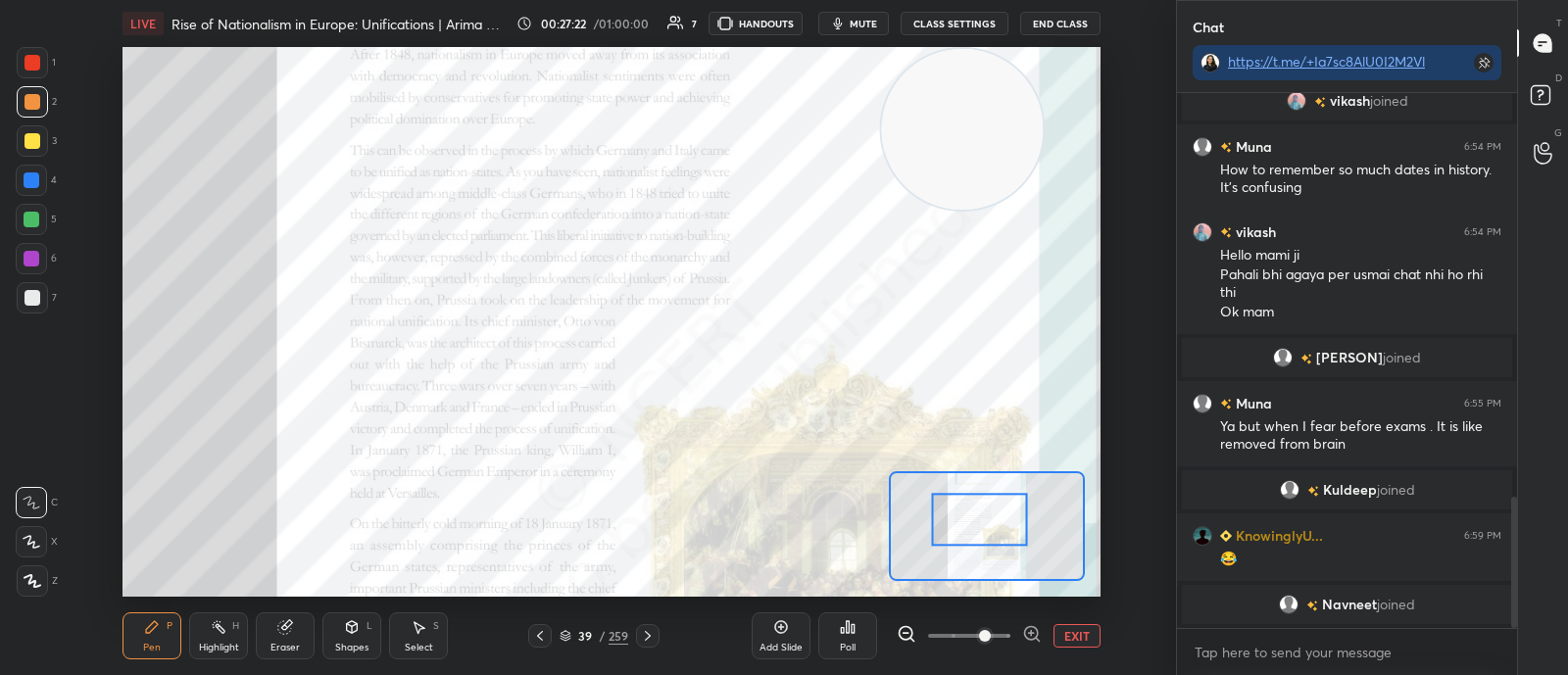 scroll, scrollTop: 1673, scrollLeft: 0, axis: vertical 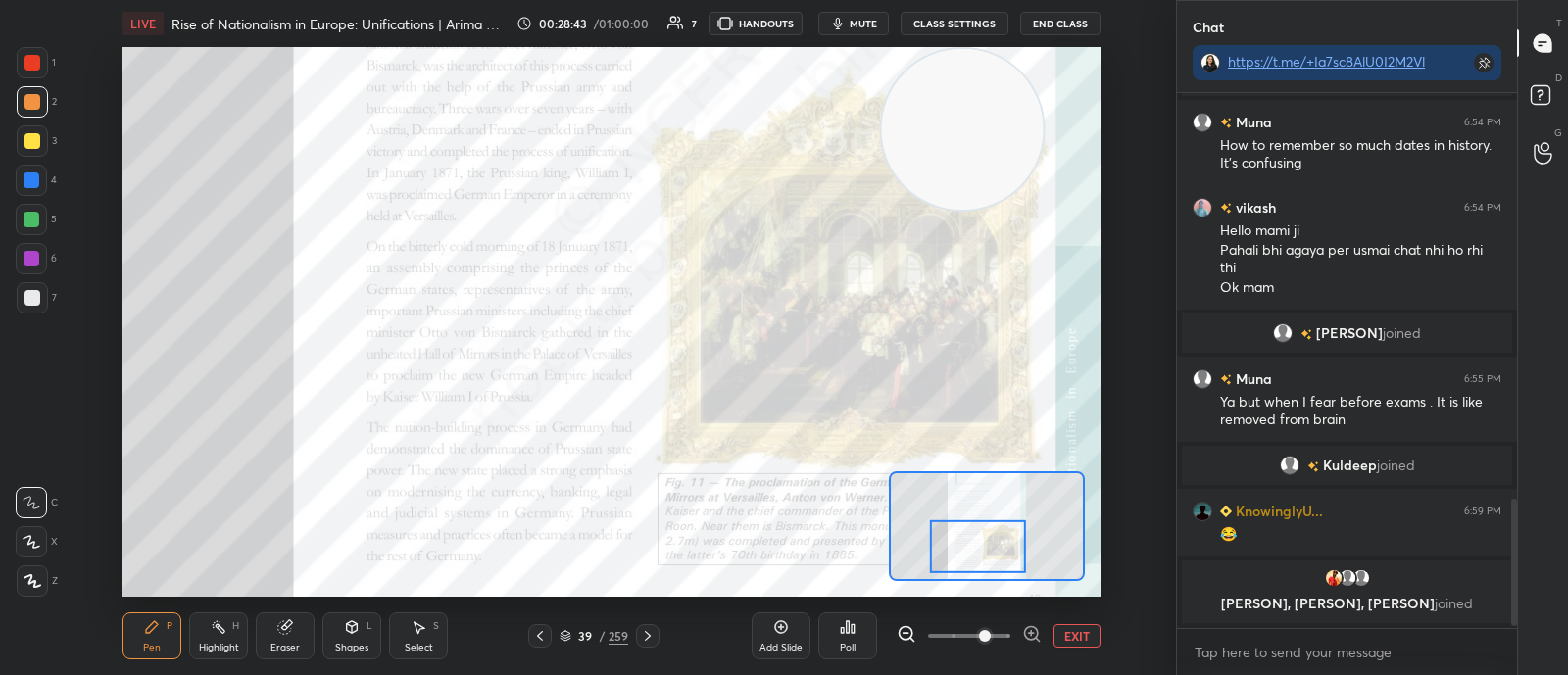 click 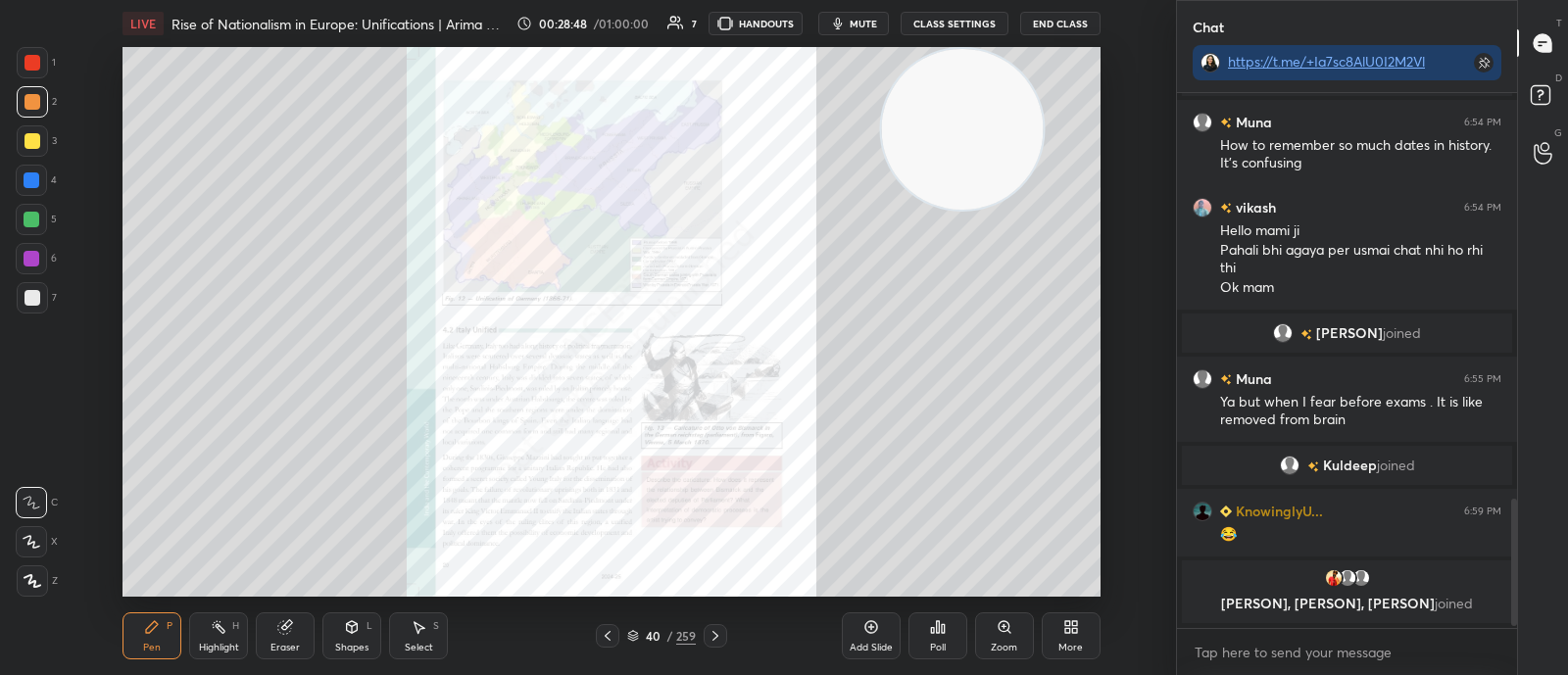 click on "Zoom" at bounding box center (1004, 636) 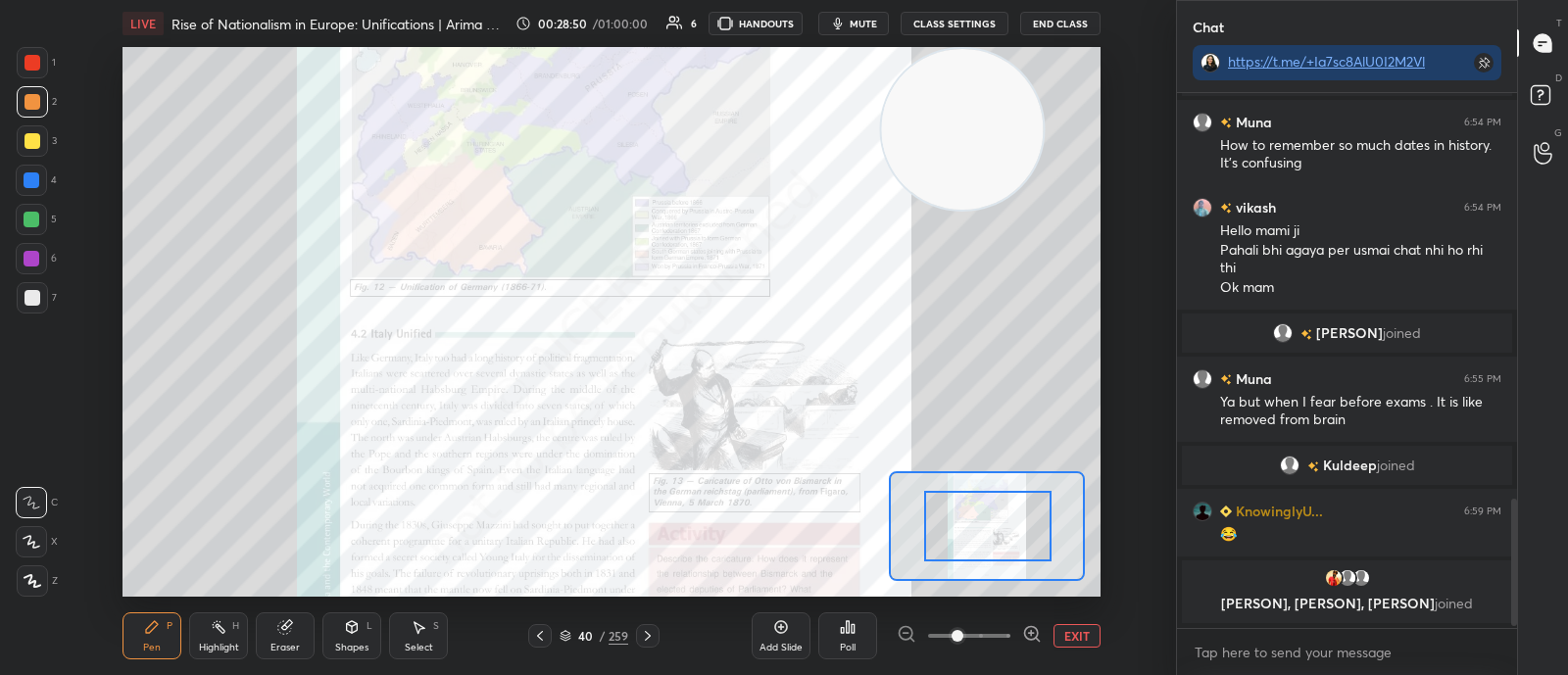 drag, startPoint x: 990, startPoint y: 546, endPoint x: 1000, endPoint y: 531, distance: 18.027756 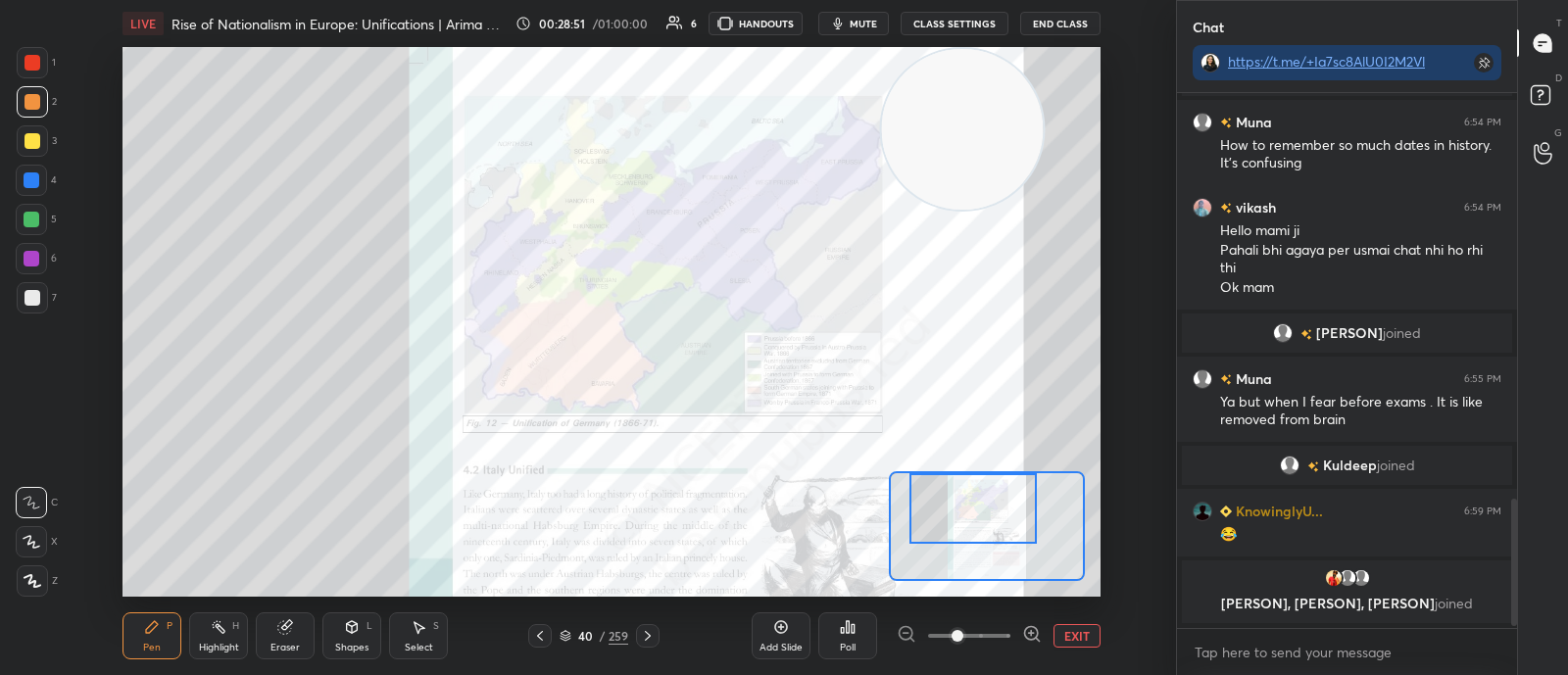 drag, startPoint x: 1000, startPoint y: 531, endPoint x: 985, endPoint y: 491, distance: 42.72002 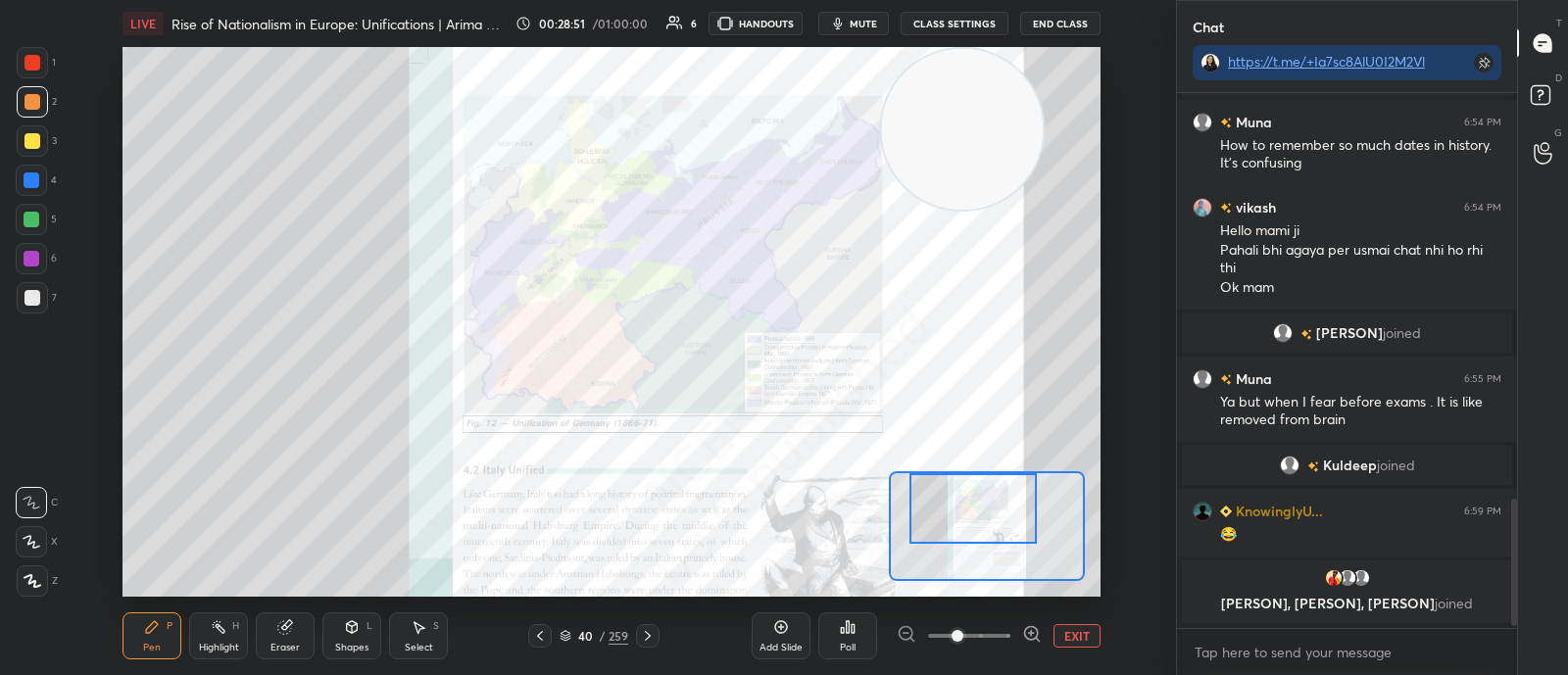 click at bounding box center [973, 508] 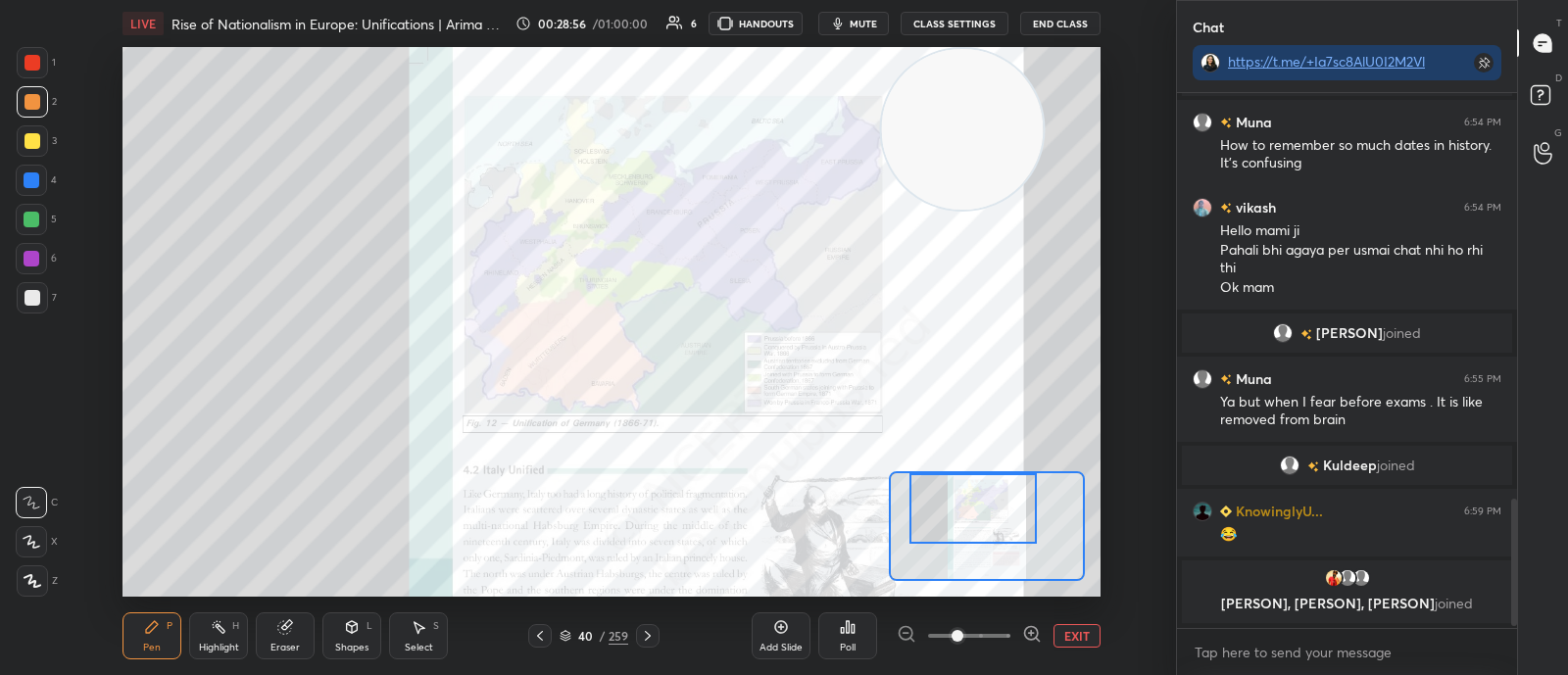 click 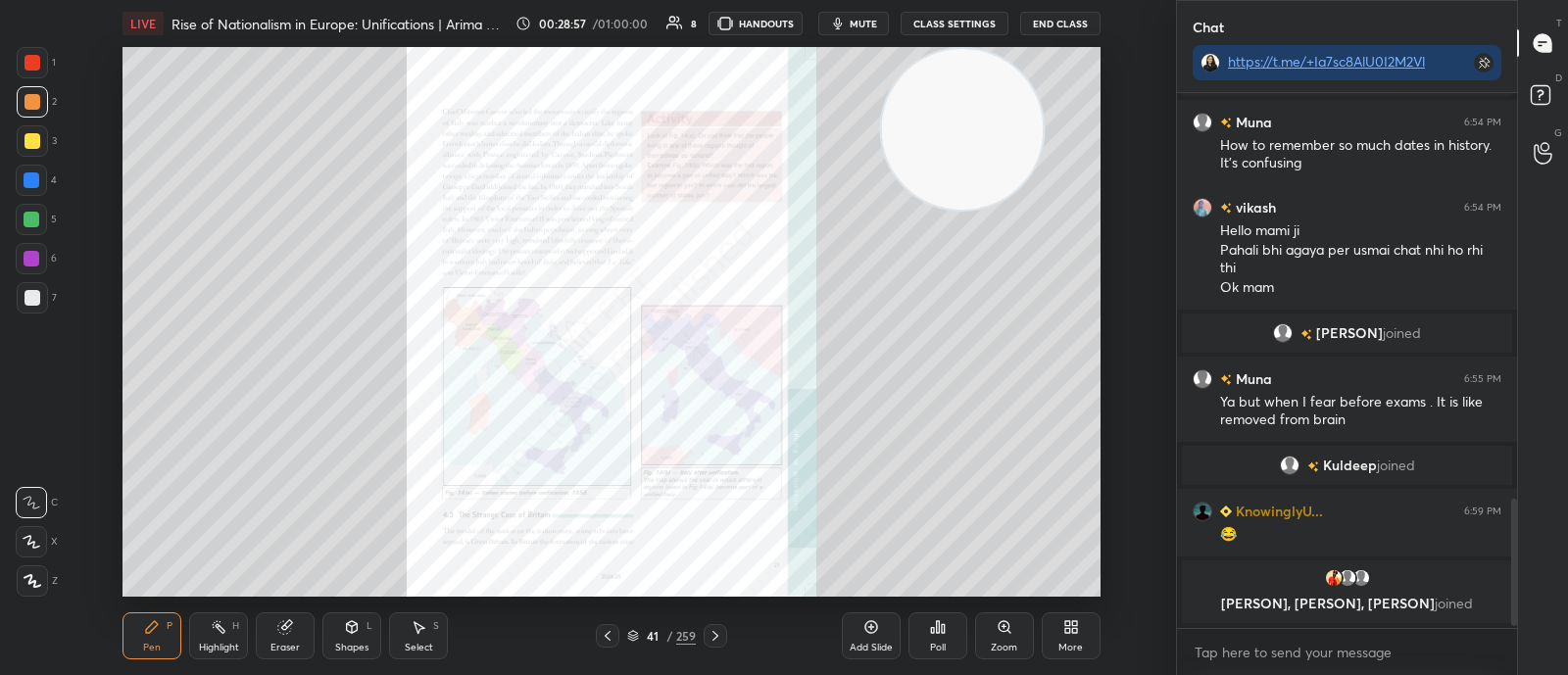 click on "Zoom" at bounding box center [1004, 636] 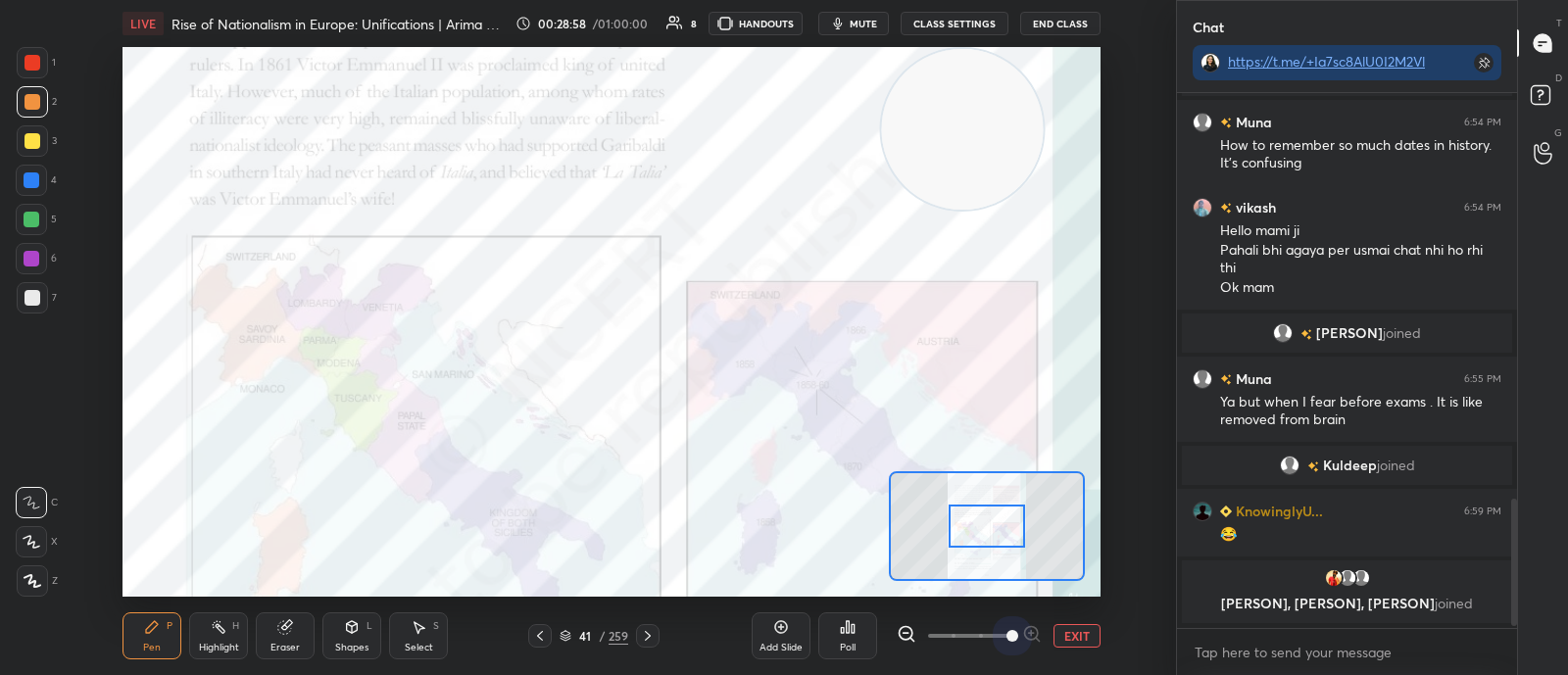 click at bounding box center [969, 636] 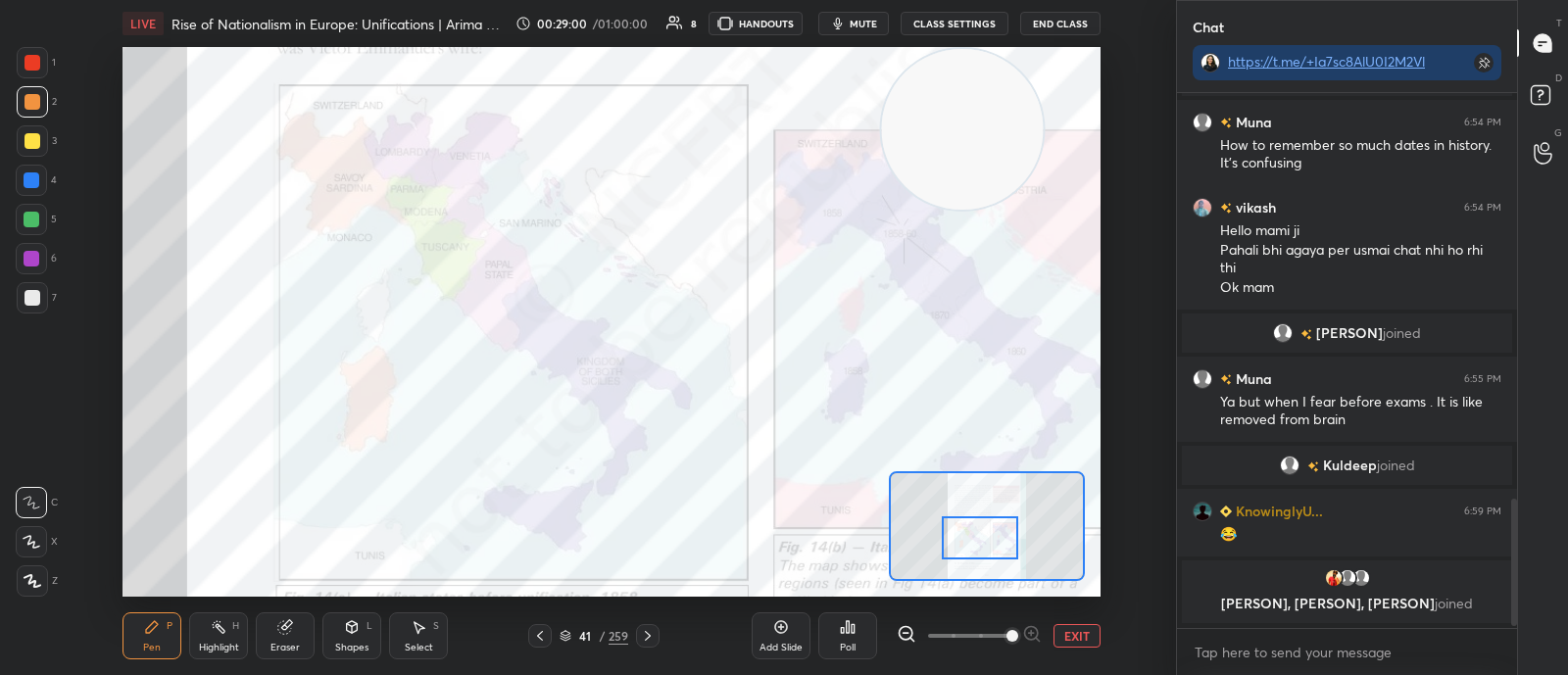 click at bounding box center (980, 537) 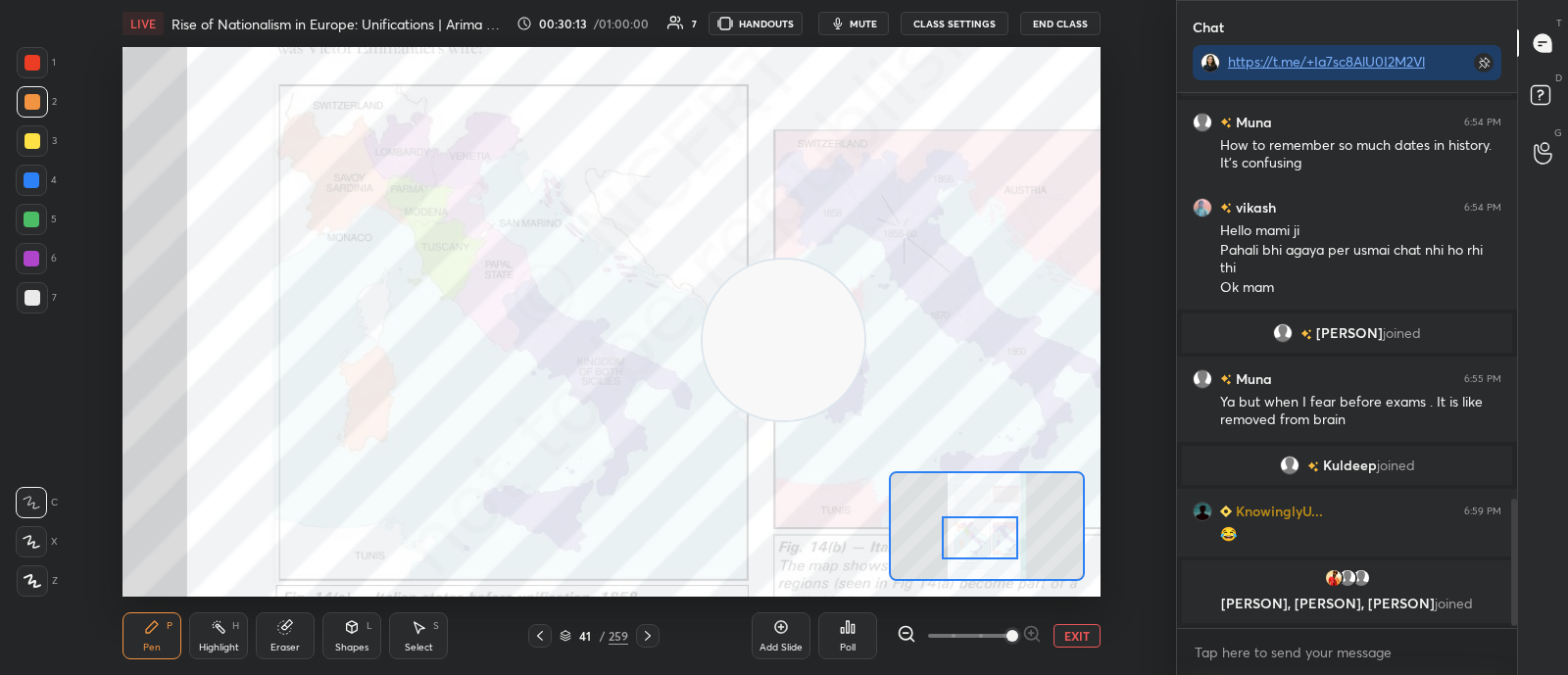 click on "EXIT" at bounding box center (1077, 636) 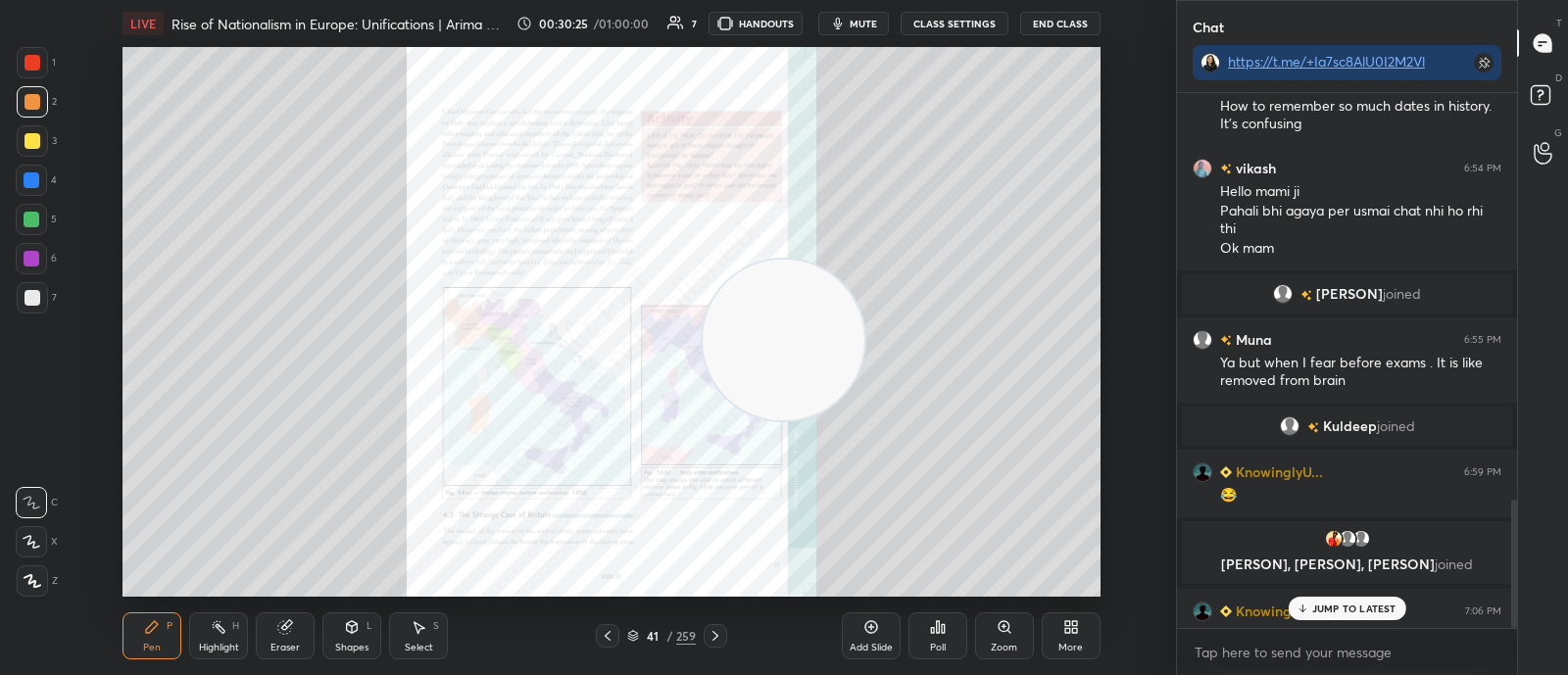 scroll, scrollTop: 1701, scrollLeft: 0, axis: vertical 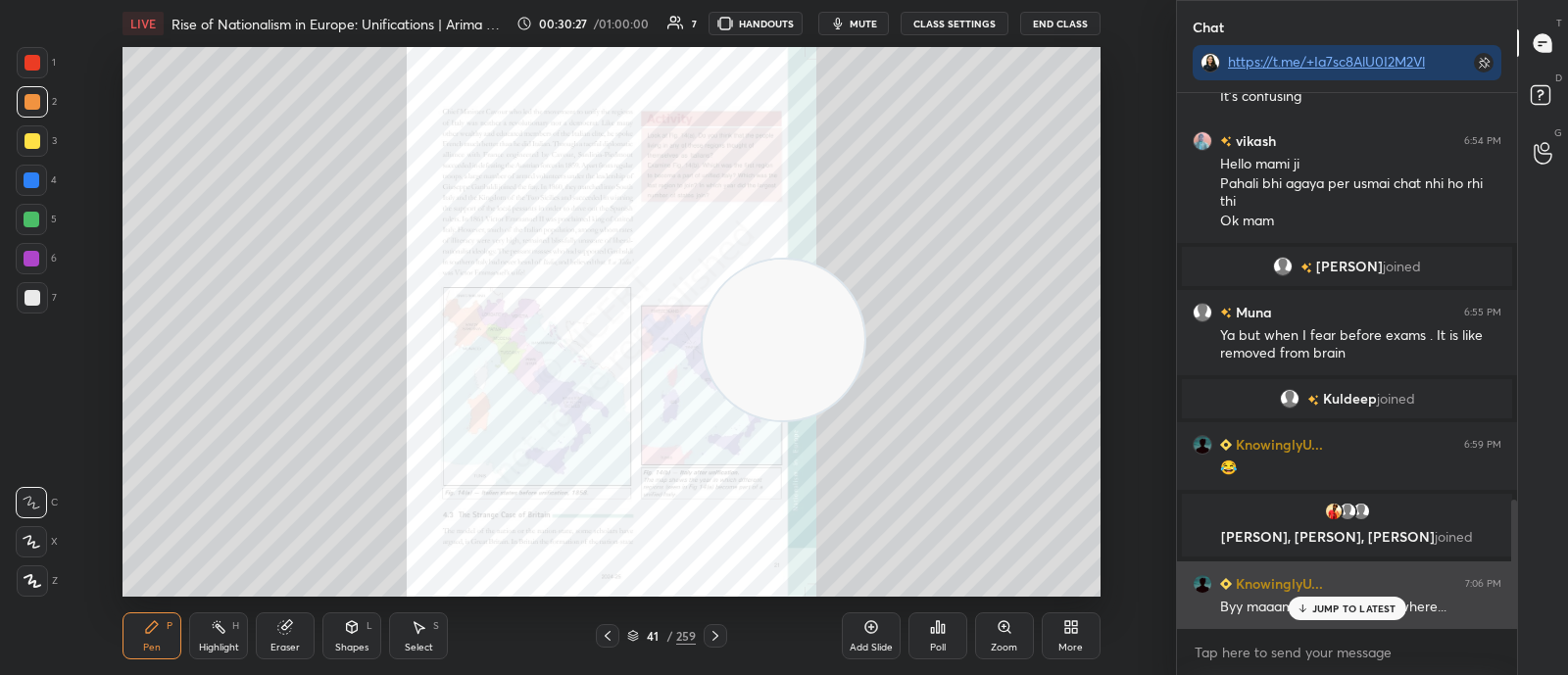click on "JUMP TO LATEST" at bounding box center [1354, 608] 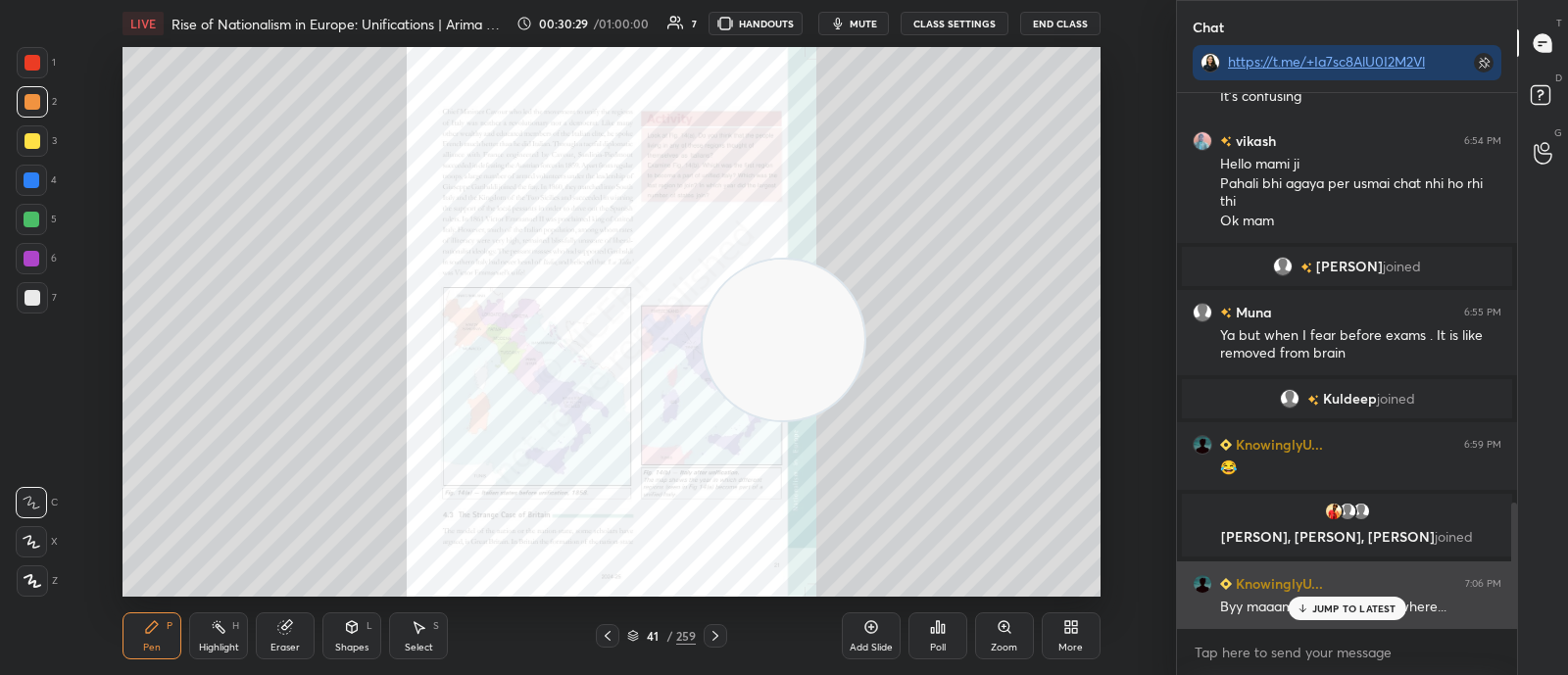 scroll, scrollTop: 1748, scrollLeft: 0, axis: vertical 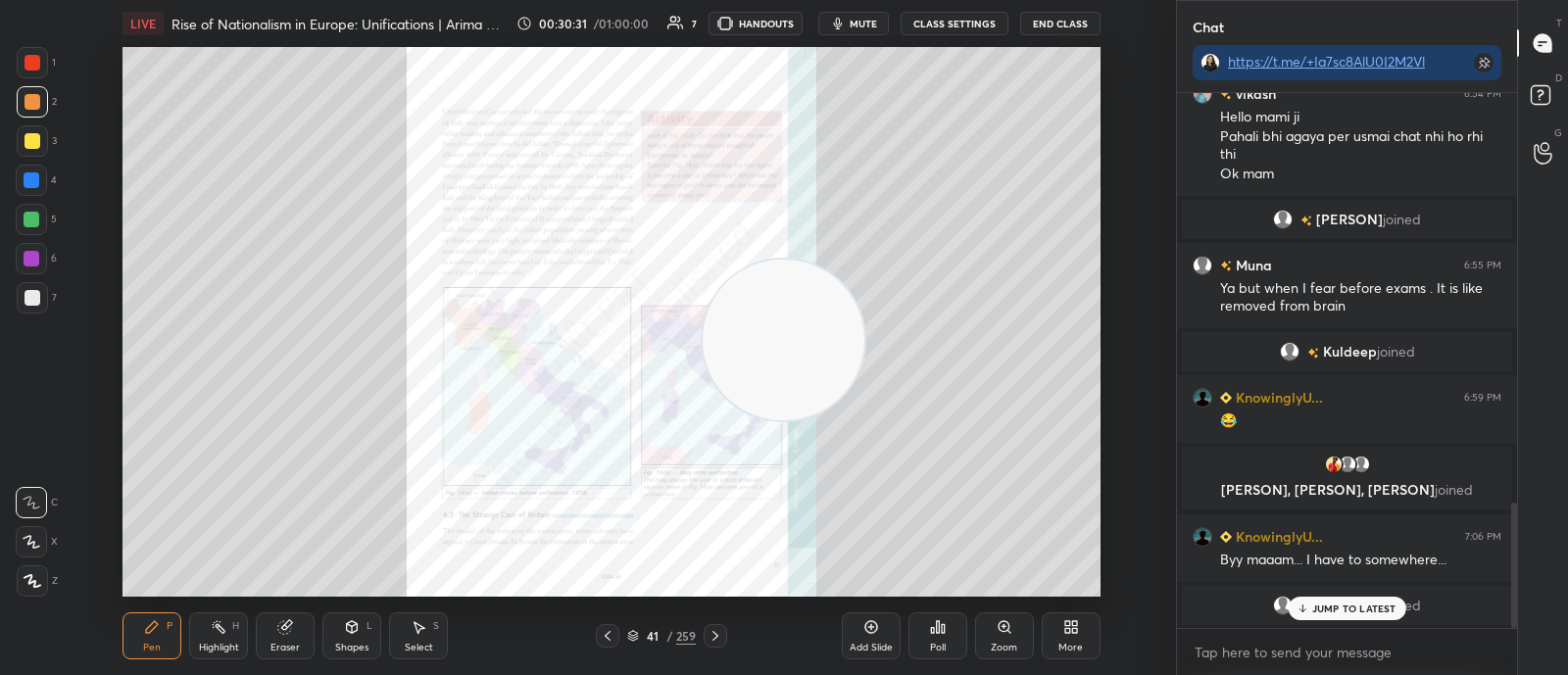 click on "JUMP TO LATEST" at bounding box center [1347, 608] 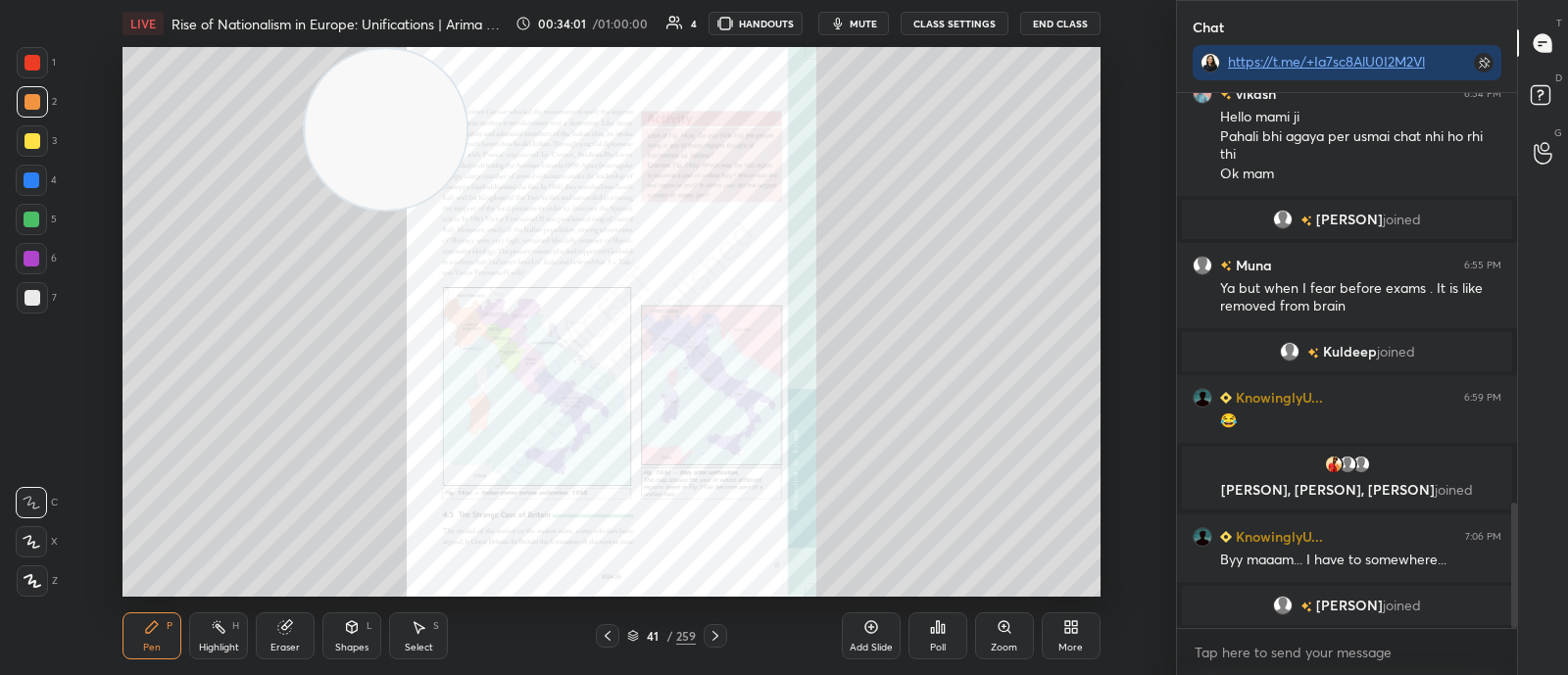 click 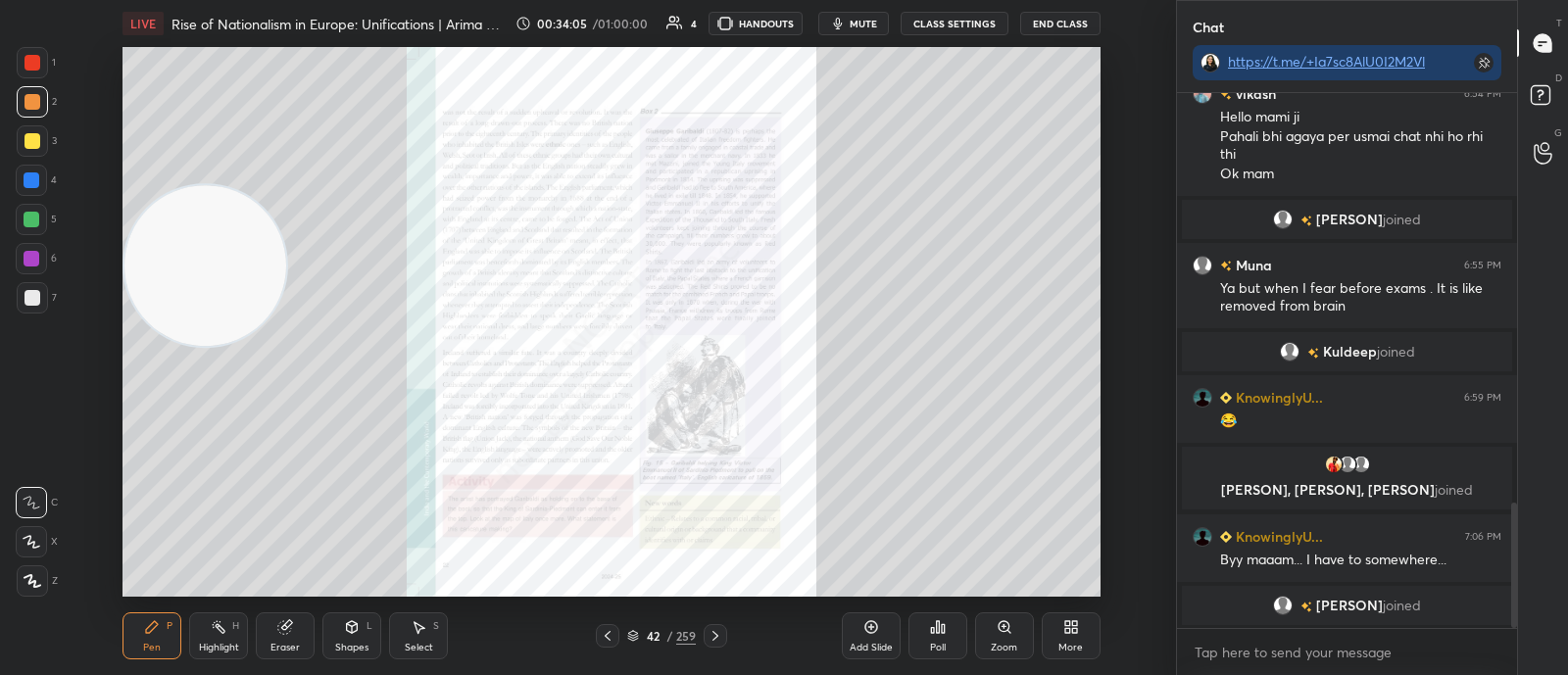 click on "42 / 259" at bounding box center (662, 636) 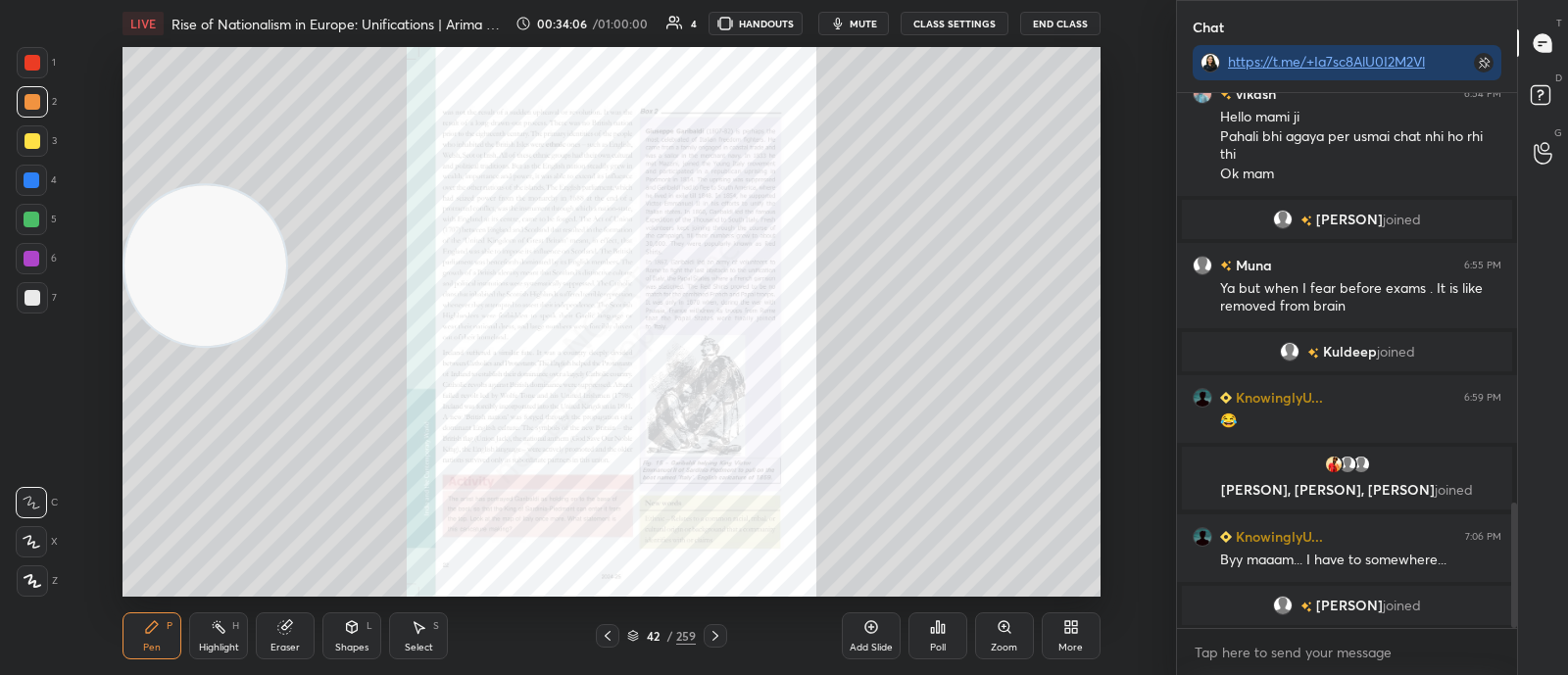 click 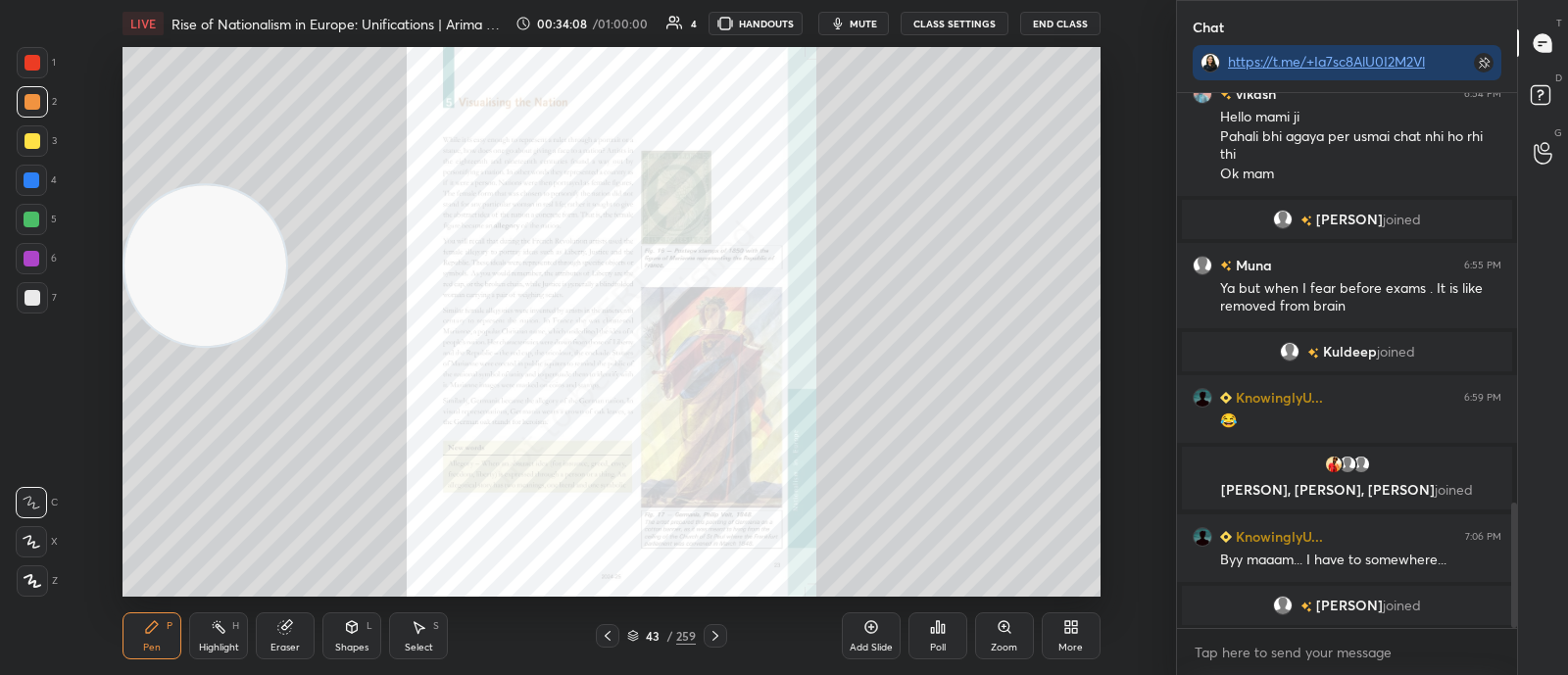 click at bounding box center (608, 636) 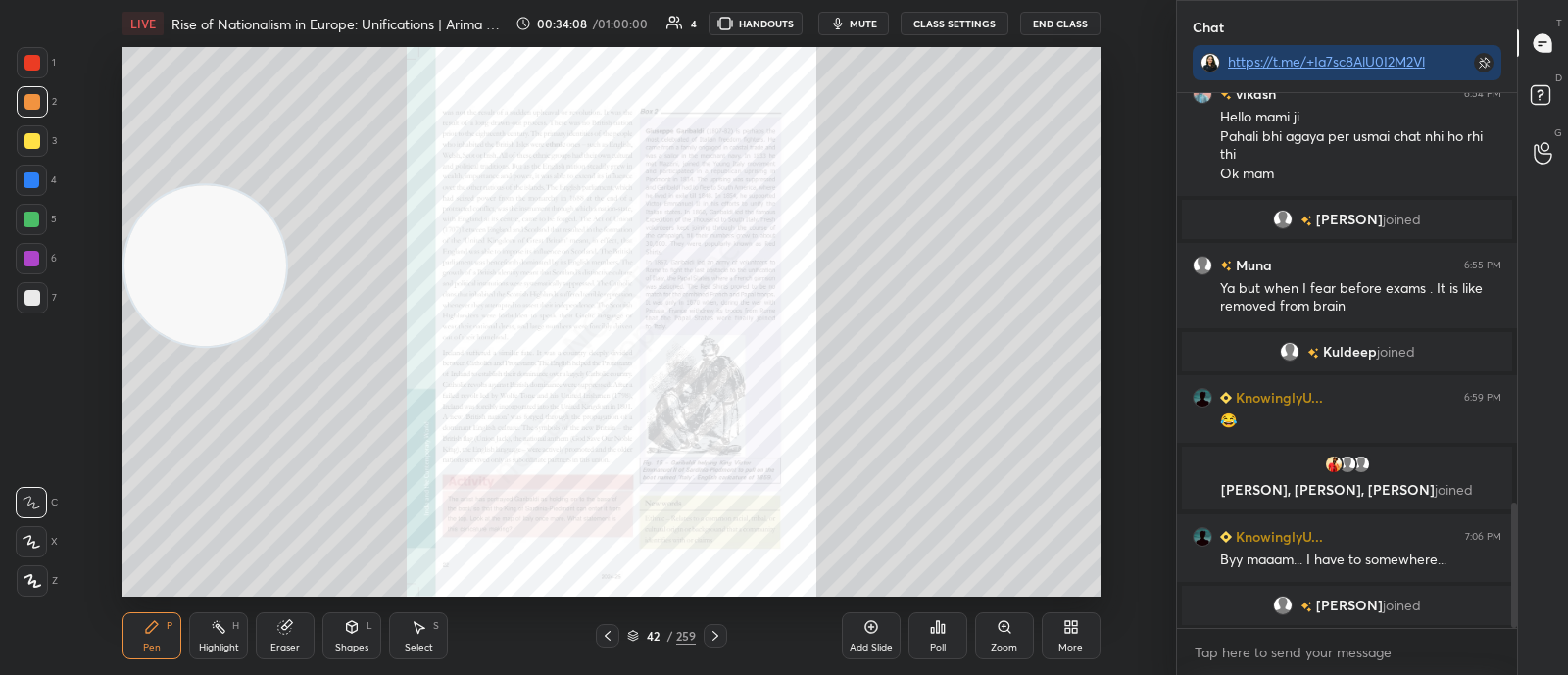 click 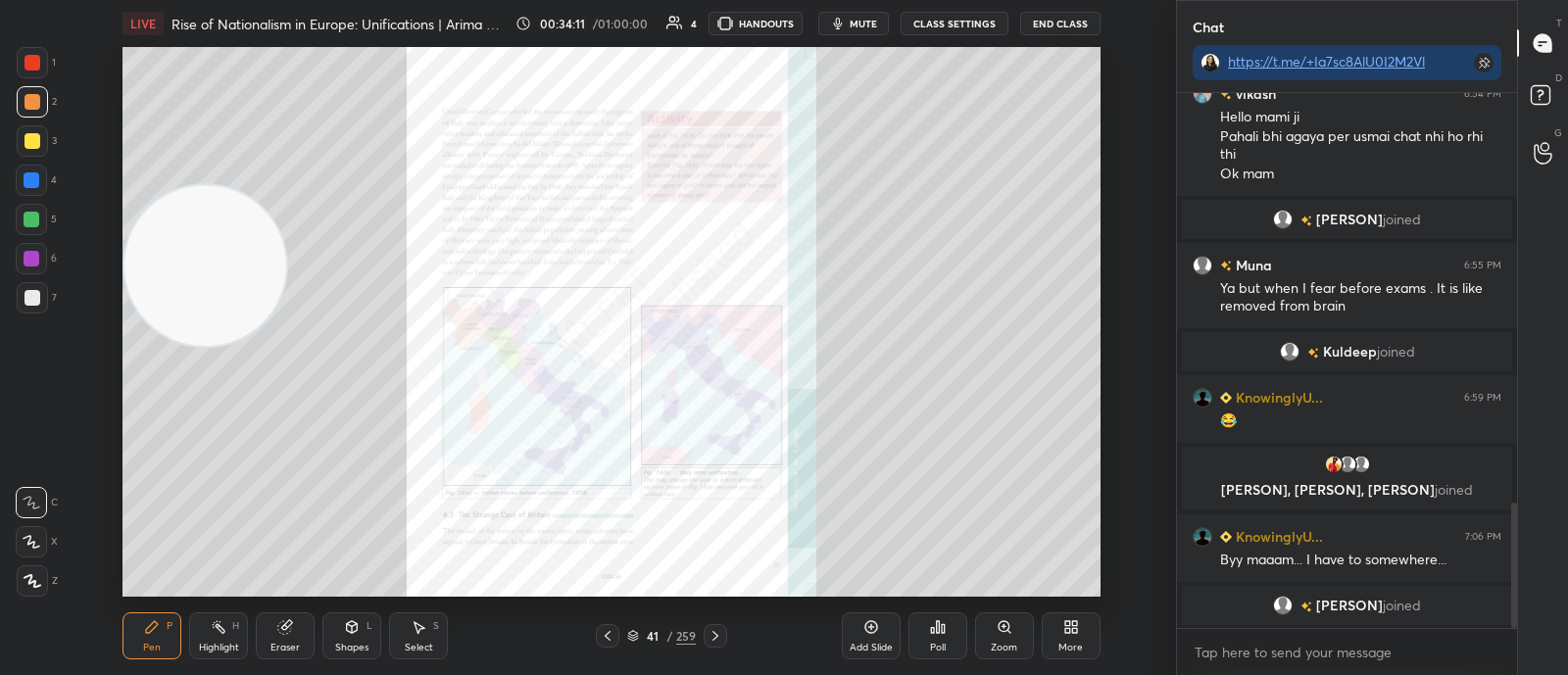 click on "Eraser" at bounding box center [285, 636] 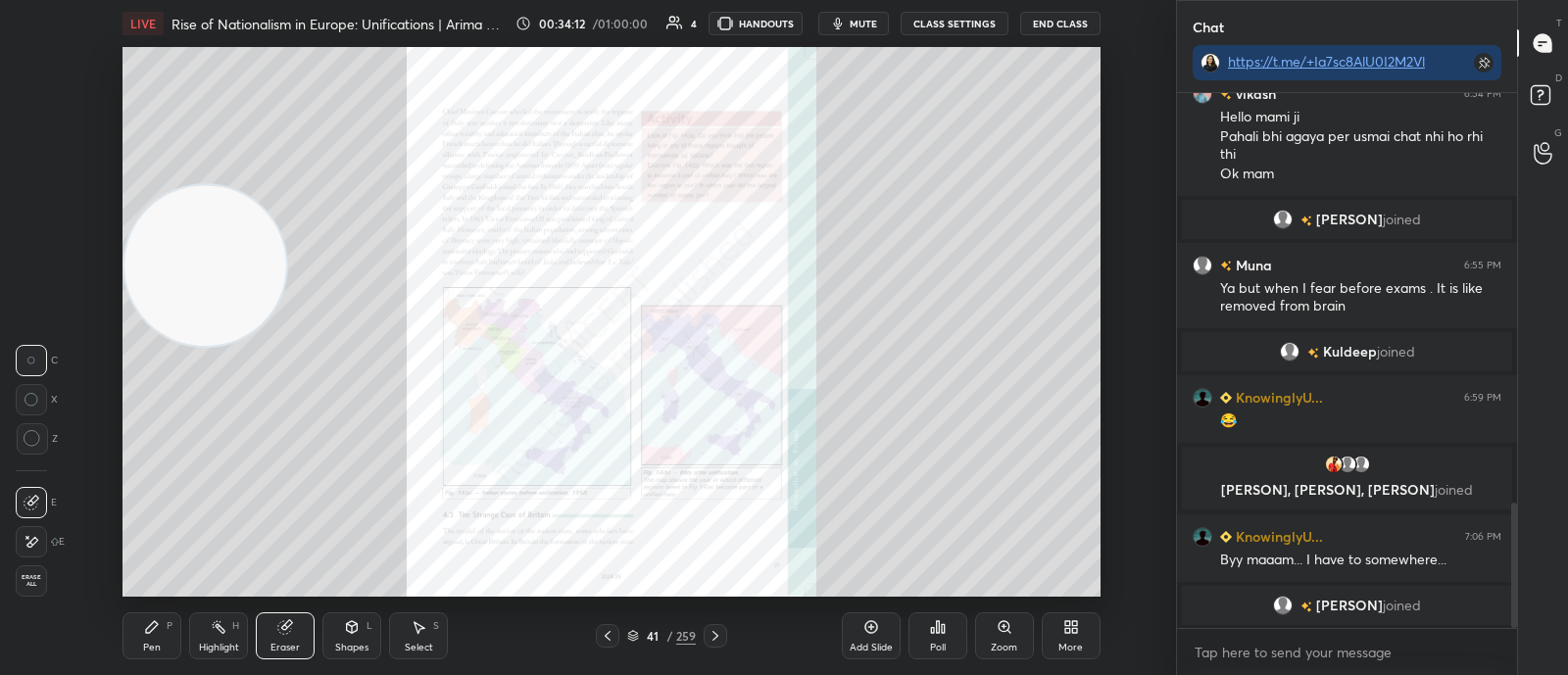 click 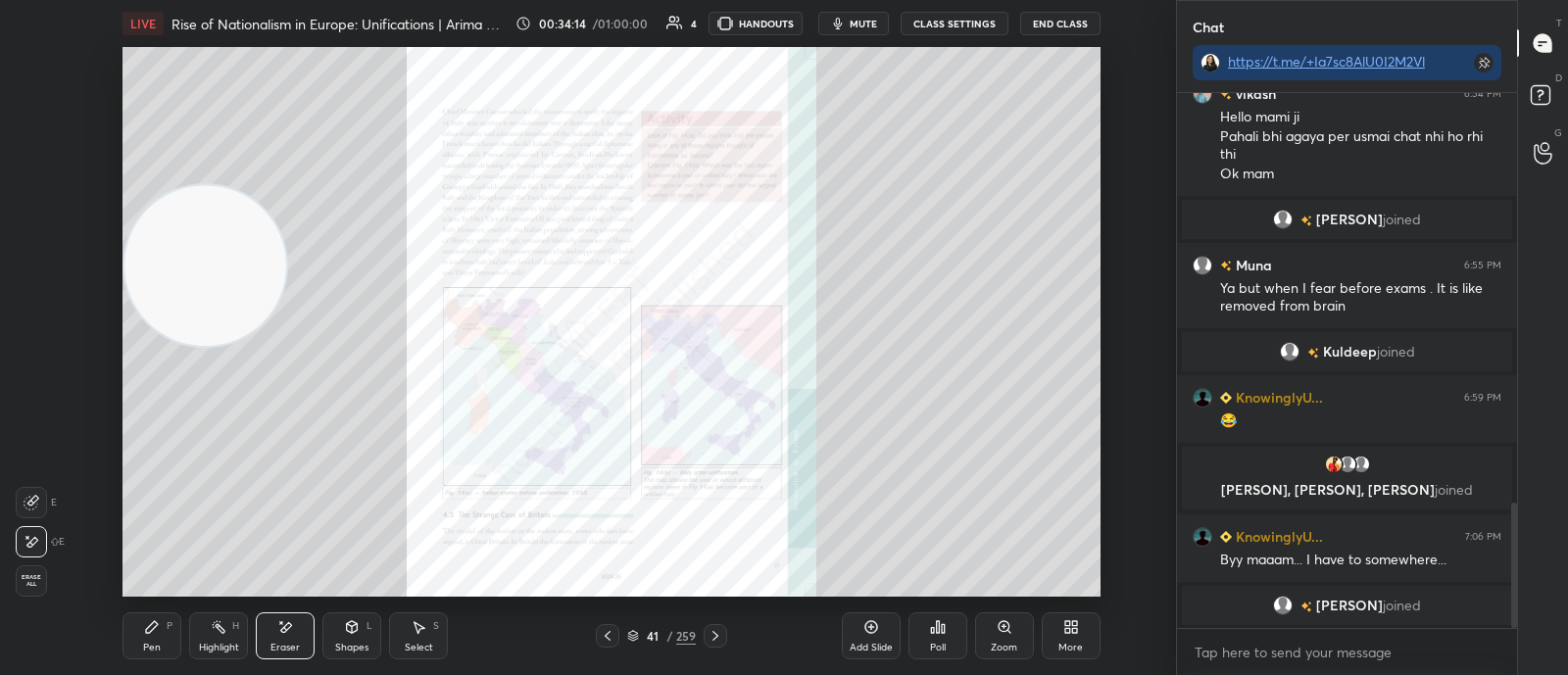 click on "41 / 259" at bounding box center (662, 636) 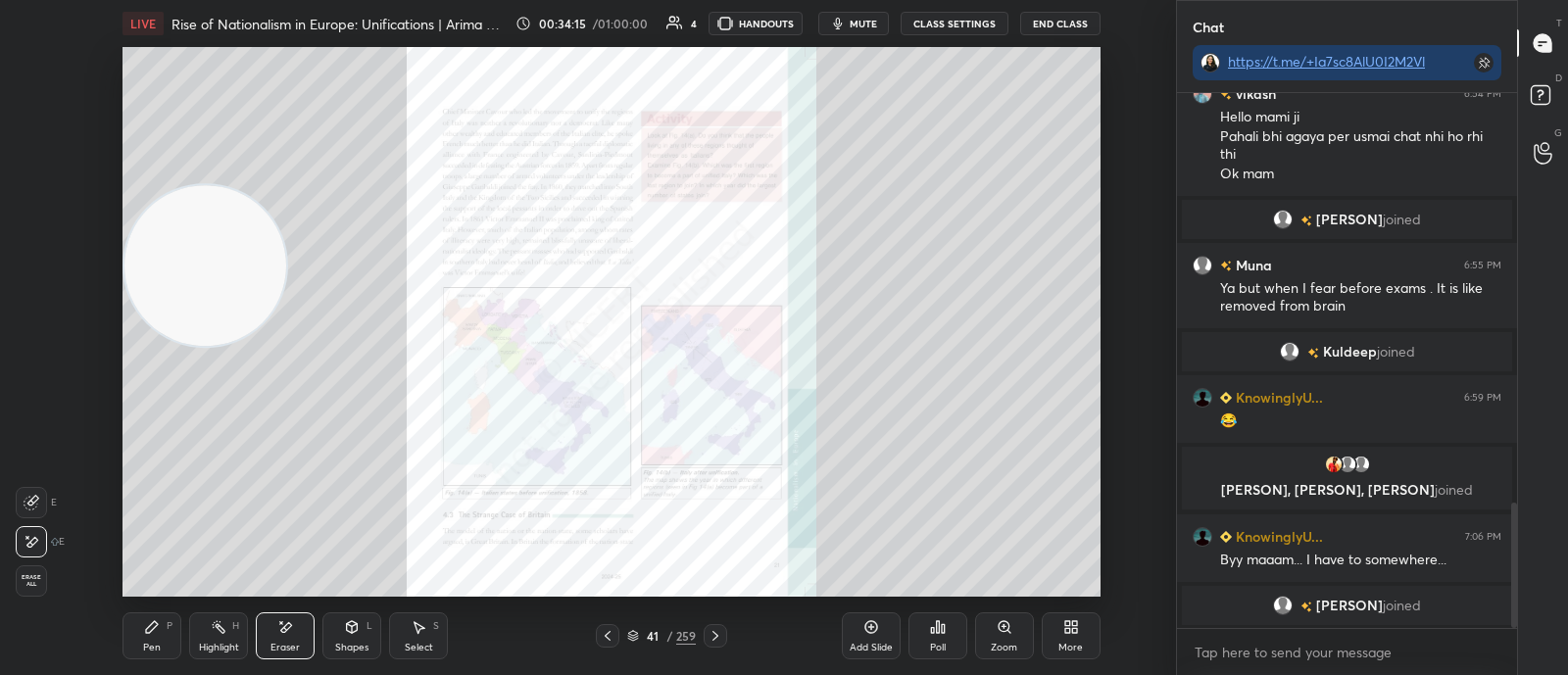 click 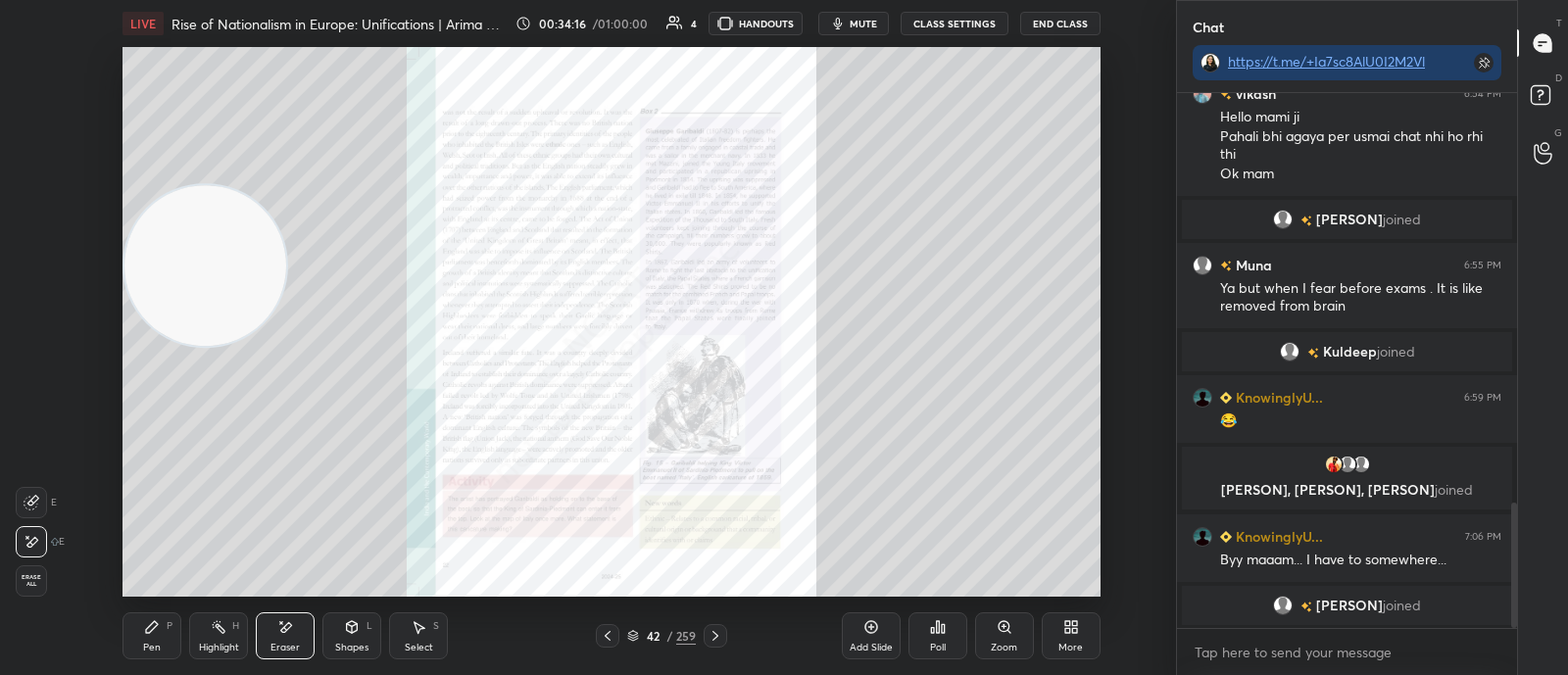 click 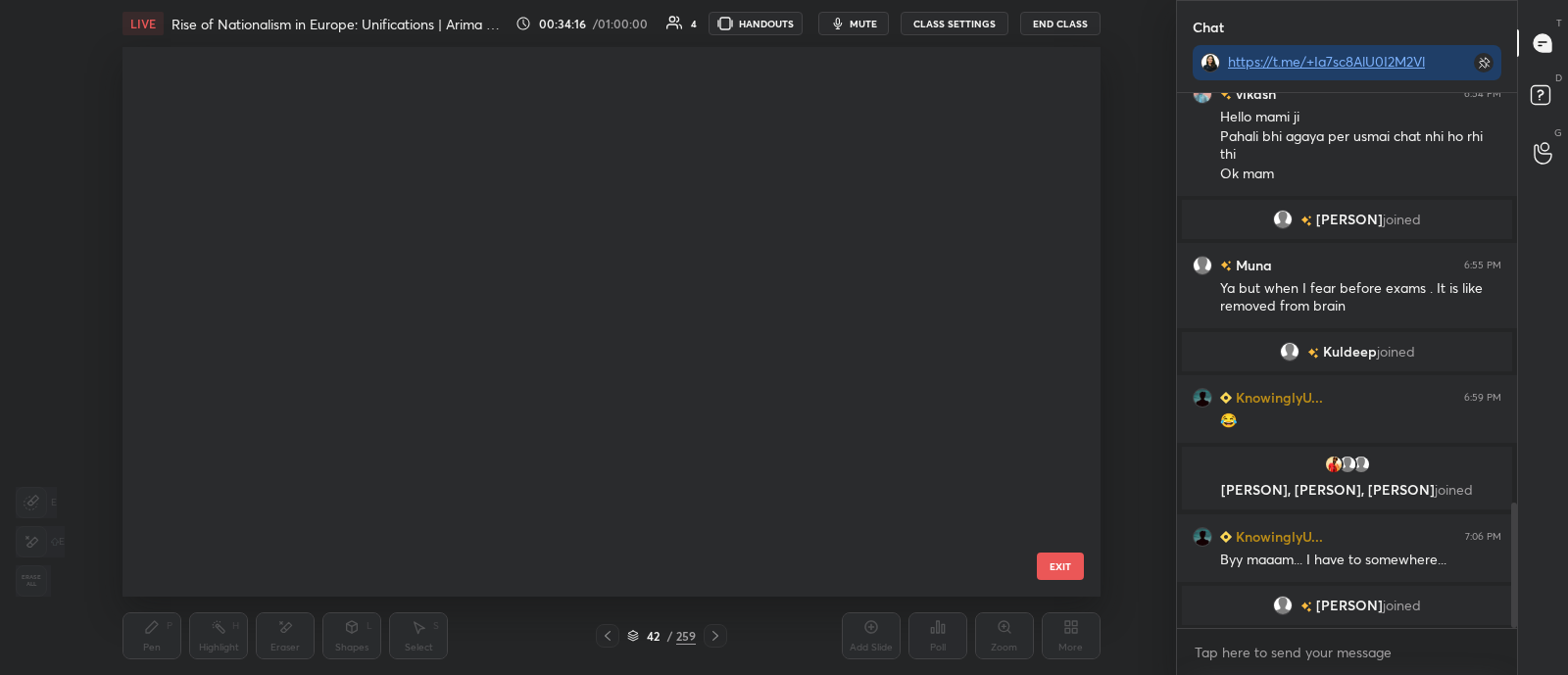 scroll, scrollTop: 1811, scrollLeft: 0, axis: vertical 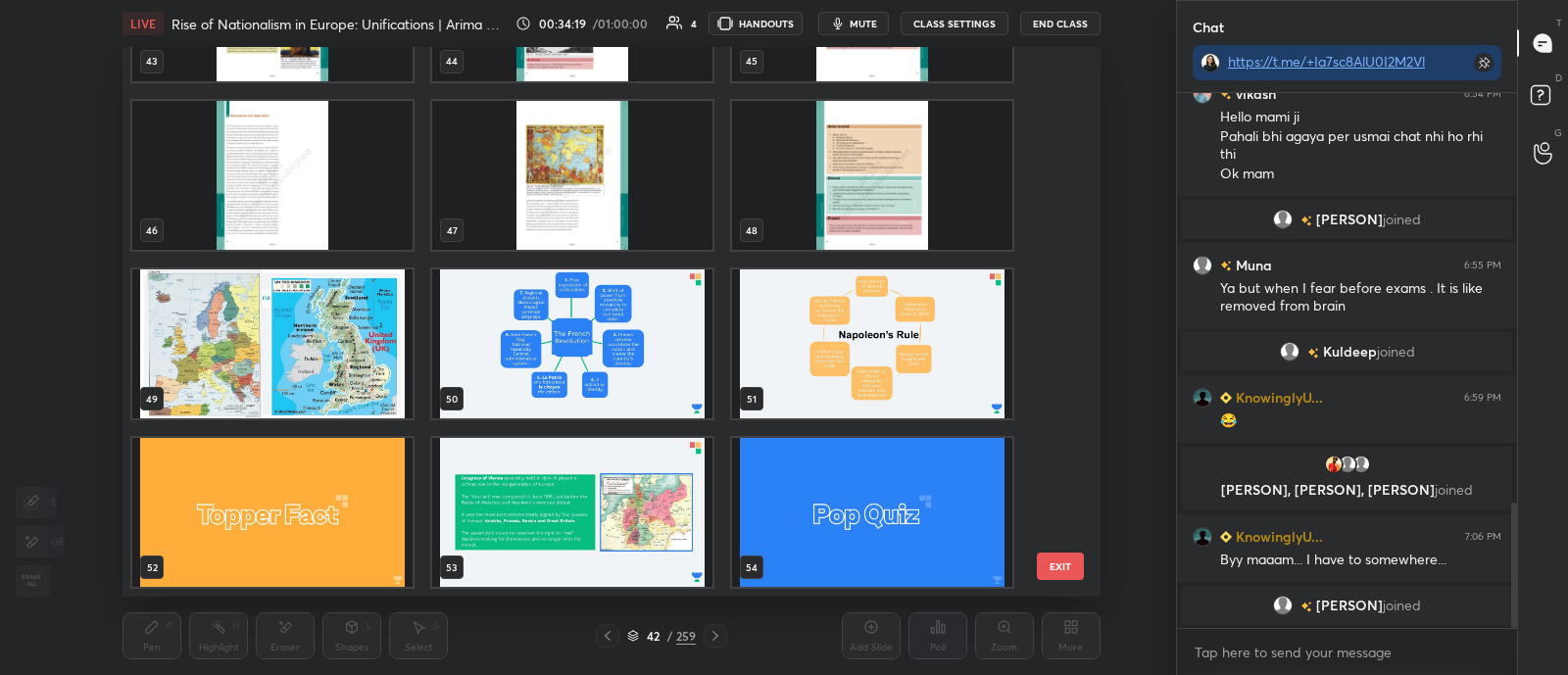 click at bounding box center [272, 344] 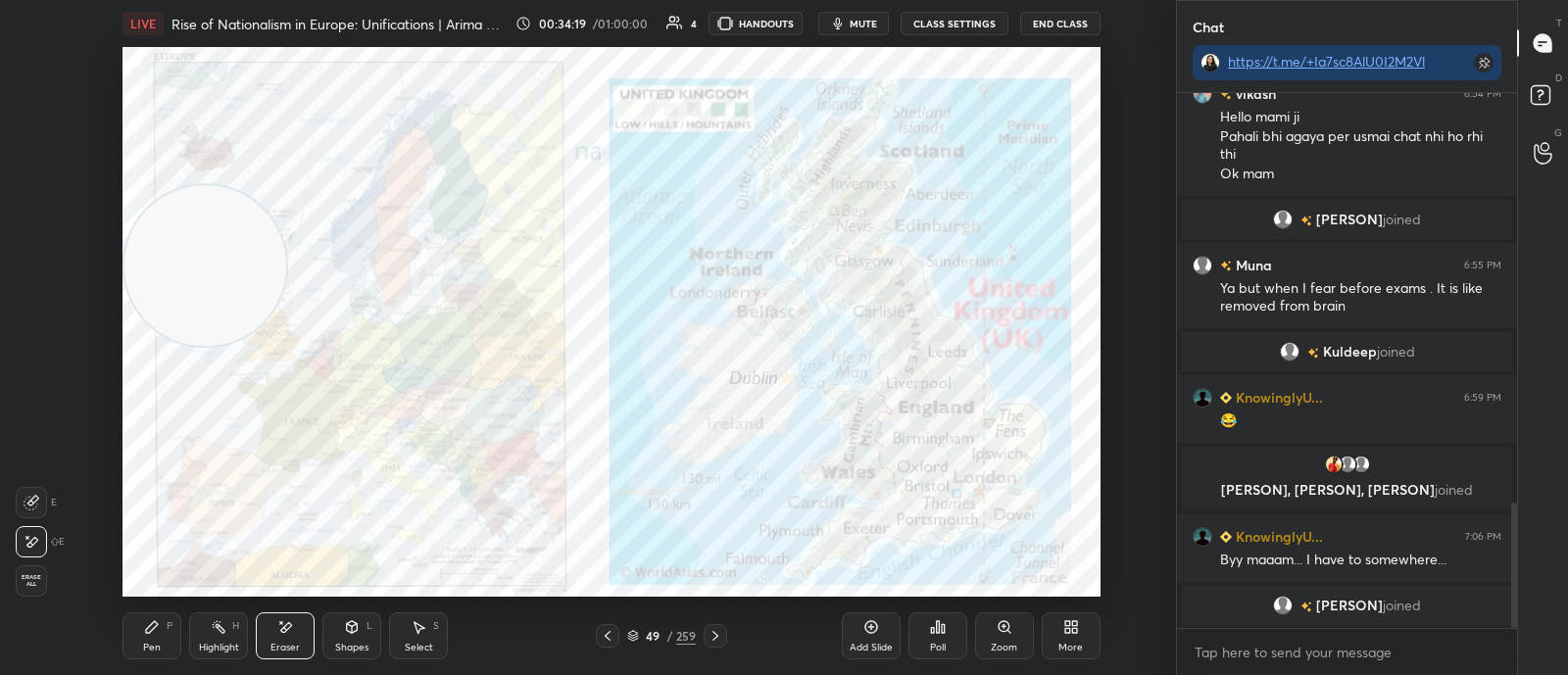 click at bounding box center [272, 344] 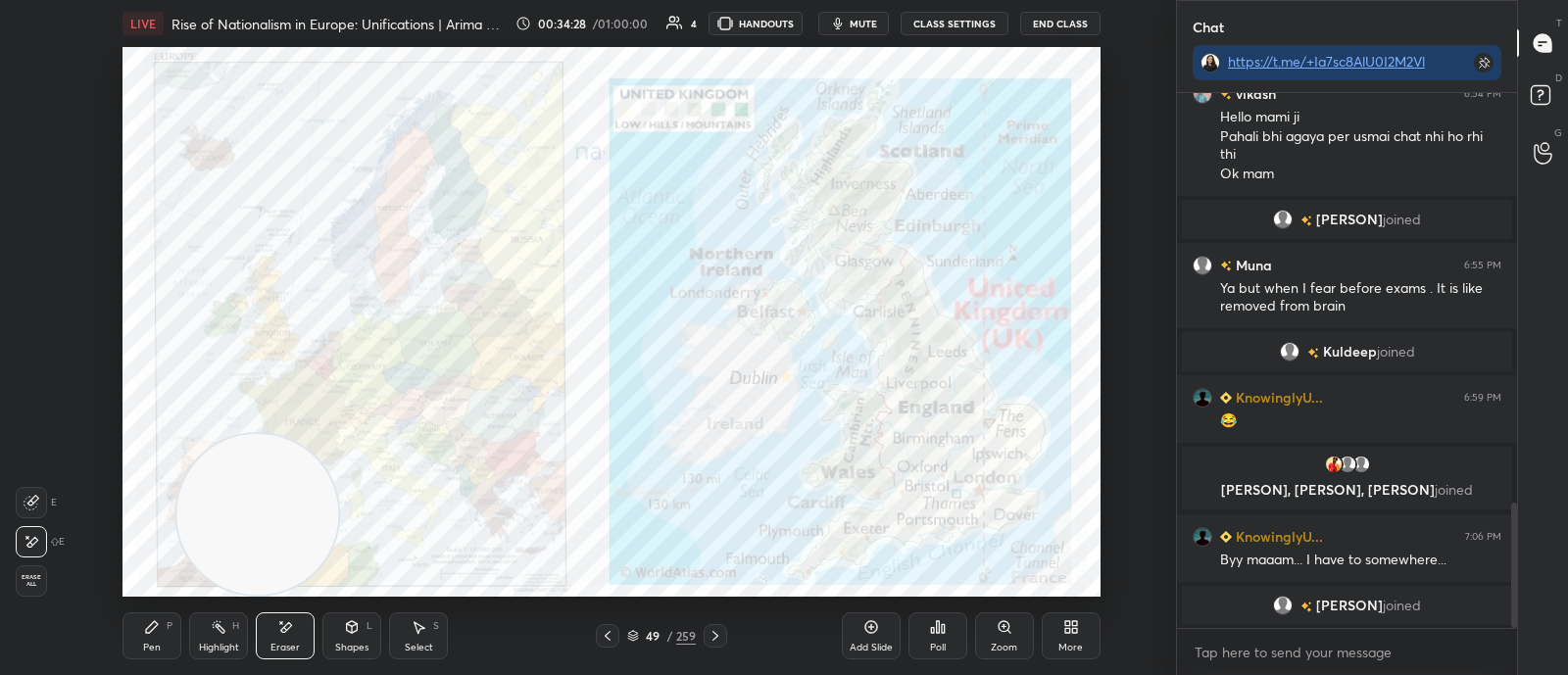 click 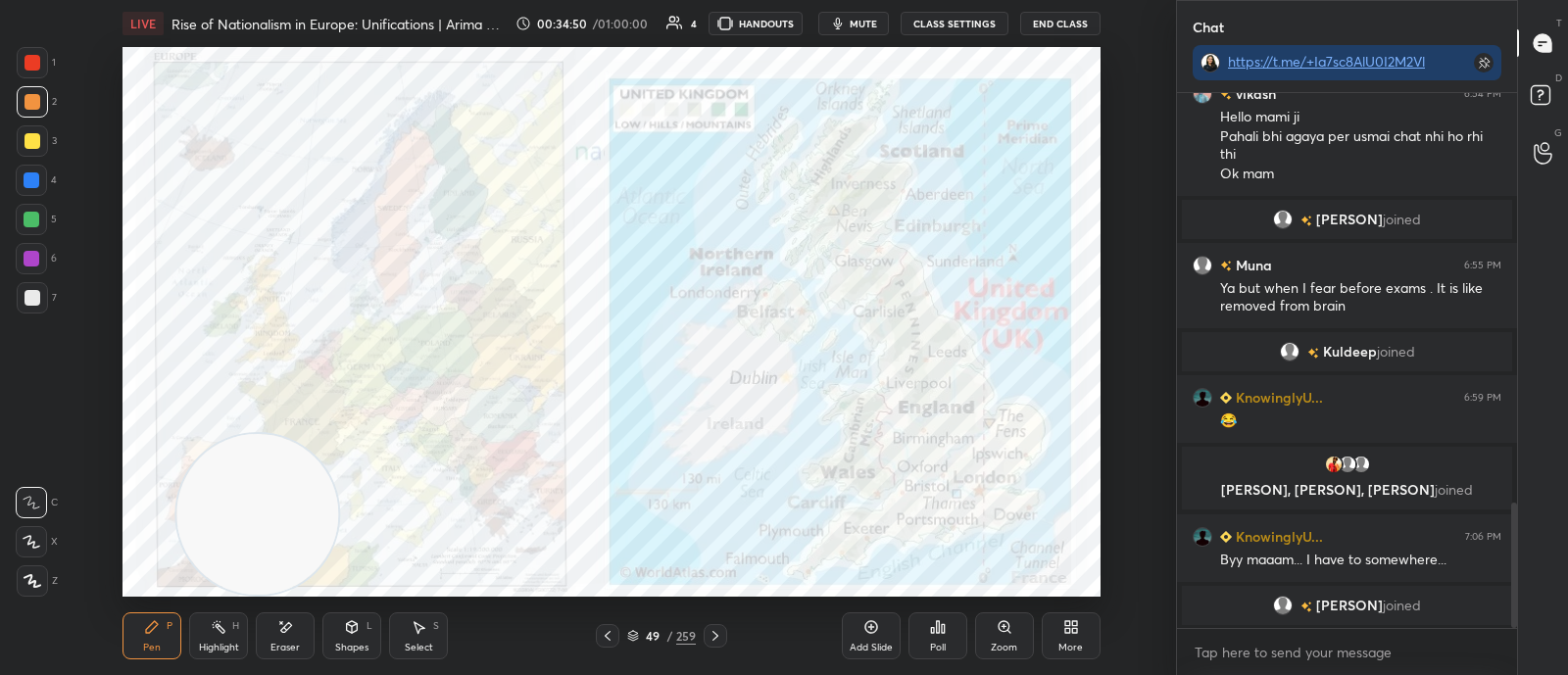 click at bounding box center [31, 180] 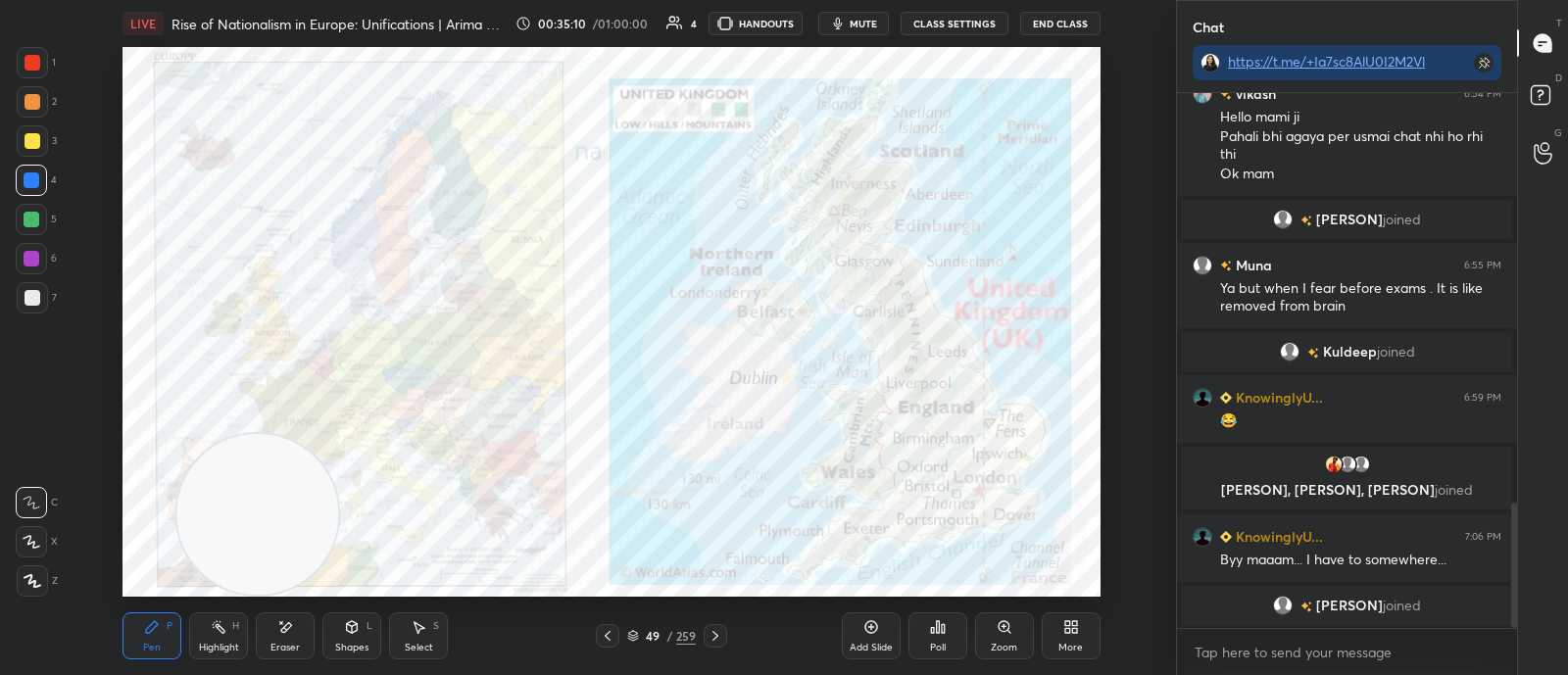 click on "mute" at bounding box center (863, 24) 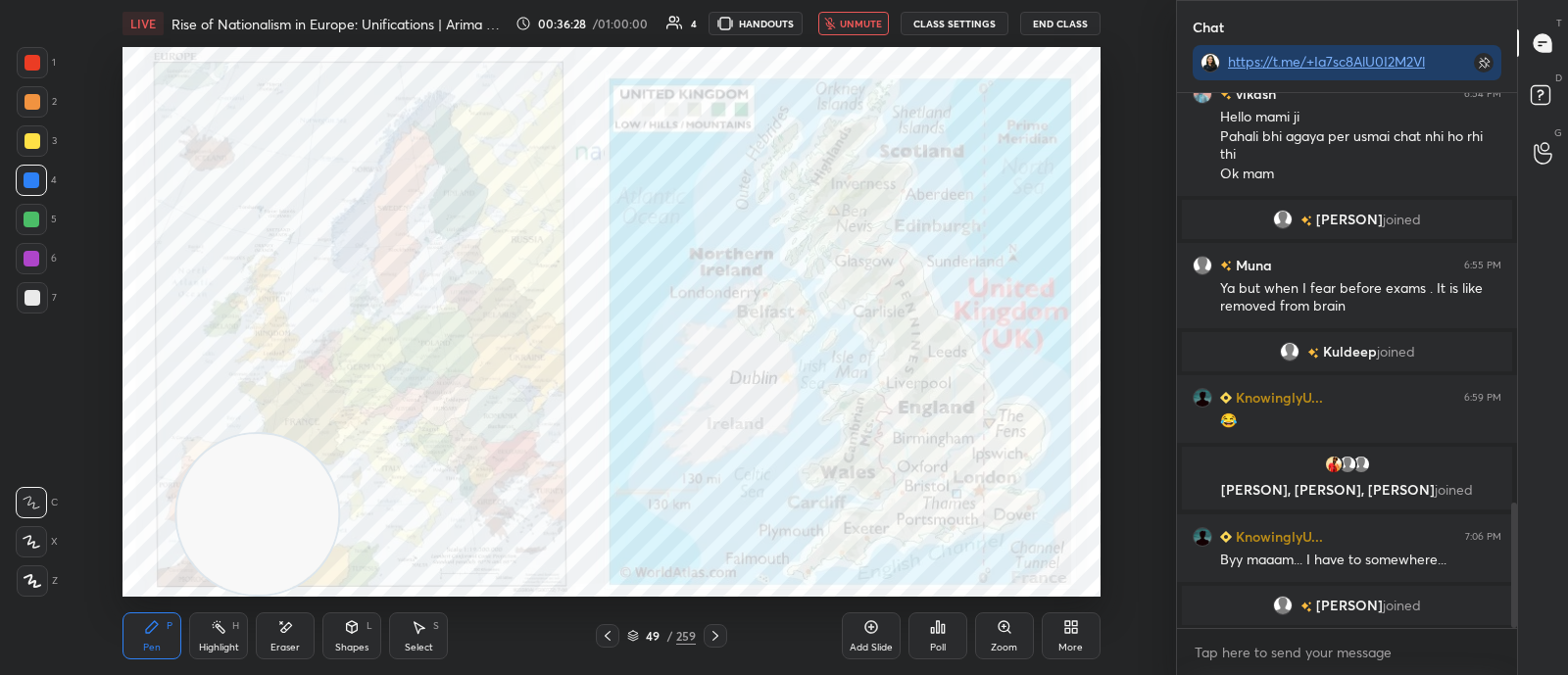 click on "unmute" at bounding box center (860, 24) 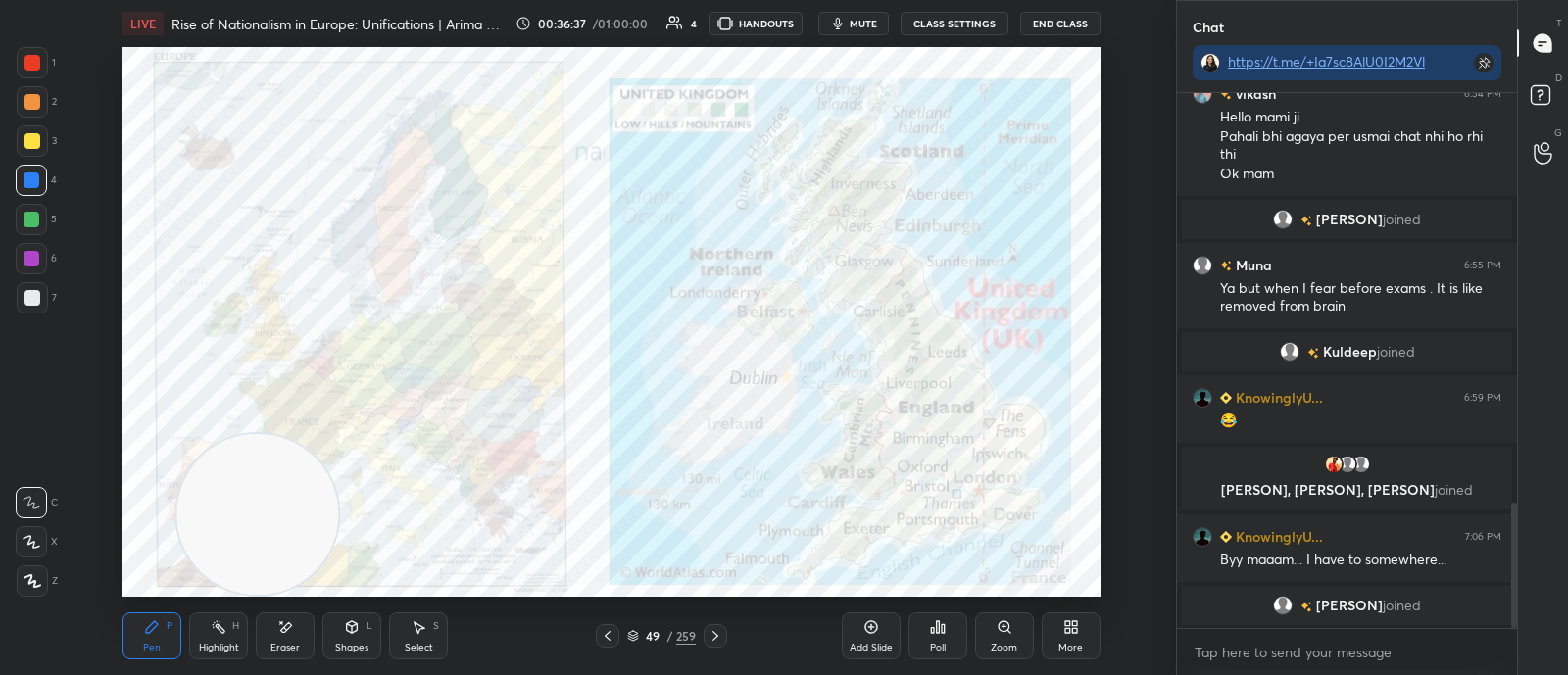 click on "LIVE Rise of Nationalism in Europe: Unifications | Arima Chaturvedi 00:36:37 /  01:00:00 4 HANDOUTS mute CLASS SETTINGS End Class" at bounding box center (612, 24) 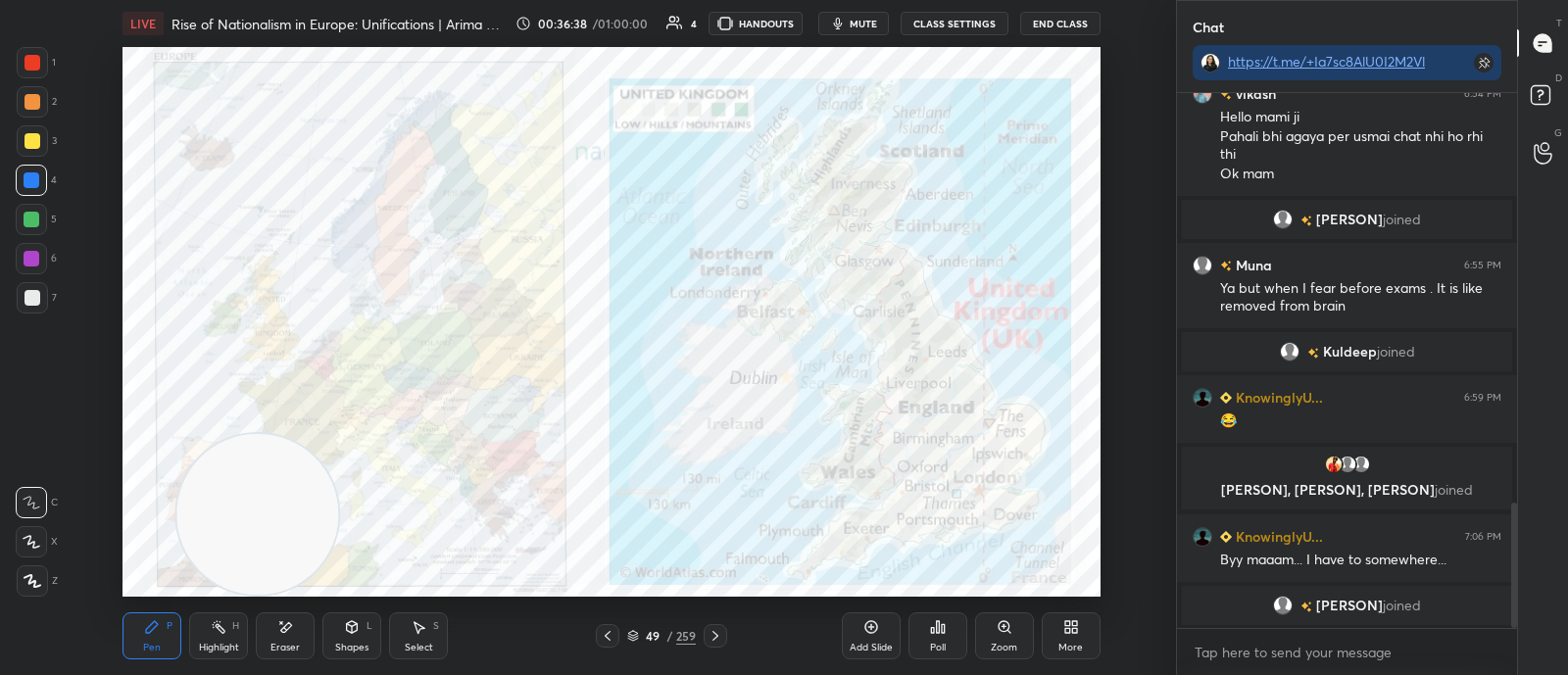 click 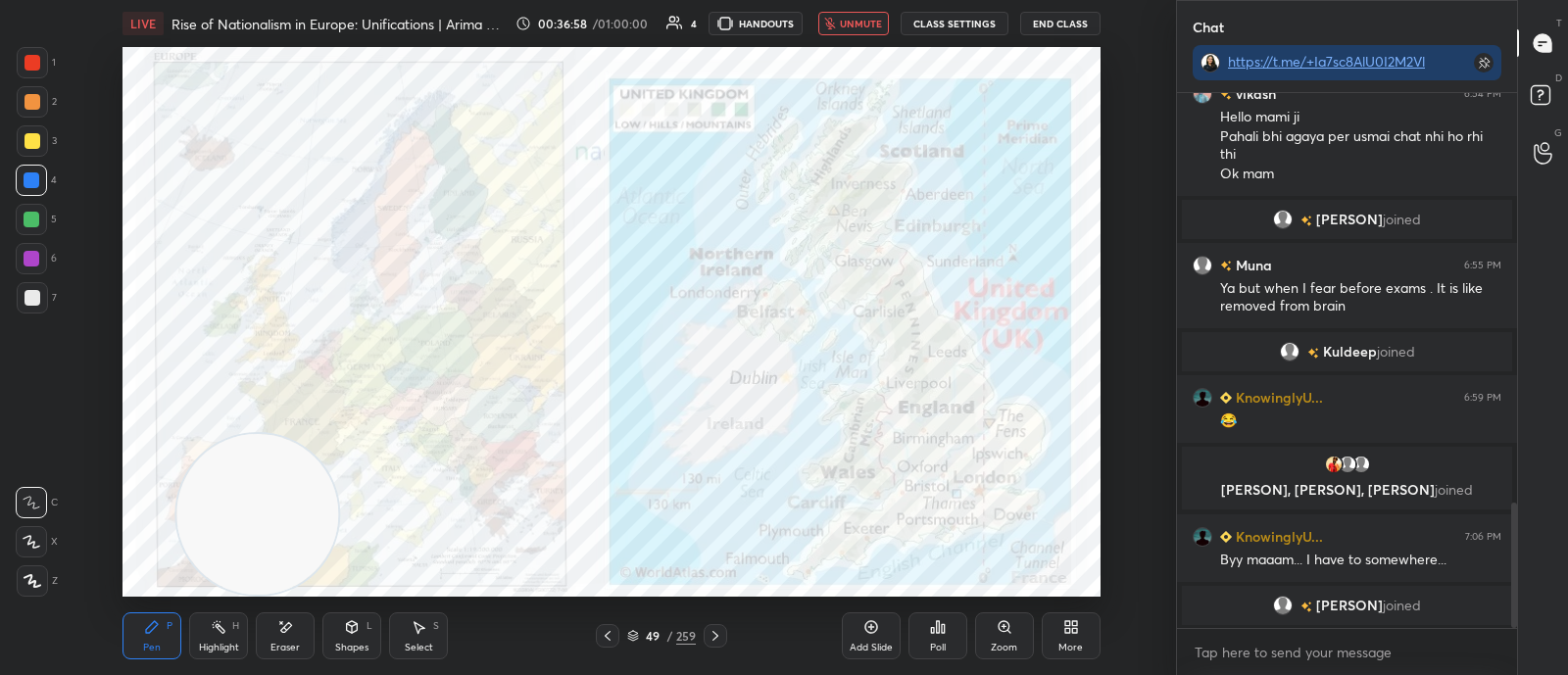 click on "unmute" at bounding box center (860, 24) 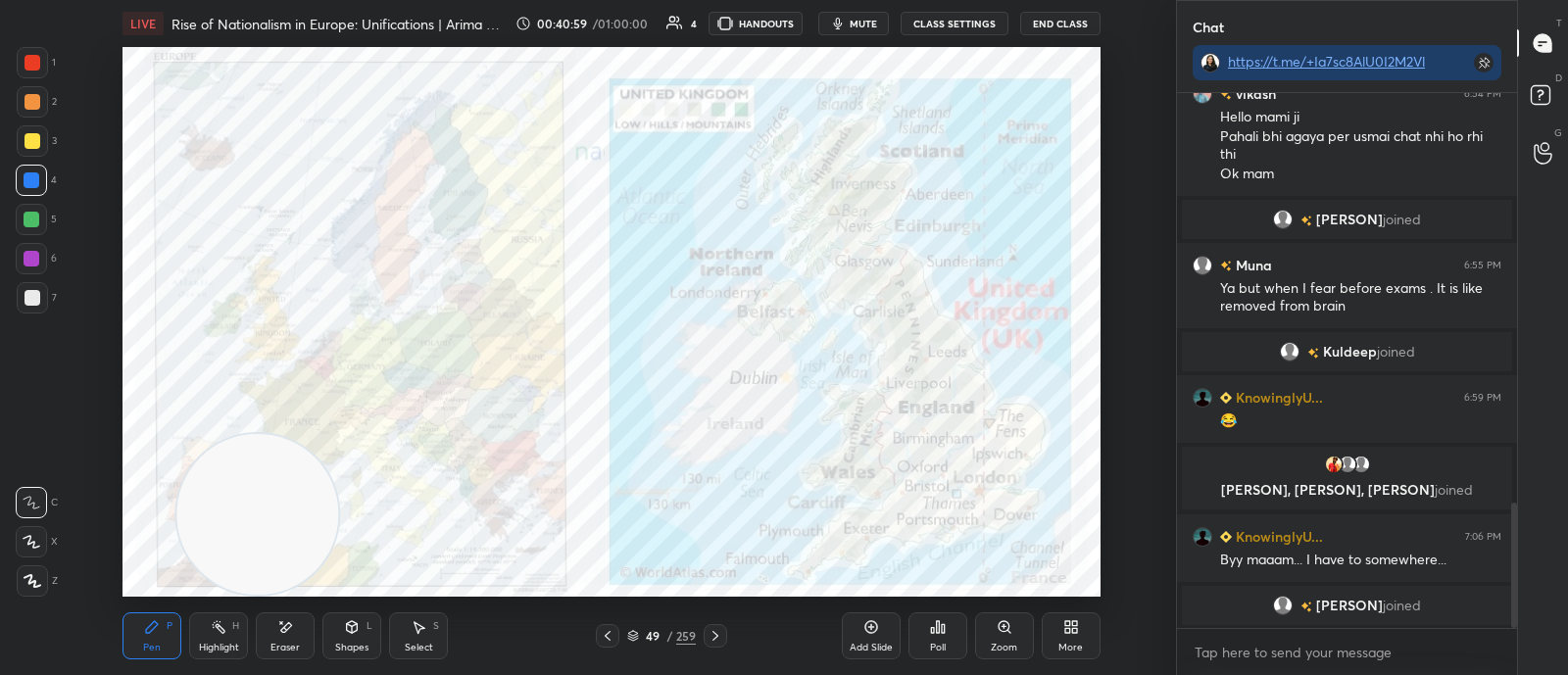 click 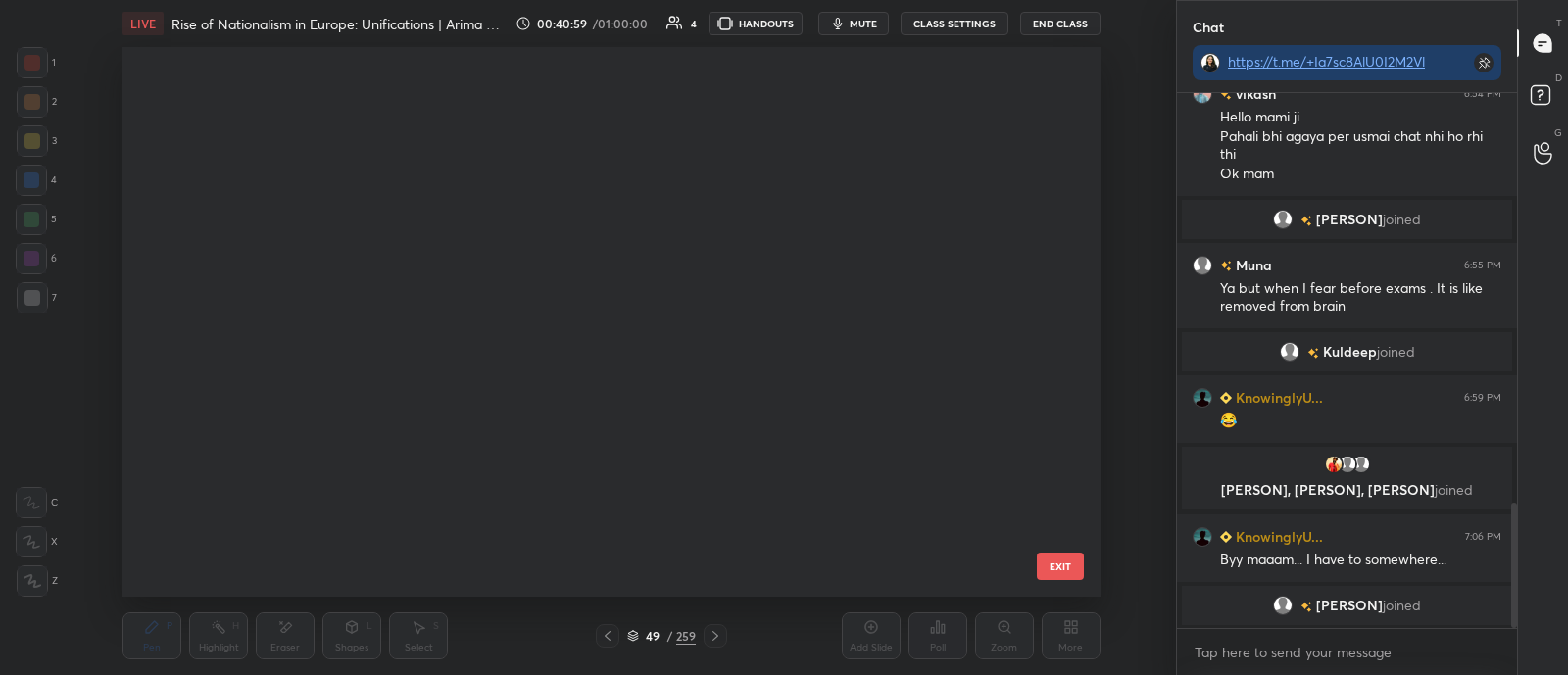 scroll, scrollTop: 2317, scrollLeft: 0, axis: vertical 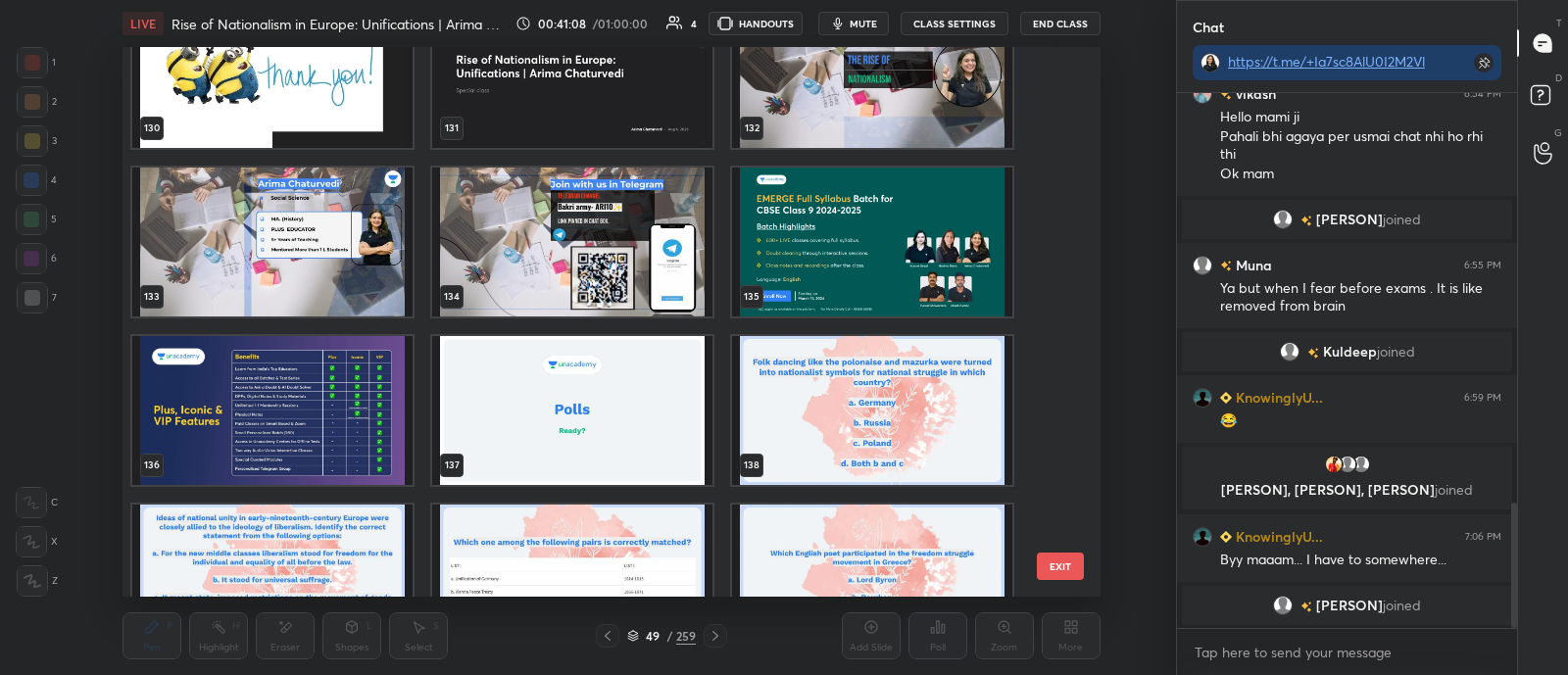 click at bounding box center [272, 410] 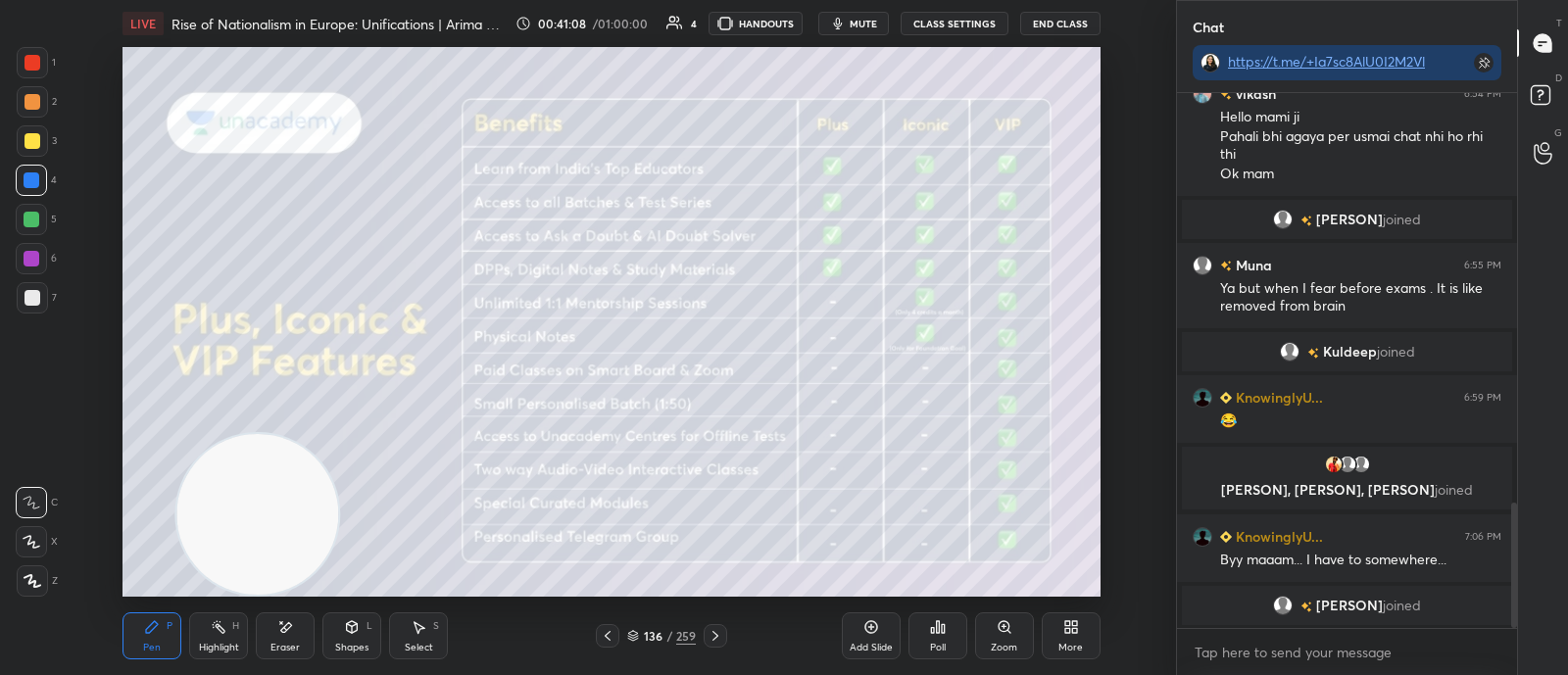 click at bounding box center [272, 410] 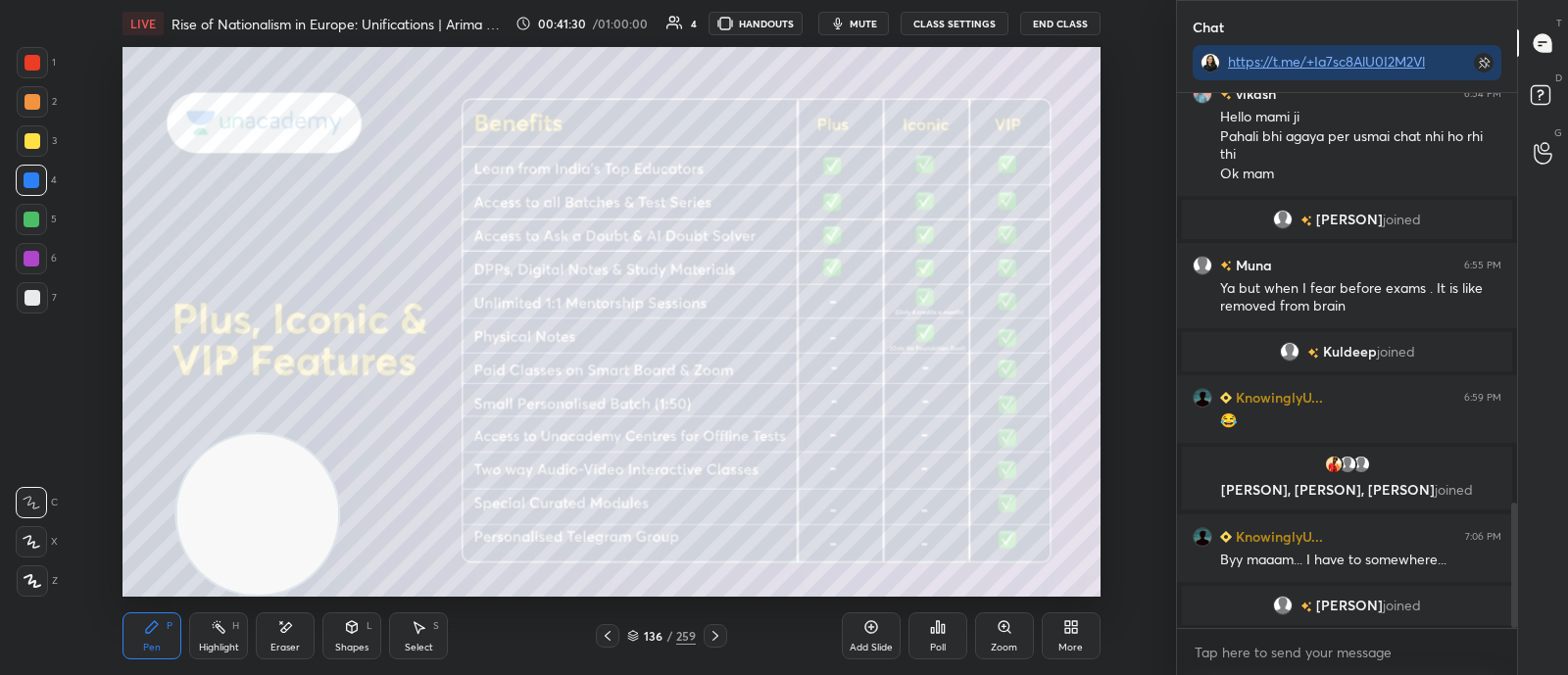 click 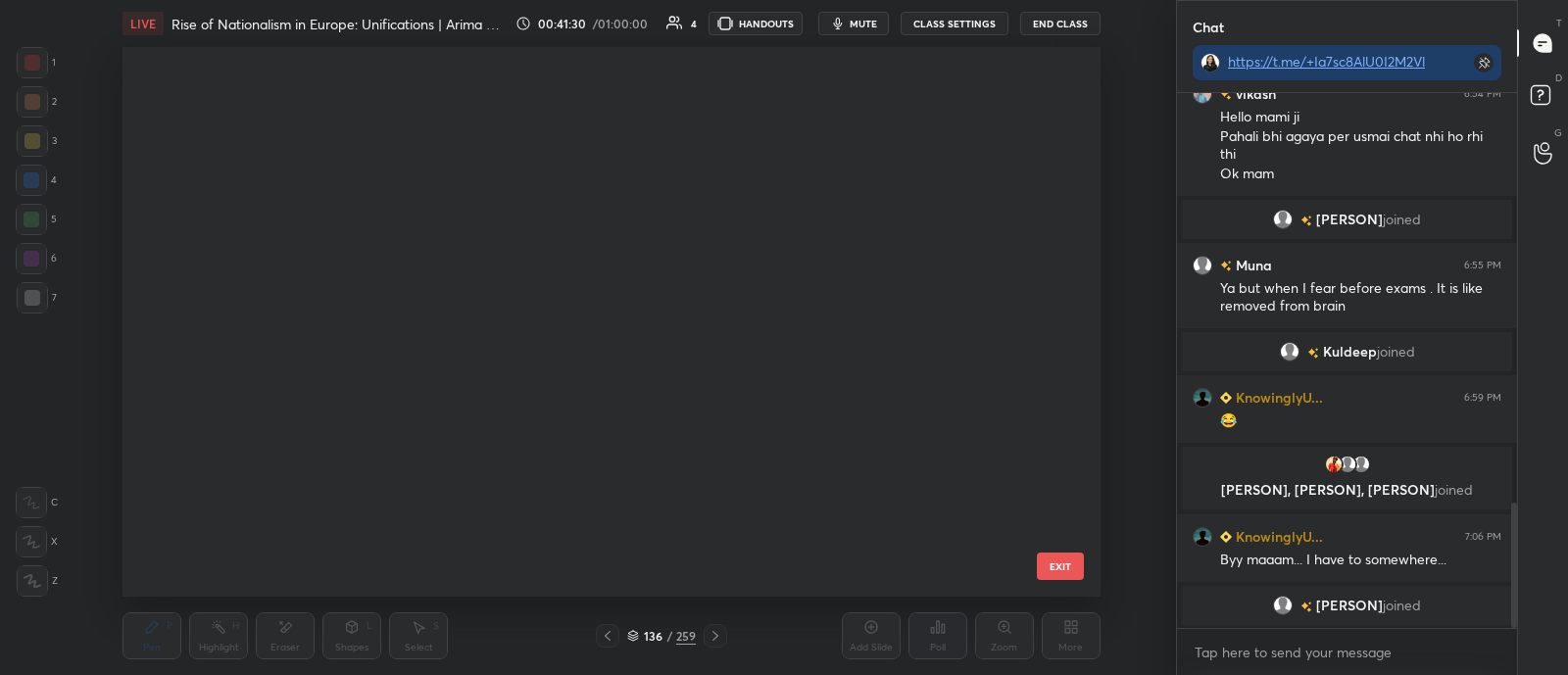 scroll, scrollTop: 7207, scrollLeft: 0, axis: vertical 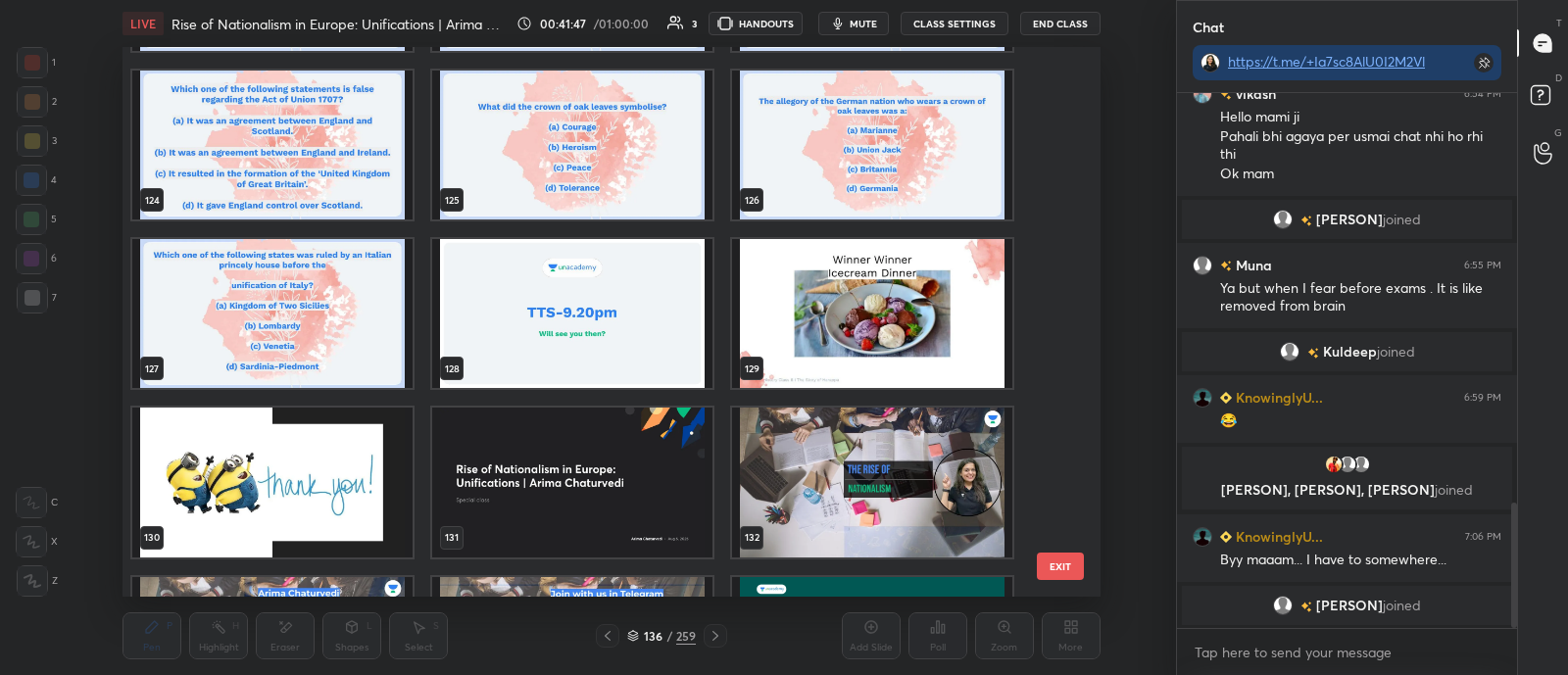 click at bounding box center [272, 482] 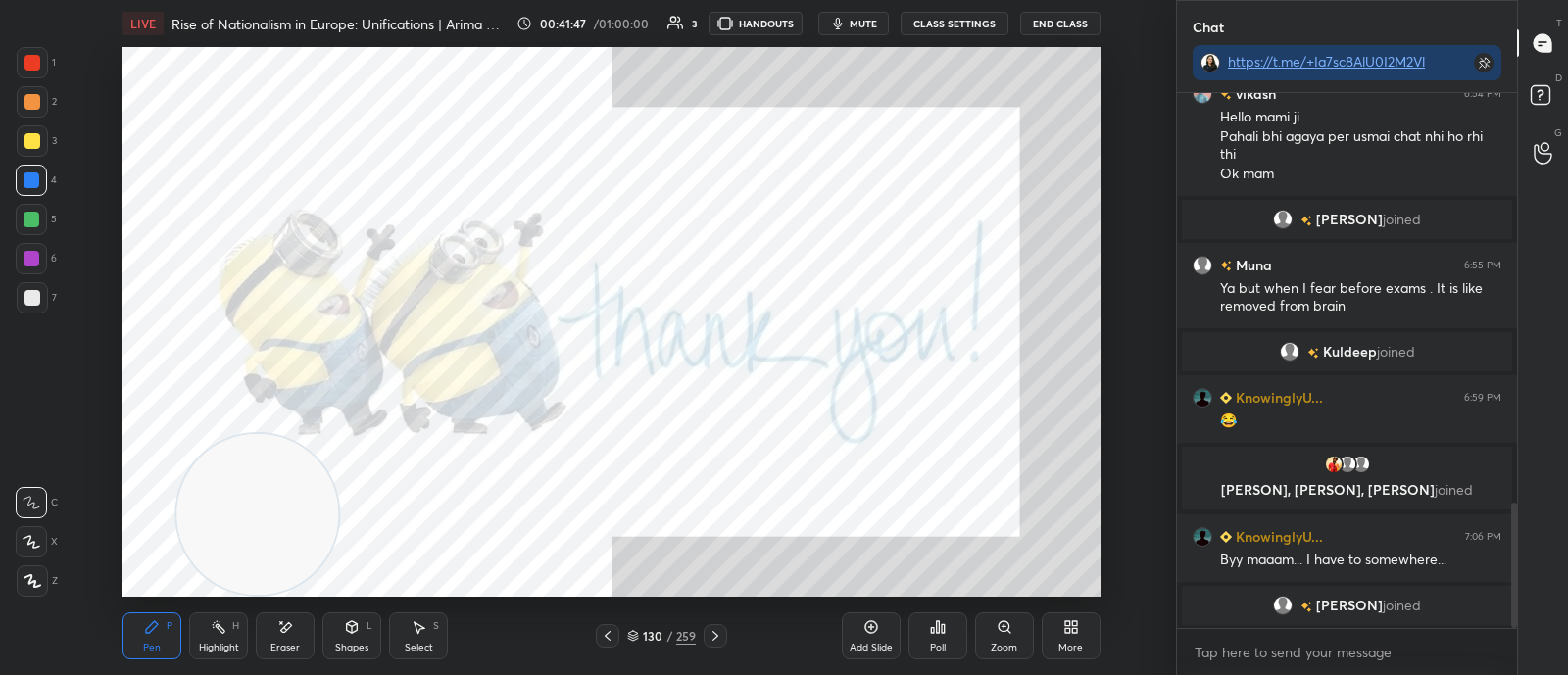 click at bounding box center (272, 482) 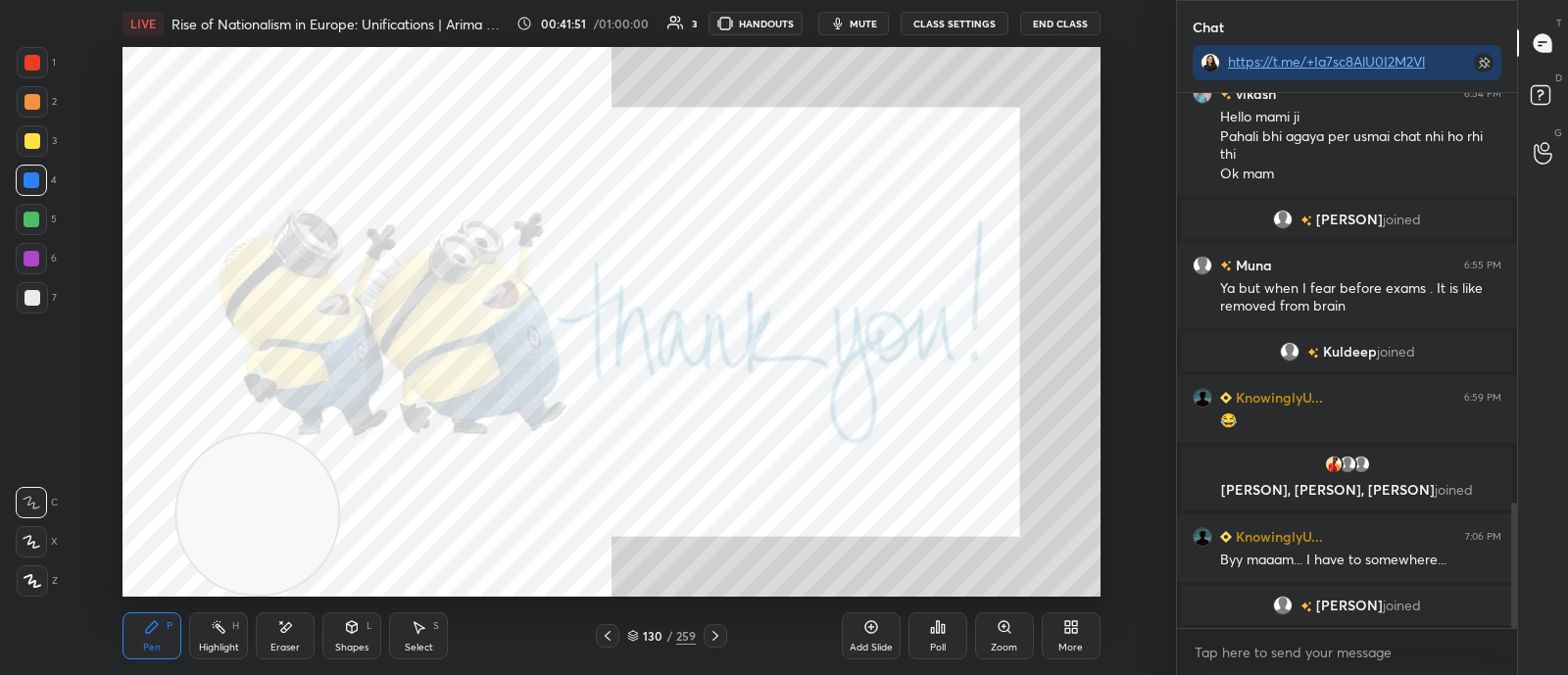 click on "mute" at bounding box center (863, 24) 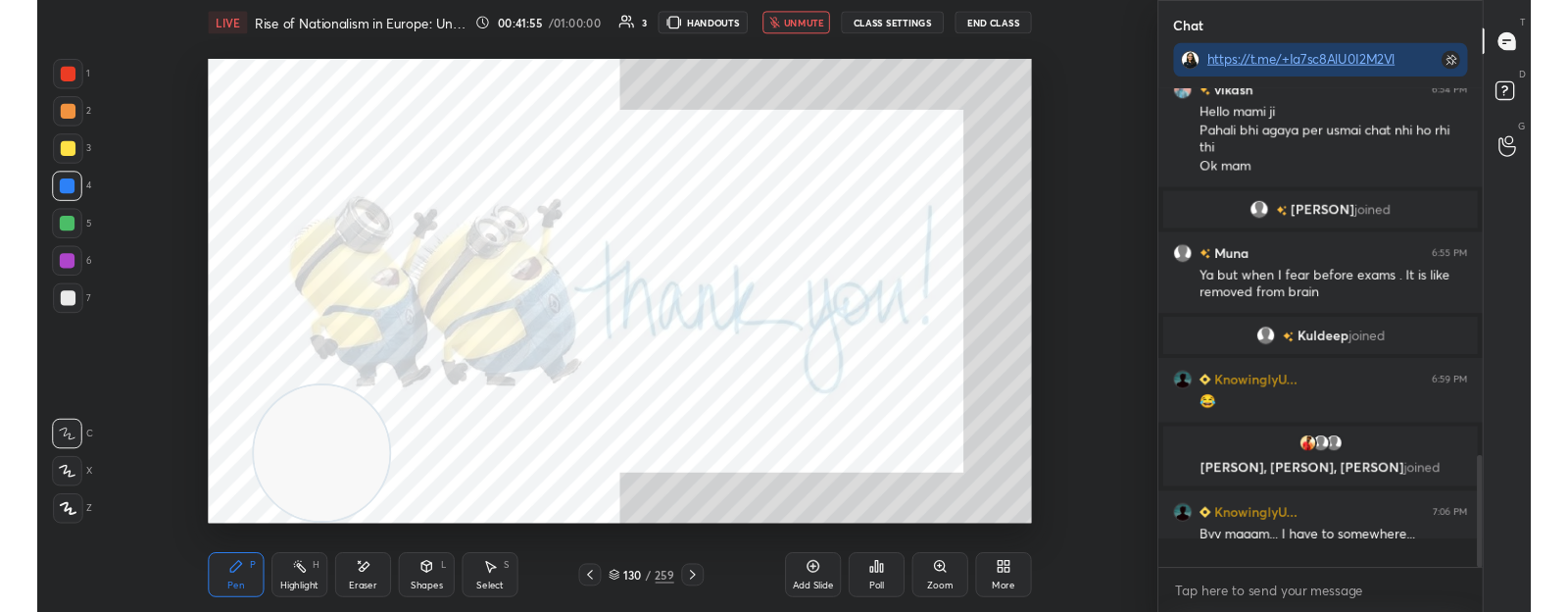 scroll, scrollTop: 486, scrollLeft: 1098, axis: both 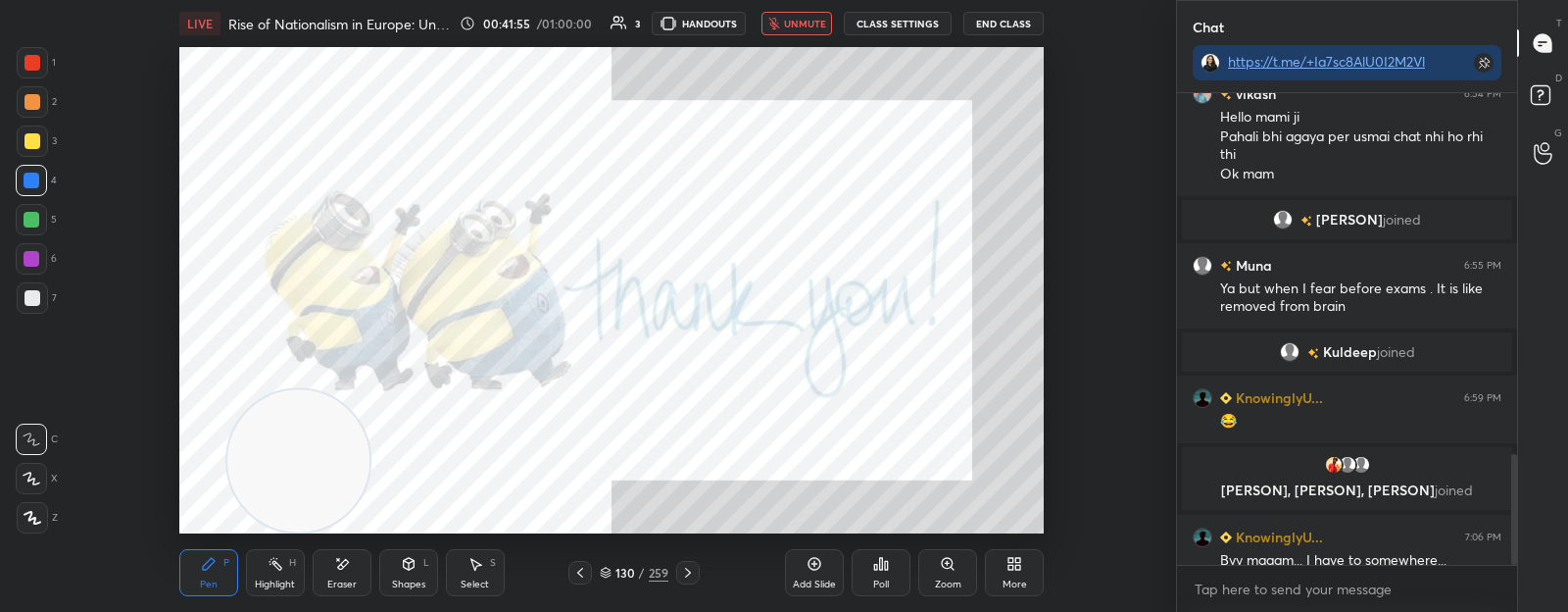 type on "x" 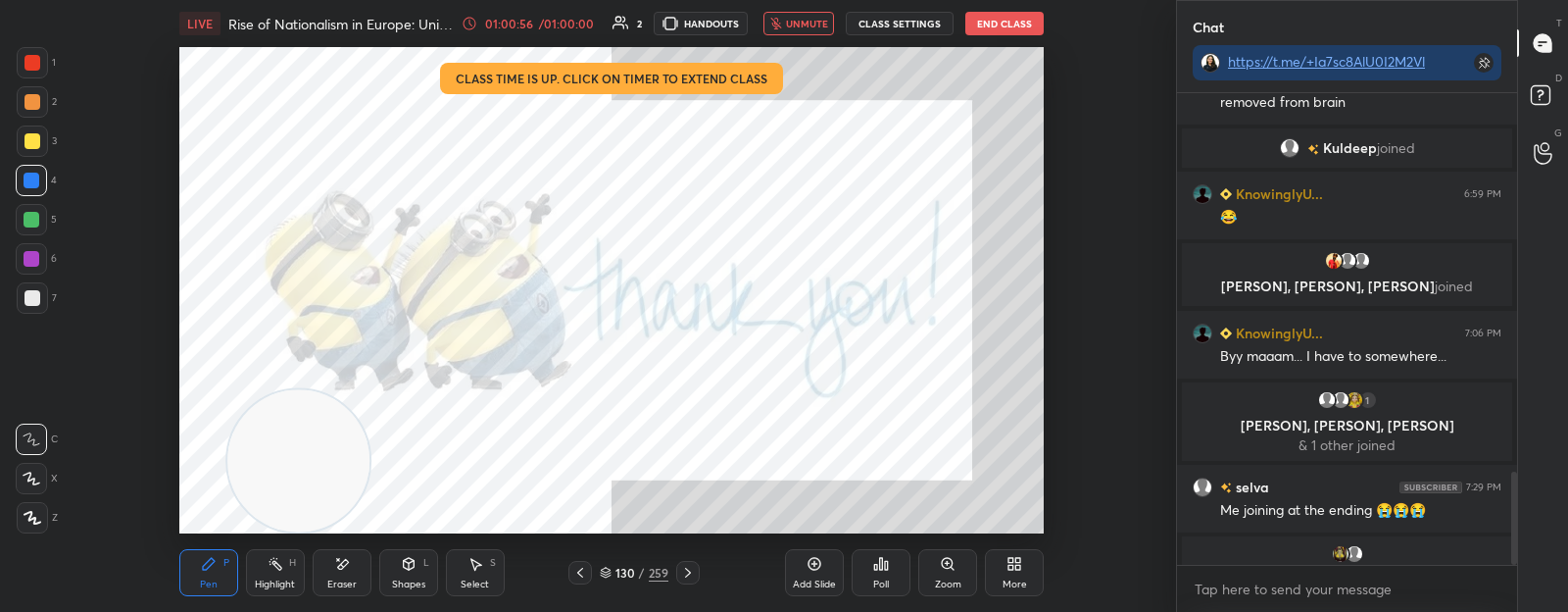 scroll, scrollTop: 1956, scrollLeft: 0, axis: vertical 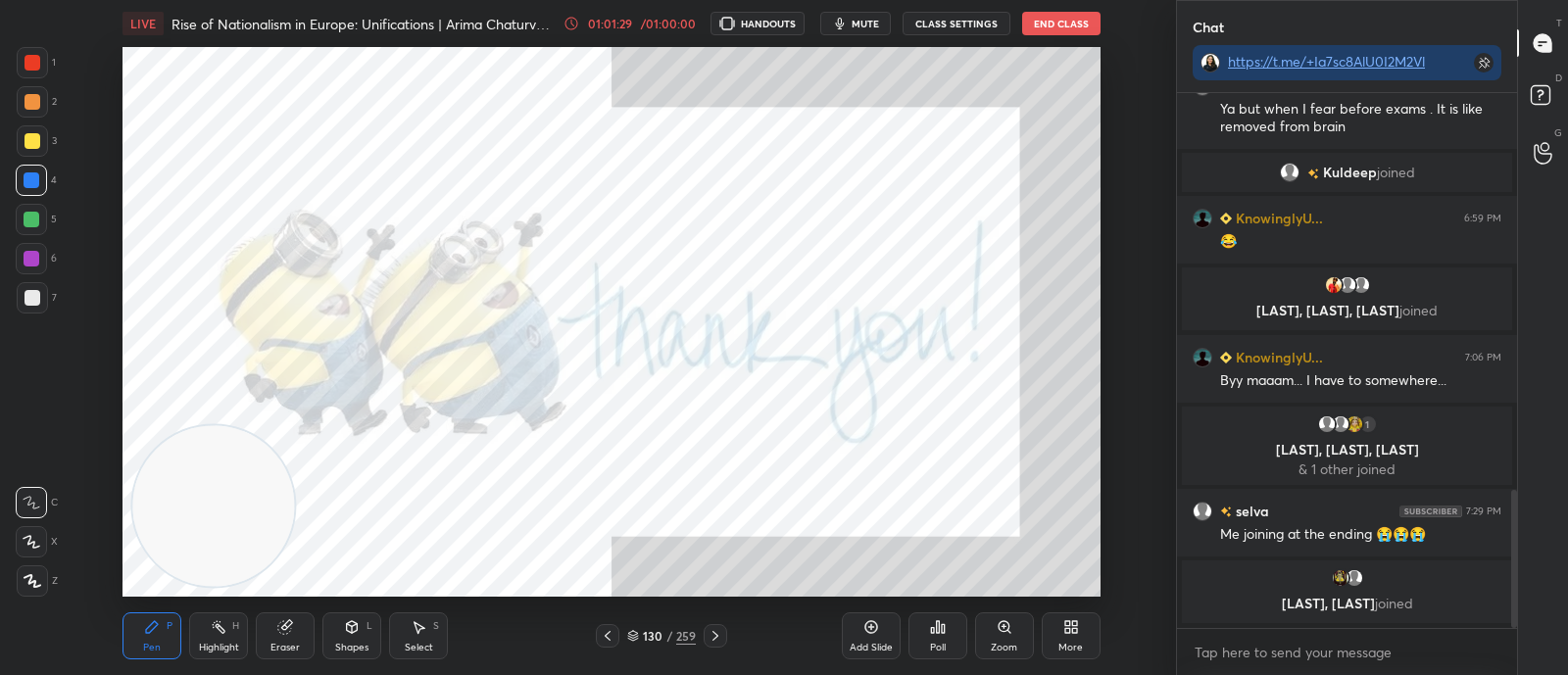 click on "End Class" at bounding box center (1061, 24) 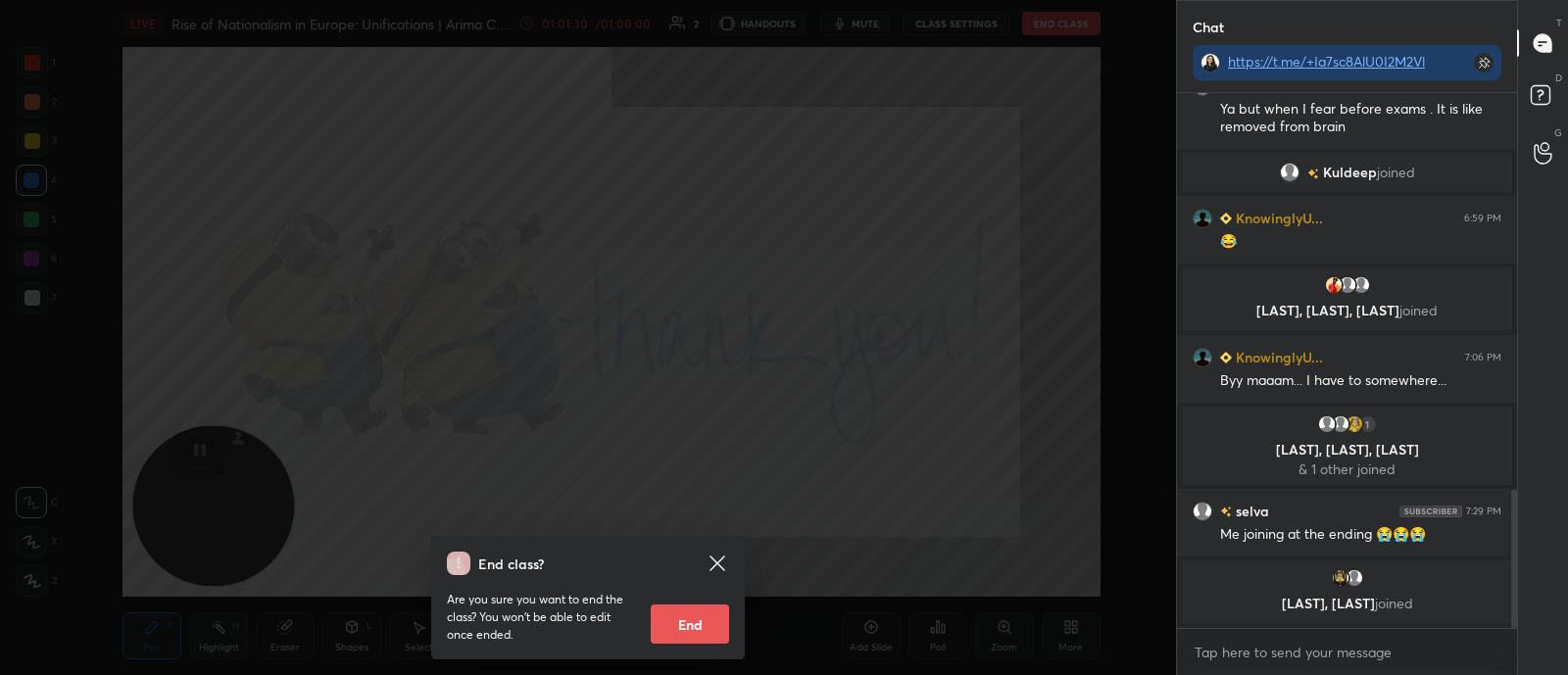 click on "End" at bounding box center [690, 624] 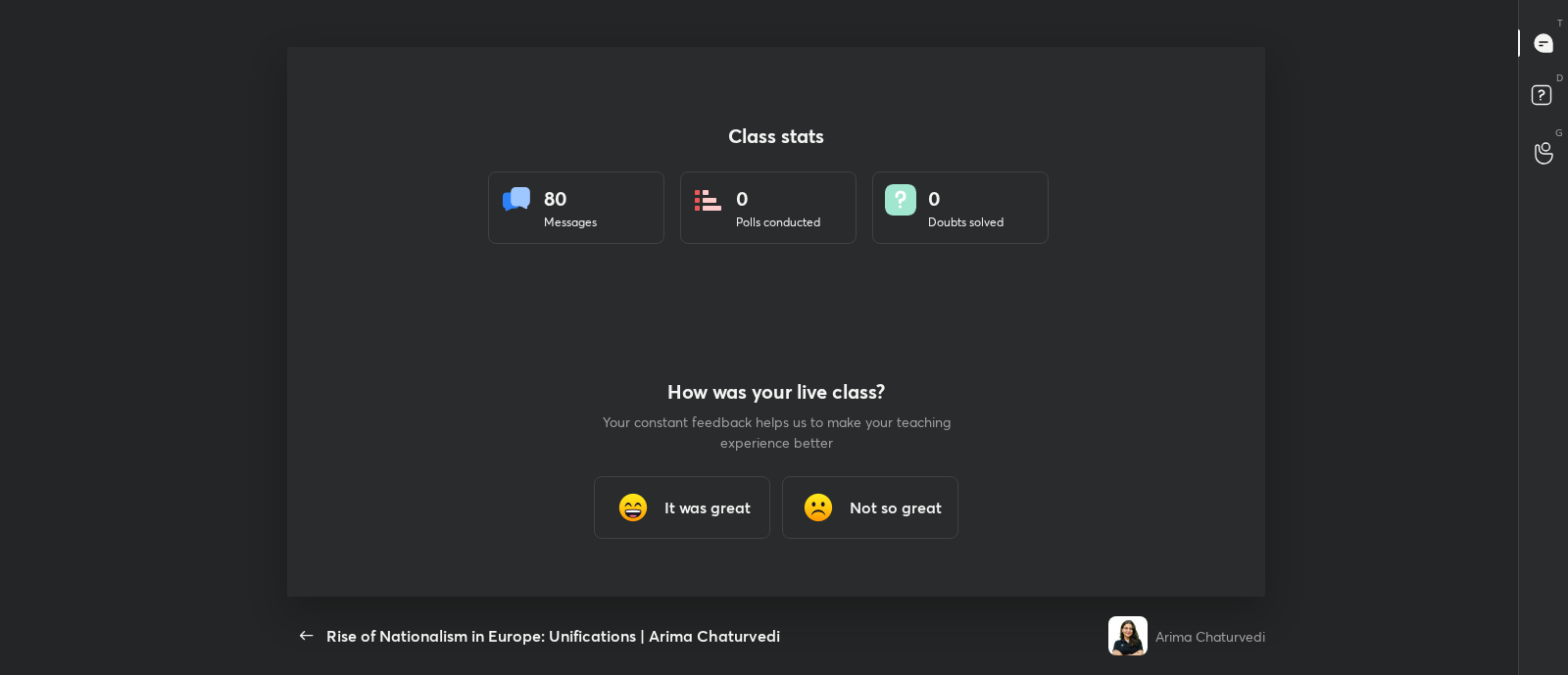 scroll, scrollTop: 97418, scrollLeft: 96505, axis: both 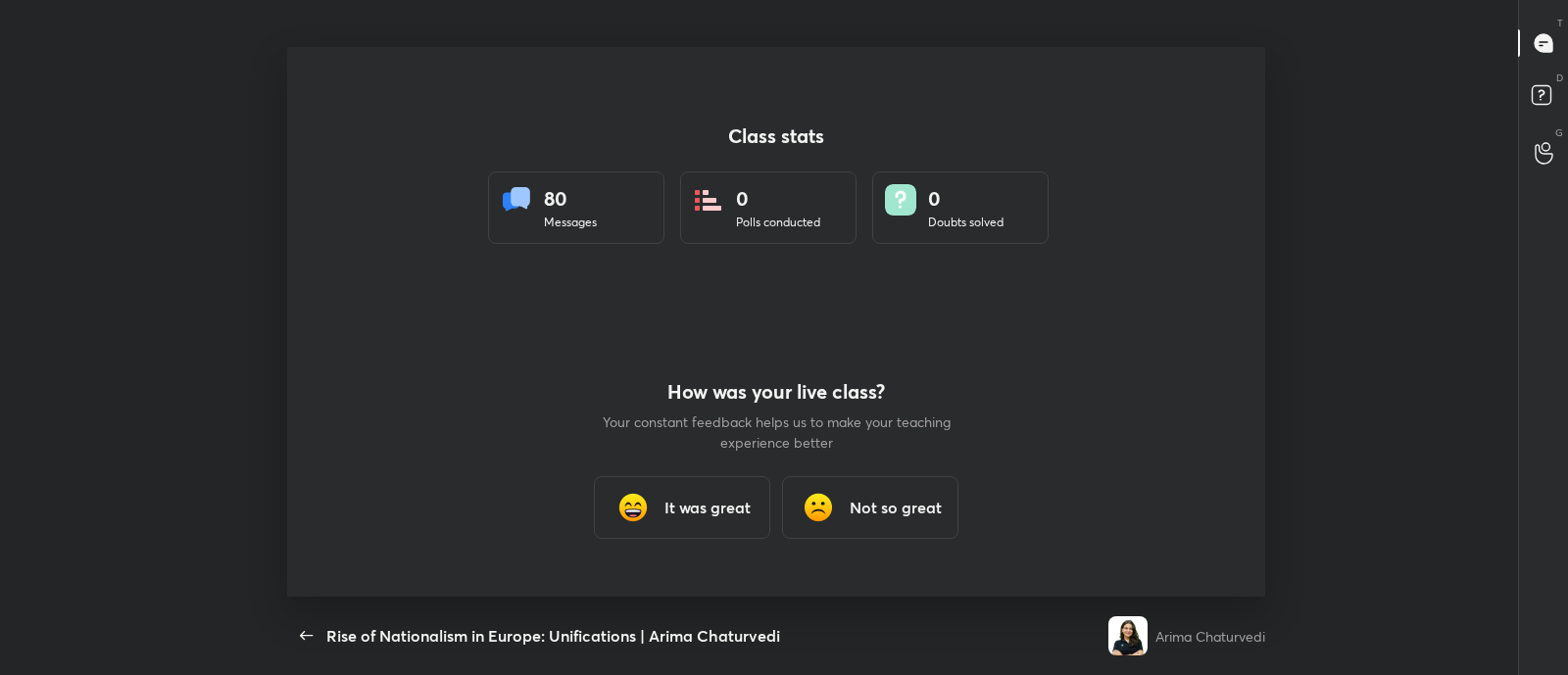 click on "Class stats 80 Messages 0 Polls conducted 0 Doubts solved" at bounding box center (776, 184) 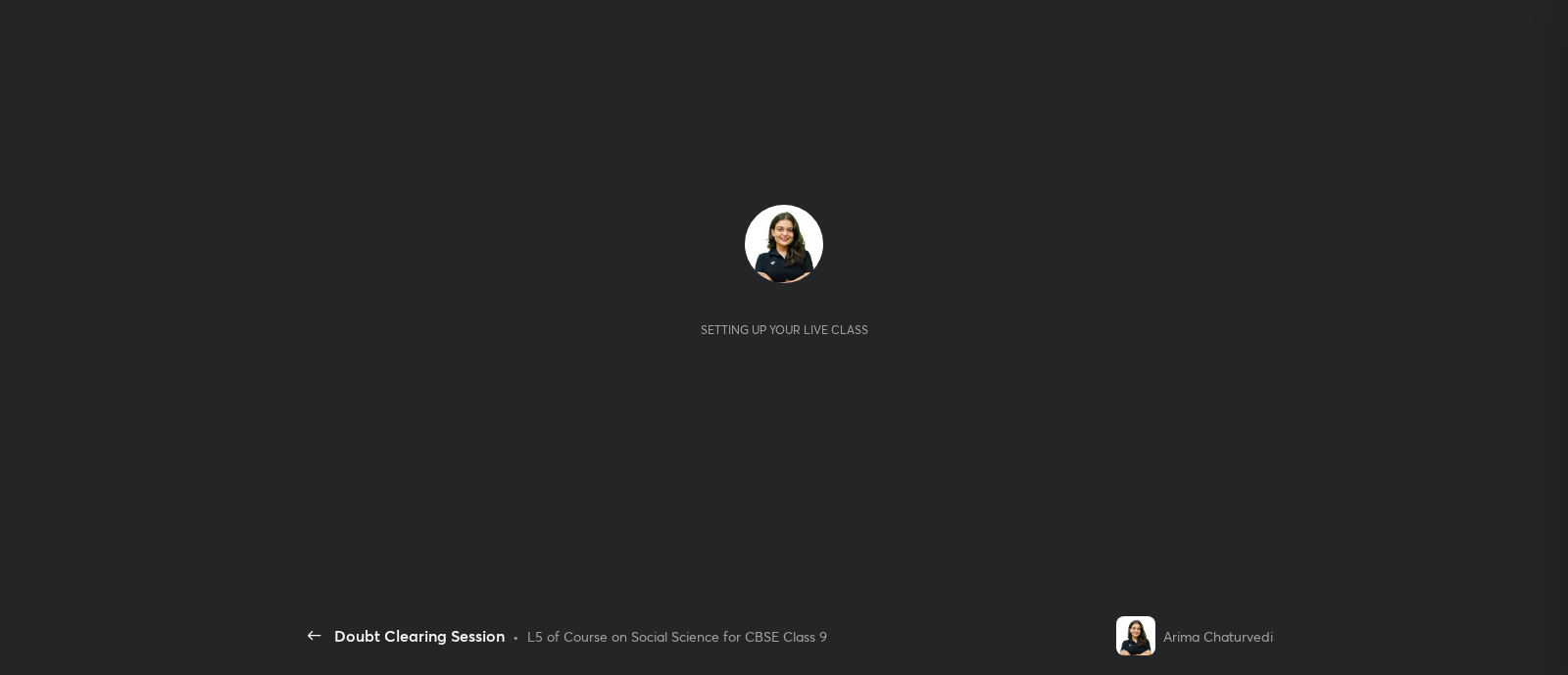 scroll, scrollTop: 0, scrollLeft: 0, axis: both 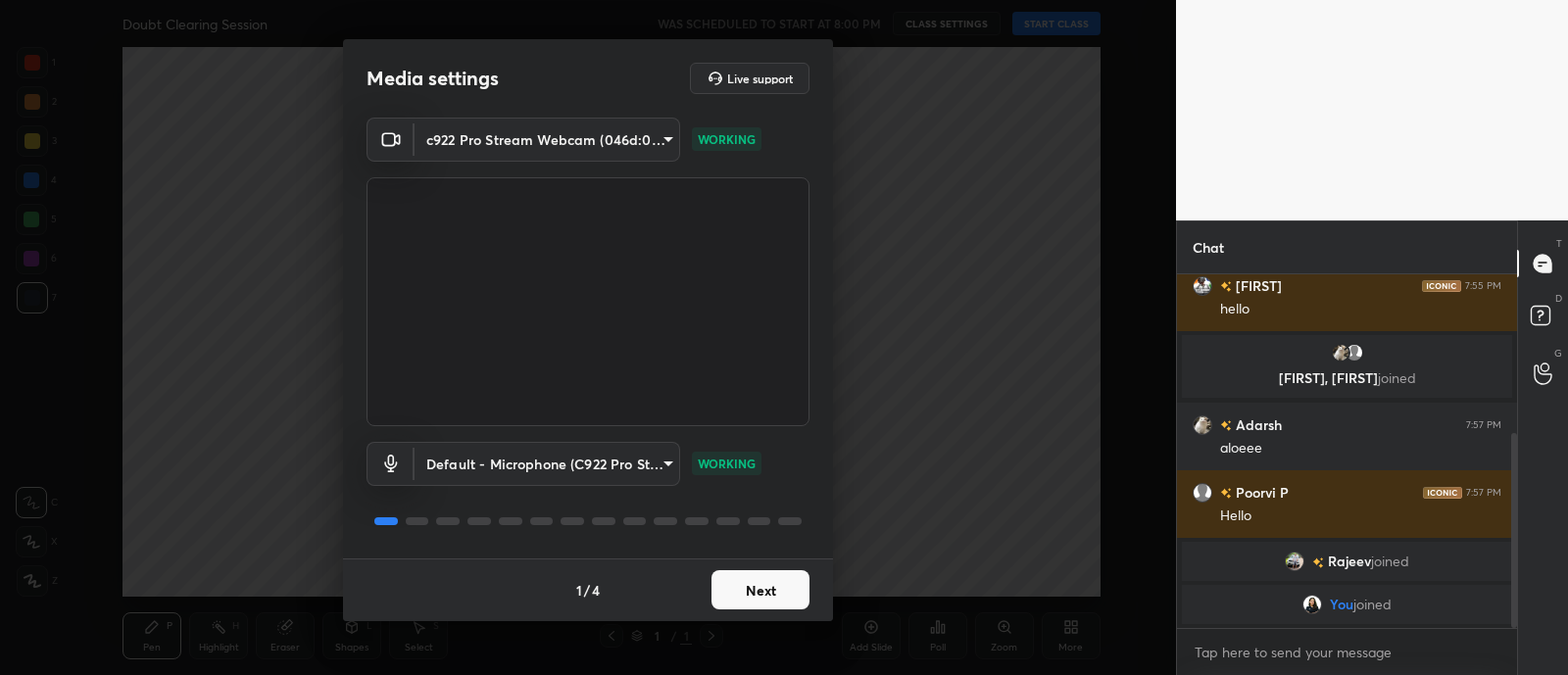 click on "Next" at bounding box center [760, 590] 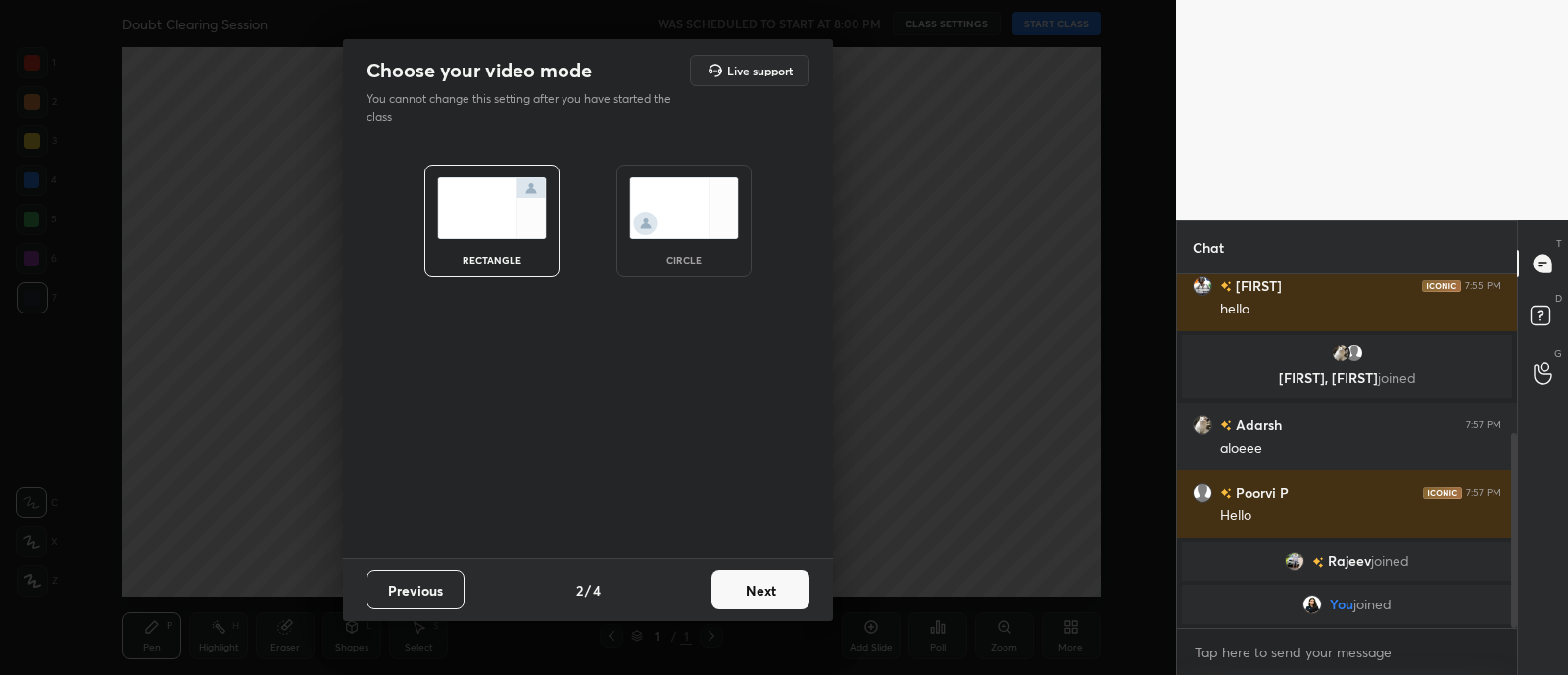 click at bounding box center [684, 208] 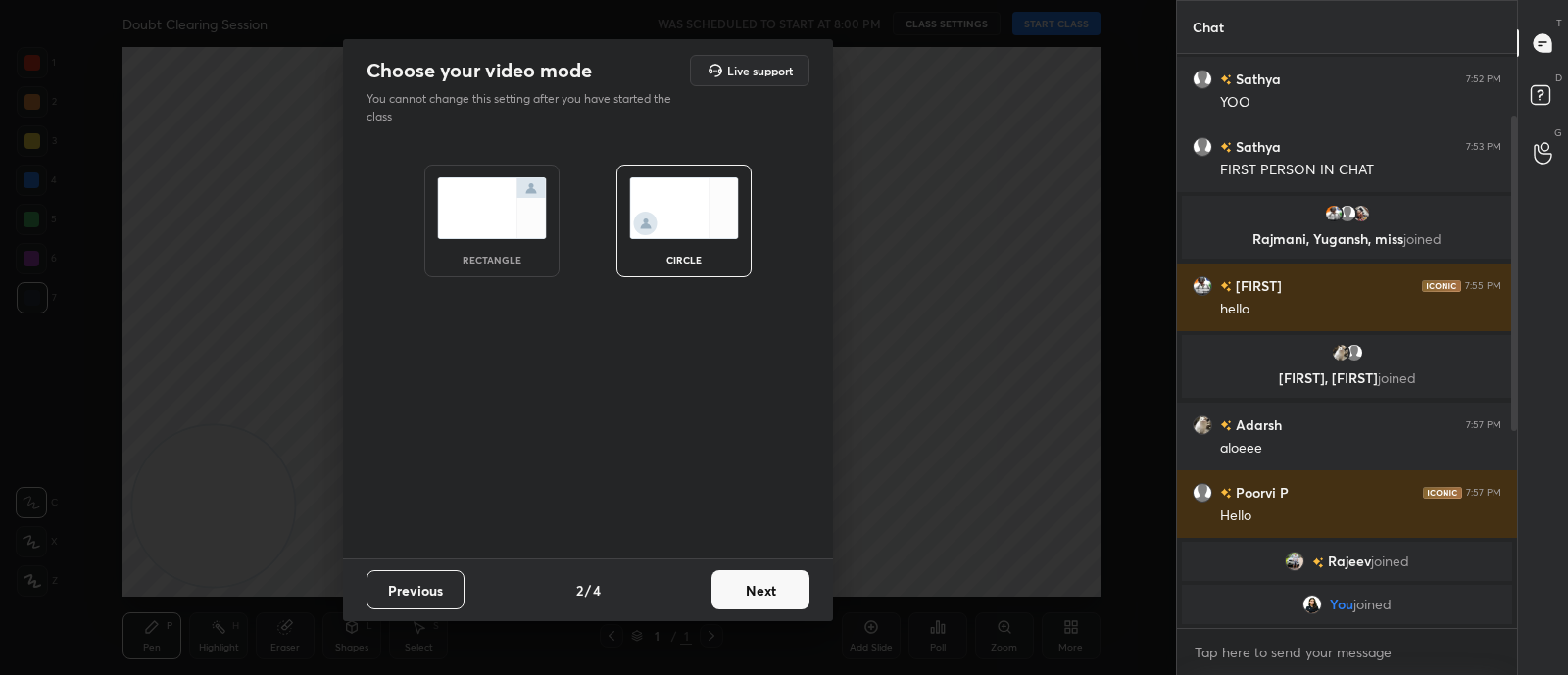 scroll, scrollTop: 5, scrollLeft: 6, axis: both 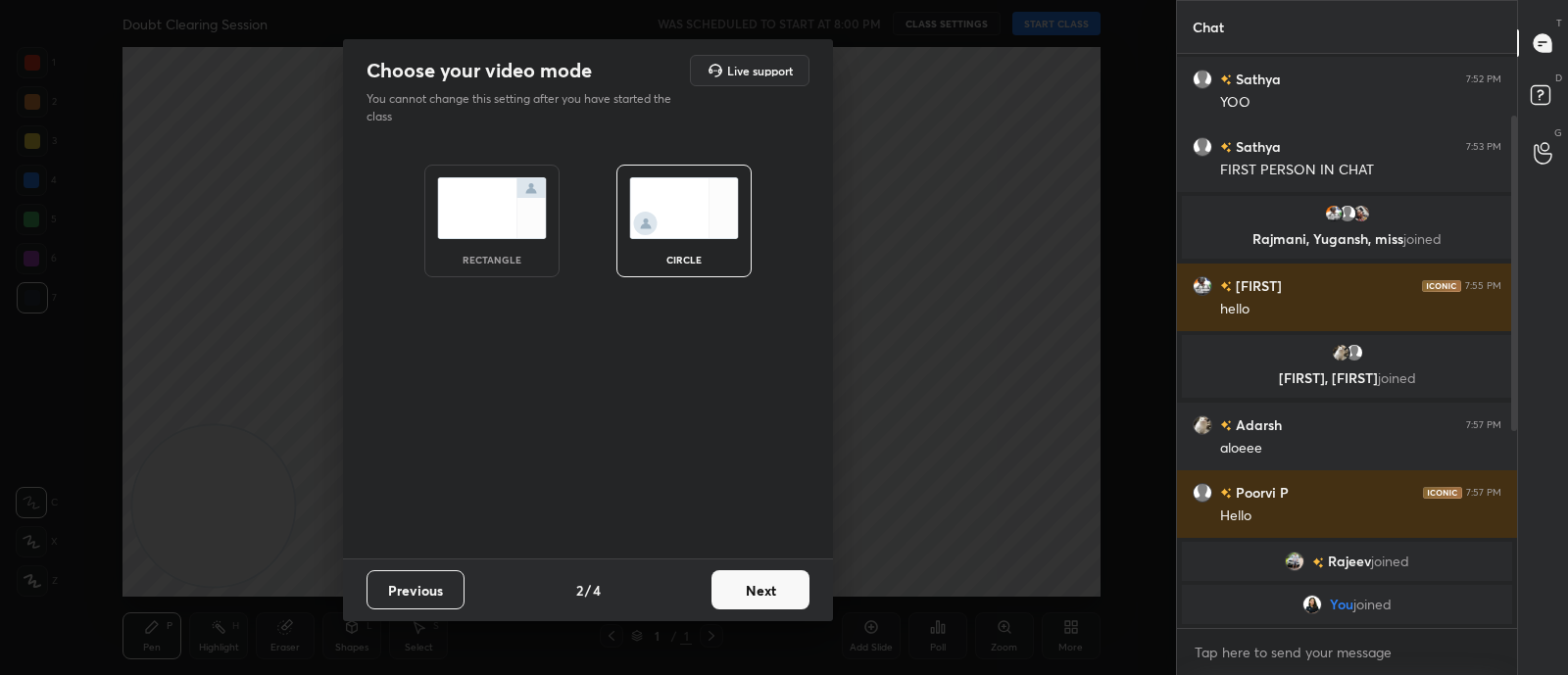 click on "Next" at bounding box center [760, 590] 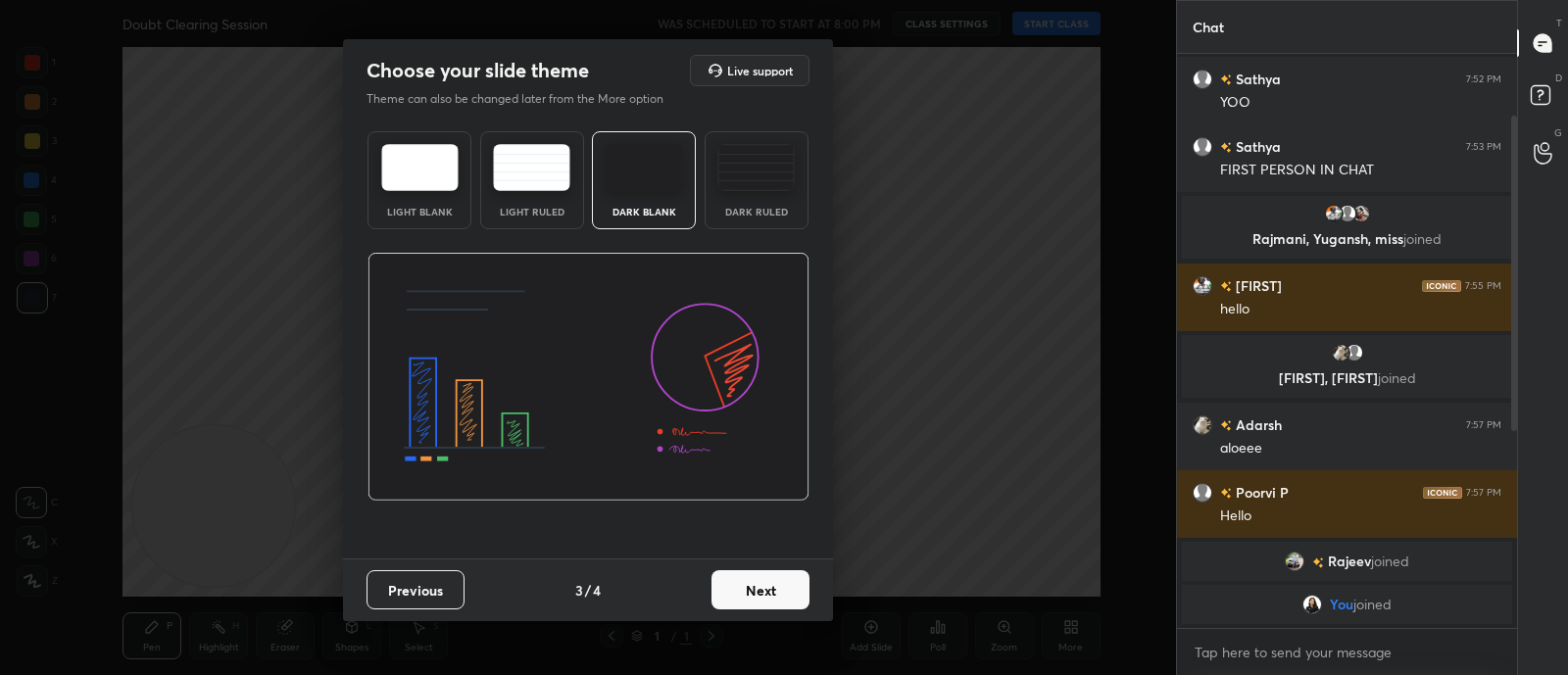click on "Next" at bounding box center (760, 590) 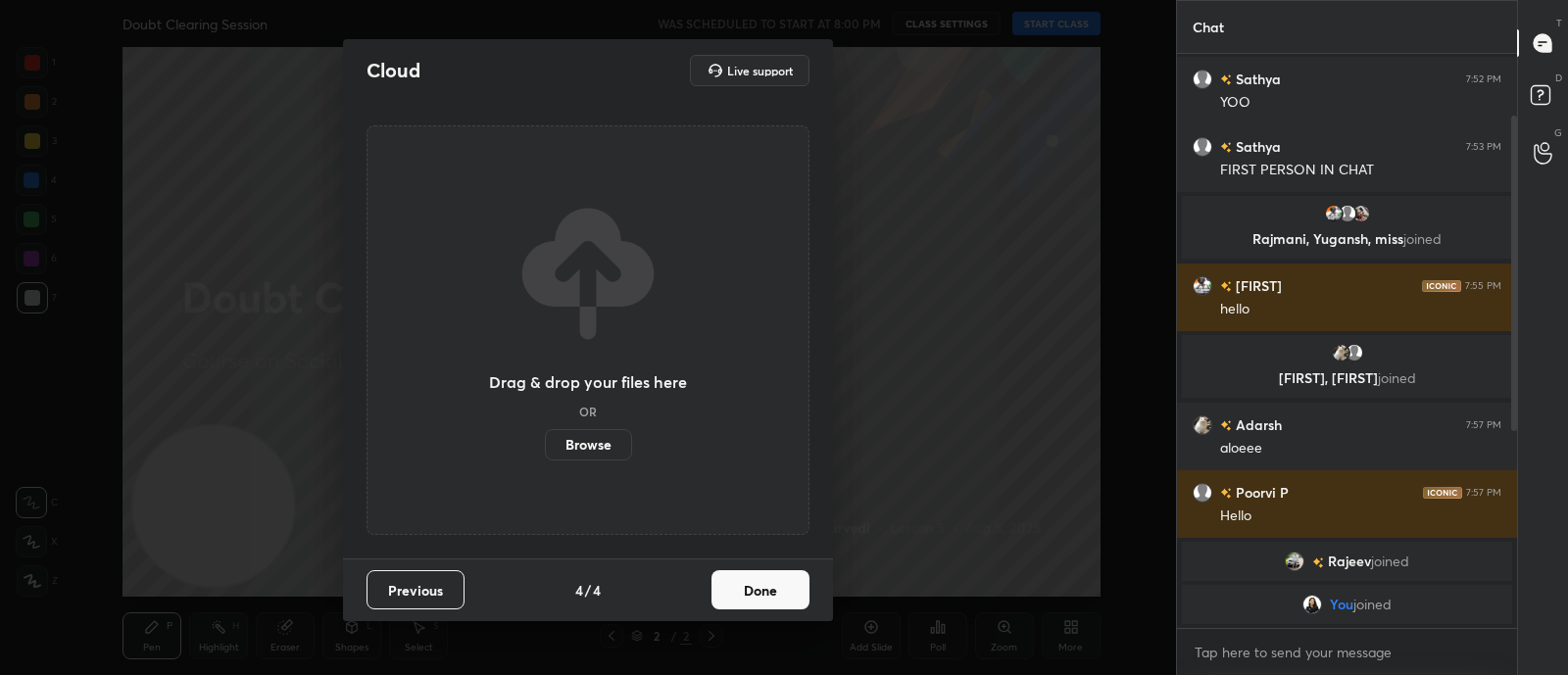 click on "Done" at bounding box center (760, 590) 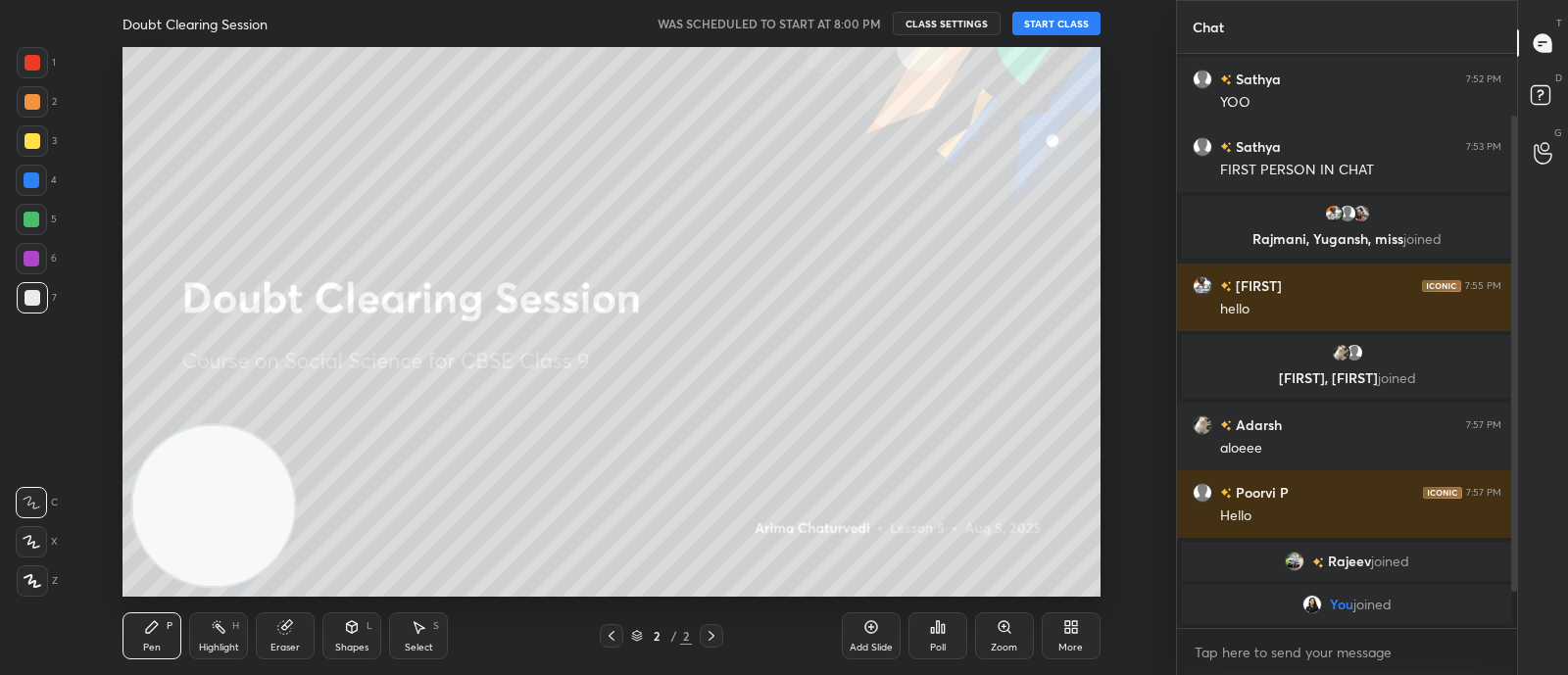 scroll, scrollTop: 112, scrollLeft: 0, axis: vertical 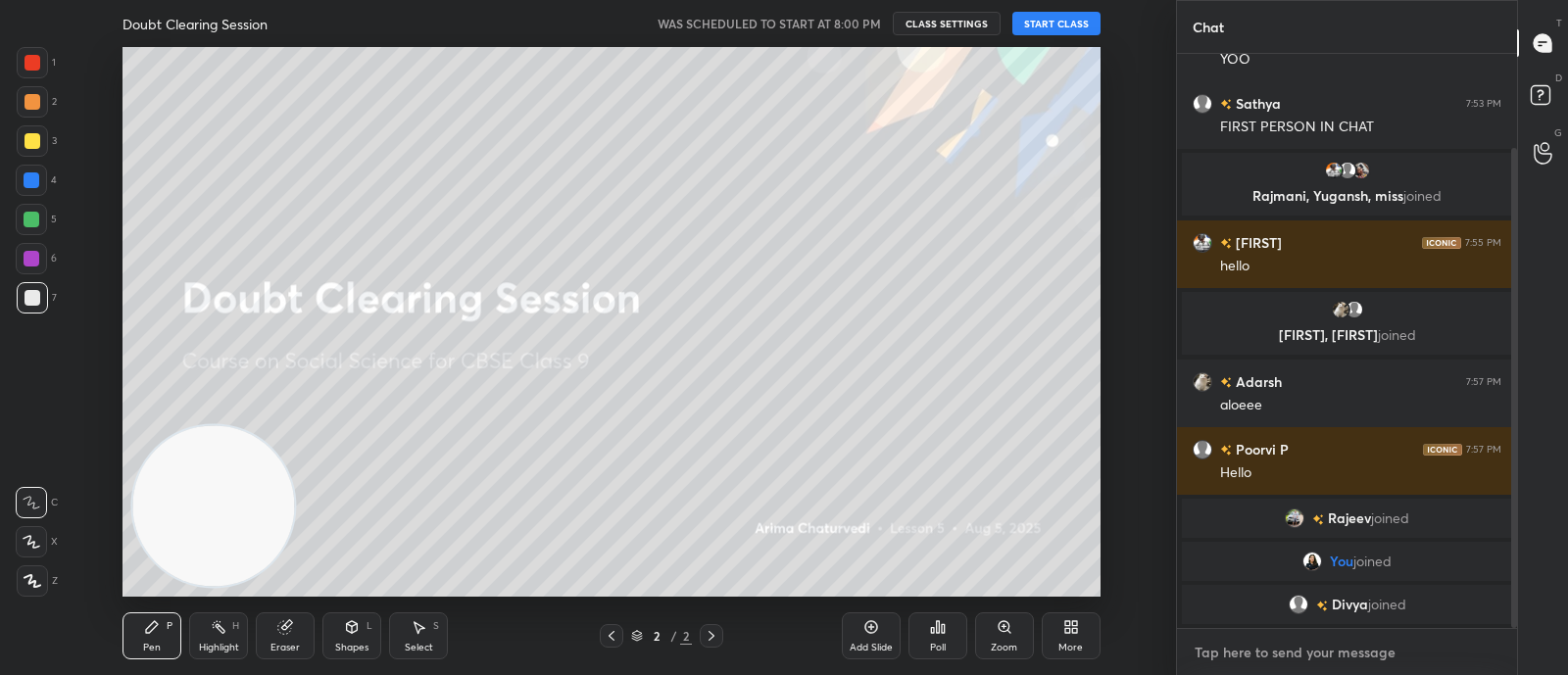 type on "x" 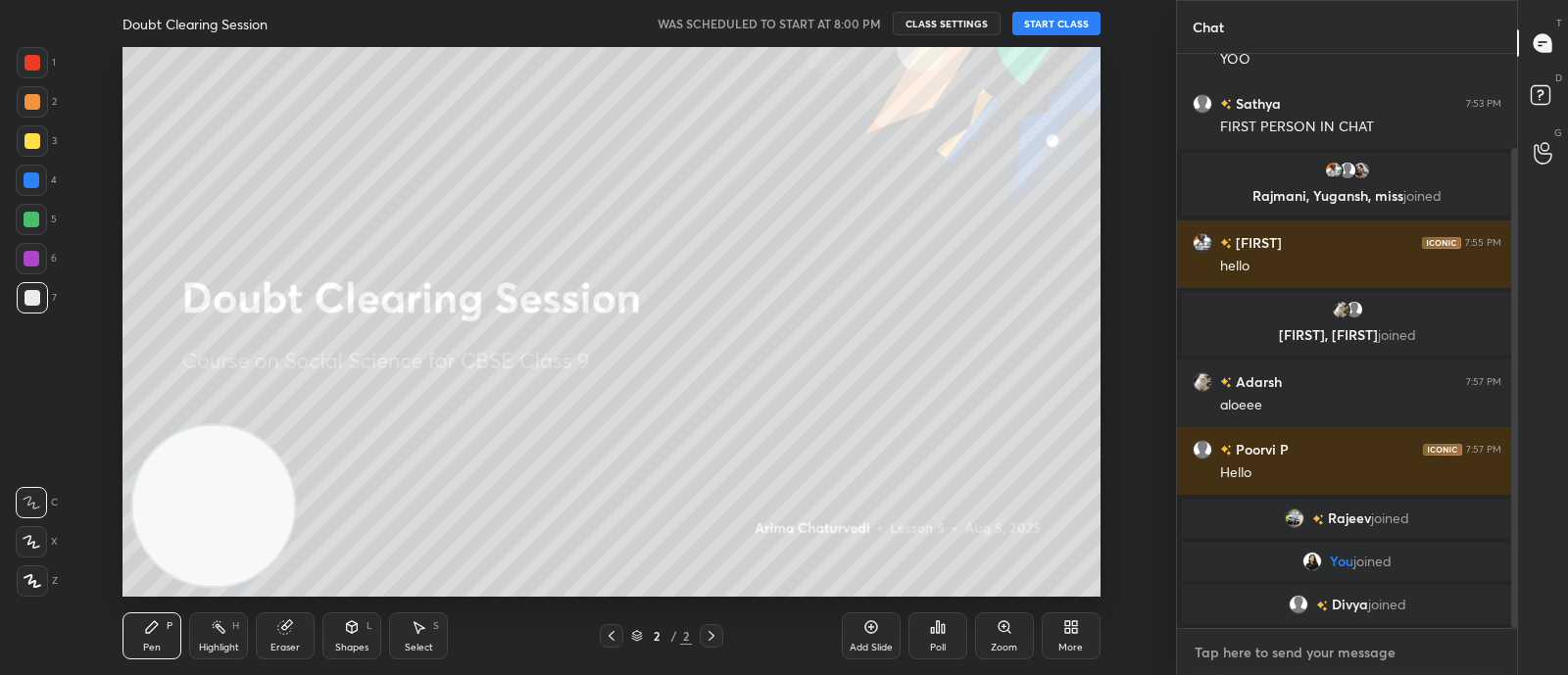 click at bounding box center [1347, 652] 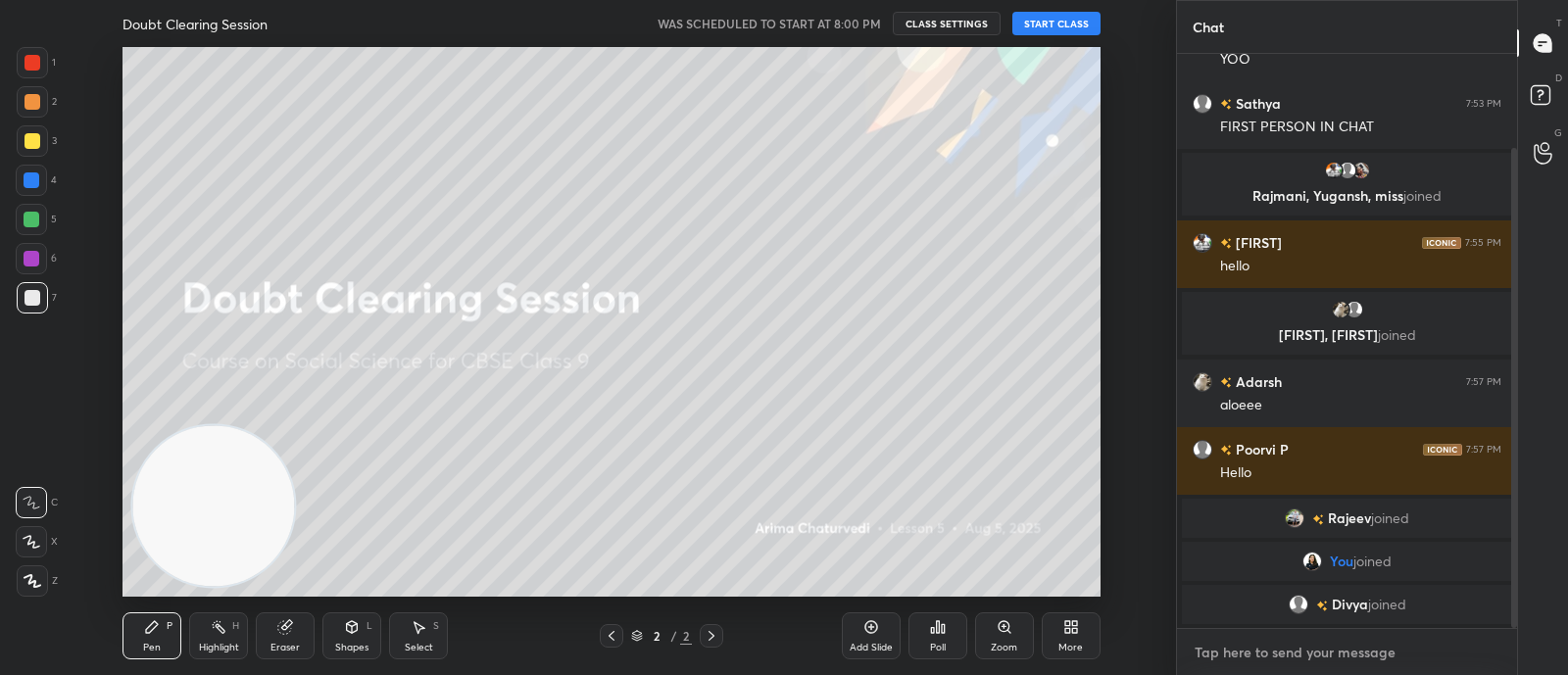 paste on "https://t.me/+Ia7sc8AlU0I2M2Vl" 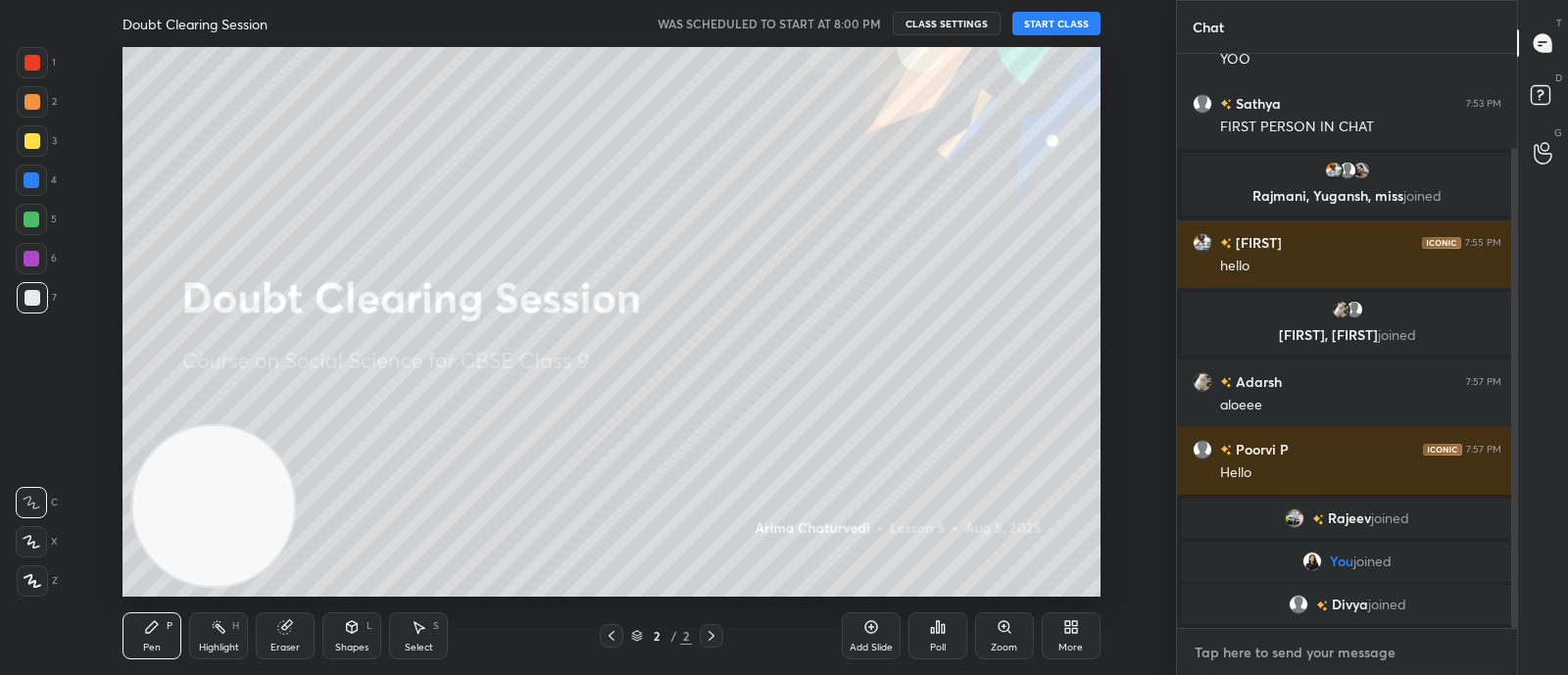 type on "https://t.me/+Ia7sc8AlU0I2M2Vl" 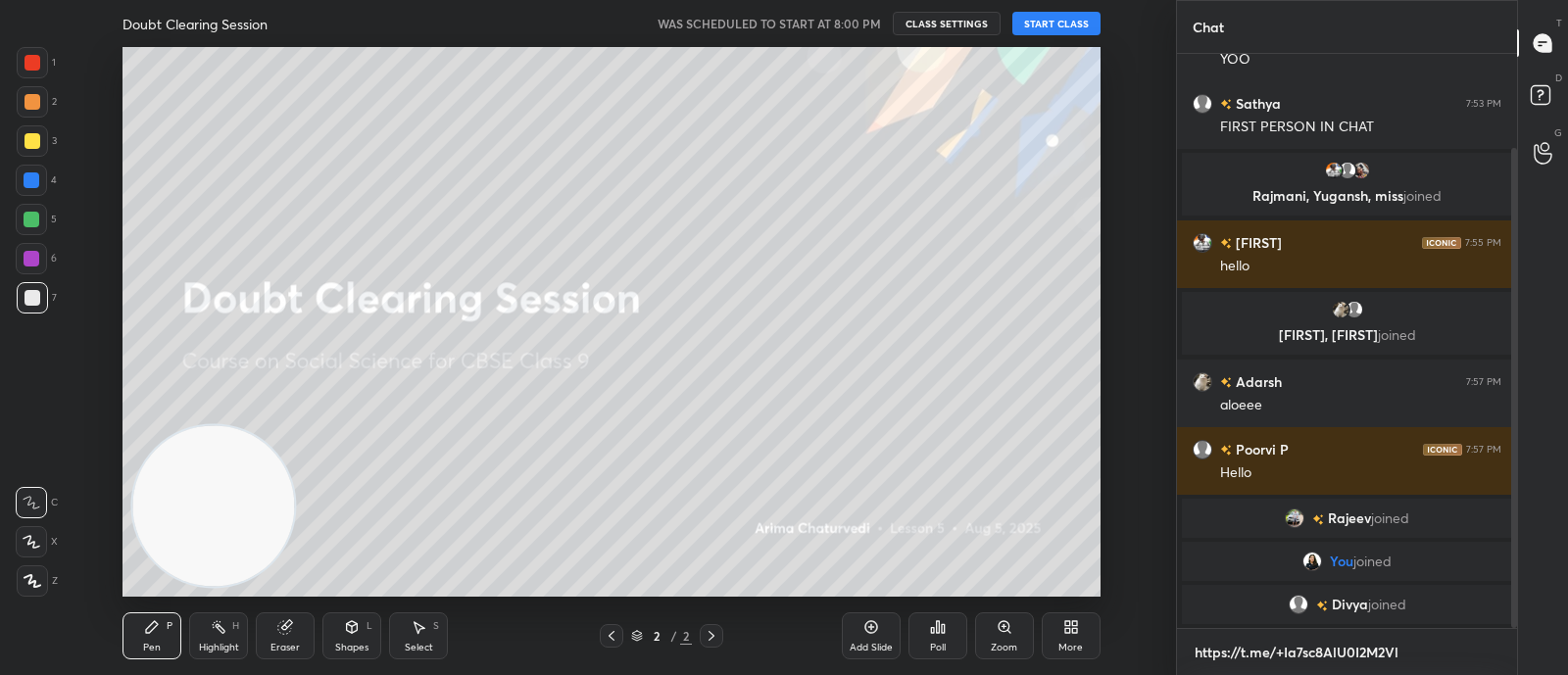 scroll, scrollTop: 562, scrollLeft: 333, axis: both 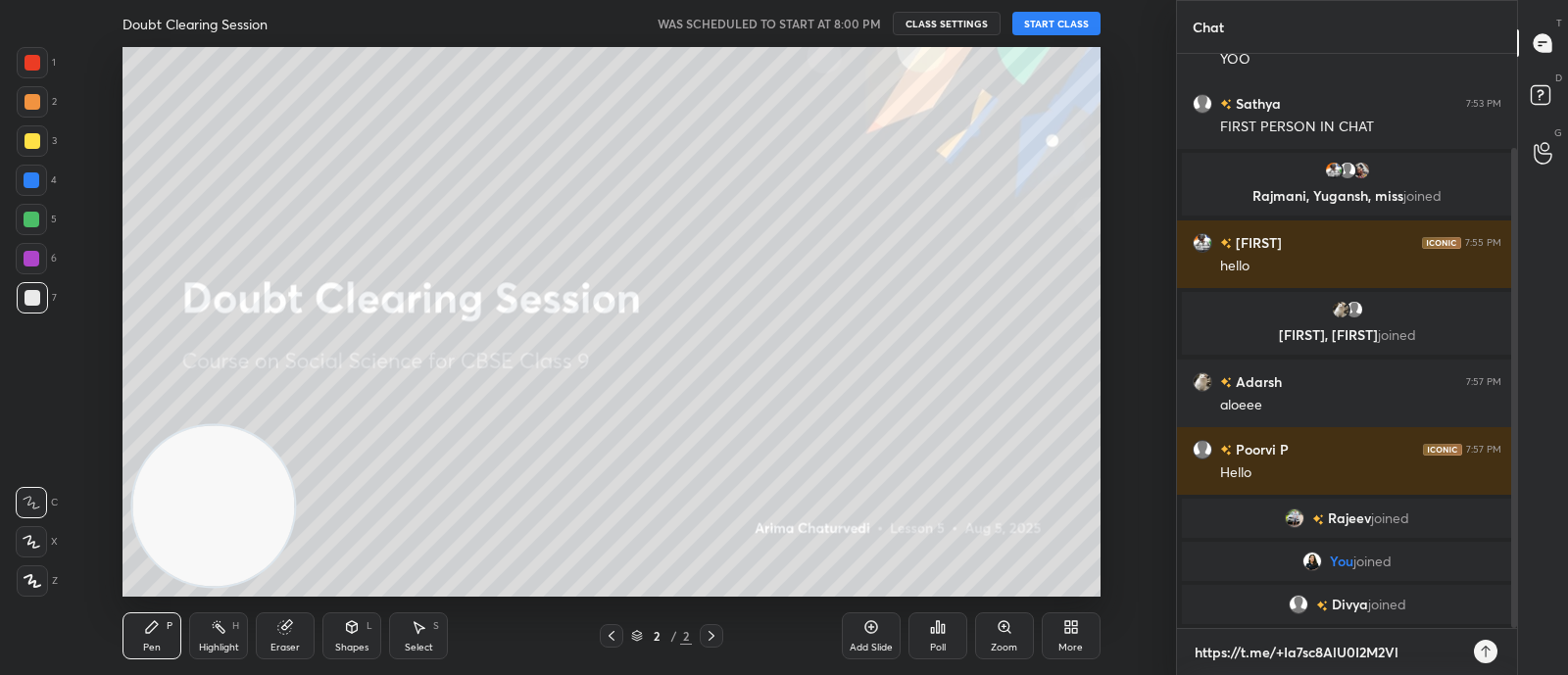 type on "https://t.me/+Ia7sc8AlU0I2M2Vl" 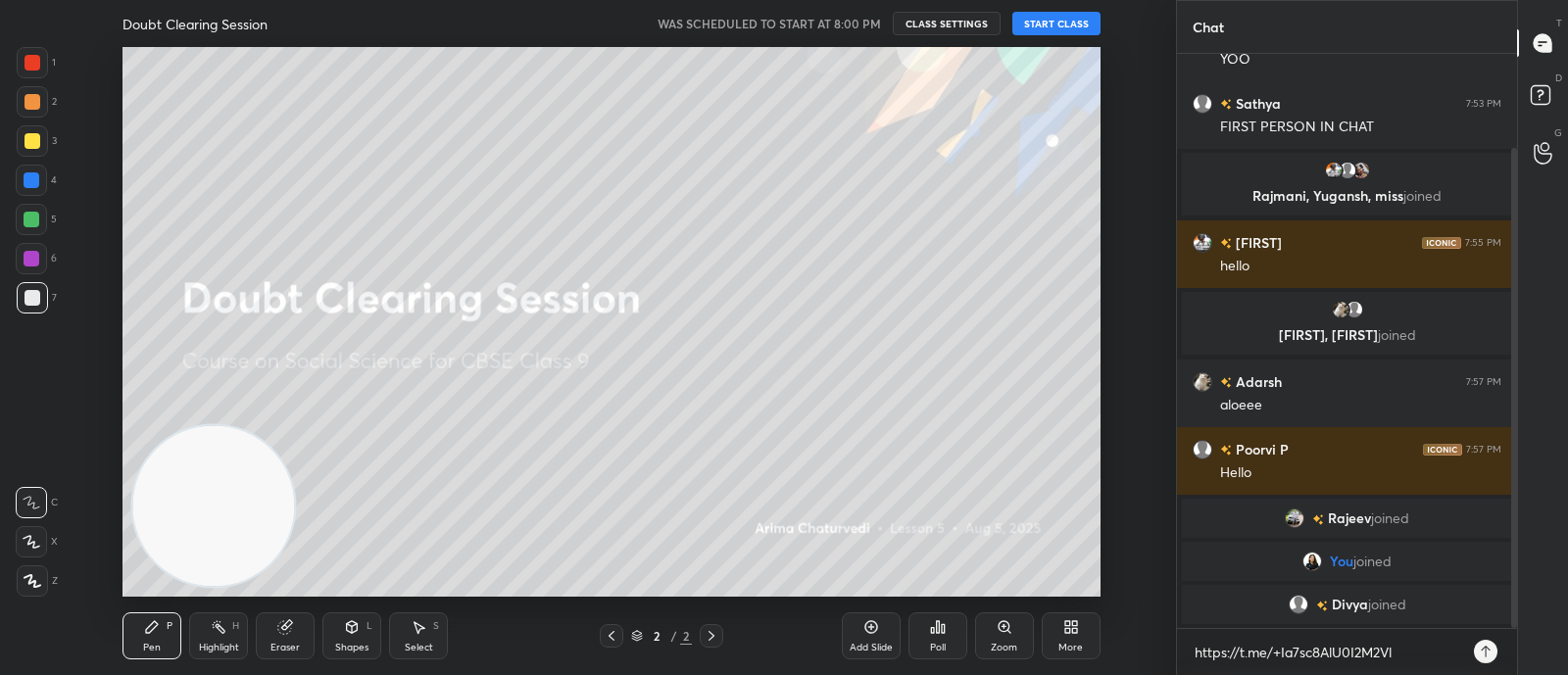 type on "x" 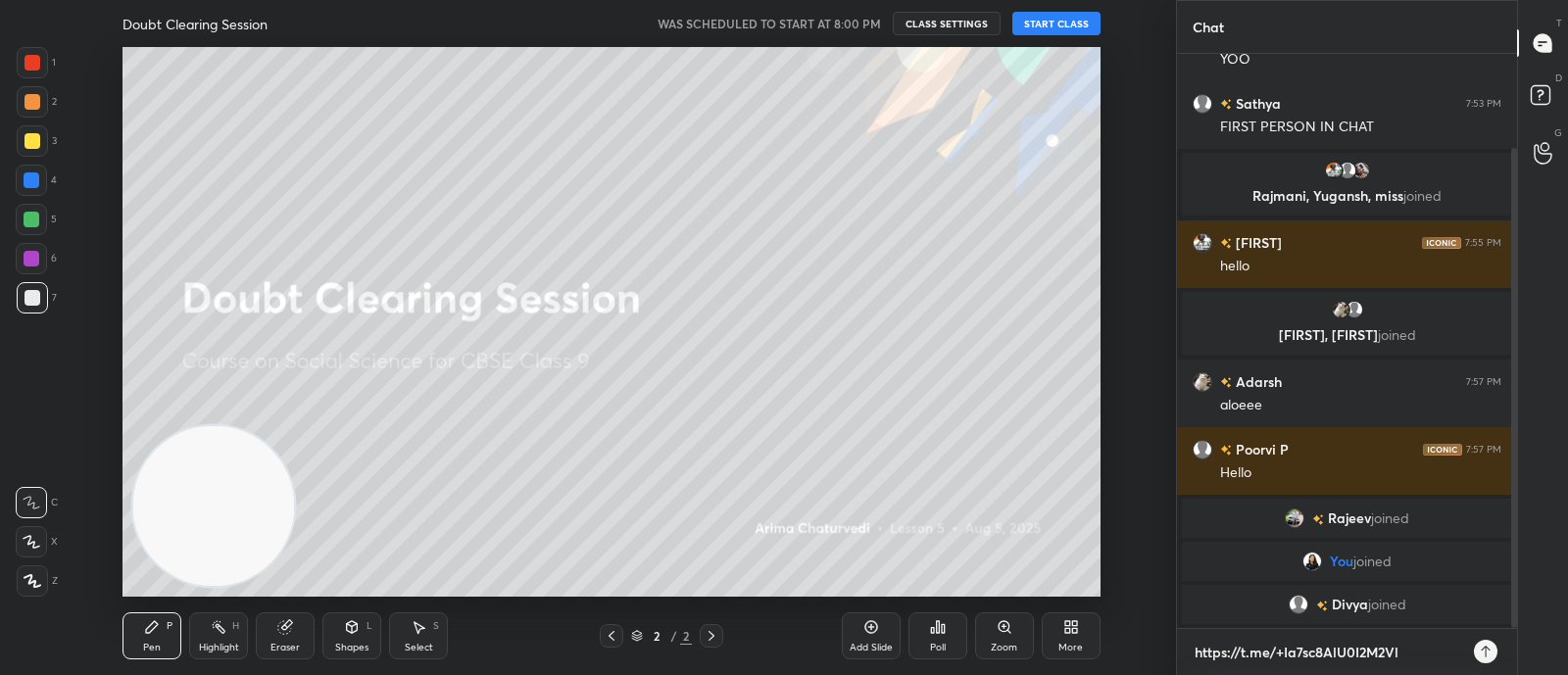 type 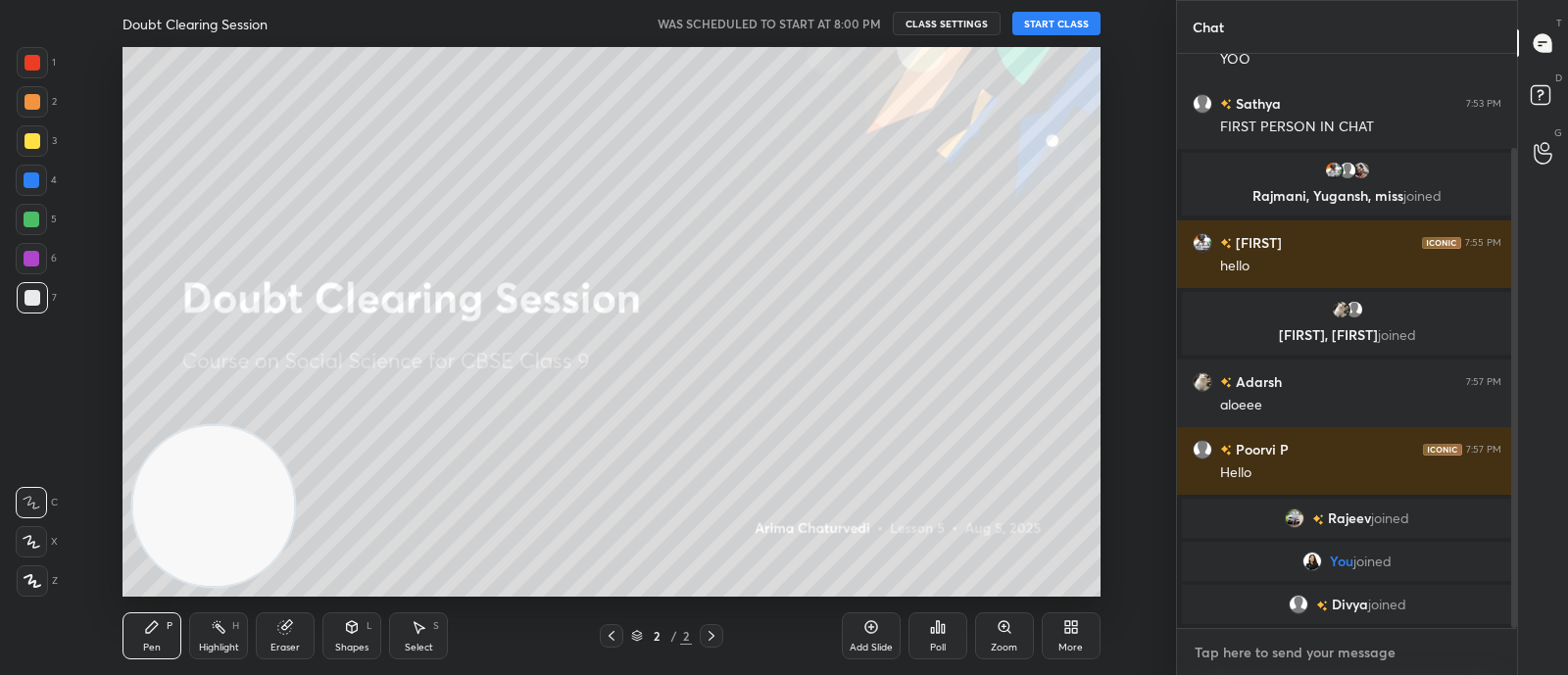 scroll, scrollTop: 220, scrollLeft: 0, axis: vertical 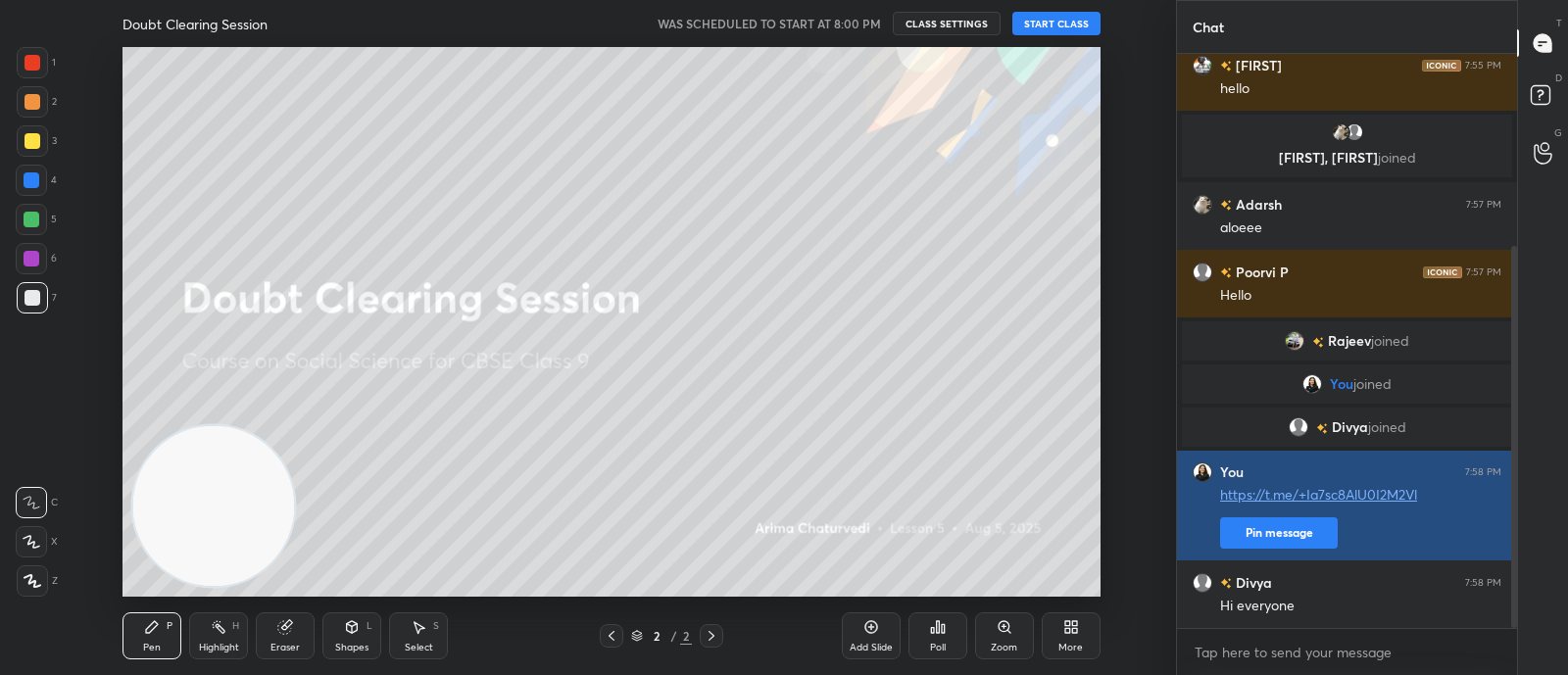 click on "Pin message" at bounding box center [1279, 533] 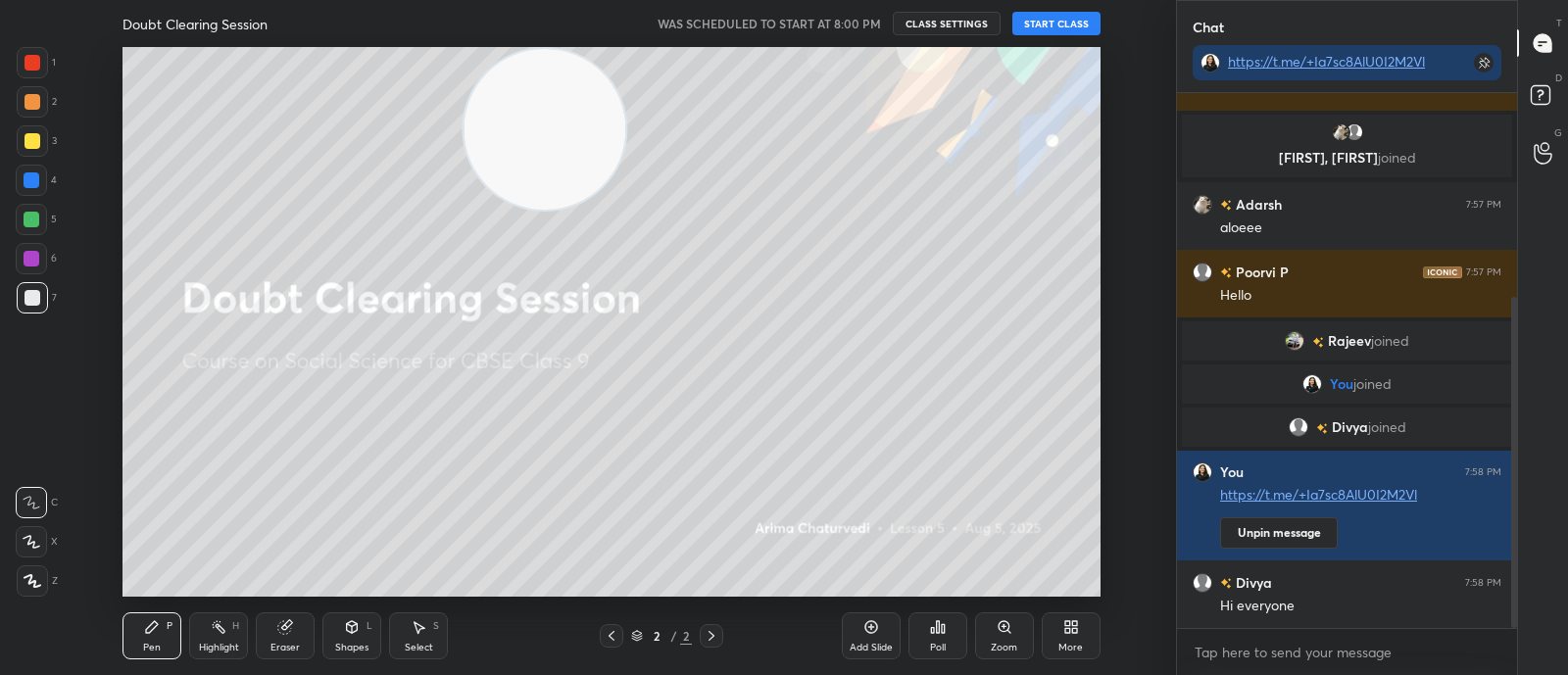 drag, startPoint x: 206, startPoint y: 534, endPoint x: 547, endPoint y: 121, distance: 535.5838 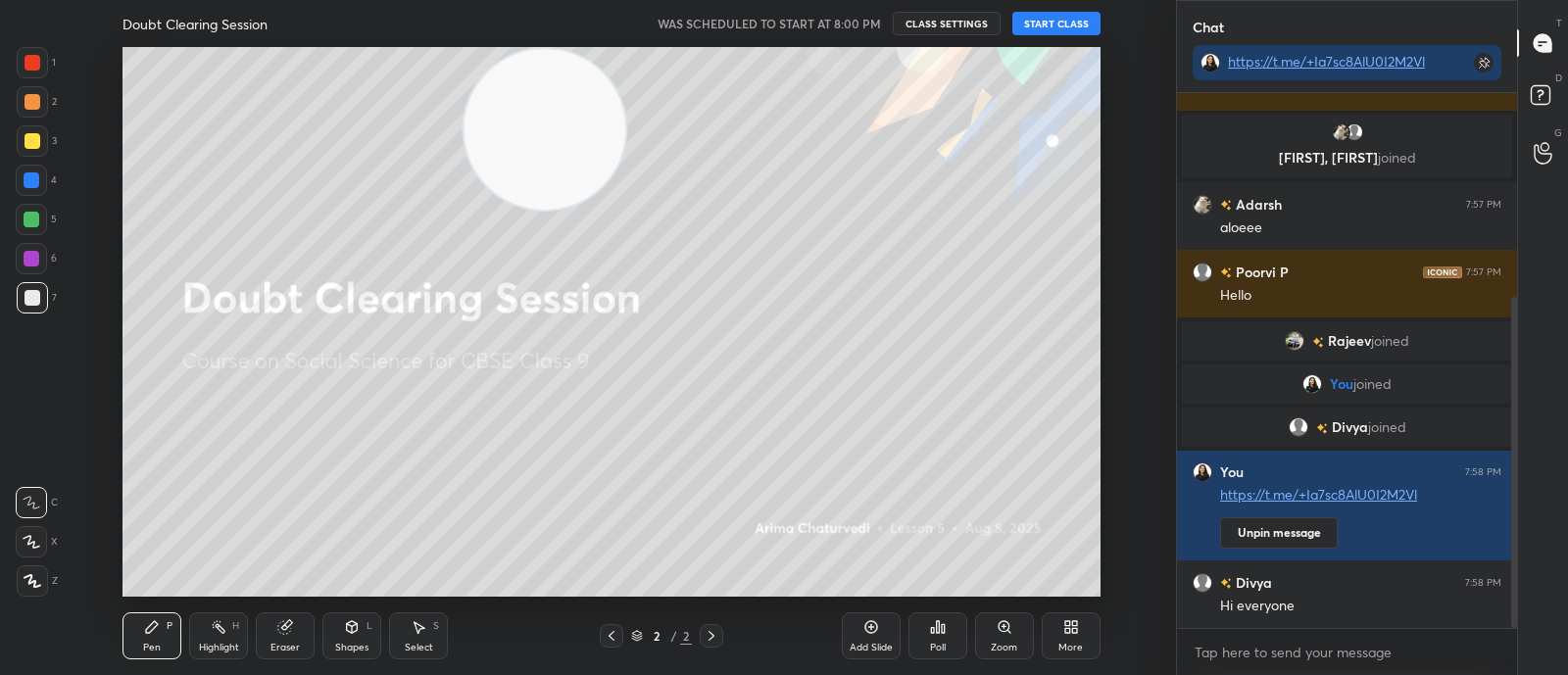 click at bounding box center (545, 129) 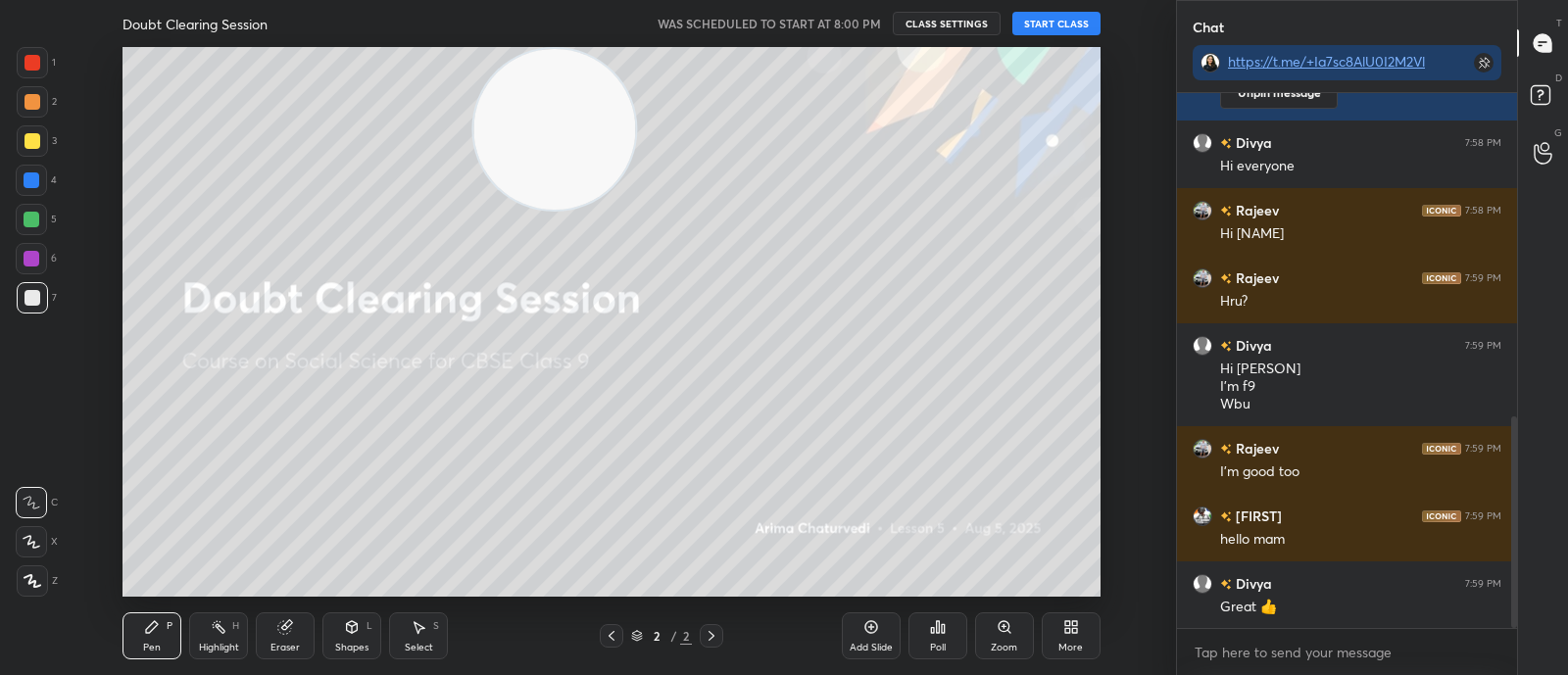 scroll, scrollTop: 816, scrollLeft: 0, axis: vertical 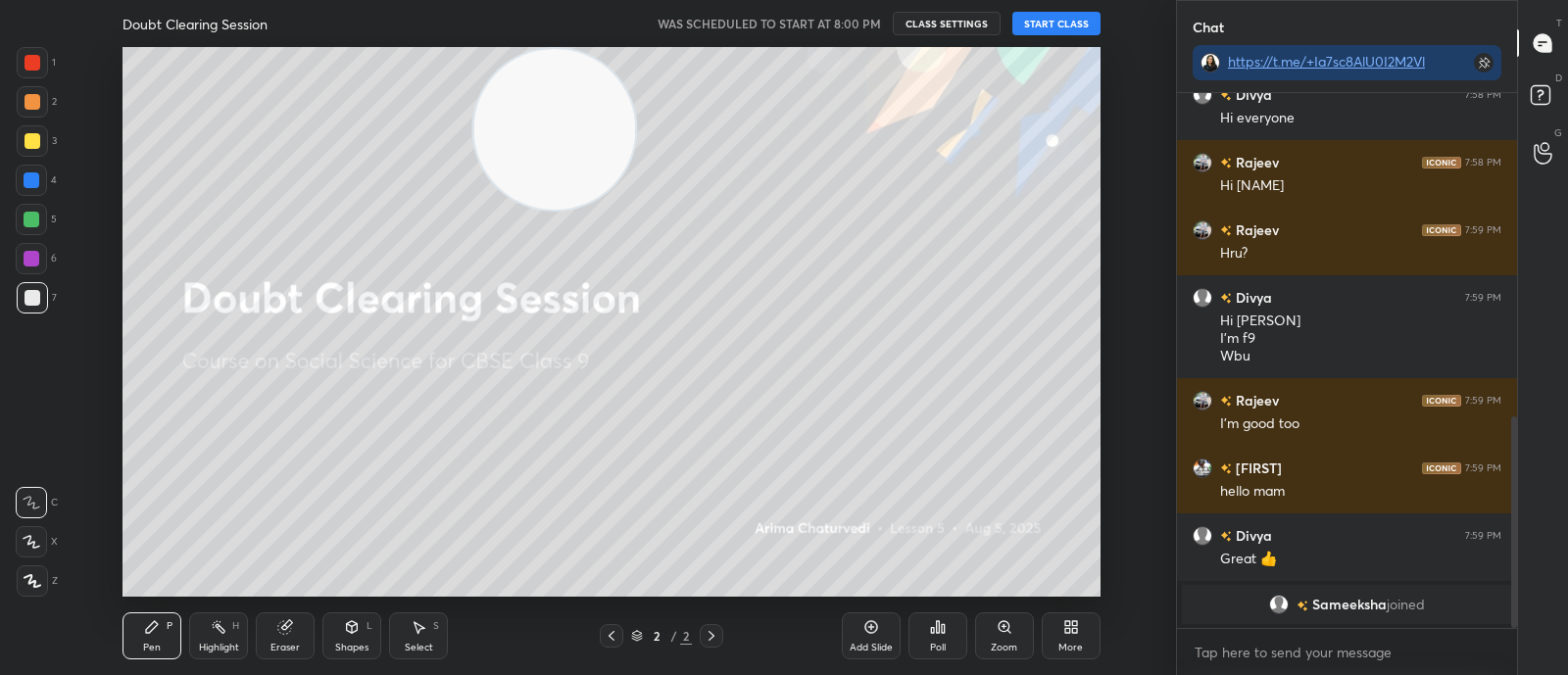 click on "START CLASS" at bounding box center (1056, 24) 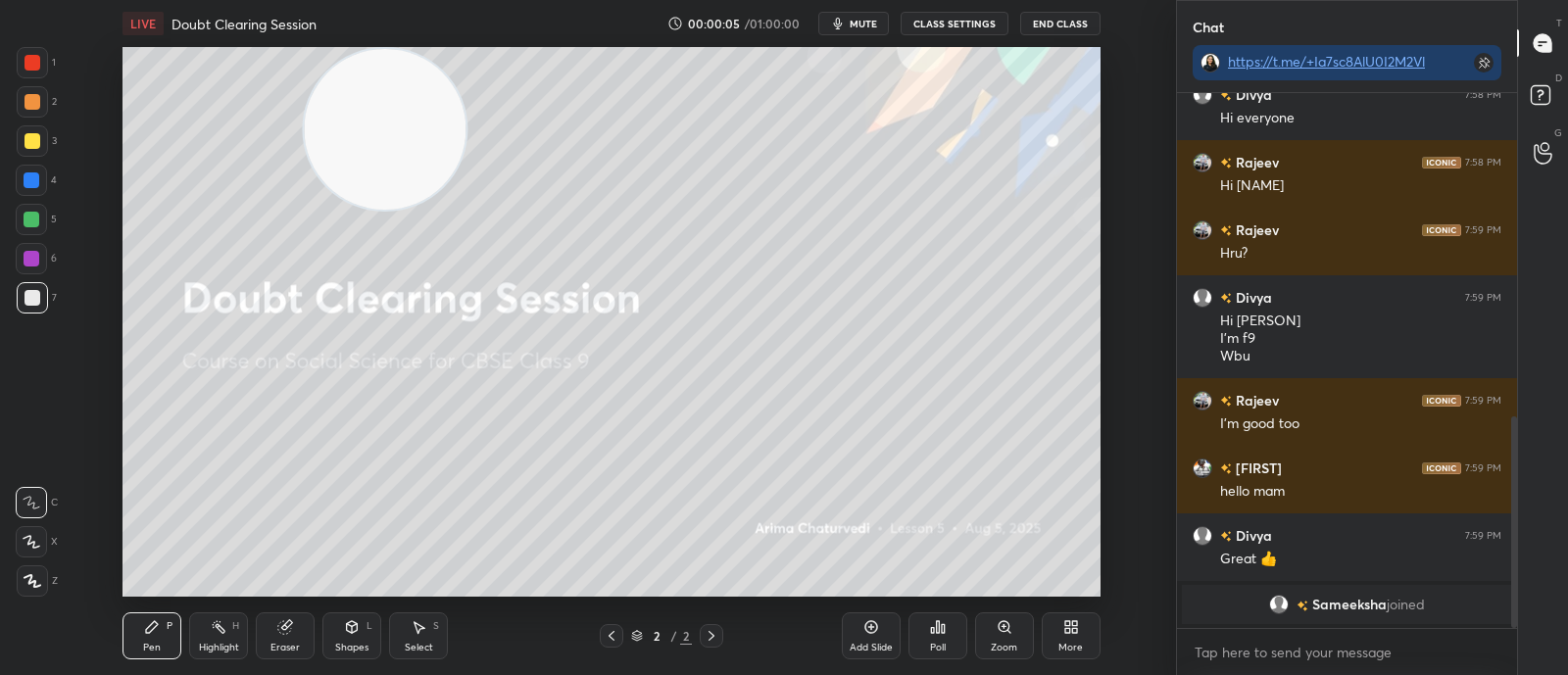drag, startPoint x: 582, startPoint y: 147, endPoint x: 416, endPoint y: 110, distance: 170.0735 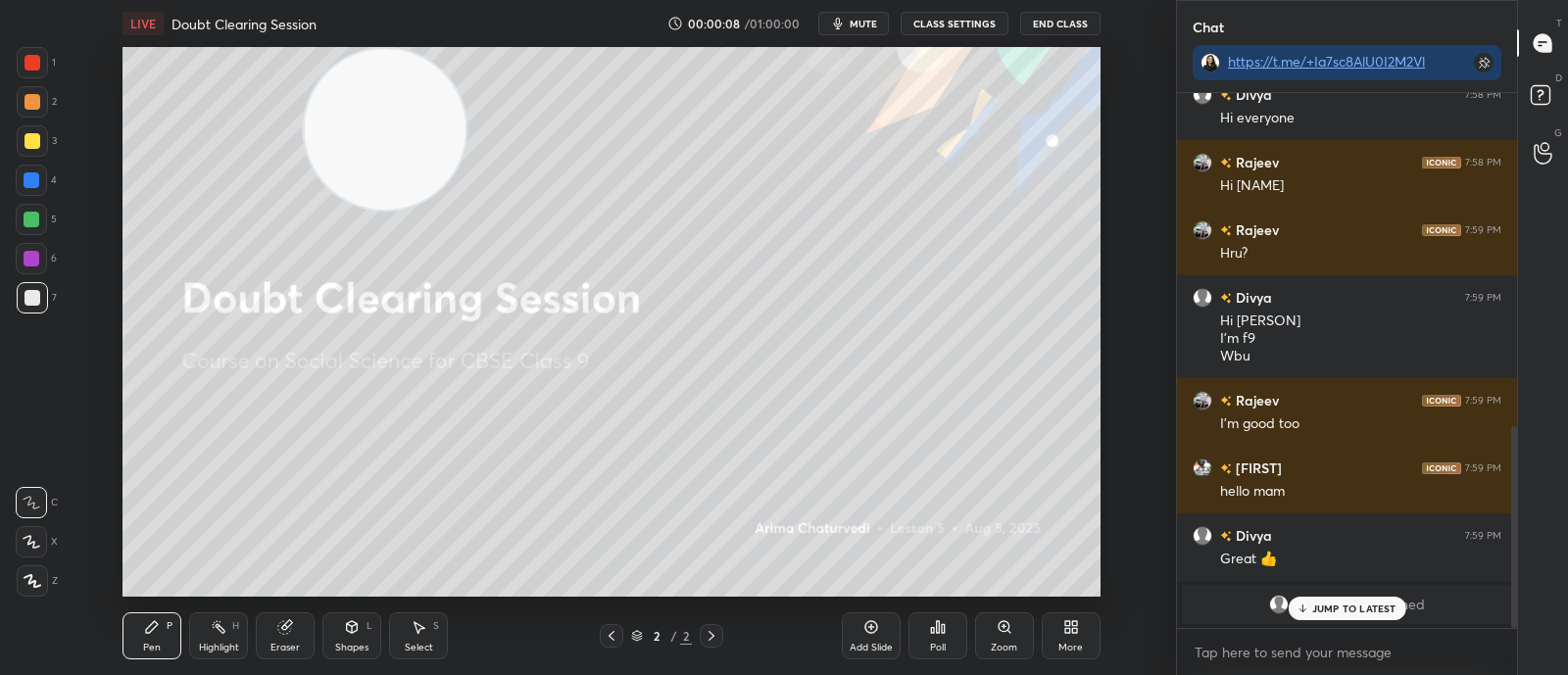 scroll, scrollTop: 883, scrollLeft: 0, axis: vertical 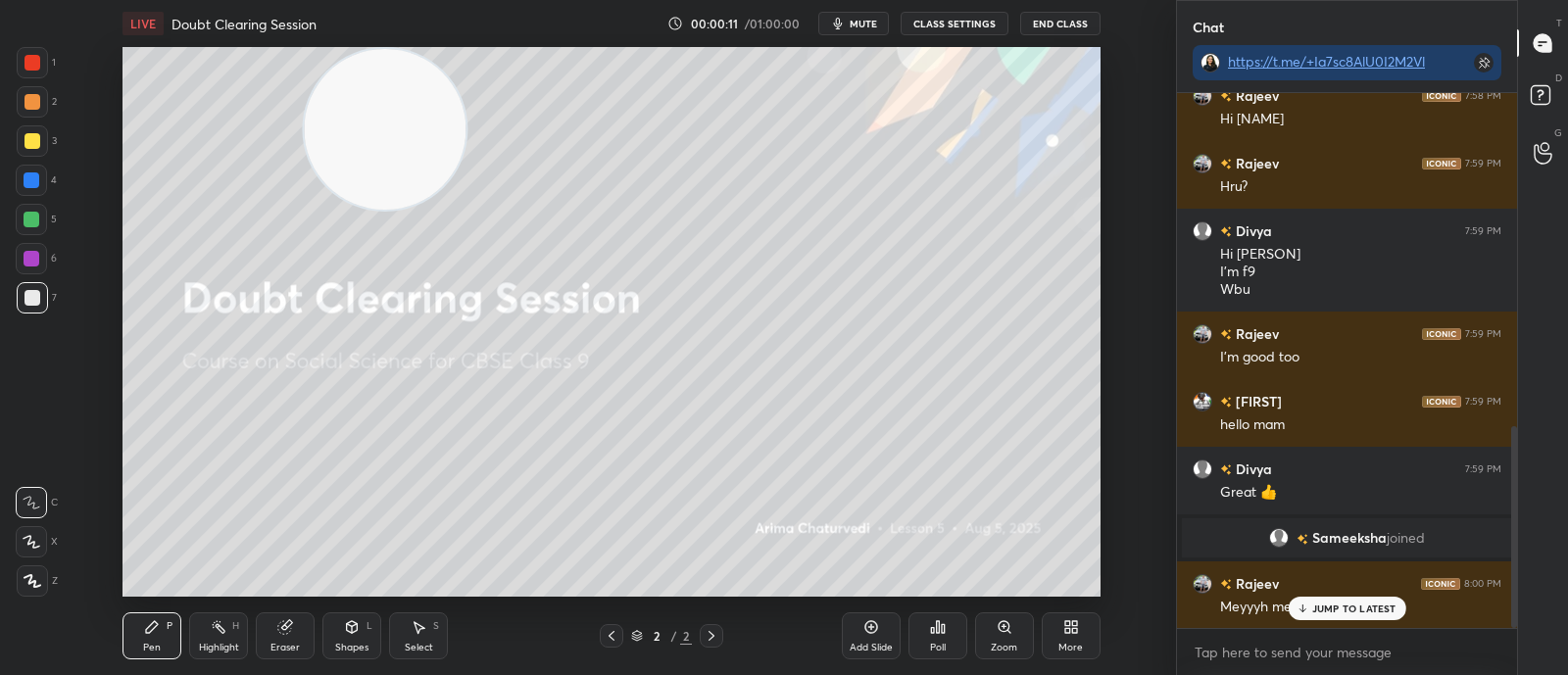 click on "JUMP TO LATEST" at bounding box center [1354, 608] 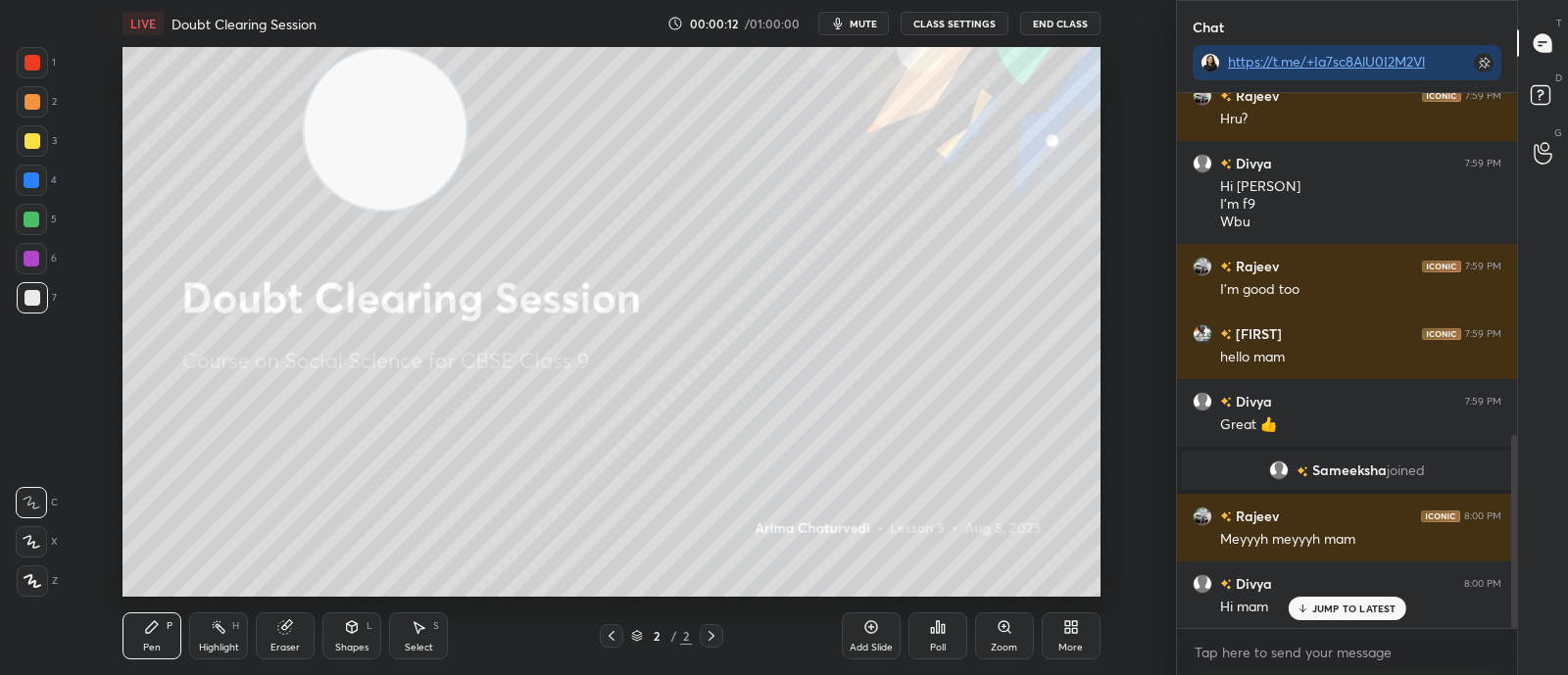 click on "Rajmani 7:55 PM hello Adarsh, Poorvi  joined Adarsh 7:57 PM aloeee Poorvi P 7:57 PM Hello Rajeev  joined You  joined Divya  joined You 7:58 PM https://t.me/+Ia7sc8AlU0I2M2Vl Unpin message Divya 7:58 PM Hi everyone Rajeev 7:58 PM Hi Divya Rajeev 7:59 PM Hru? Divya 7:59 PM Hi atiksha
I'm f9
Wbu Rajeev 7:59 PM I'm good too Rajmani 7:59 PM hello mam Divya 7:59 PM Great 👍 Sameeksha  joined Rajeev 8:00 PM Meyyyh meyyyh mam Divya 8:00 PM Hi mam JUMP TO LATEST" at bounding box center (1347, 361) 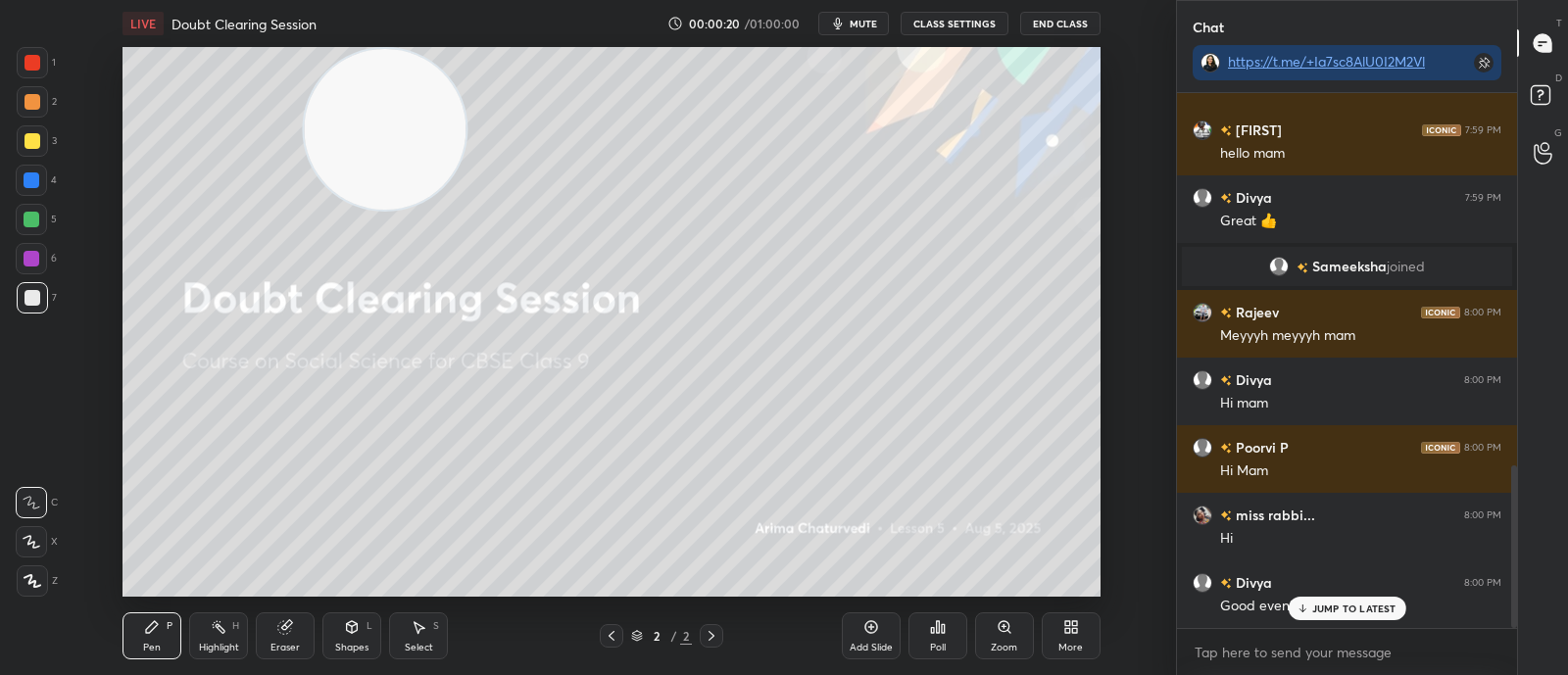 scroll, scrollTop: 1221, scrollLeft: 0, axis: vertical 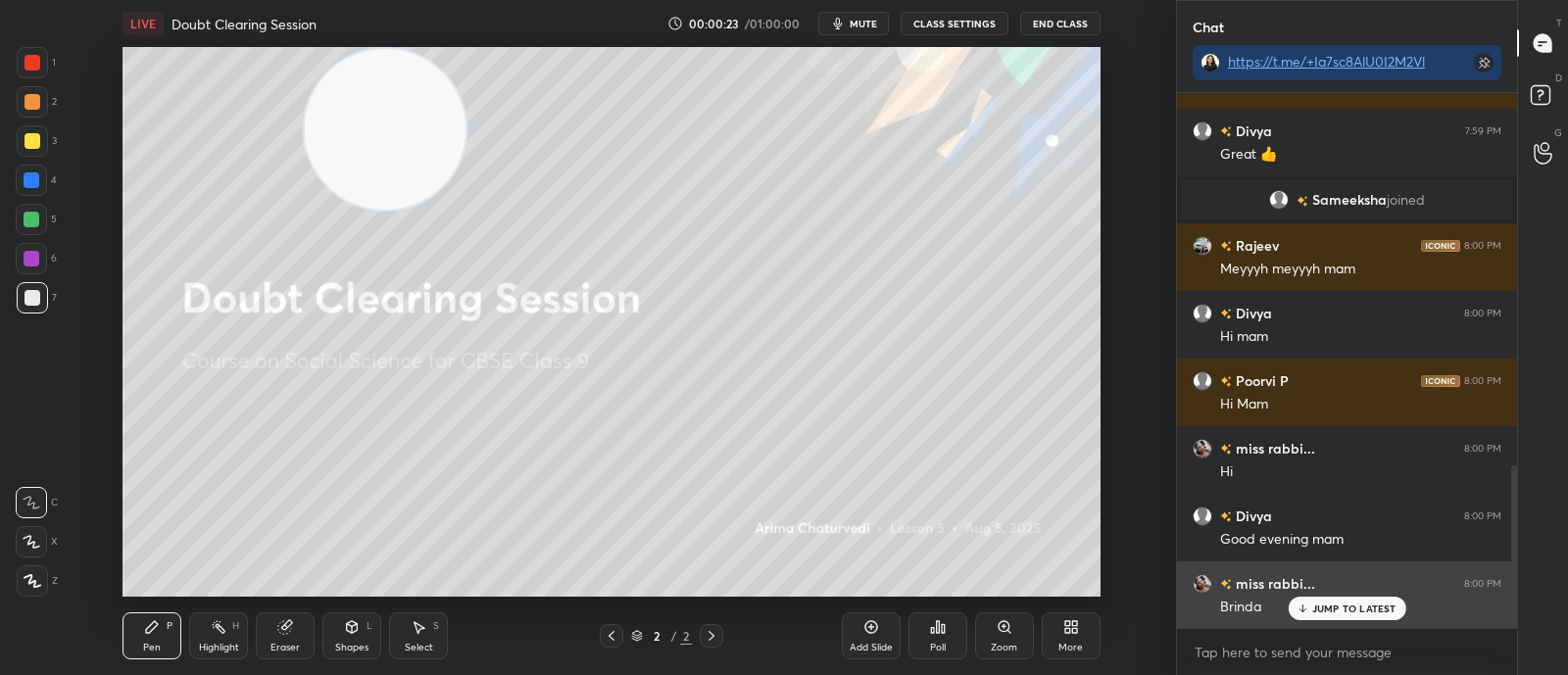 click on "JUMP TO LATEST" at bounding box center [1354, 608] 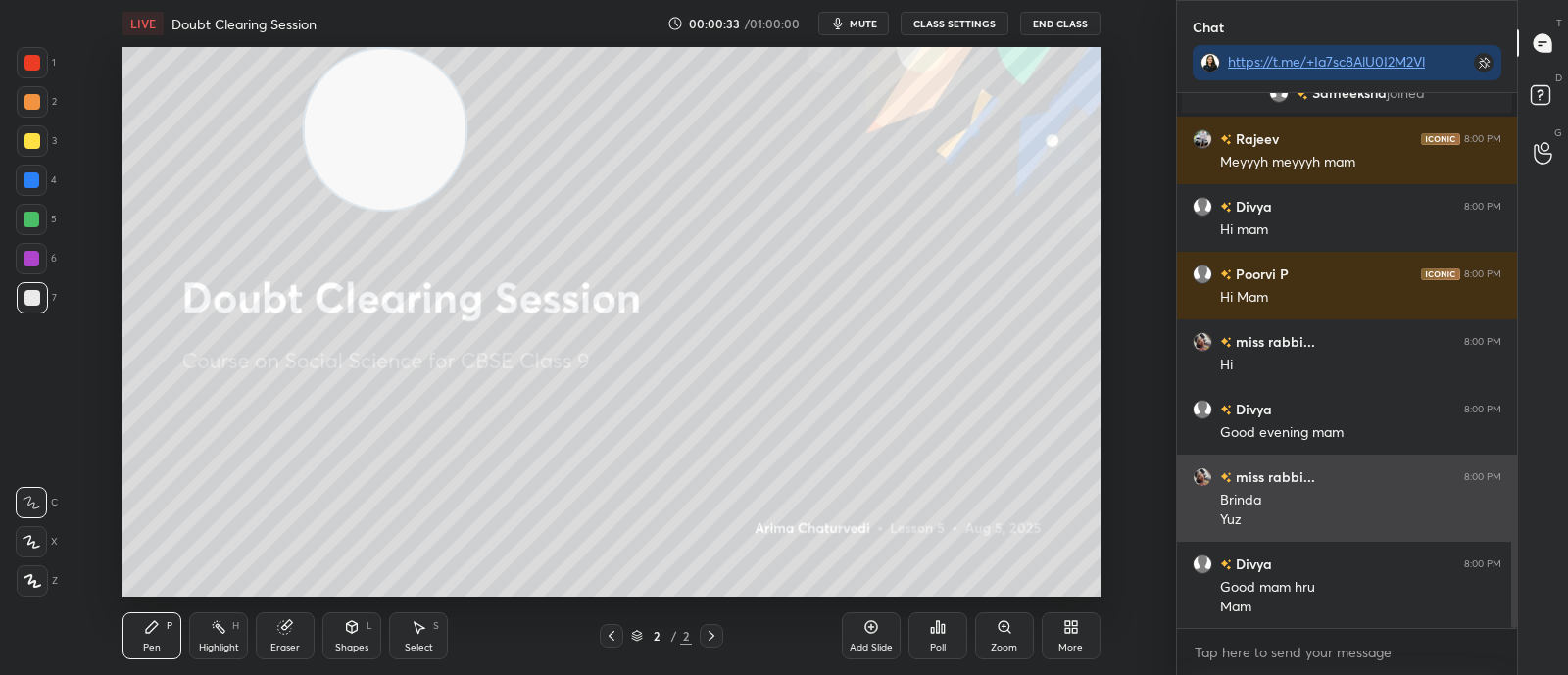 scroll, scrollTop: 1396, scrollLeft: 0, axis: vertical 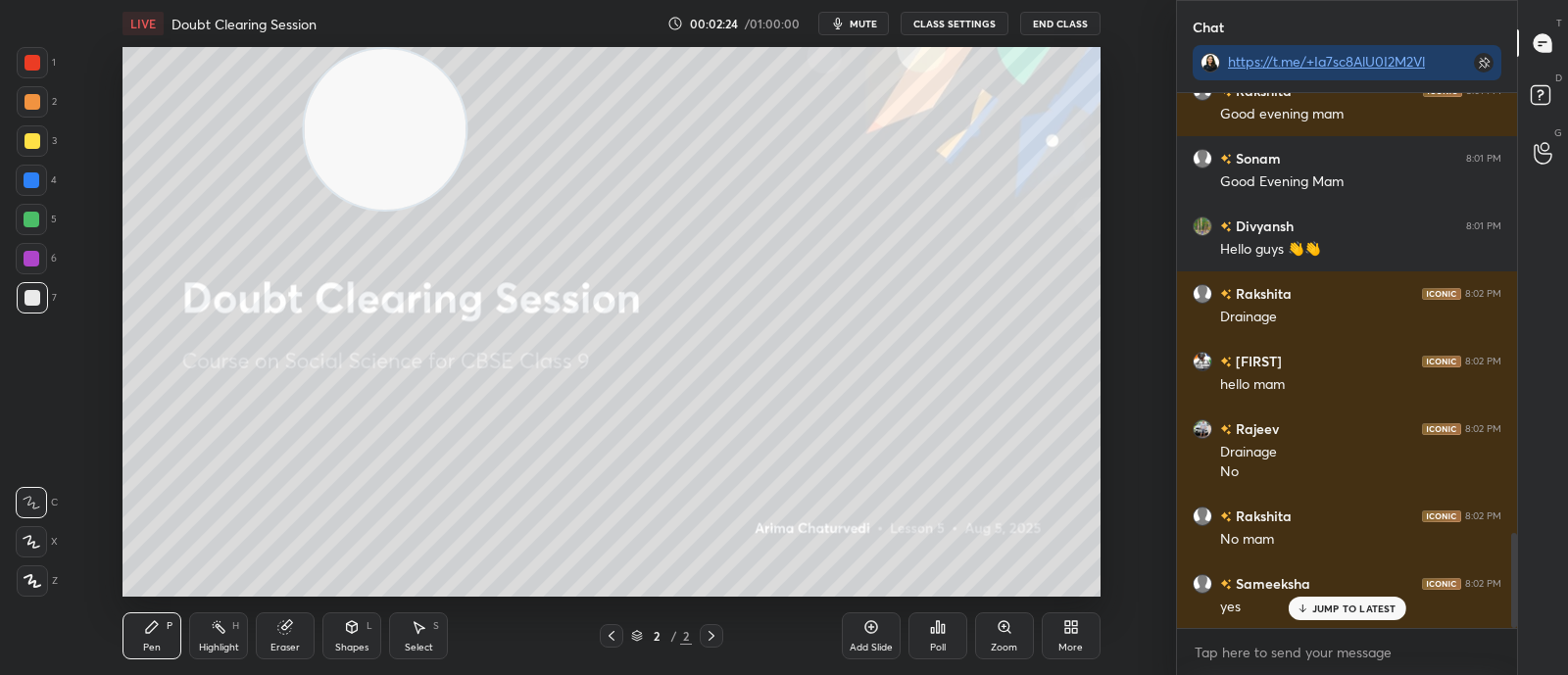 click on "JUMP TO LATEST" at bounding box center (1354, 608) 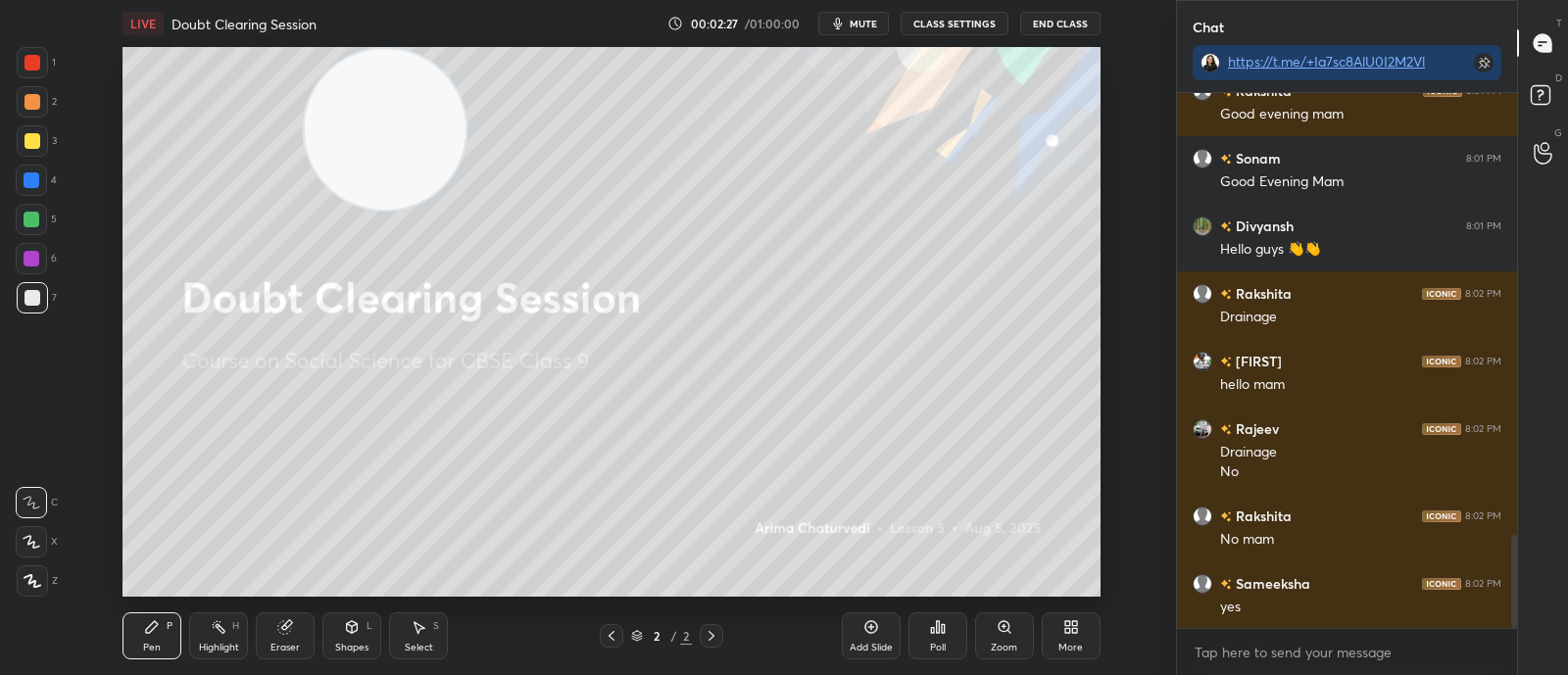 scroll, scrollTop: 2542, scrollLeft: 0, axis: vertical 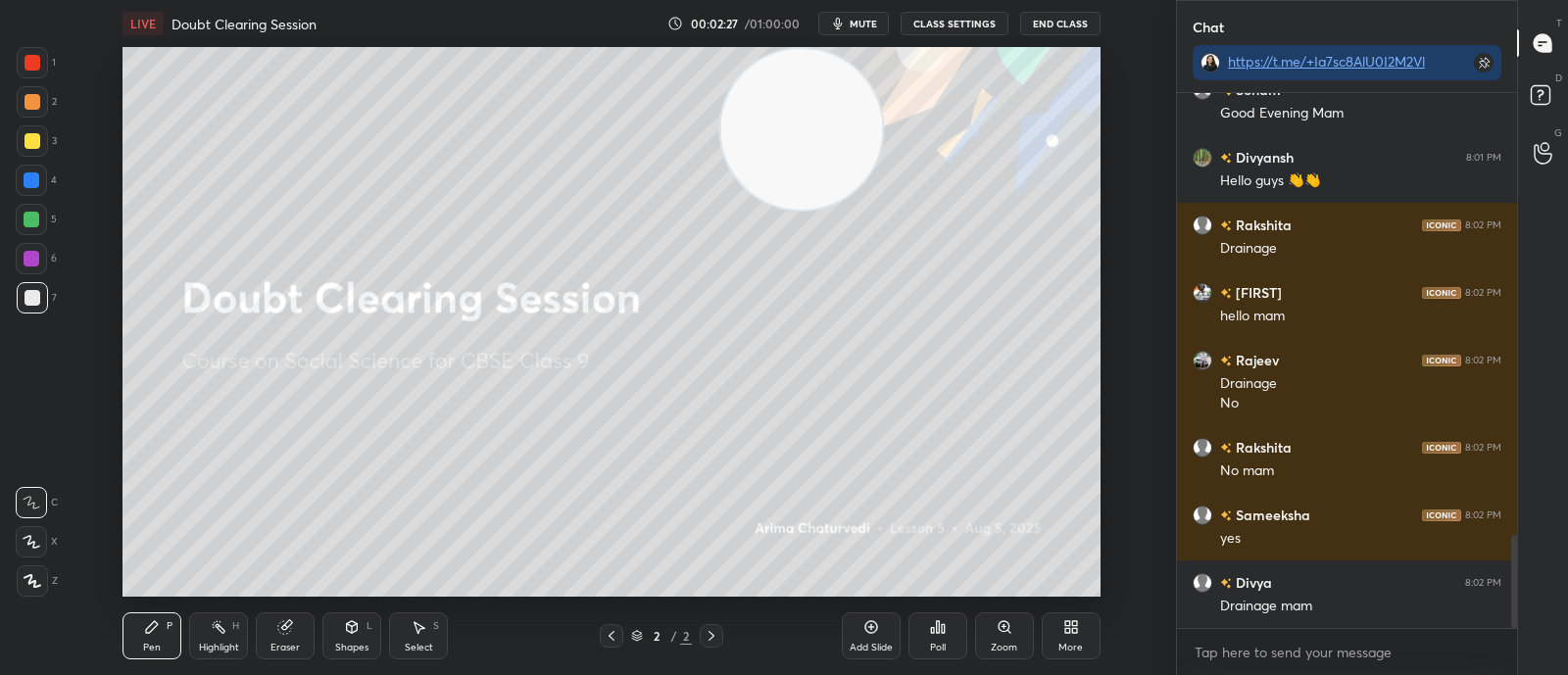 drag, startPoint x: 536, startPoint y: 151, endPoint x: 818, endPoint y: 73, distance: 292.58845 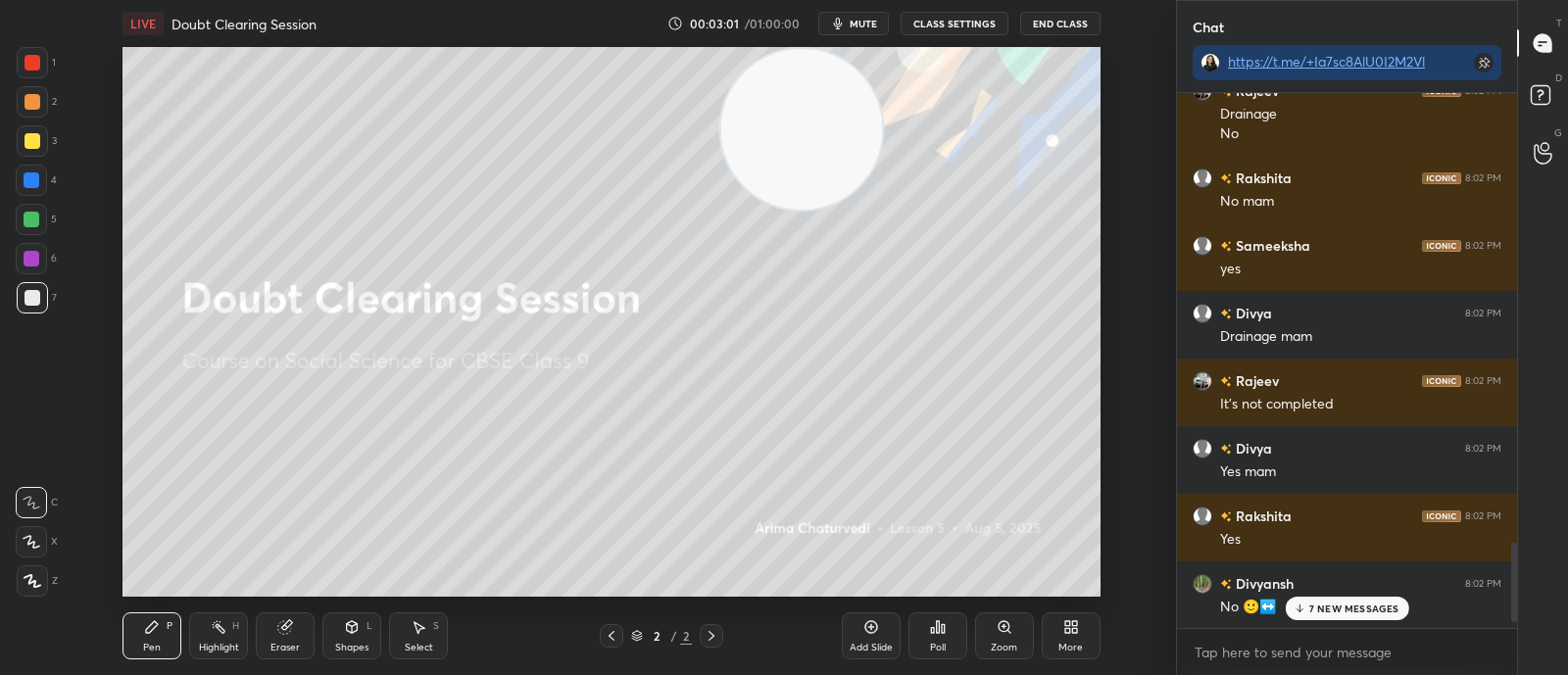 scroll, scrollTop: 3265, scrollLeft: 0, axis: vertical 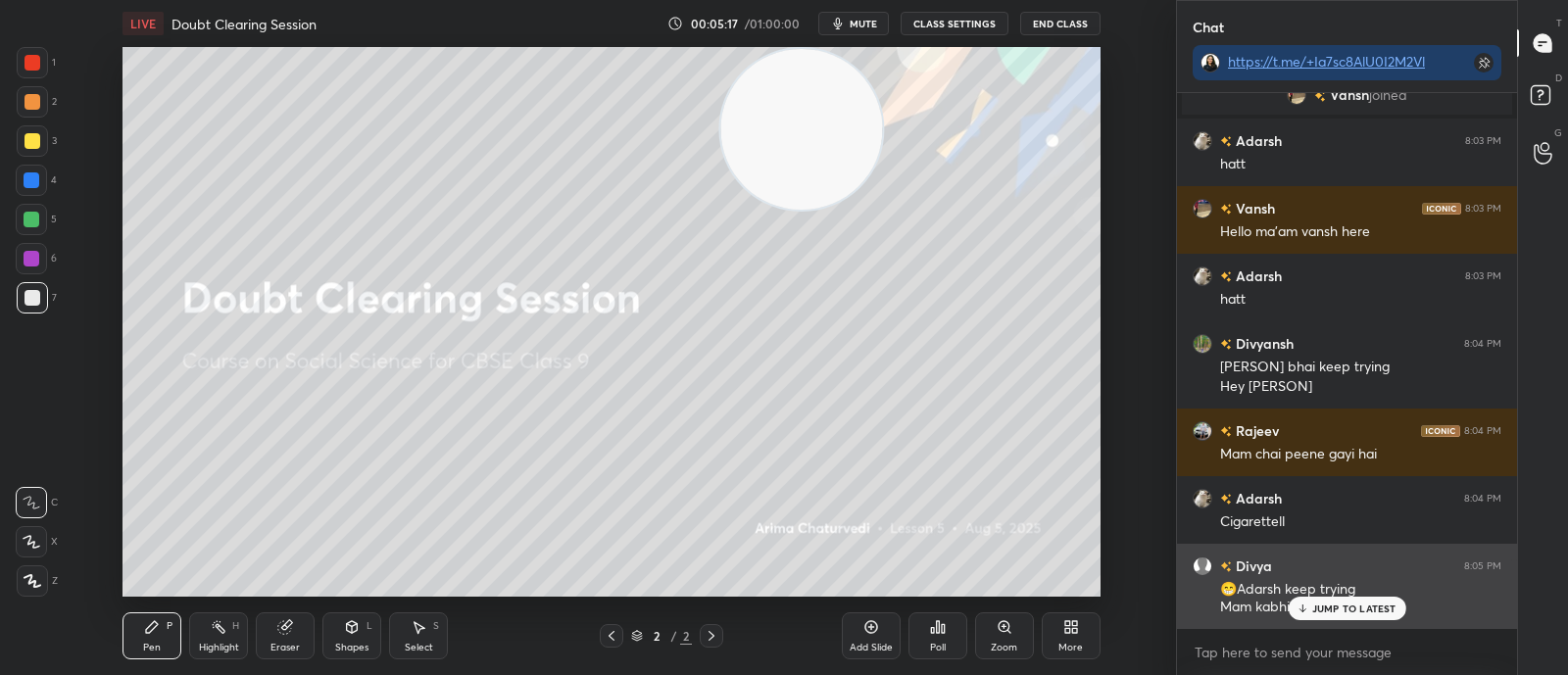 click on "JUMP TO LATEST" at bounding box center [1354, 608] 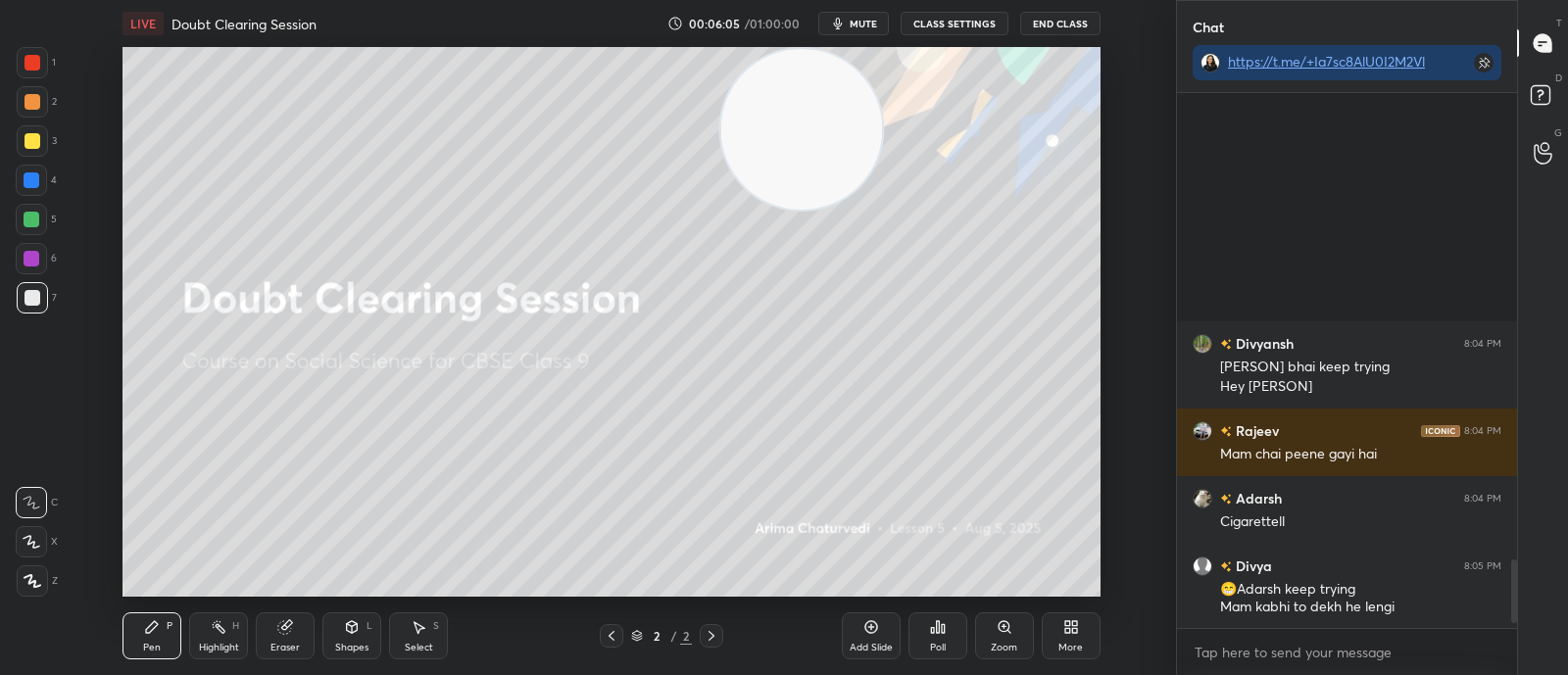 scroll, scrollTop: 3953, scrollLeft: 0, axis: vertical 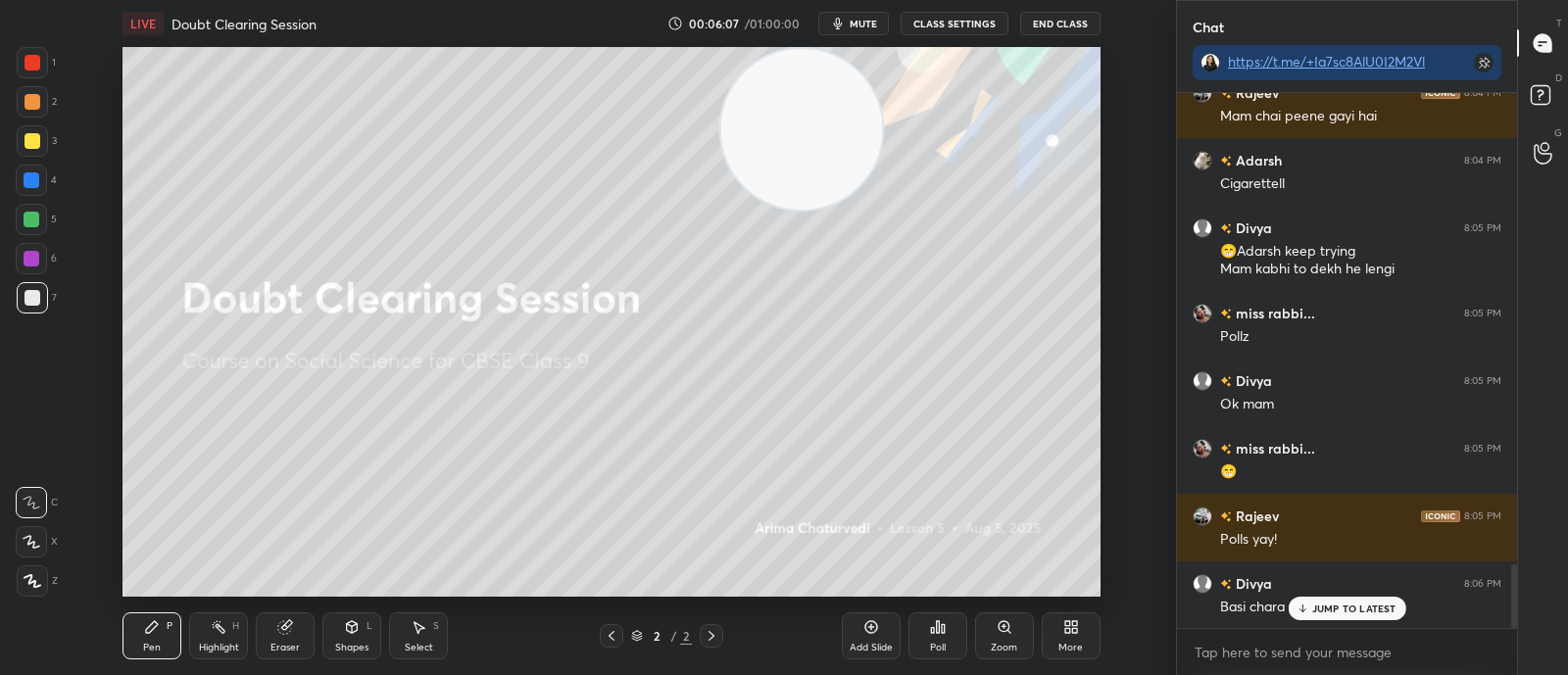 click on "JUMP TO LATEST" at bounding box center [1354, 608] 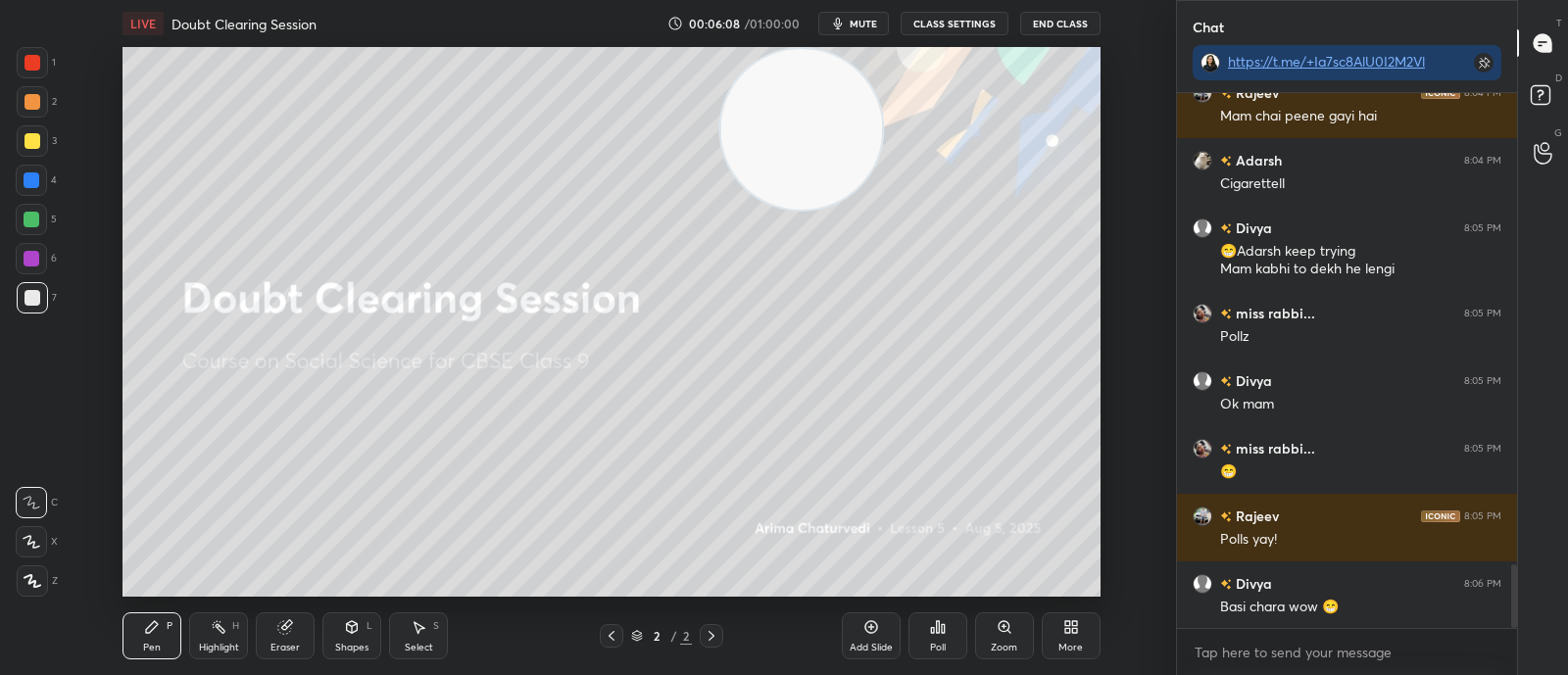 click on "More" at bounding box center [1071, 636] 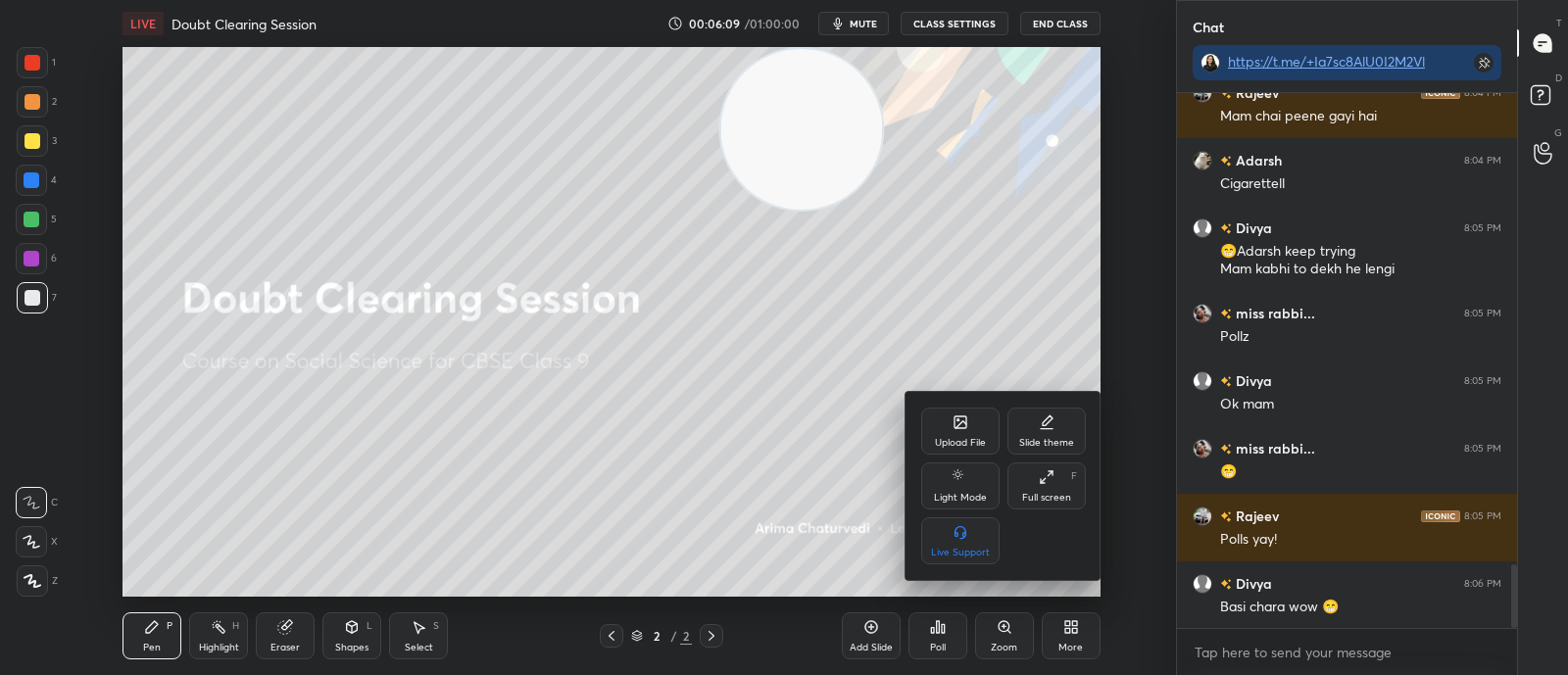 click on "Upload File" at bounding box center (960, 431) 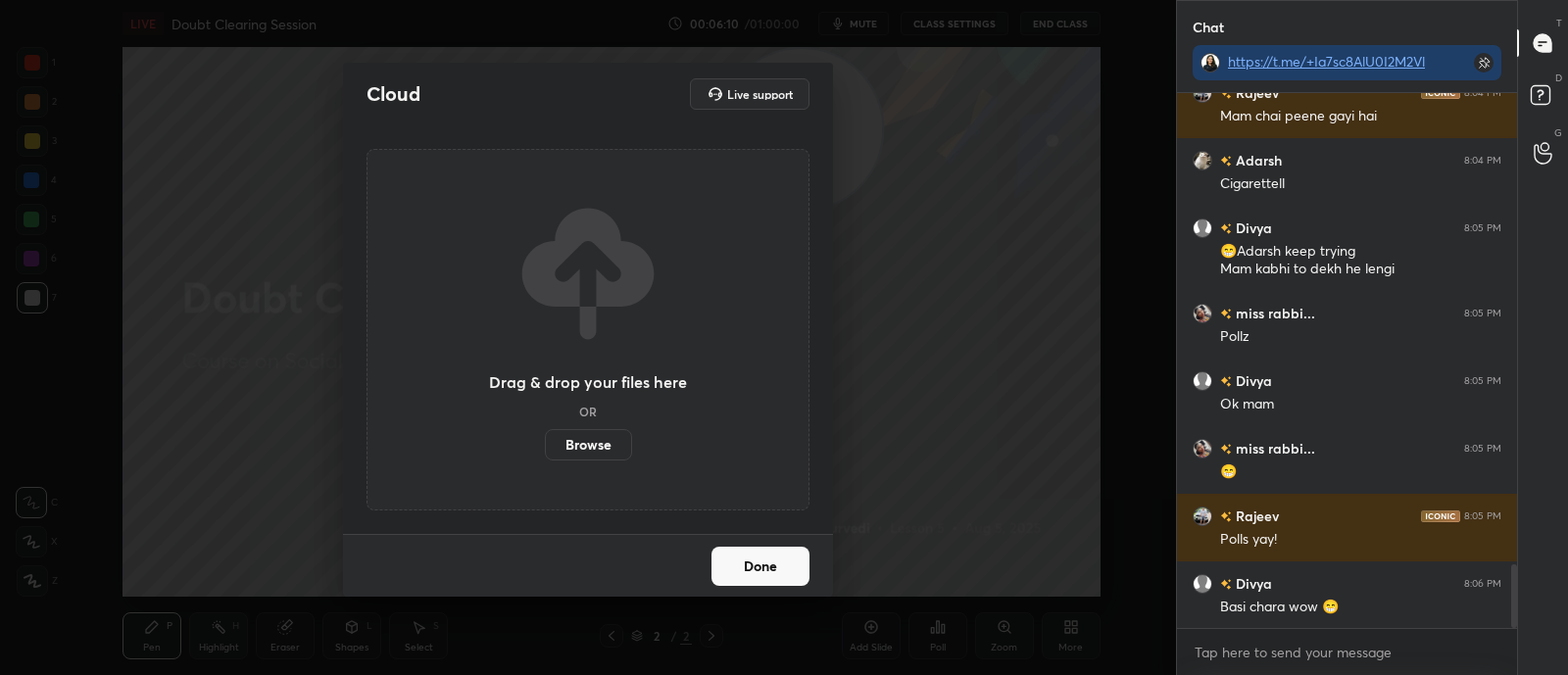 click on "Browse" at bounding box center [588, 445] 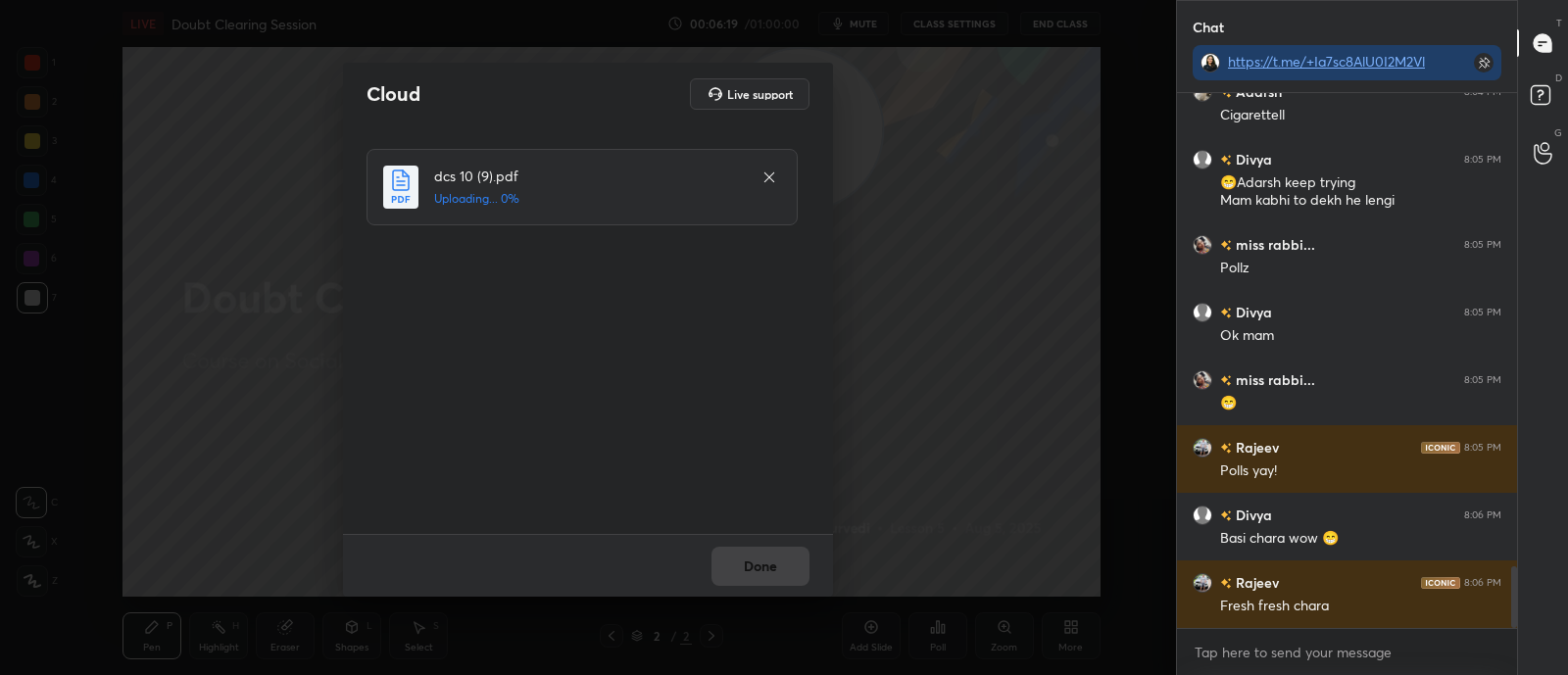 scroll, scrollTop: 4089, scrollLeft: 0, axis: vertical 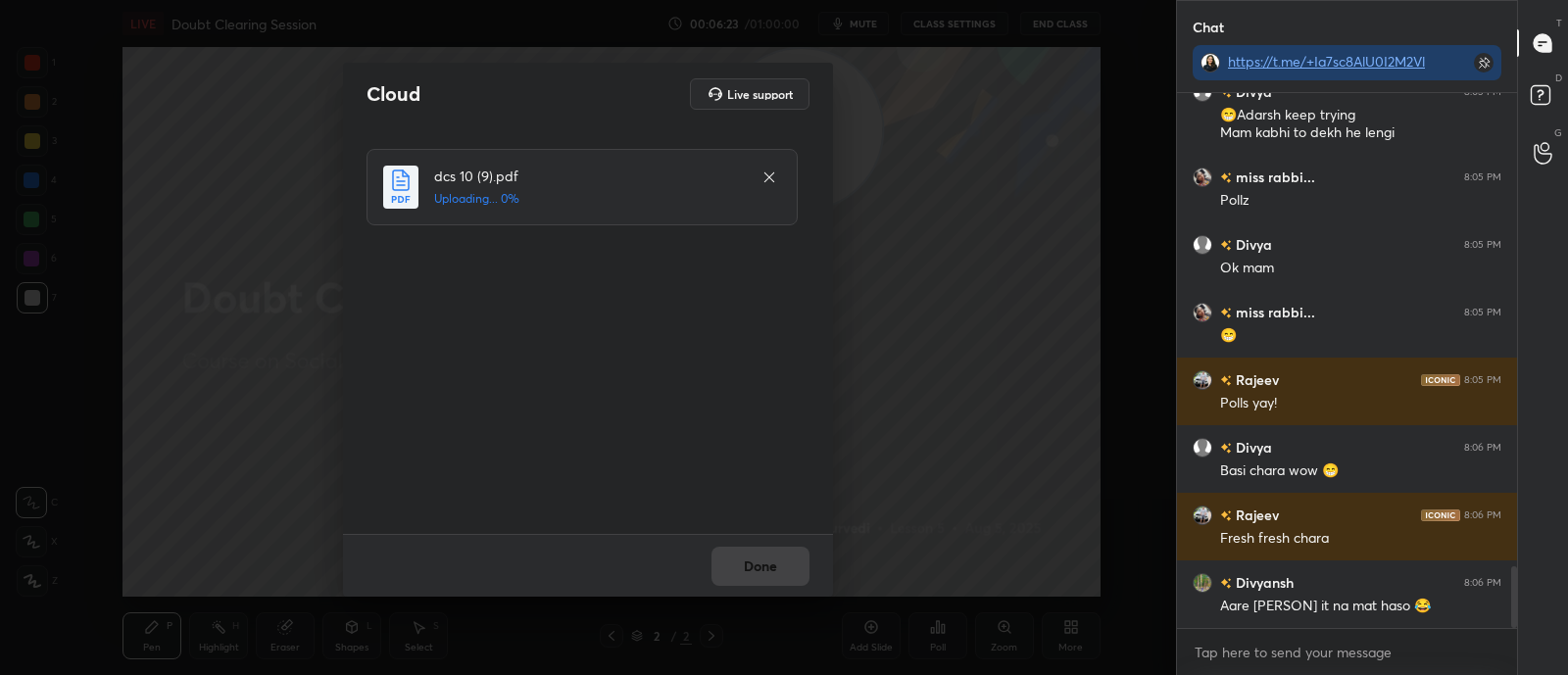 click 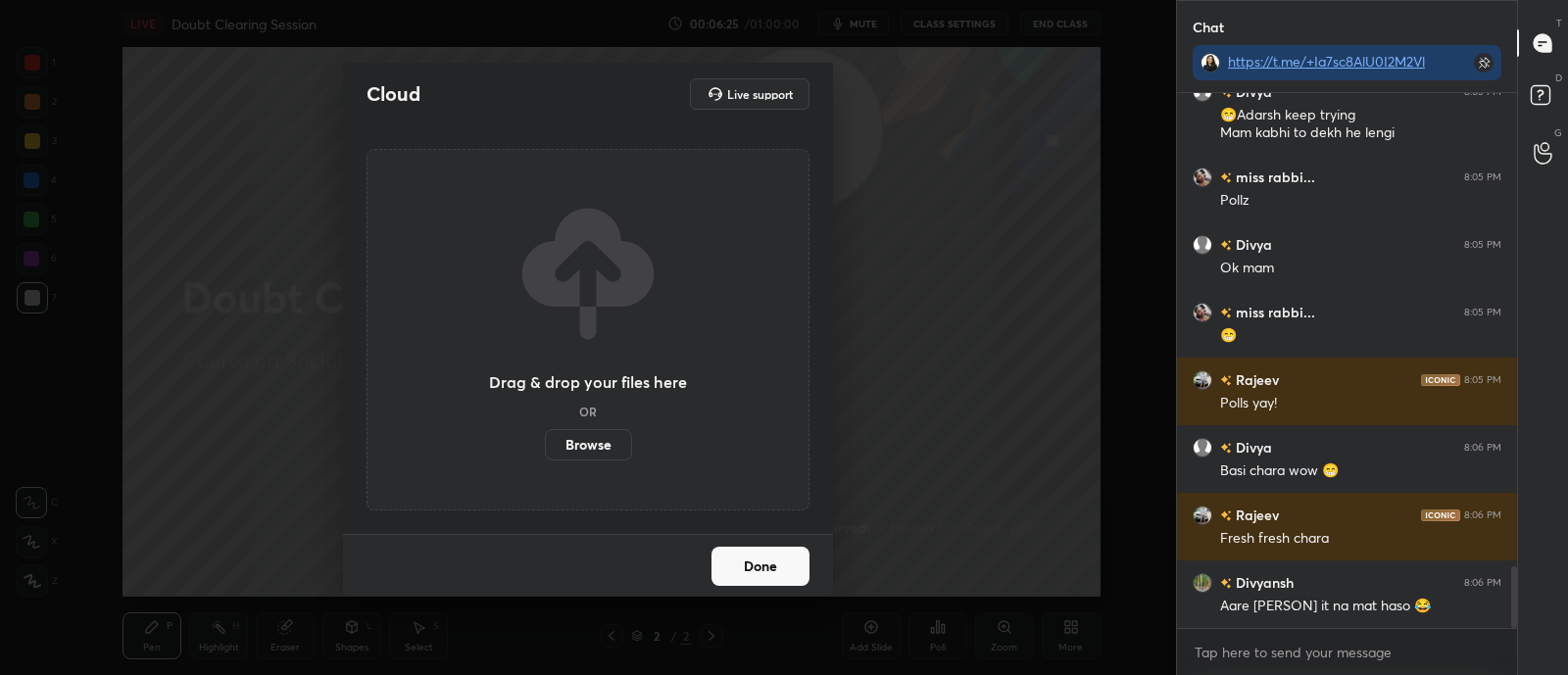scroll, scrollTop: 4173, scrollLeft: 0, axis: vertical 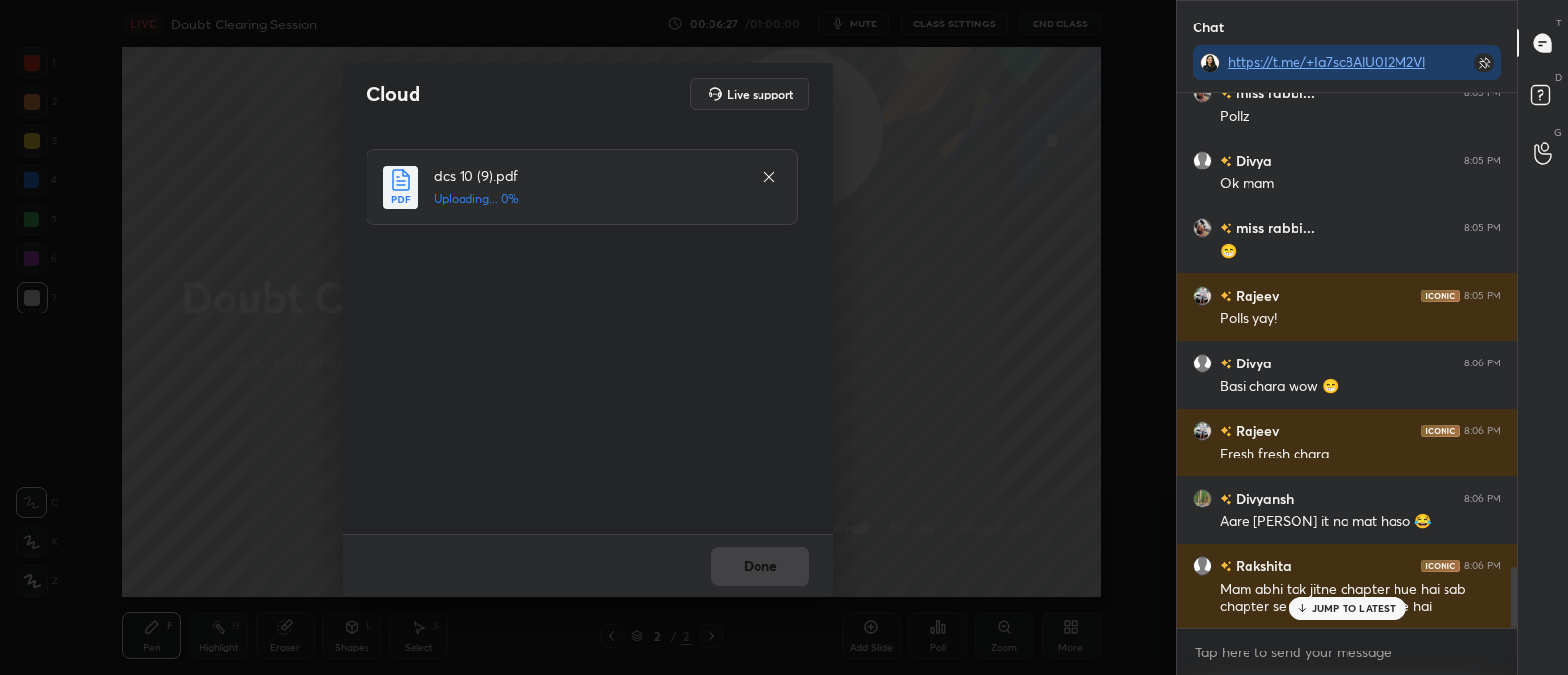 click on "JUMP TO LATEST" at bounding box center [1347, 608] 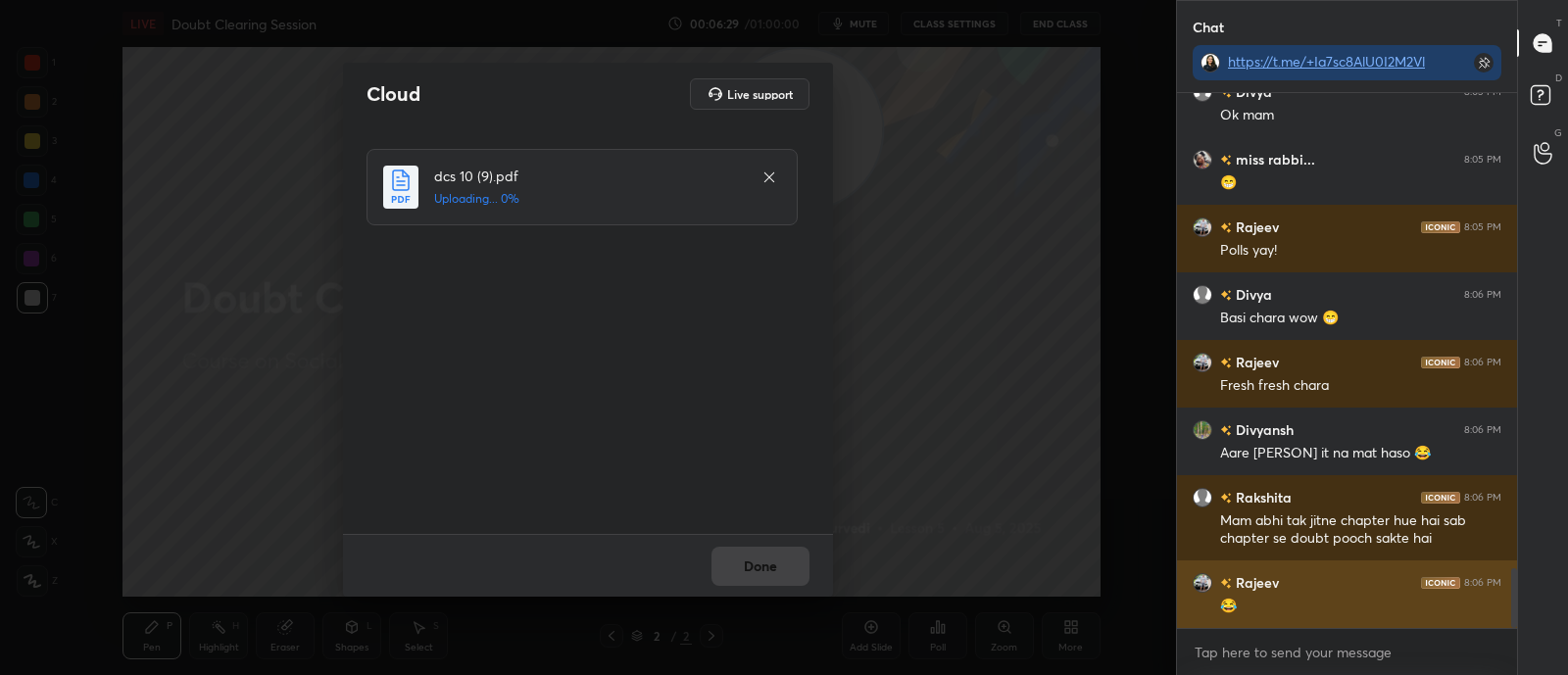 scroll, scrollTop: 4310, scrollLeft: 0, axis: vertical 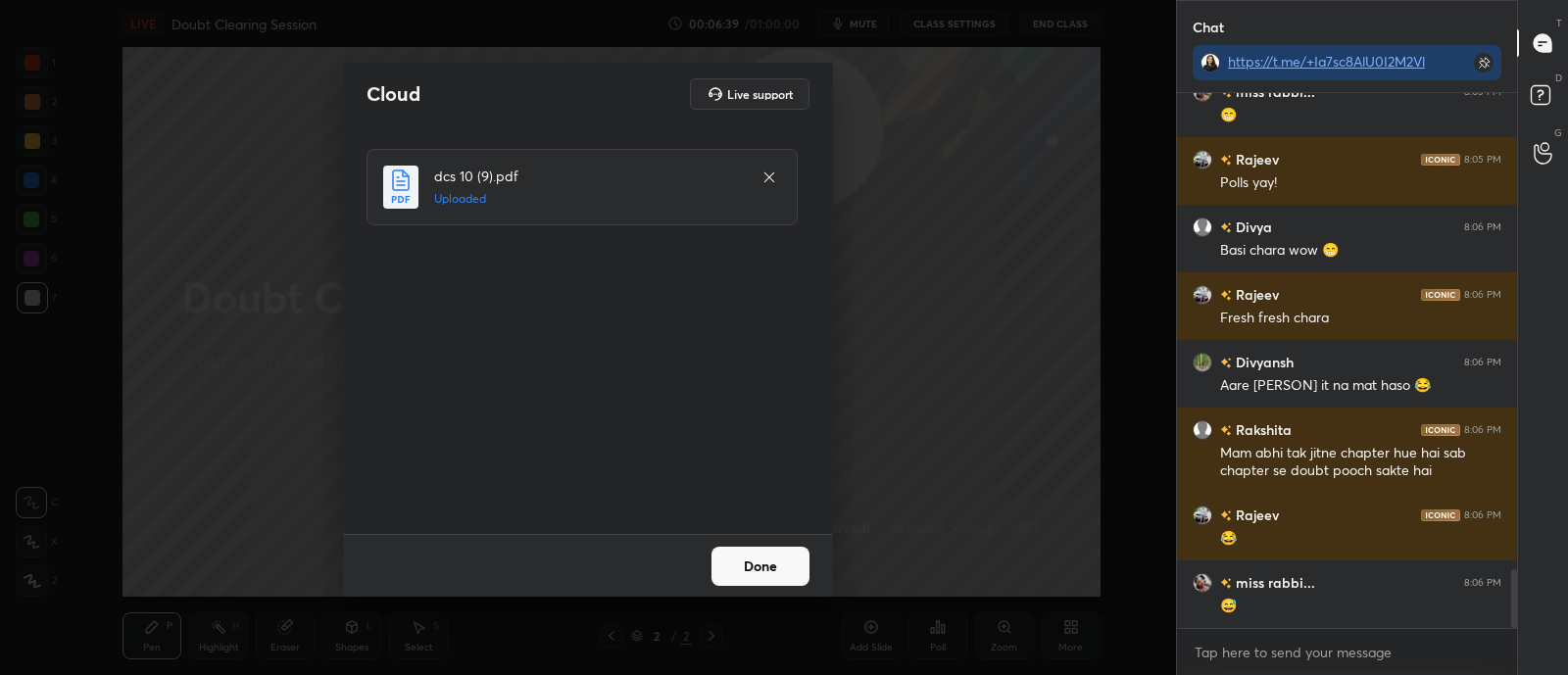 click on "Done" at bounding box center [760, 566] 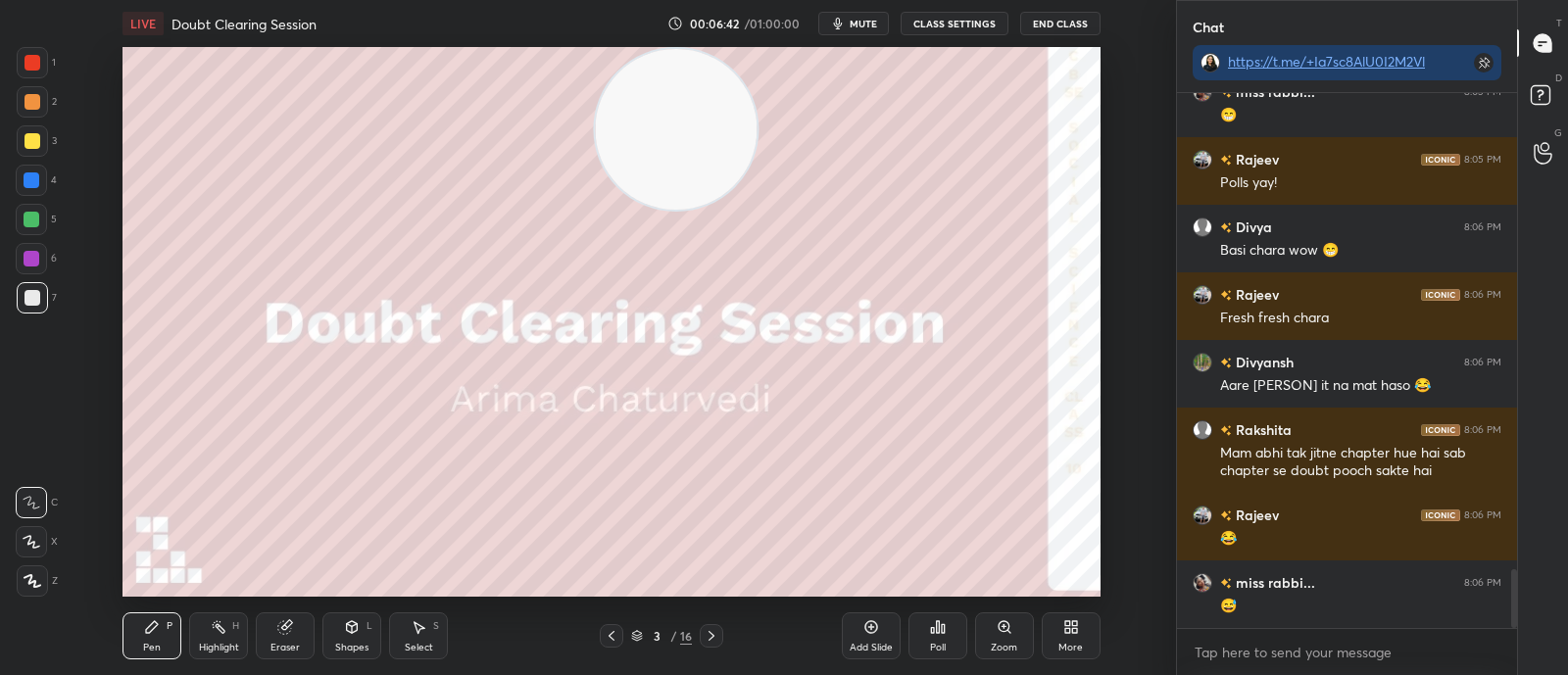 drag, startPoint x: 813, startPoint y: 155, endPoint x: 688, endPoint y: 124, distance: 128.78665 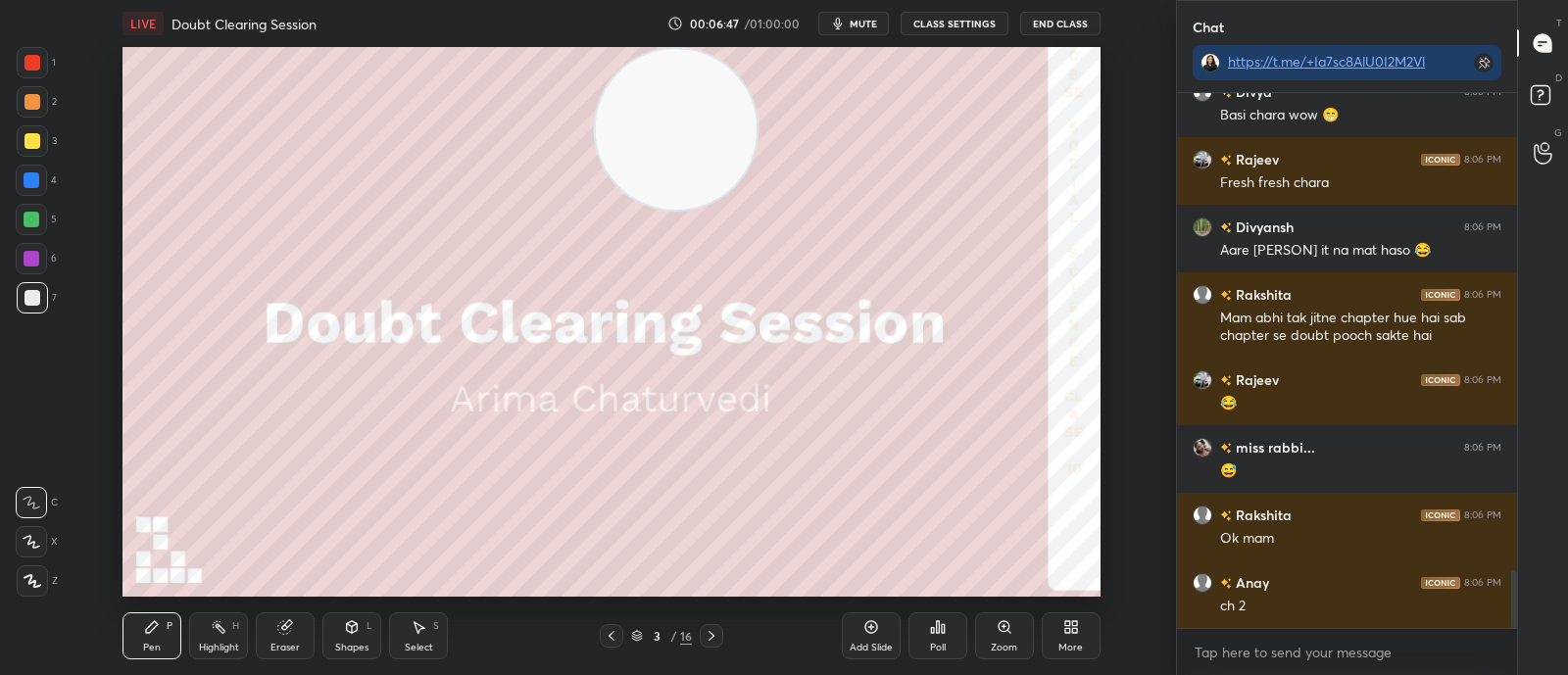 scroll, scrollTop: 4463, scrollLeft: 0, axis: vertical 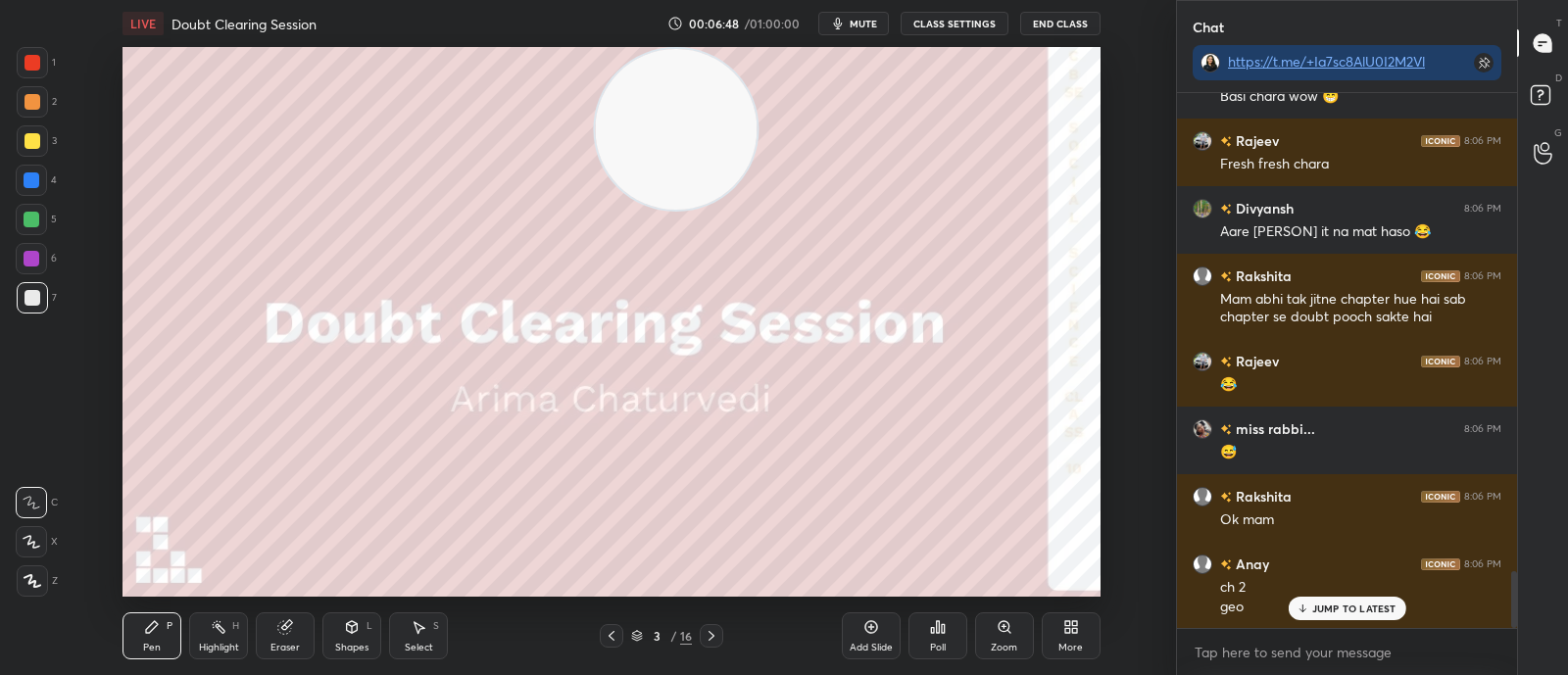 click at bounding box center (31, 180) 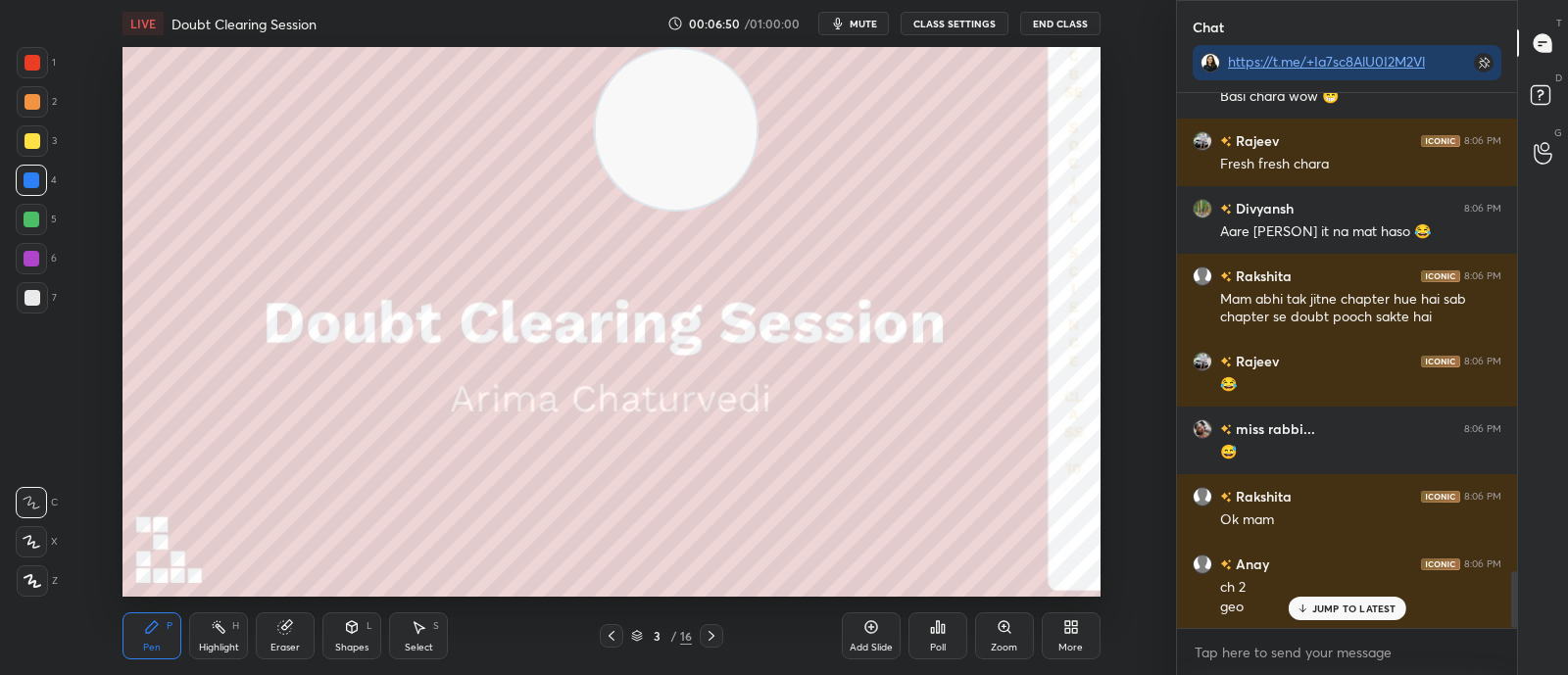 click 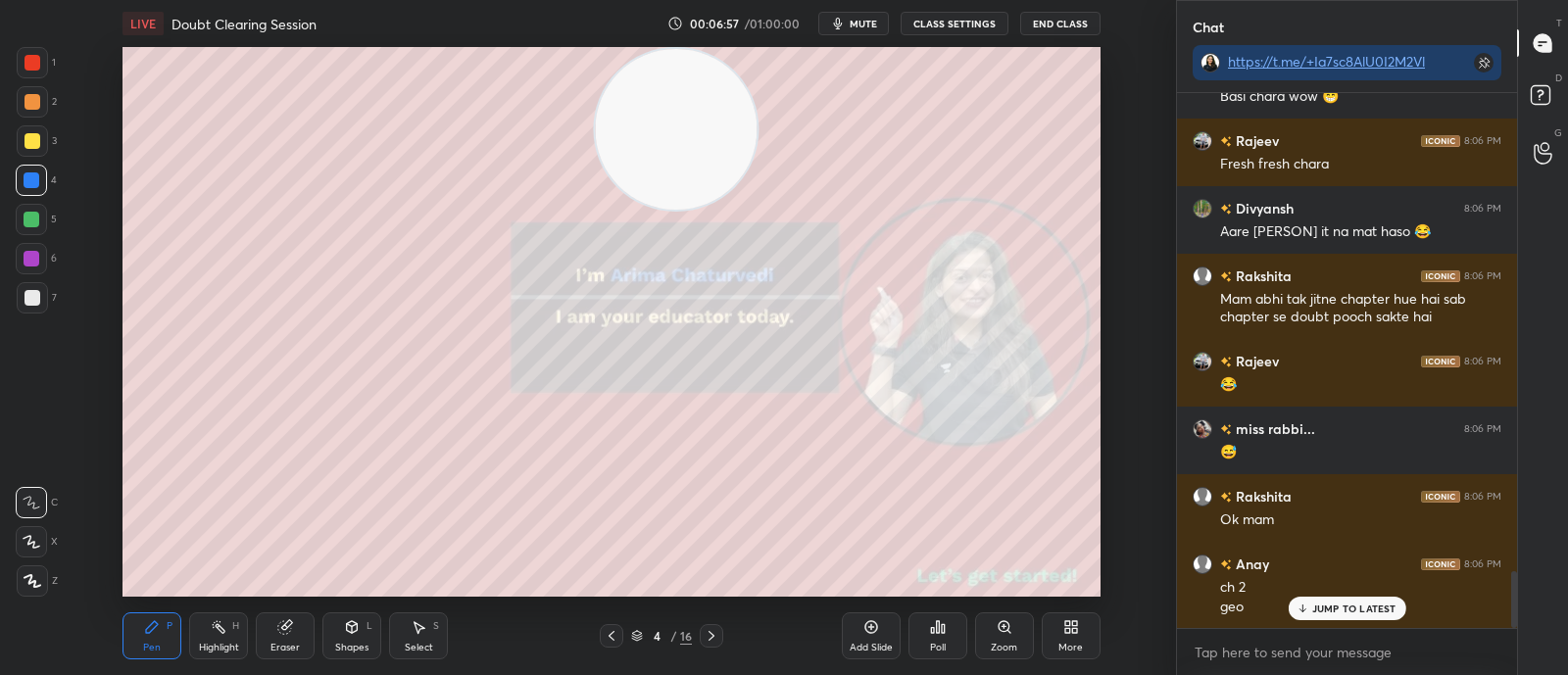 click 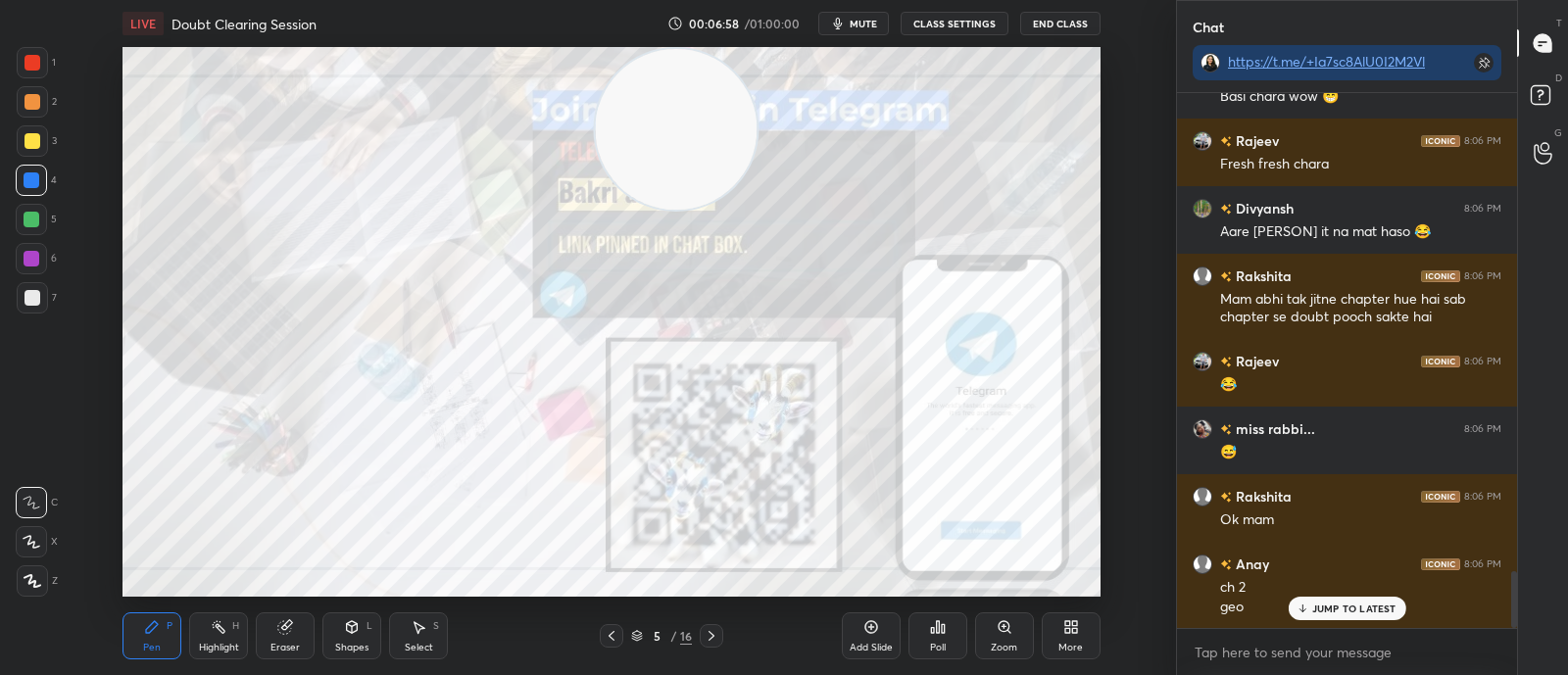 scroll, scrollTop: 4511, scrollLeft: 0, axis: vertical 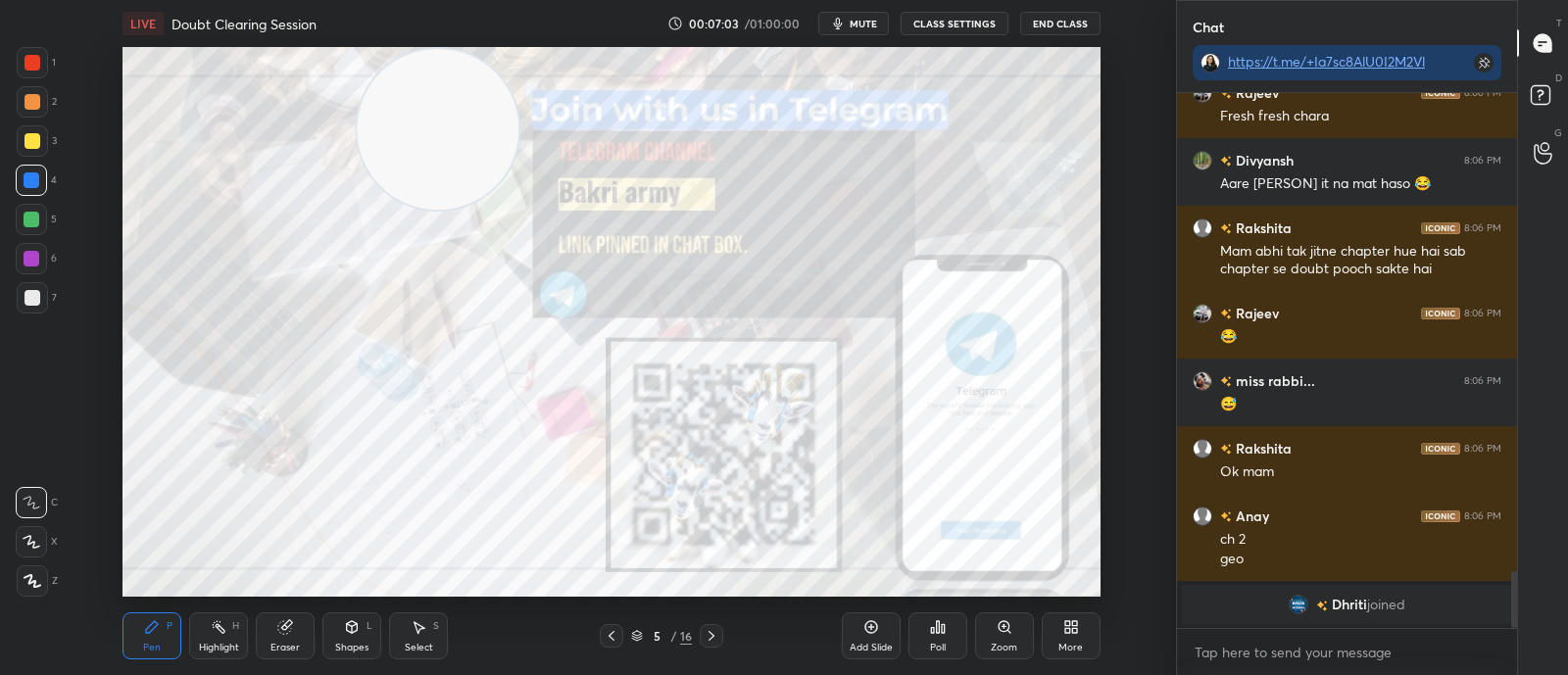 drag, startPoint x: 718, startPoint y: 128, endPoint x: 449, endPoint y: 115, distance: 269.31394 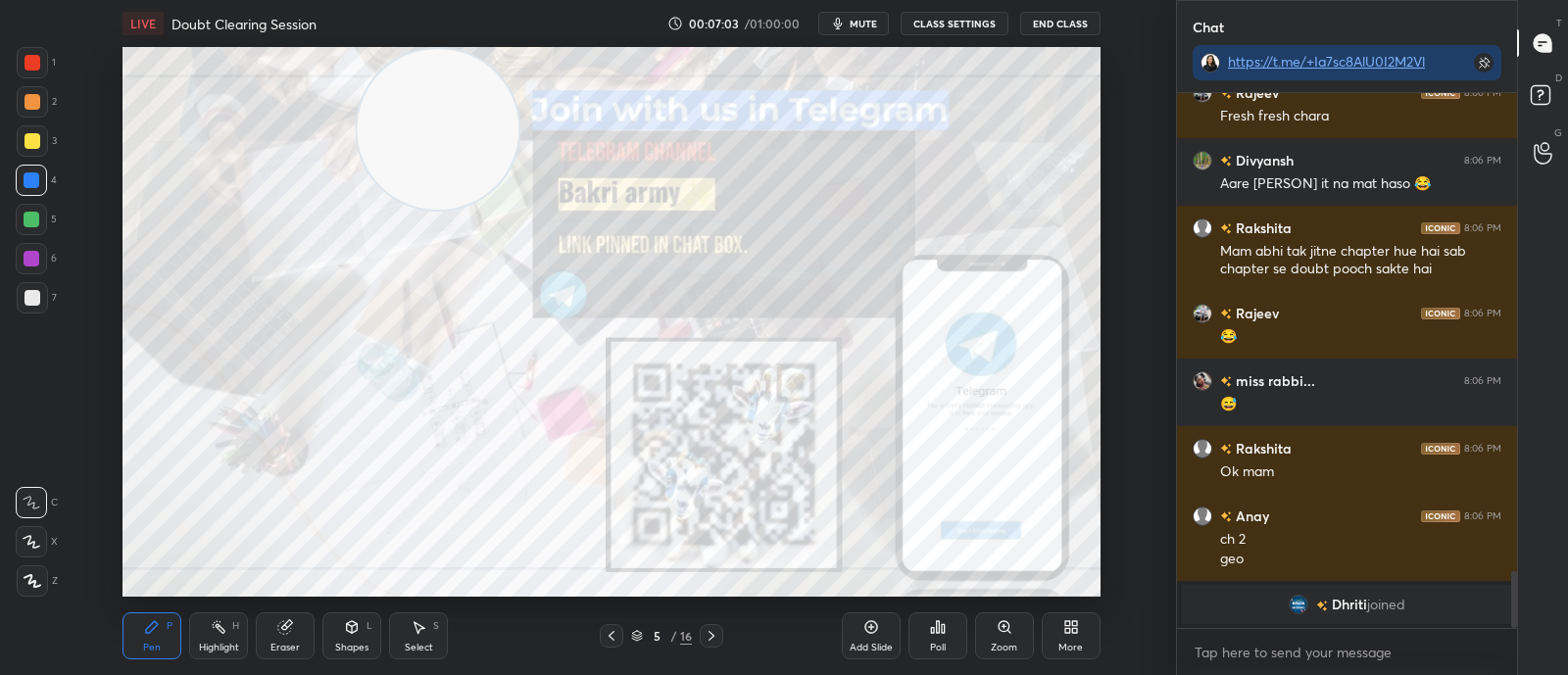 click at bounding box center [438, 129] 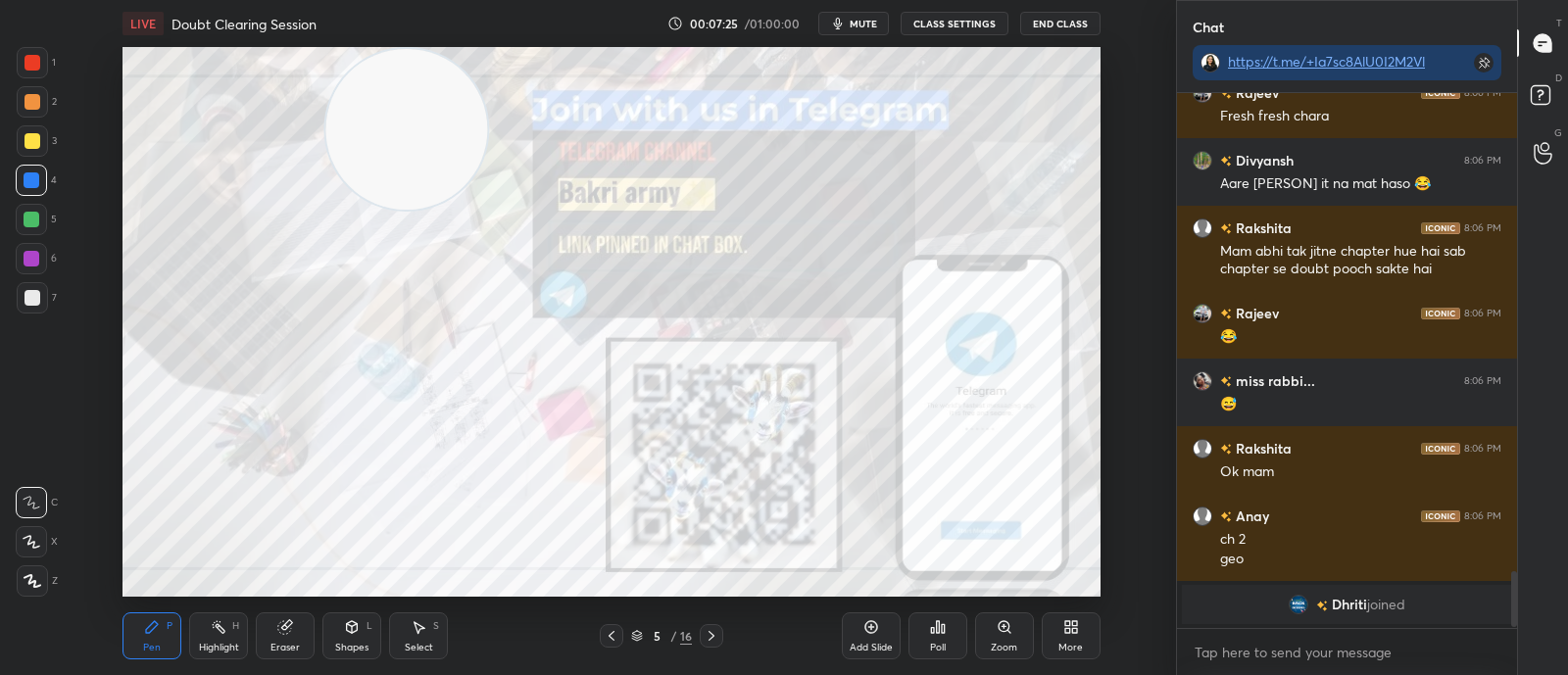 click 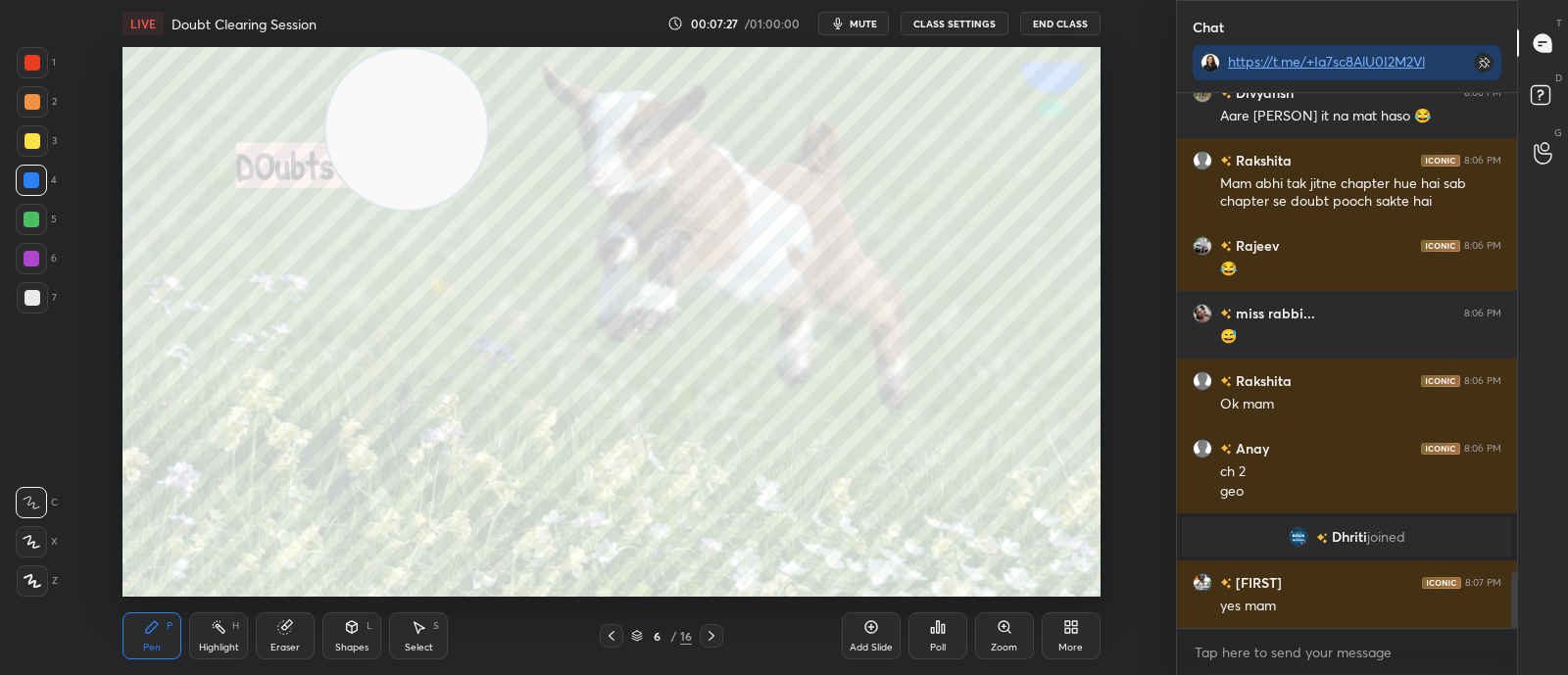 click 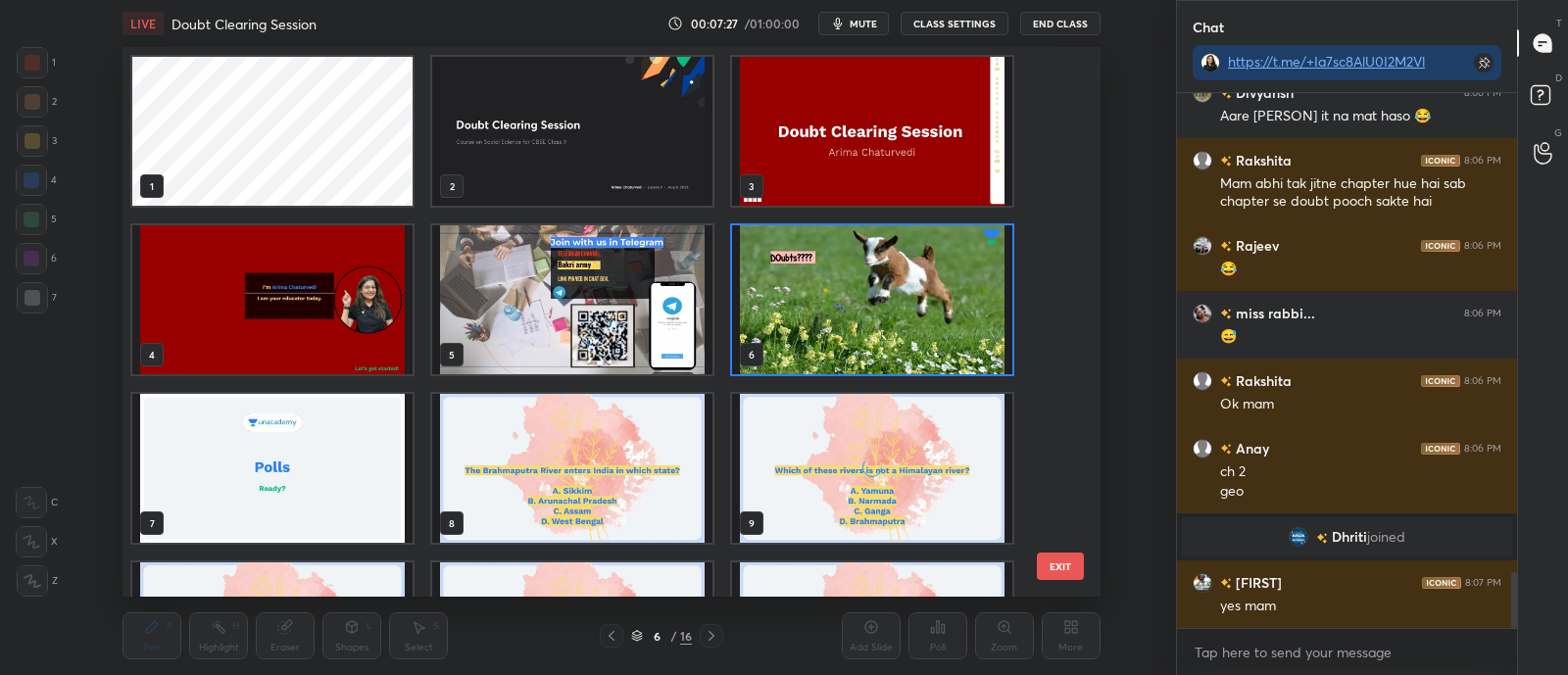 scroll, scrollTop: 6, scrollLeft: 11, axis: both 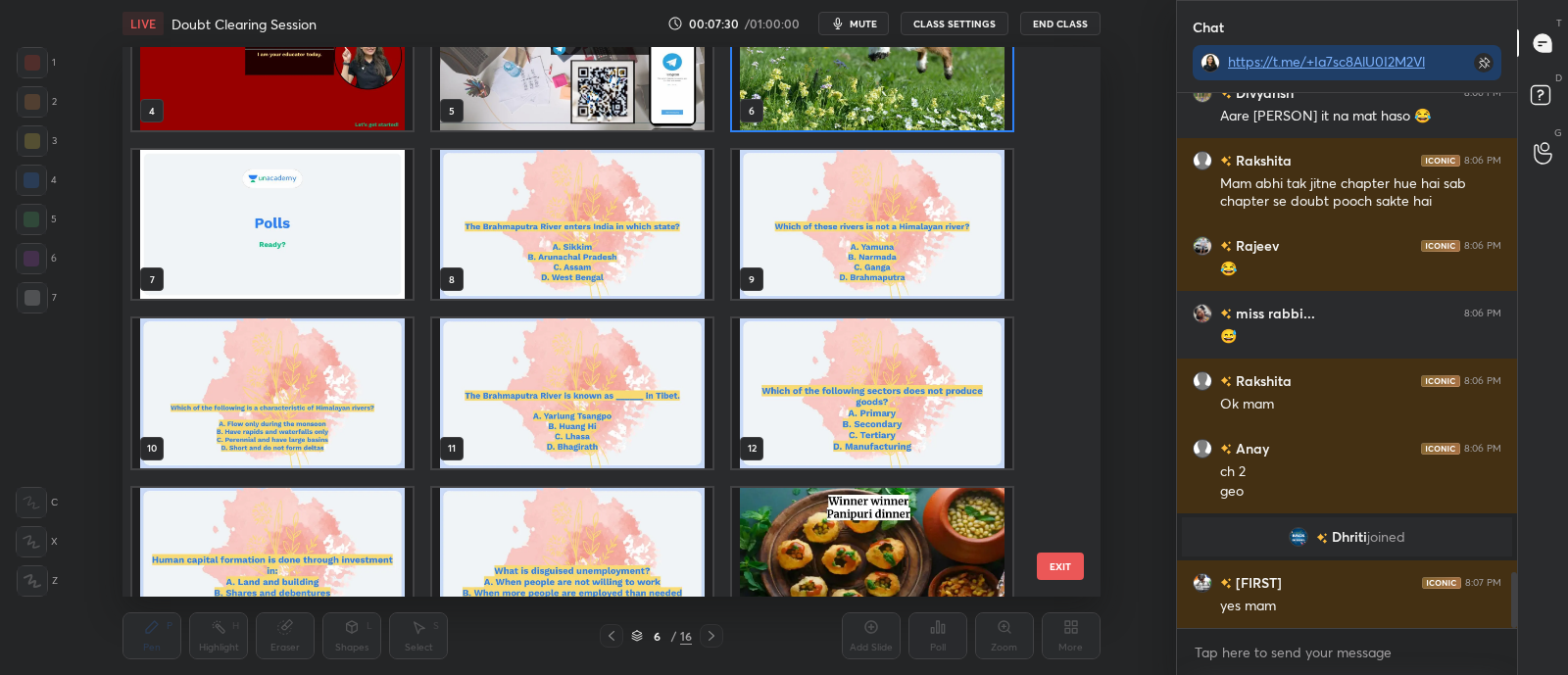 click at bounding box center (272, 224) 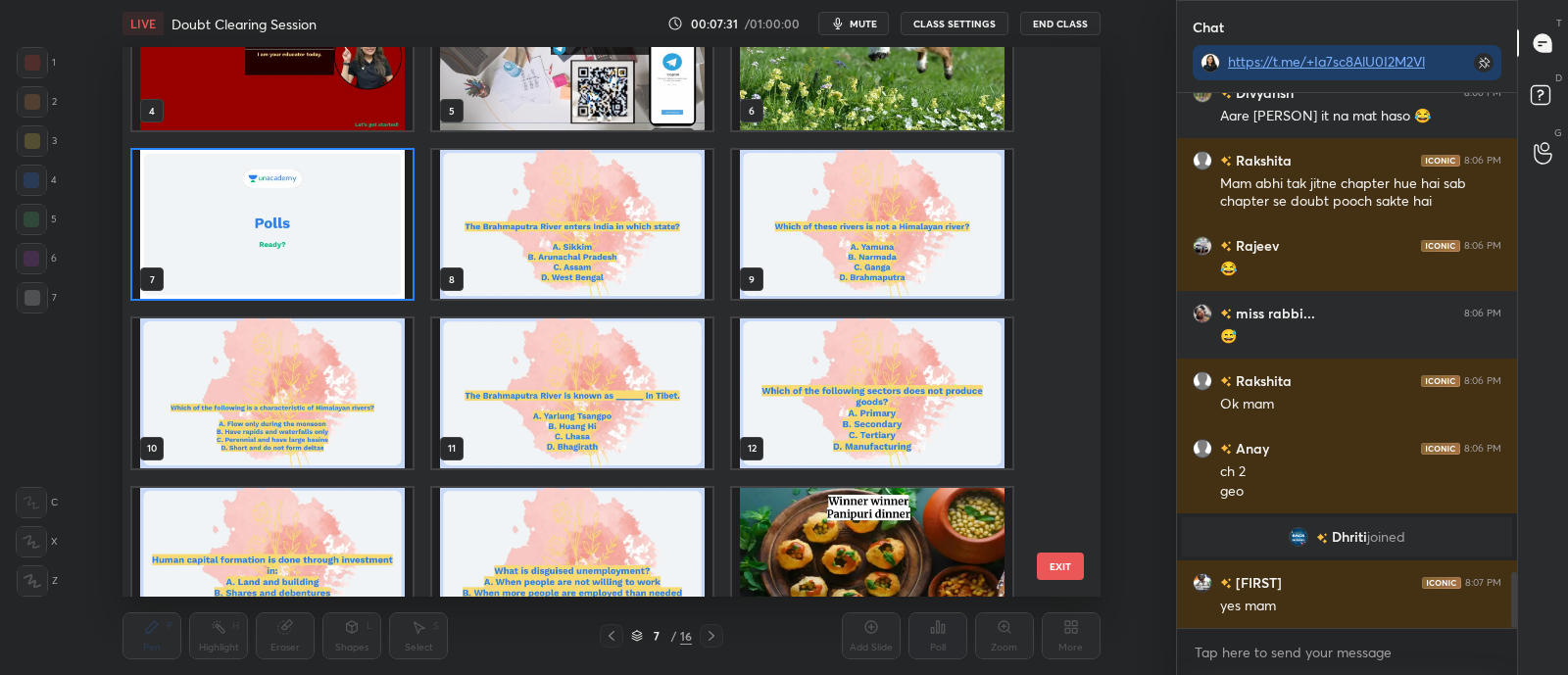 click at bounding box center (272, 224) 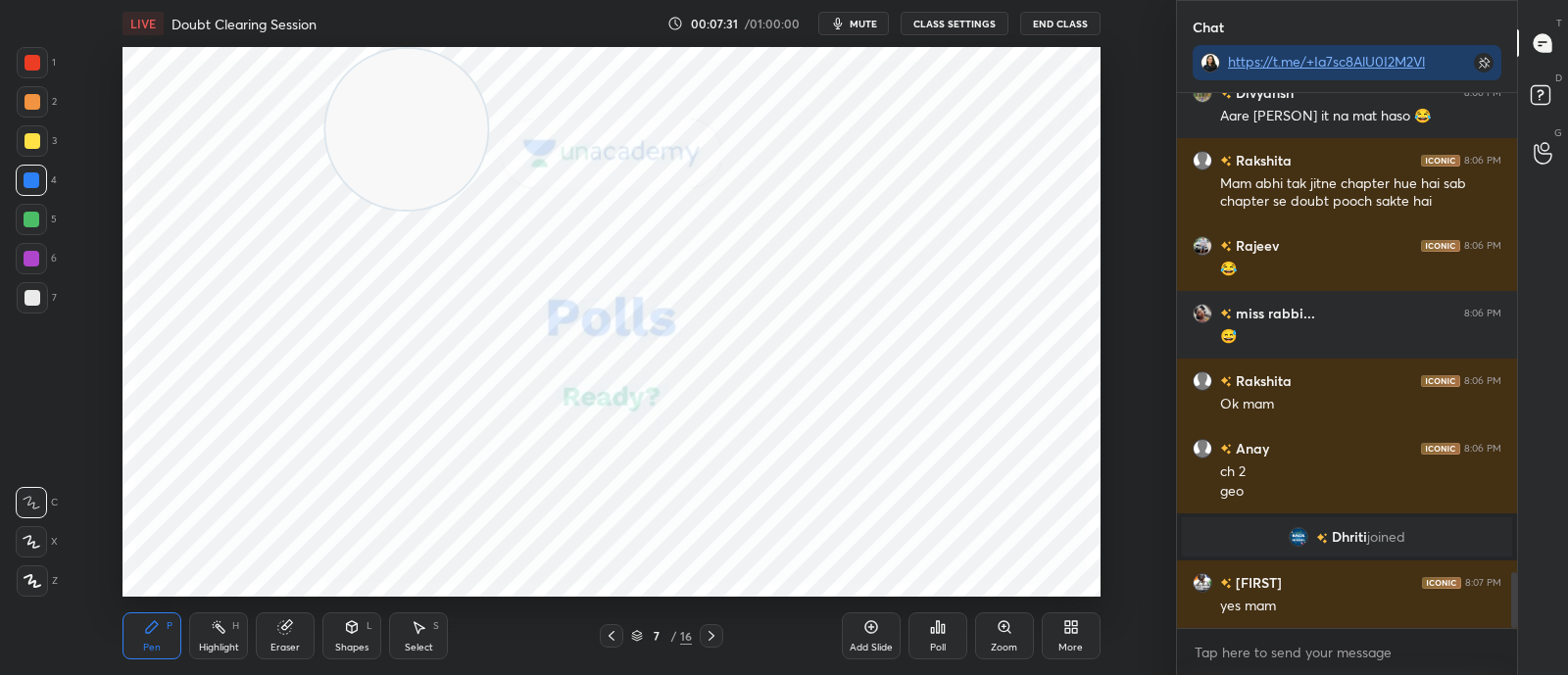 click at bounding box center [272, 224] 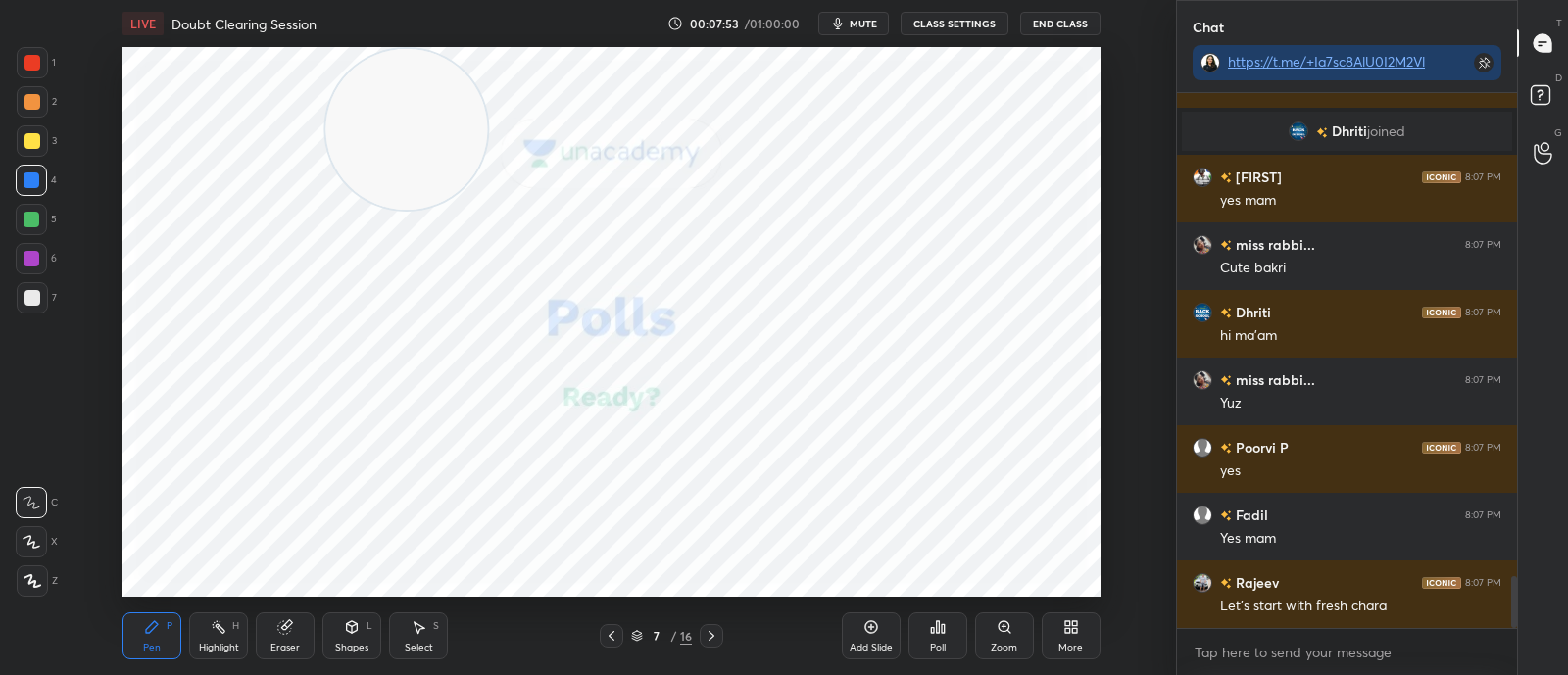 scroll, scrollTop: 5051, scrollLeft: 0, axis: vertical 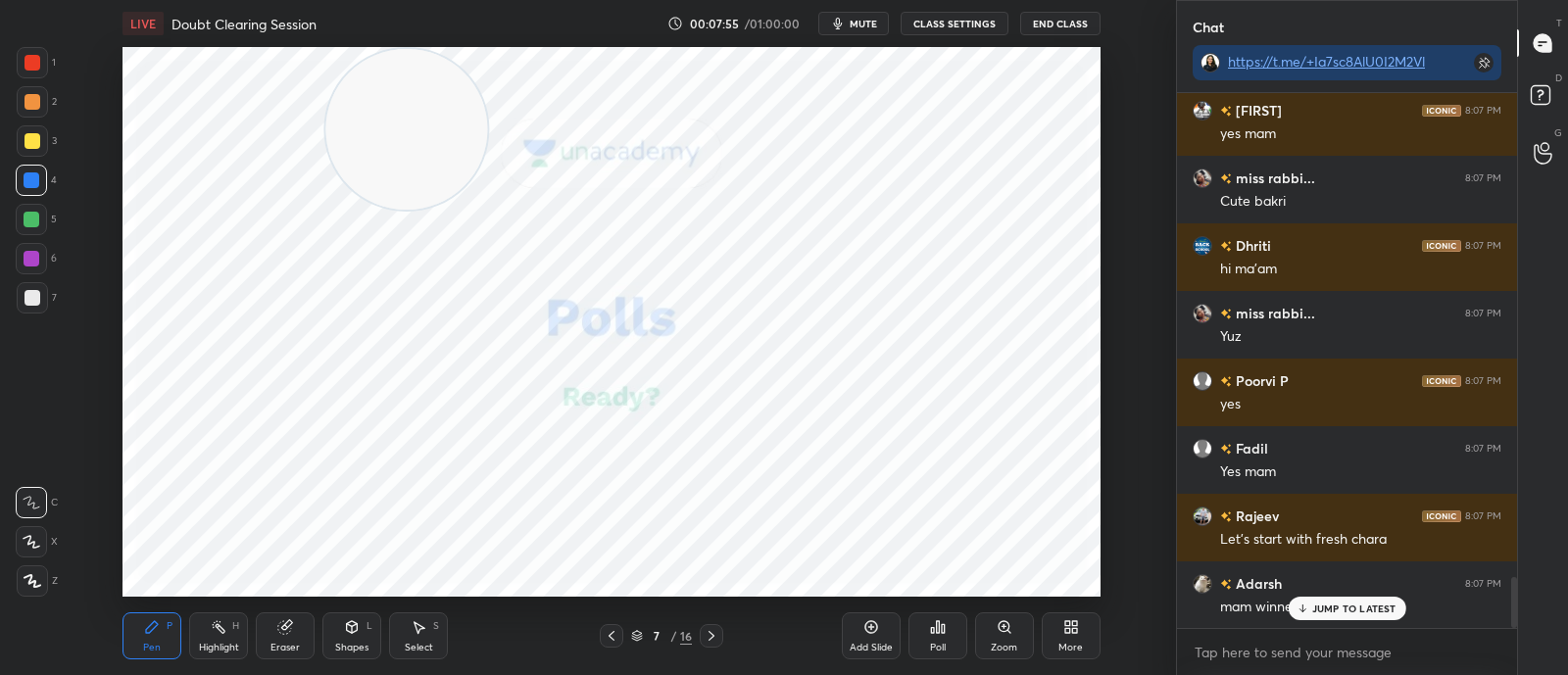 click on "JUMP TO LATEST" at bounding box center (1354, 608) 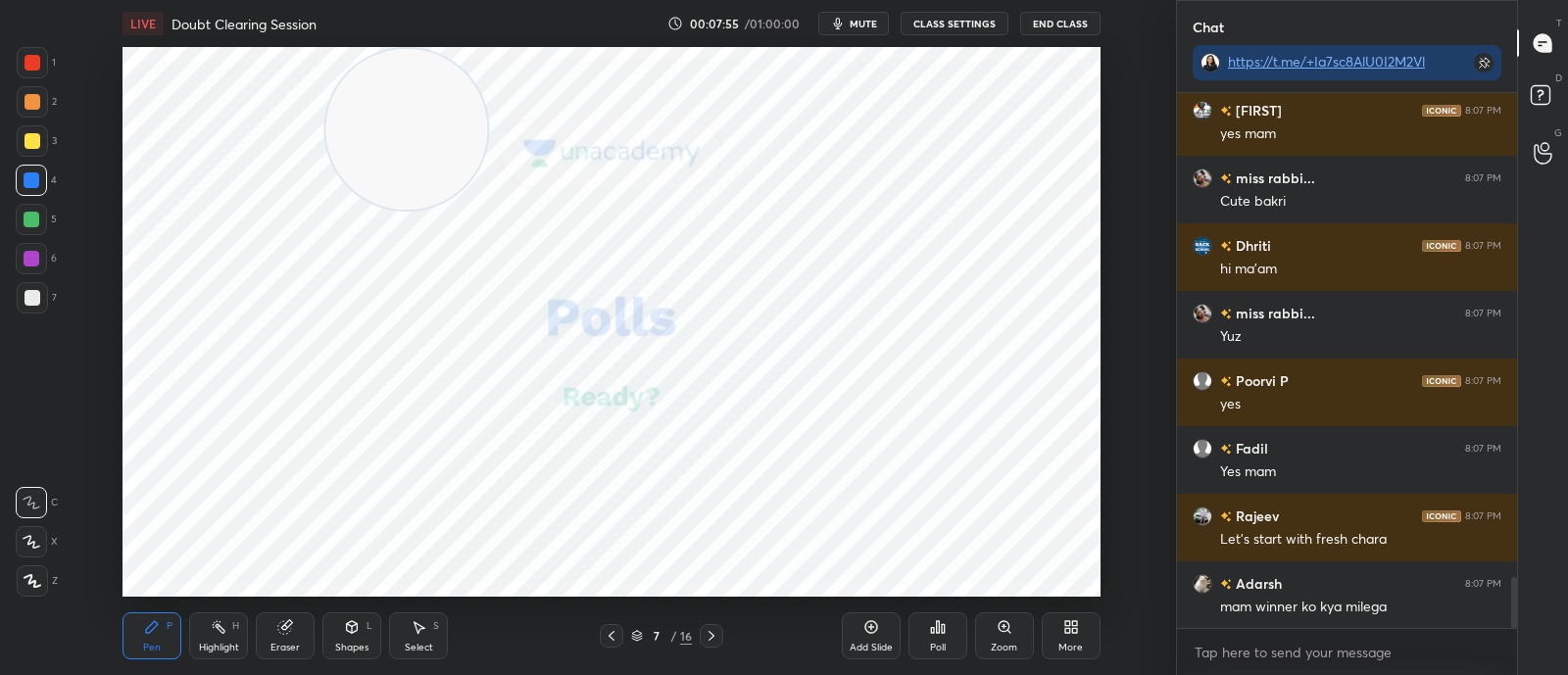 scroll, scrollTop: 5052, scrollLeft: 0, axis: vertical 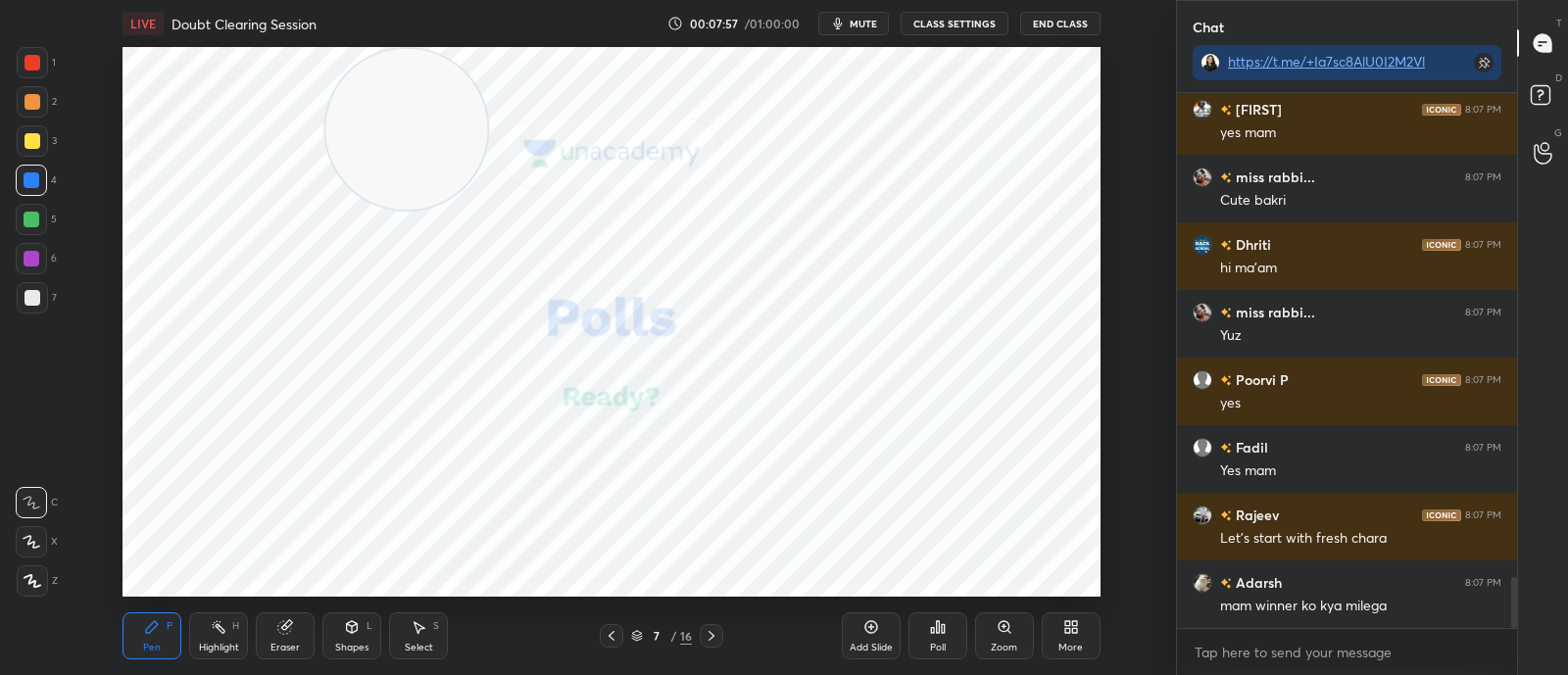 click 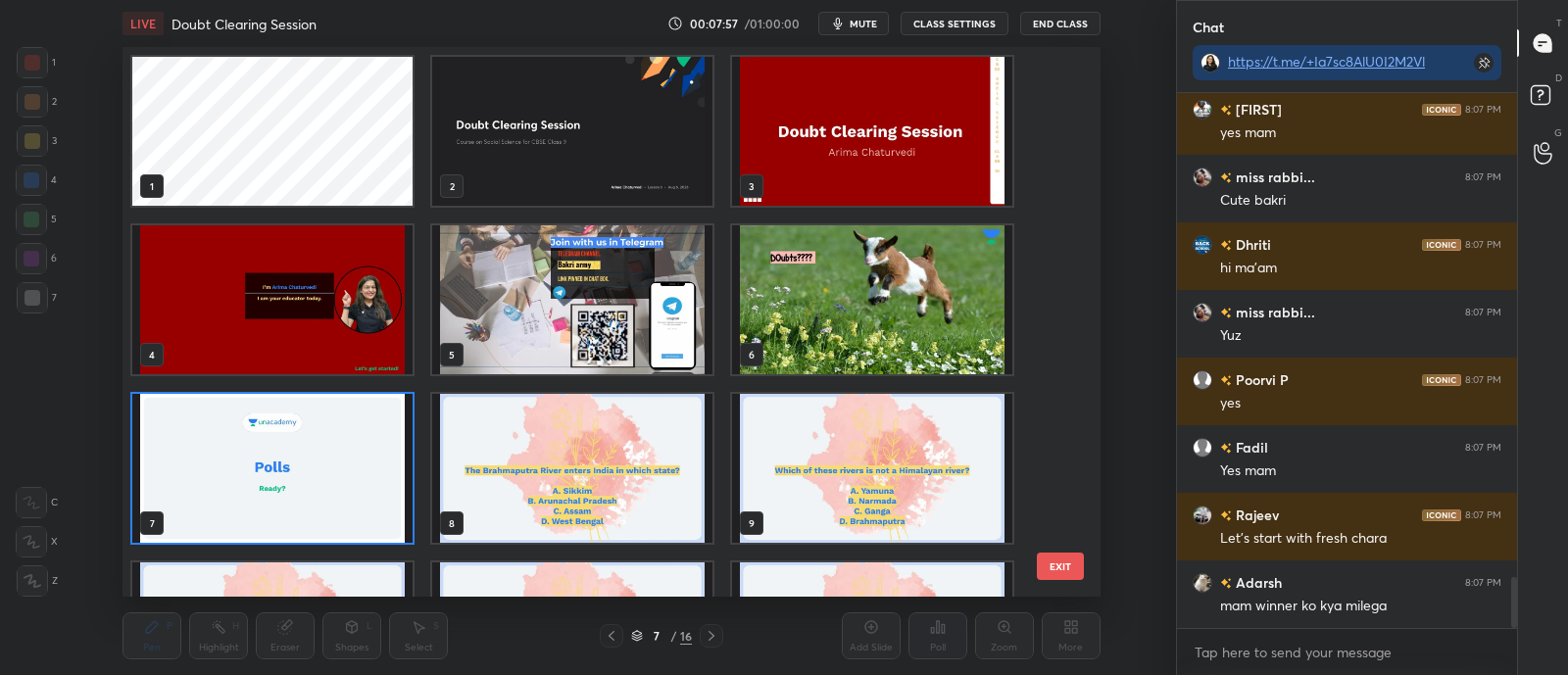 scroll, scrollTop: 6, scrollLeft: 11, axis: both 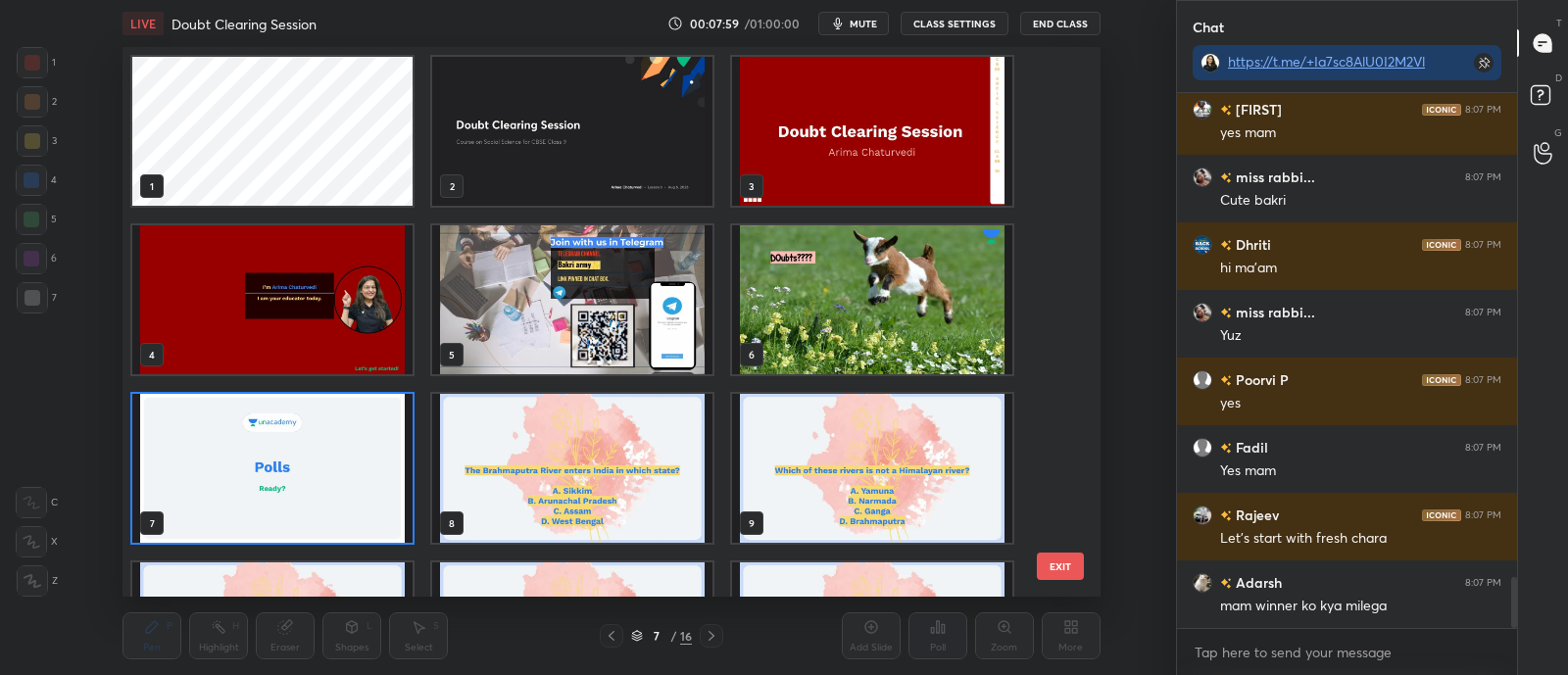 click at bounding box center (272, 468) 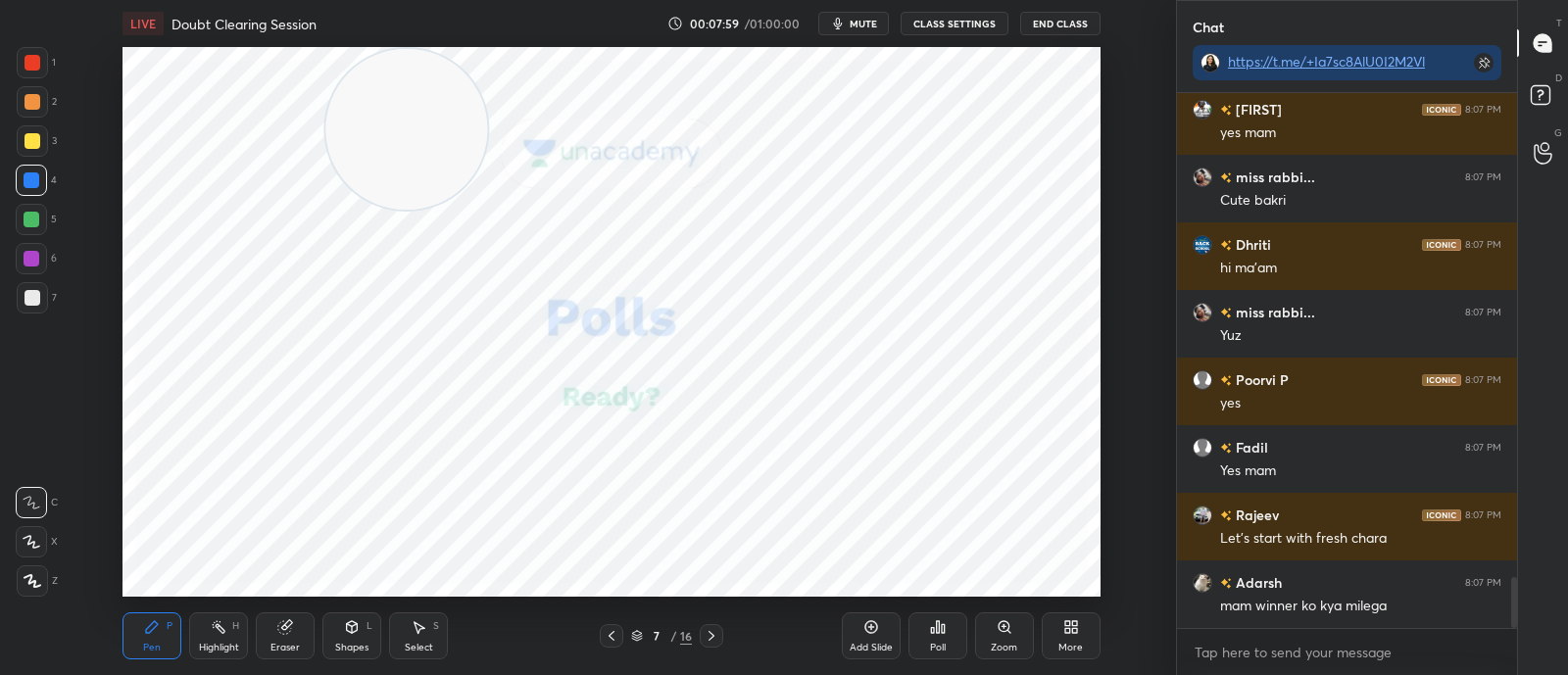 click at bounding box center (272, 468) 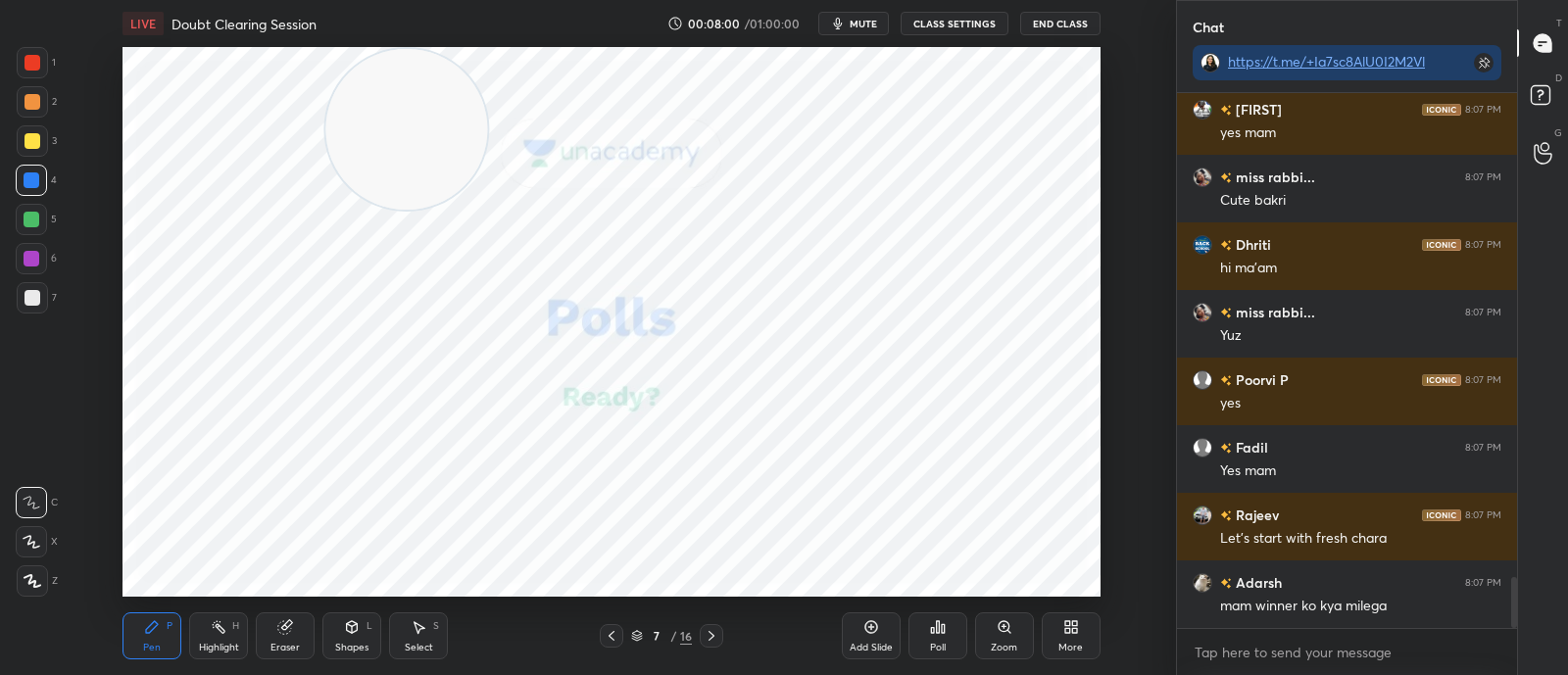 scroll, scrollTop: 0, scrollLeft: 0, axis: both 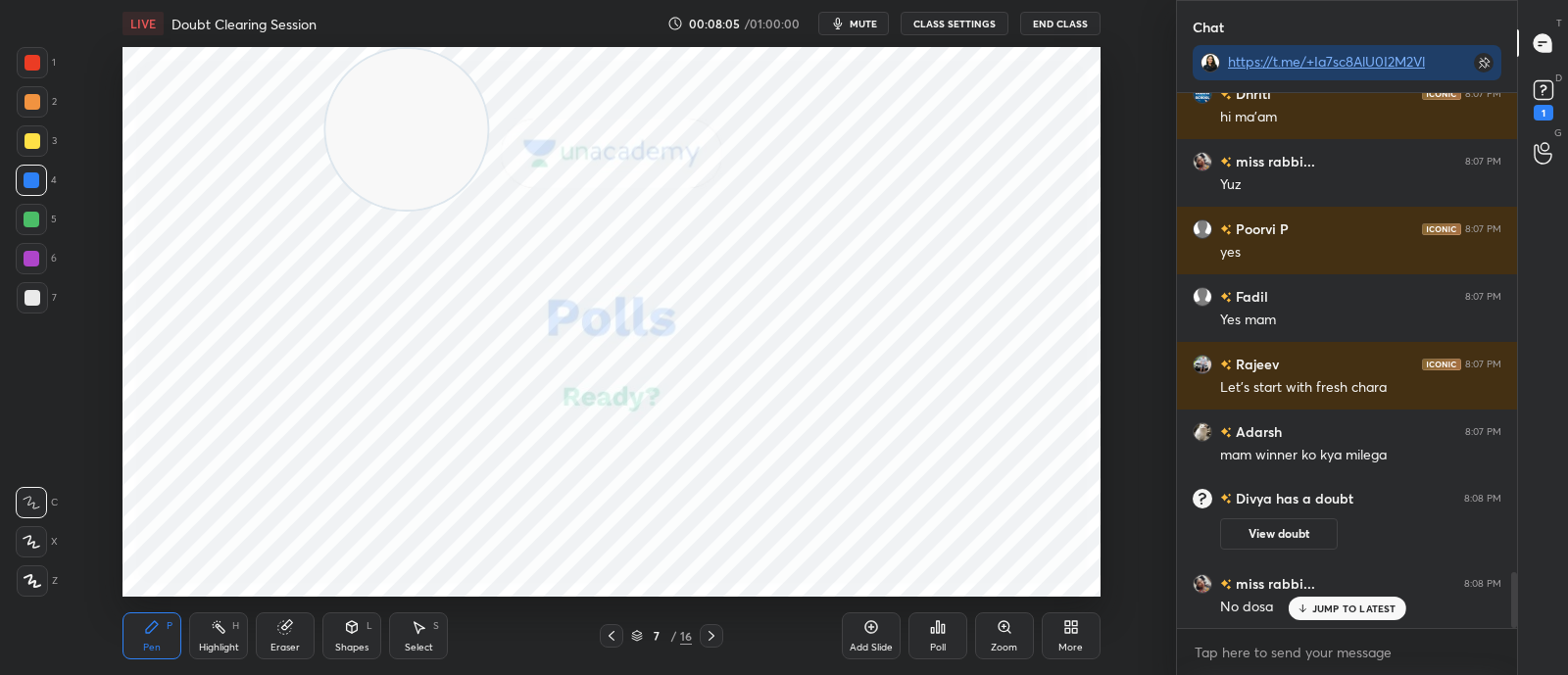 click on "JUMP TO LATEST" at bounding box center [1347, 608] 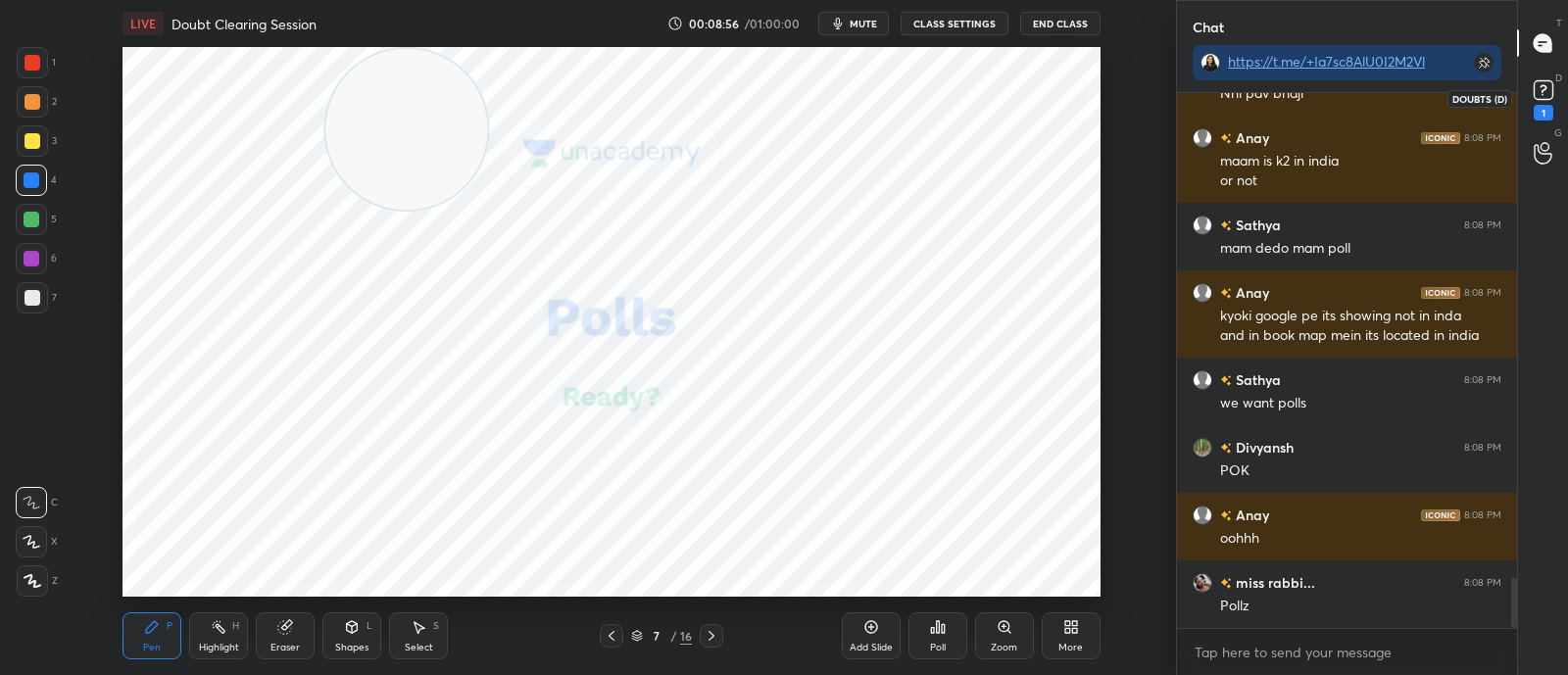 scroll, scrollTop: 5257, scrollLeft: 0, axis: vertical 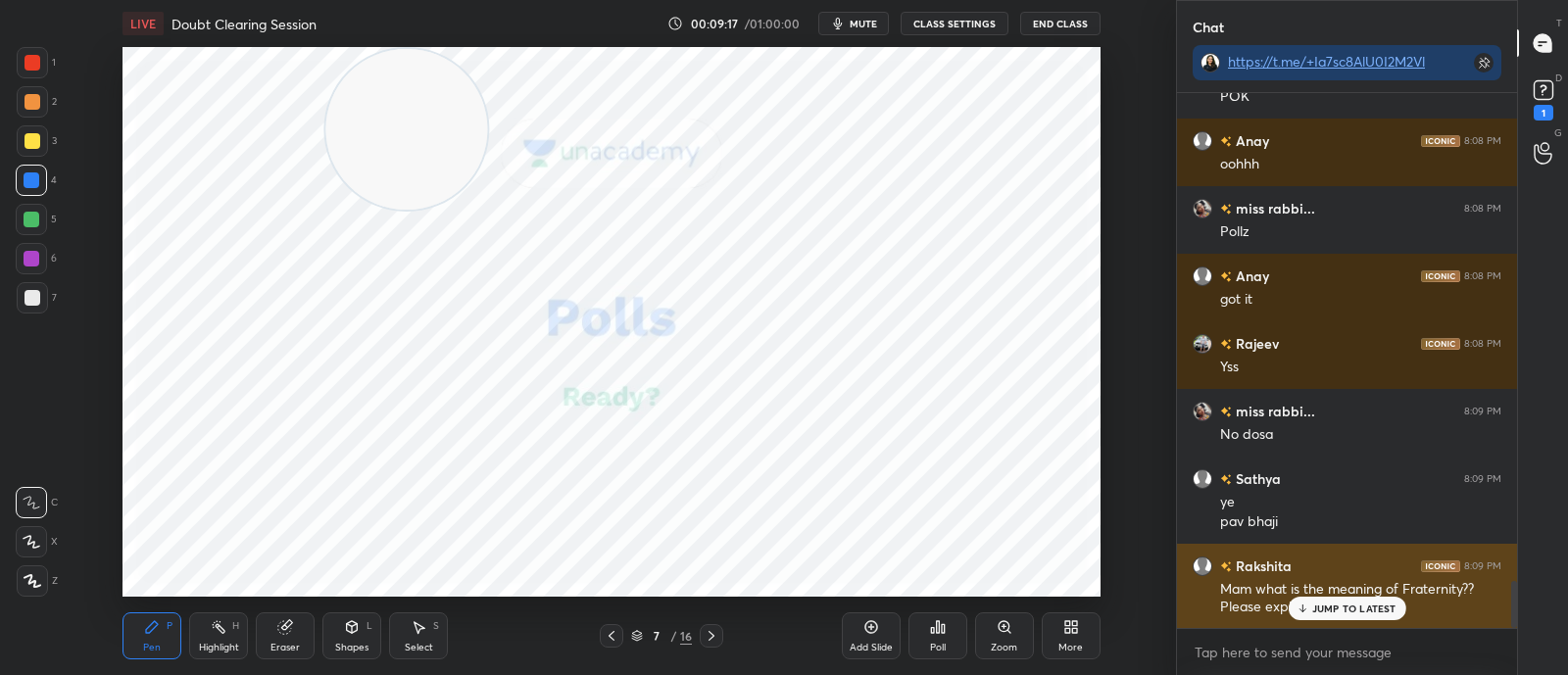click on "JUMP TO LATEST" at bounding box center (1354, 608) 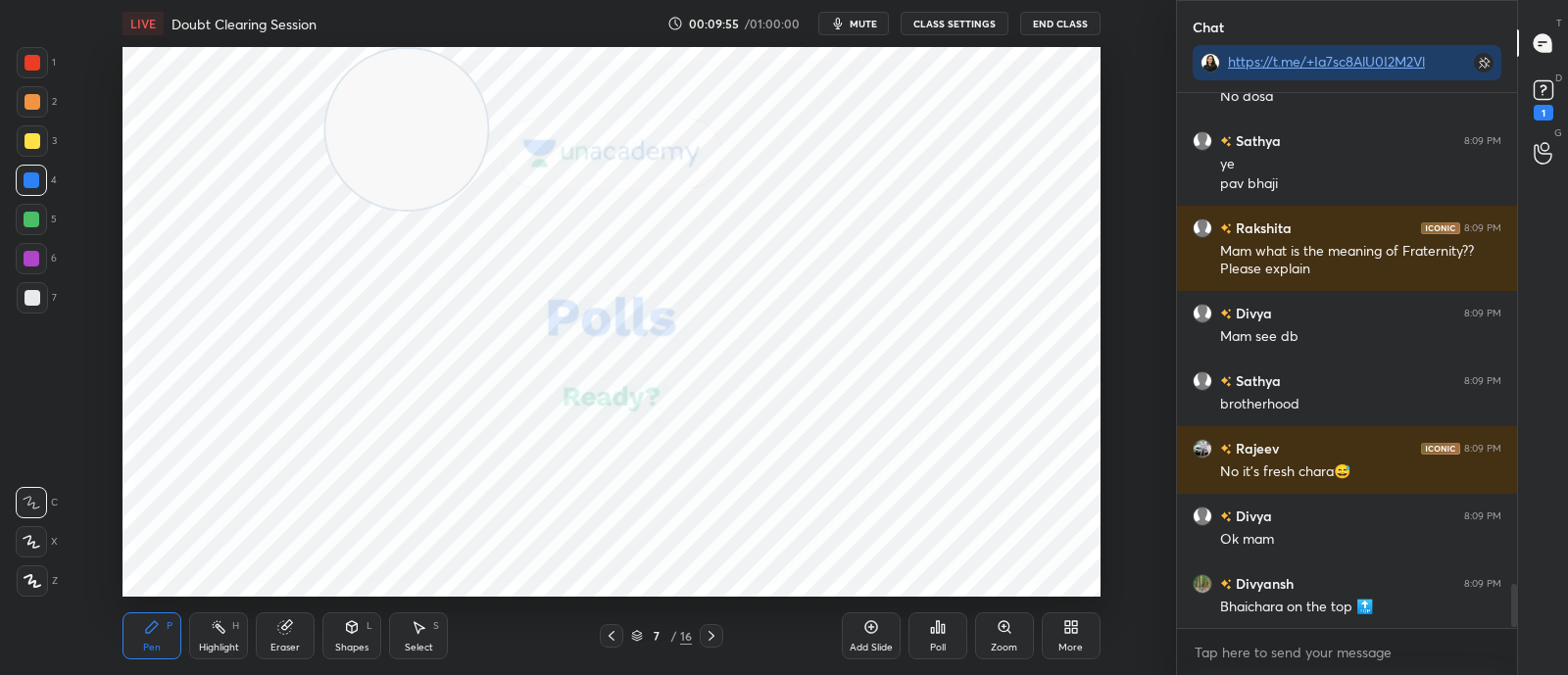 scroll, scrollTop: 5971, scrollLeft: 0, axis: vertical 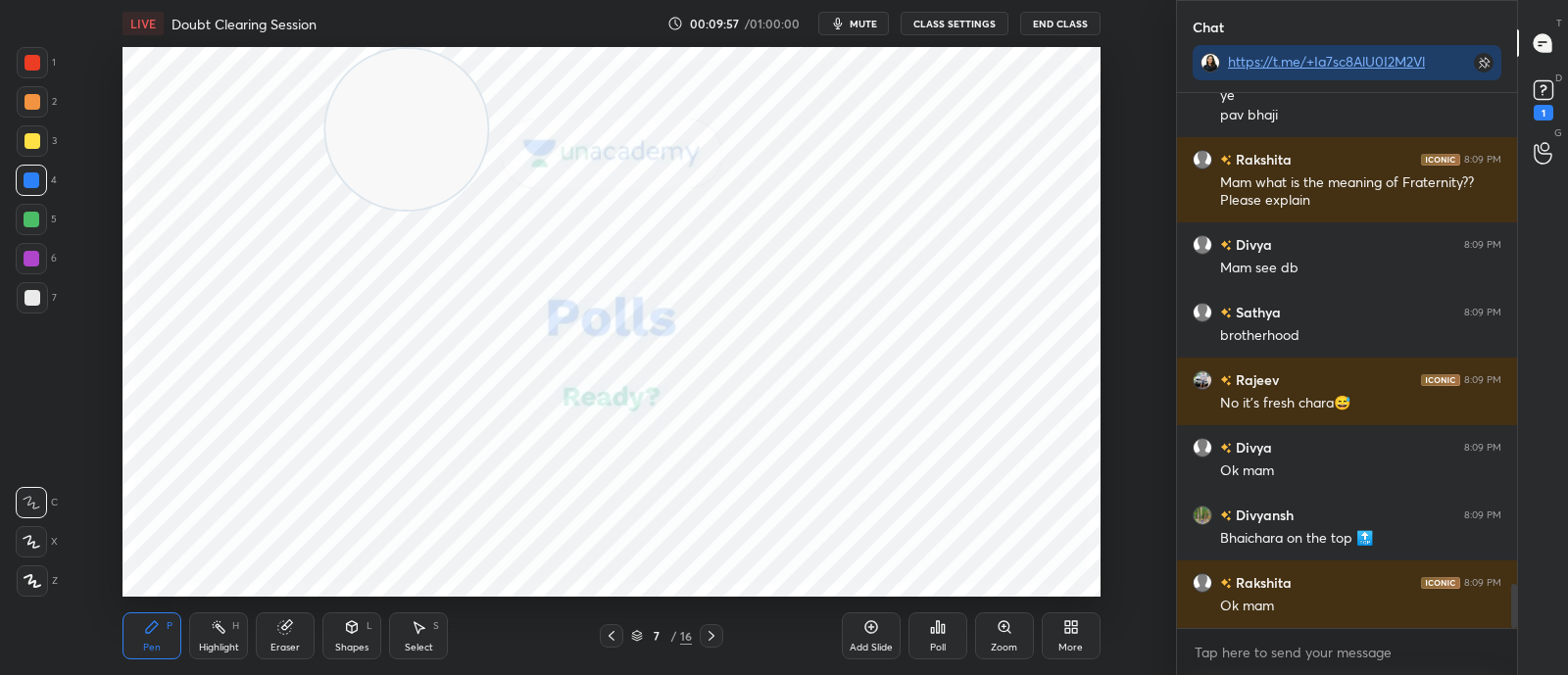 drag, startPoint x: 711, startPoint y: 630, endPoint x: 713, endPoint y: 609, distance: 21.095023 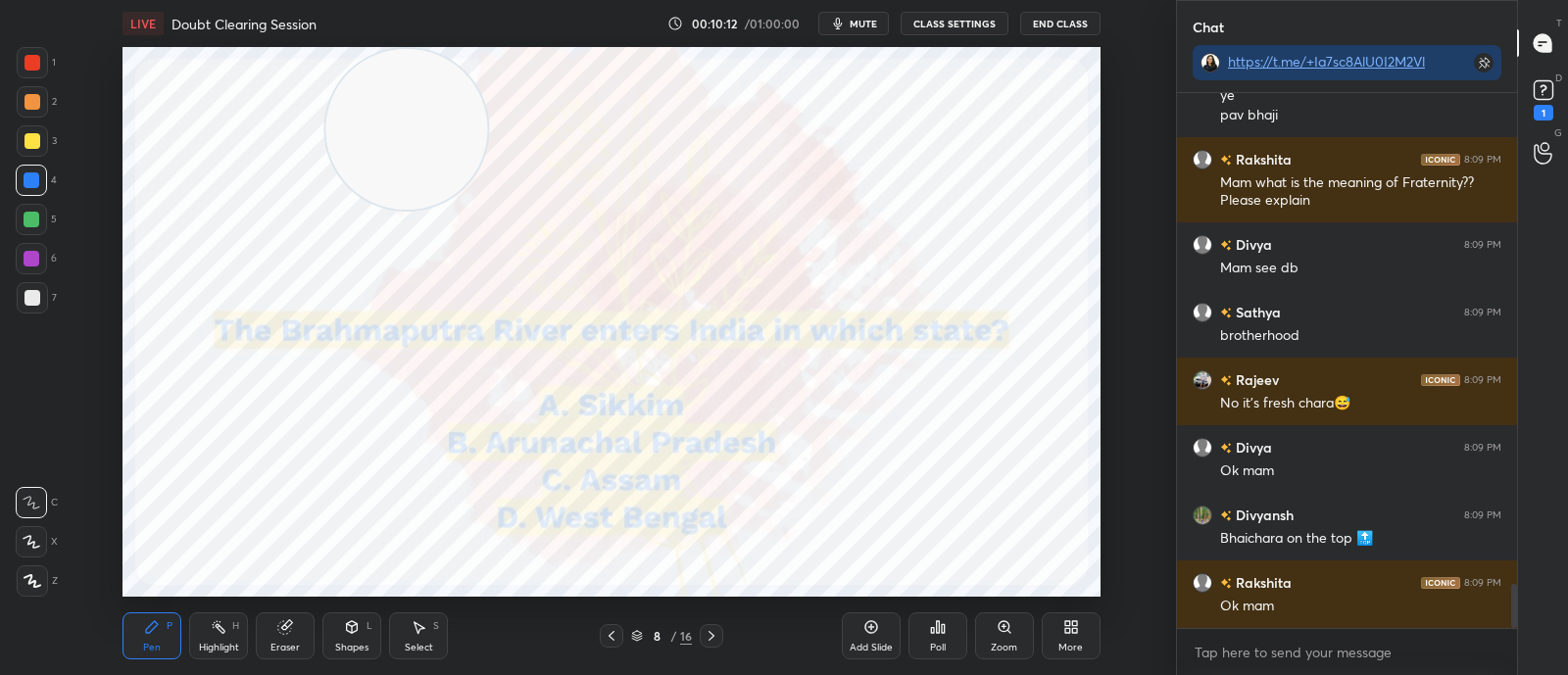 click on "Poll" at bounding box center [938, 636] 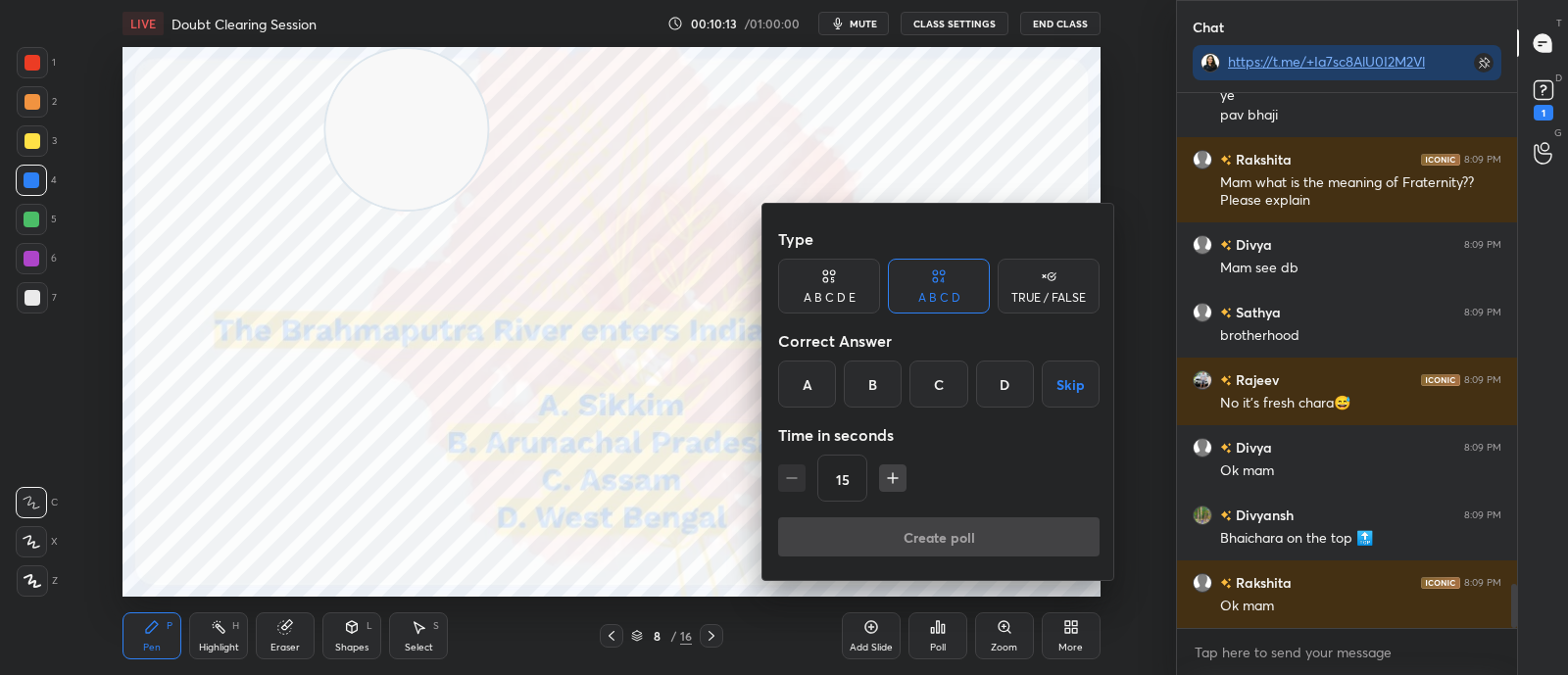 click on "B" at bounding box center [872, 384] 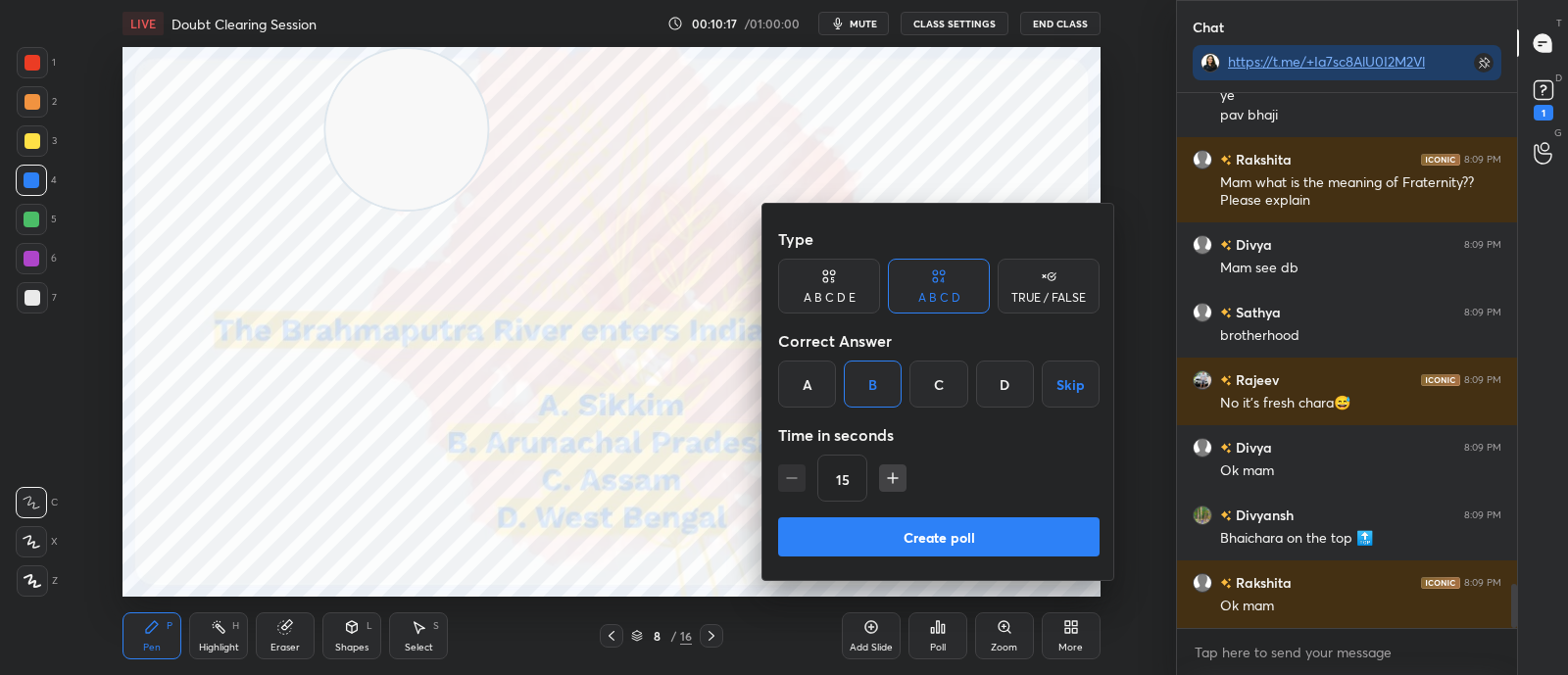 click on "Create poll" at bounding box center [939, 537] 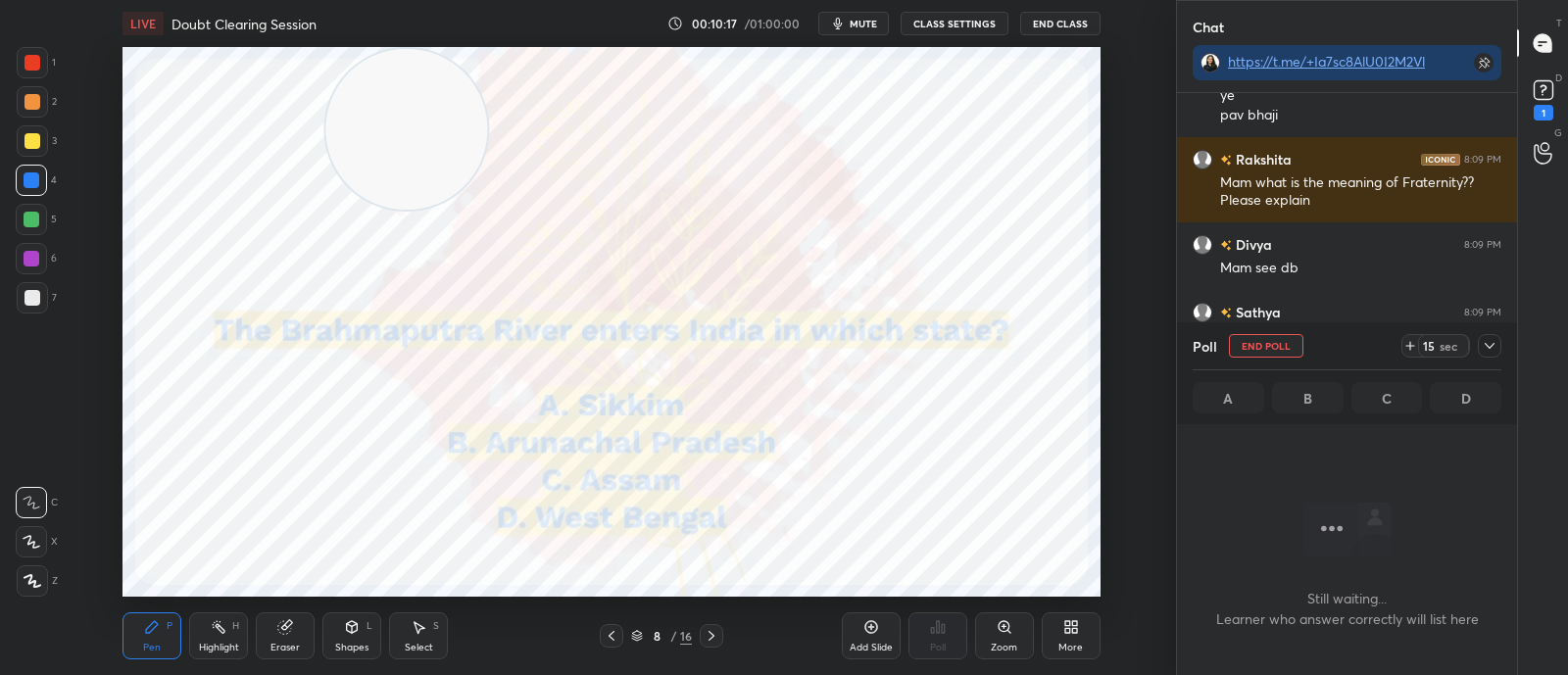 scroll, scrollTop: 280, scrollLeft: 333, axis: both 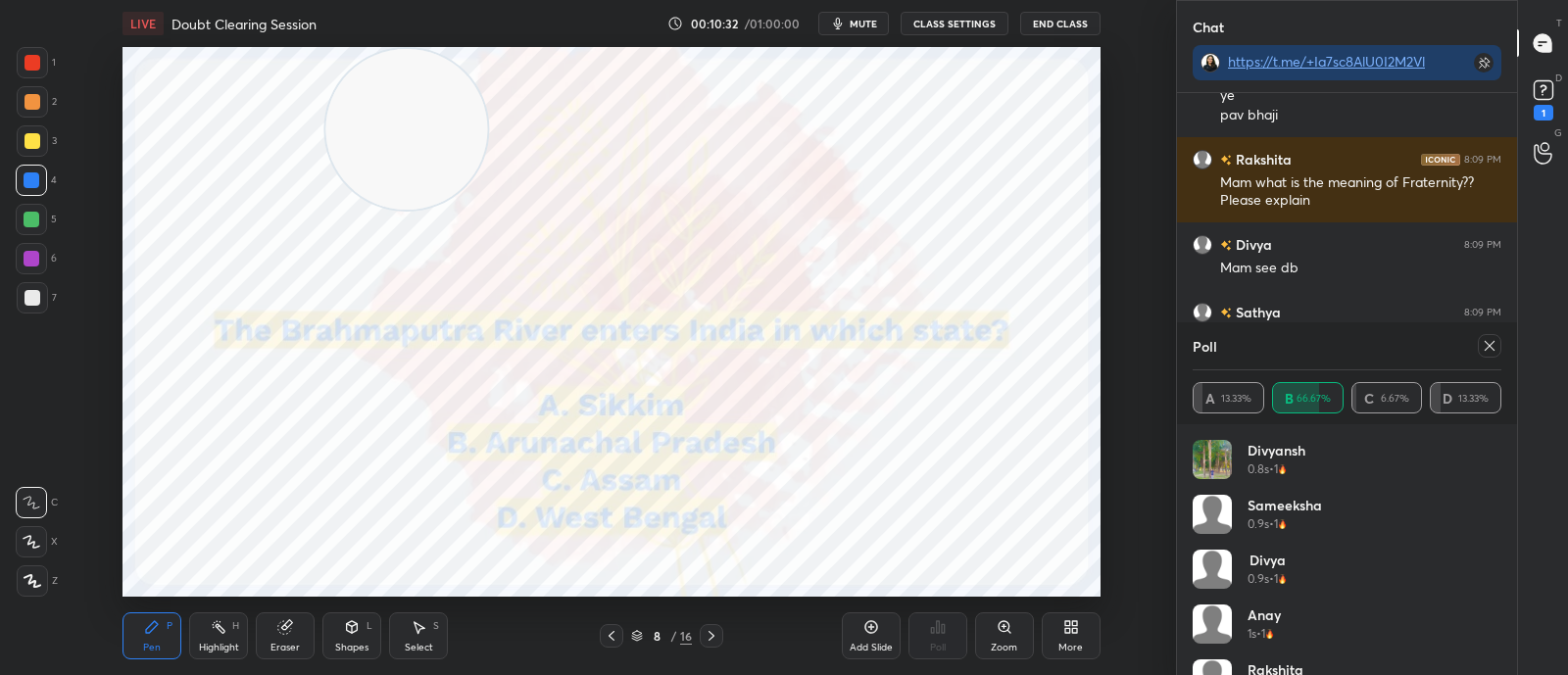 click 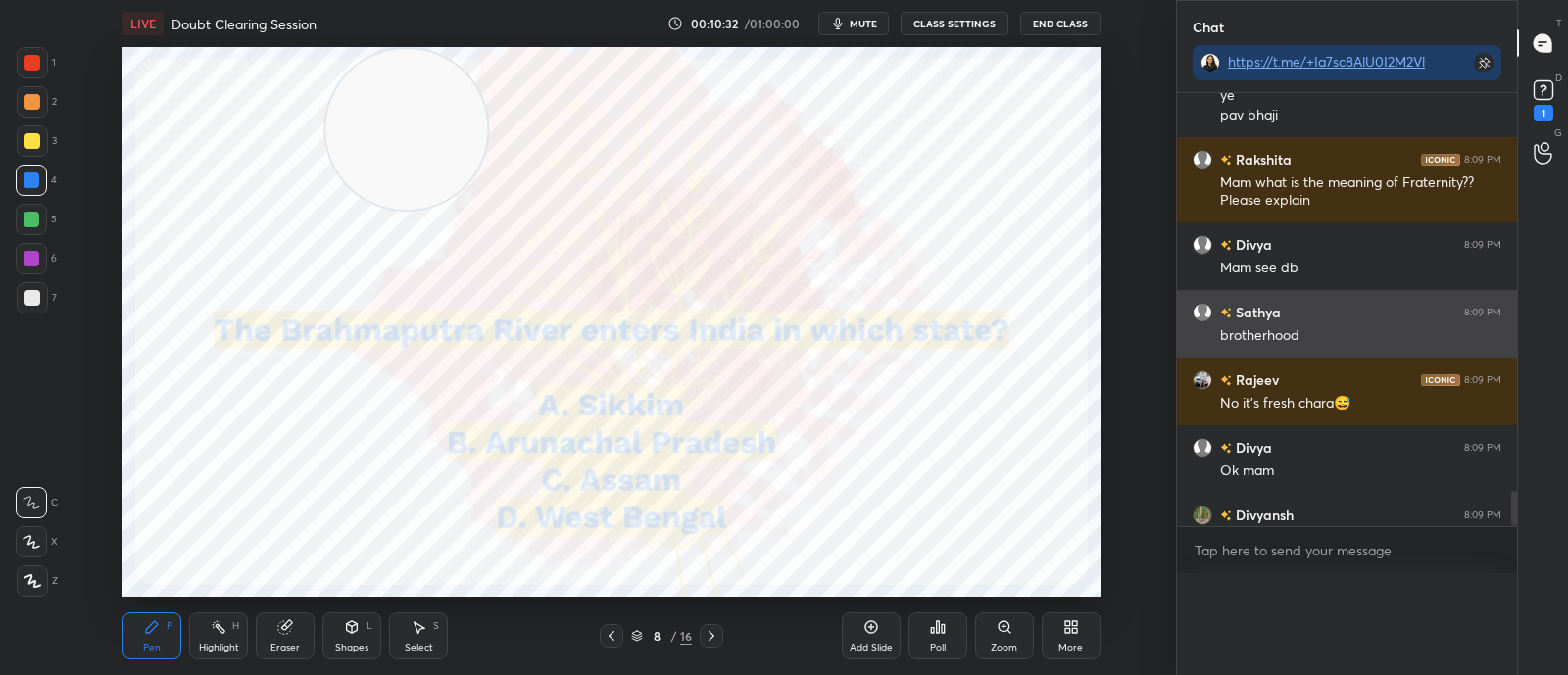 scroll, scrollTop: 0, scrollLeft: 0, axis: both 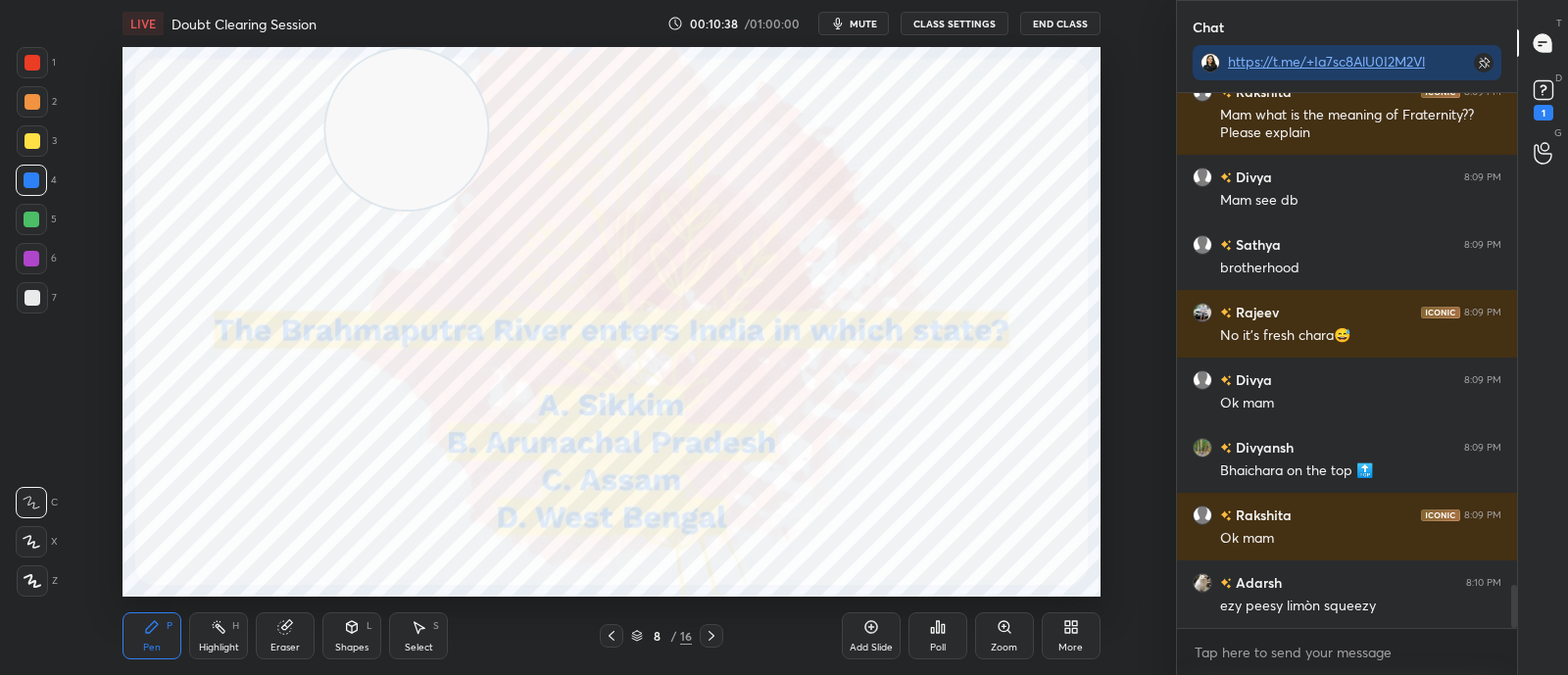 click on "Poll" at bounding box center (938, 648) 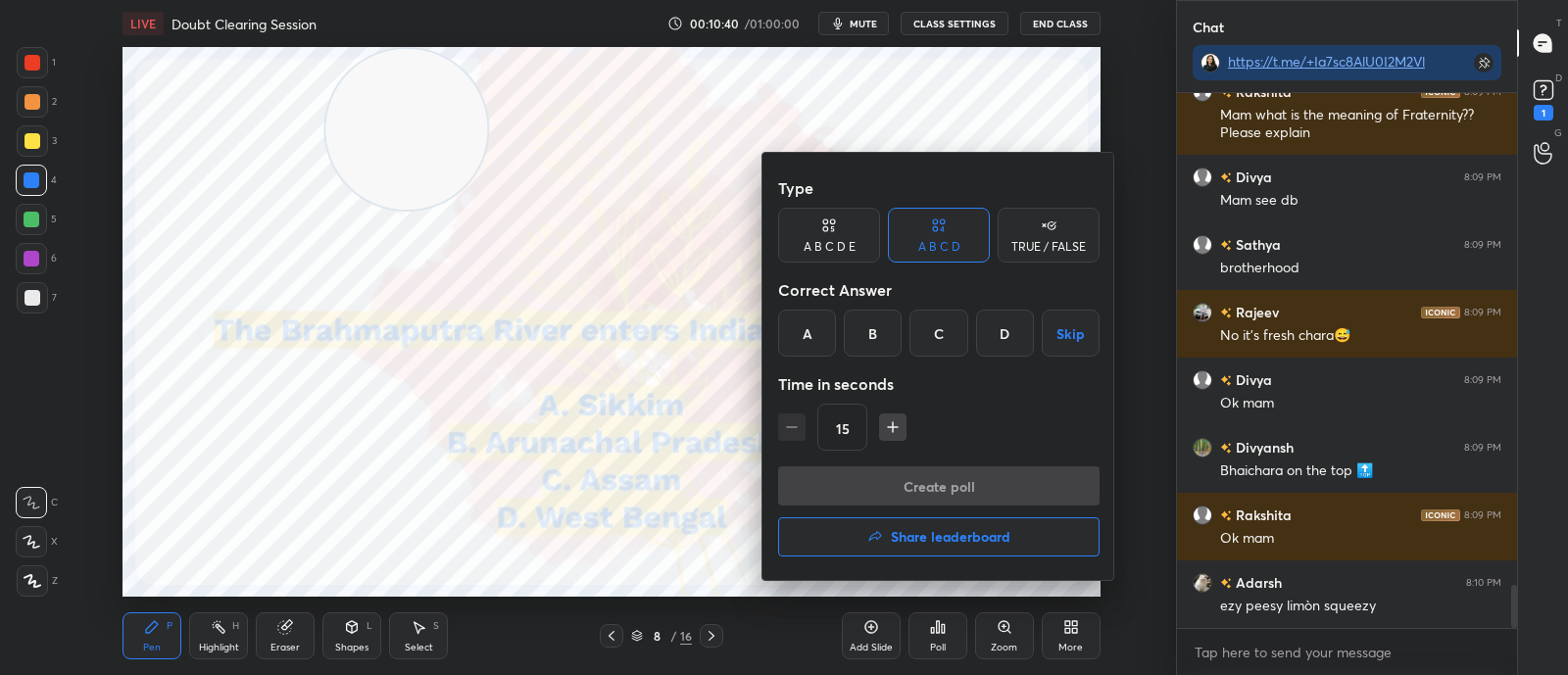click at bounding box center [784, 337] 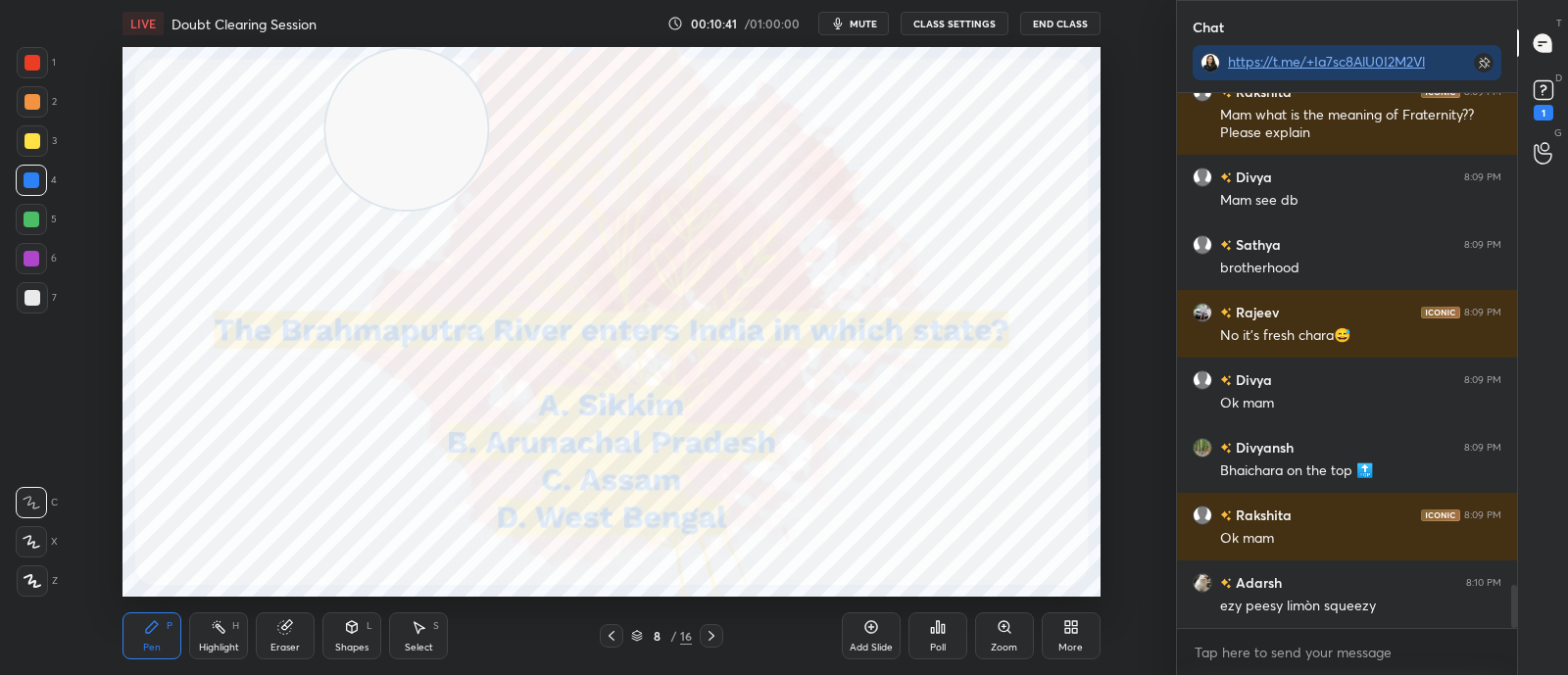 scroll, scrollTop: 6106, scrollLeft: 0, axis: vertical 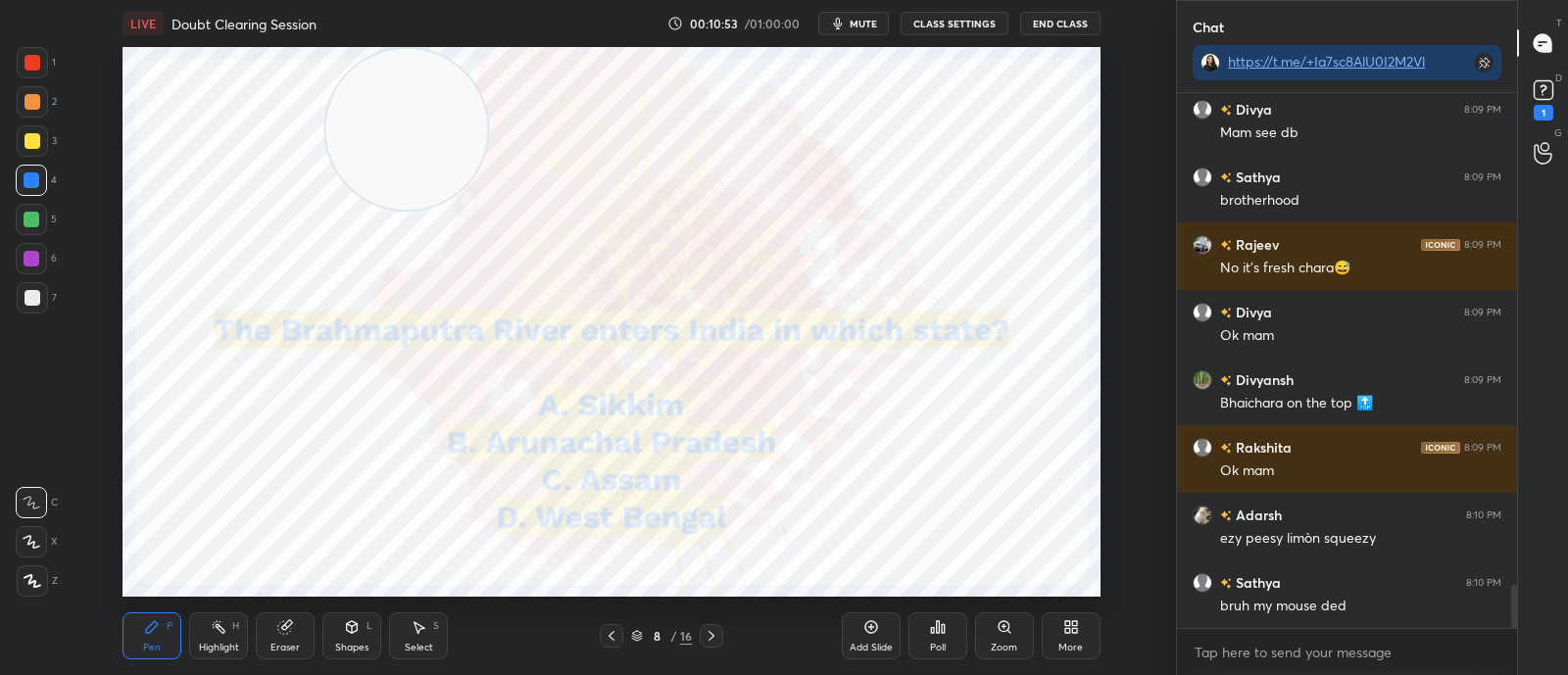 click 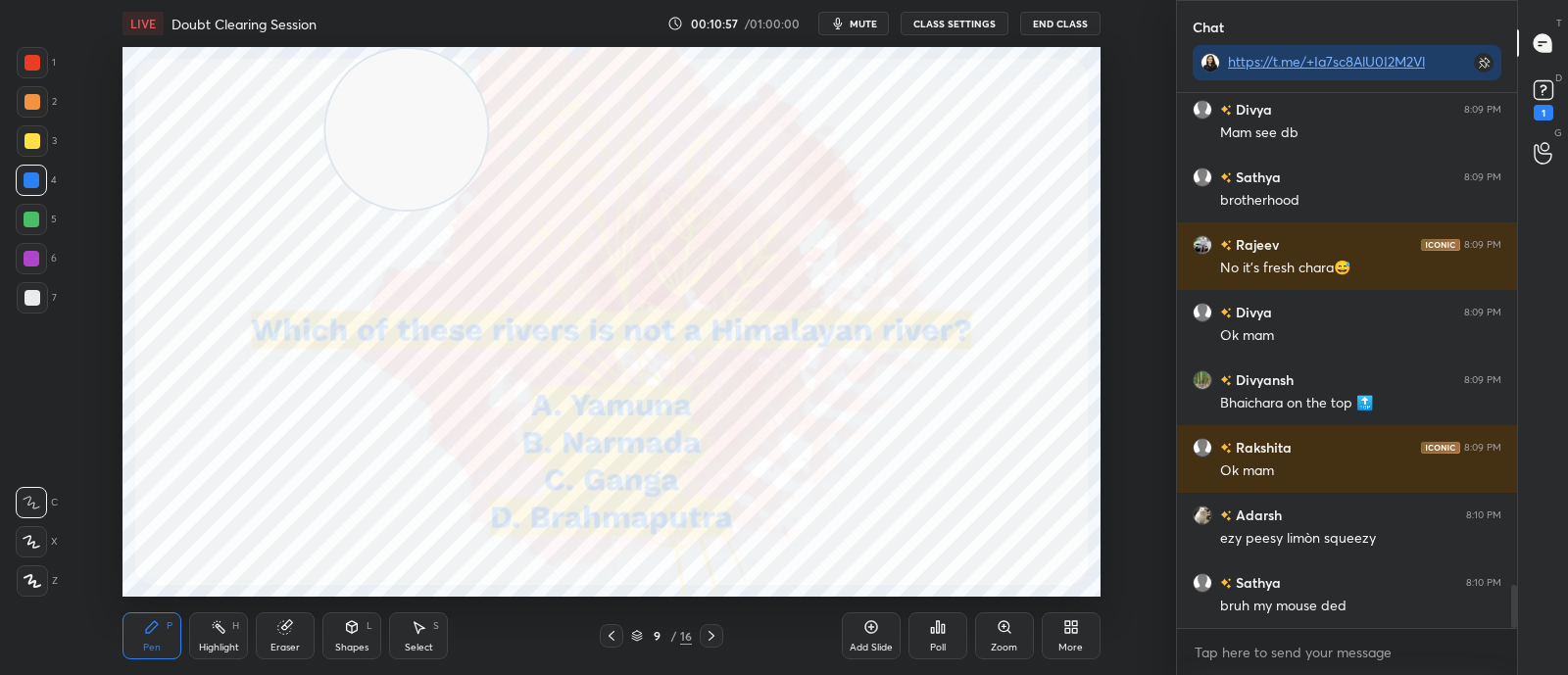click on "Poll" at bounding box center [938, 636] 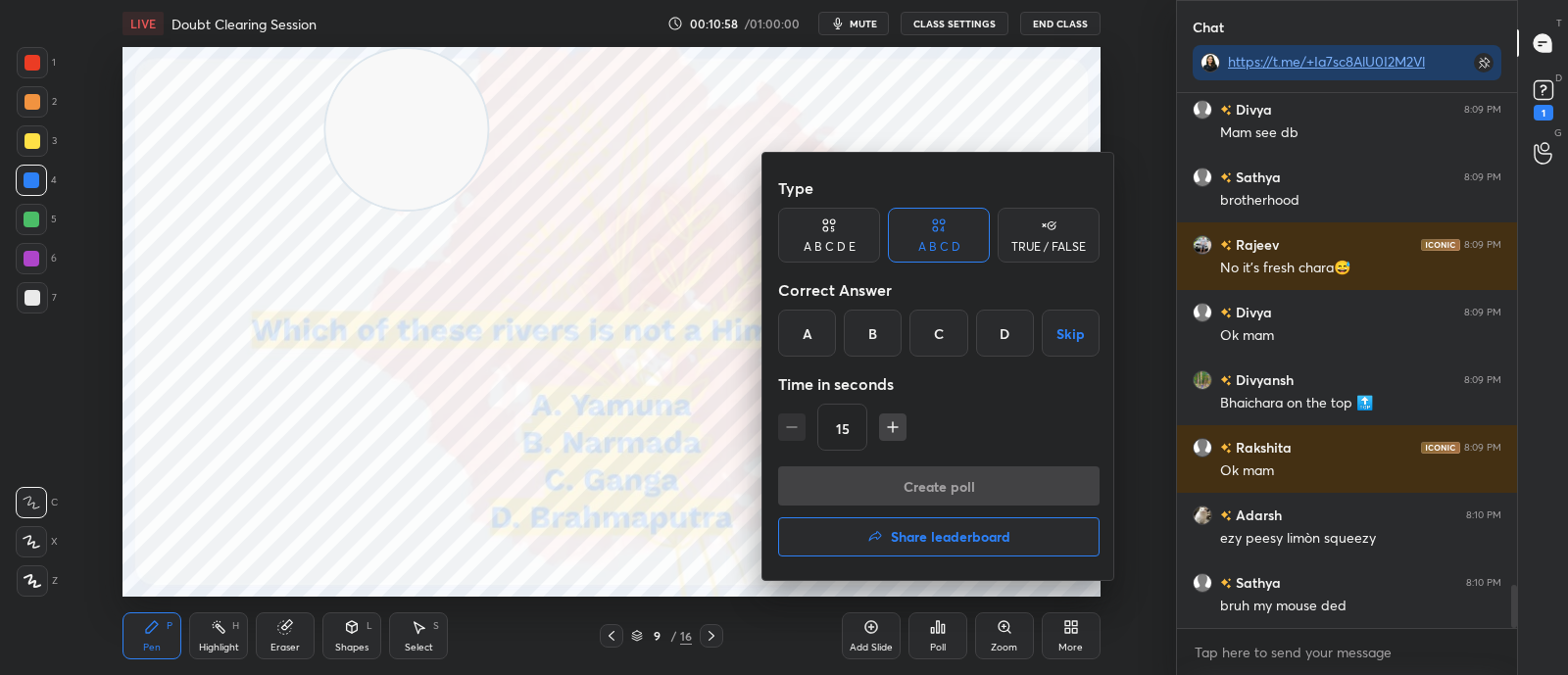 click on "B" at bounding box center (872, 333) 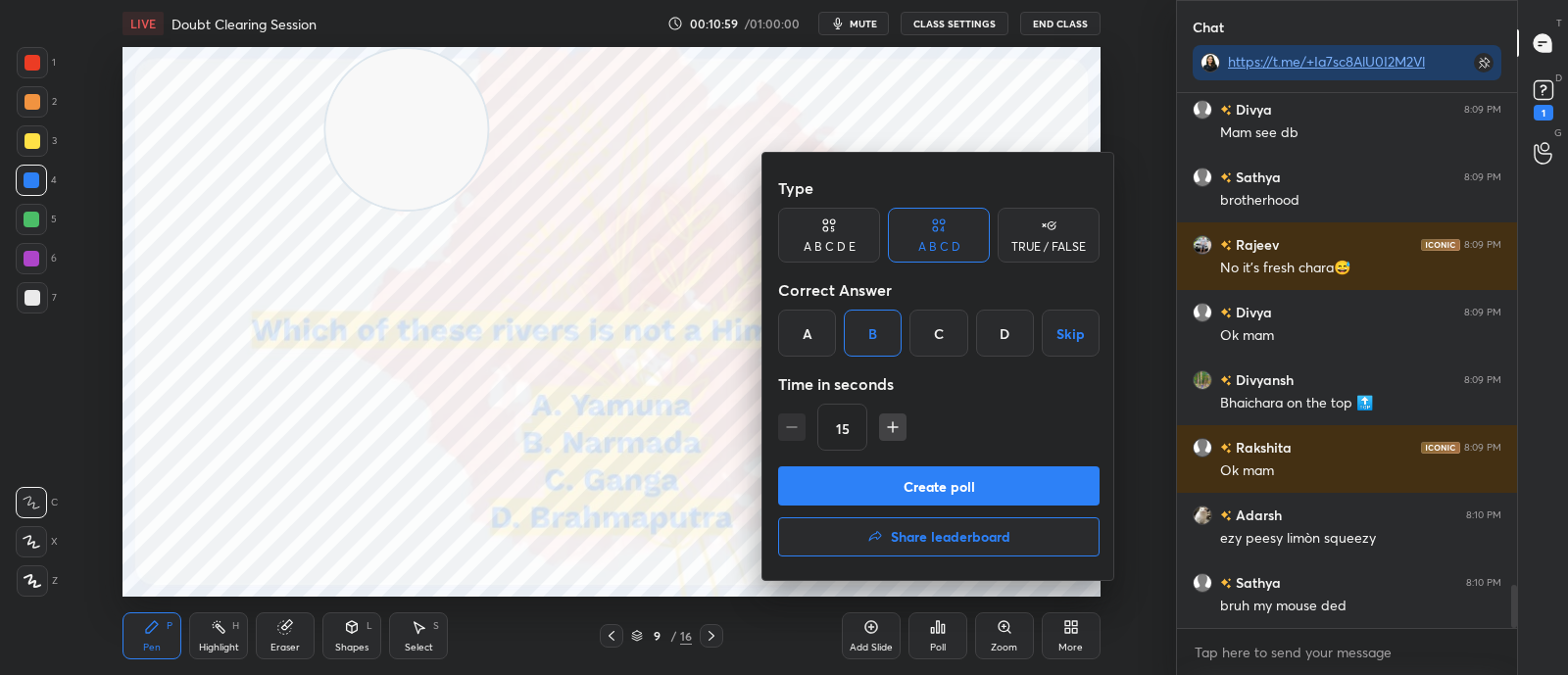 click on "Create poll" at bounding box center (939, 486) 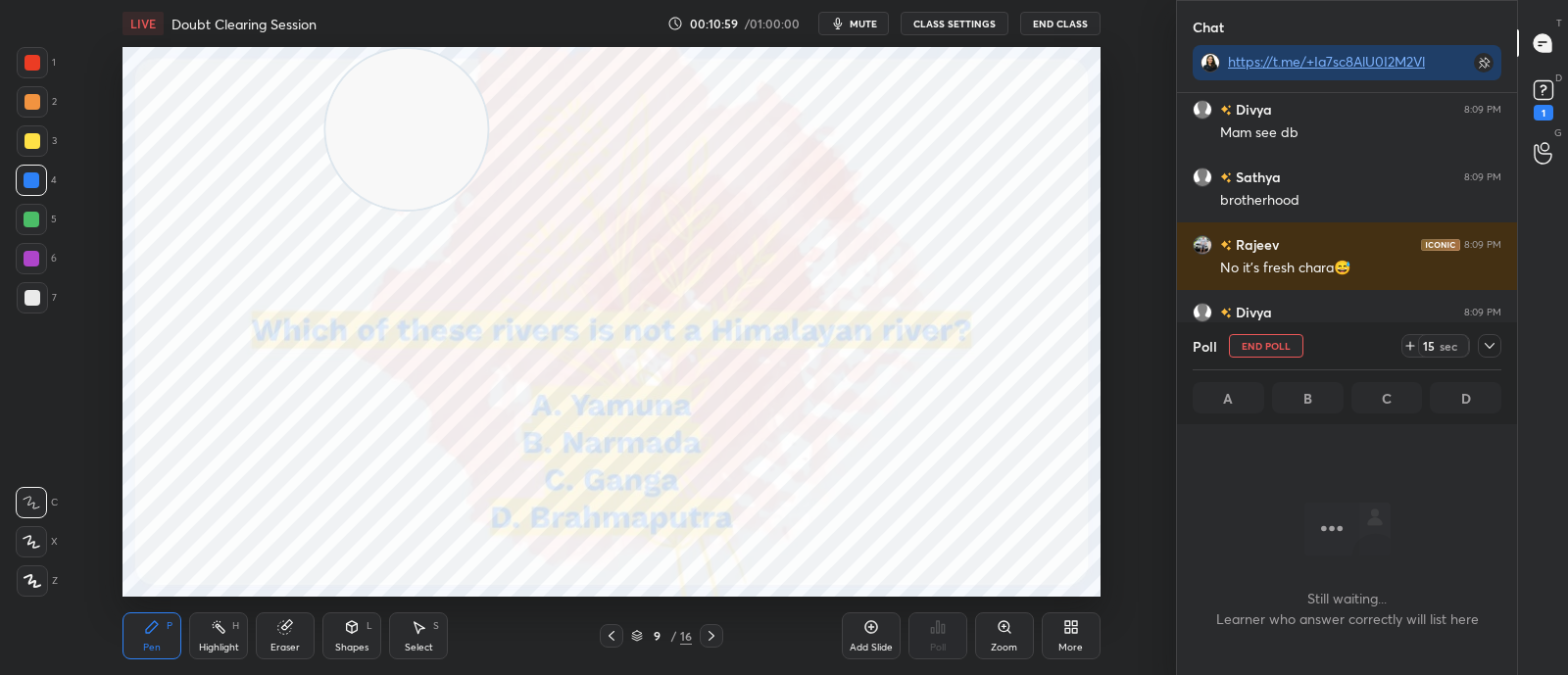 scroll, scrollTop: 335, scrollLeft: 333, axis: both 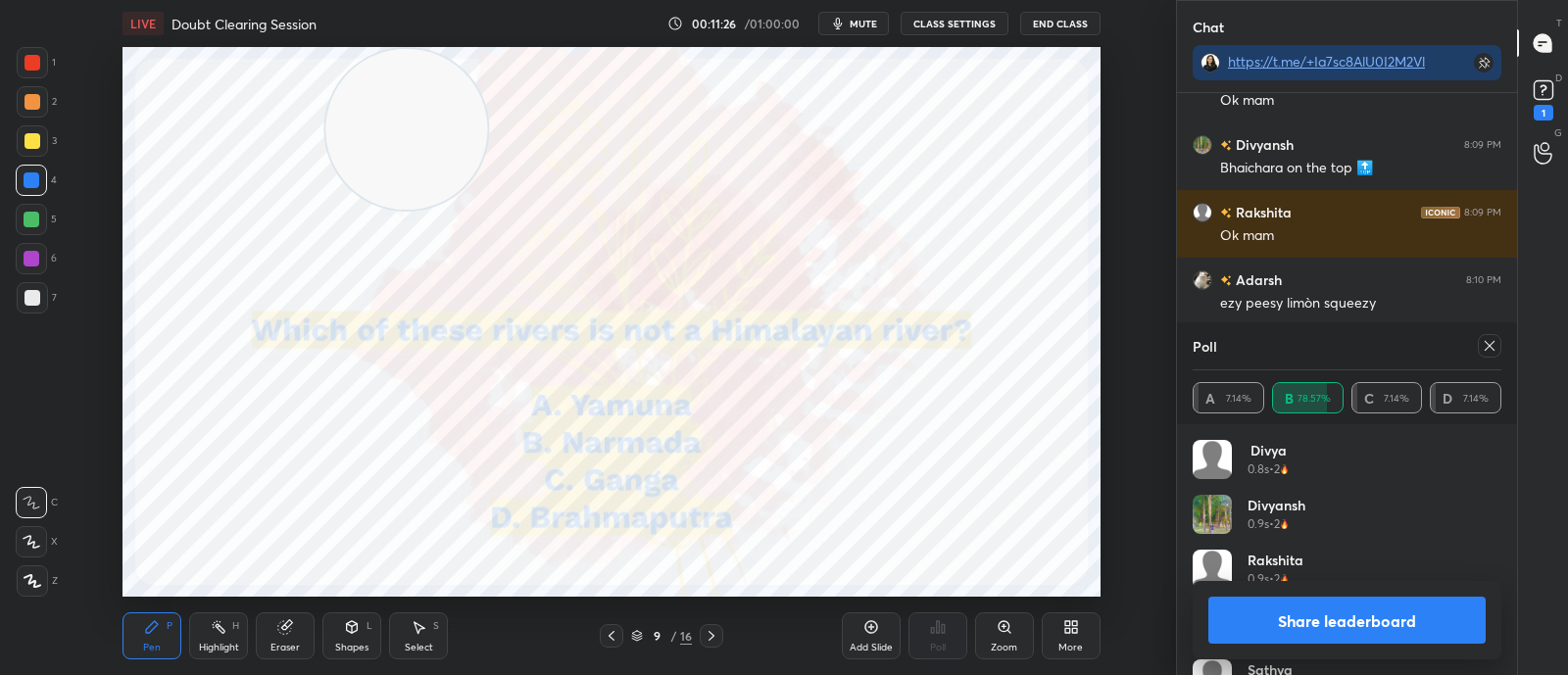 click 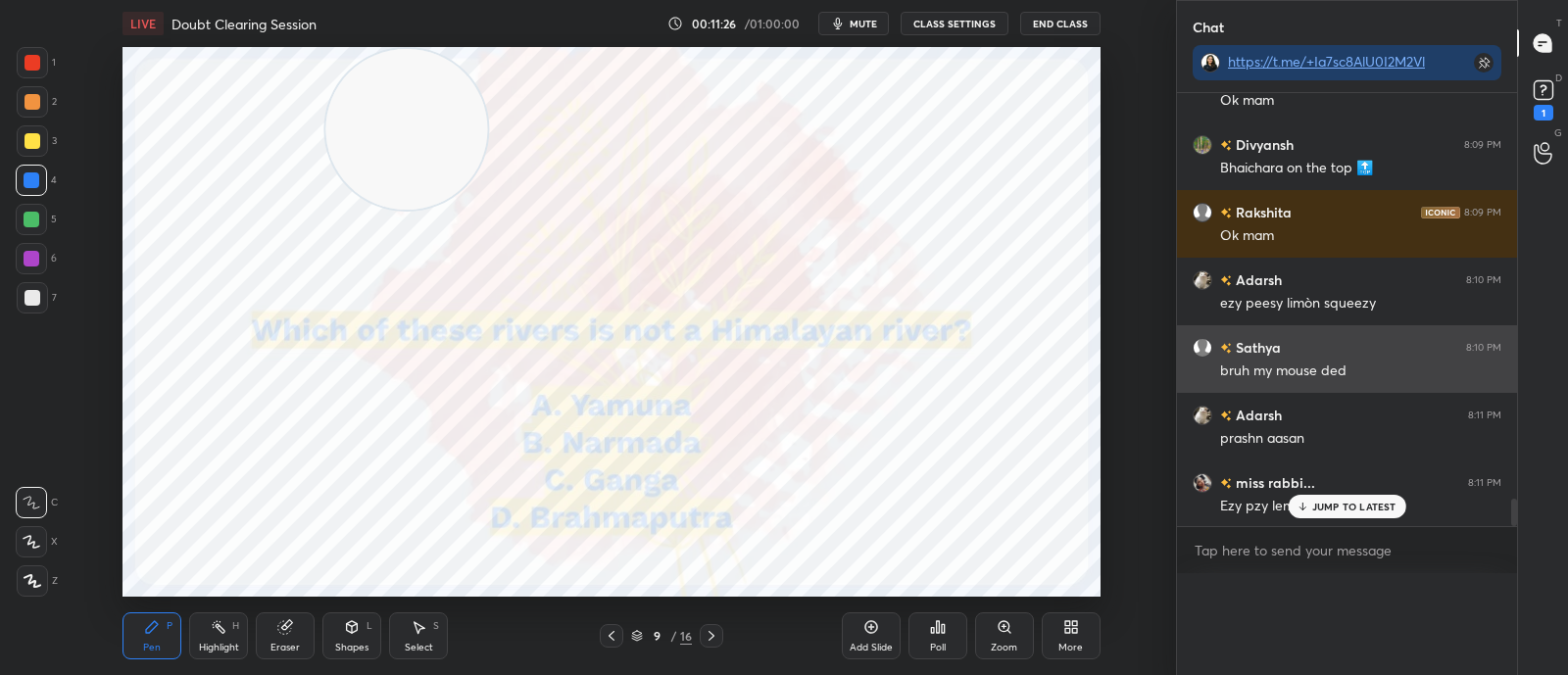 scroll, scrollTop: 19, scrollLeft: 303, axis: both 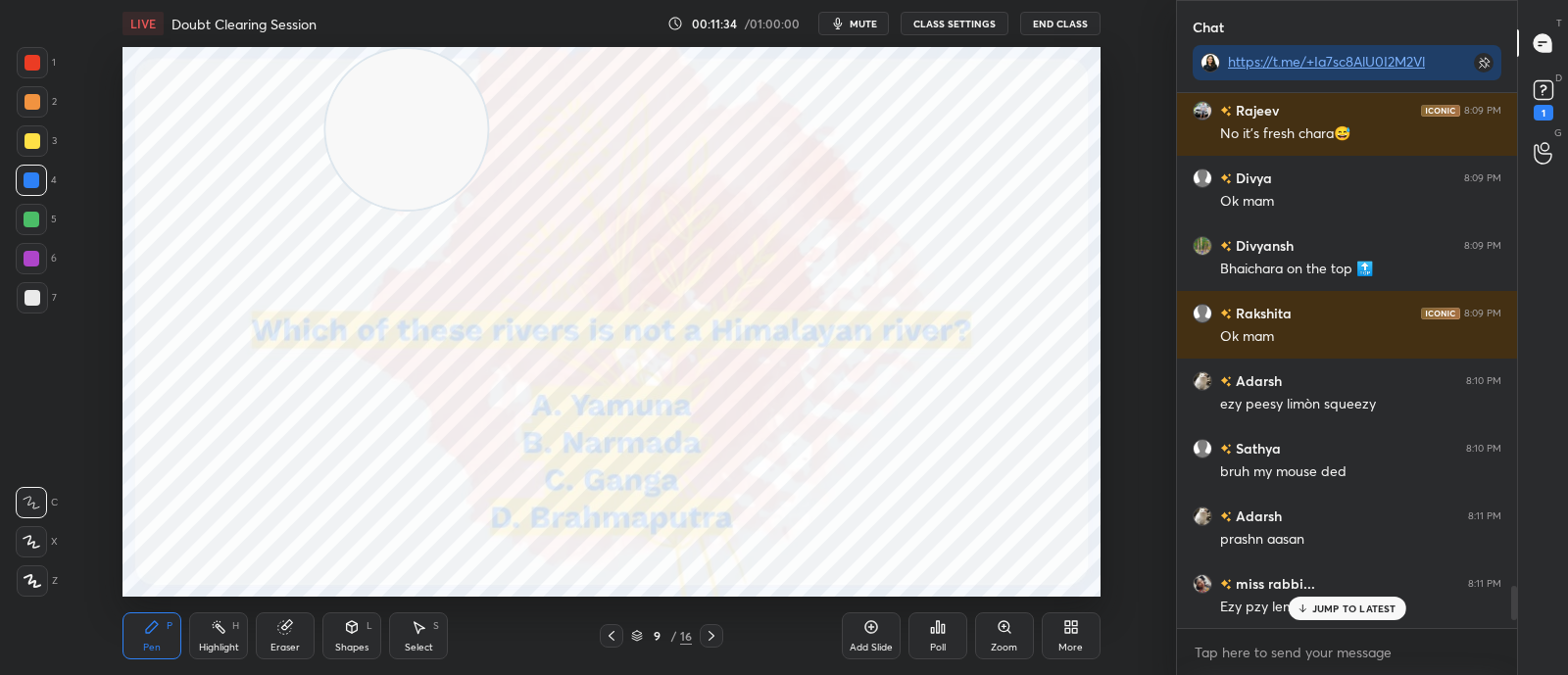 click 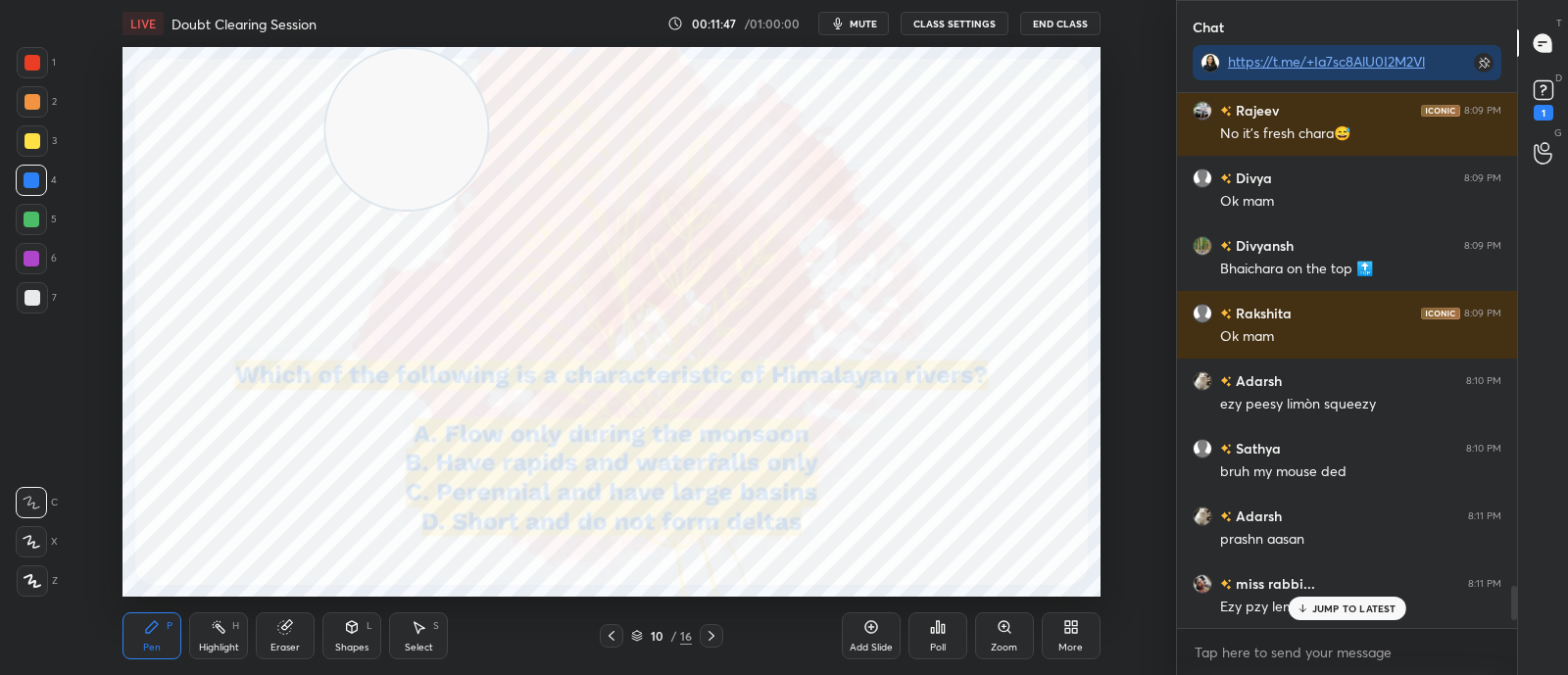 click on "Poll" at bounding box center [938, 636] 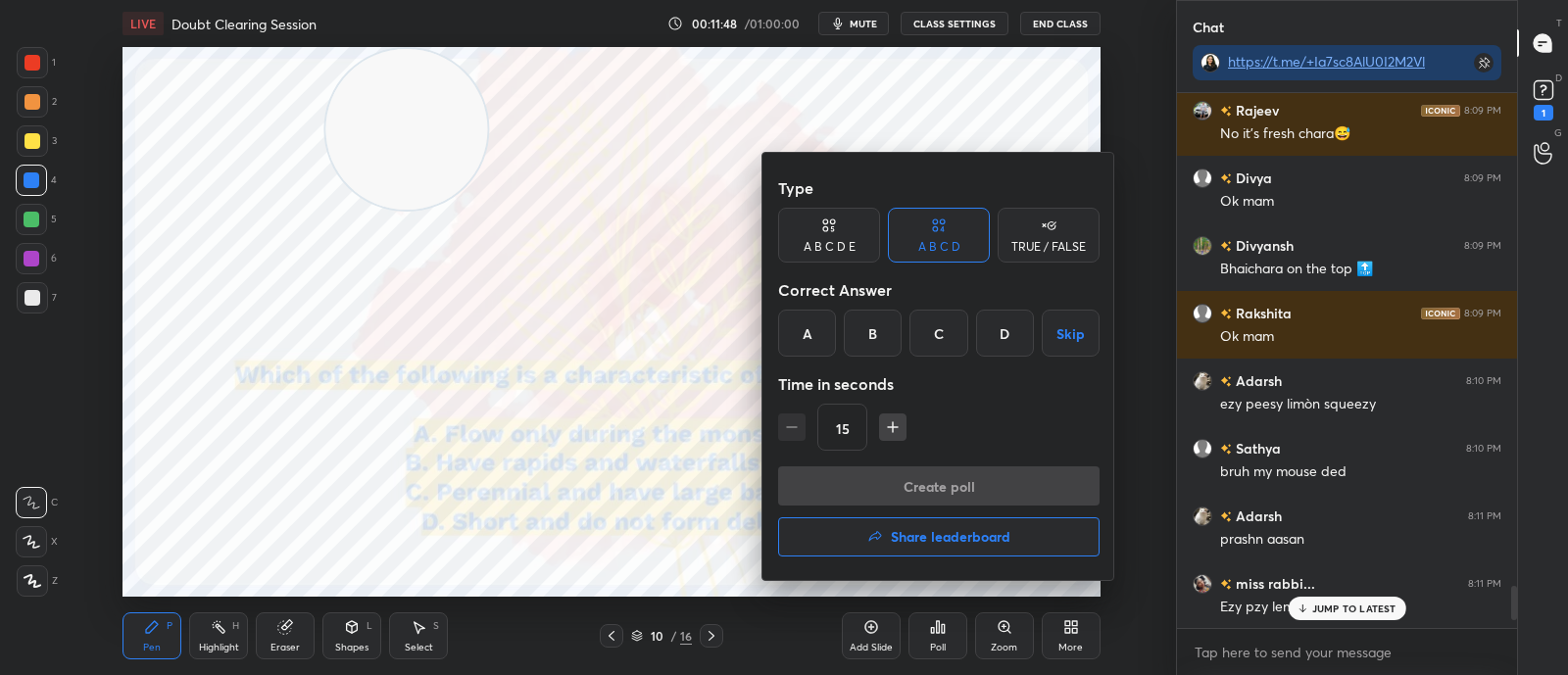 click on "C" at bounding box center (938, 333) 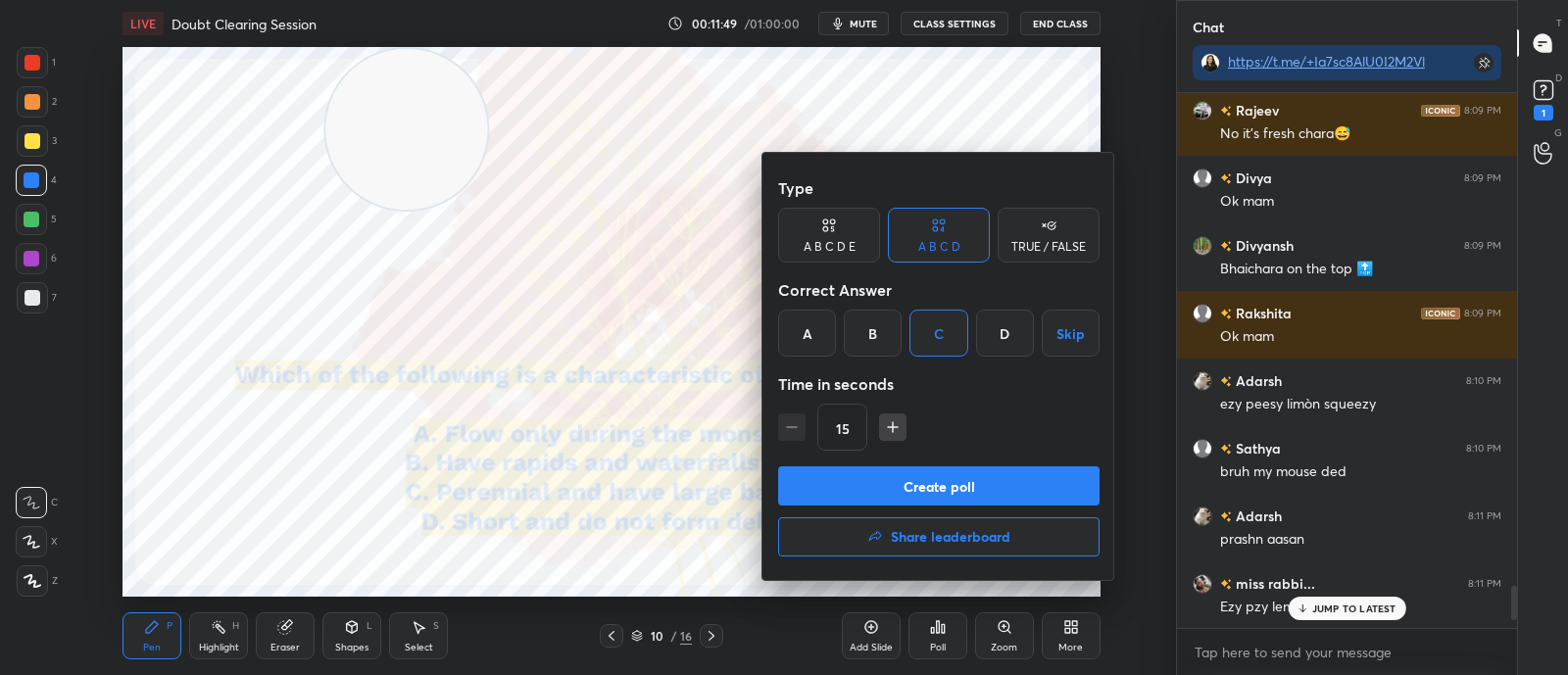 click on "Create poll" at bounding box center [939, 486] 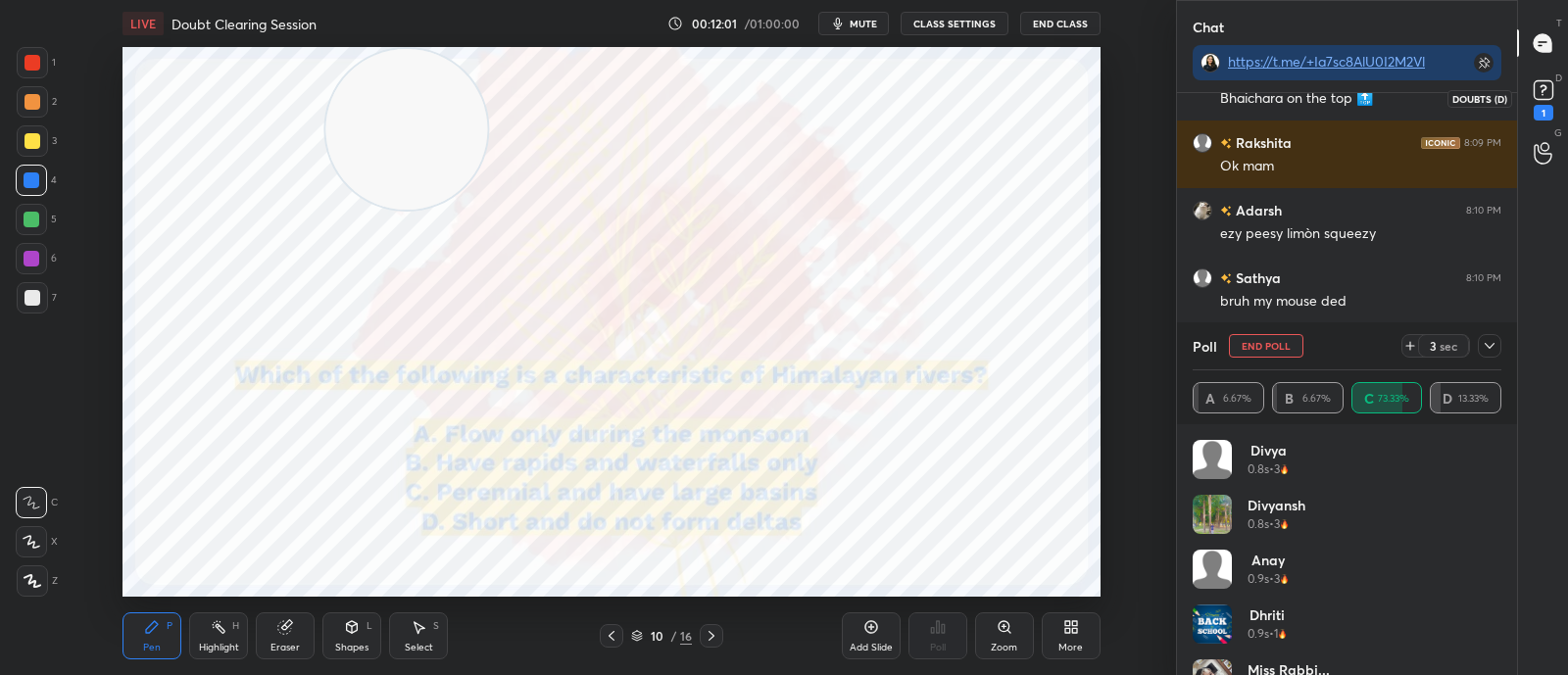 click 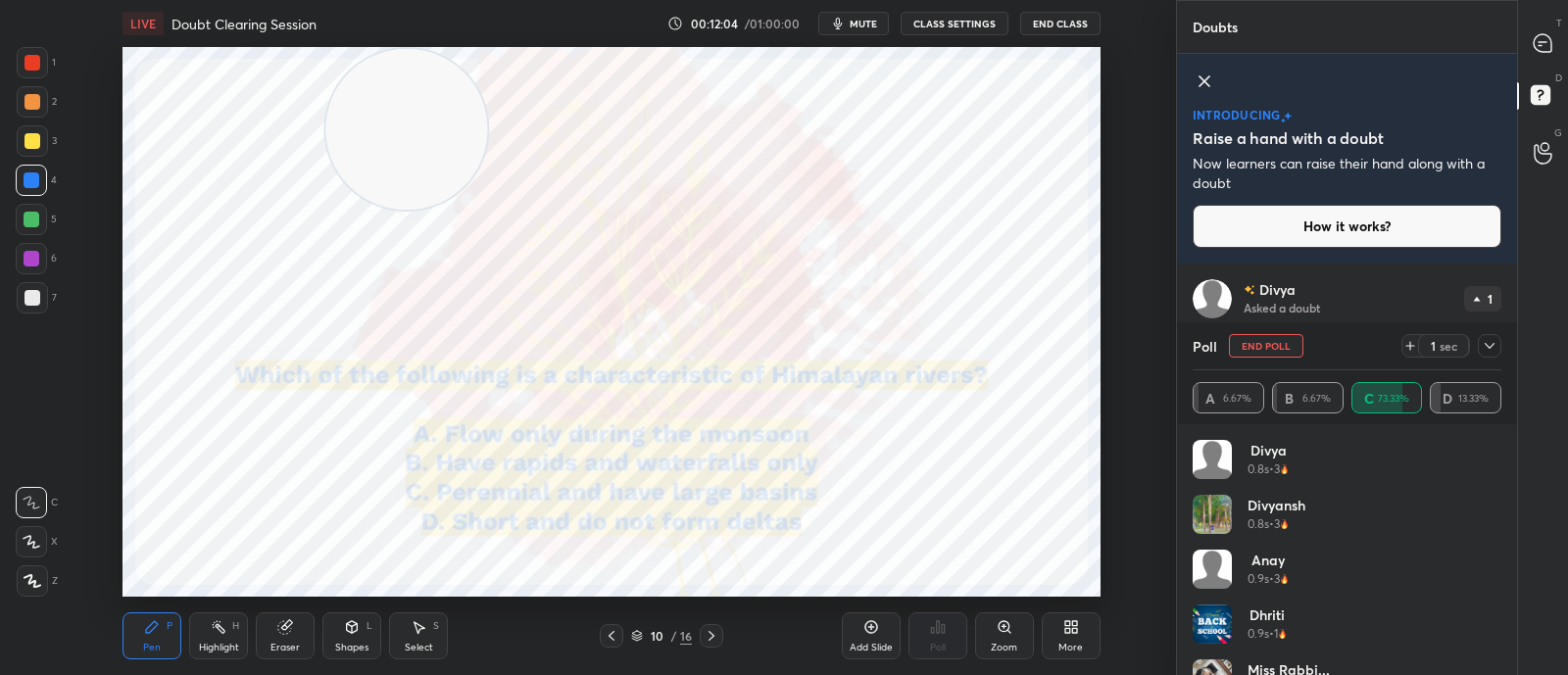 click 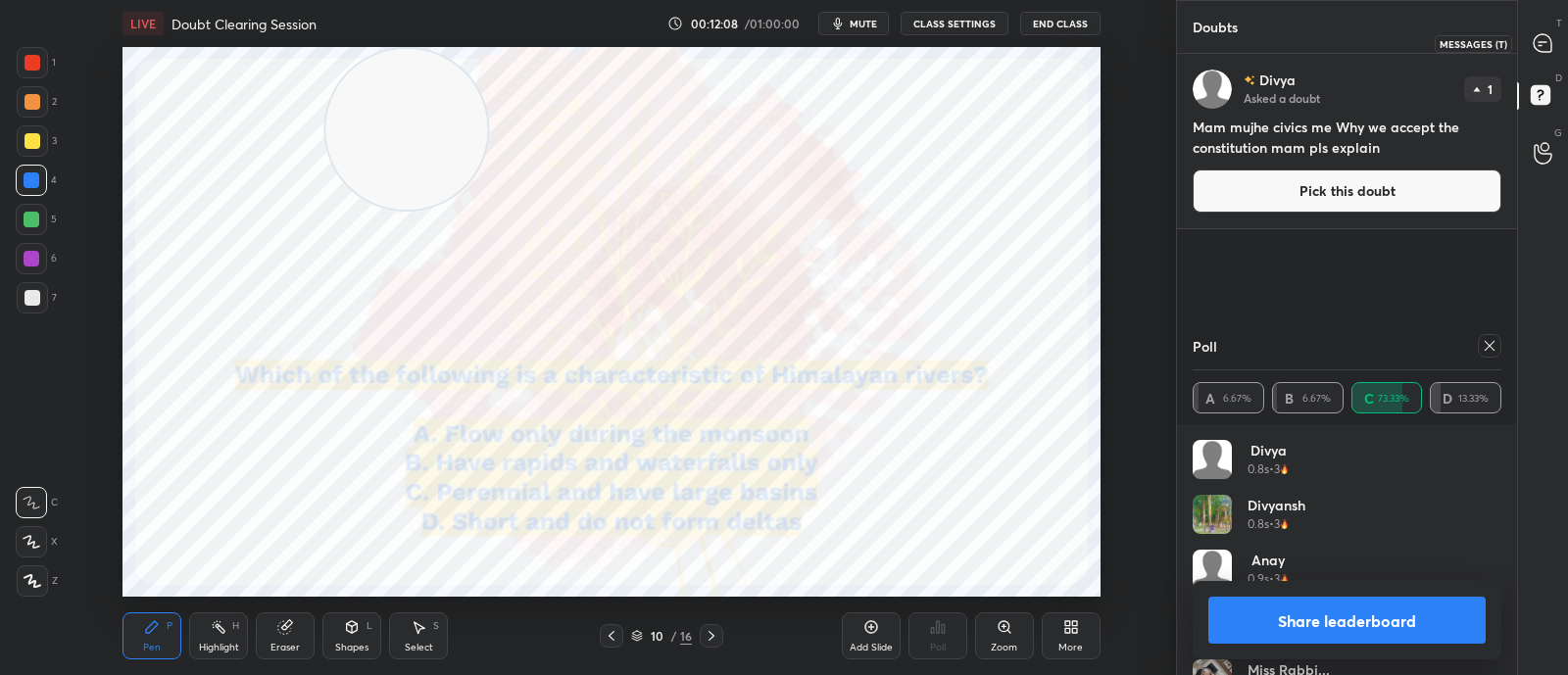 click 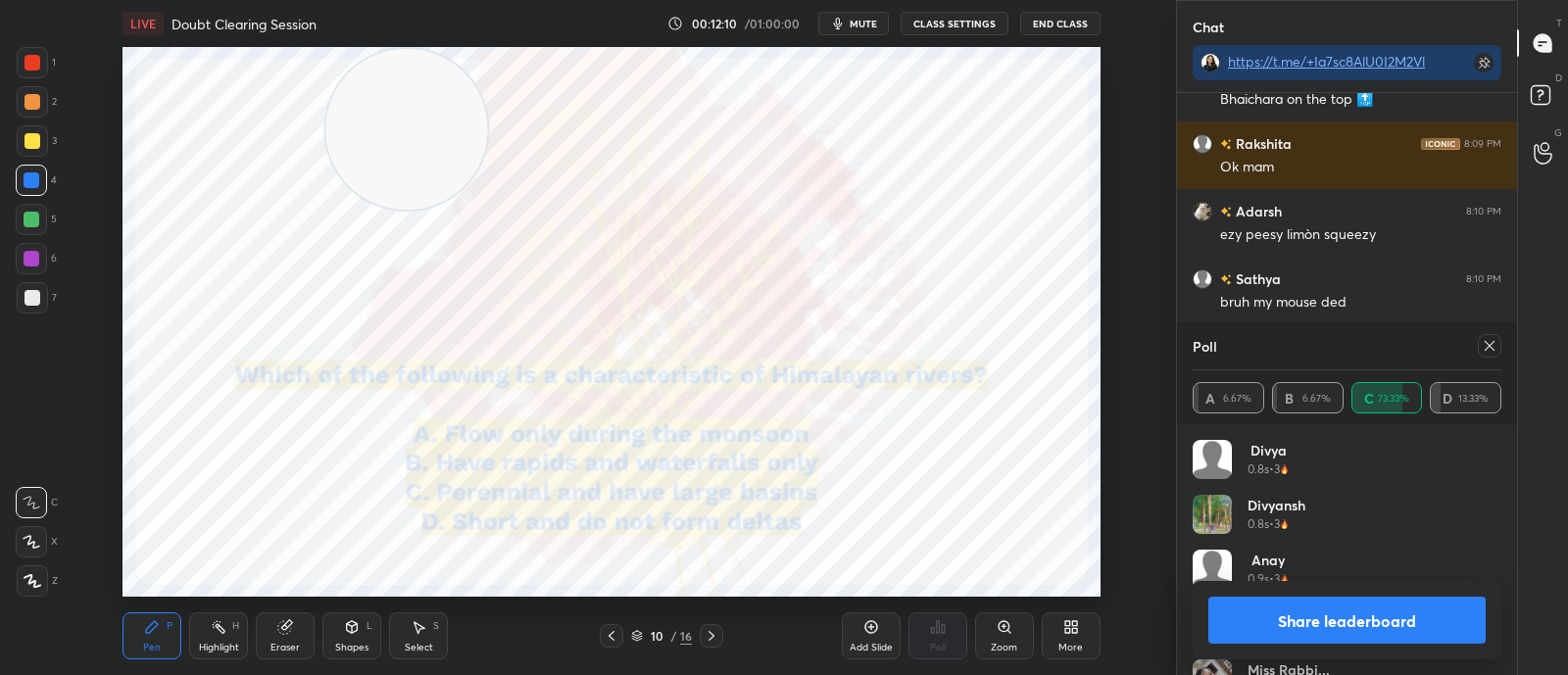 click 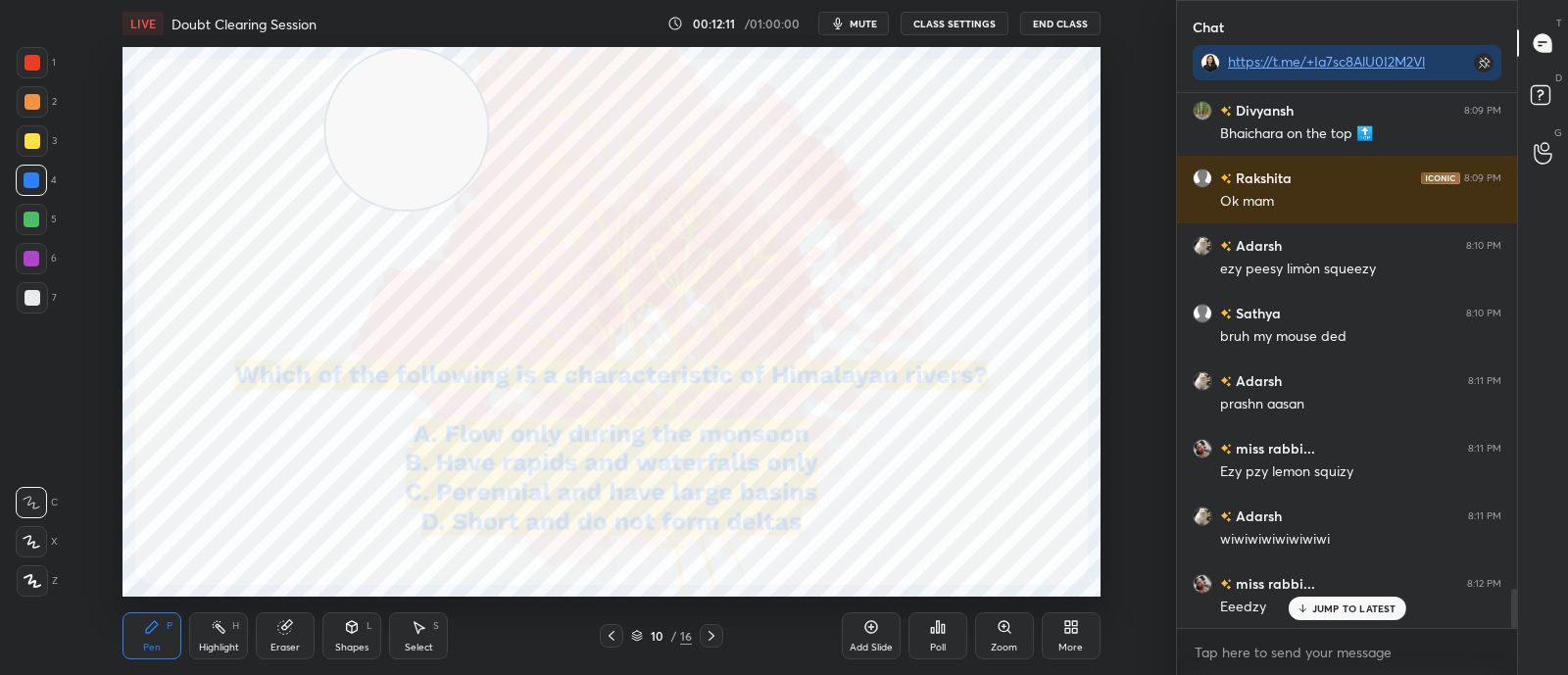 click on "JUMP TO LATEST" at bounding box center [1354, 608] 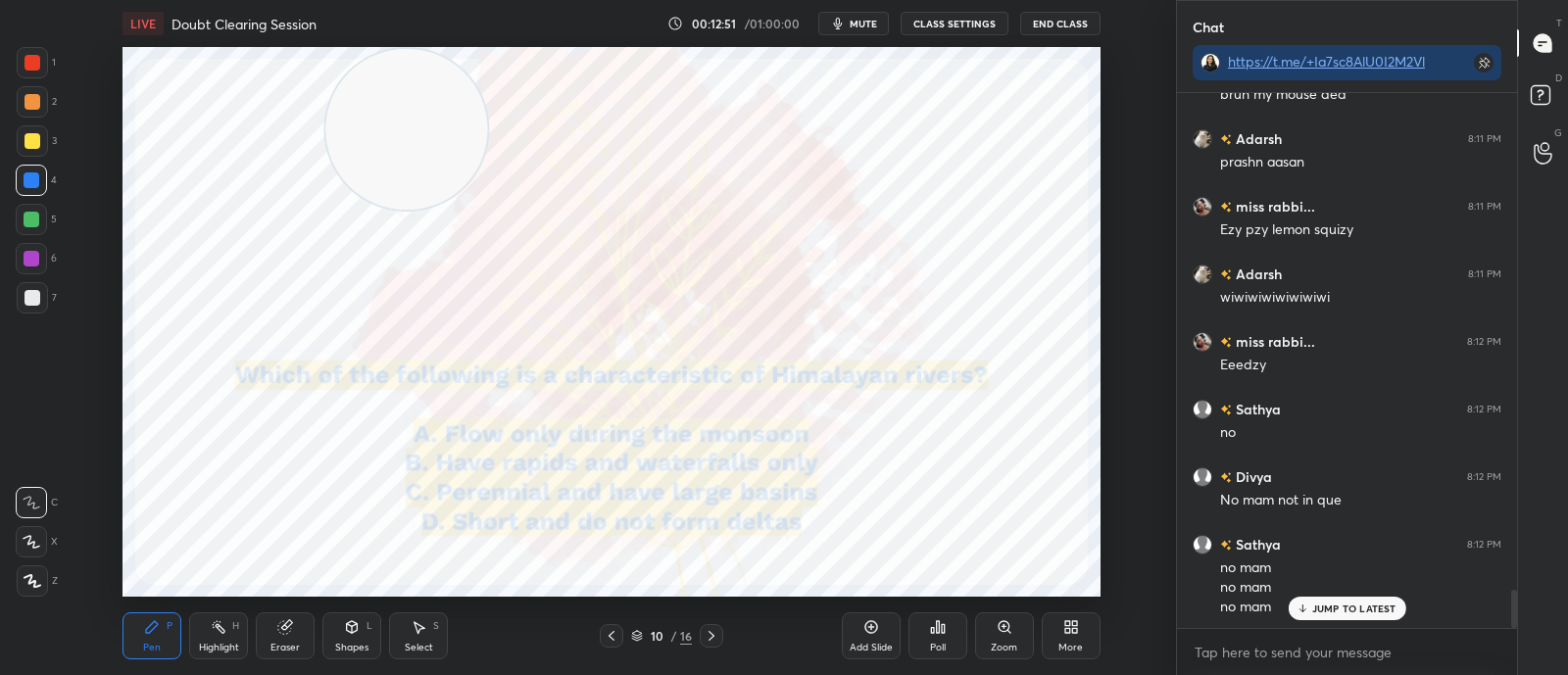 click at bounding box center [711, 636] 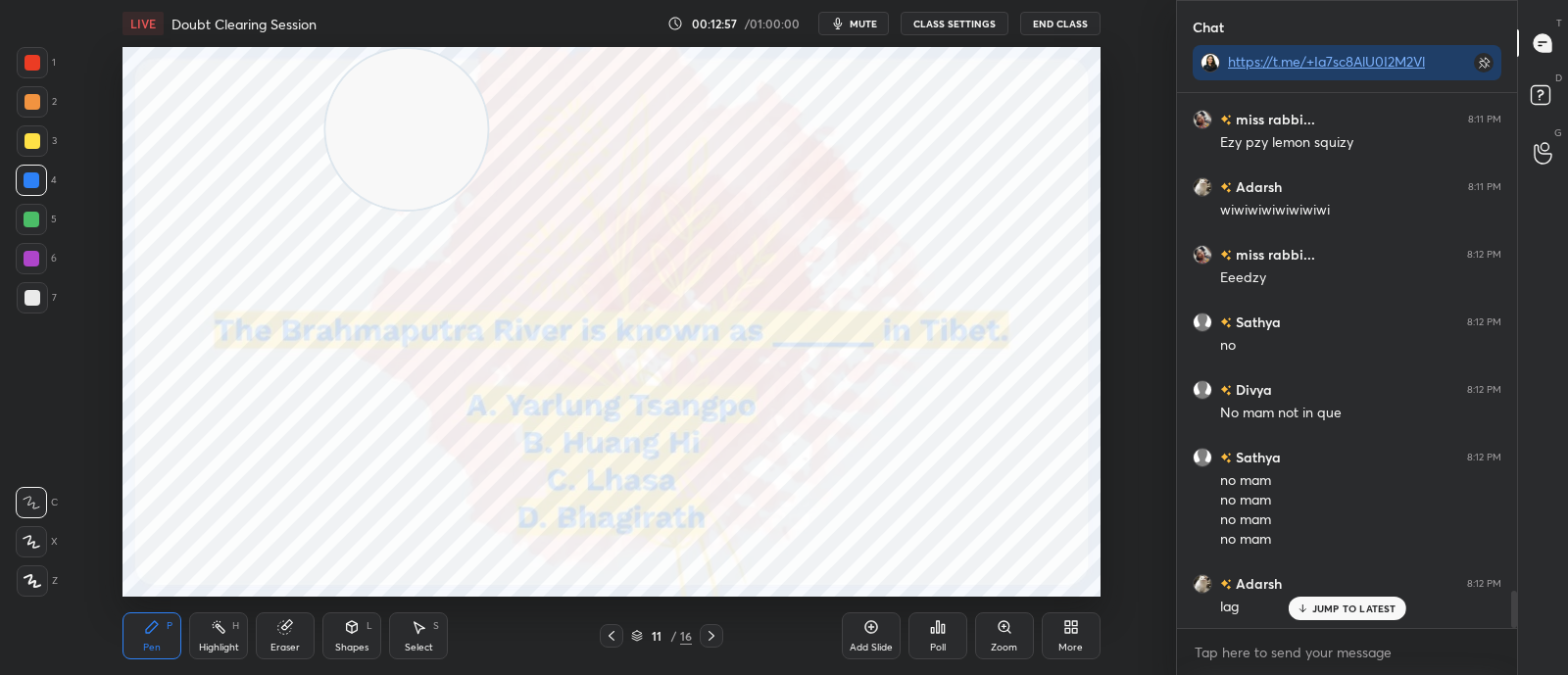 click 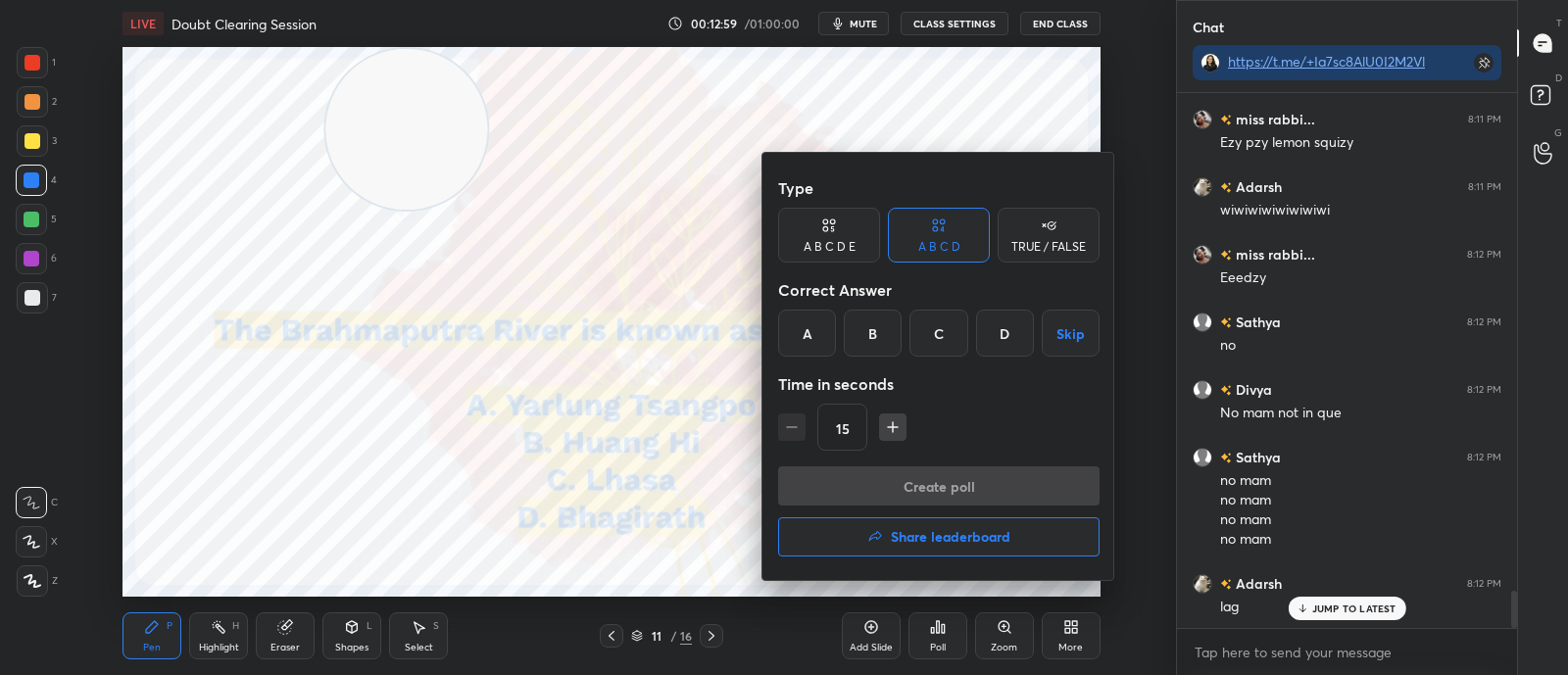 click on "A" at bounding box center (807, 333) 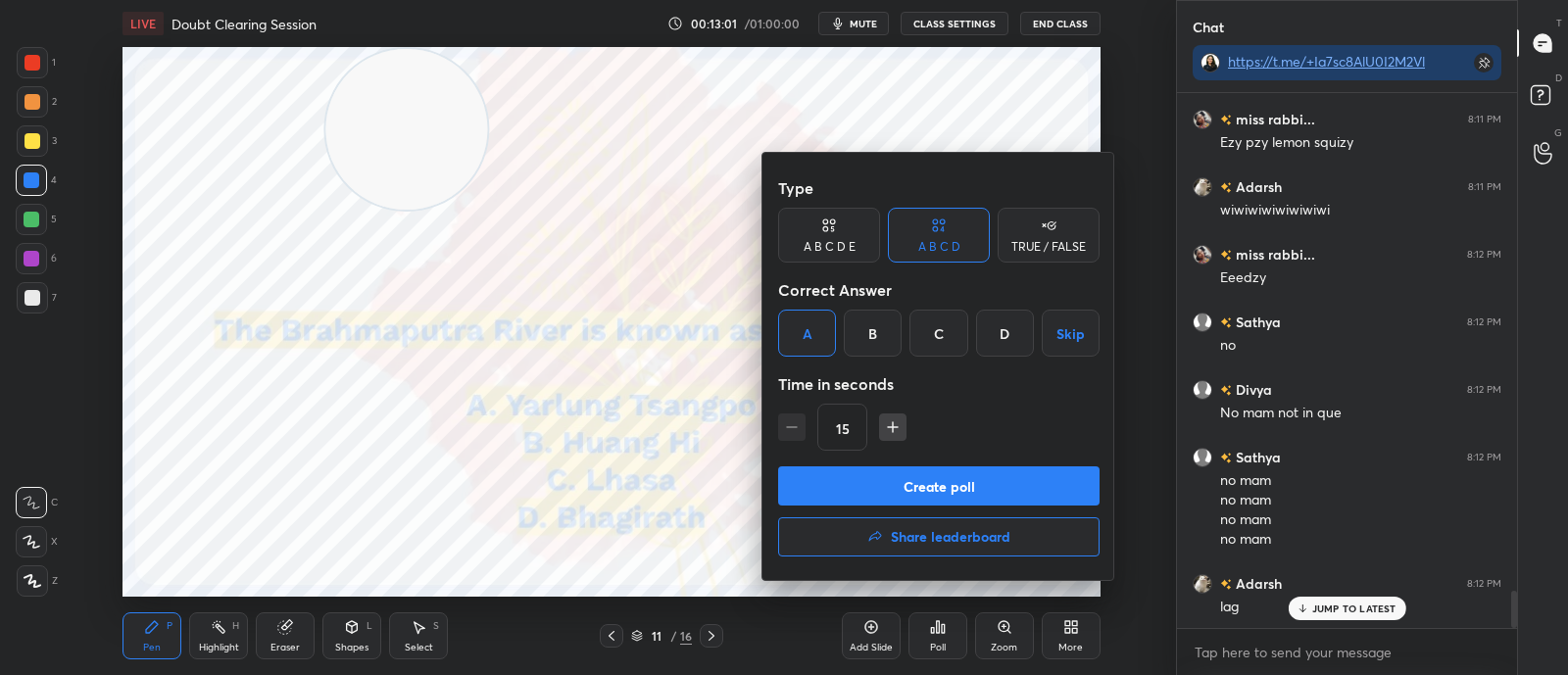 click on "Create poll" at bounding box center [939, 486] 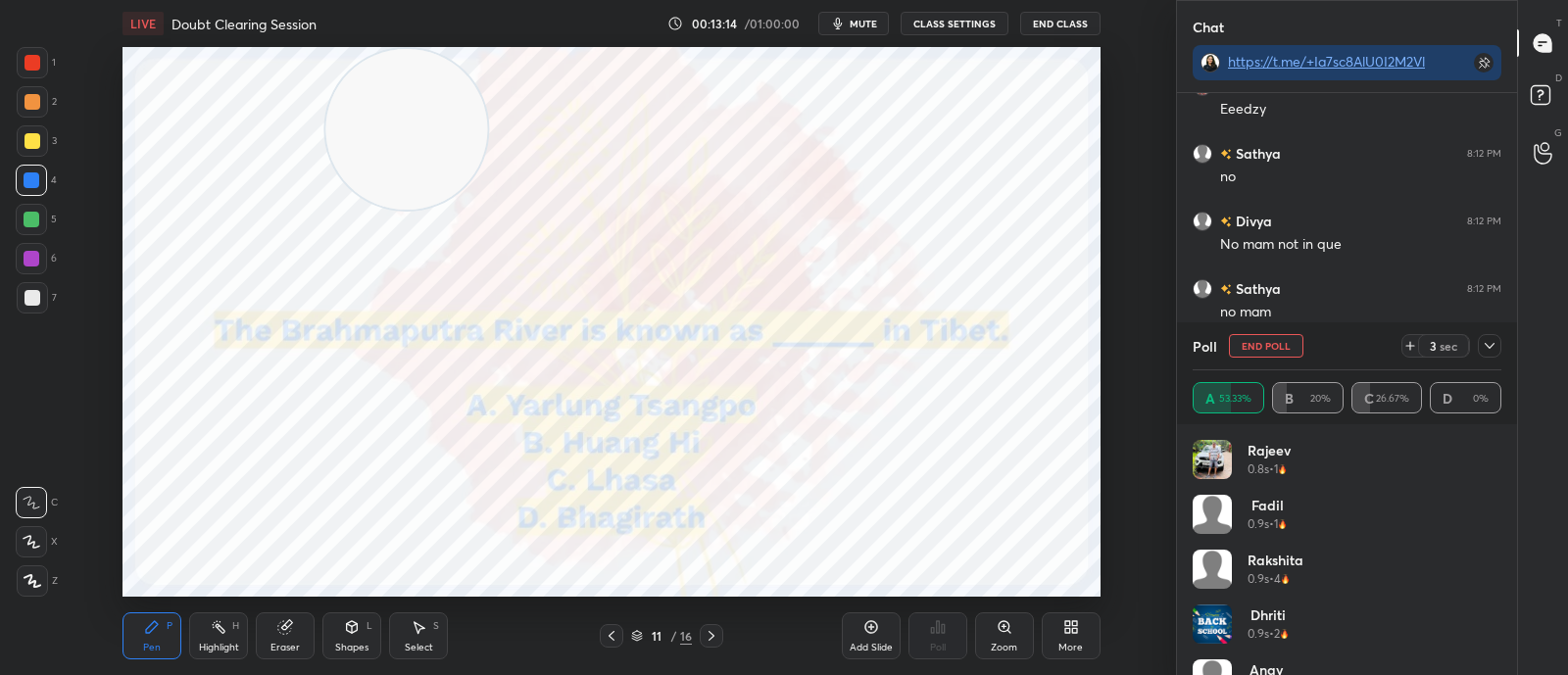scroll, scrollTop: 7314, scrollLeft: 0, axis: vertical 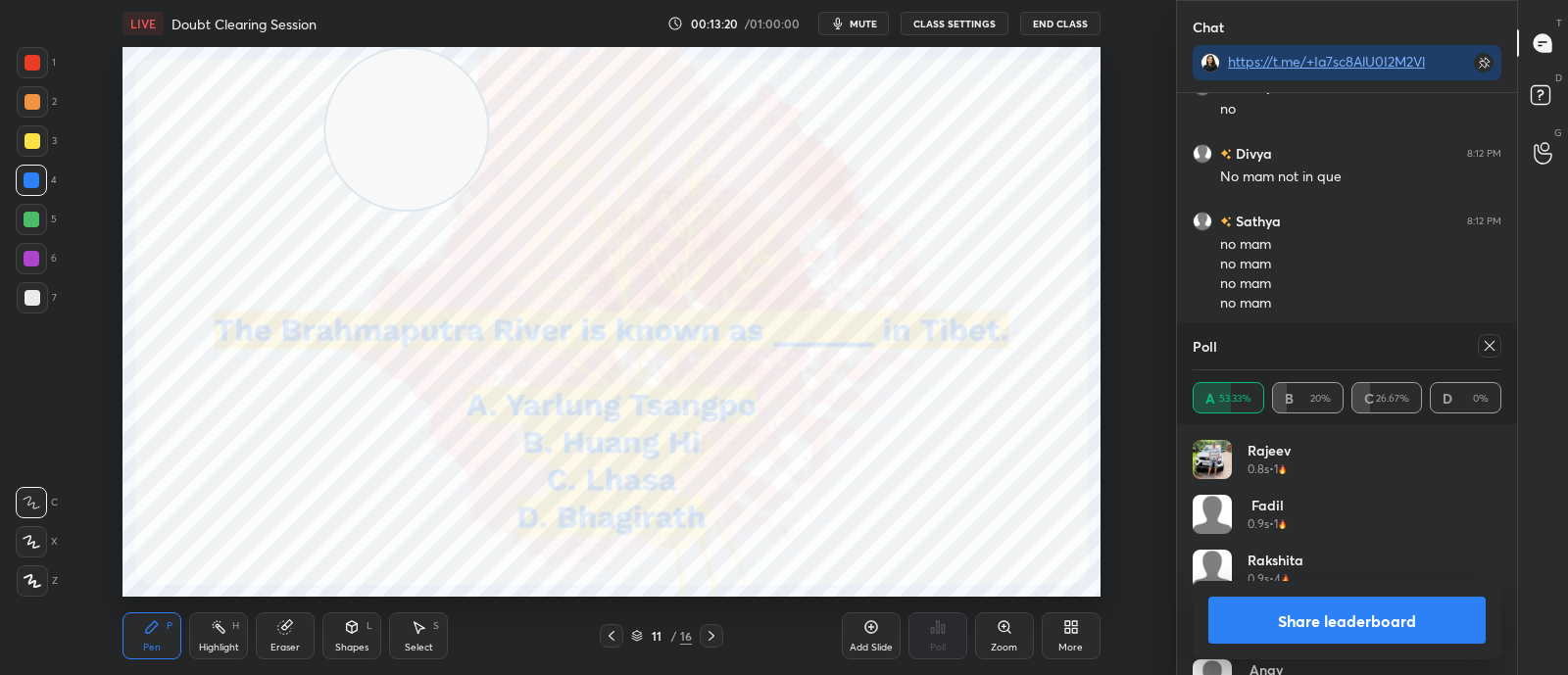 click 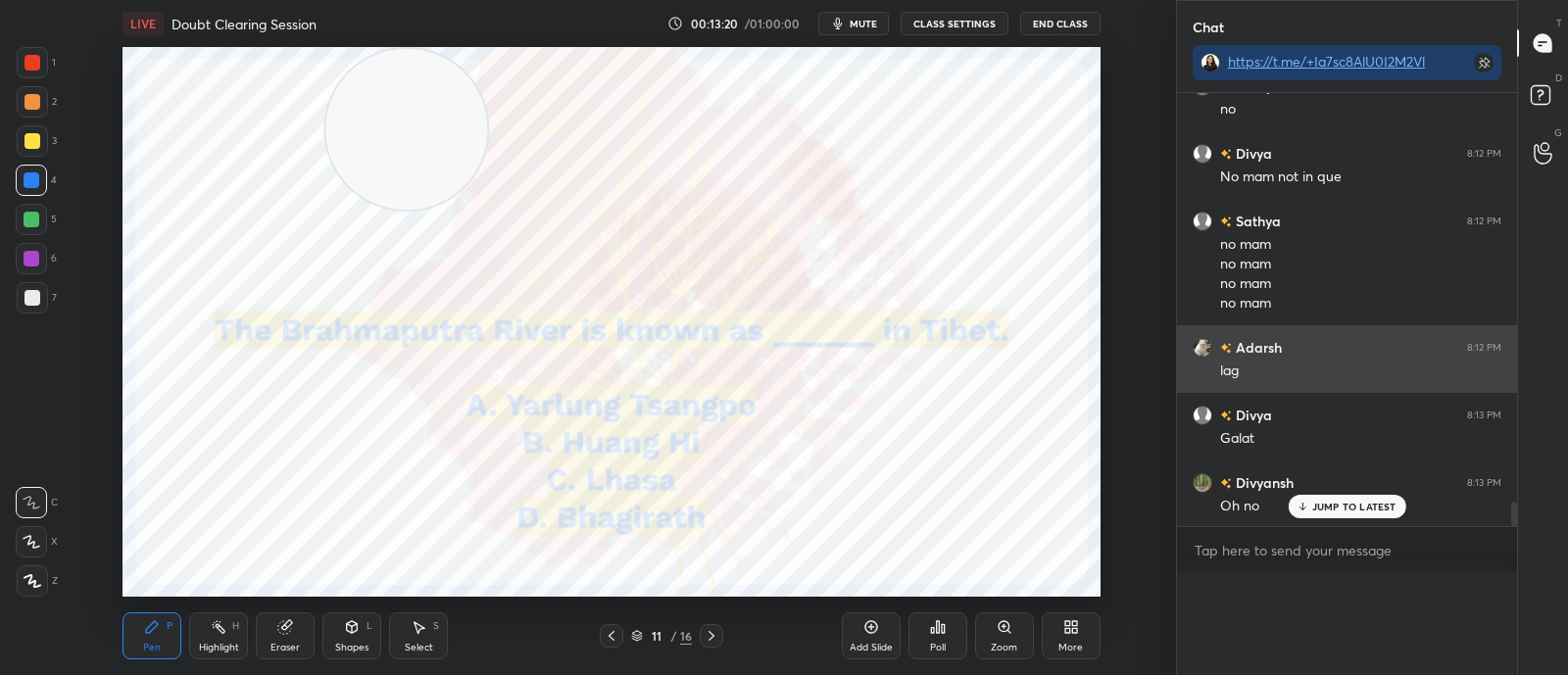 scroll, scrollTop: 0, scrollLeft: 0, axis: both 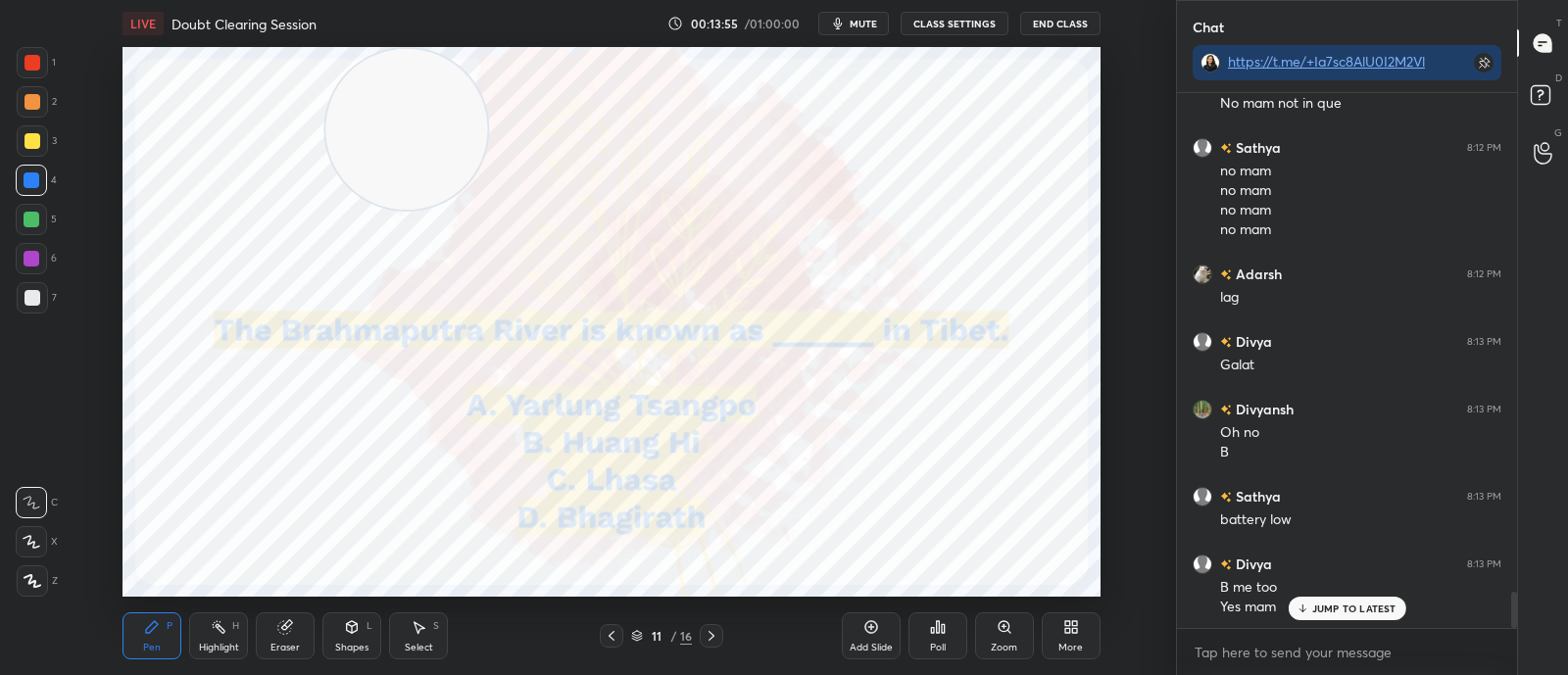 click 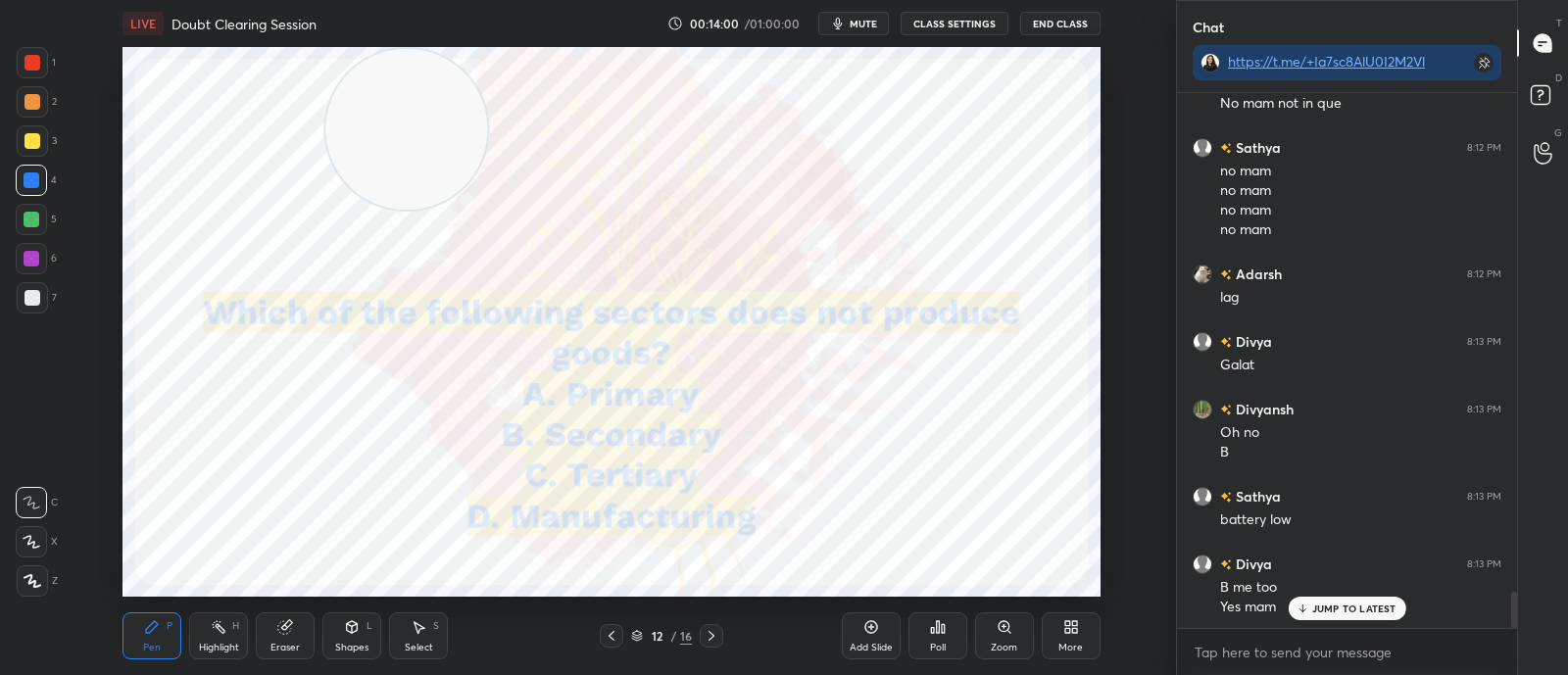 click on "Poll" at bounding box center (938, 636) 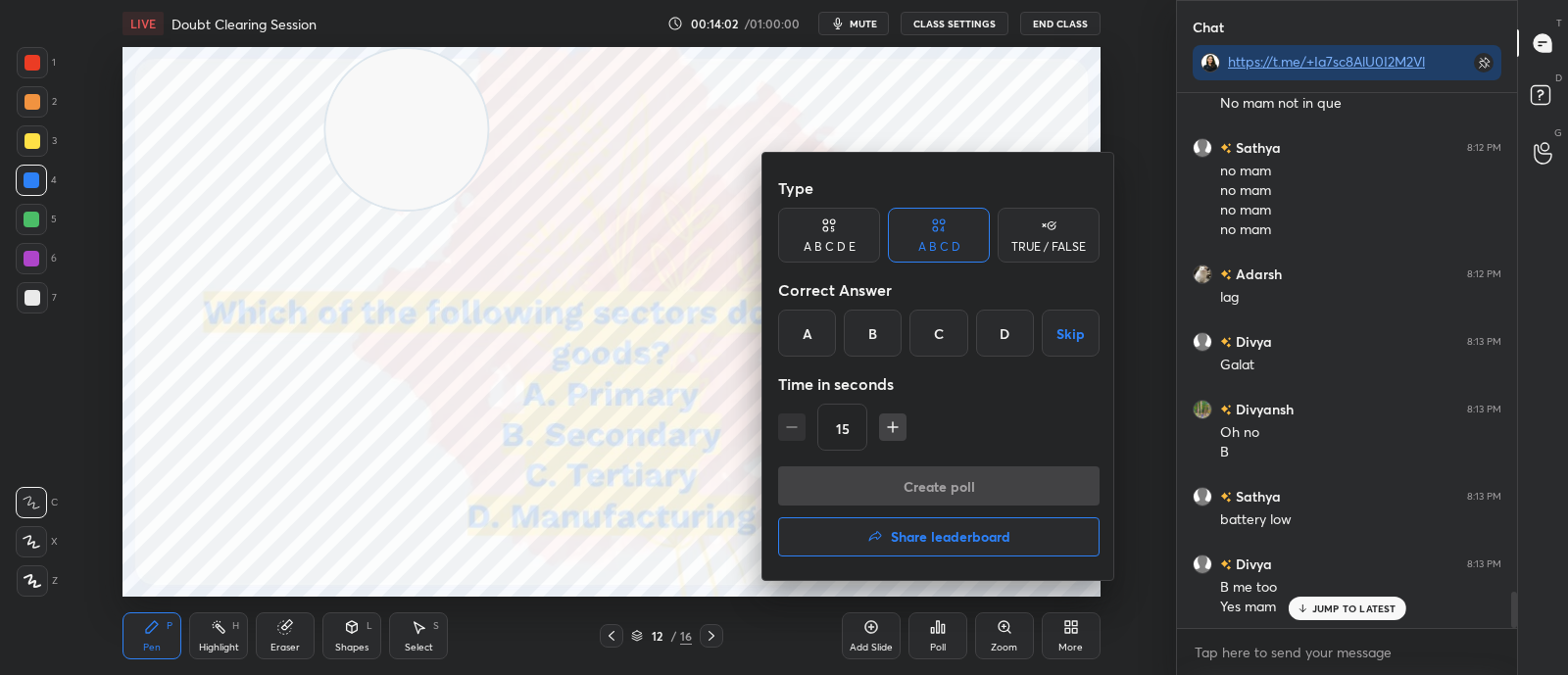 click on "C" at bounding box center (938, 333) 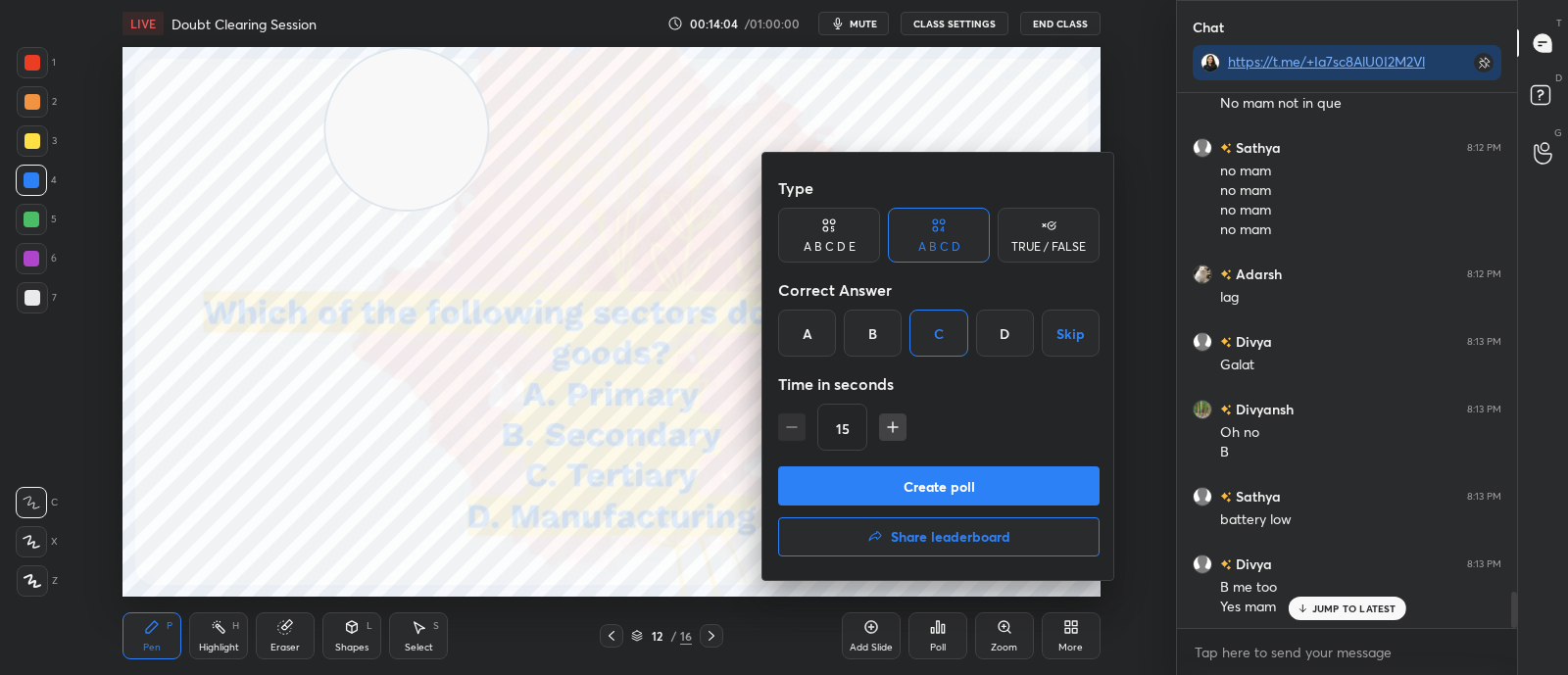 click on "Create poll" at bounding box center [939, 486] 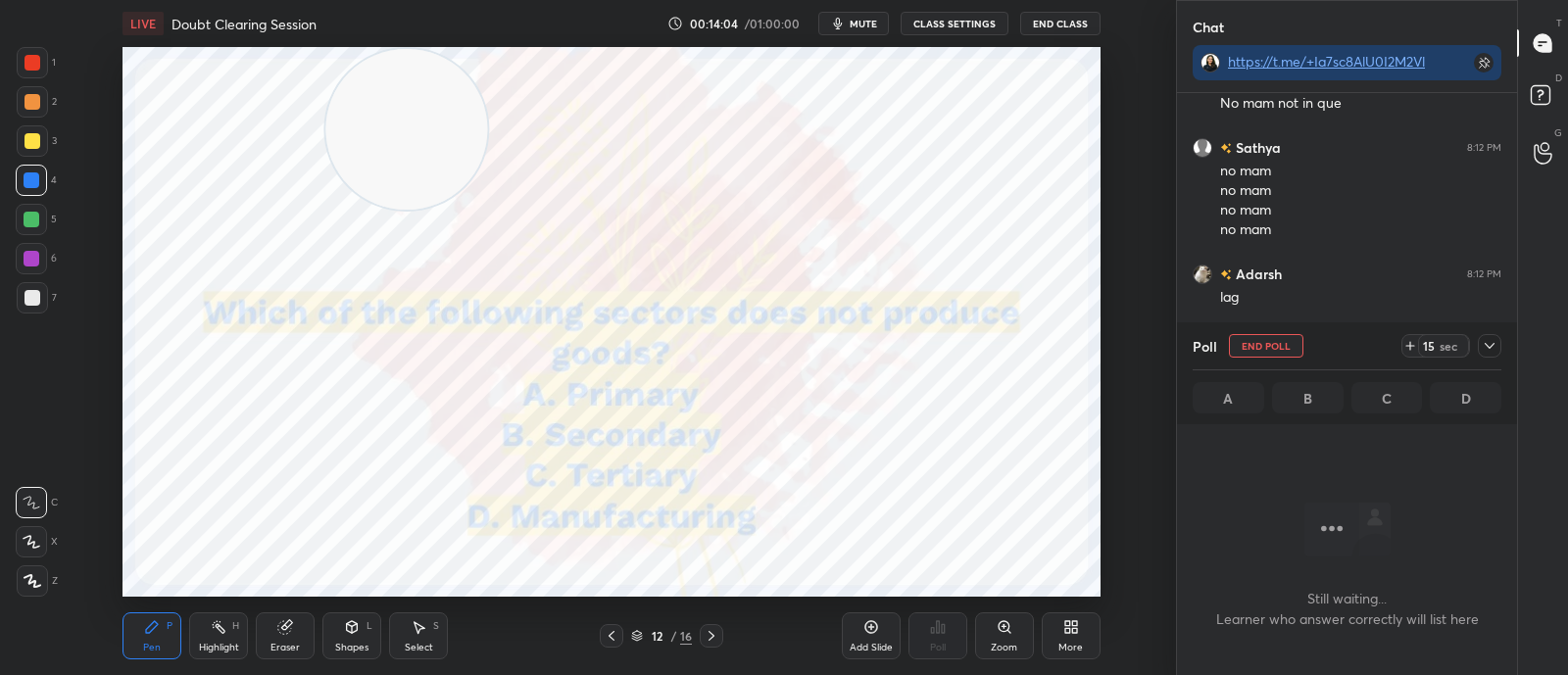 scroll, scrollTop: 534, scrollLeft: 333, axis: both 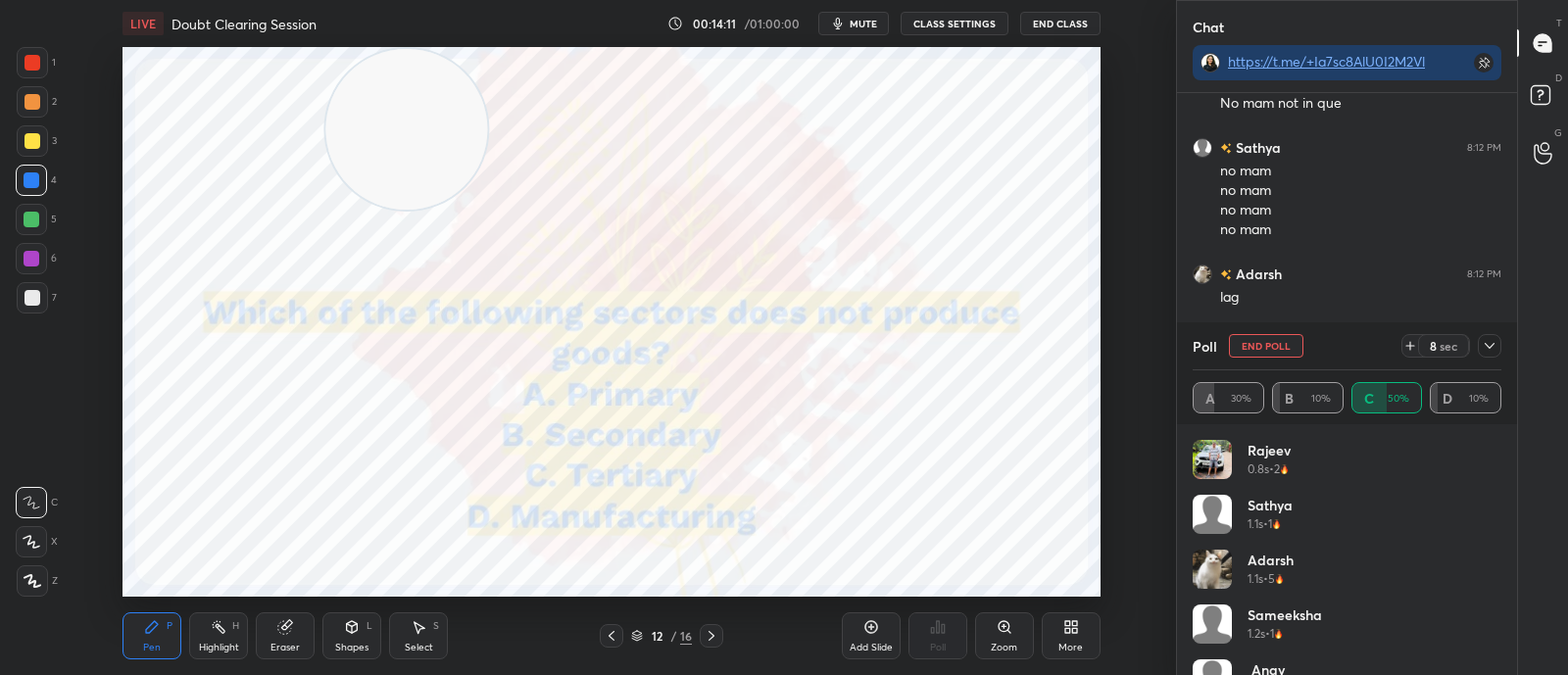 click at bounding box center (1490, 346) 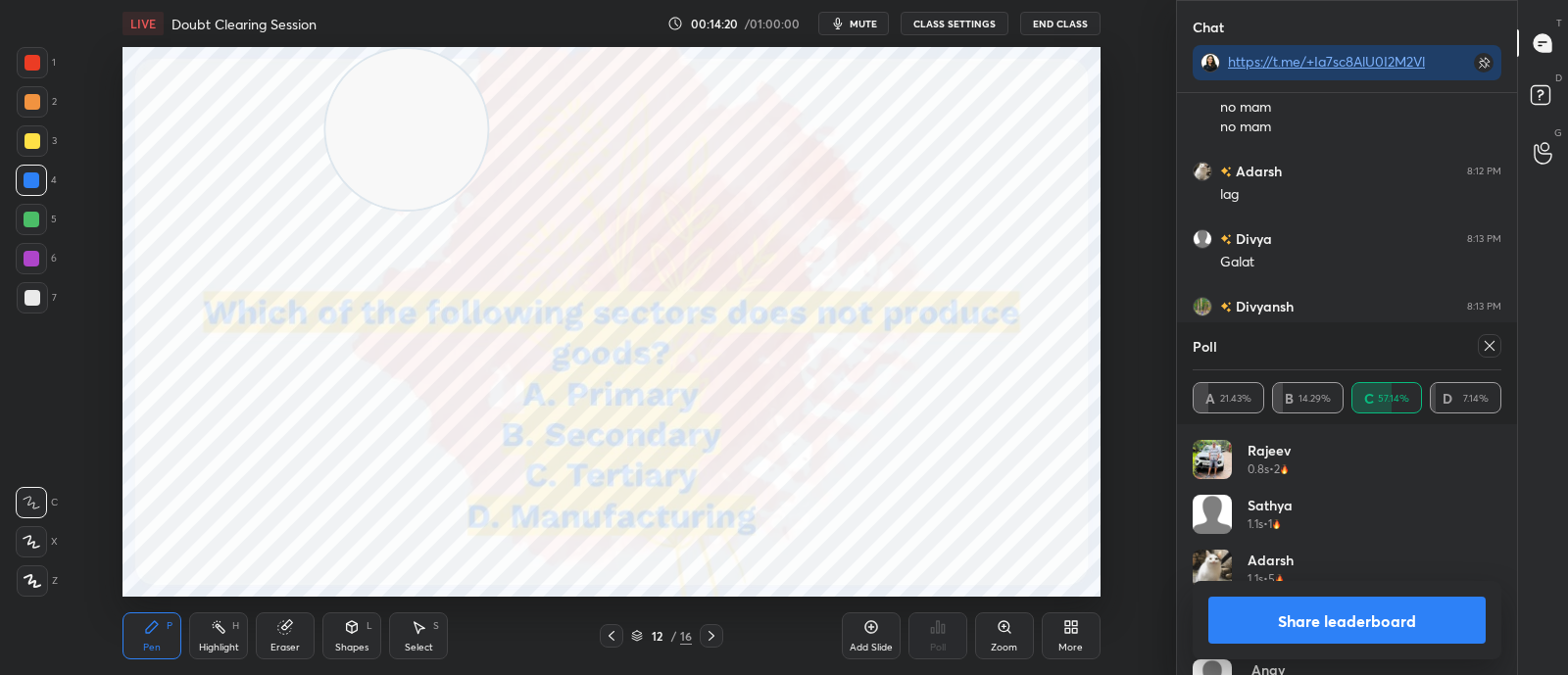 scroll, scrollTop: 6, scrollLeft: 6, axis: both 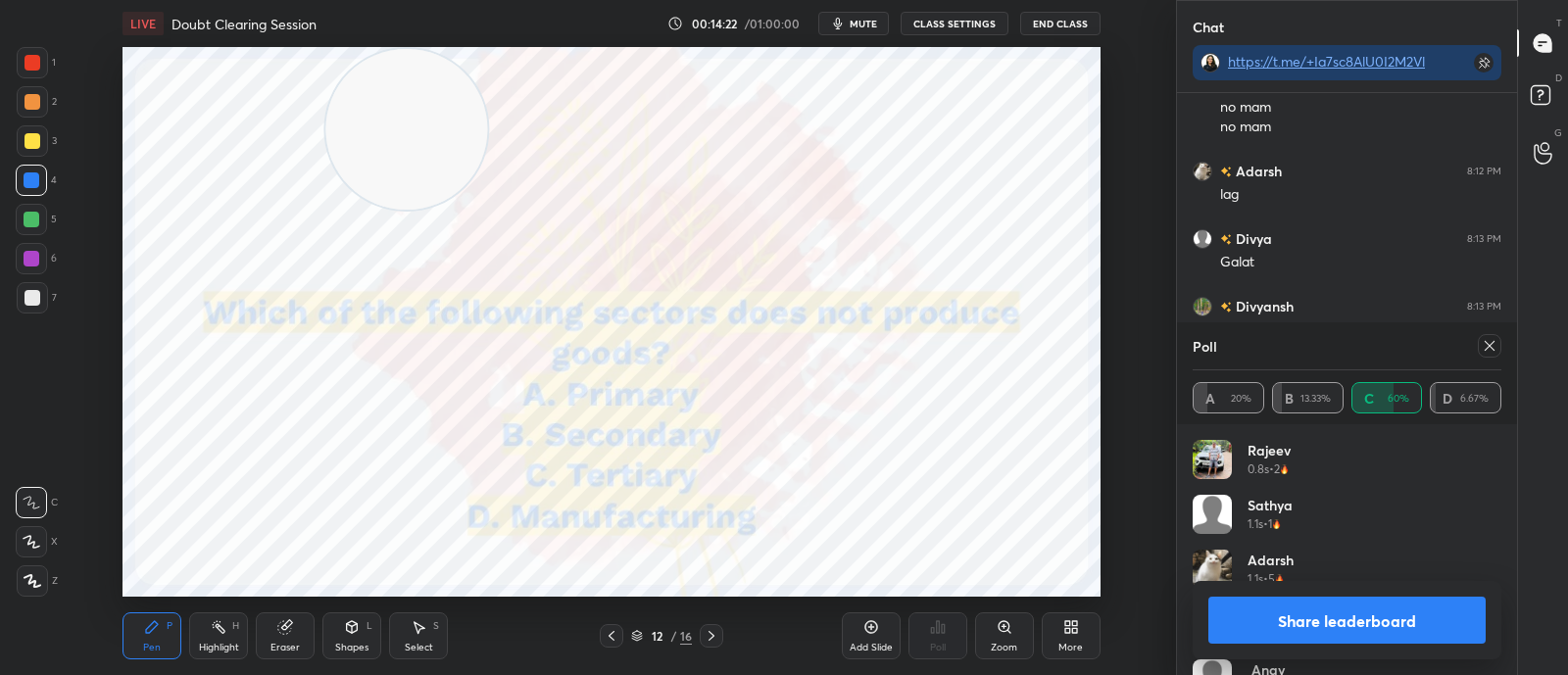 click at bounding box center (711, 636) 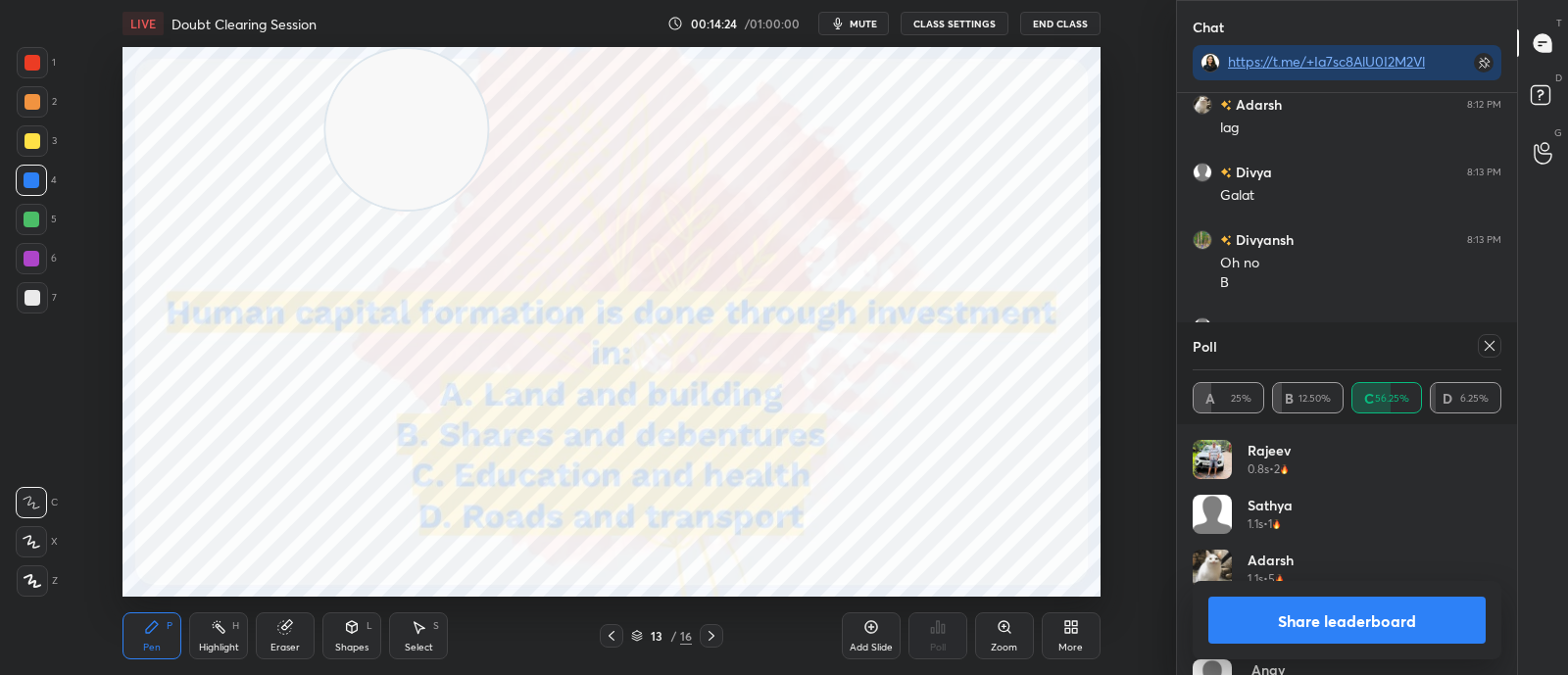 scroll, scrollTop: 7626, scrollLeft: 0, axis: vertical 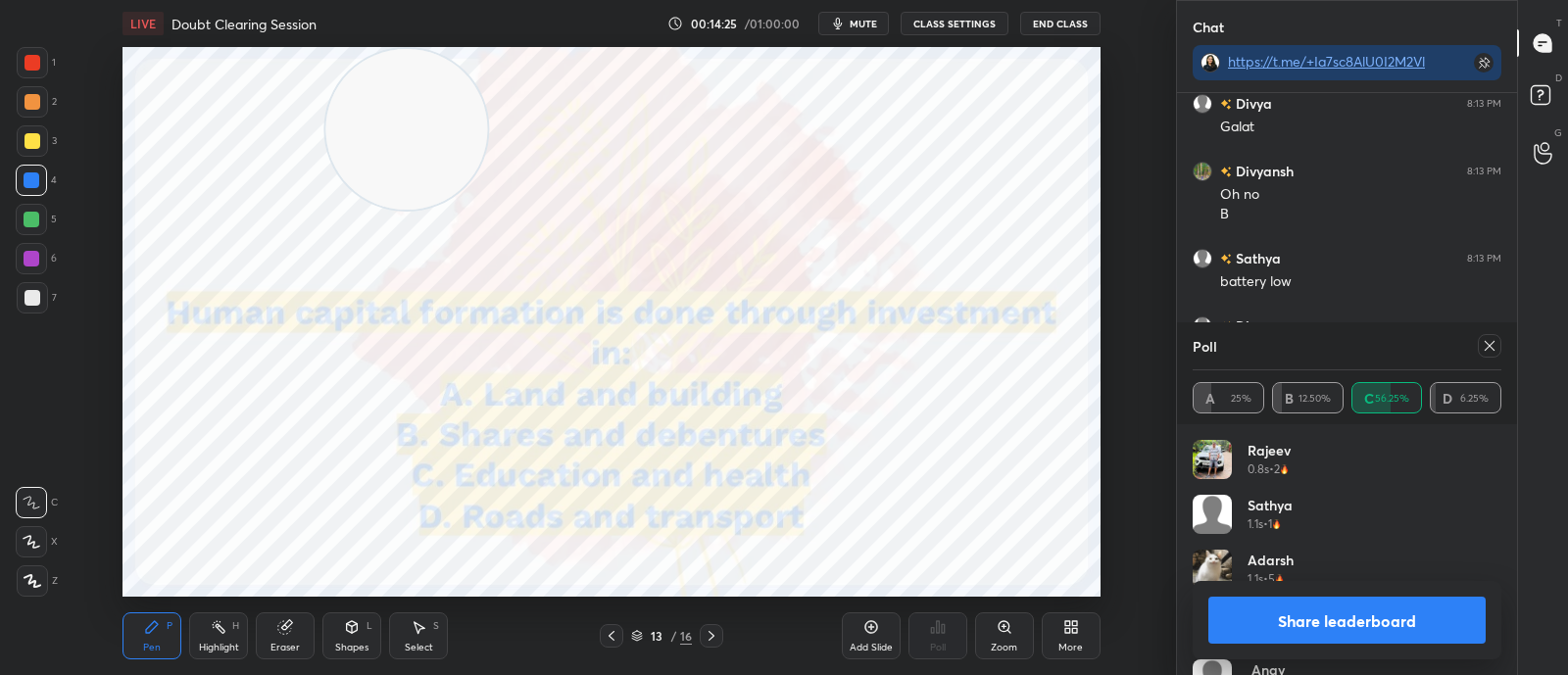 click 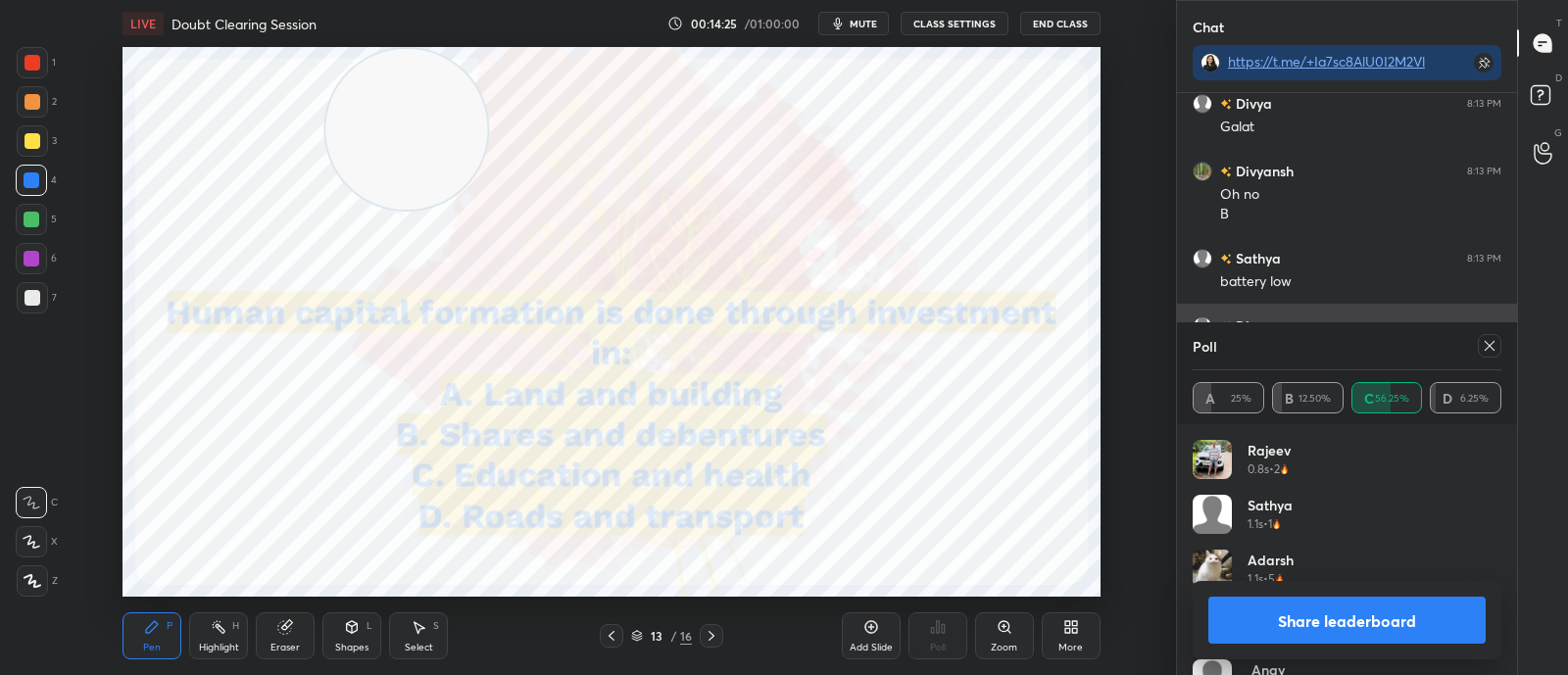 scroll, scrollTop: 87, scrollLeft: 303, axis: both 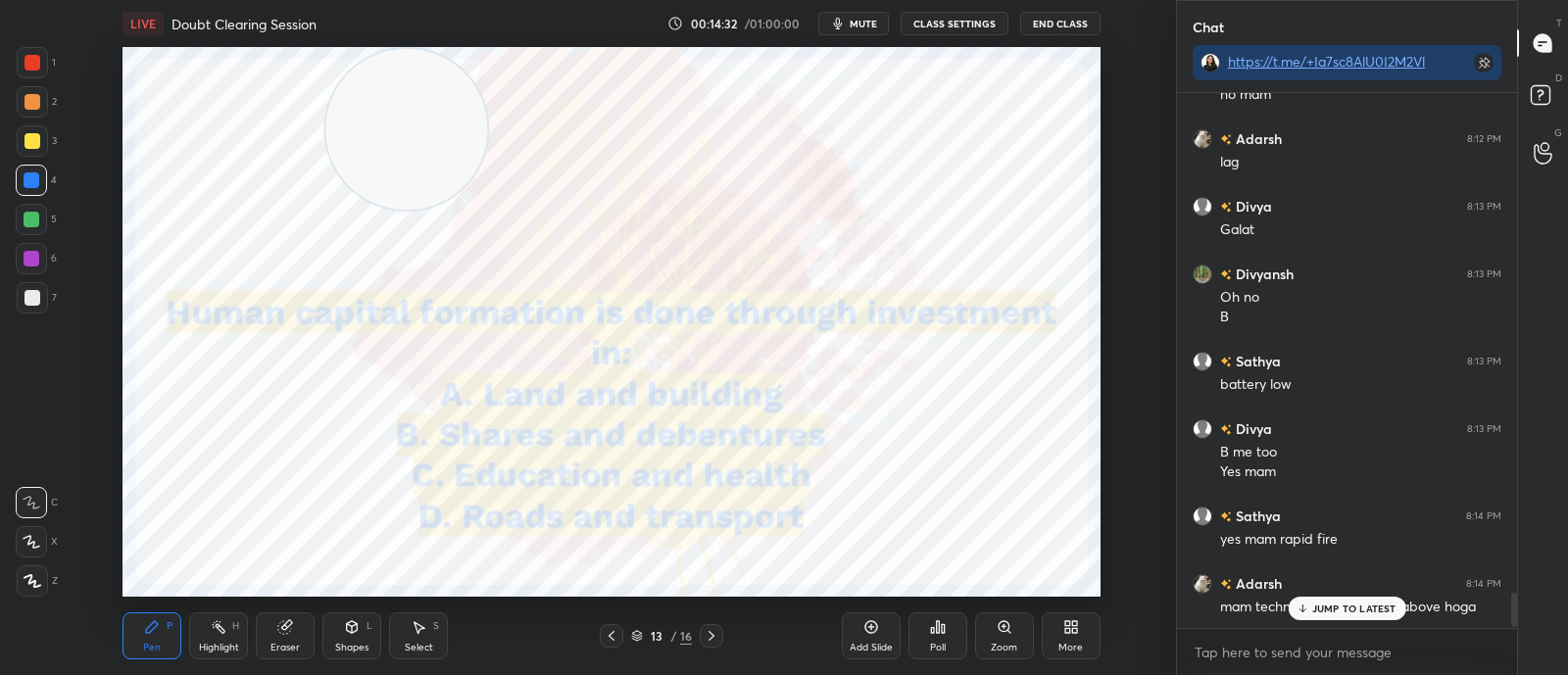 click on "Poll" at bounding box center [938, 636] 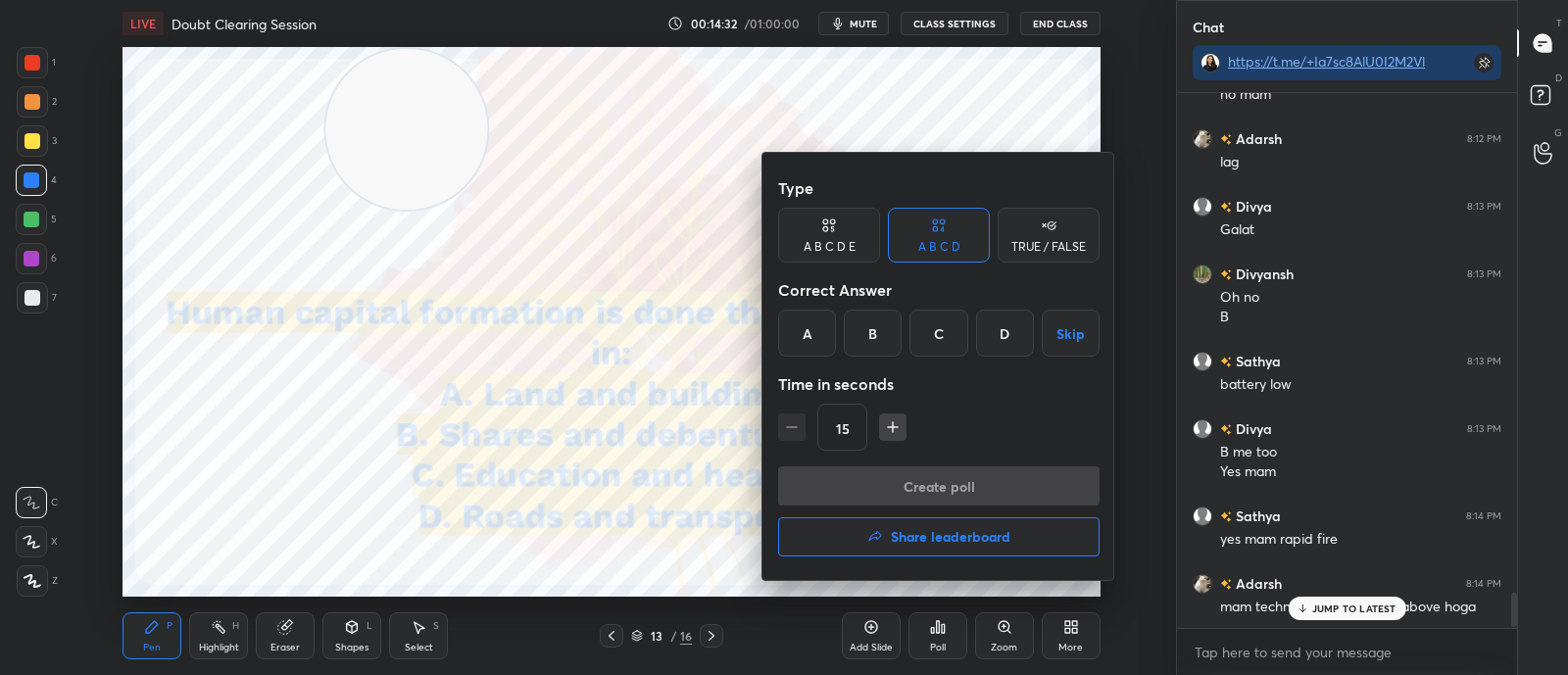 click on "C" at bounding box center (938, 333) 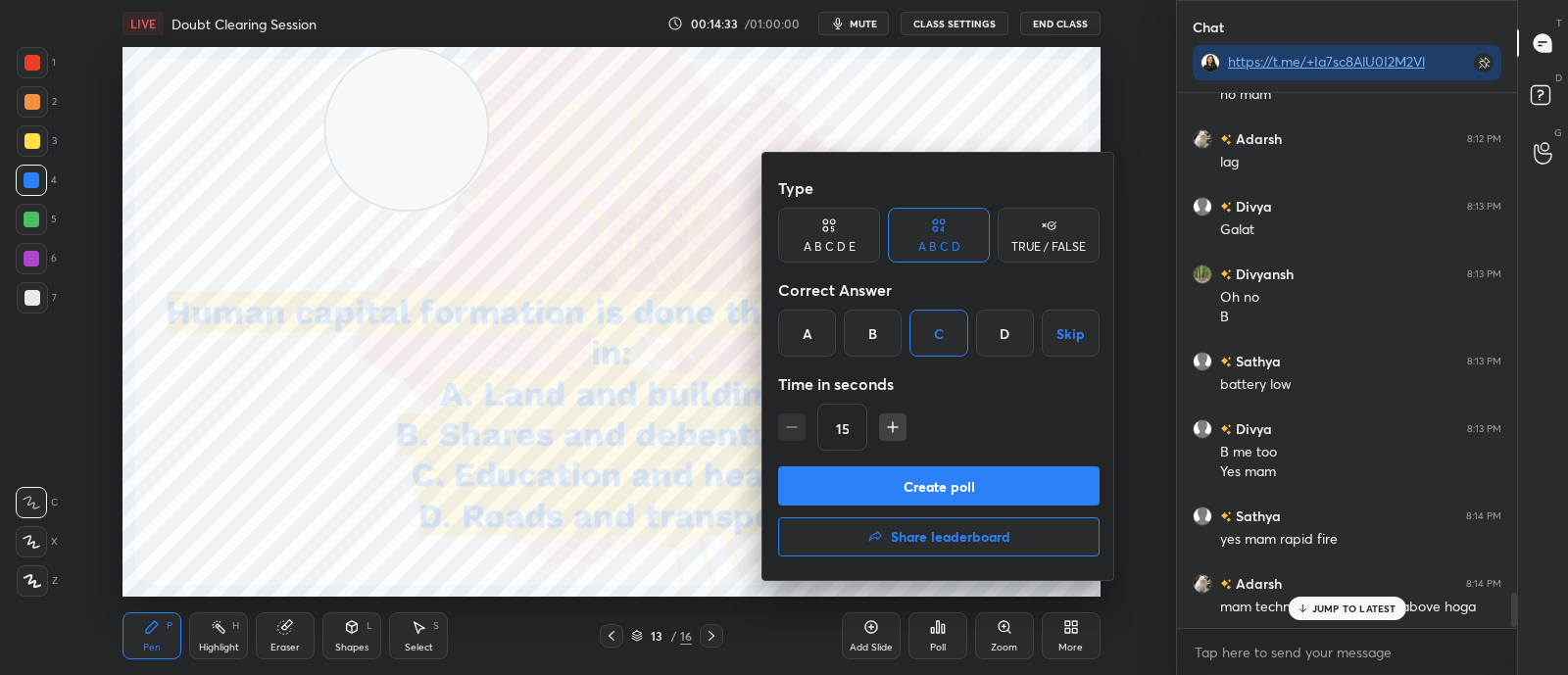 click on "Create poll" at bounding box center [939, 486] 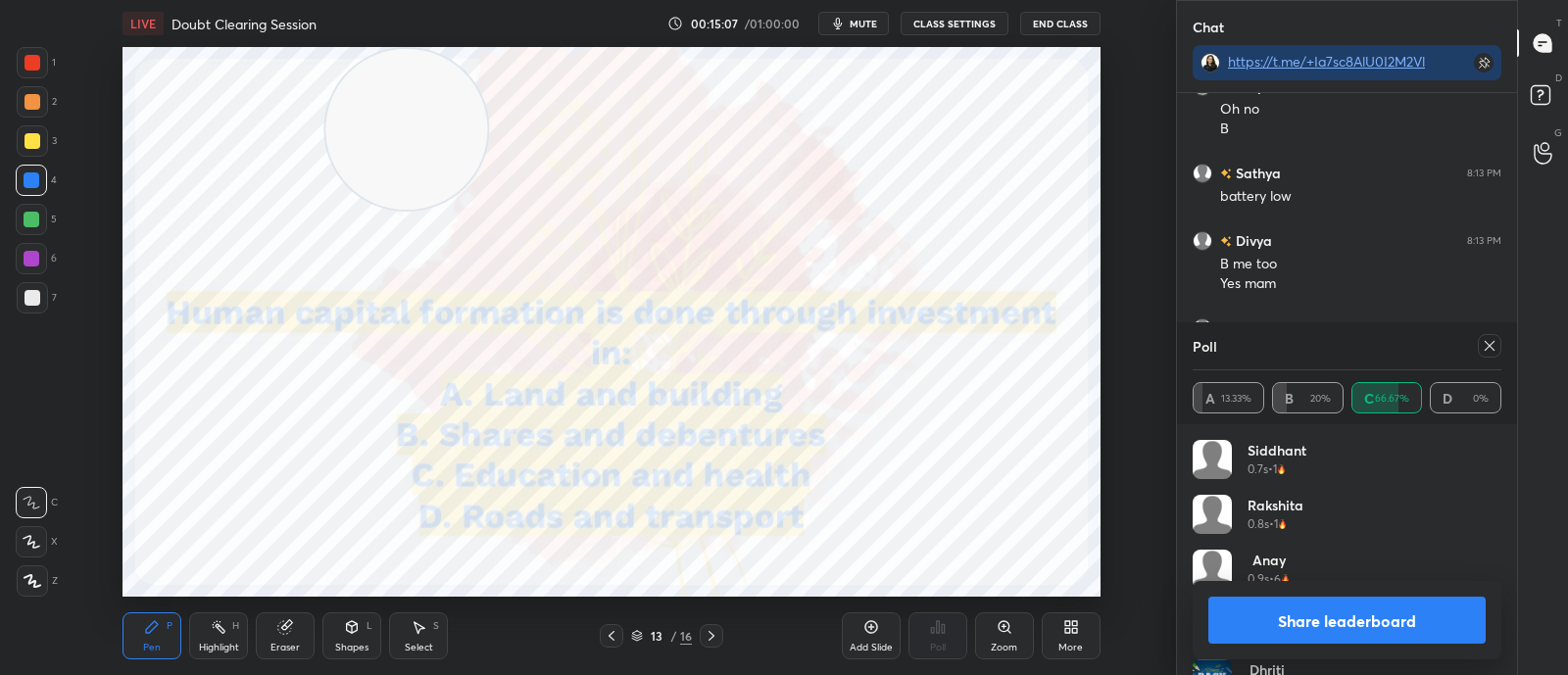 click 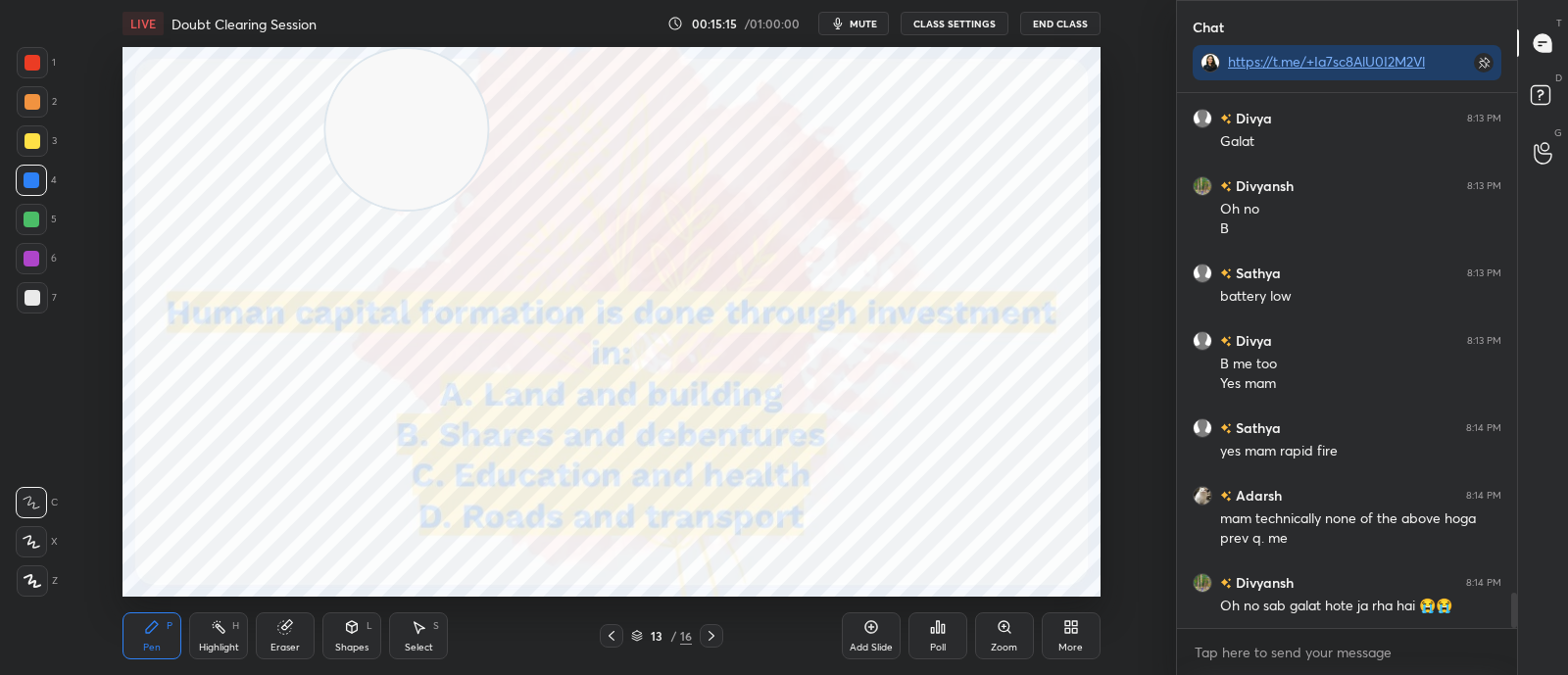 click at bounding box center [612, 636] 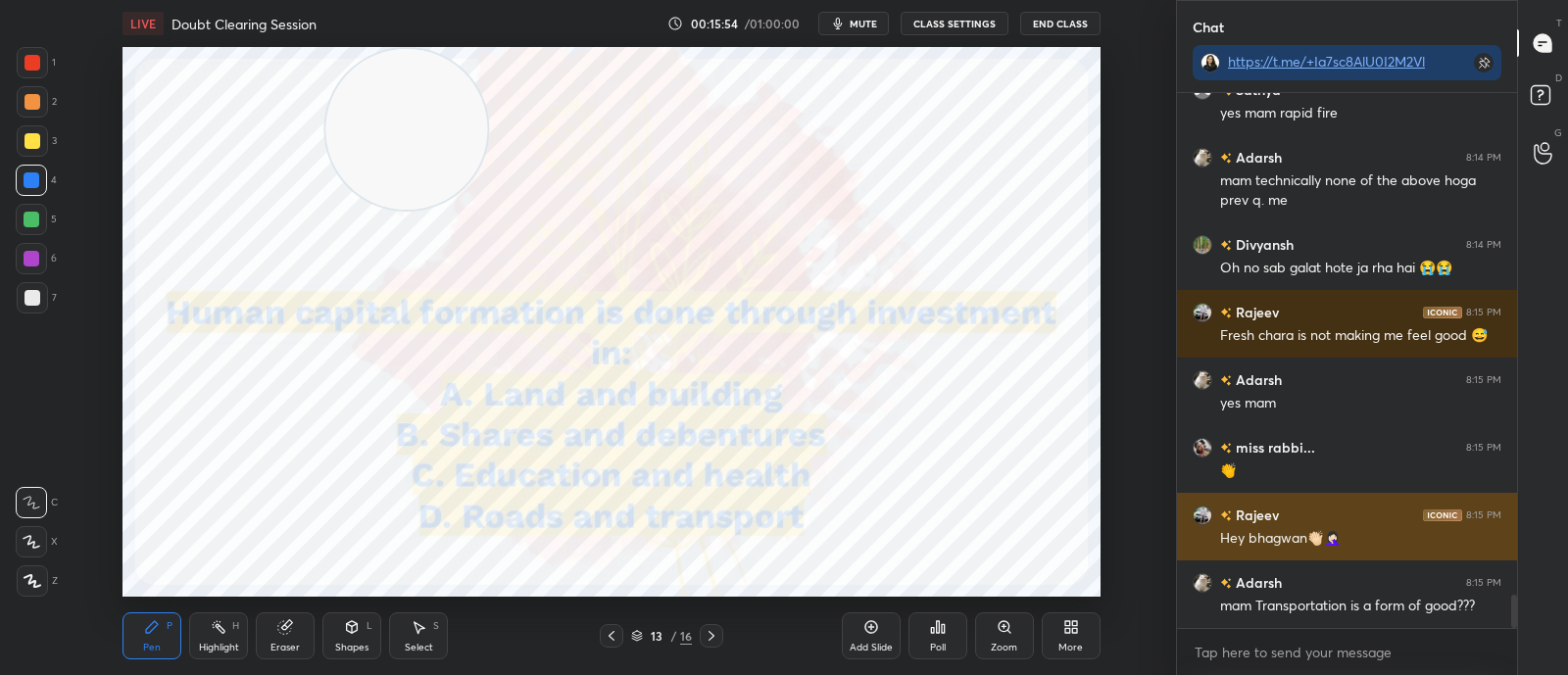 scroll, scrollTop: 8017, scrollLeft: 0, axis: vertical 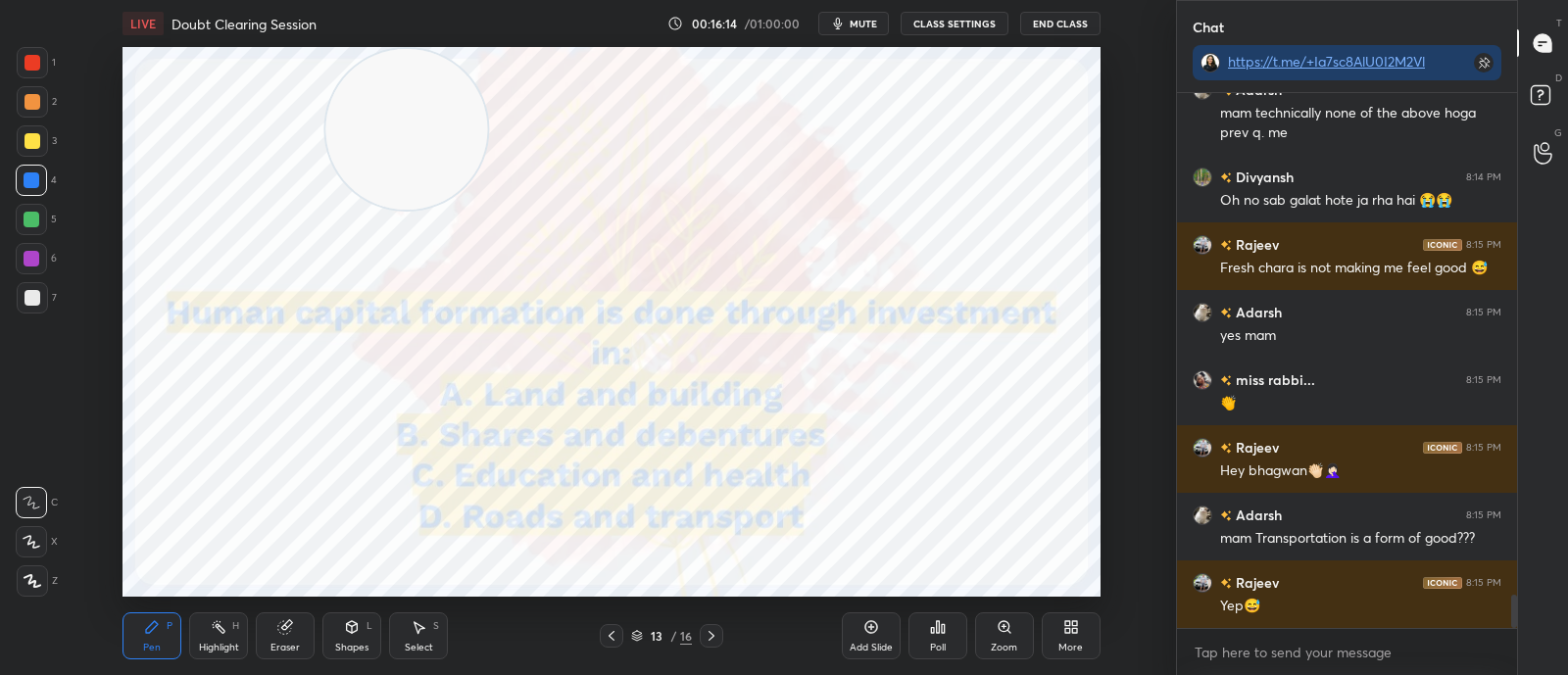 click 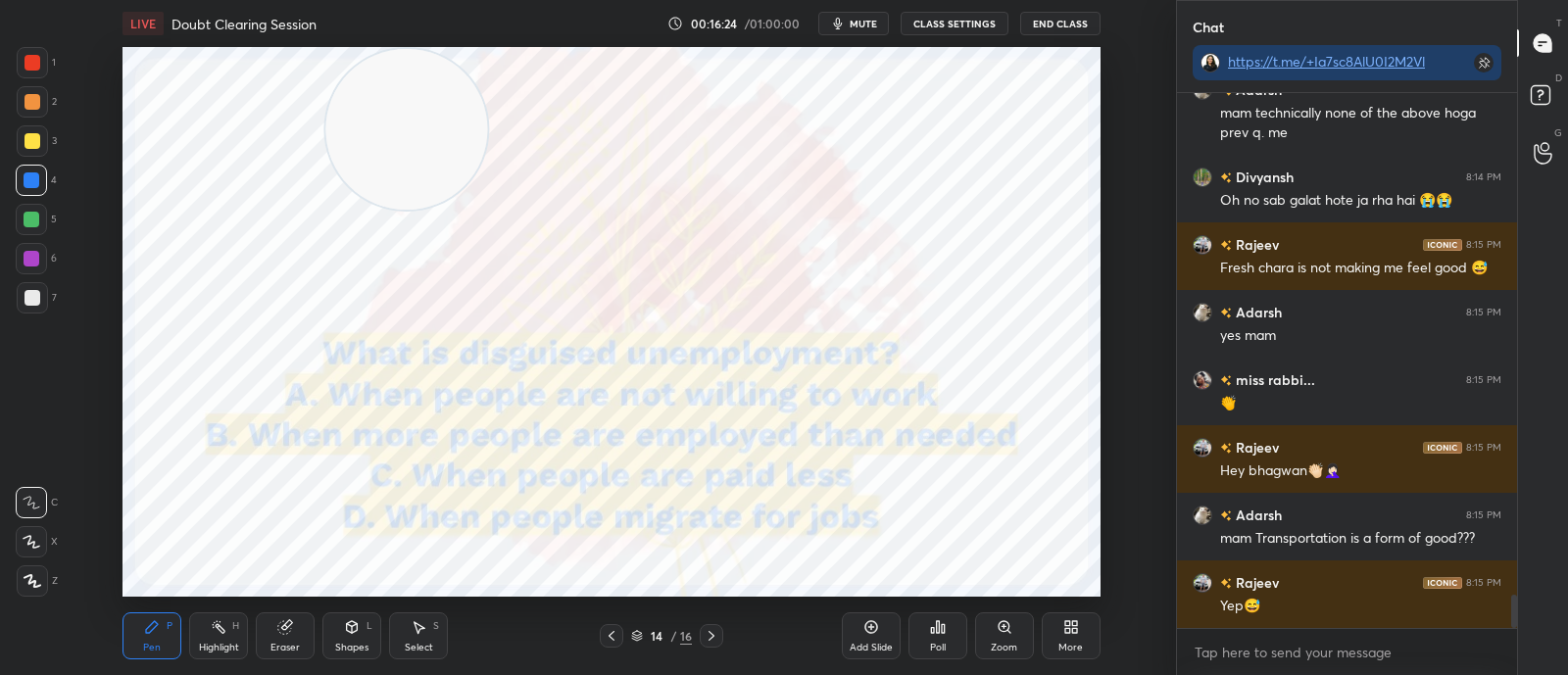 click on "Poll" at bounding box center (938, 648) 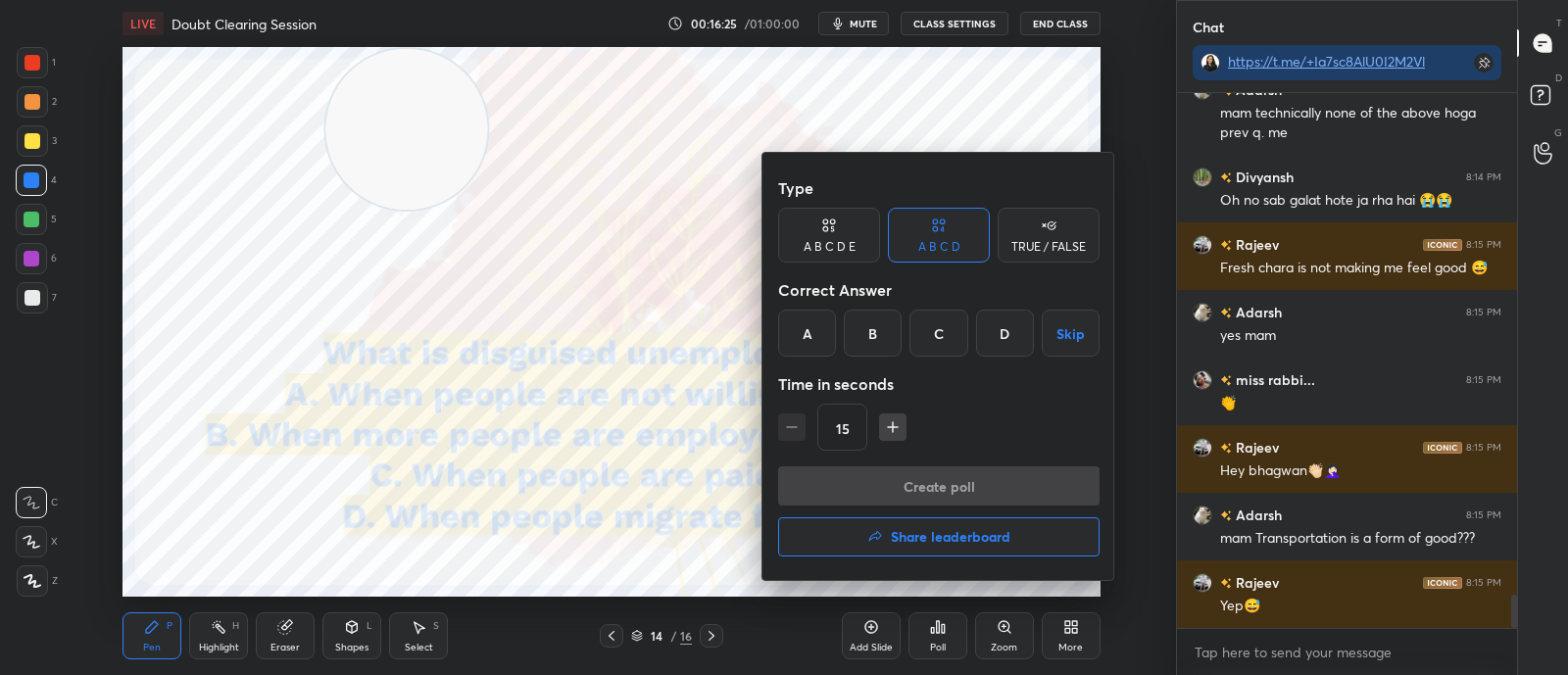 click on "B" at bounding box center (872, 333) 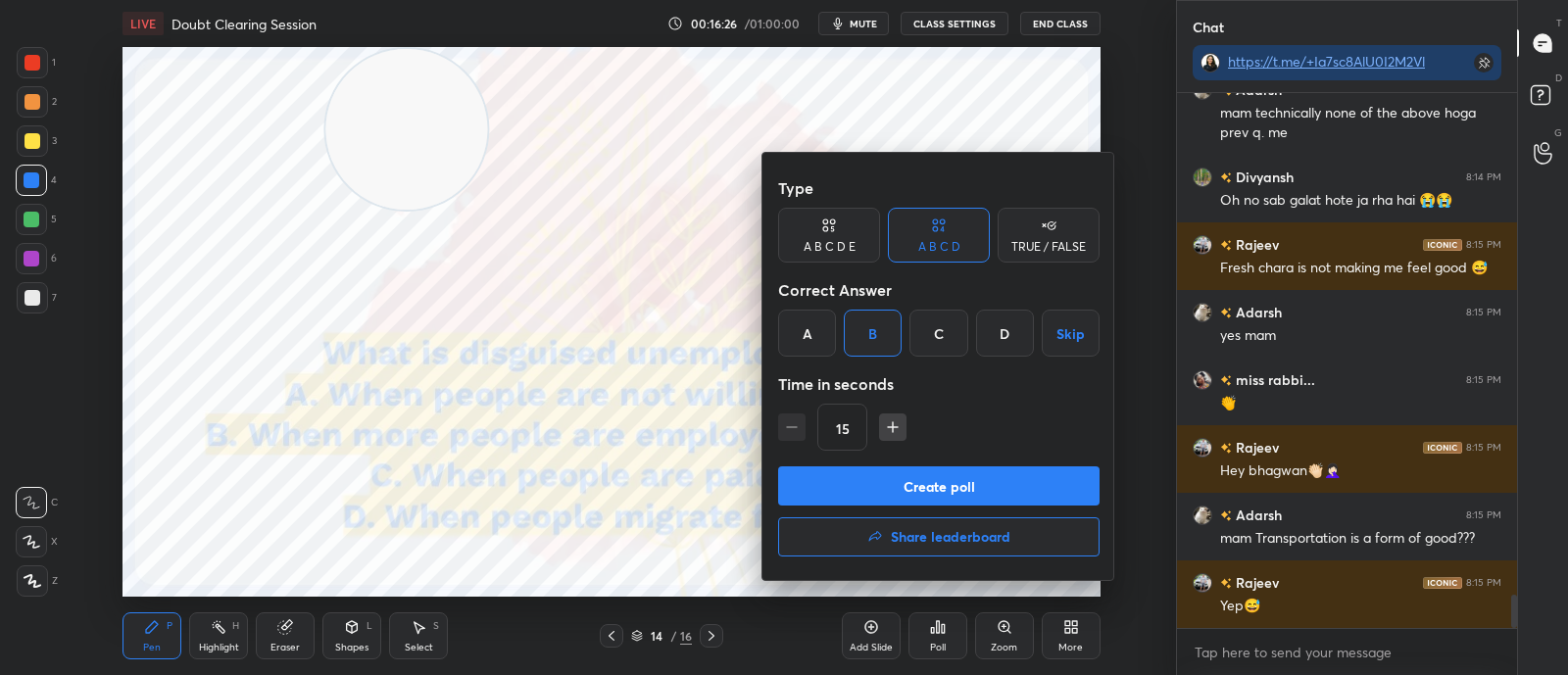 click on "Create poll" at bounding box center [939, 486] 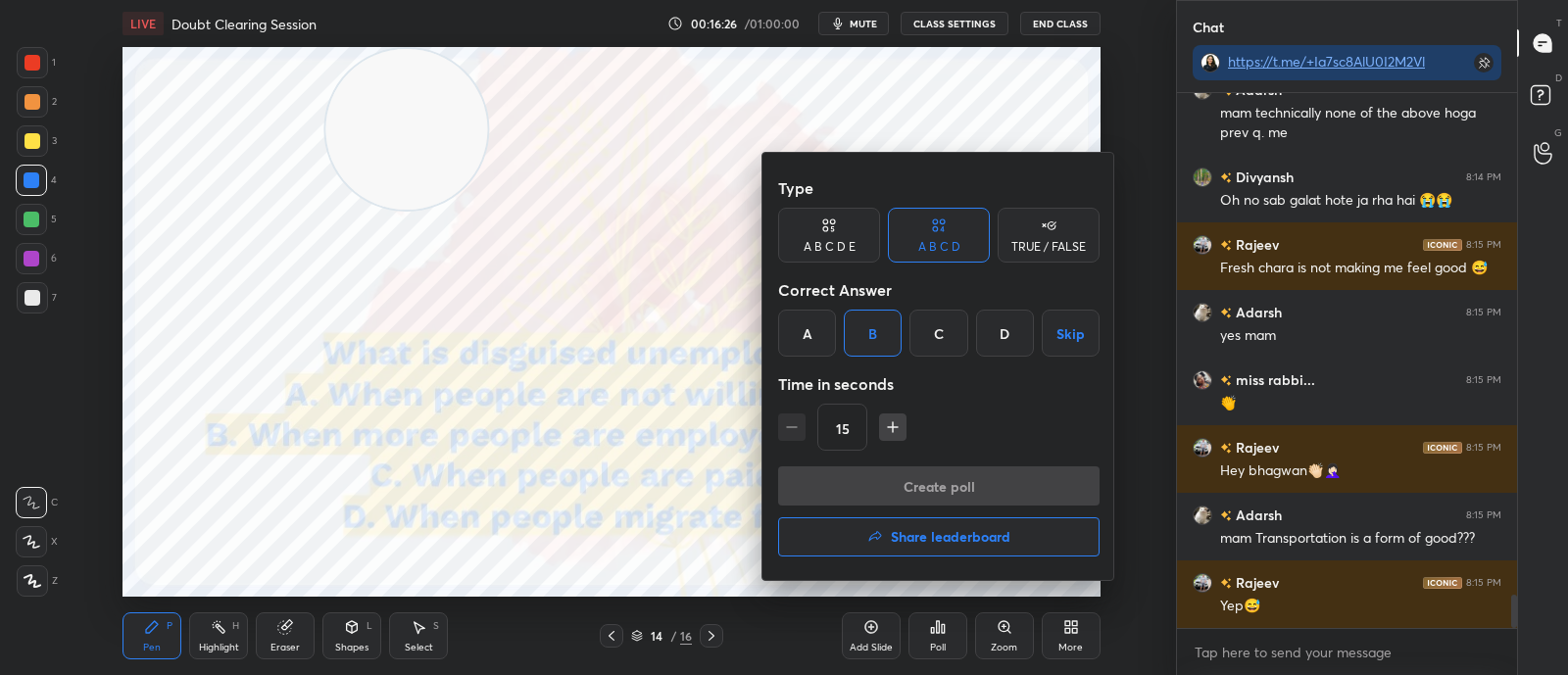 scroll, scrollTop: 535, scrollLeft: 333, axis: both 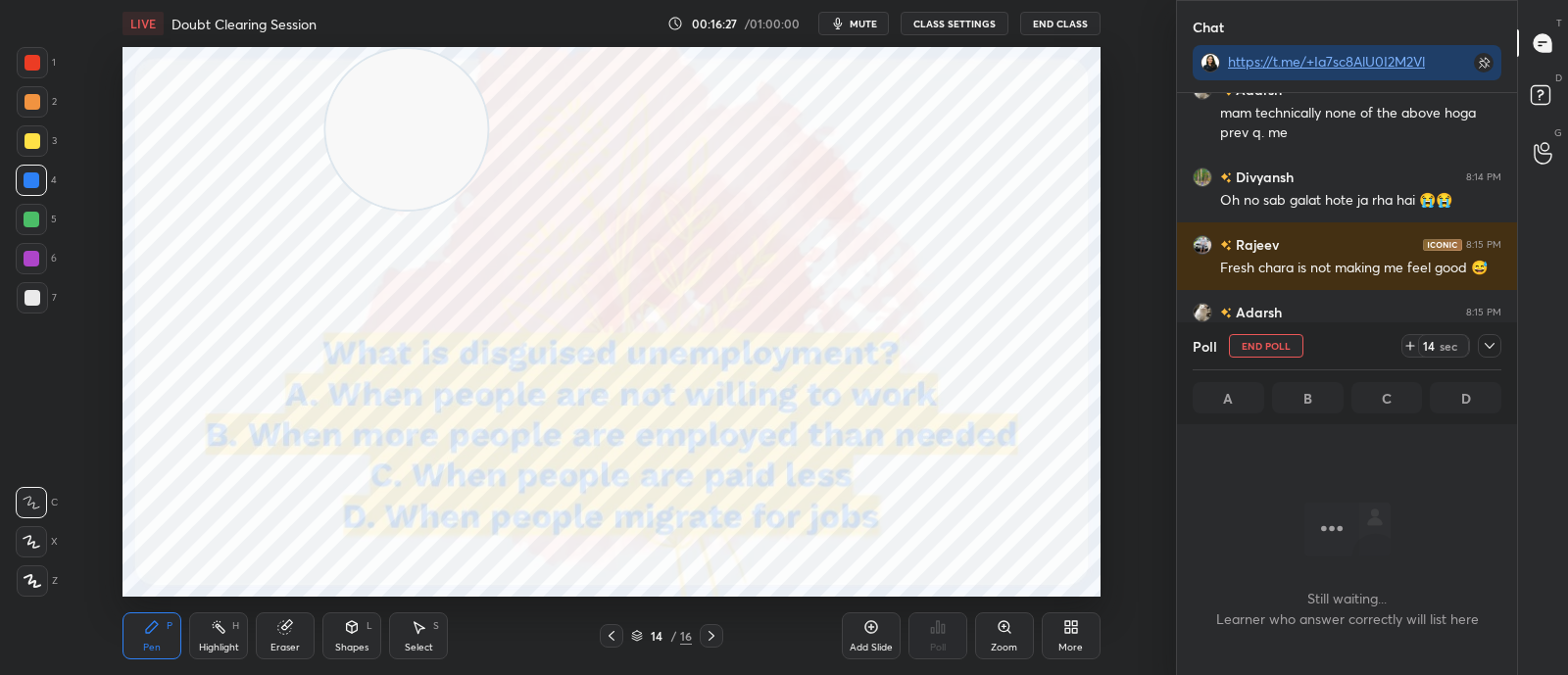 click at bounding box center [1490, 346] 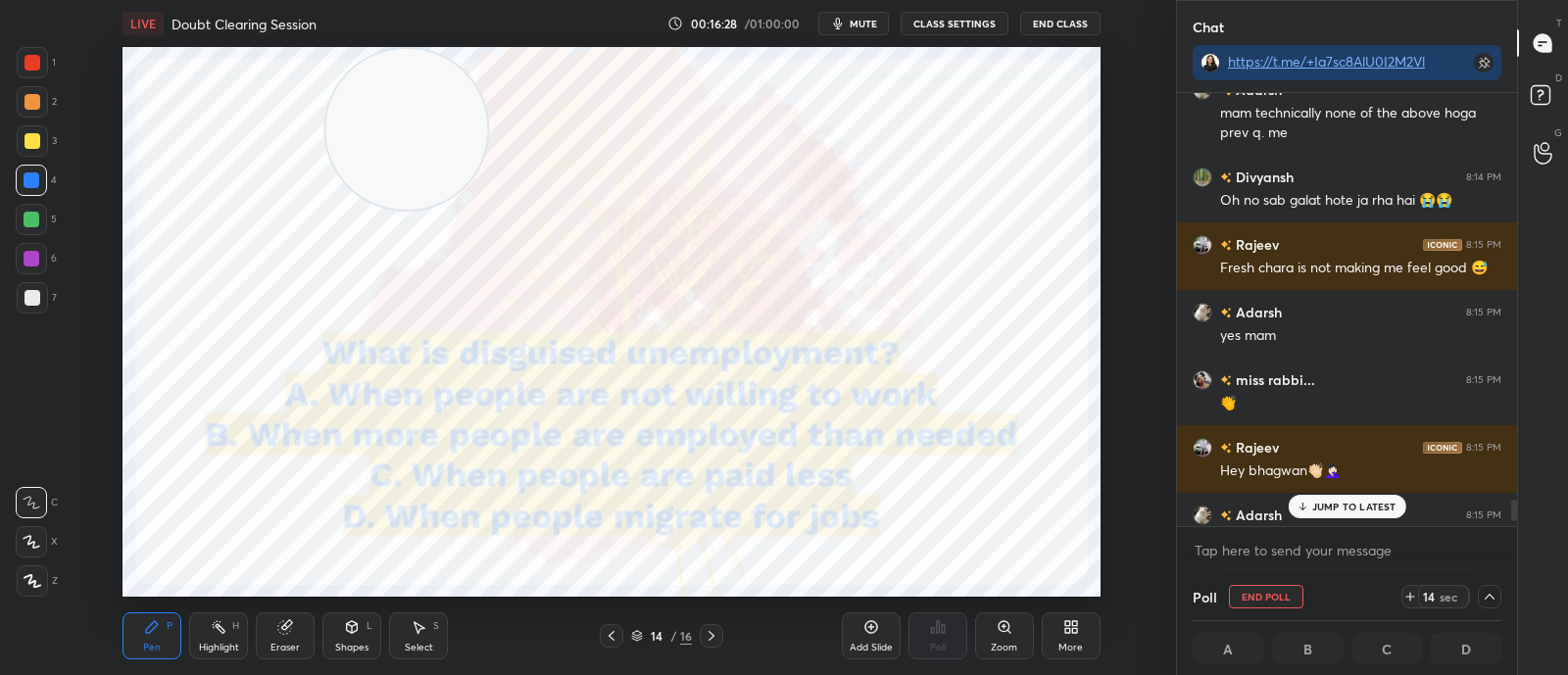 scroll, scrollTop: 8117, scrollLeft: 0, axis: vertical 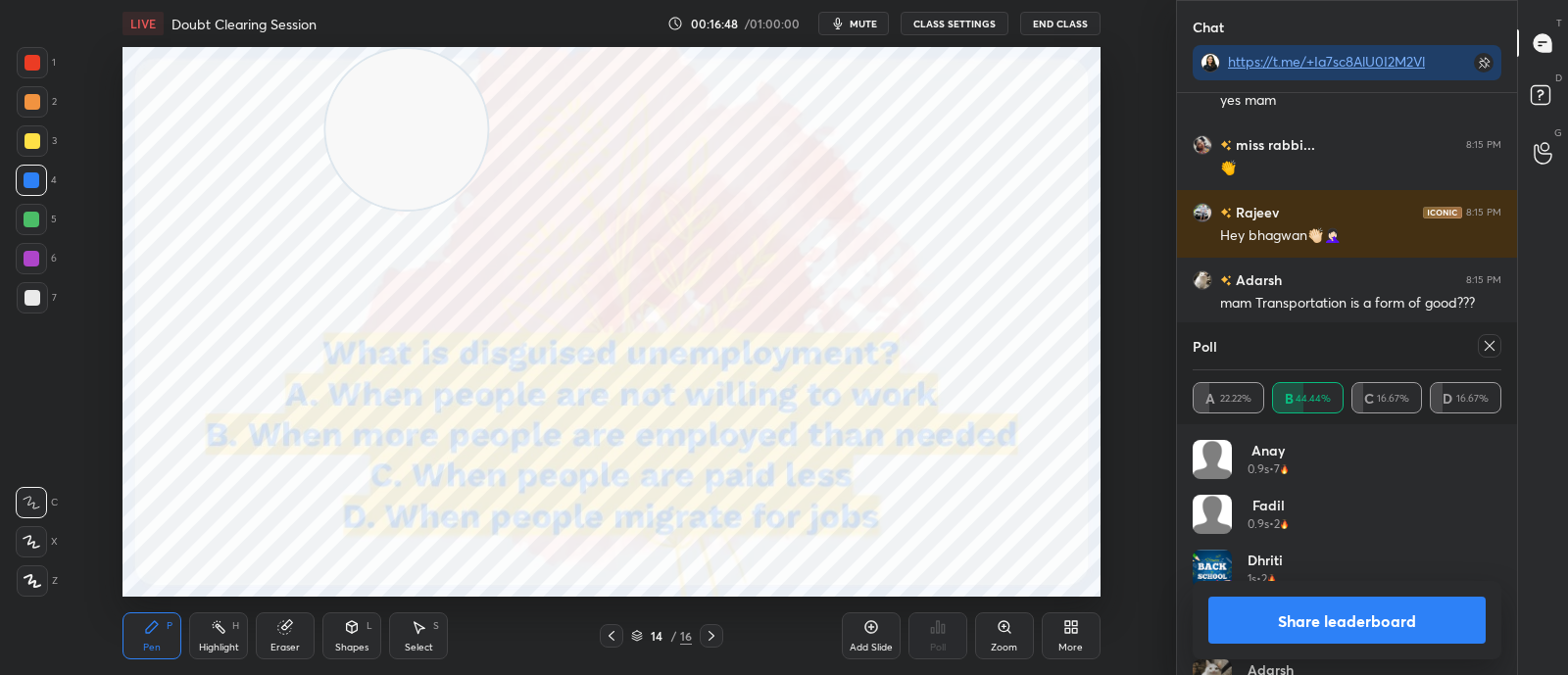 click 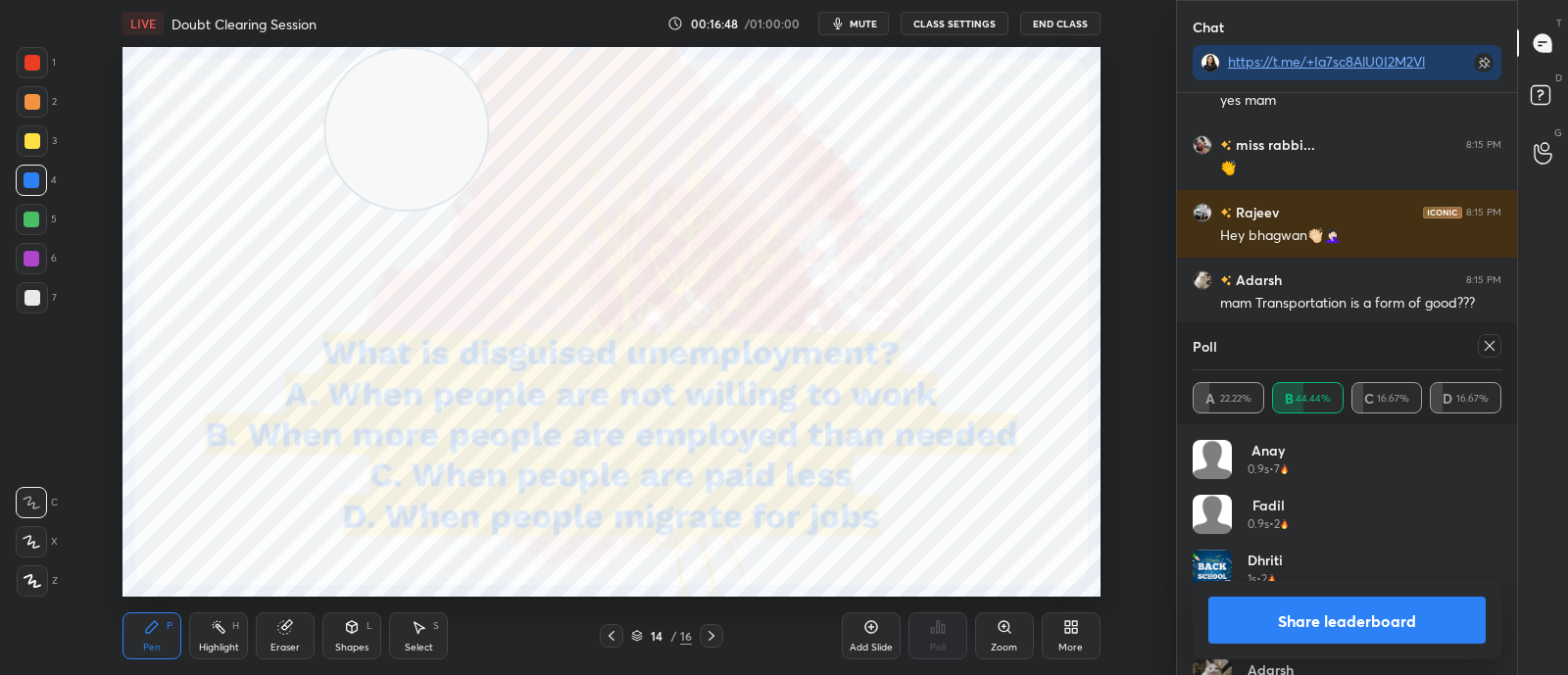 scroll, scrollTop: 86, scrollLeft: 303, axis: both 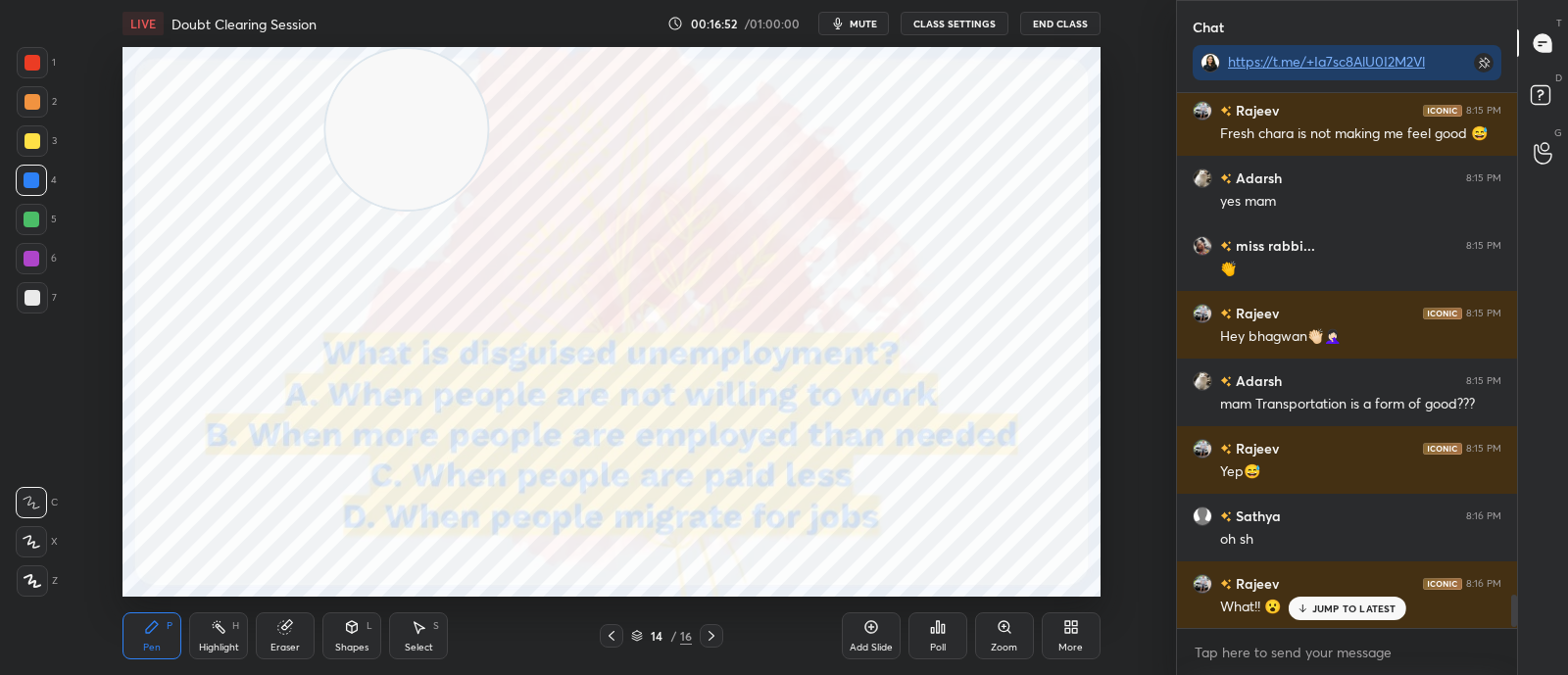 click 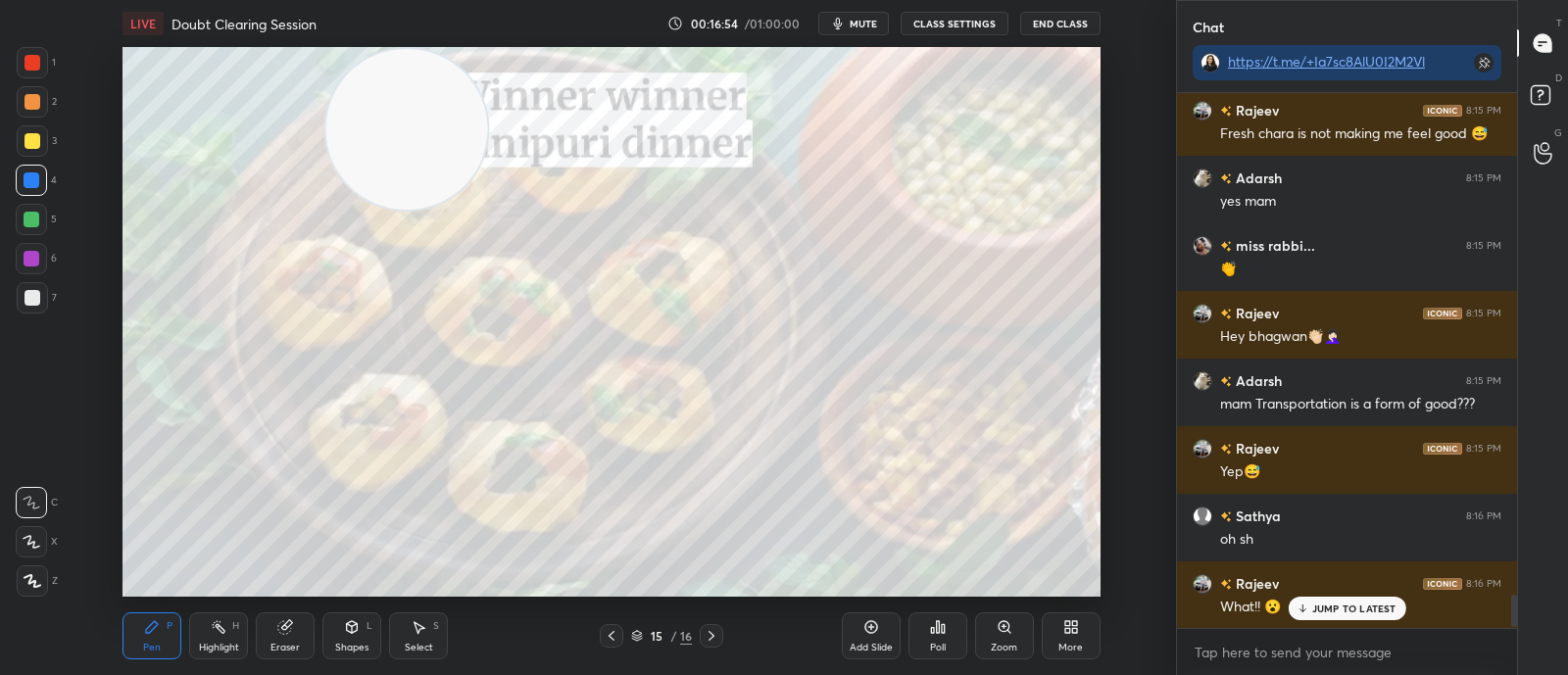 click 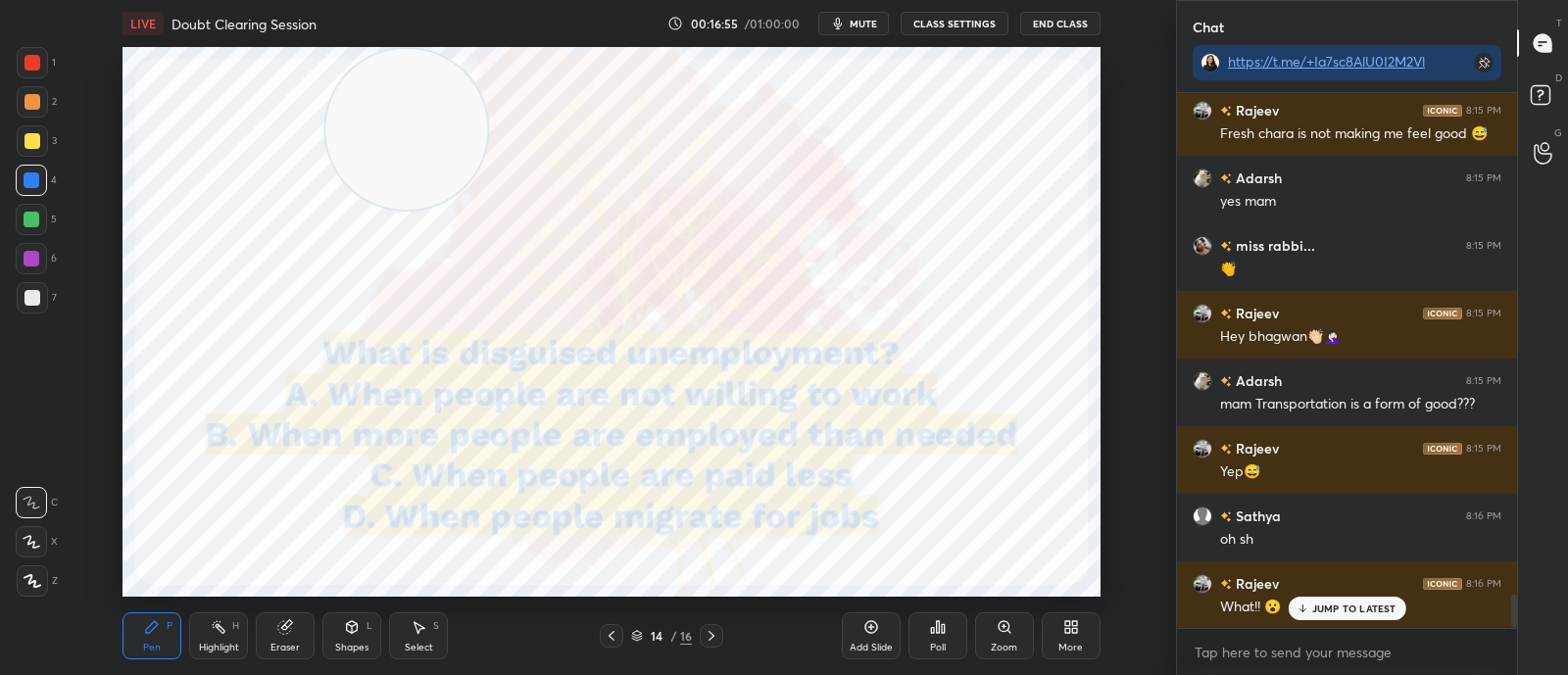 click on "More" at bounding box center [1071, 636] 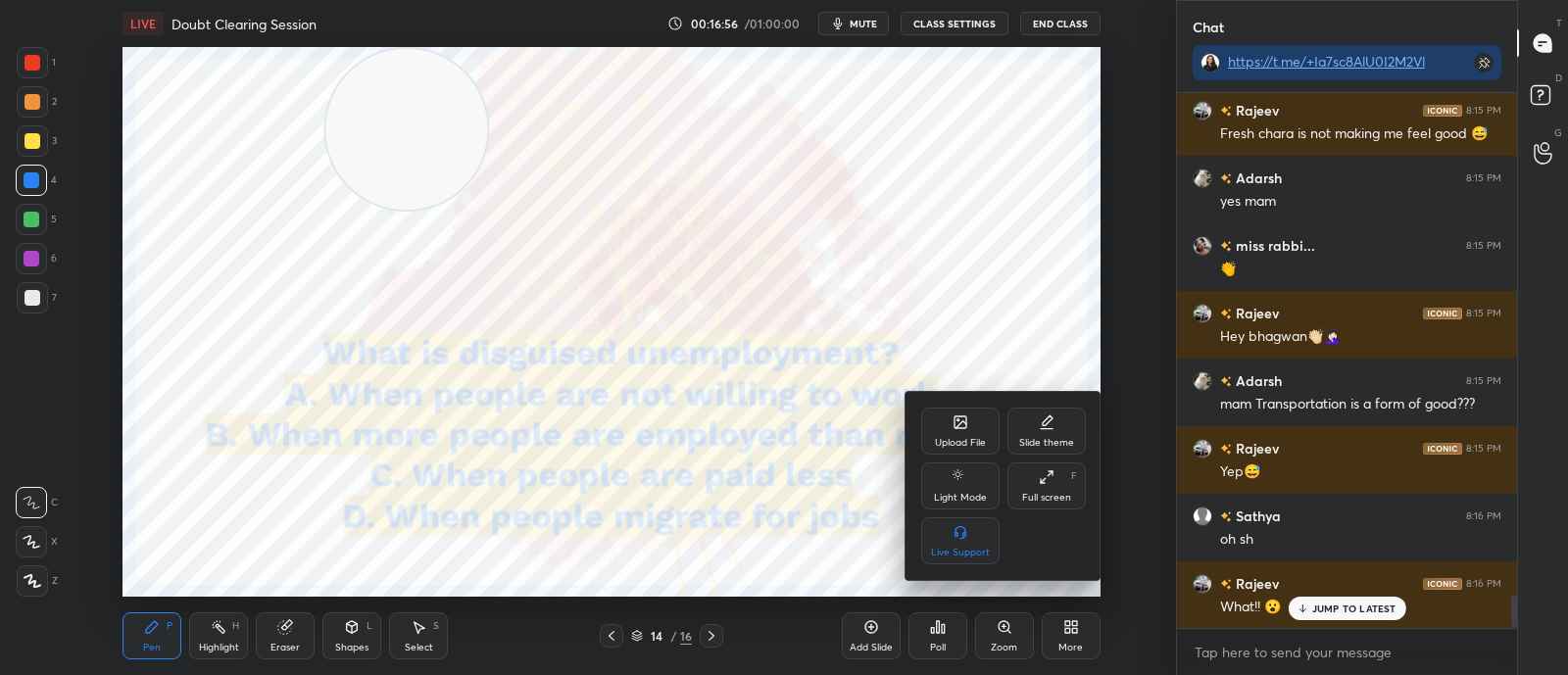 click on "Upload File" at bounding box center (960, 443) 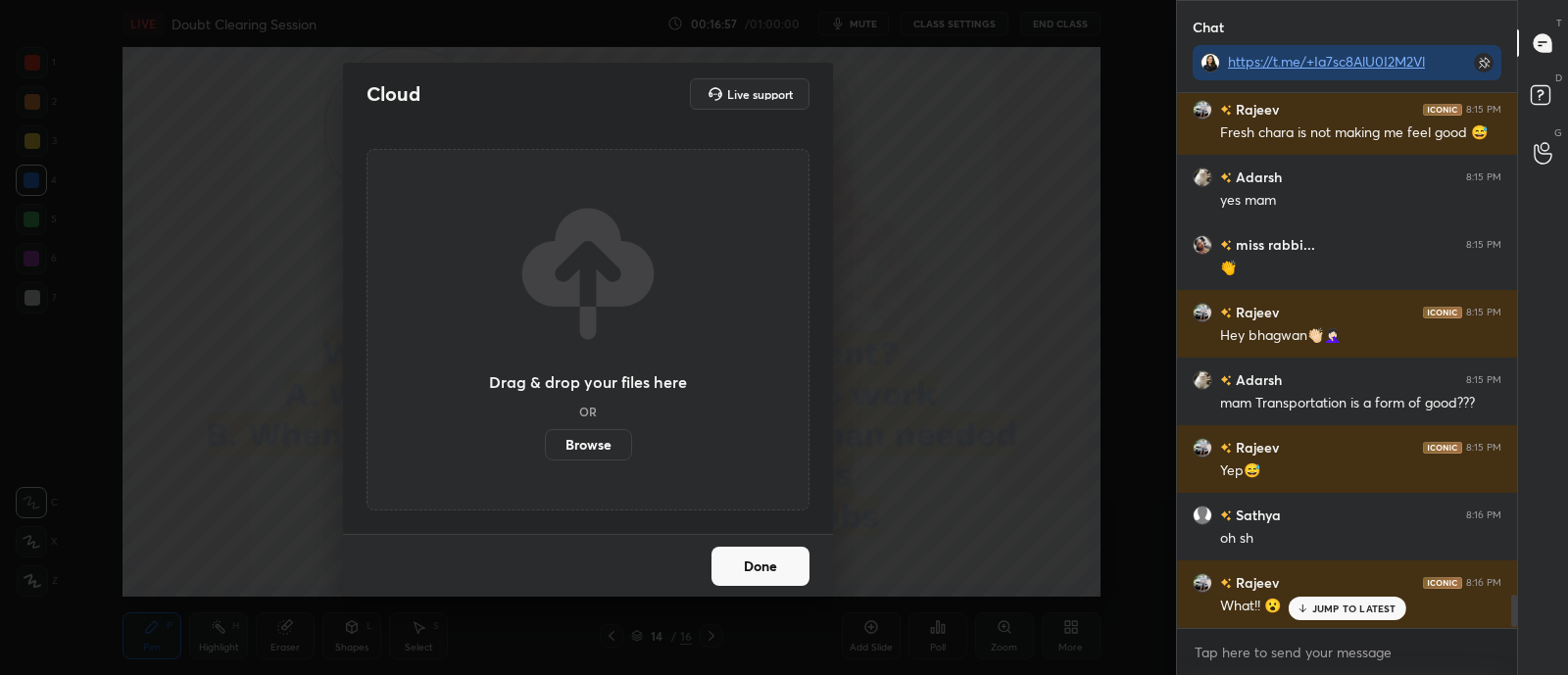 click on "Browse" at bounding box center (588, 445) 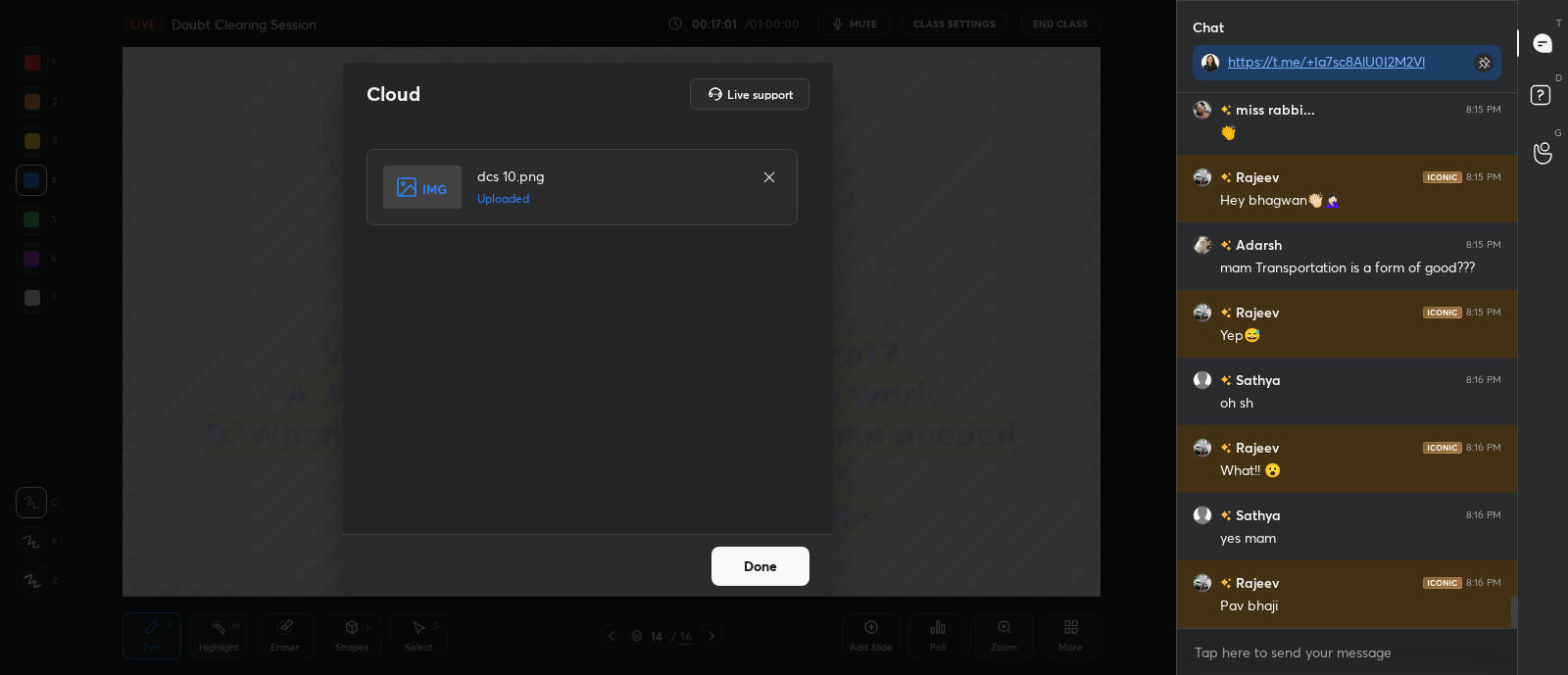 click on "Done" at bounding box center [760, 566] 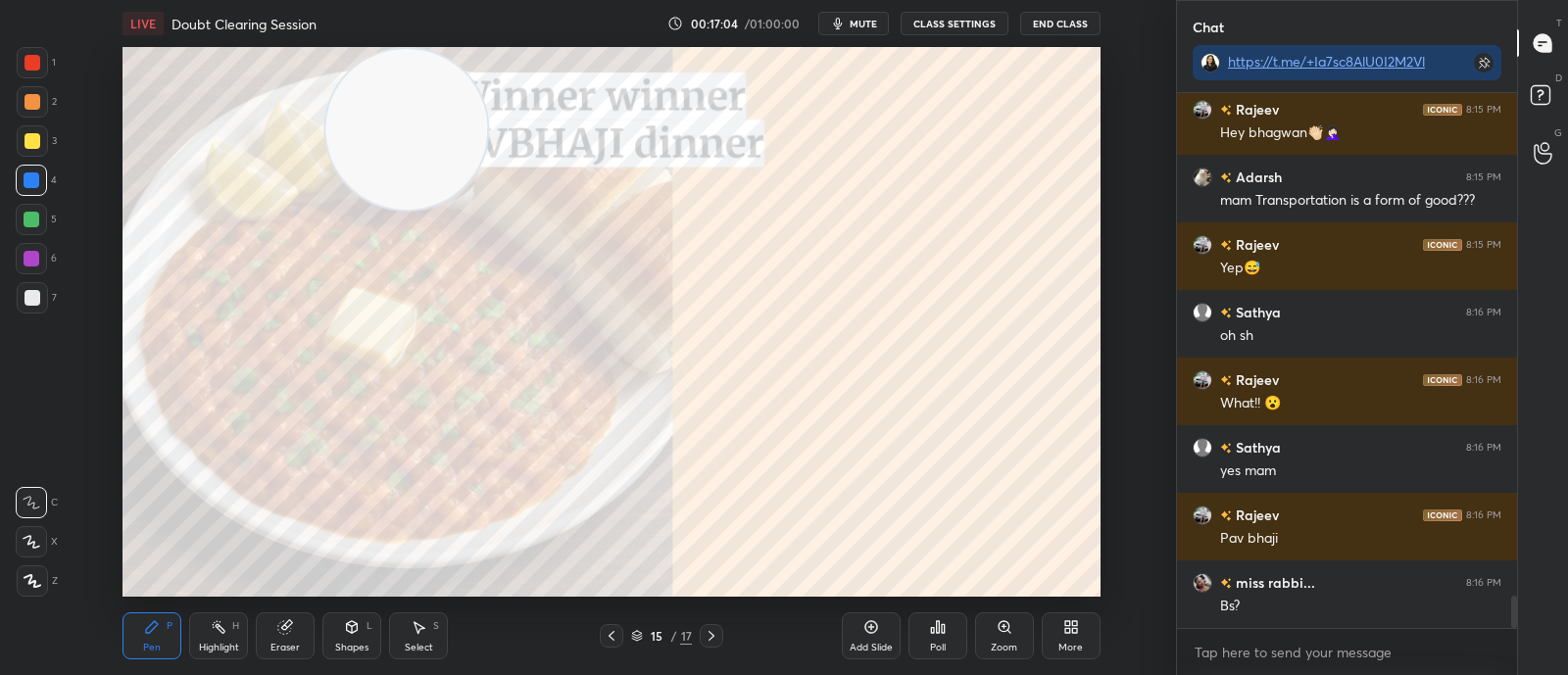 click on "Poll" at bounding box center (938, 636) 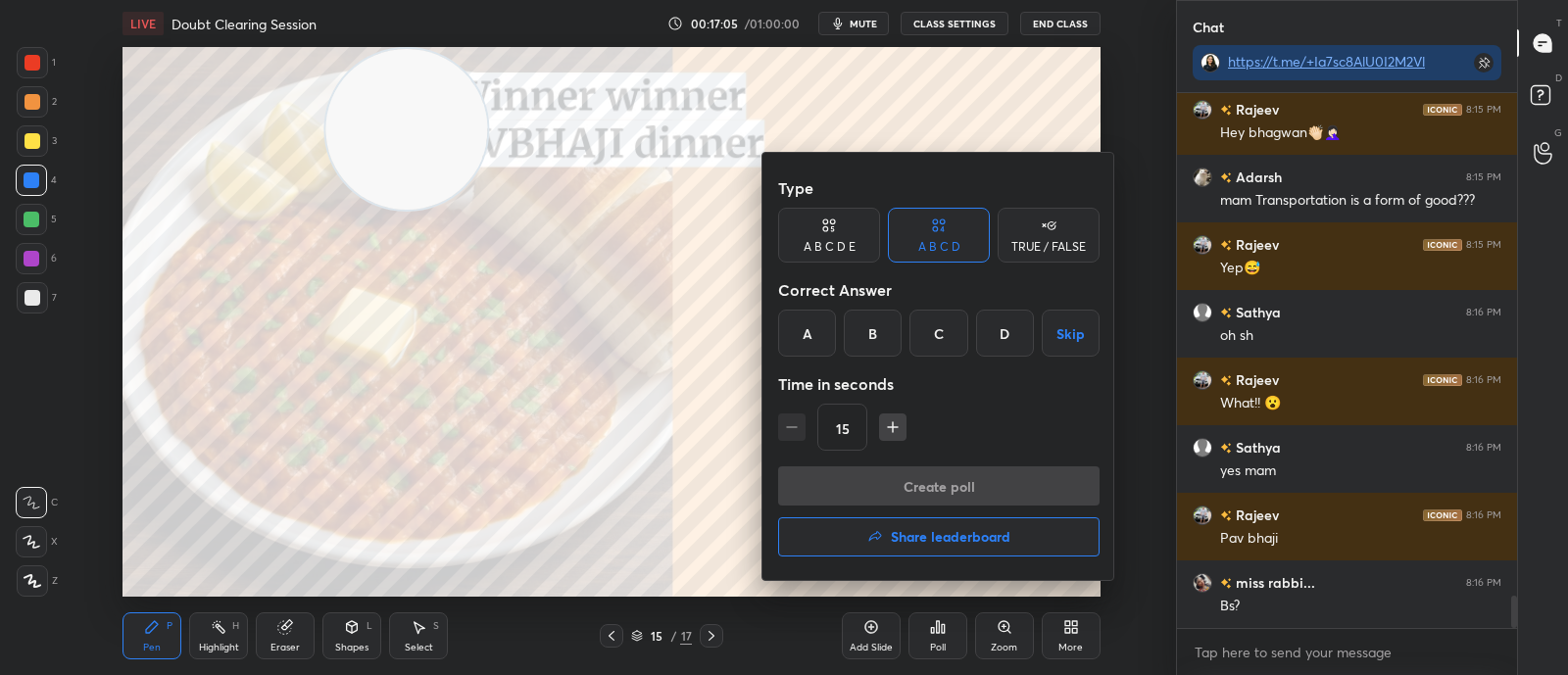 click on "Share leaderboard" at bounding box center [951, 537] 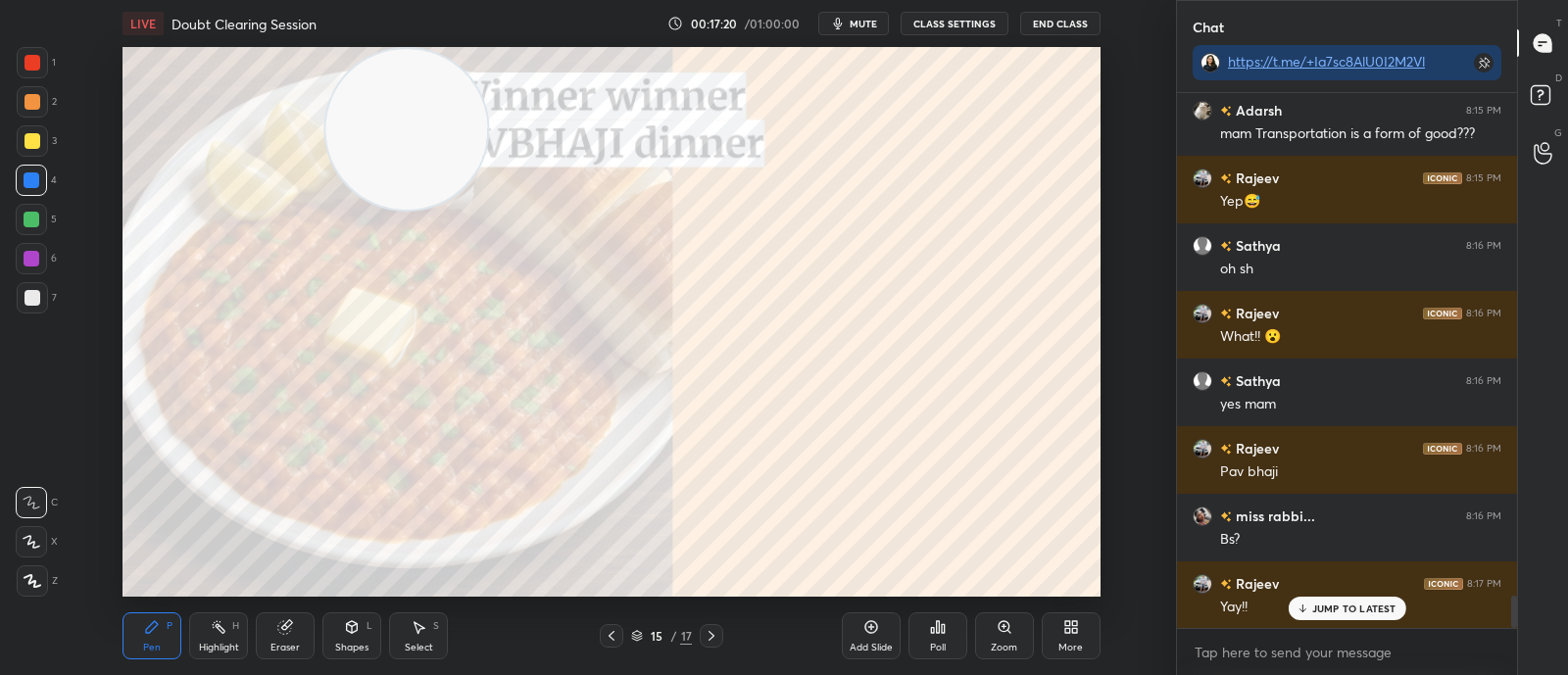 click at bounding box center (32, 141) 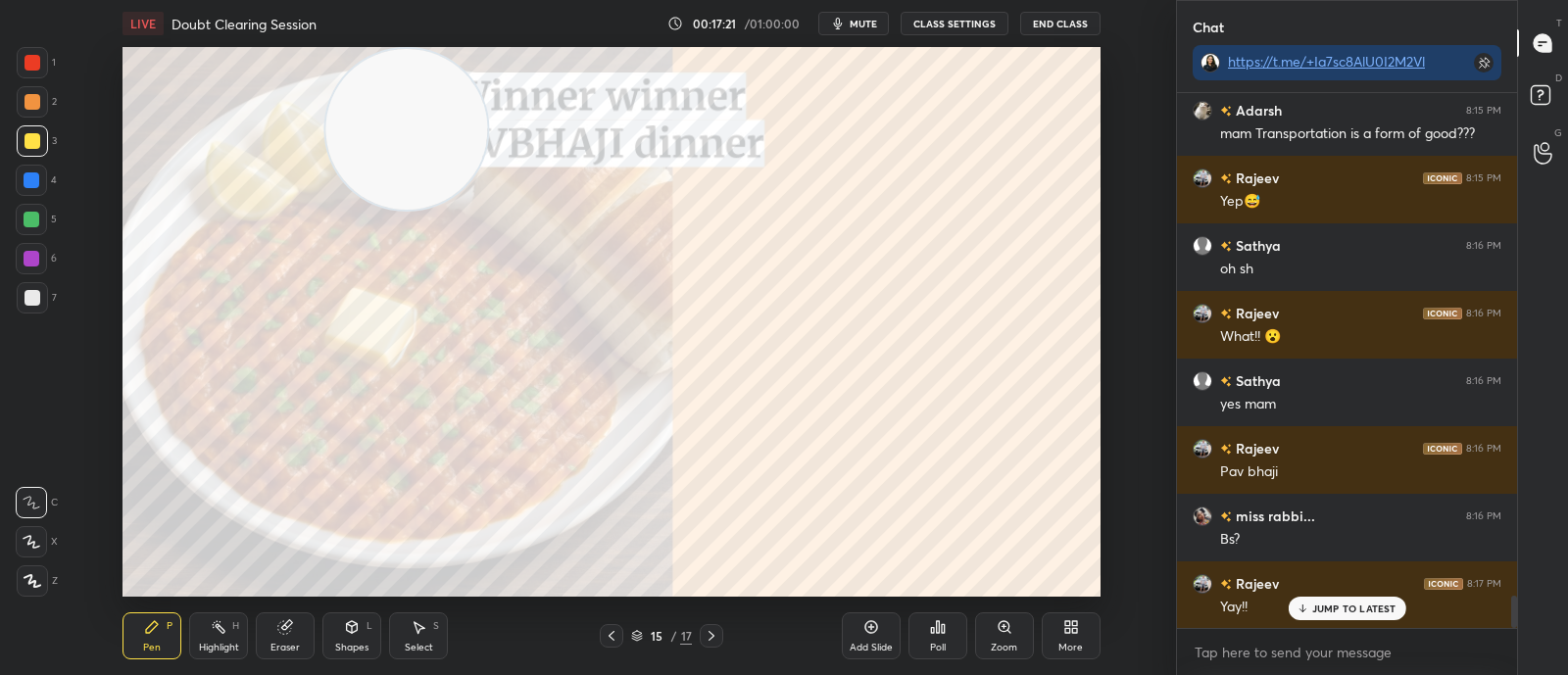 click at bounding box center [32, 63] 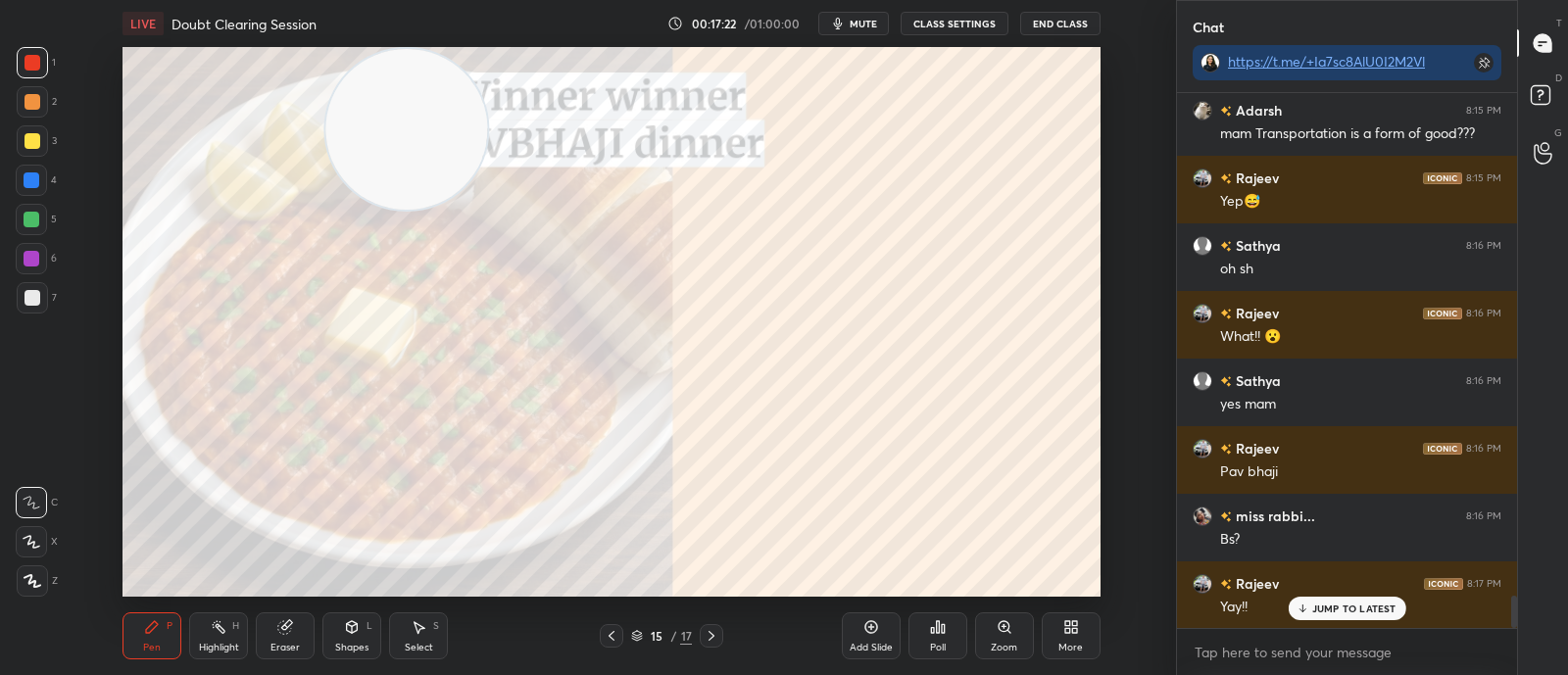 click at bounding box center (31, 219) 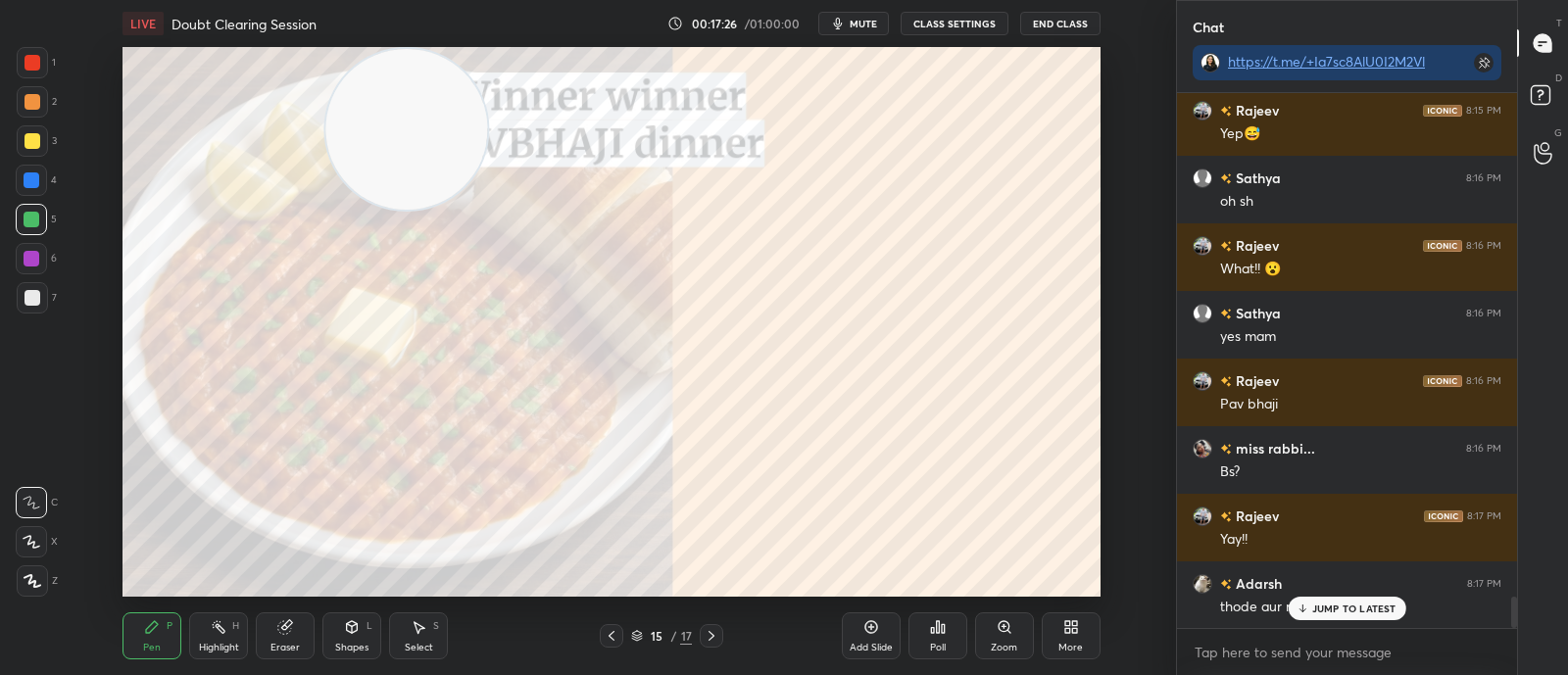 click on "Eraser" at bounding box center [285, 636] 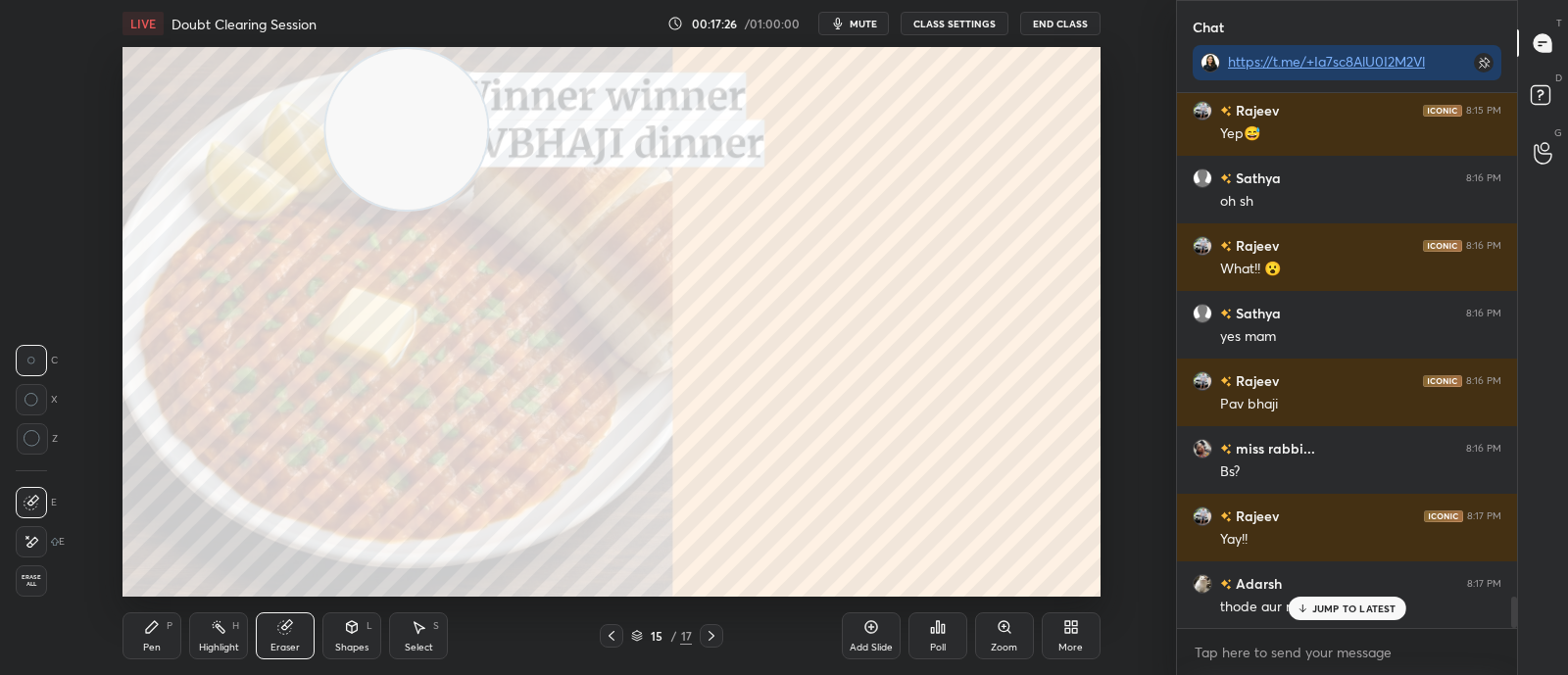 click on "Erase all" at bounding box center (31, 581) 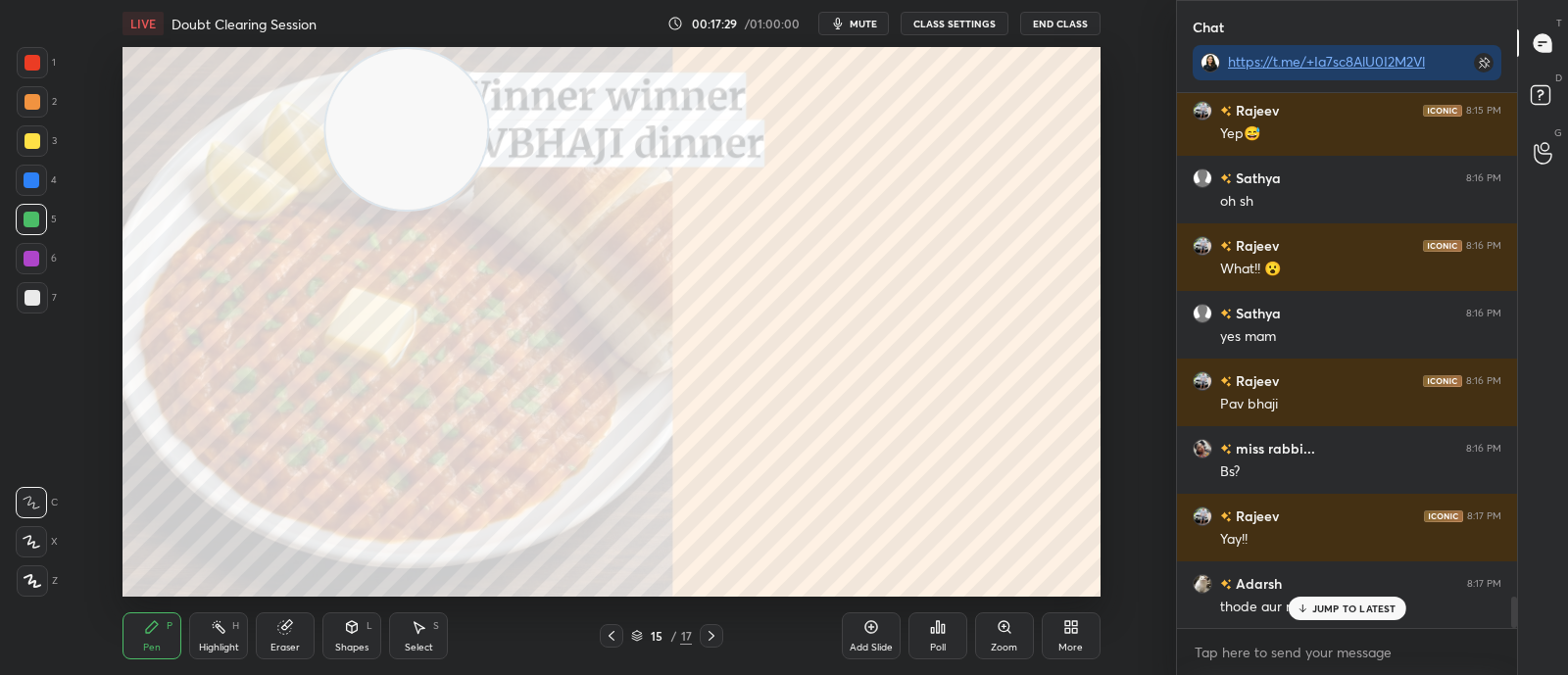 click at bounding box center (31, 180) 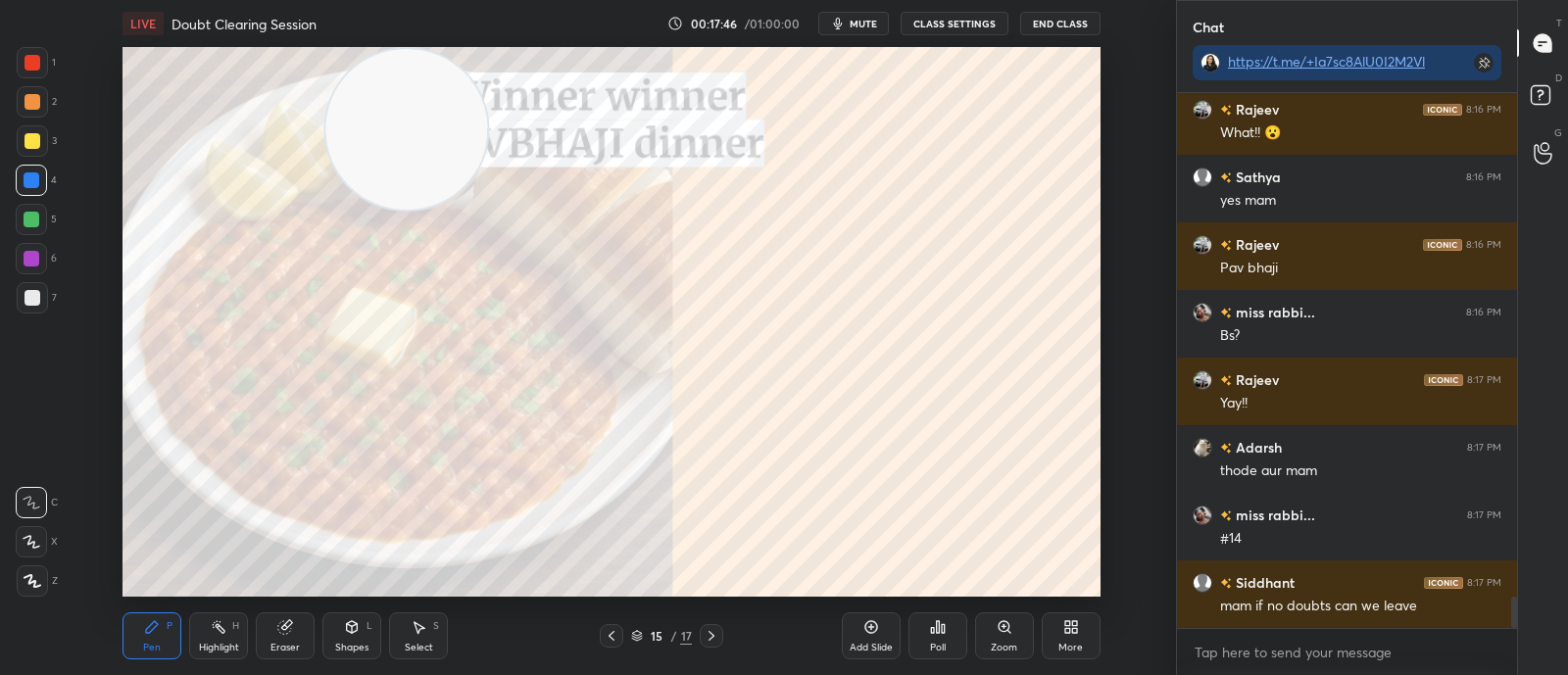 click on "15 / 17" at bounding box center (662, 636) 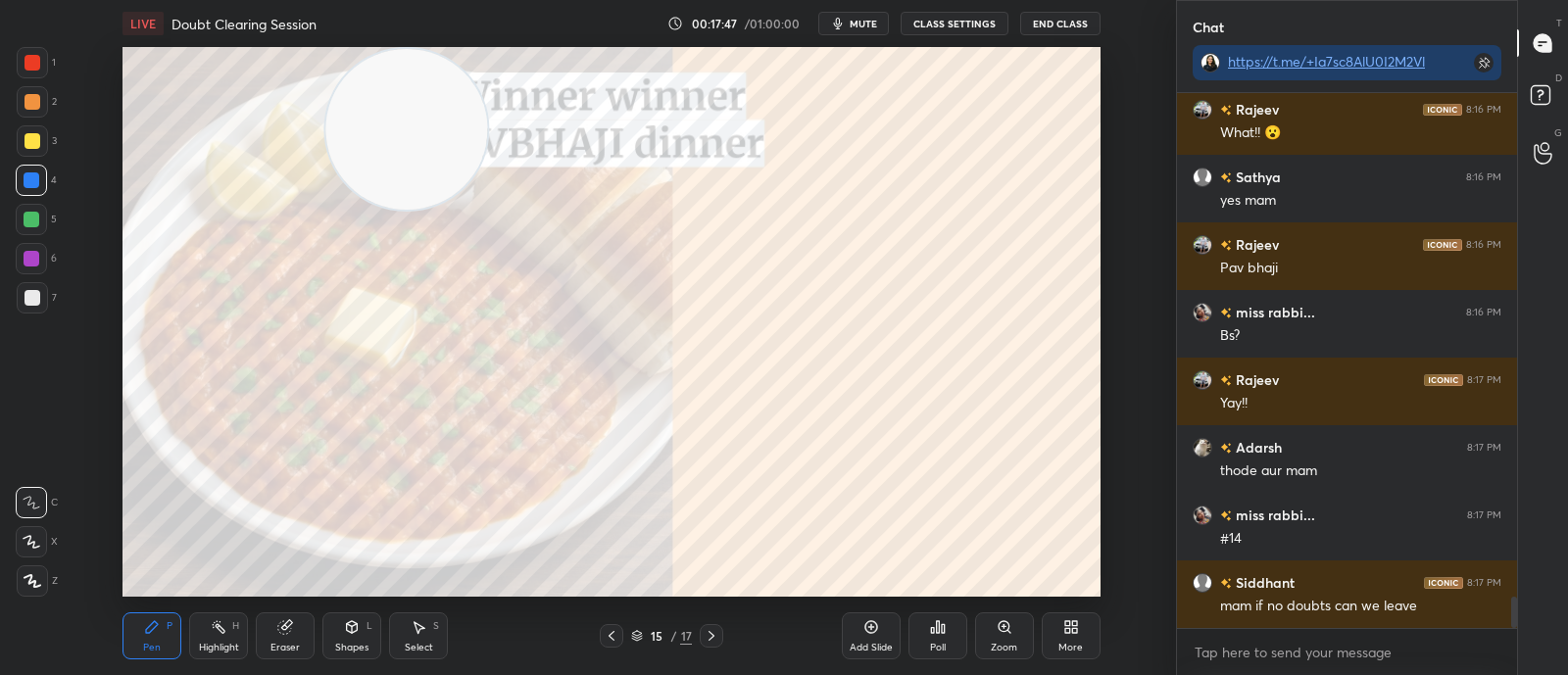 click on "15 / 17" at bounding box center [662, 636] 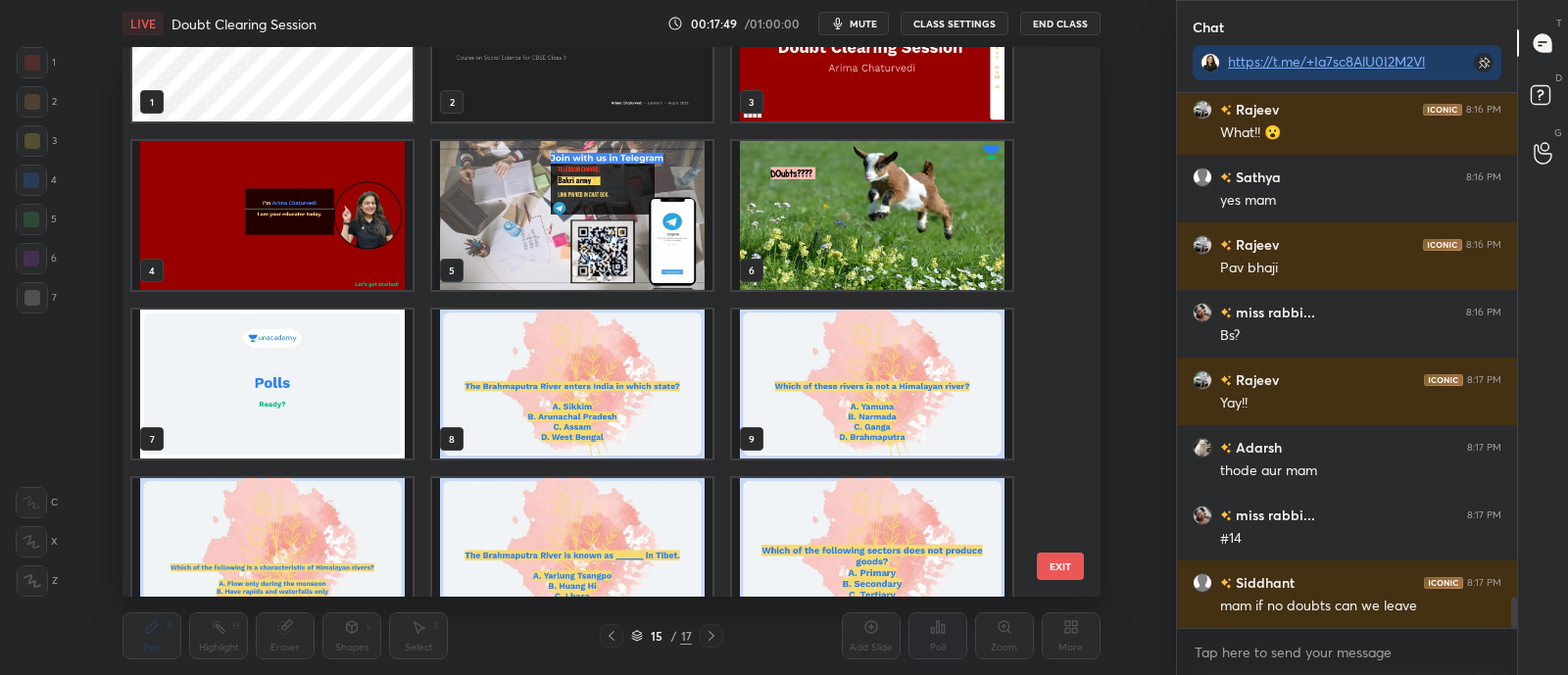 scroll, scrollTop: 61, scrollLeft: 0, axis: vertical 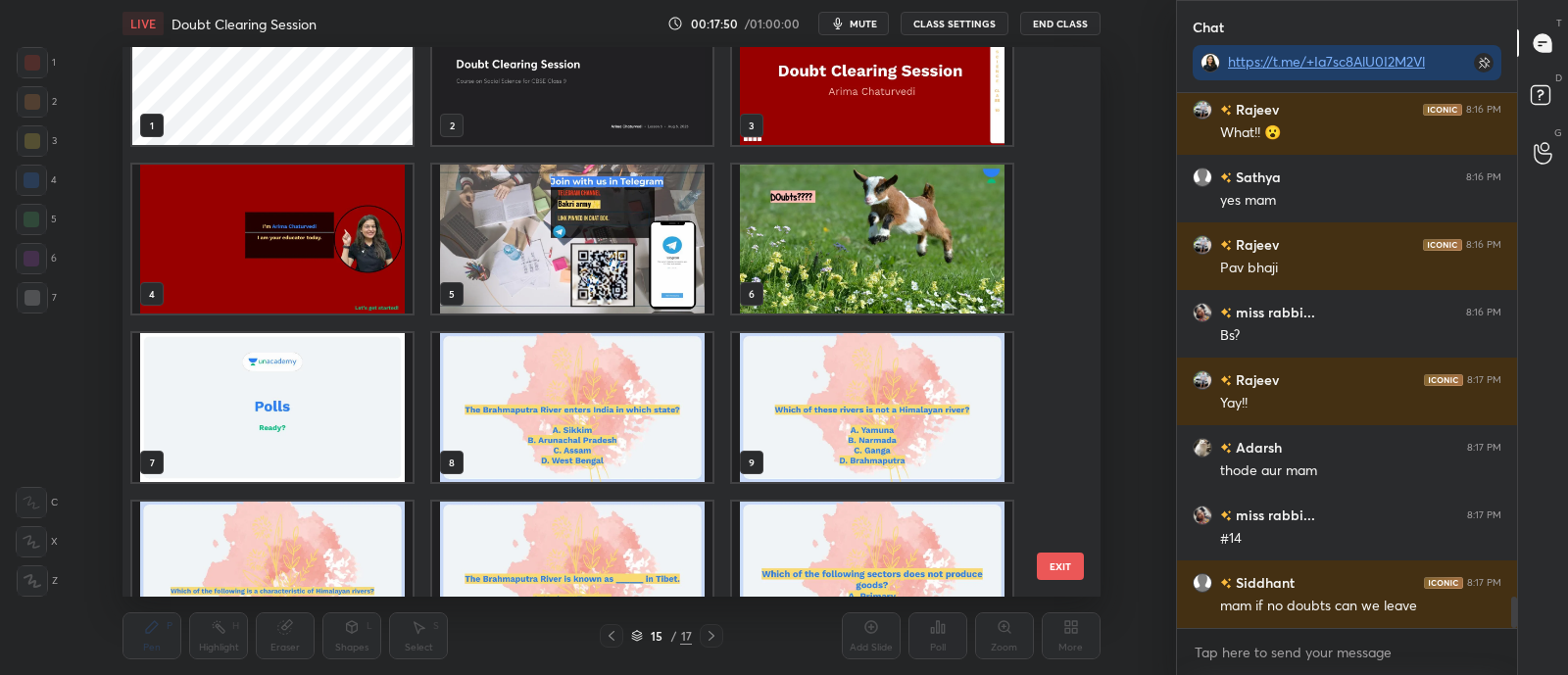 click at bounding box center [872, 239] 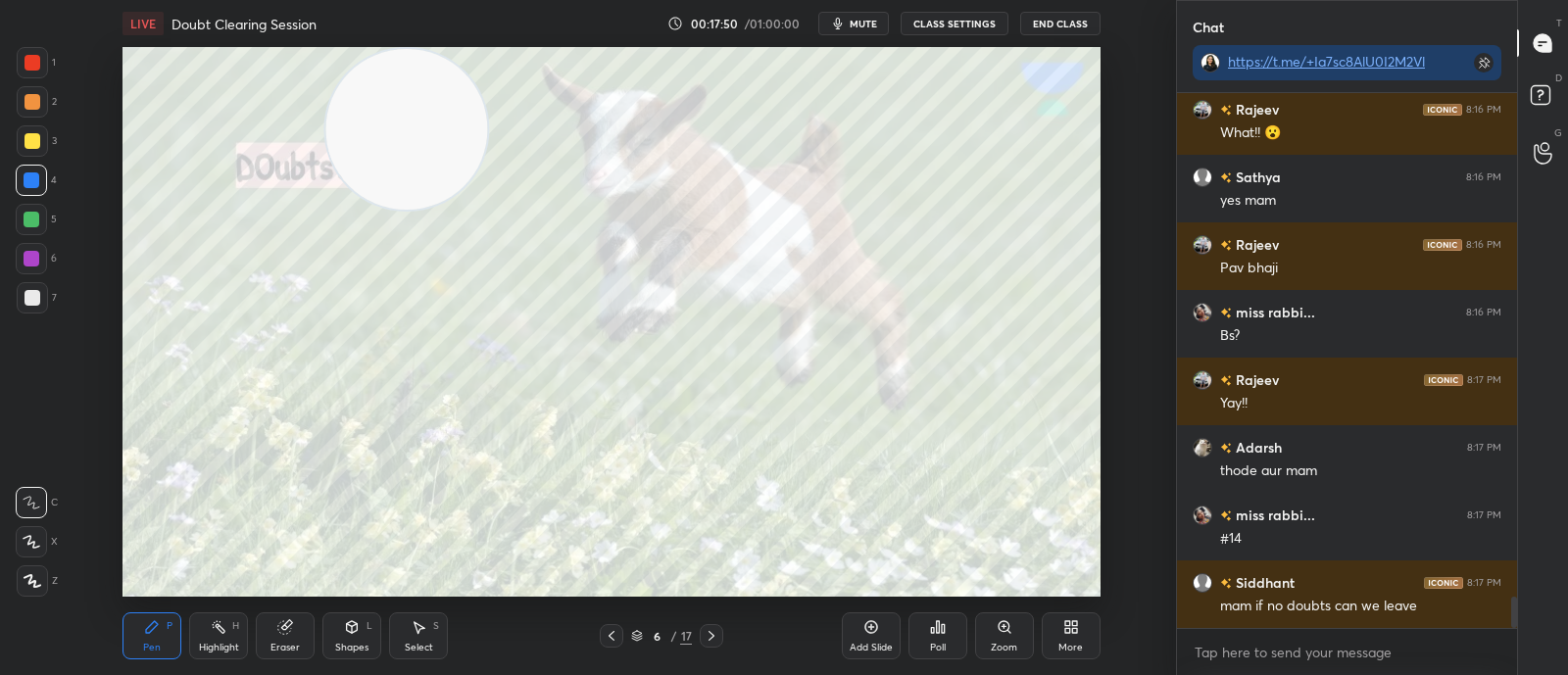 click at bounding box center (872, 239) 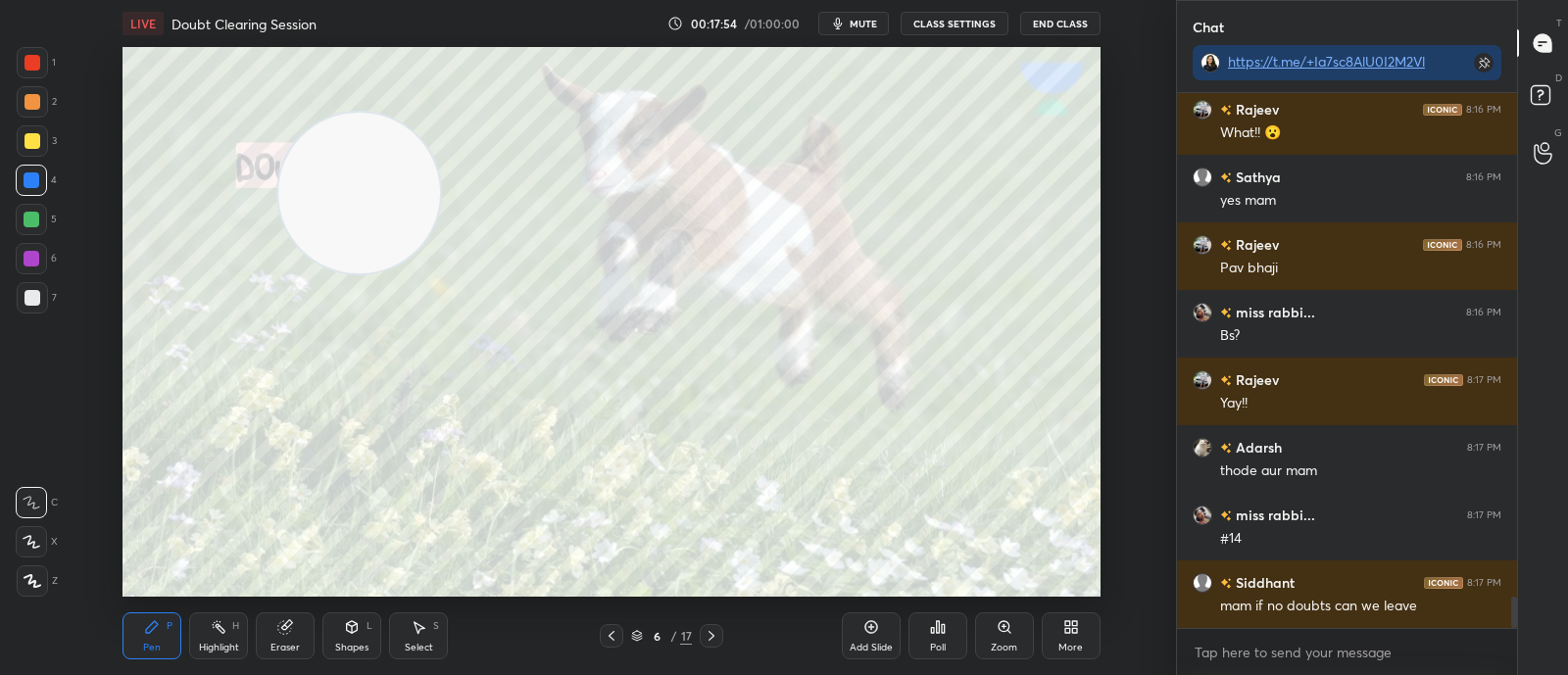 click at bounding box center [31, 219] 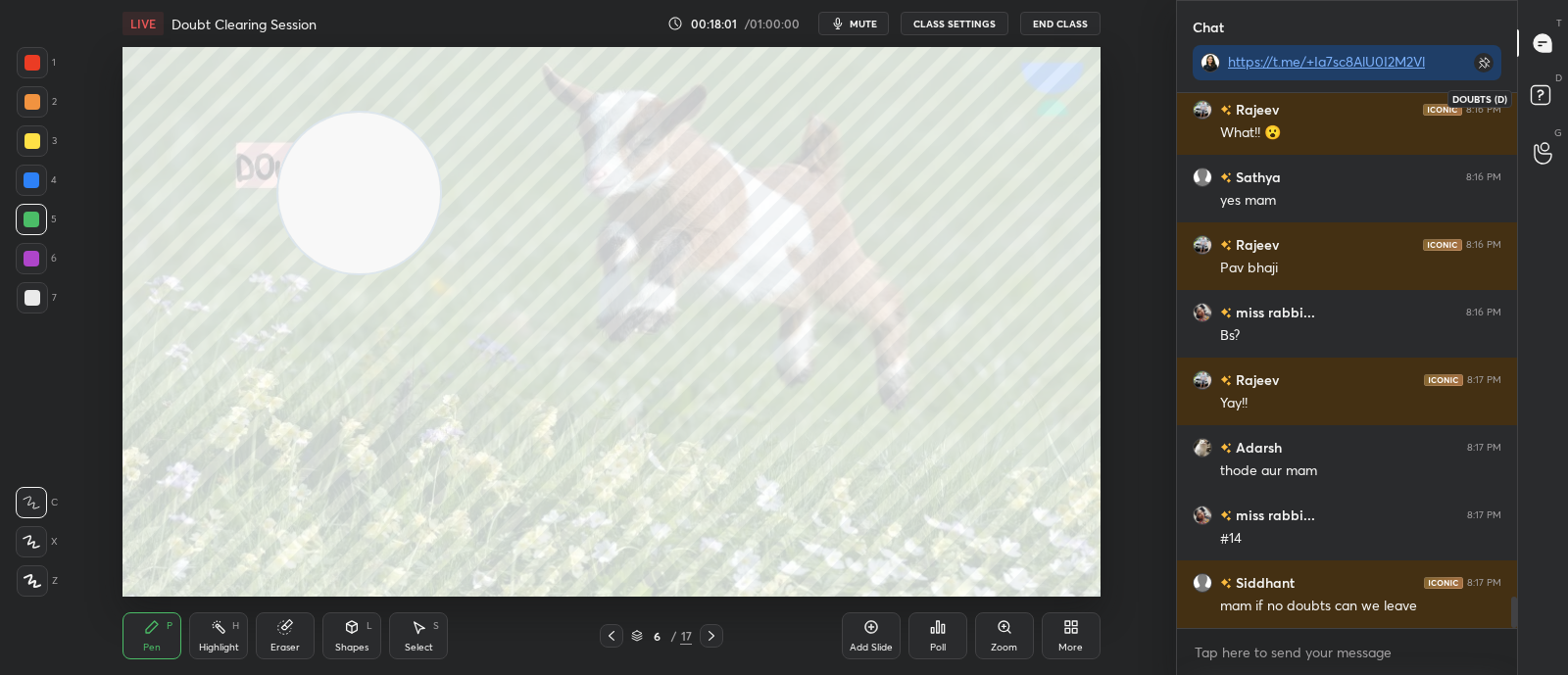 click 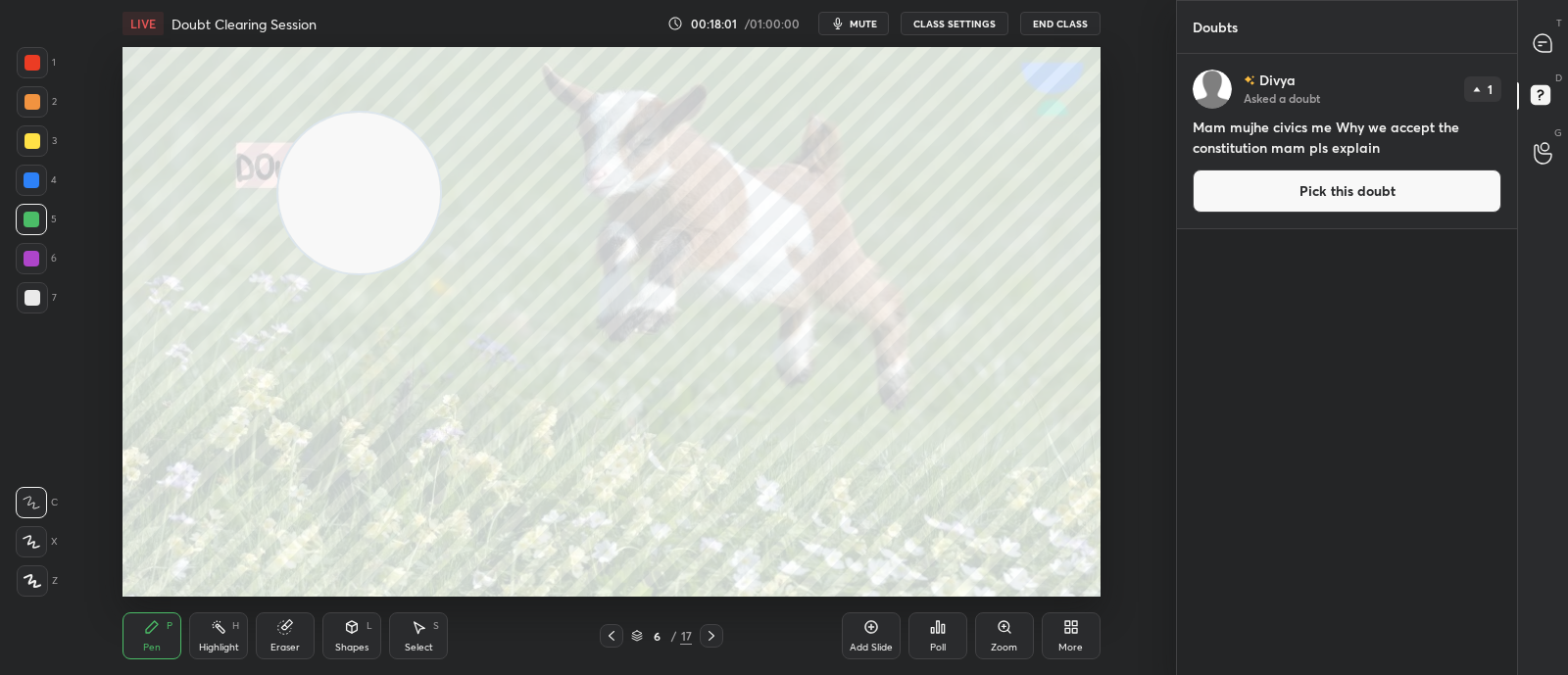 scroll, scrollTop: 6, scrollLeft: 6, axis: both 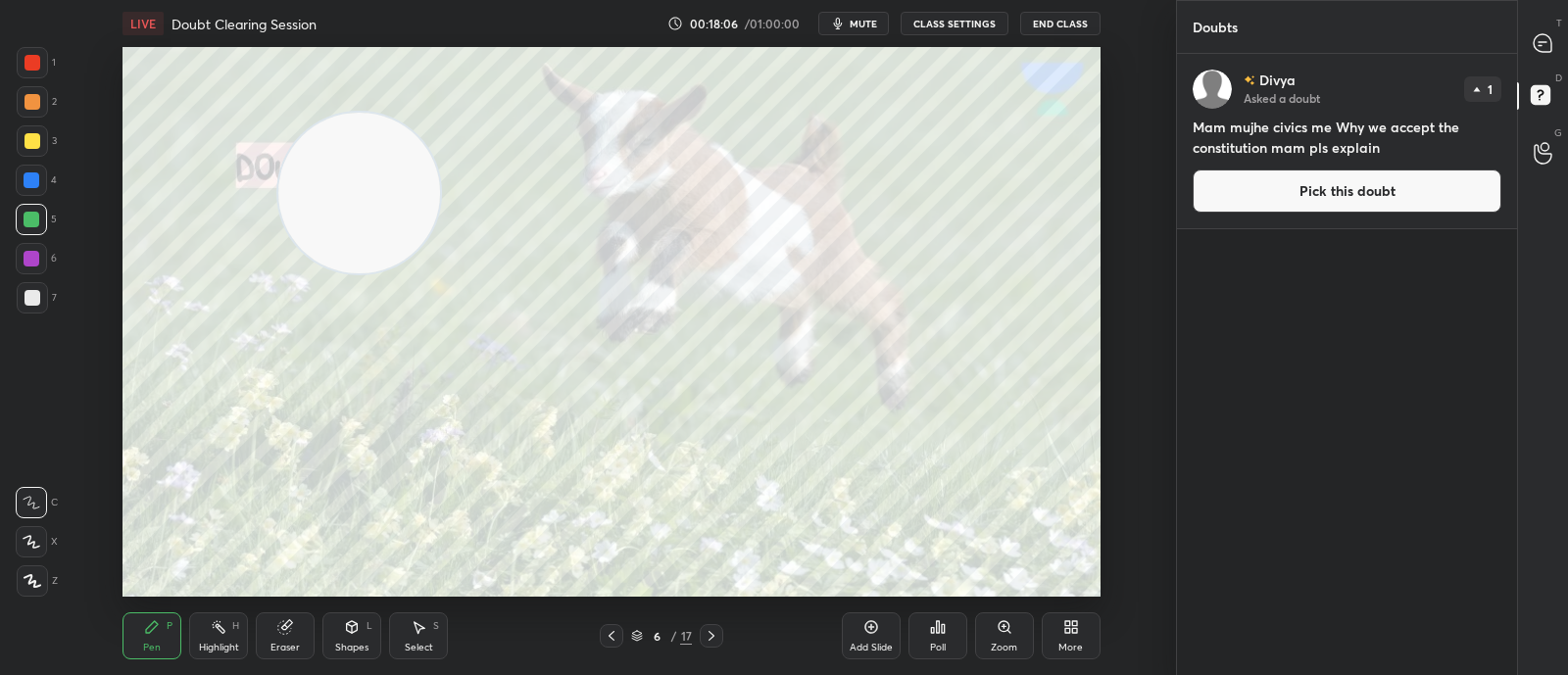 click on "Pick this doubt" at bounding box center (1347, 191) 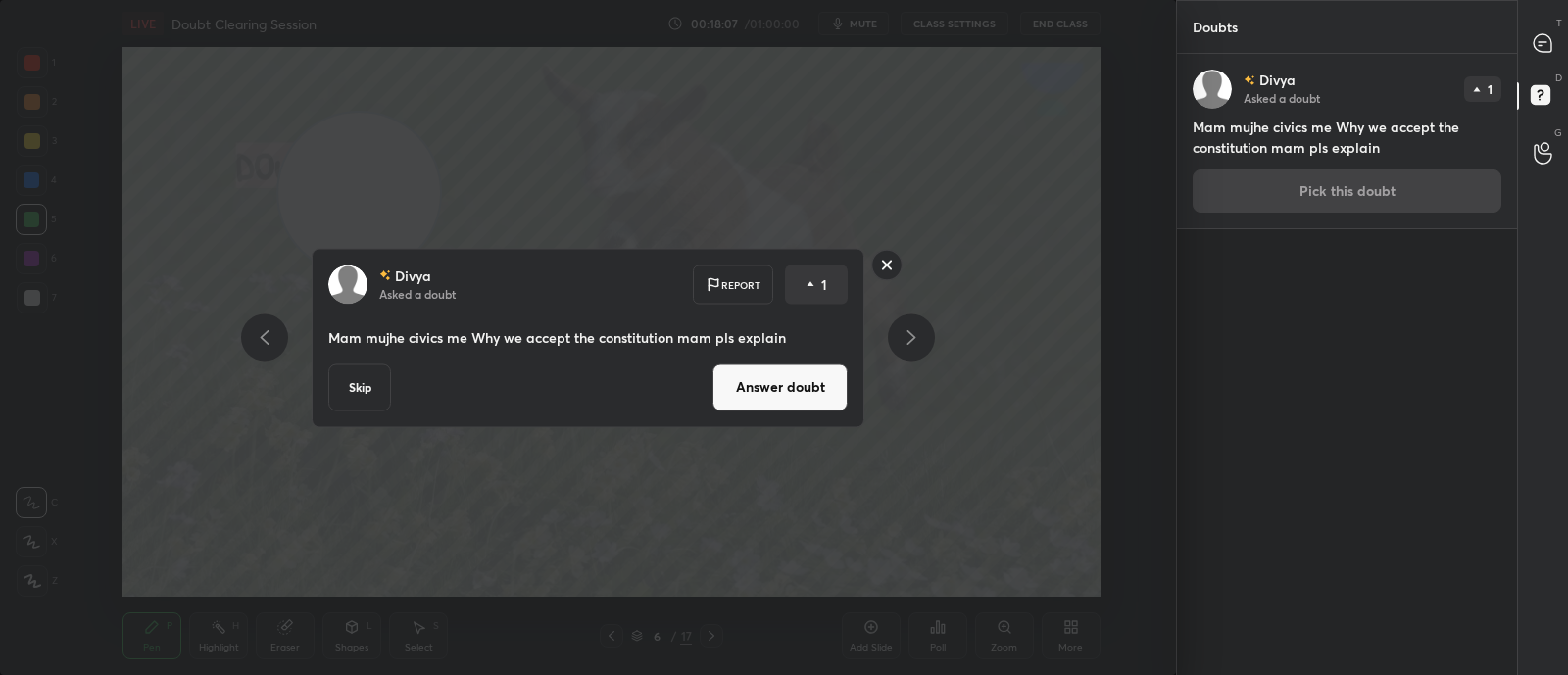 click on "Answer doubt" at bounding box center (780, 387) 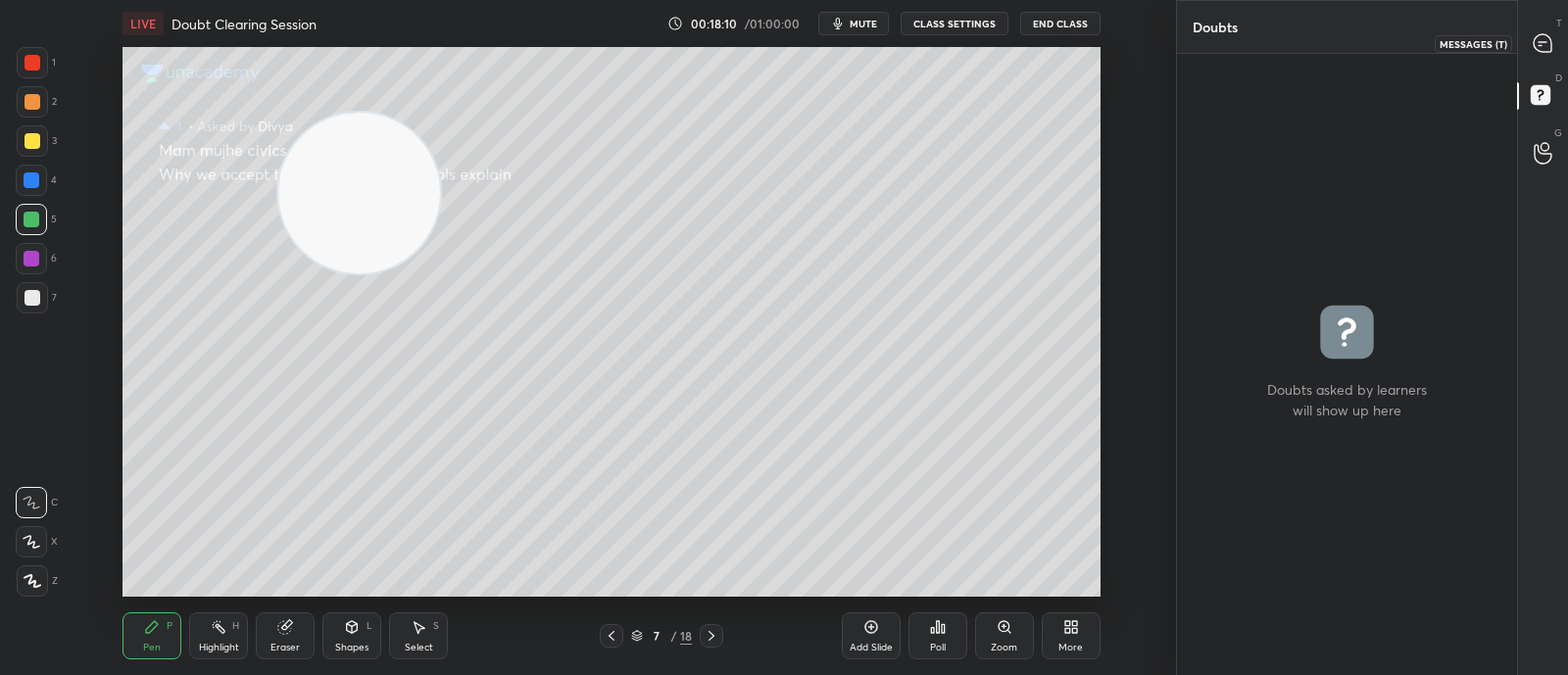 click at bounding box center [1544, 43] 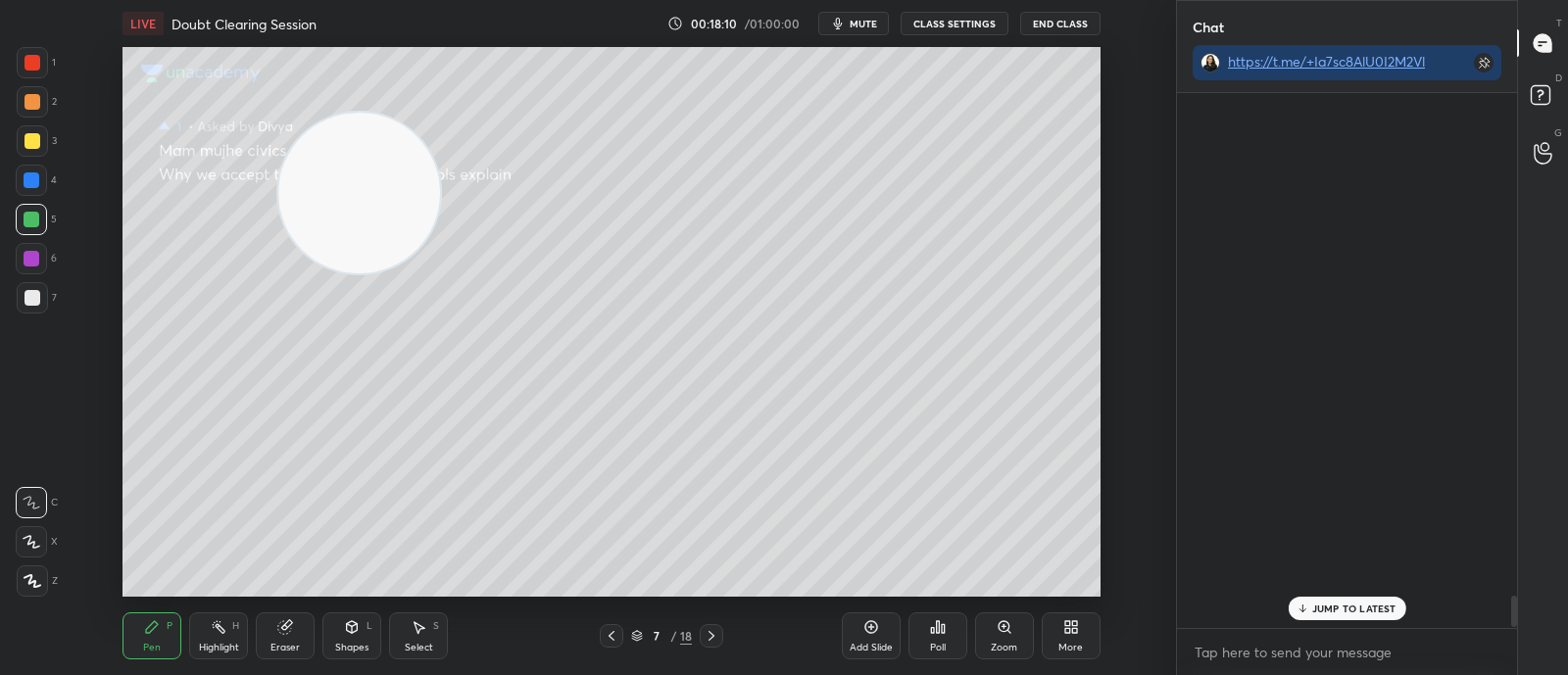 scroll, scrollTop: 8590, scrollLeft: 0, axis: vertical 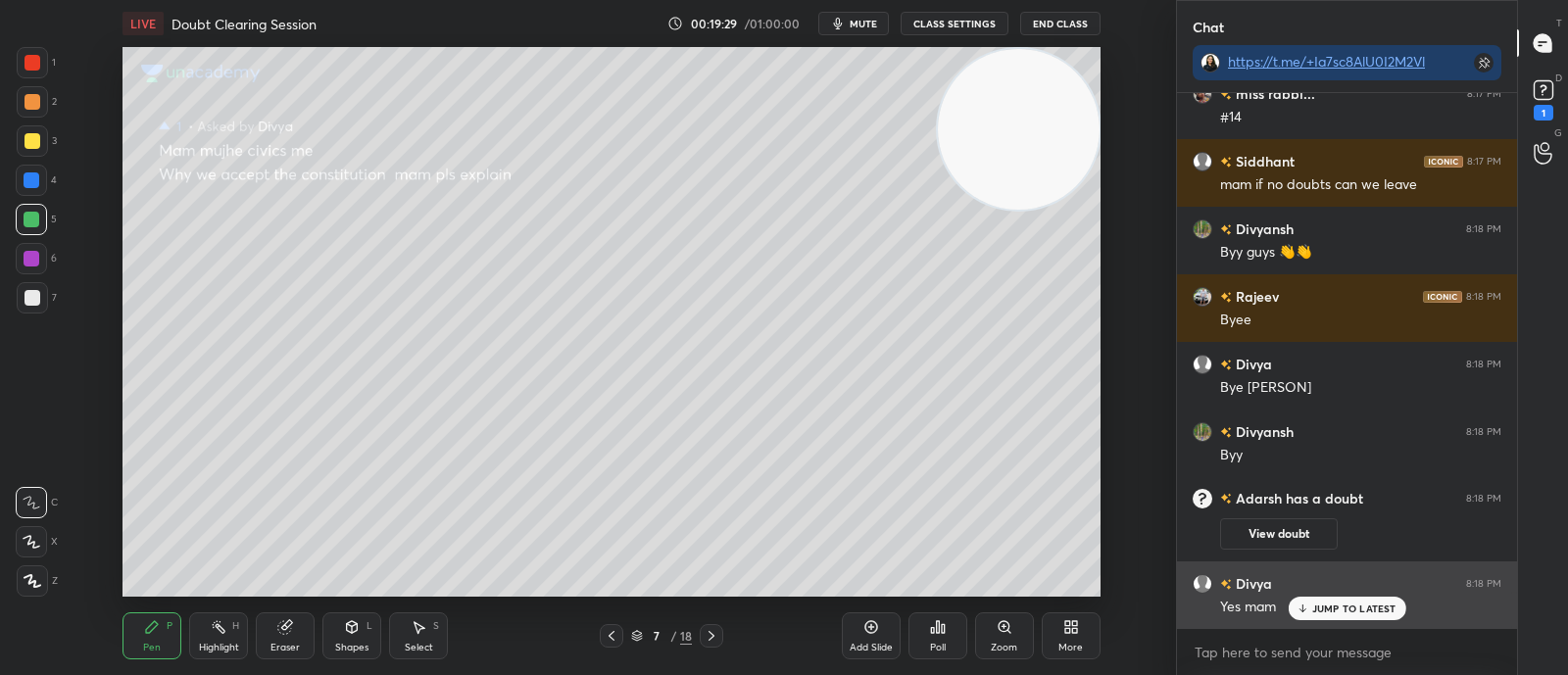 click on "JUMP TO LATEST" at bounding box center [1354, 608] 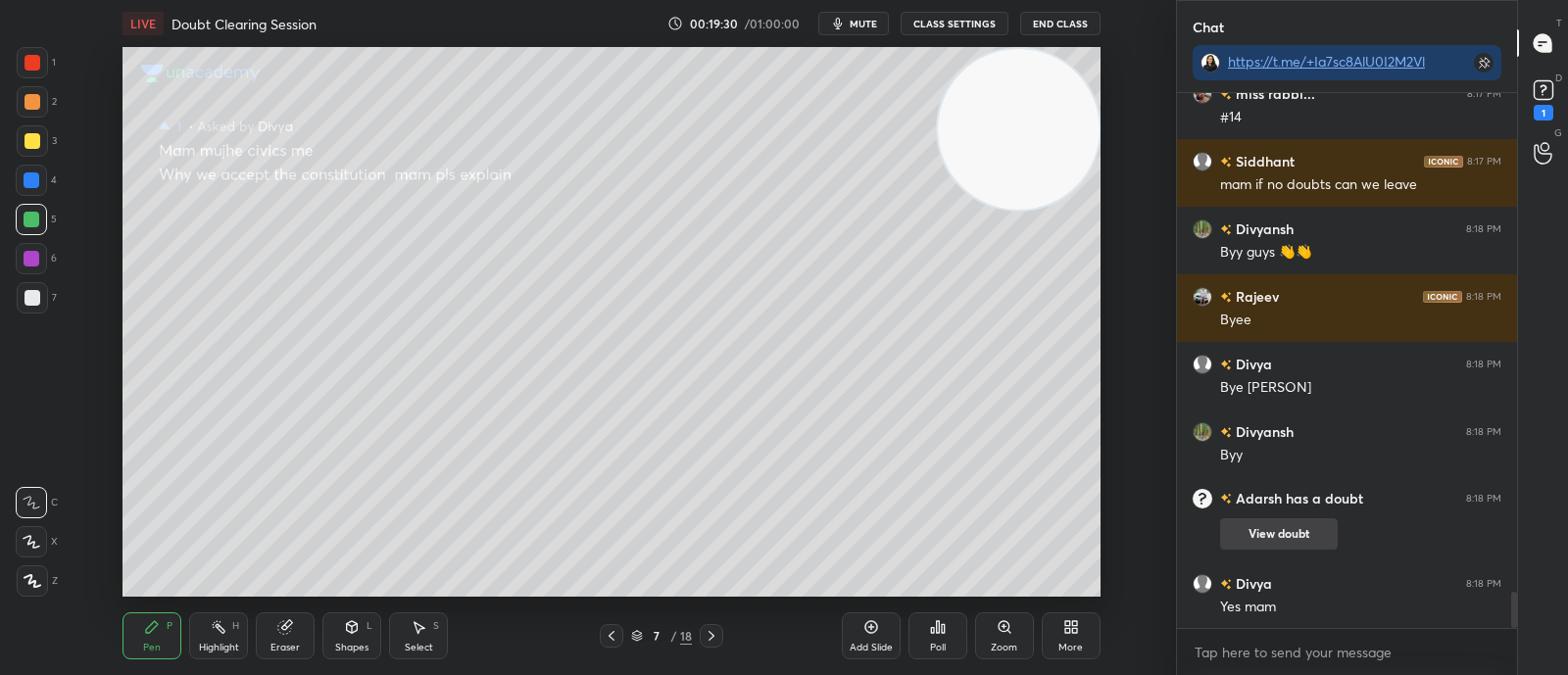 click on "View doubt" at bounding box center [1279, 534] 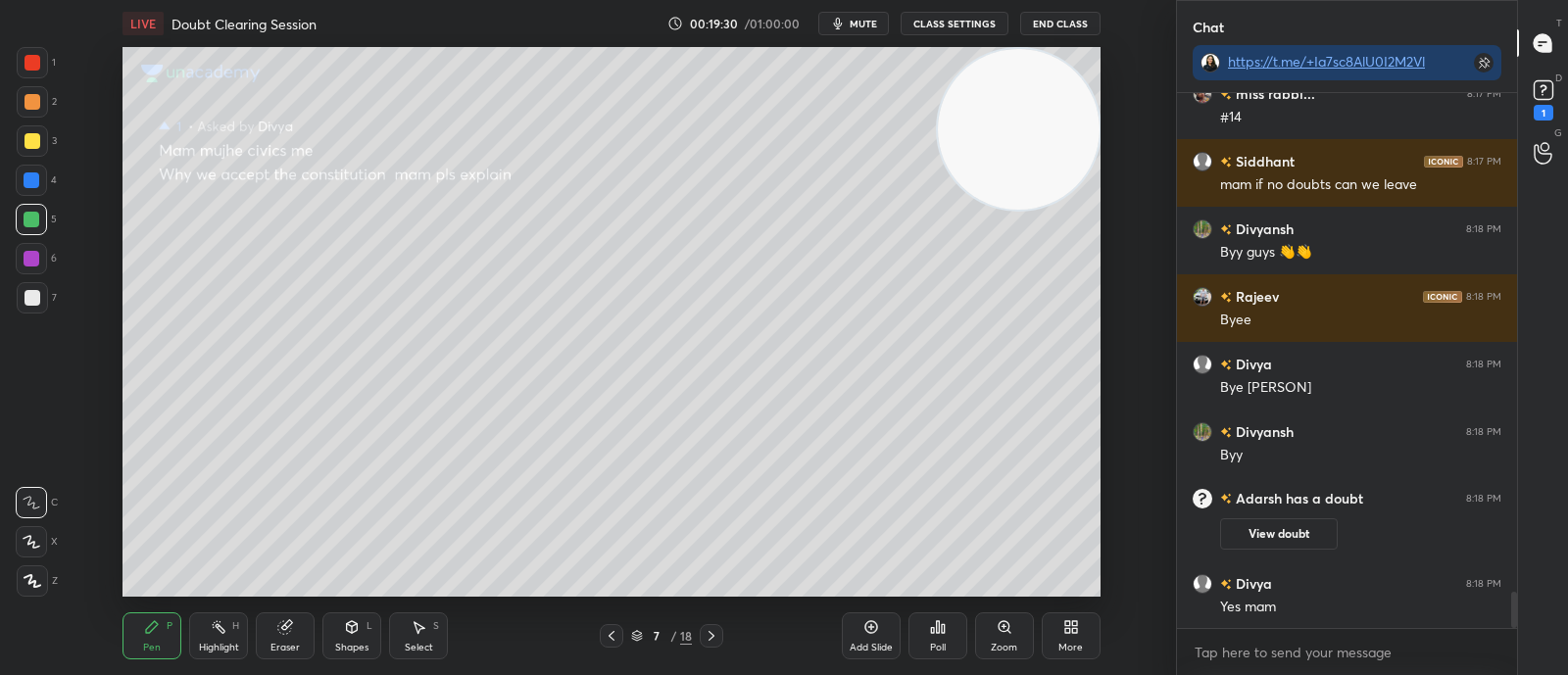 scroll, scrollTop: 6, scrollLeft: 6, axis: both 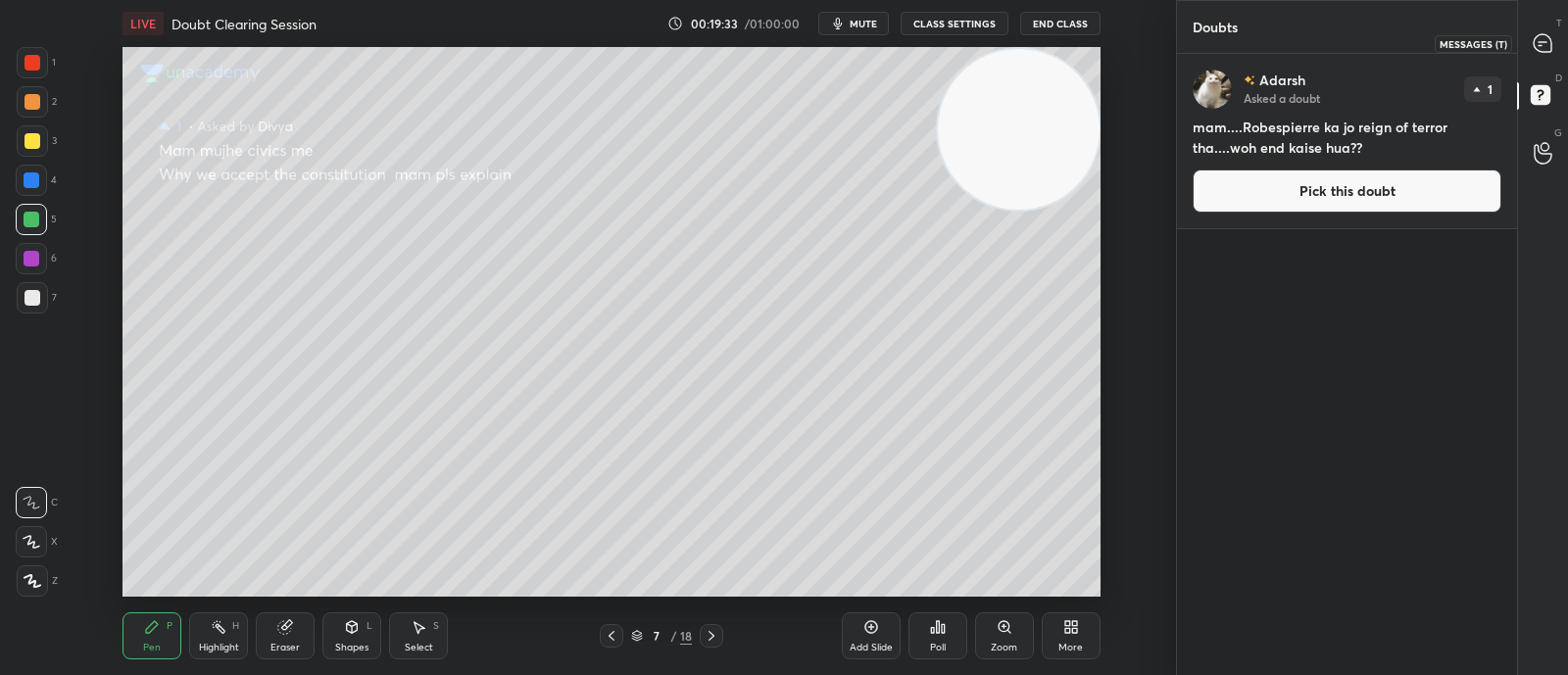 click at bounding box center (1544, 43) 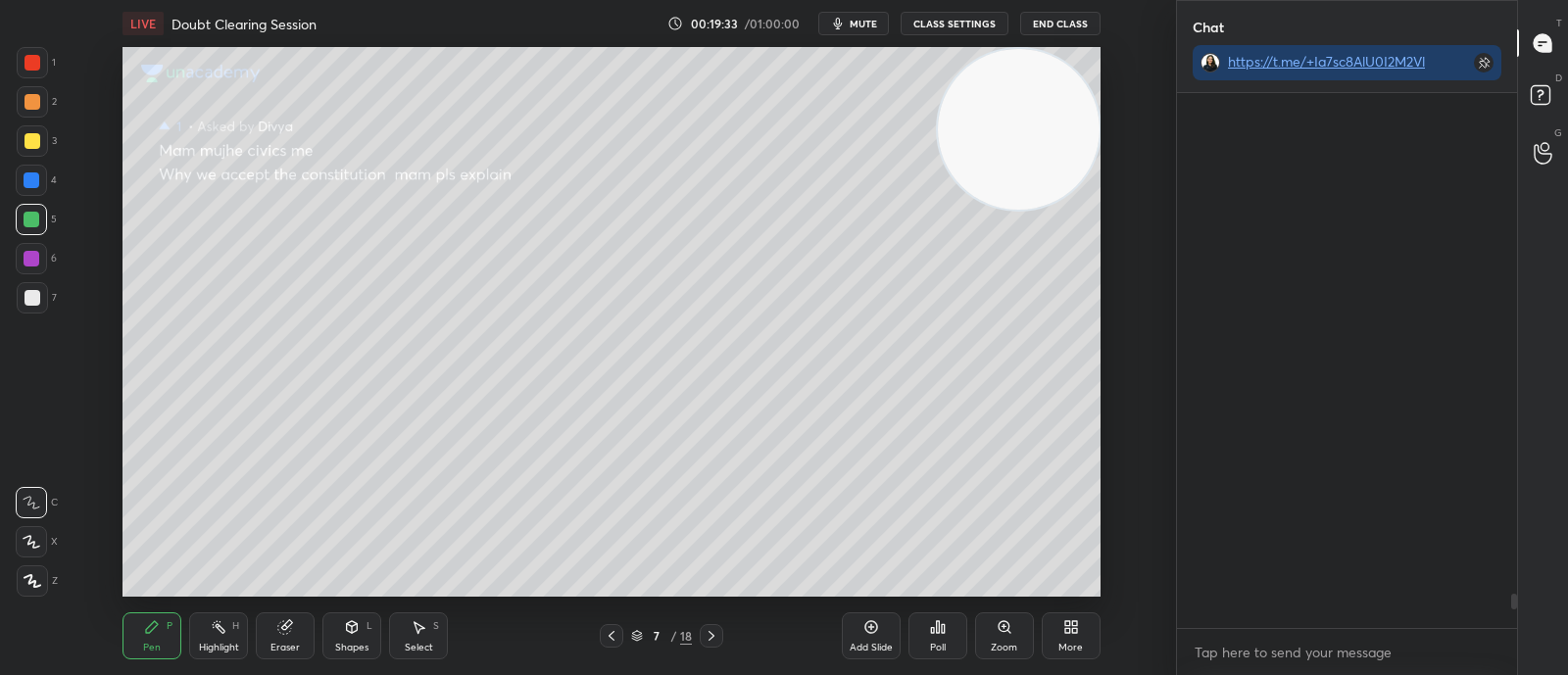 scroll, scrollTop: 7708, scrollLeft: 0, axis: vertical 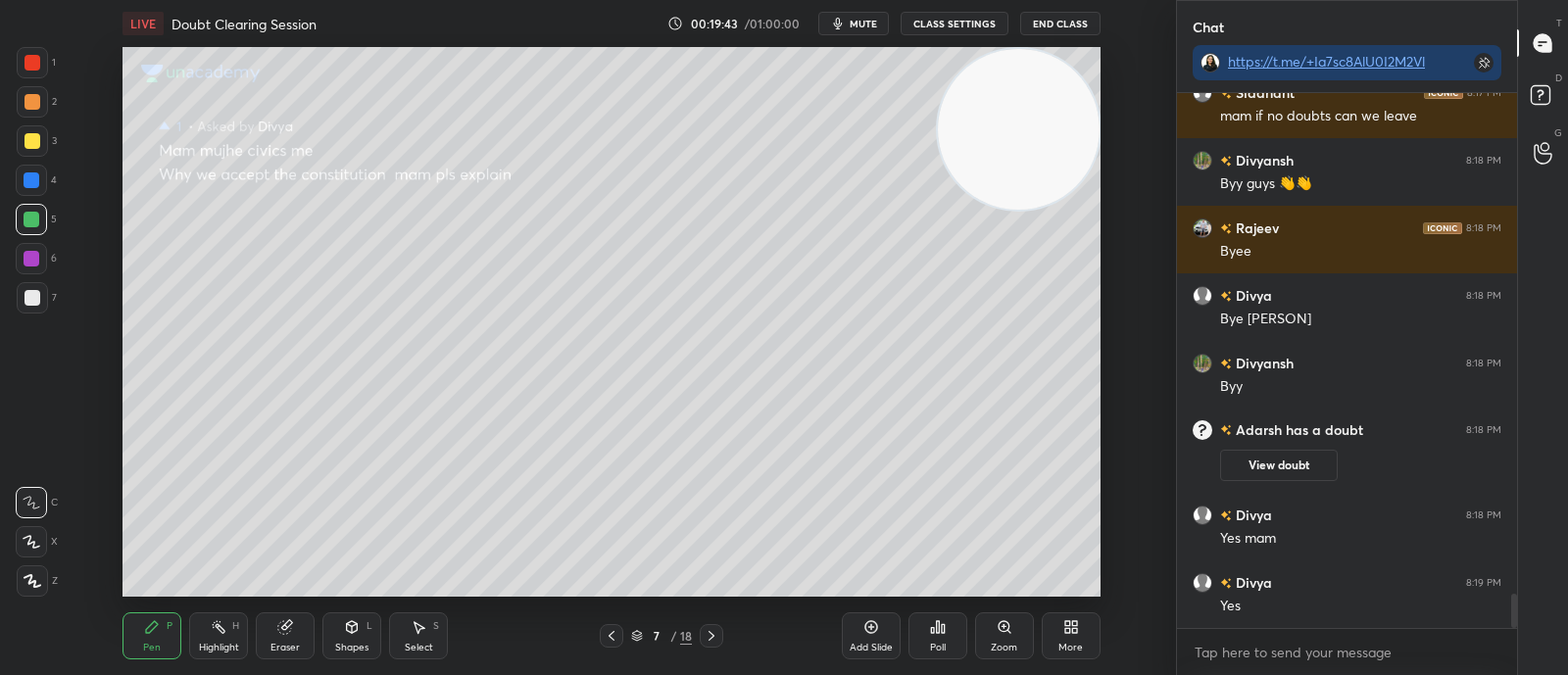 click on "mute" at bounding box center [863, 24] 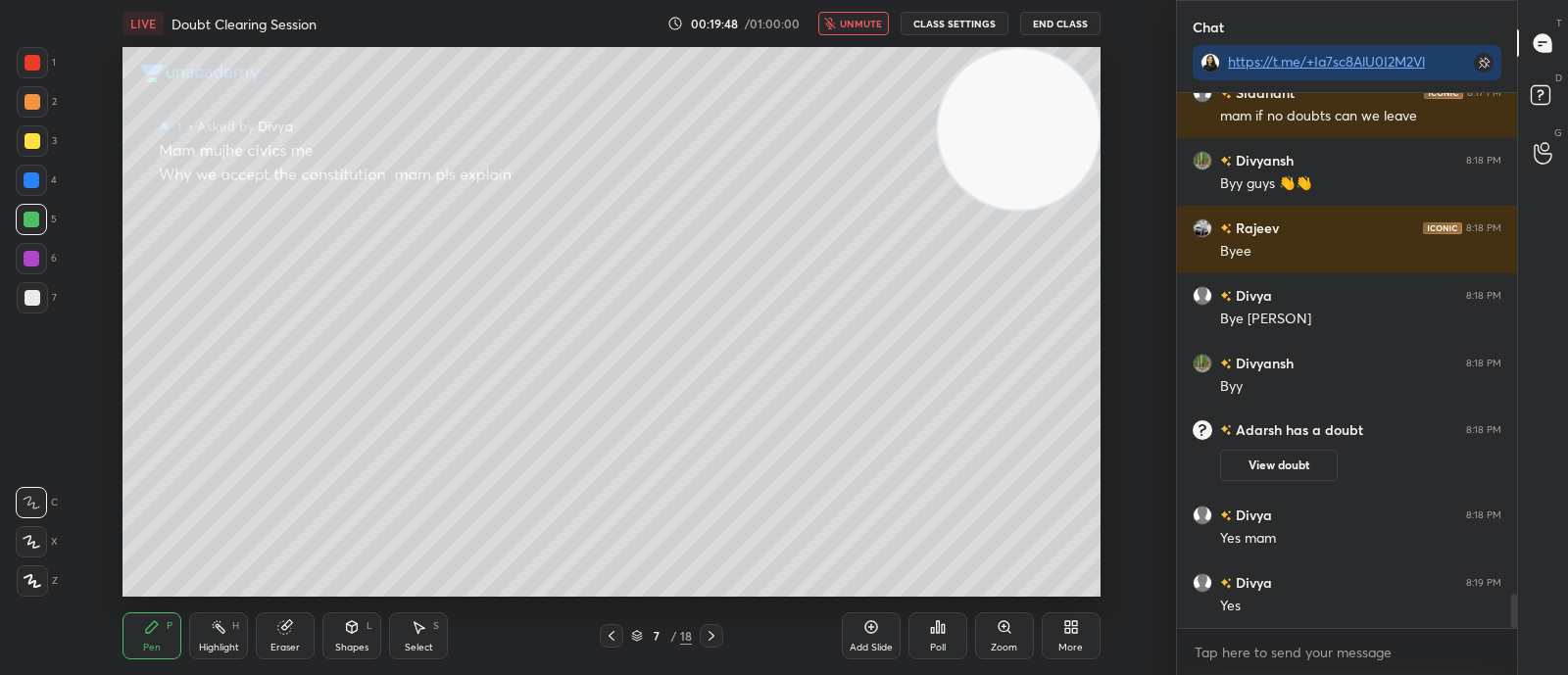 click on "unmute" at bounding box center [860, 24] 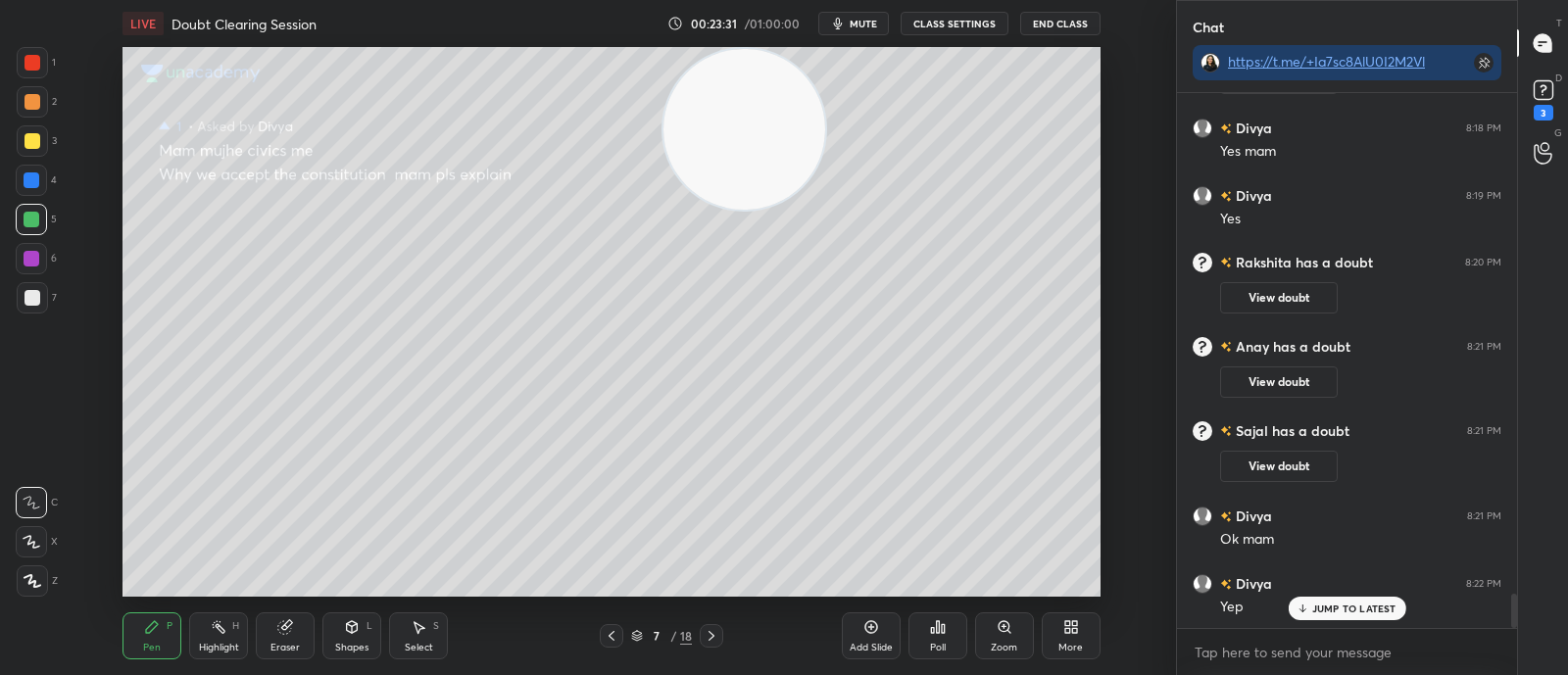 scroll, scrollTop: 7764, scrollLeft: 0, axis: vertical 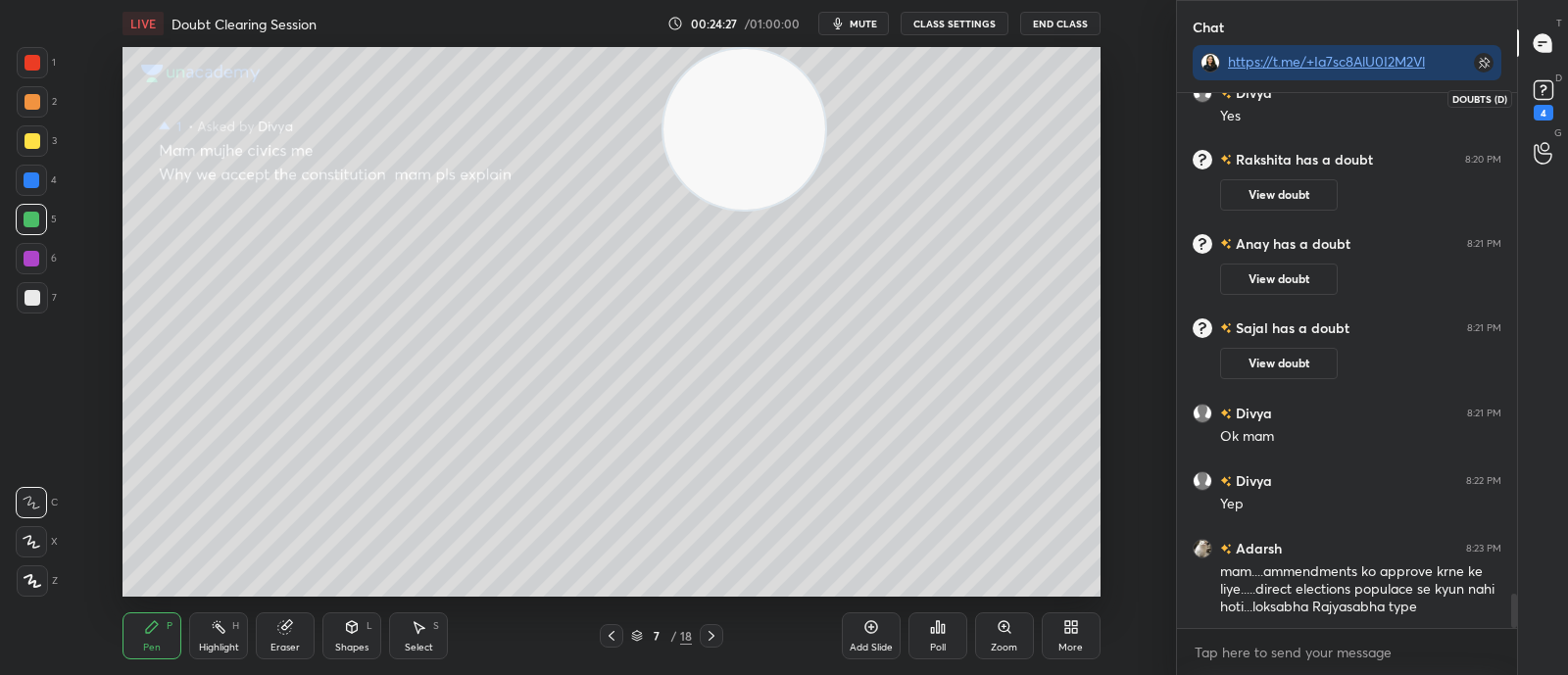 click 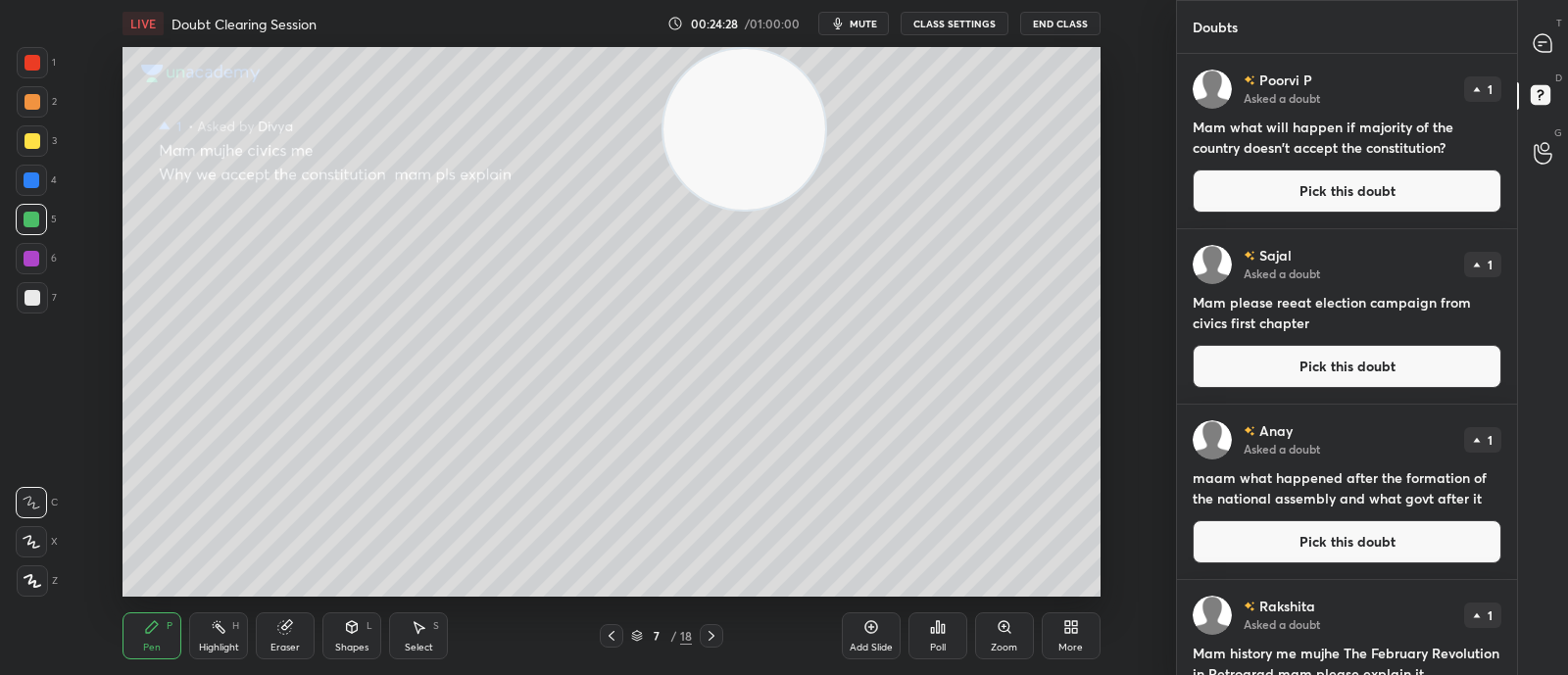 click 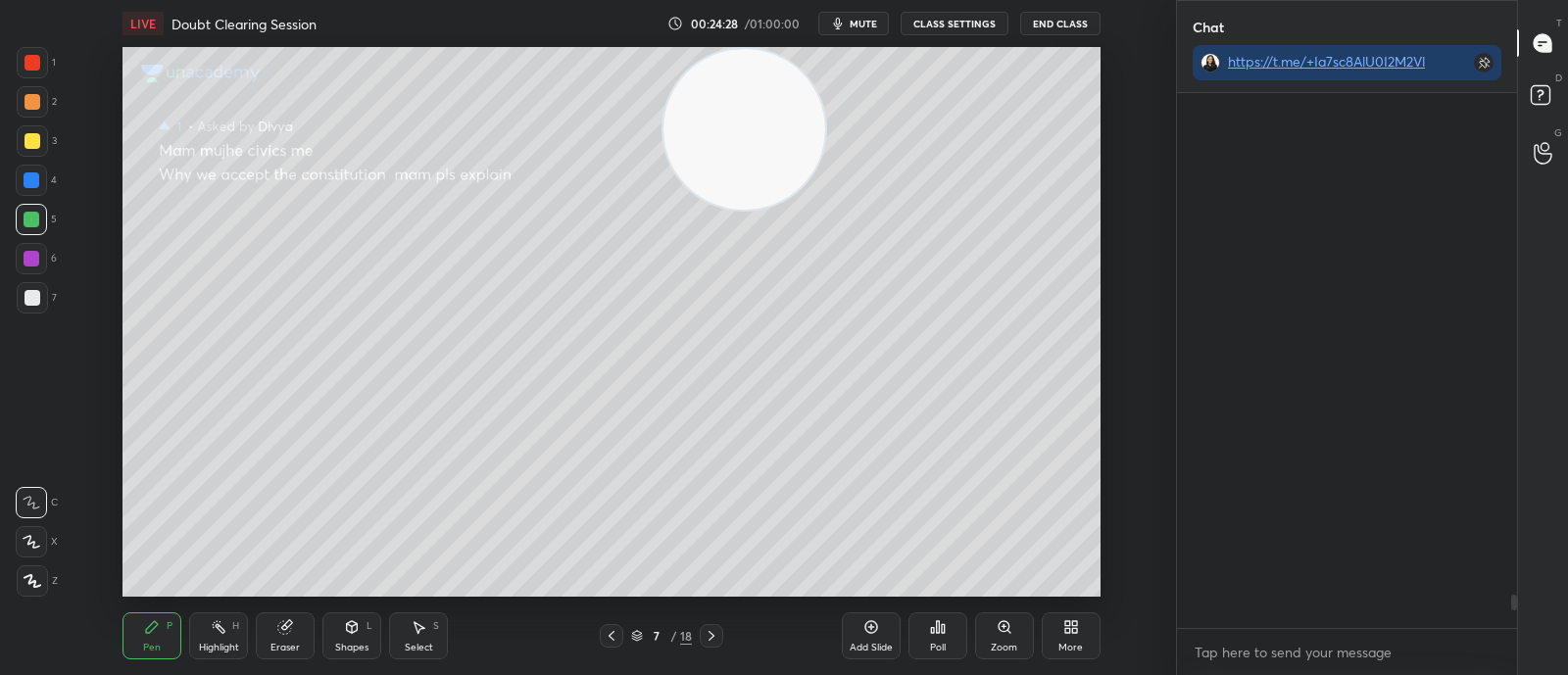 scroll, scrollTop: 577, scrollLeft: 333, axis: both 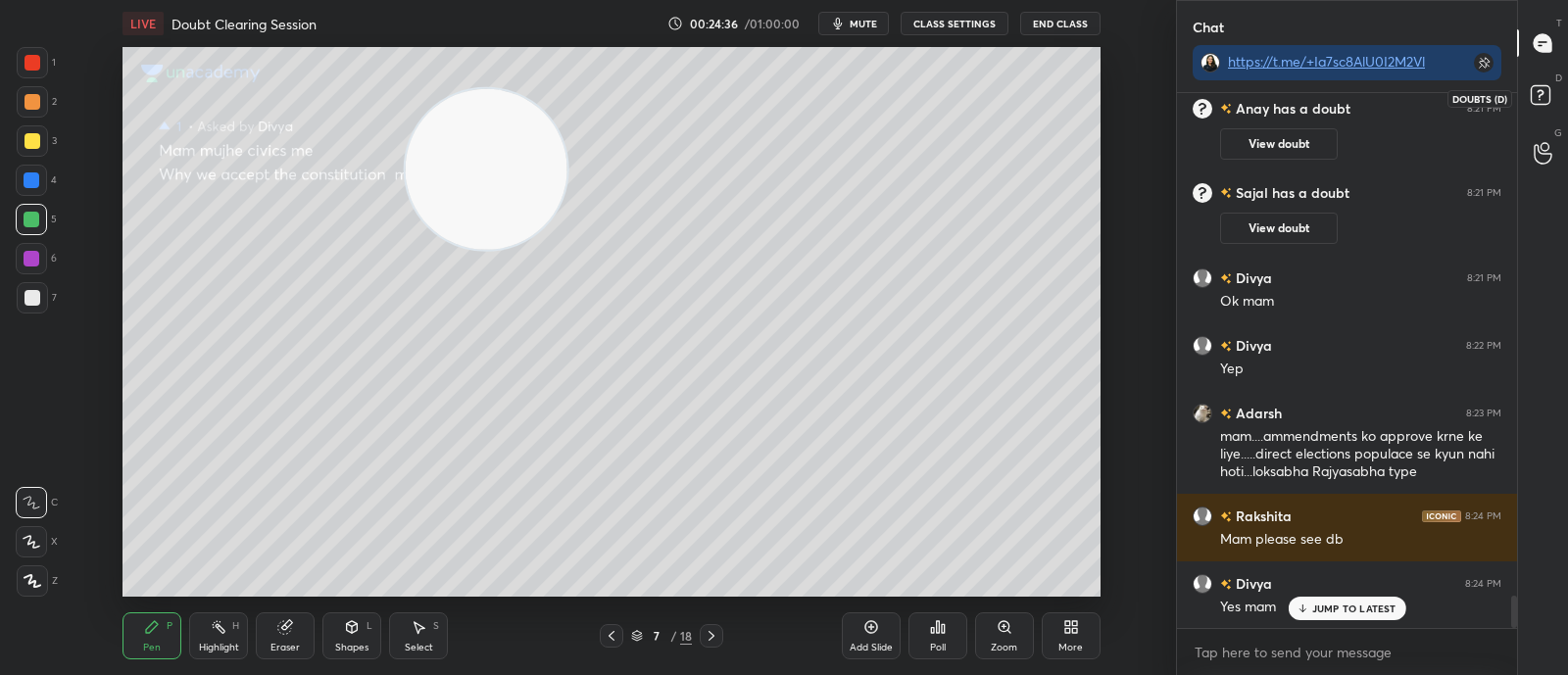 click 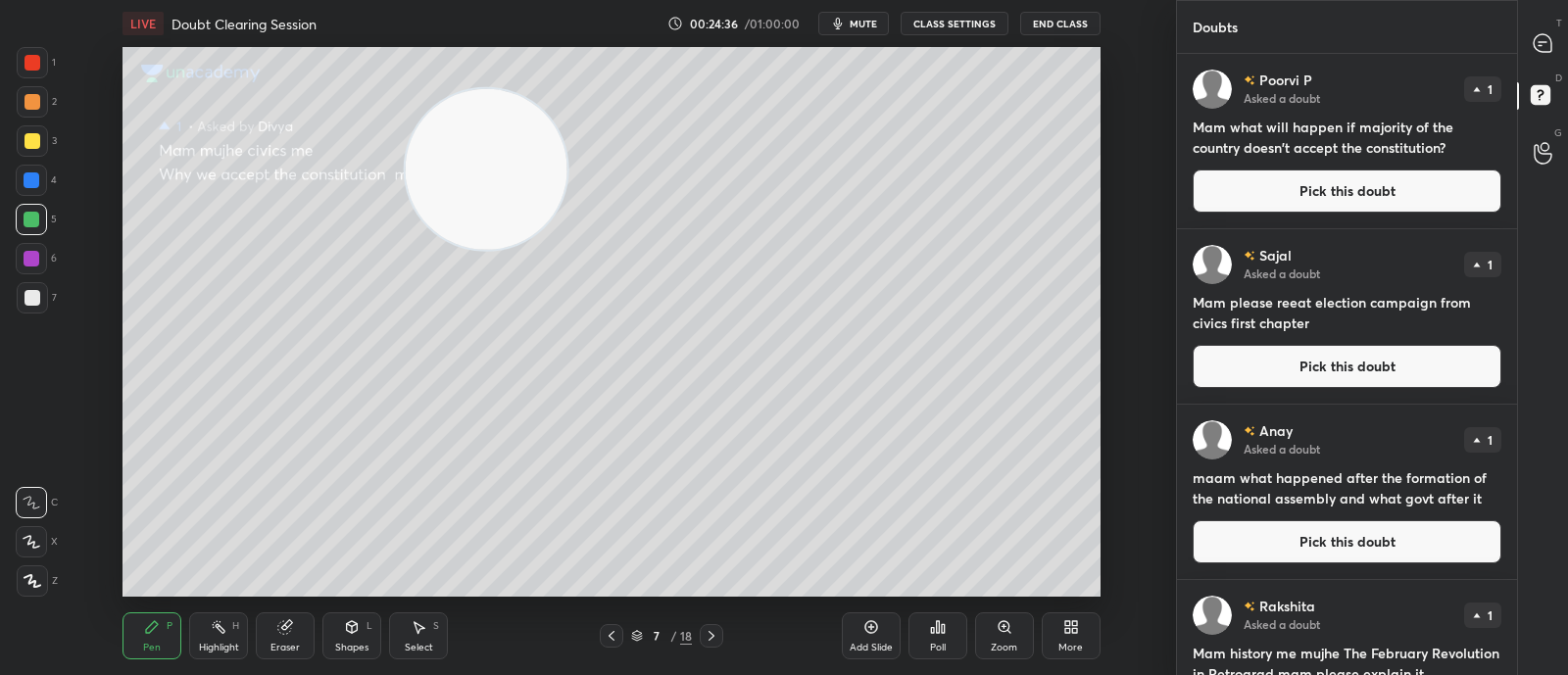 scroll, scrollTop: 6, scrollLeft: 6, axis: both 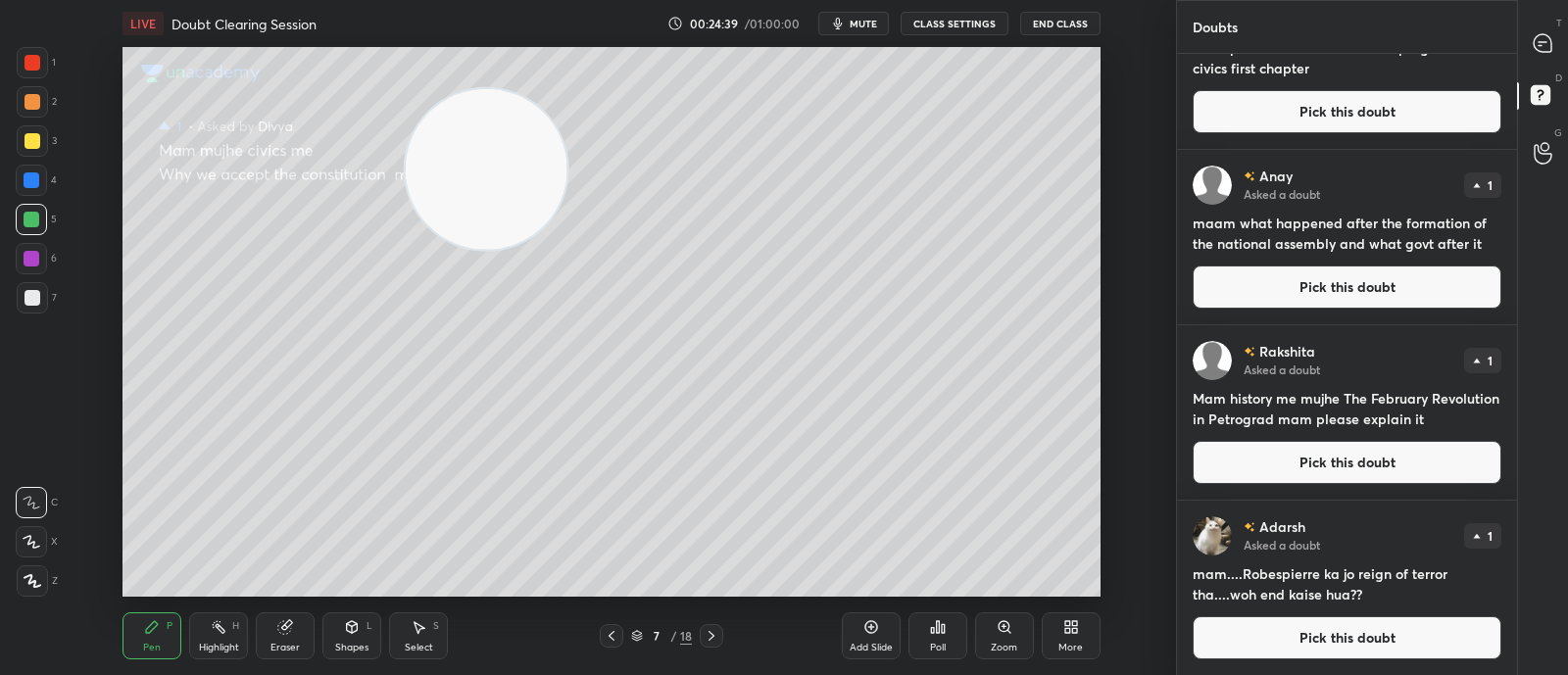click on "Pick this doubt" at bounding box center [1347, 638] 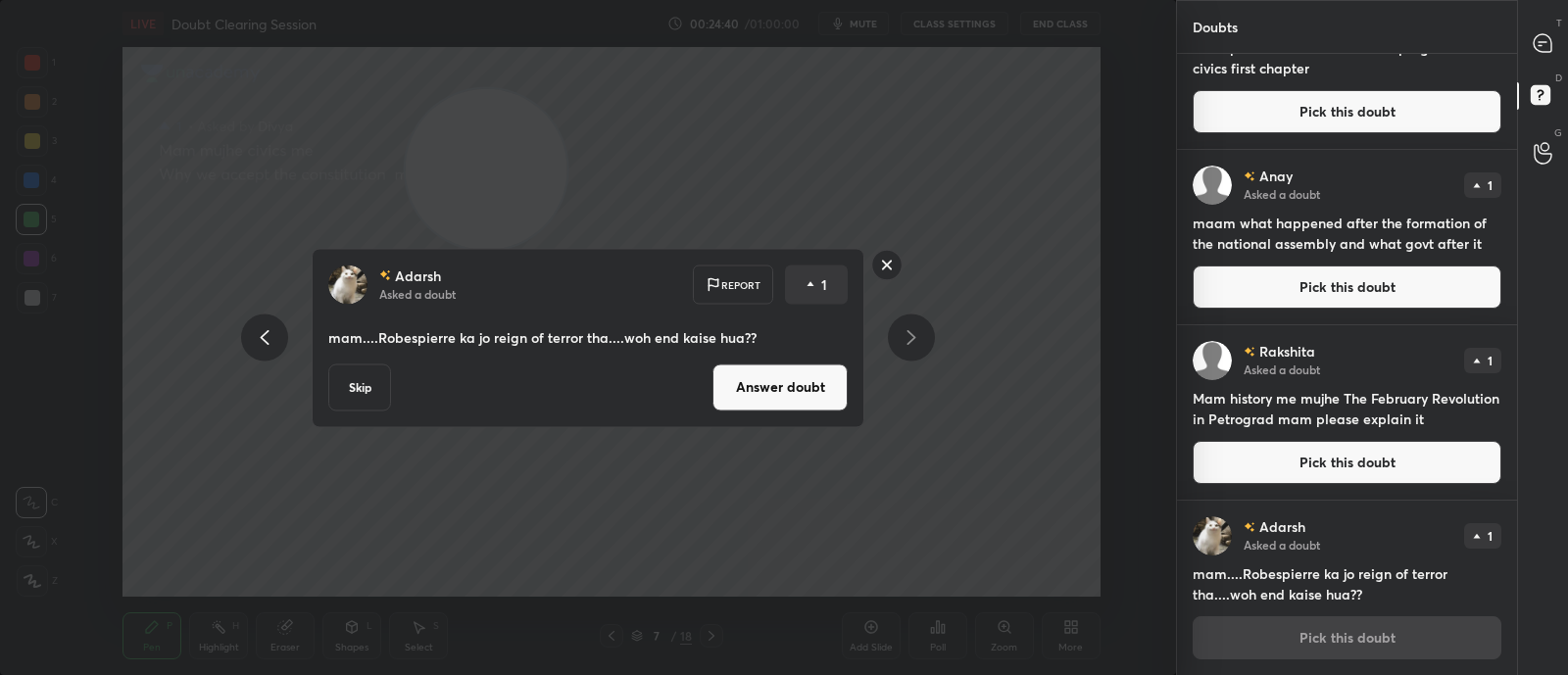 click on "Answer doubt" at bounding box center (780, 387) 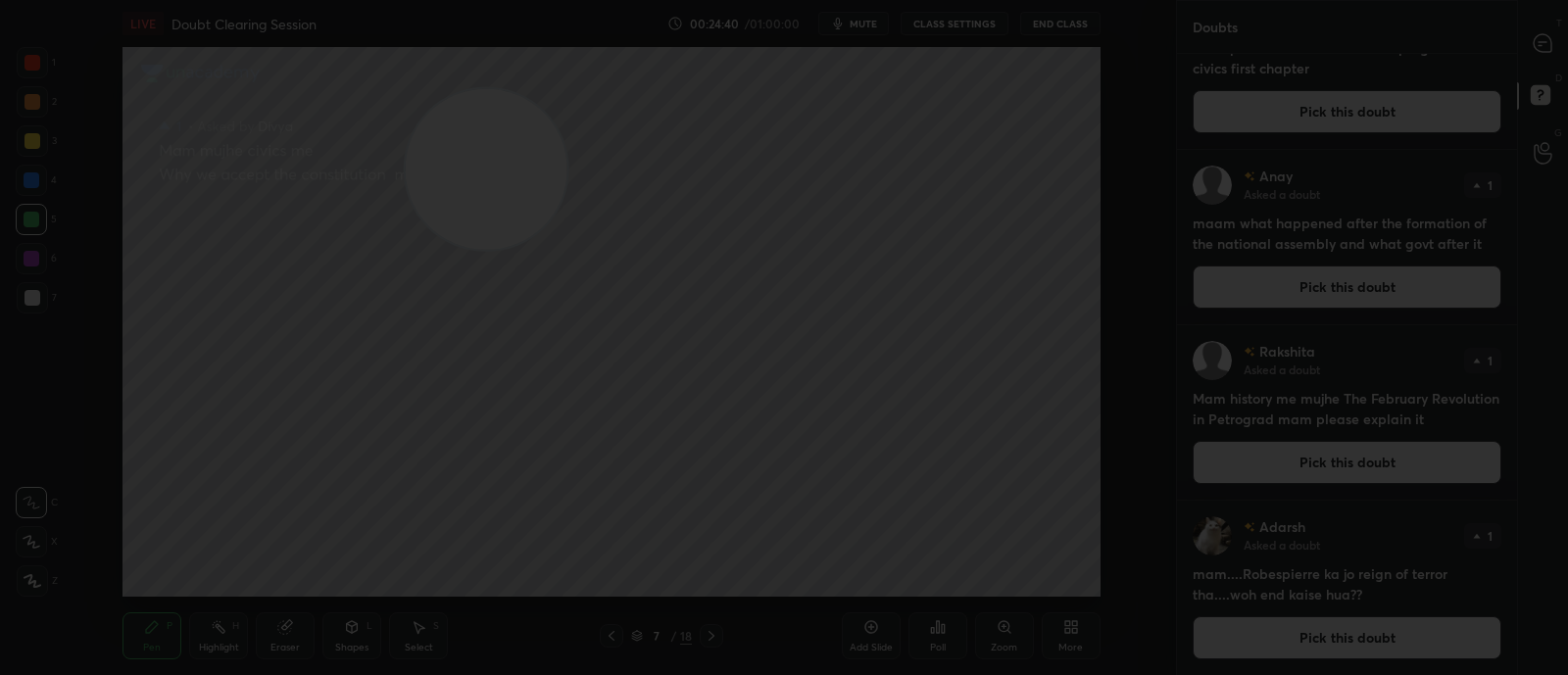 scroll, scrollTop: 0, scrollLeft: 0, axis: both 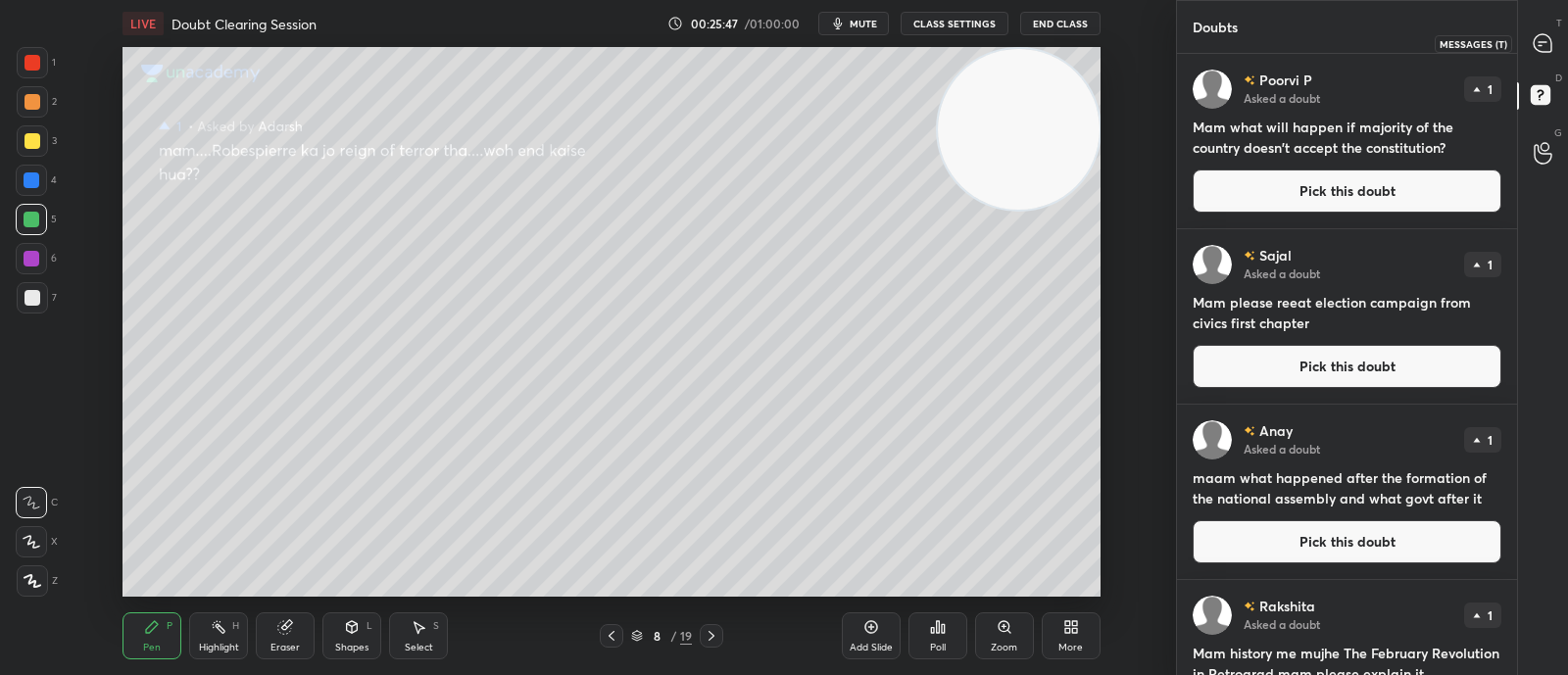 click 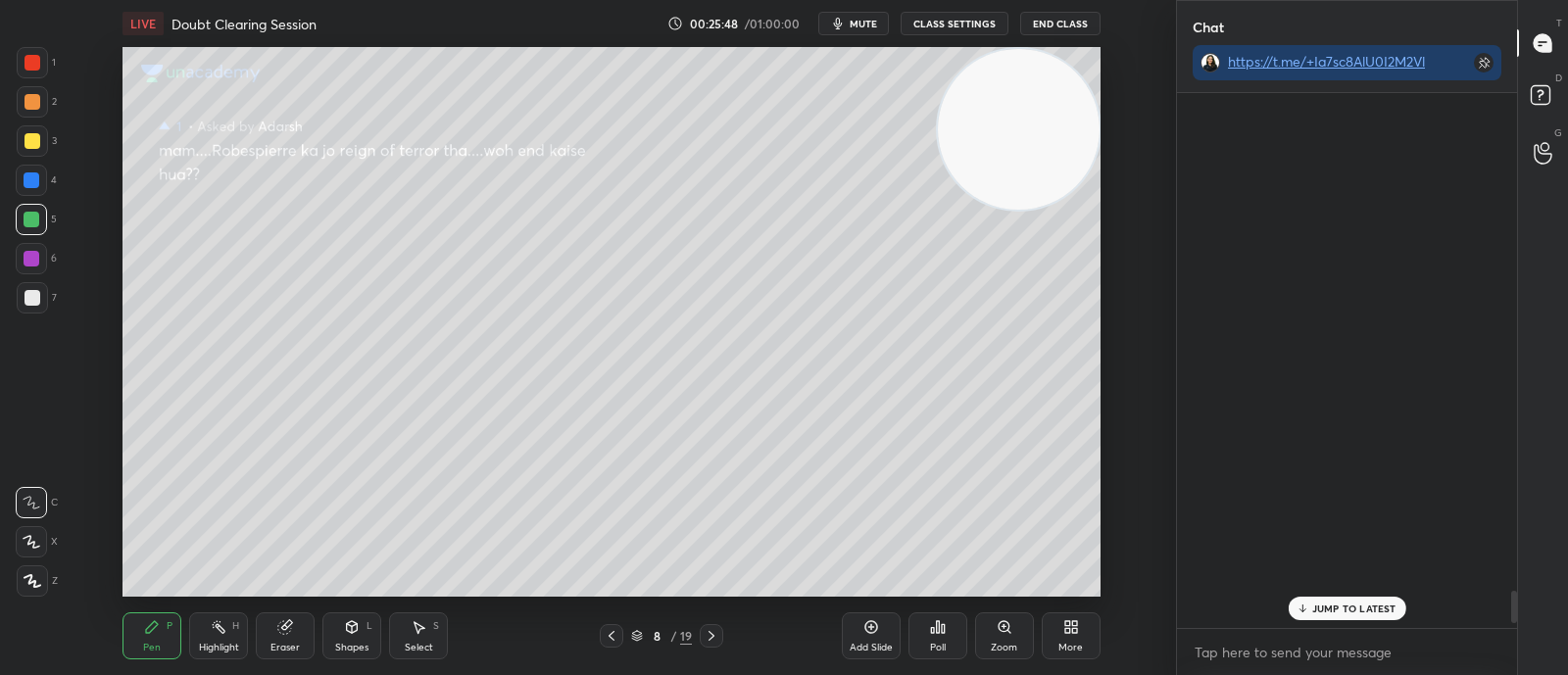 scroll, scrollTop: 577, scrollLeft: 333, axis: both 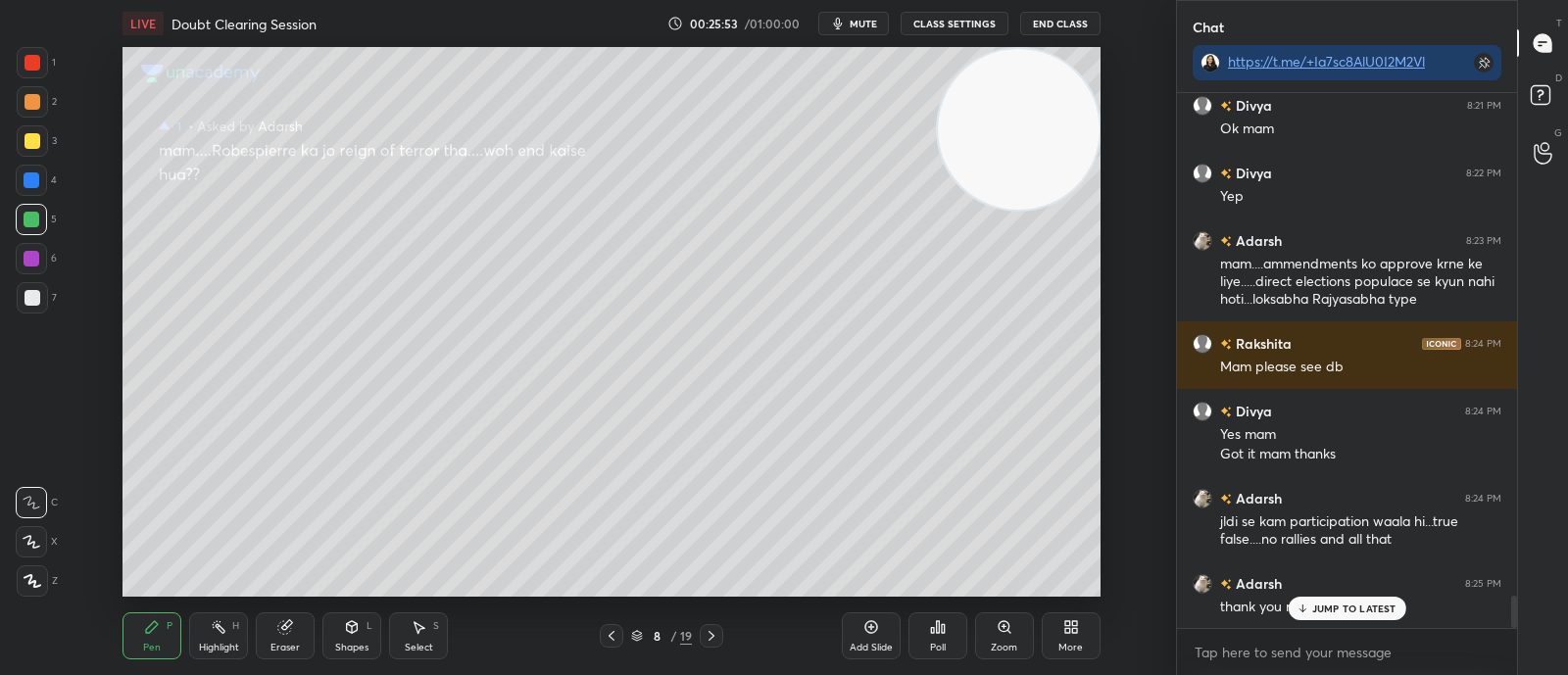 click on "JUMP TO LATEST" at bounding box center (1354, 608) 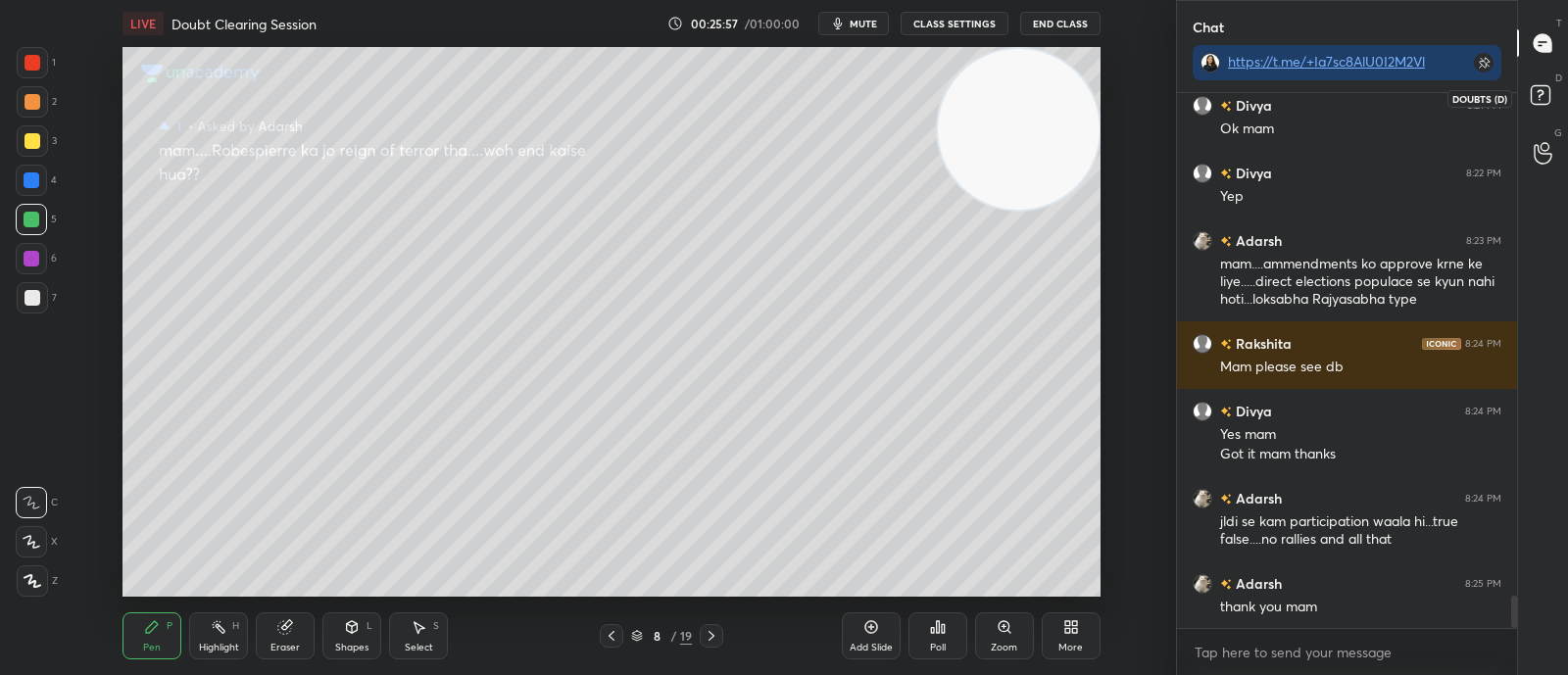 click 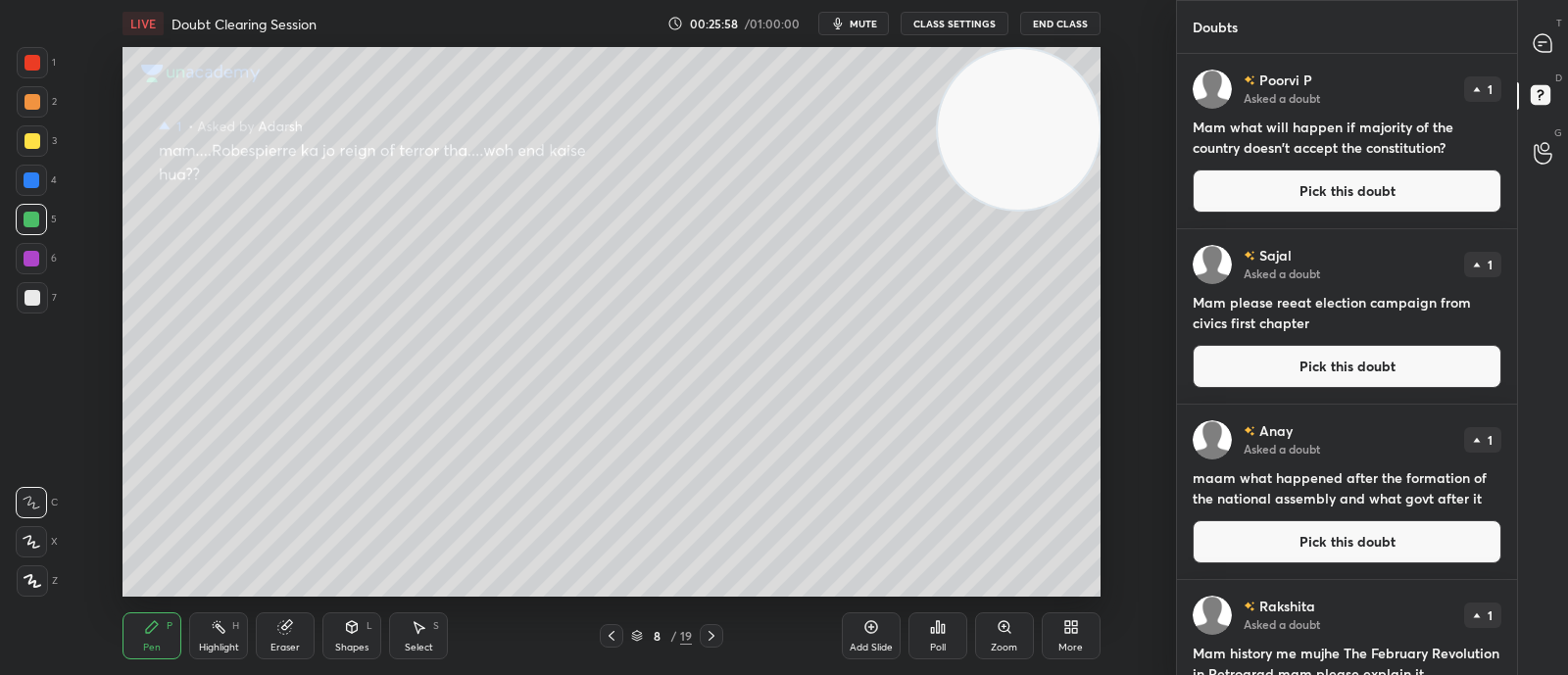click 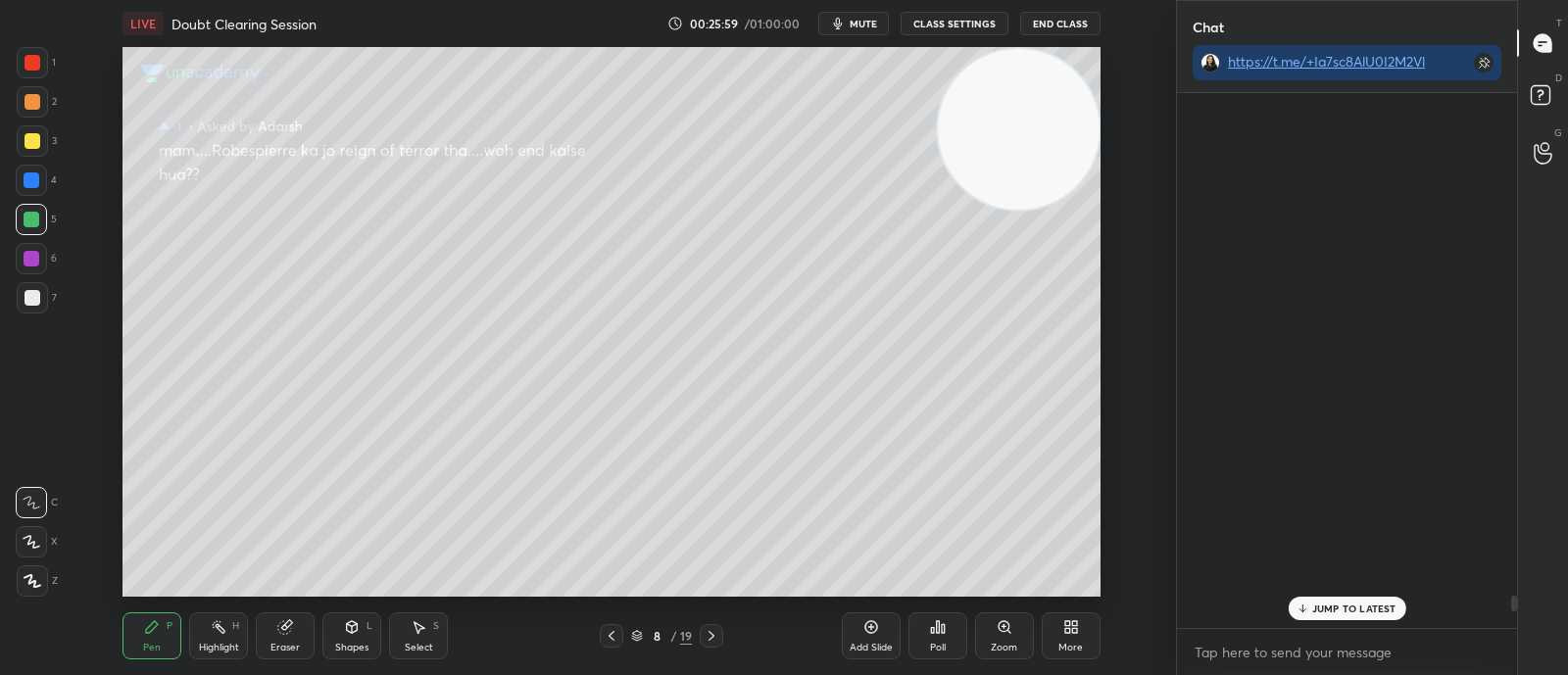 scroll, scrollTop: 577, scrollLeft: 333, axis: both 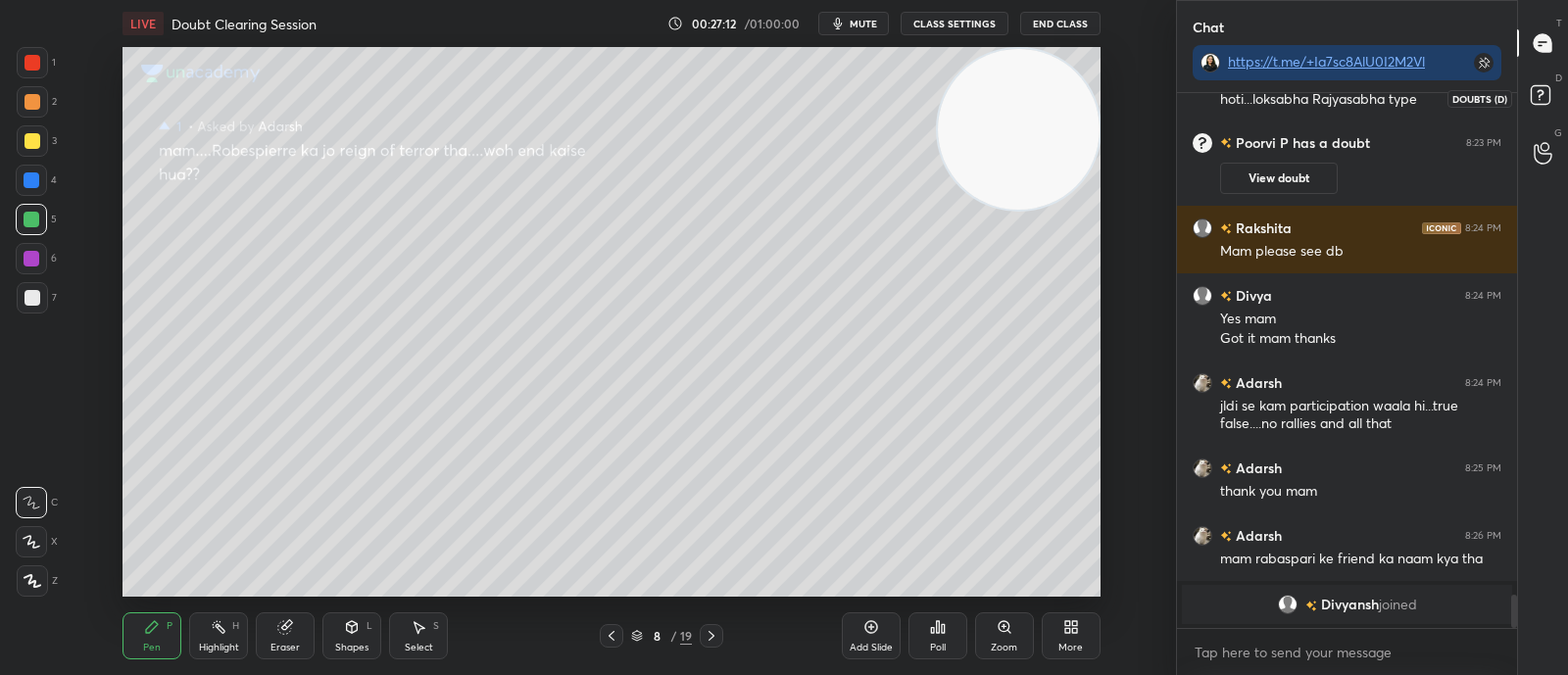 click 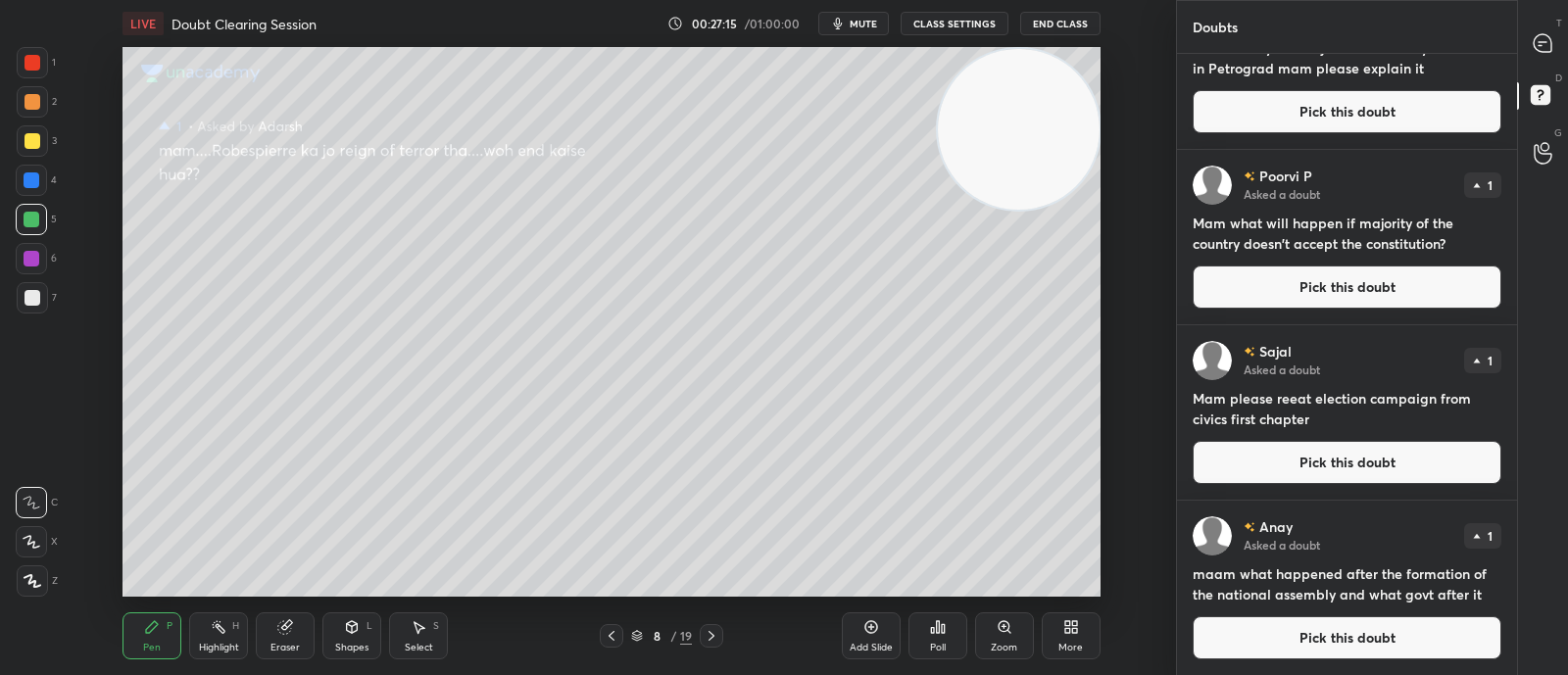 scroll, scrollTop: 0, scrollLeft: 0, axis: both 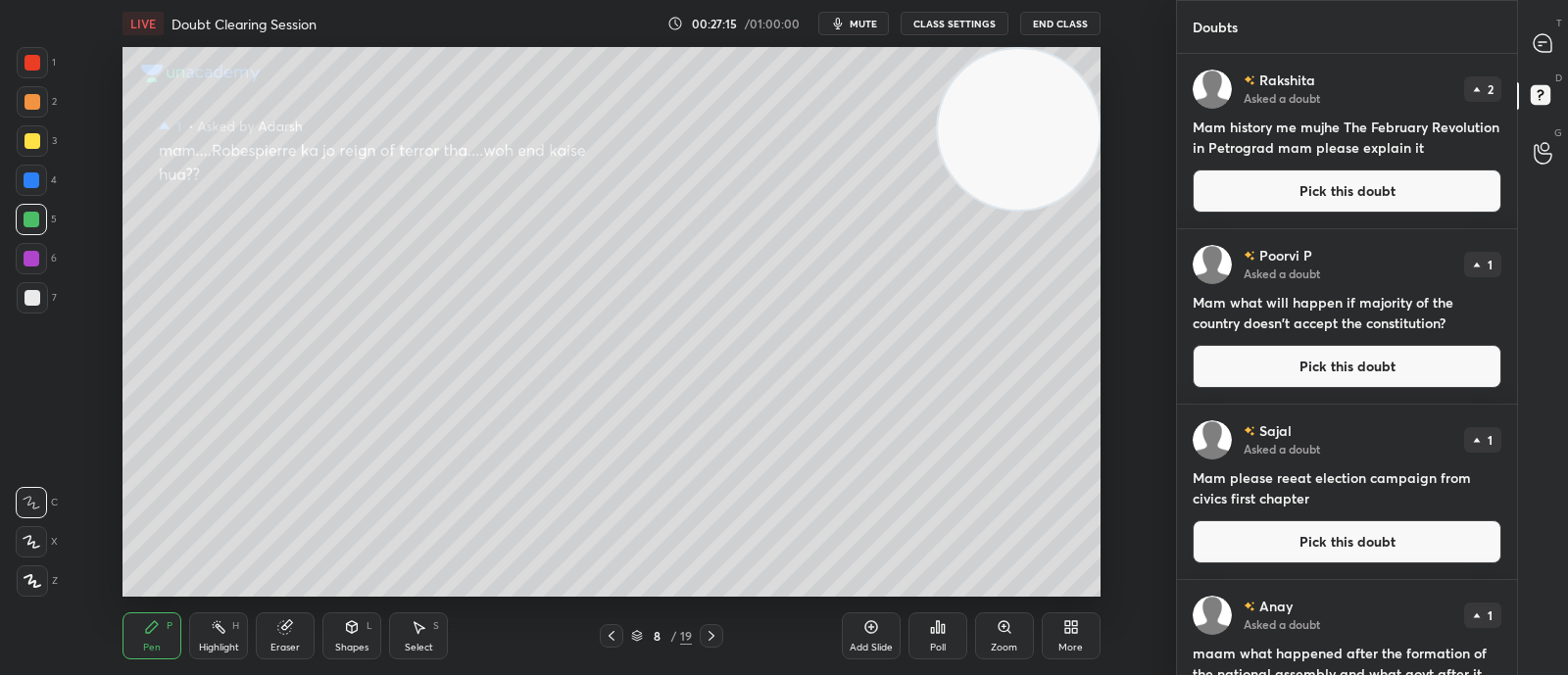 click on "Pick this doubt" at bounding box center [1347, 191] 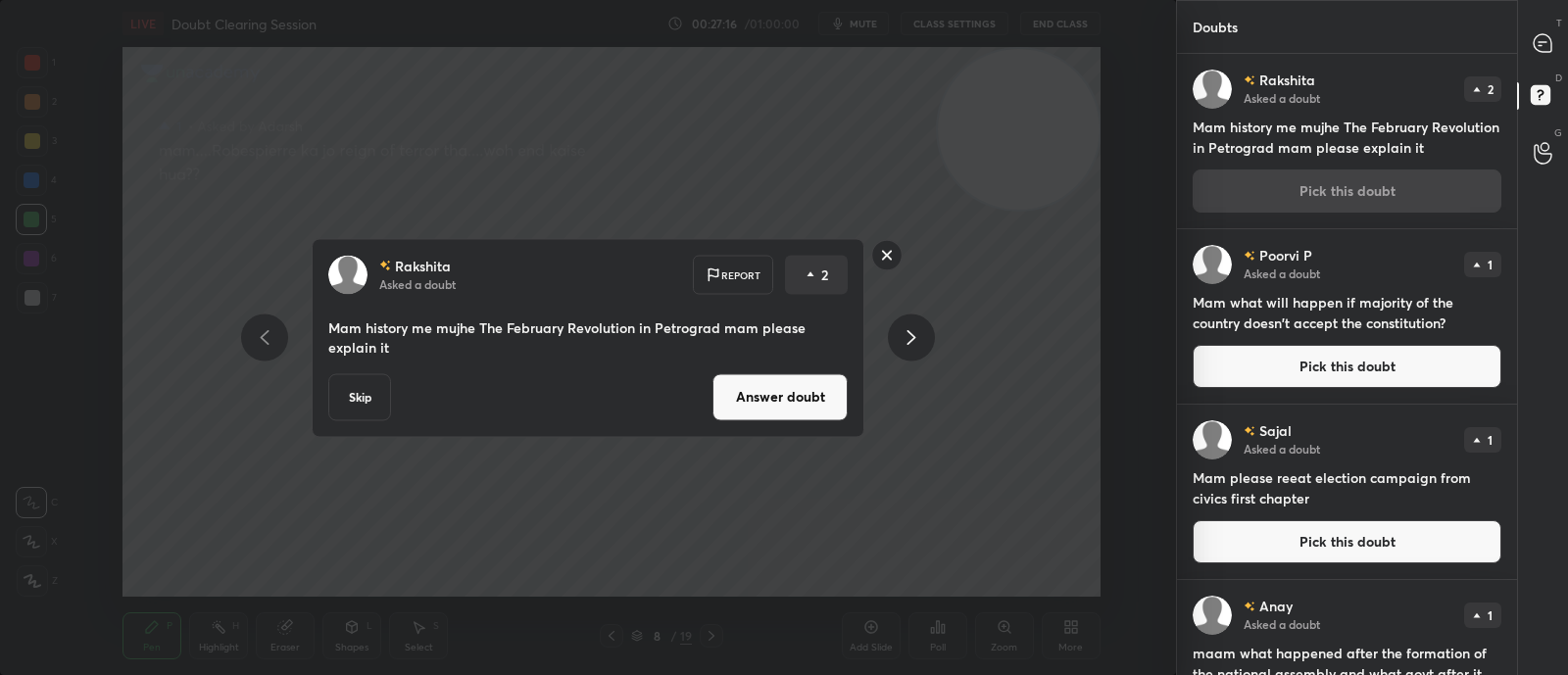 click on "Answer doubt" at bounding box center (780, 397) 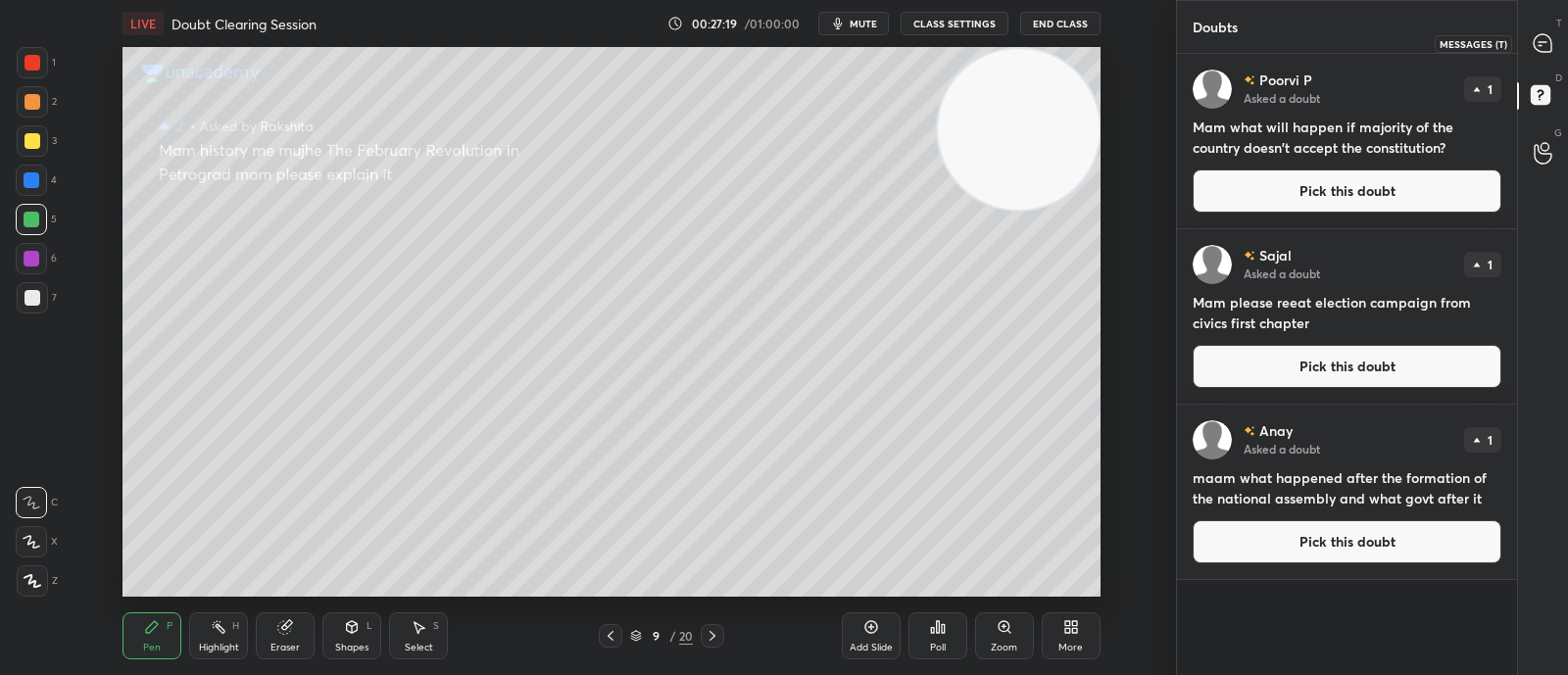 click at bounding box center [1544, 43] 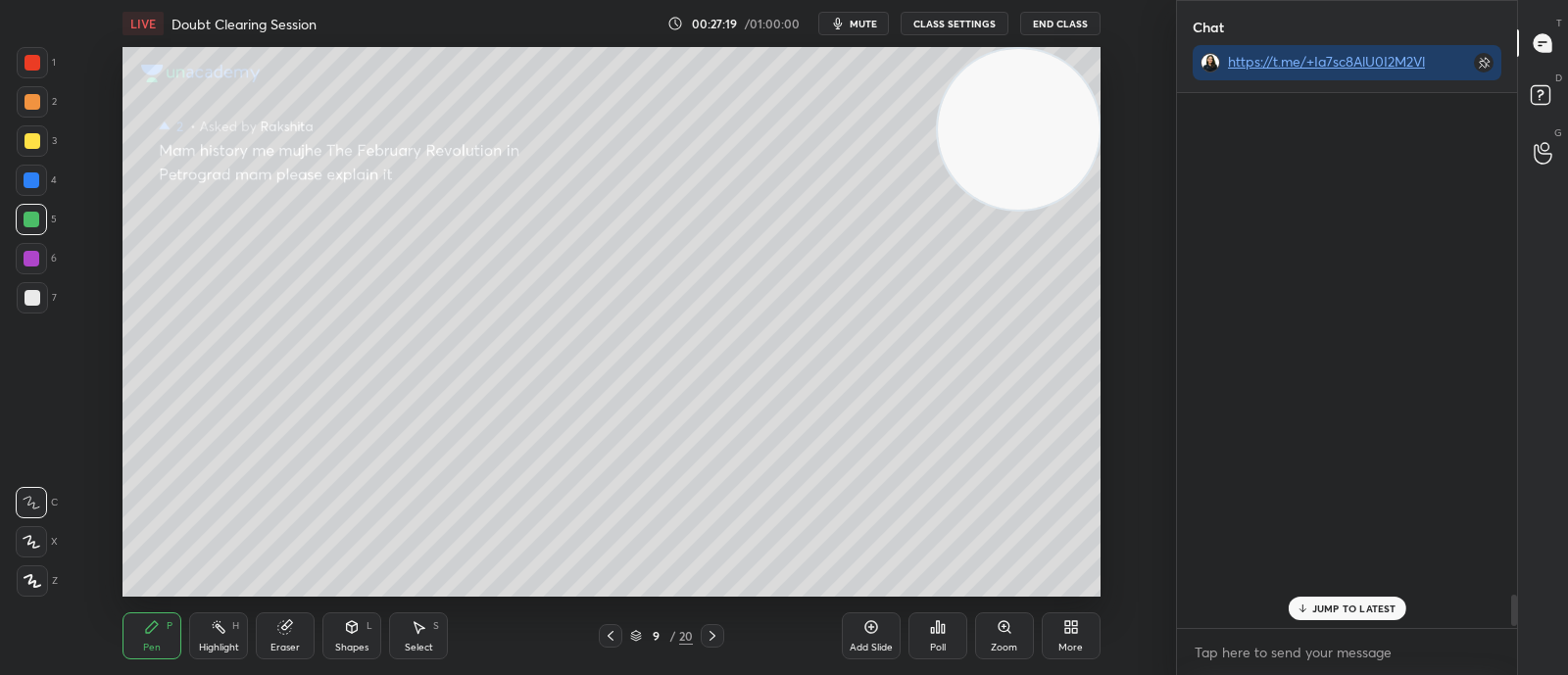 scroll, scrollTop: 577, scrollLeft: 333, axis: both 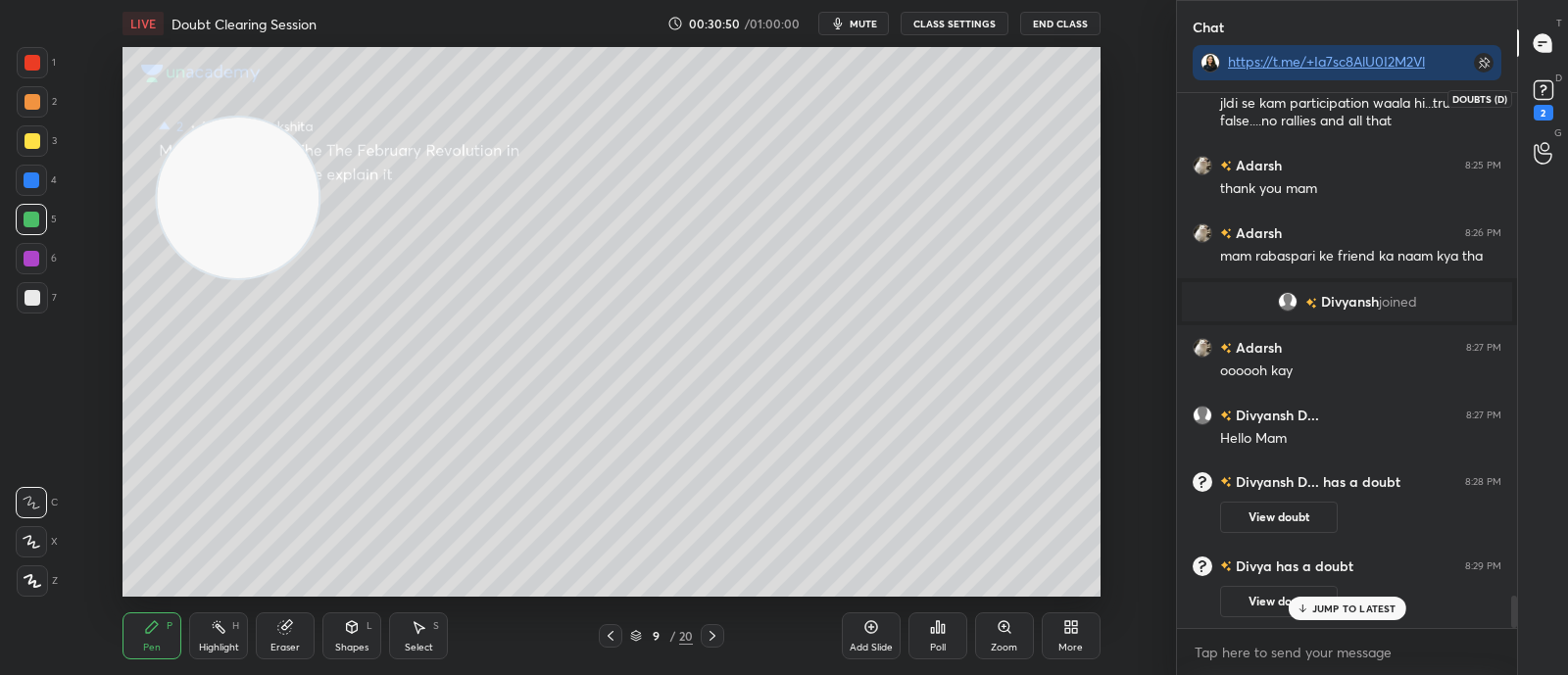 click 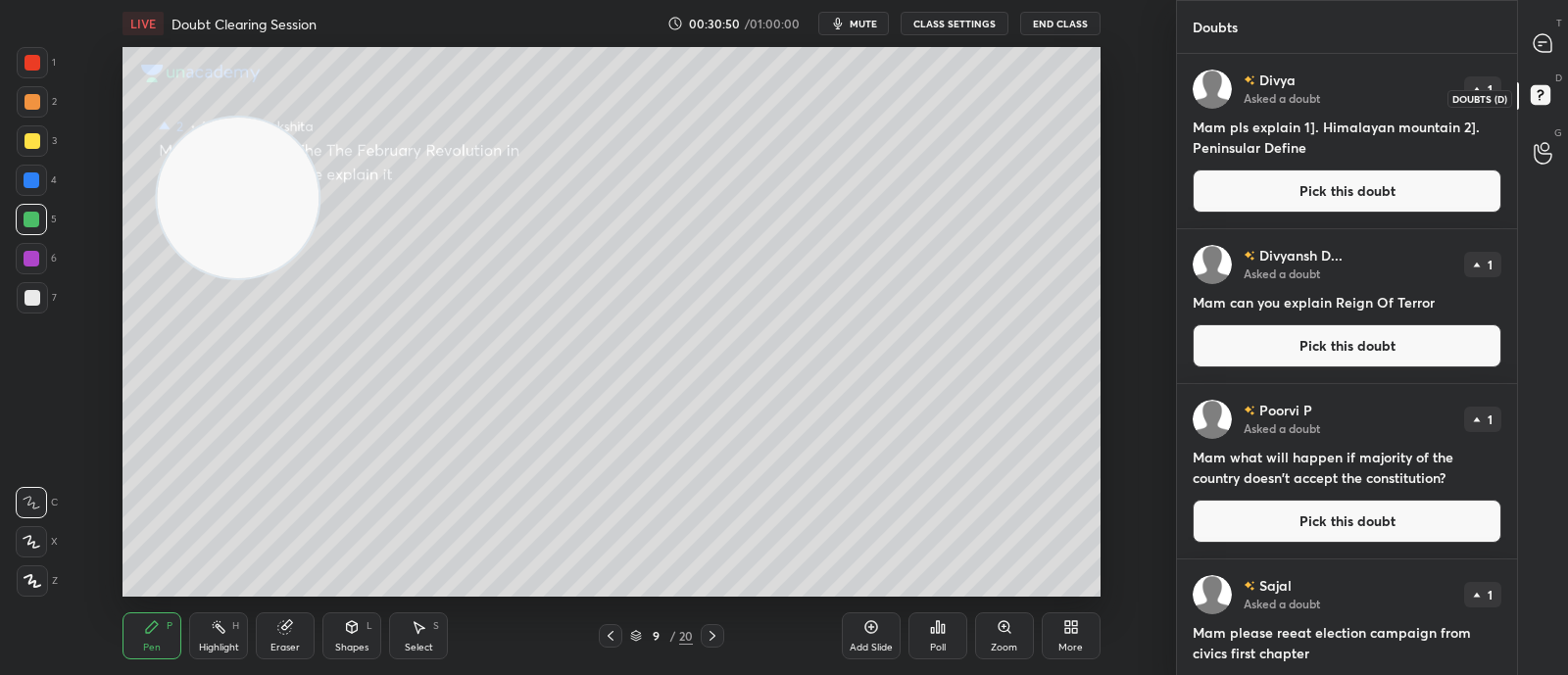 scroll, scrollTop: 6, scrollLeft: 6, axis: both 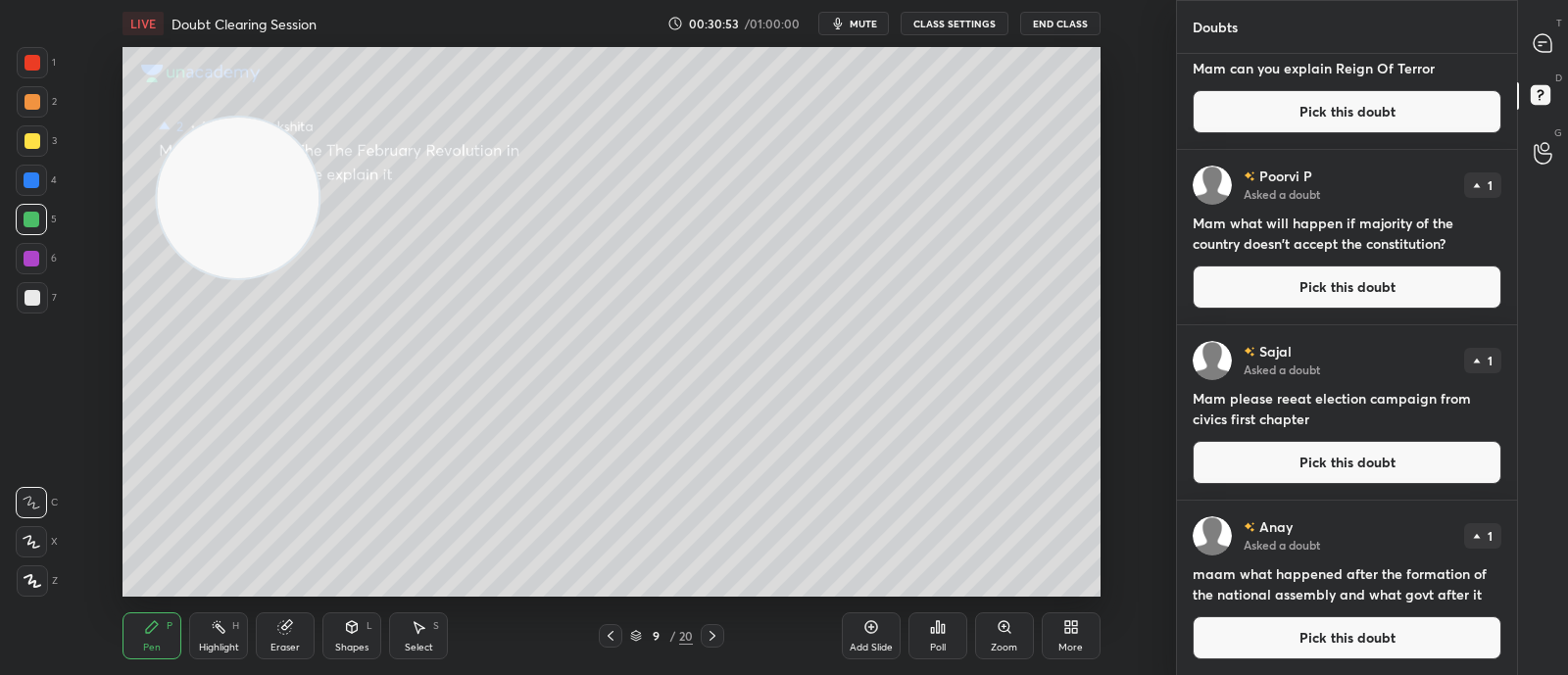 click on "Pick this doubt" at bounding box center (1347, 638) 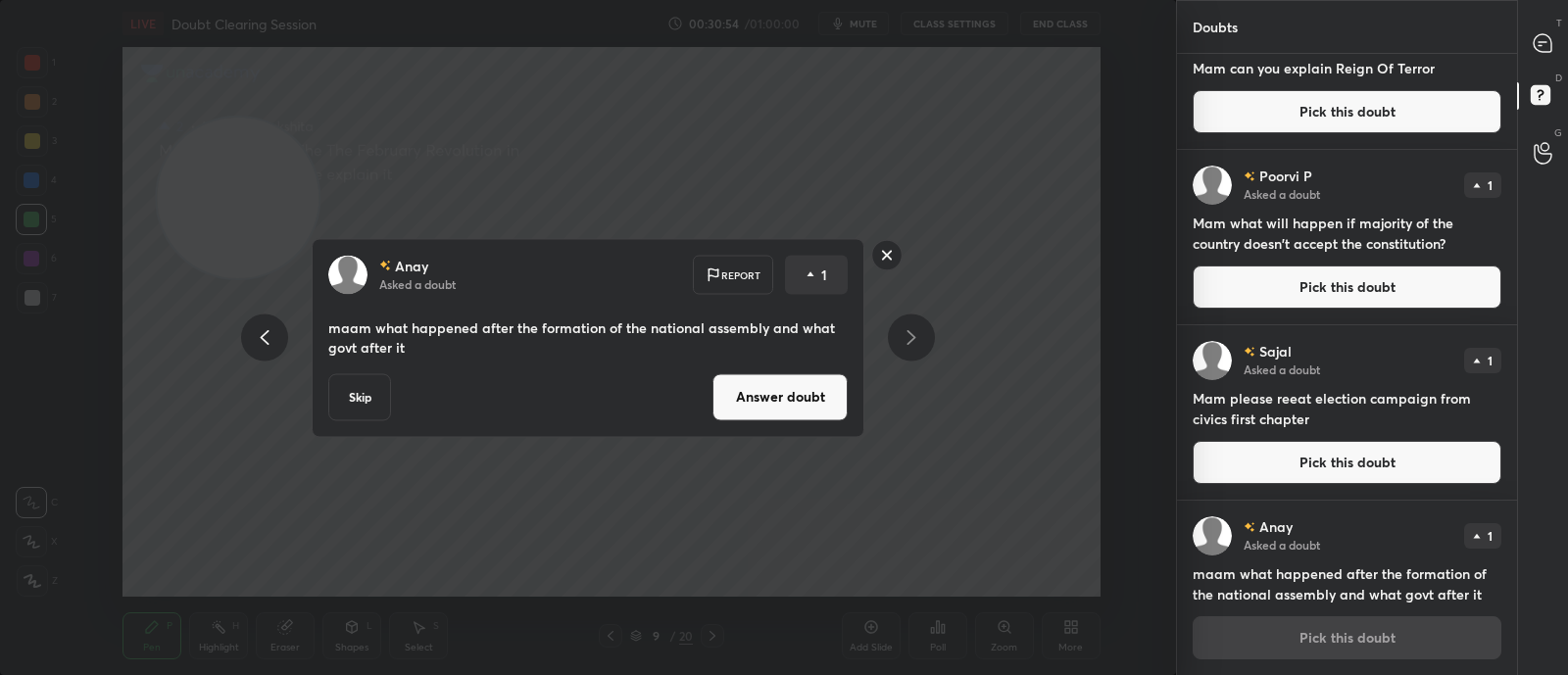 click on "Answer doubt" at bounding box center (780, 397) 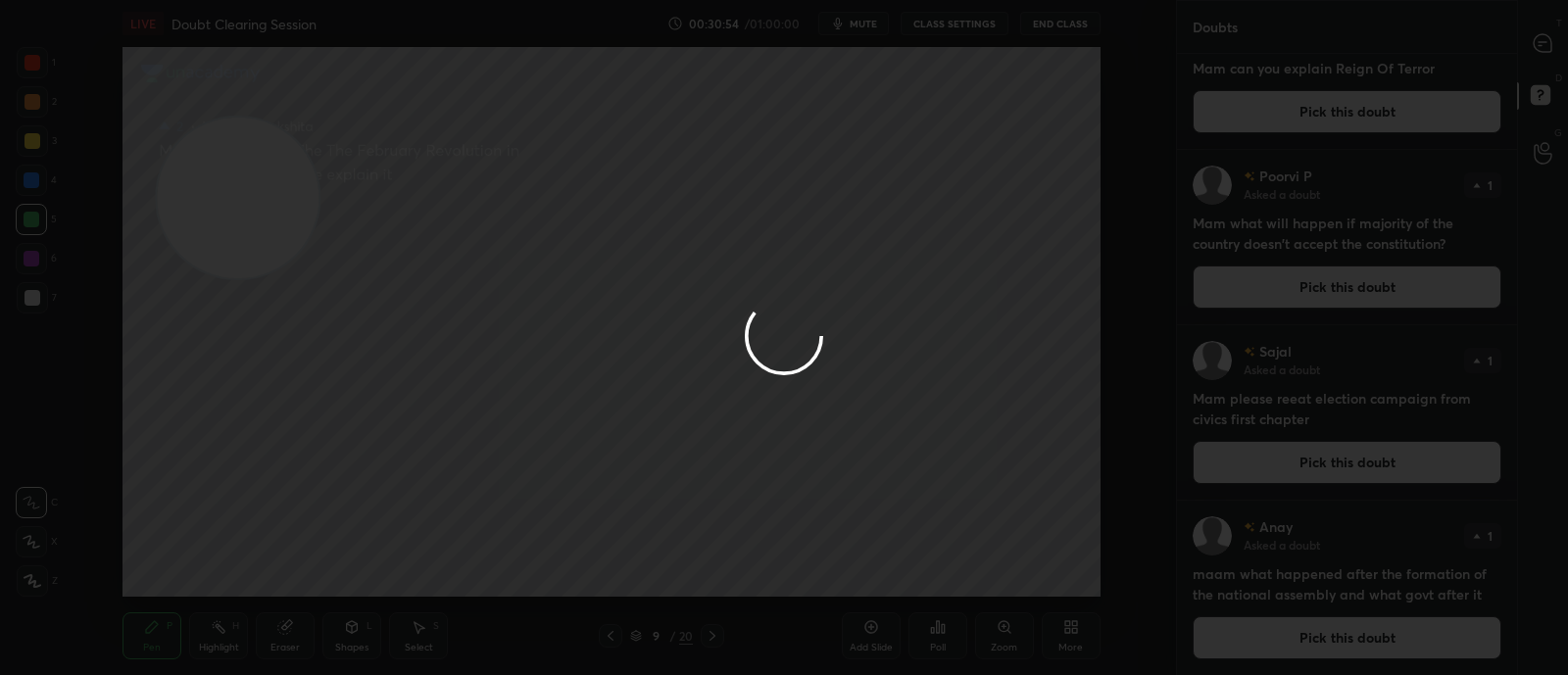 scroll, scrollTop: 0, scrollLeft: 0, axis: both 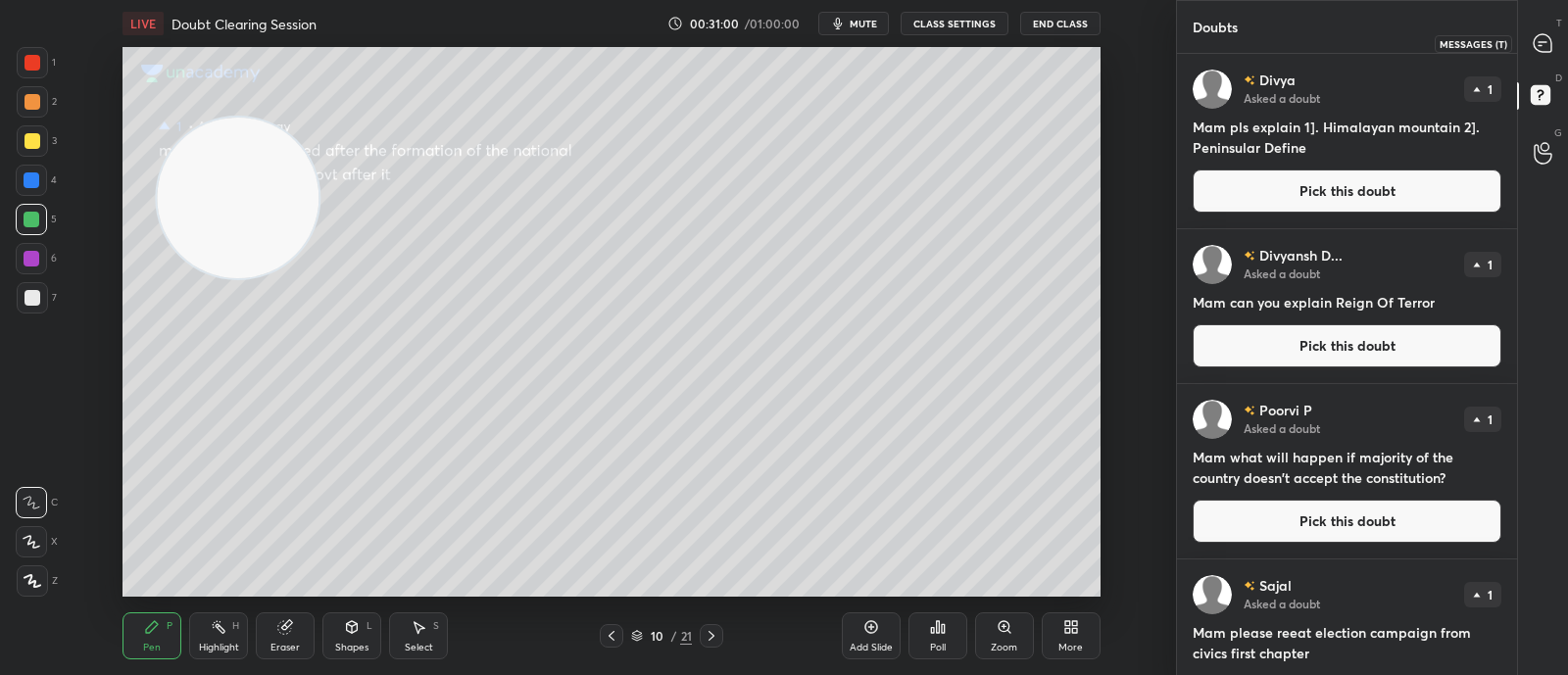 click 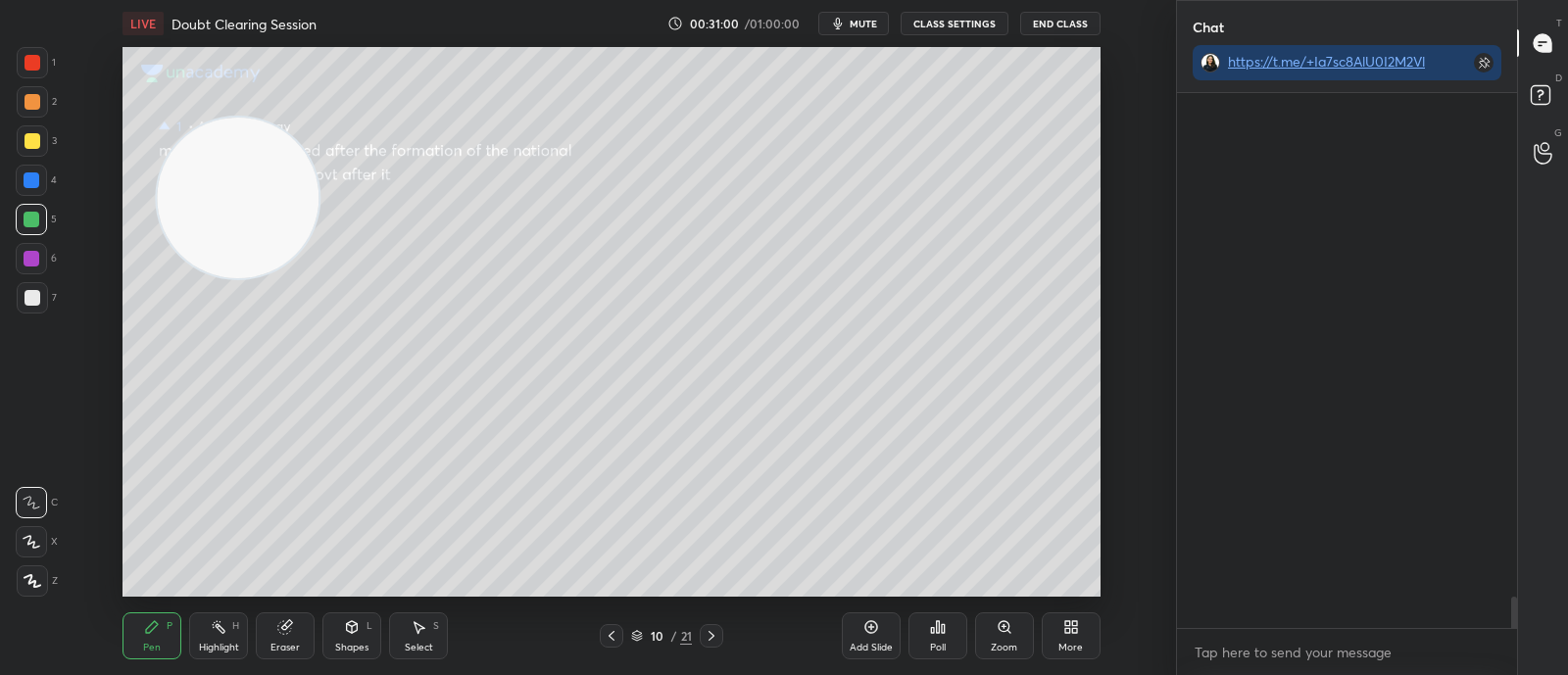 scroll, scrollTop: 8526, scrollLeft: 0, axis: vertical 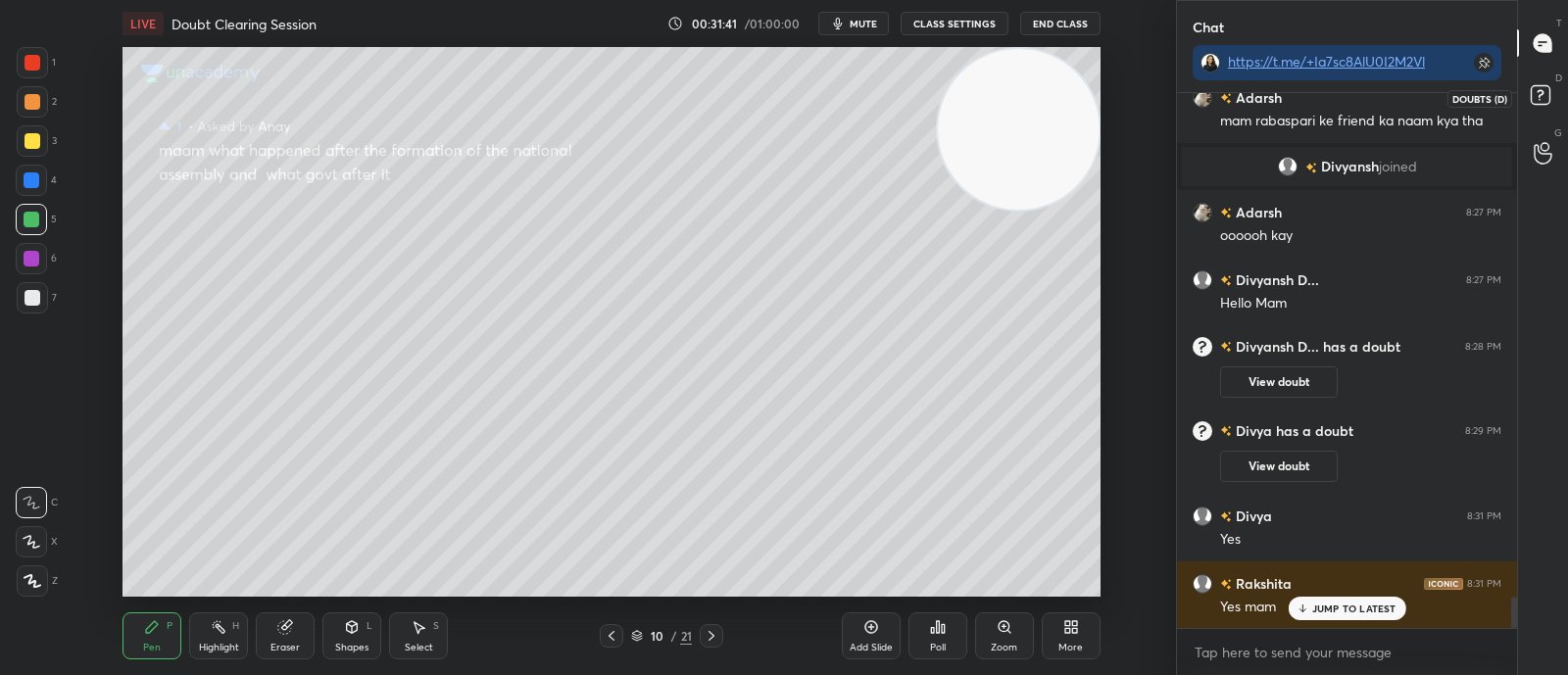 click 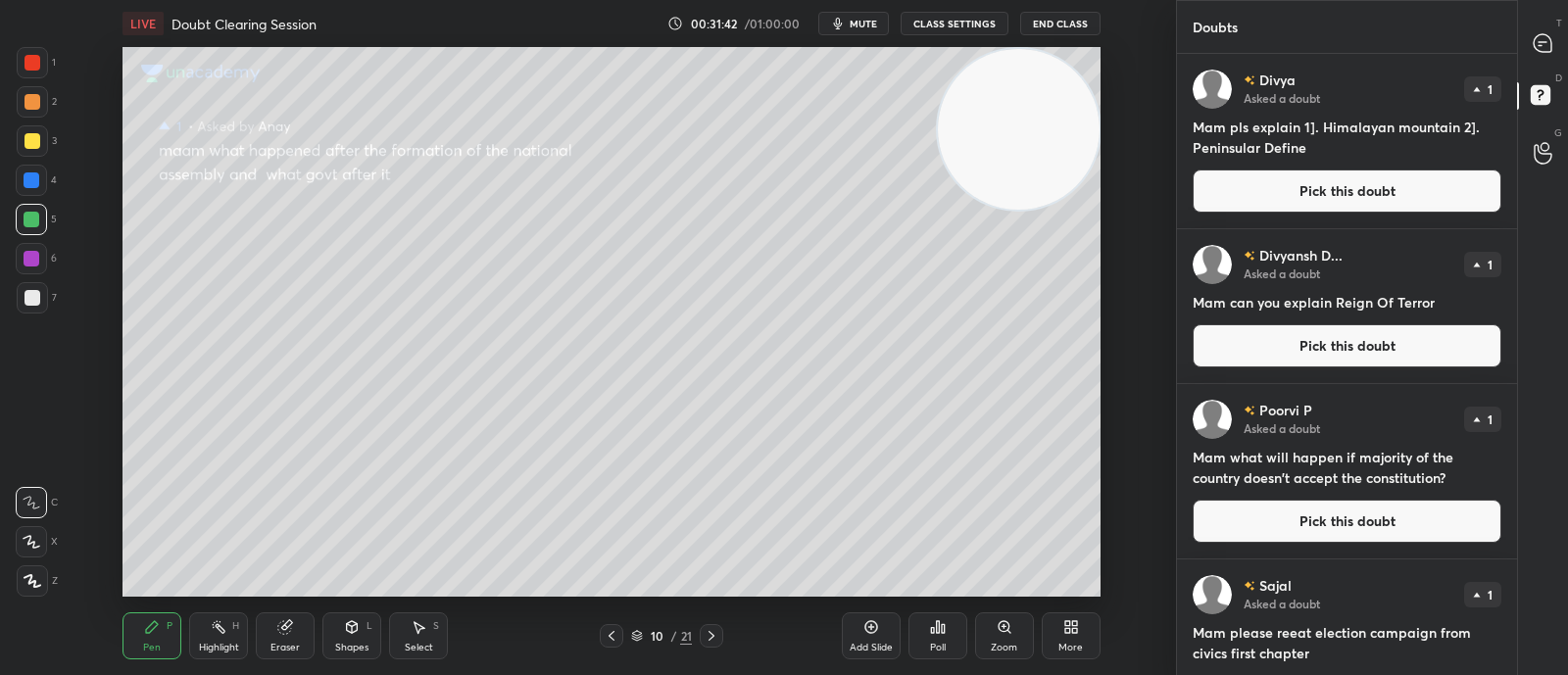 scroll, scrollTop: 59, scrollLeft: 0, axis: vertical 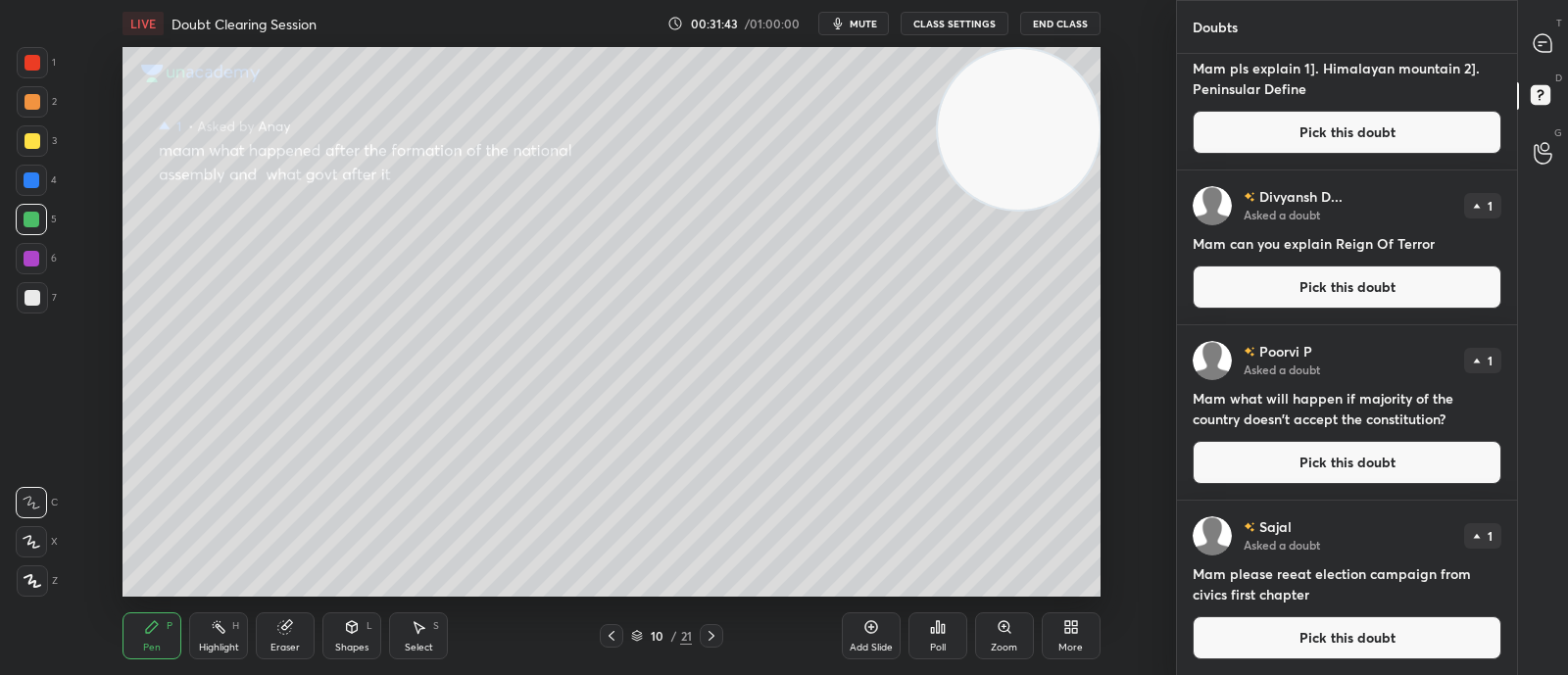 click on "Pick this doubt" at bounding box center (1347, 638) 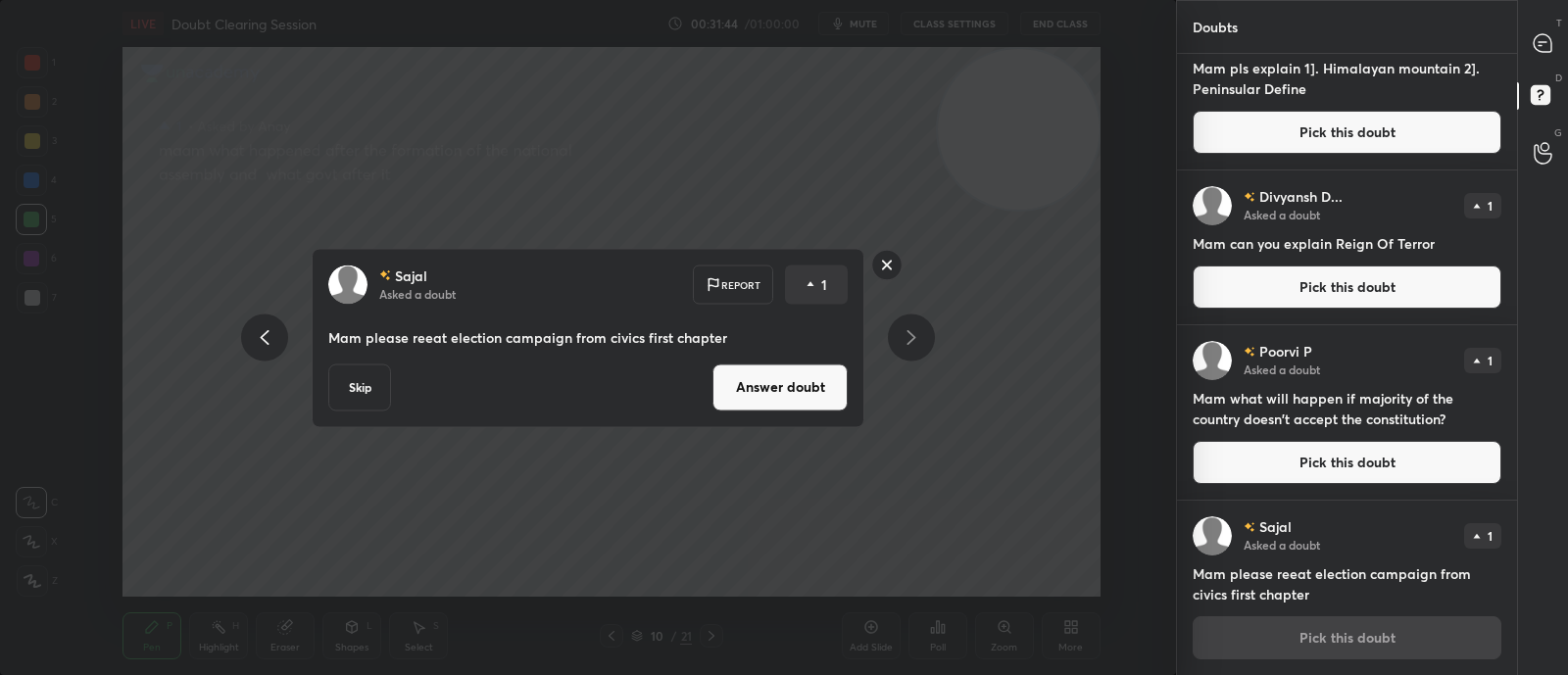 click on "Answer doubt" at bounding box center [780, 387] 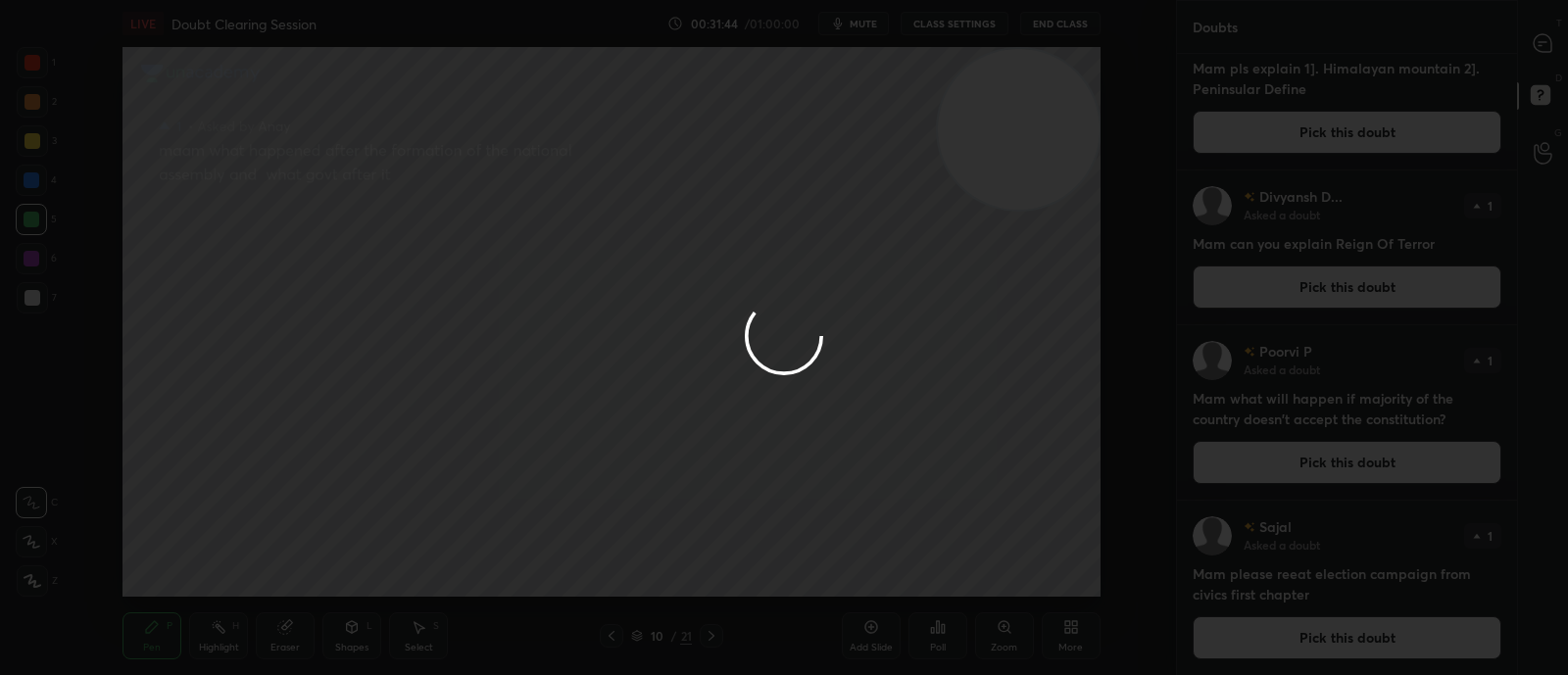 scroll, scrollTop: 0, scrollLeft: 0, axis: both 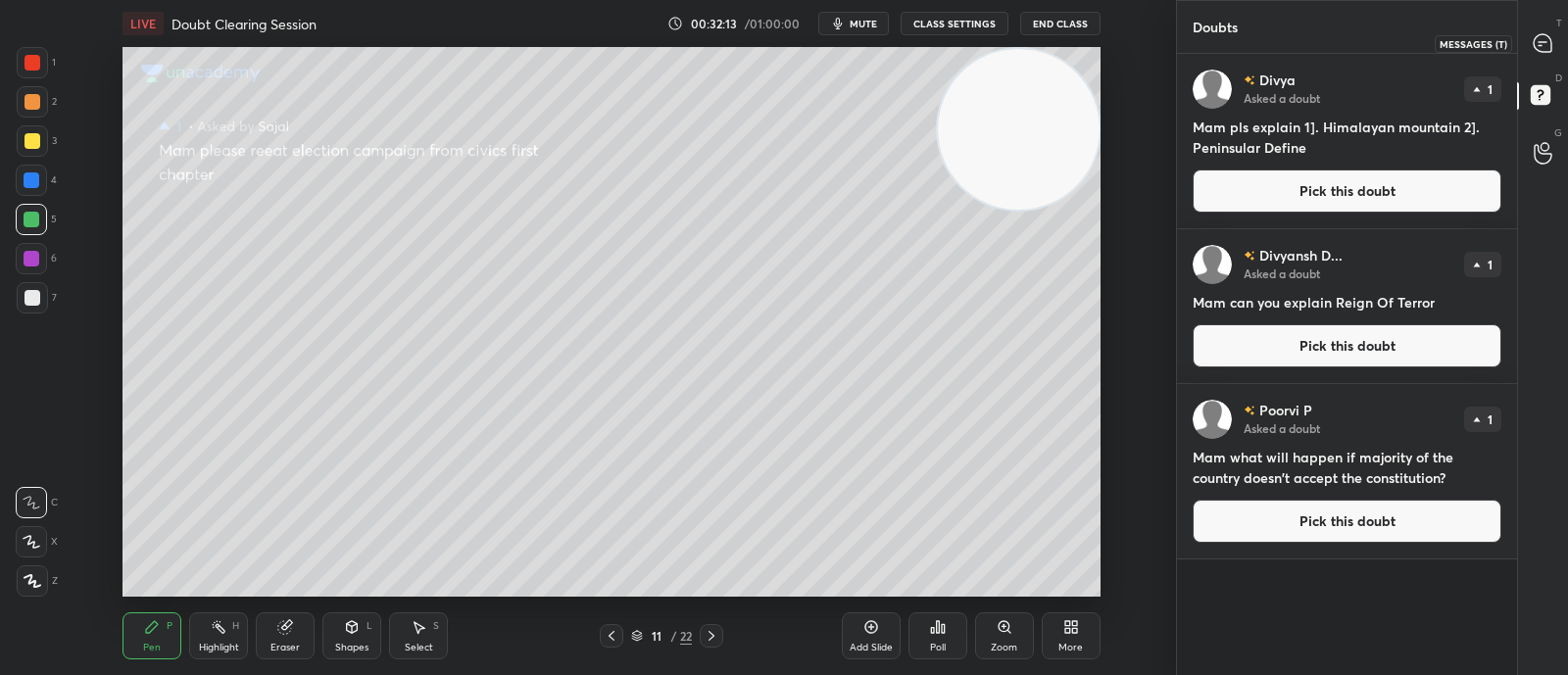 click at bounding box center [1544, 43] 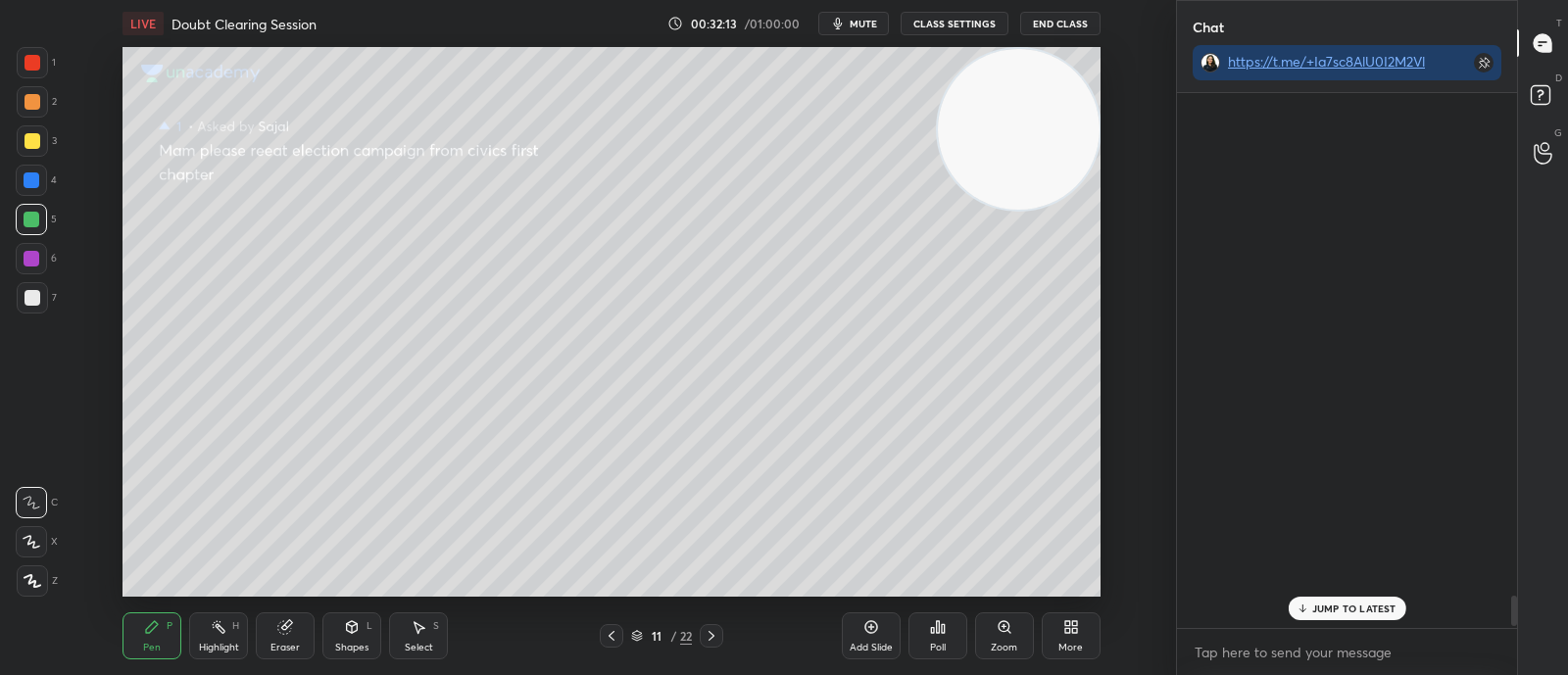scroll, scrollTop: 577, scrollLeft: 333, axis: both 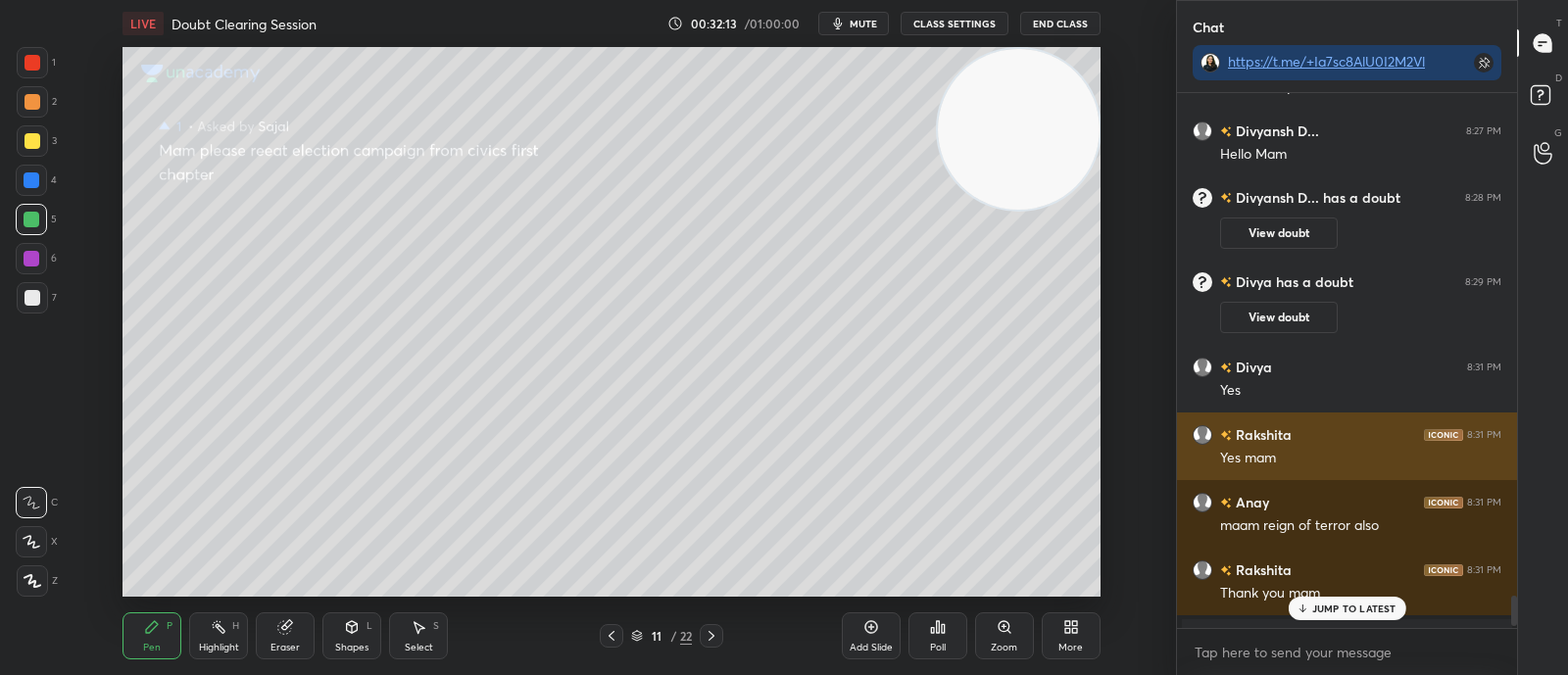 click on "Yes mam" at bounding box center (1360, 458) 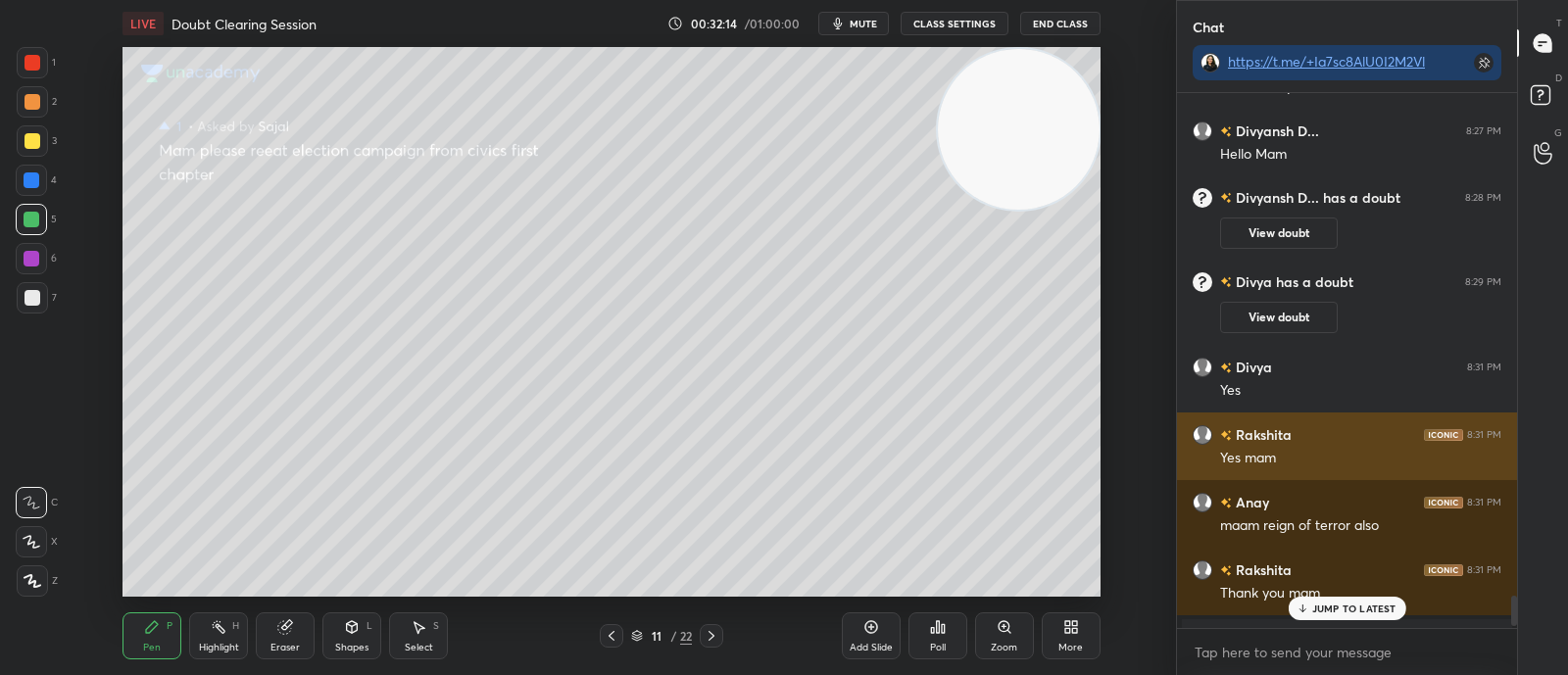 scroll, scrollTop: 8758, scrollLeft: 0, axis: vertical 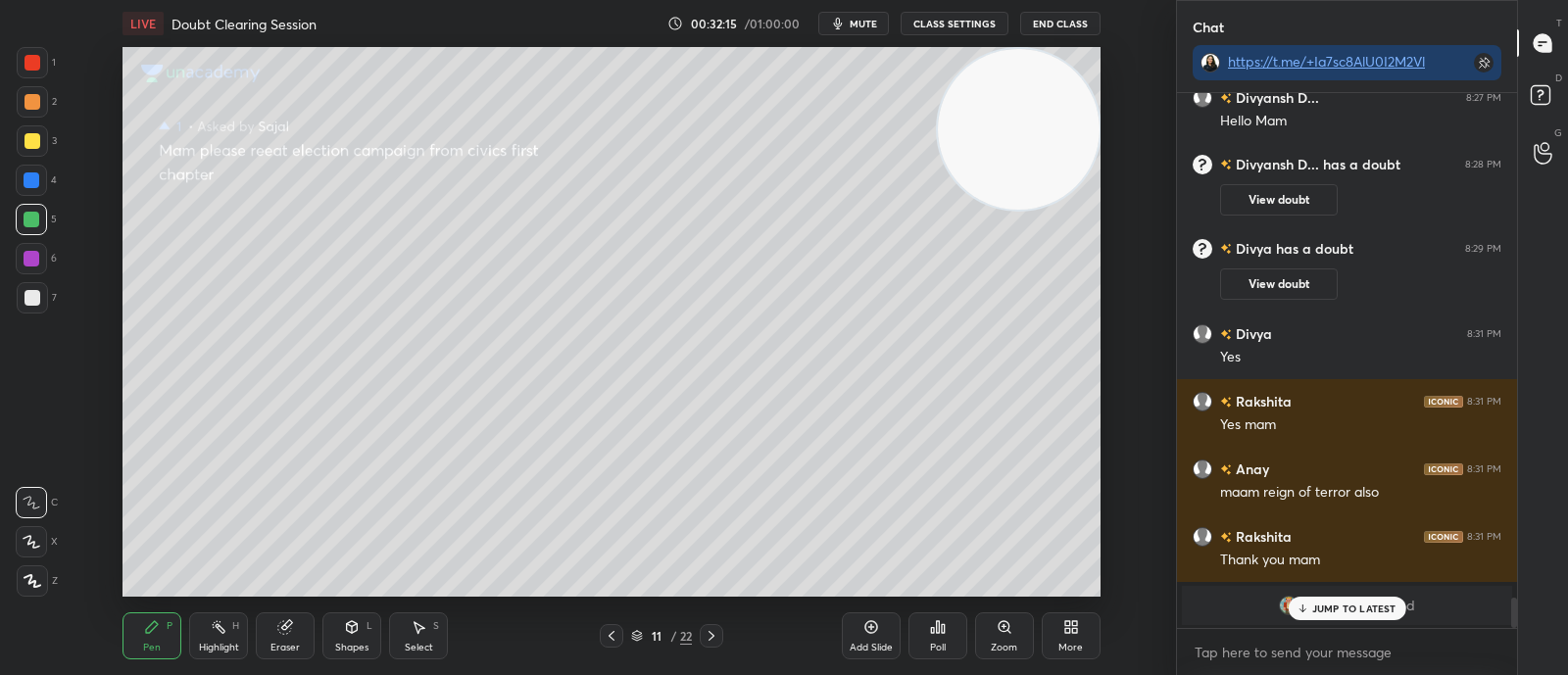 click on "JUMP TO LATEST" at bounding box center [1347, 608] 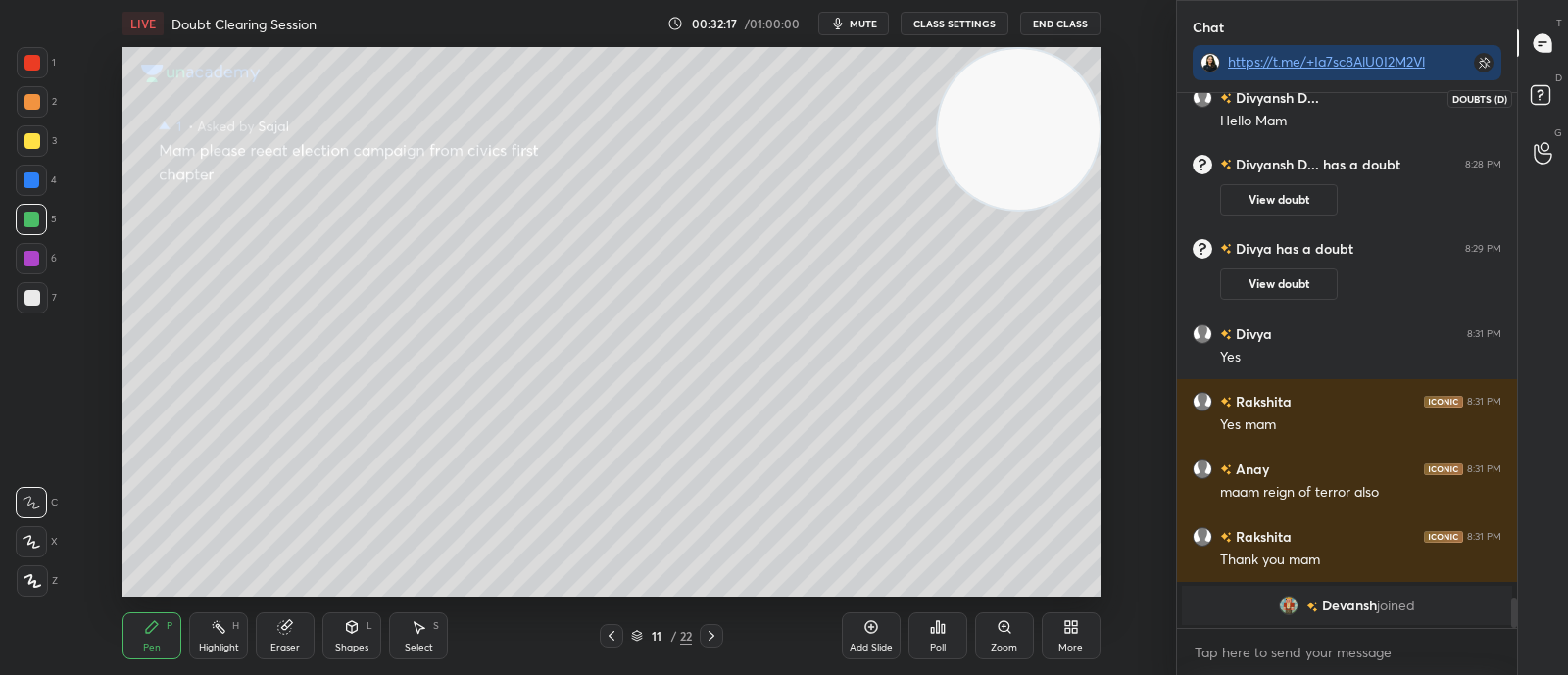 click 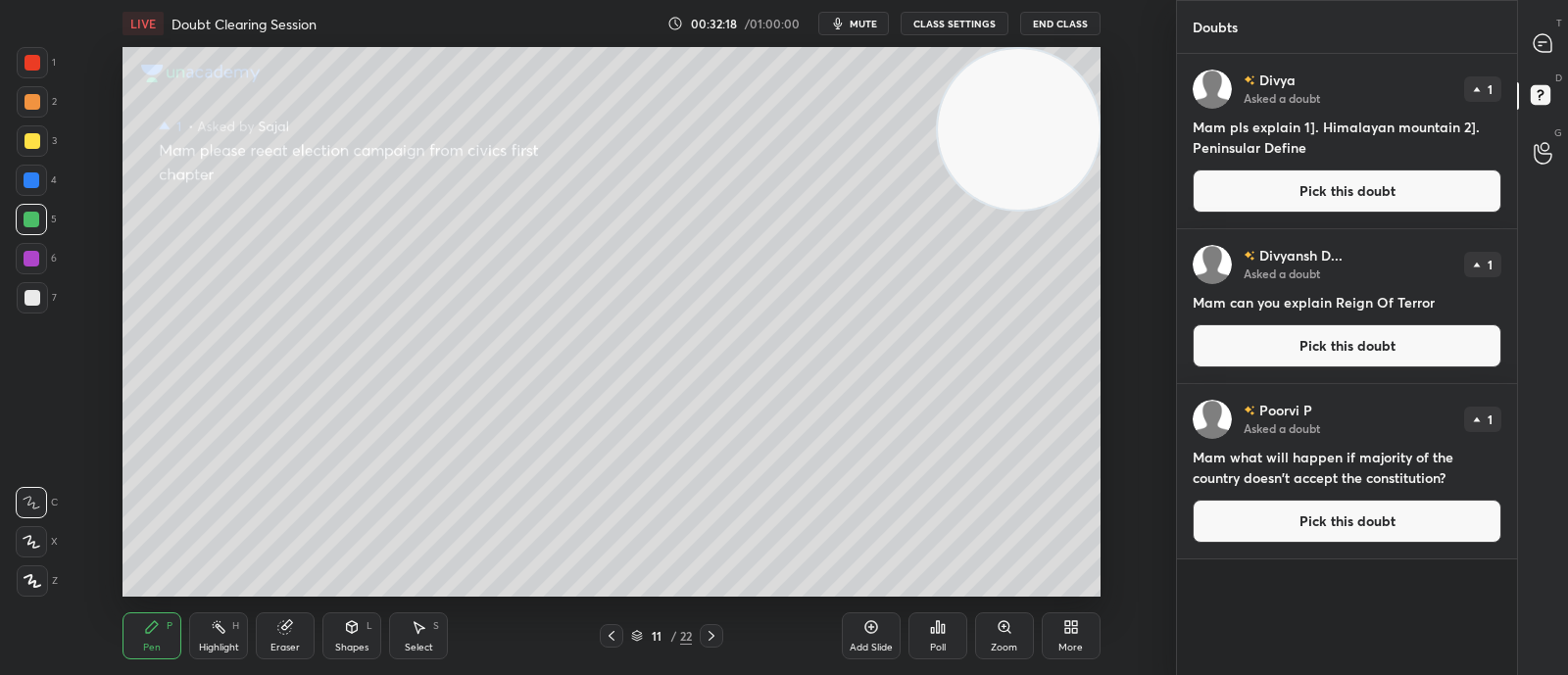 click on "Pick this doubt" at bounding box center (1347, 521) 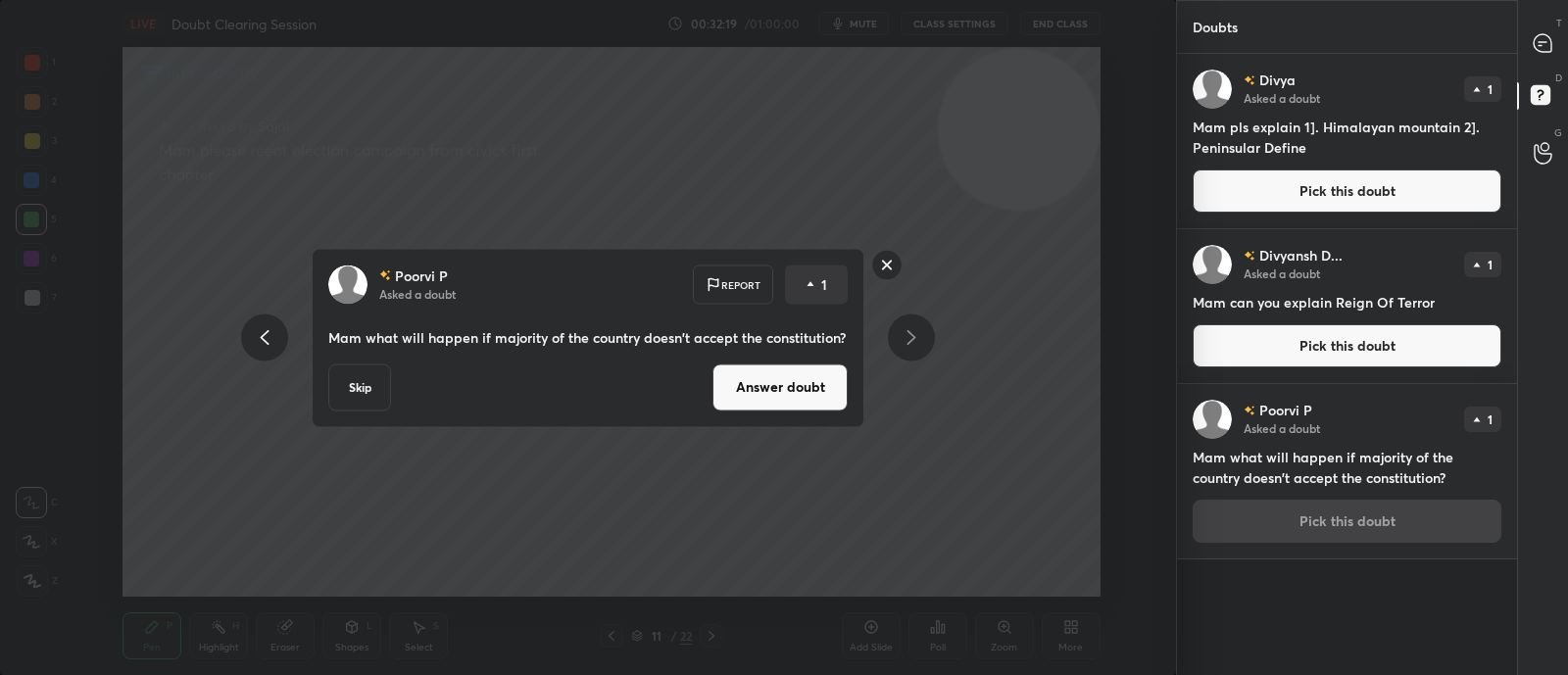 click on "Answer doubt" at bounding box center (780, 387) 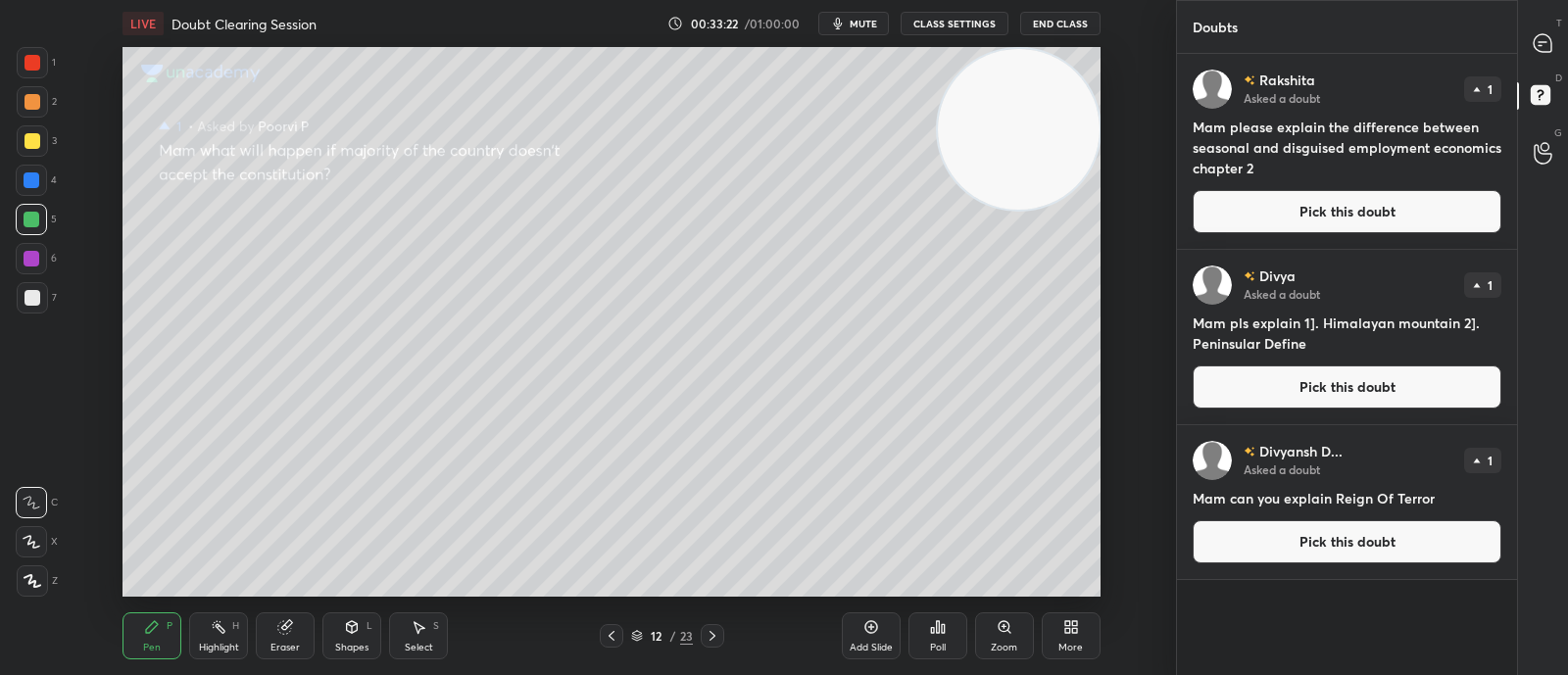 click on "Pick this doubt" at bounding box center [1347, 542] 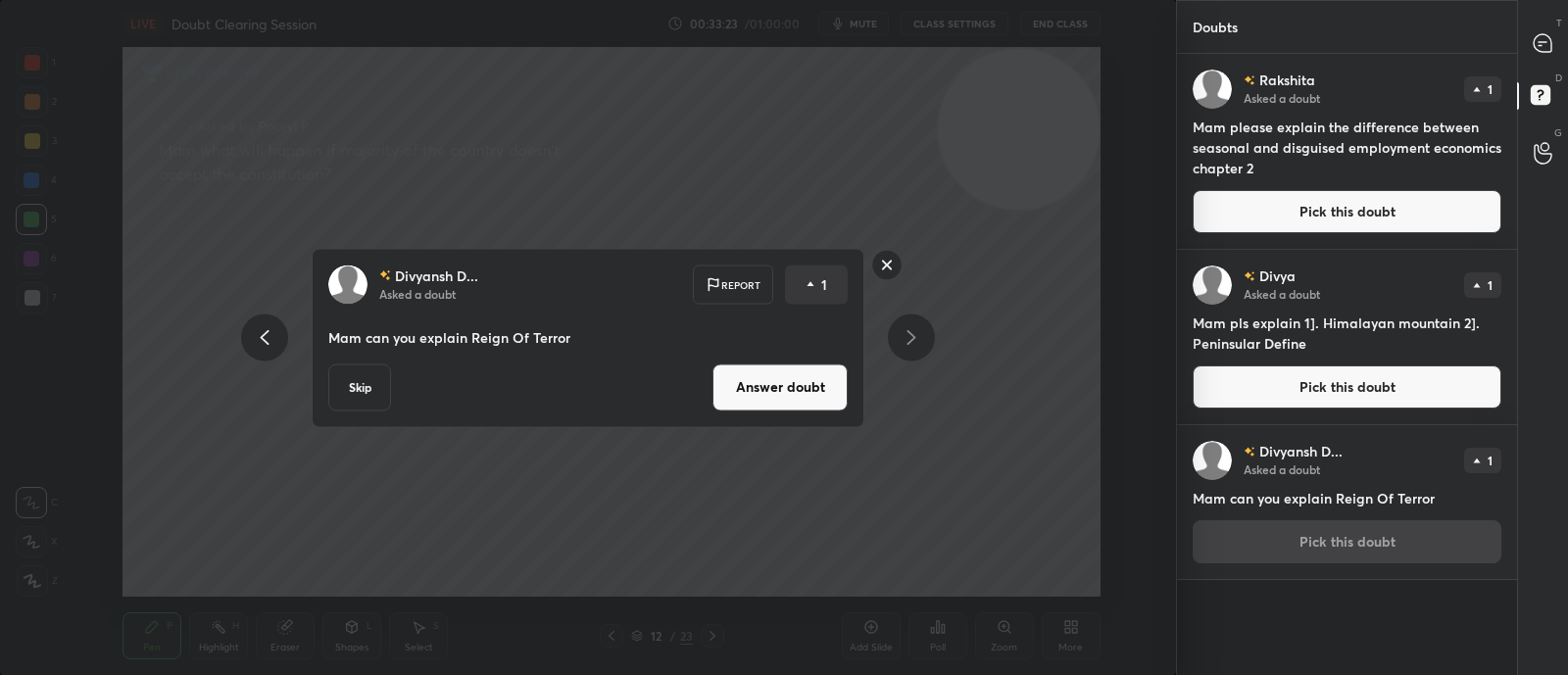 click on "Answer doubt" at bounding box center (780, 387) 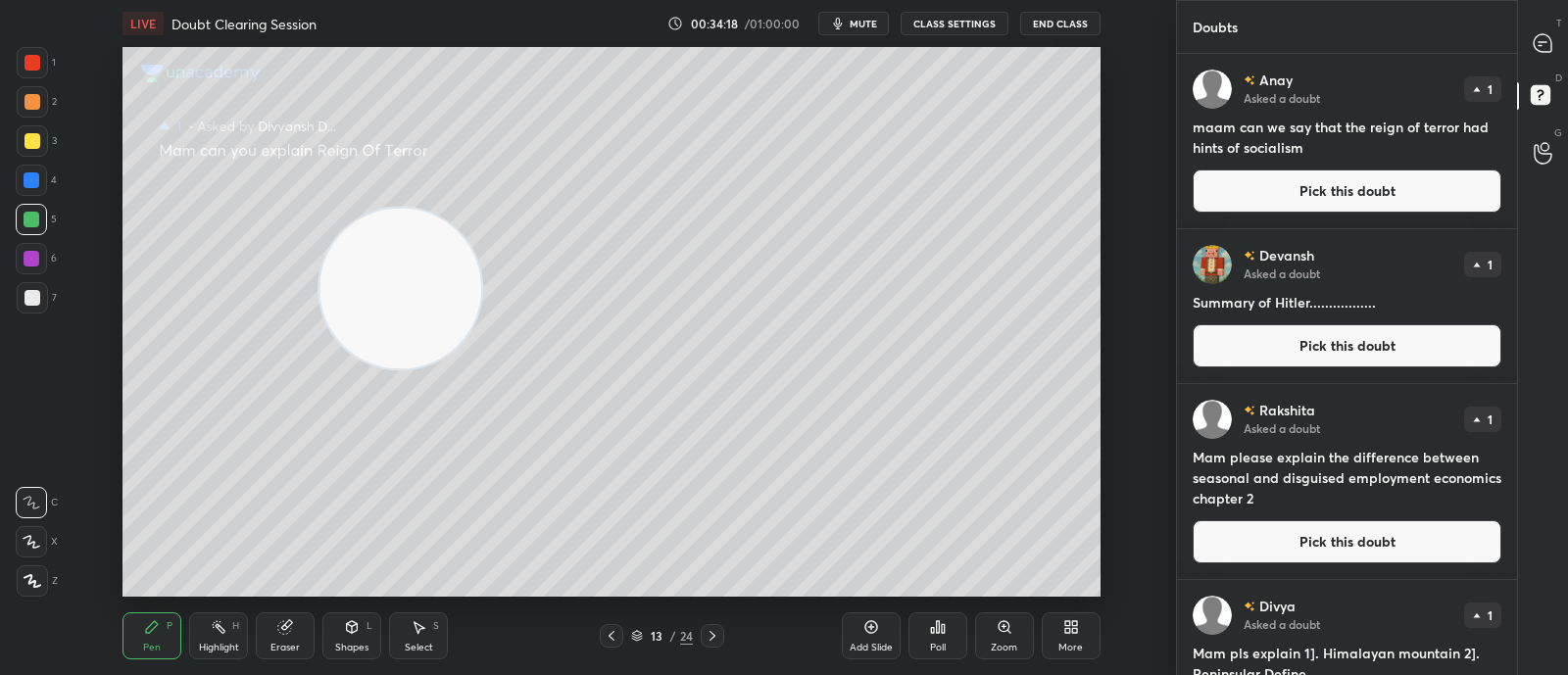click at bounding box center (1544, 43) 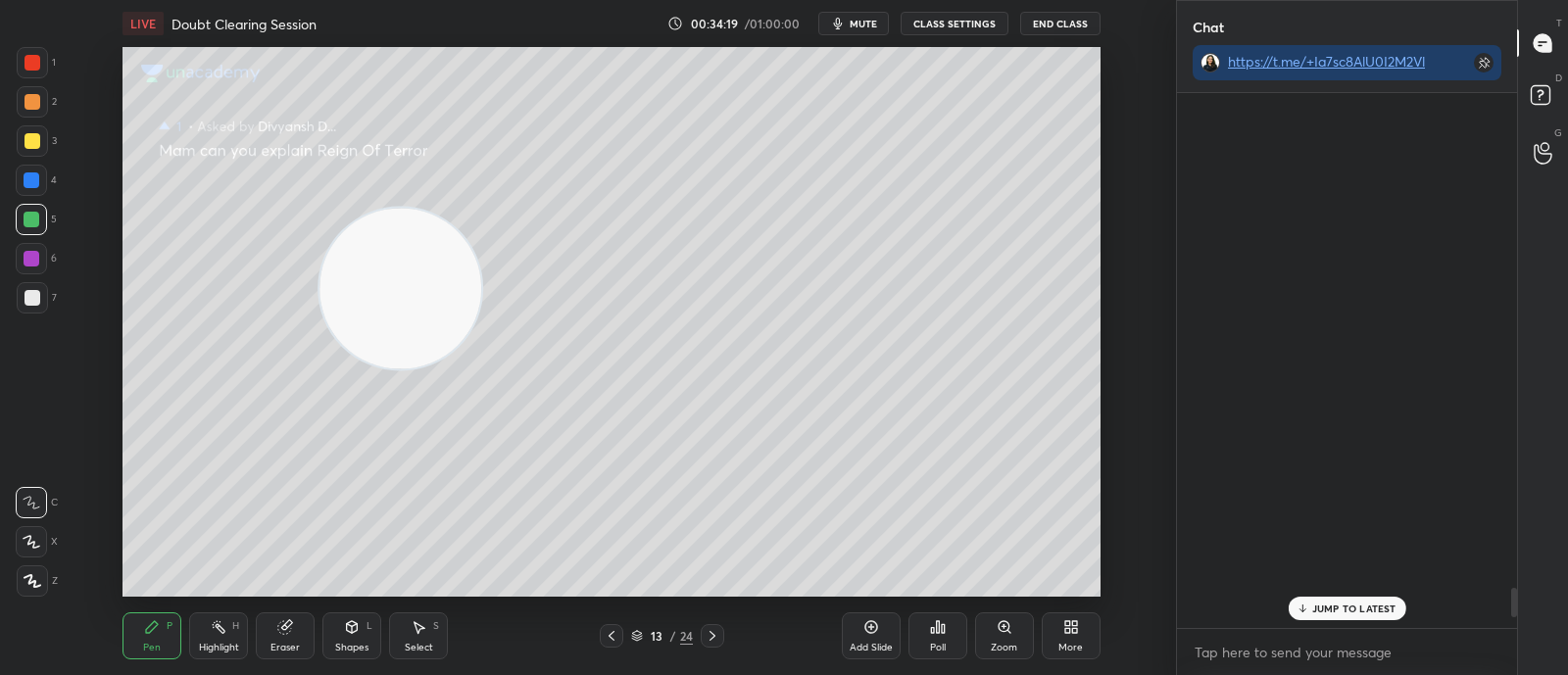 scroll, scrollTop: 577, scrollLeft: 333, axis: both 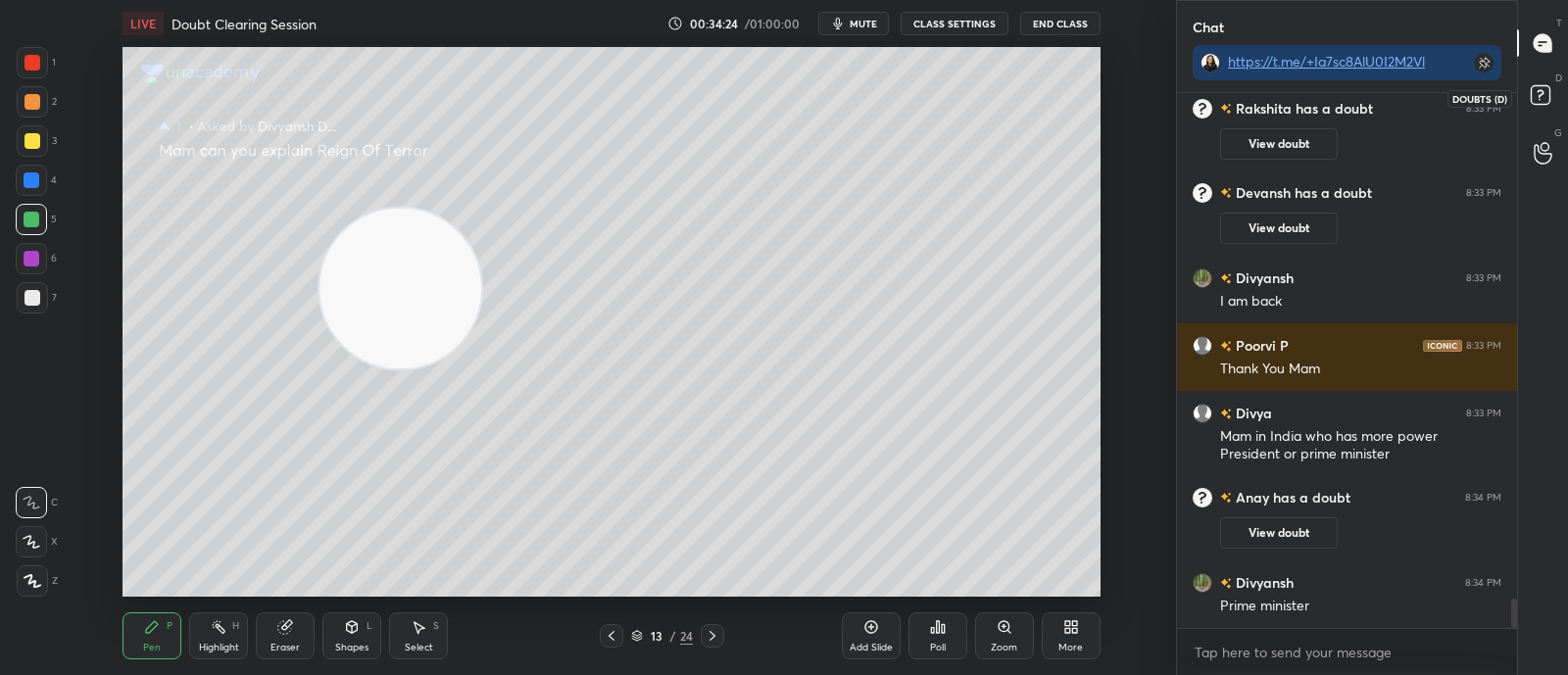 click 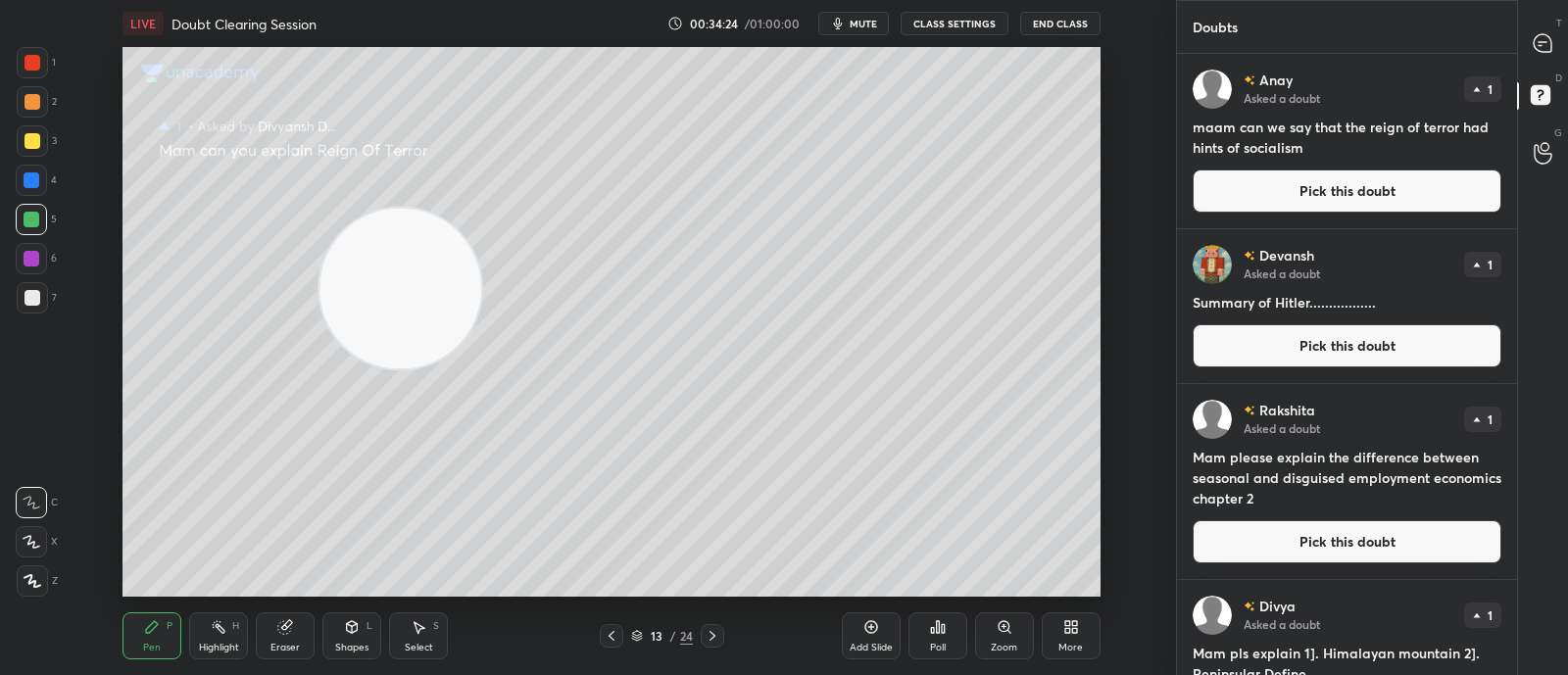 scroll, scrollTop: 79, scrollLeft: 0, axis: vertical 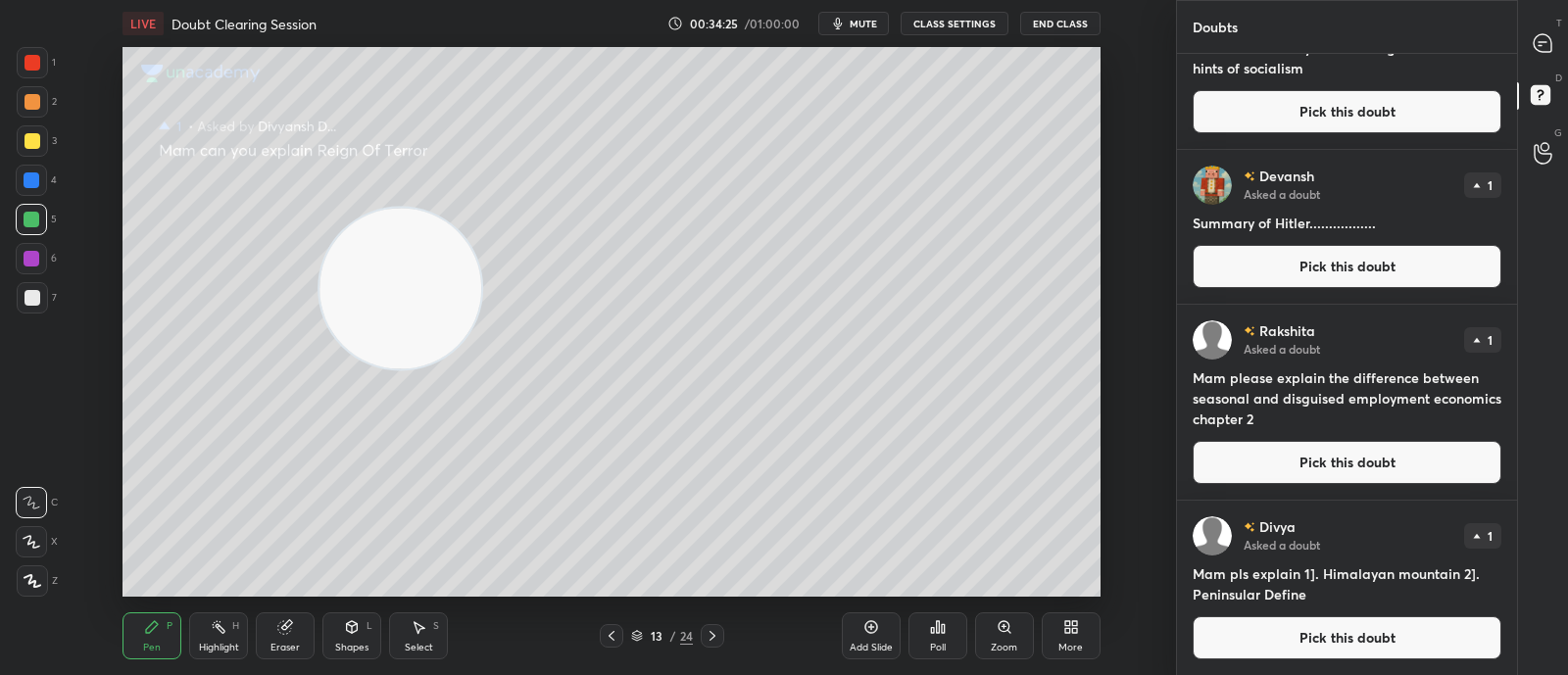 click on "Pick this doubt" at bounding box center (1347, 638) 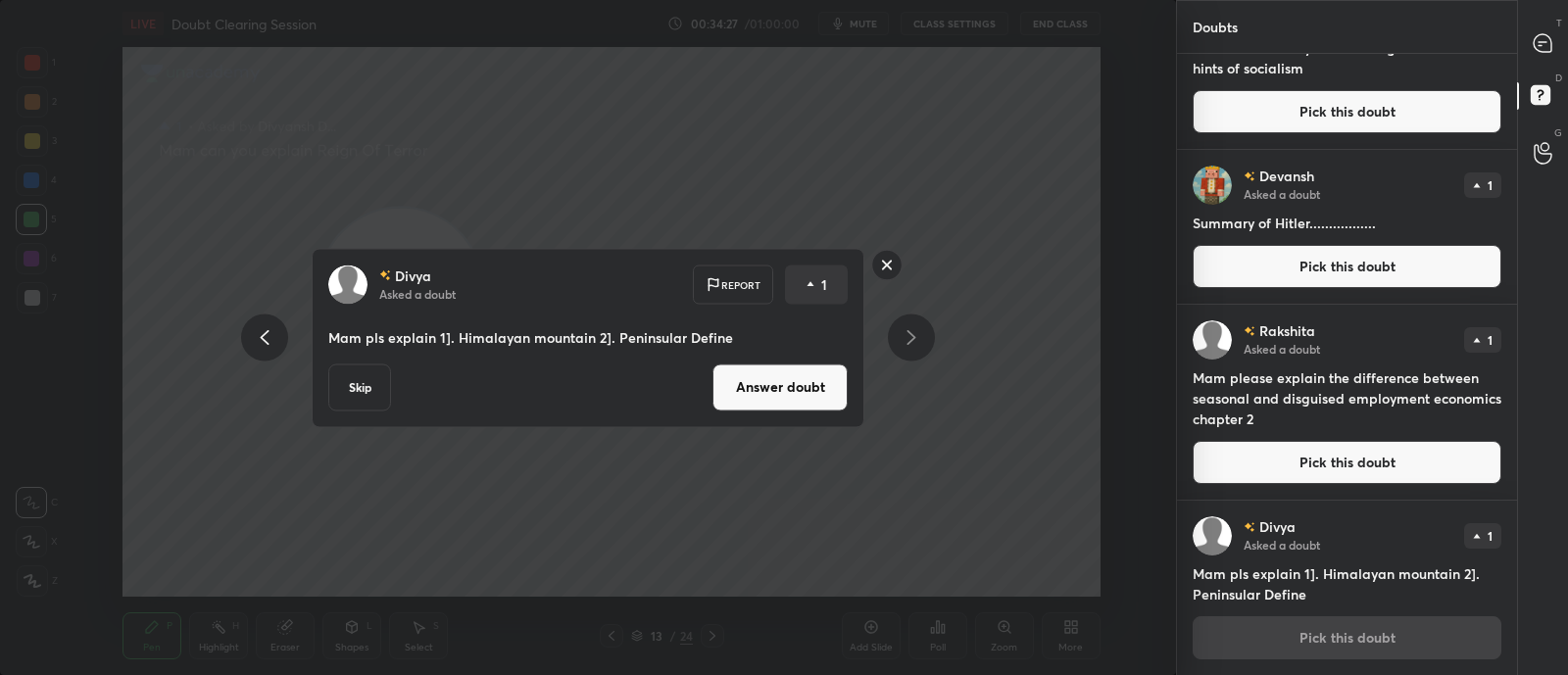 click on "Answer doubt" at bounding box center (780, 387) 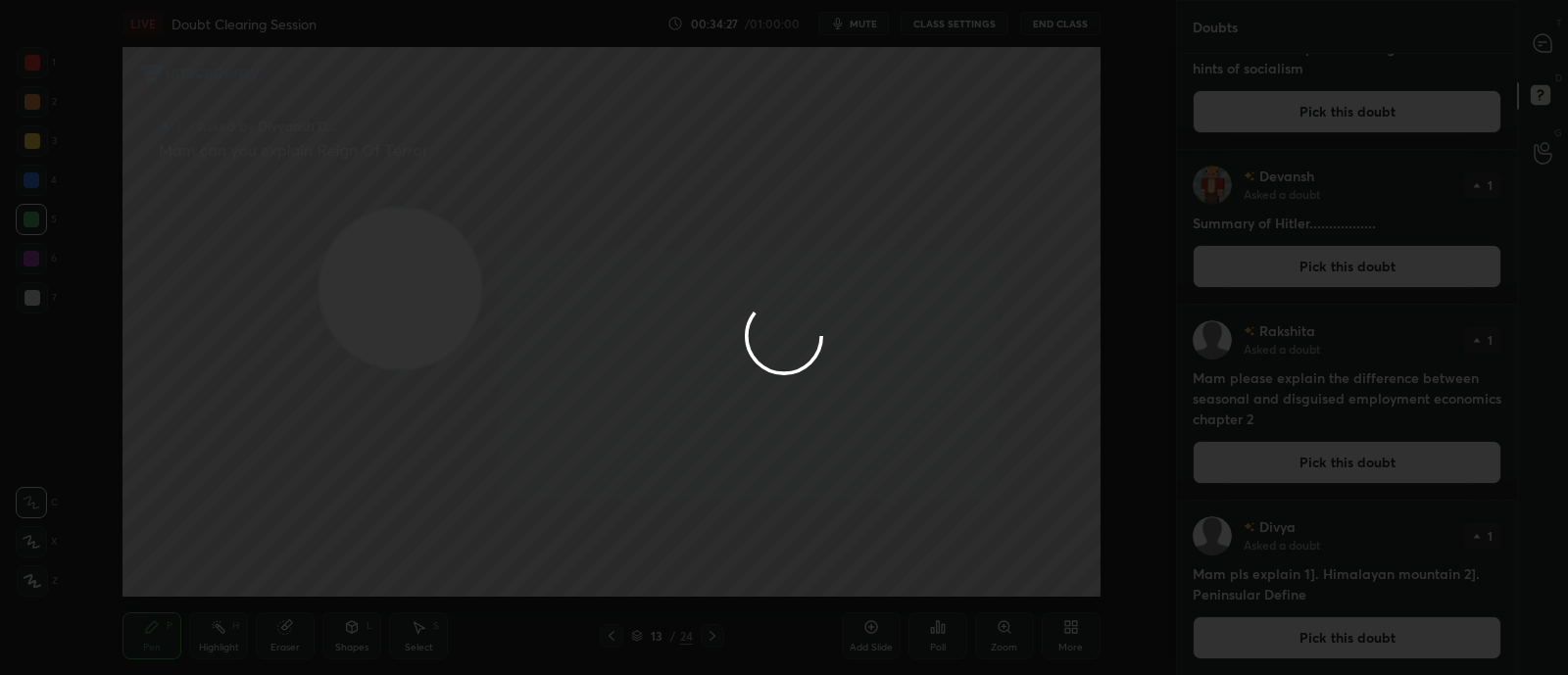 scroll, scrollTop: 0, scrollLeft: 0, axis: both 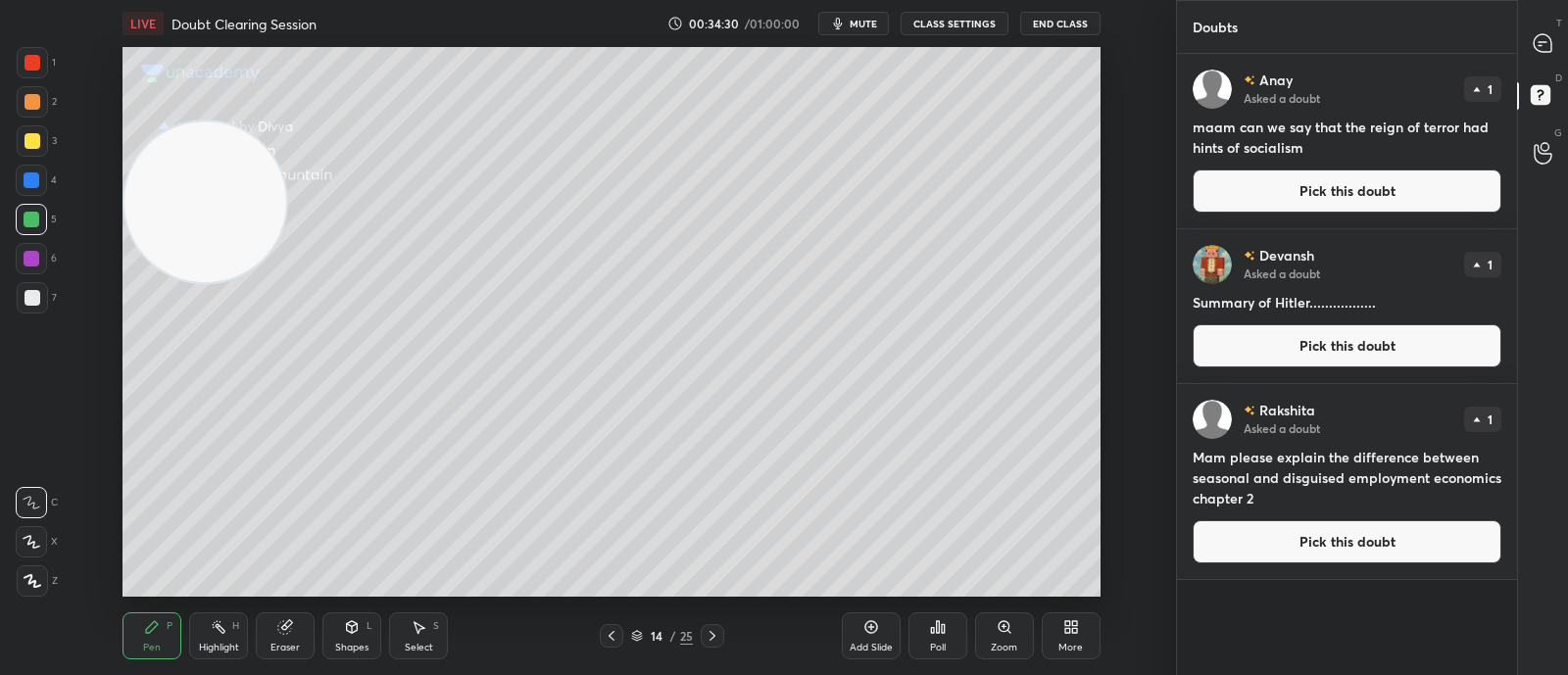 click at bounding box center [205, 202] 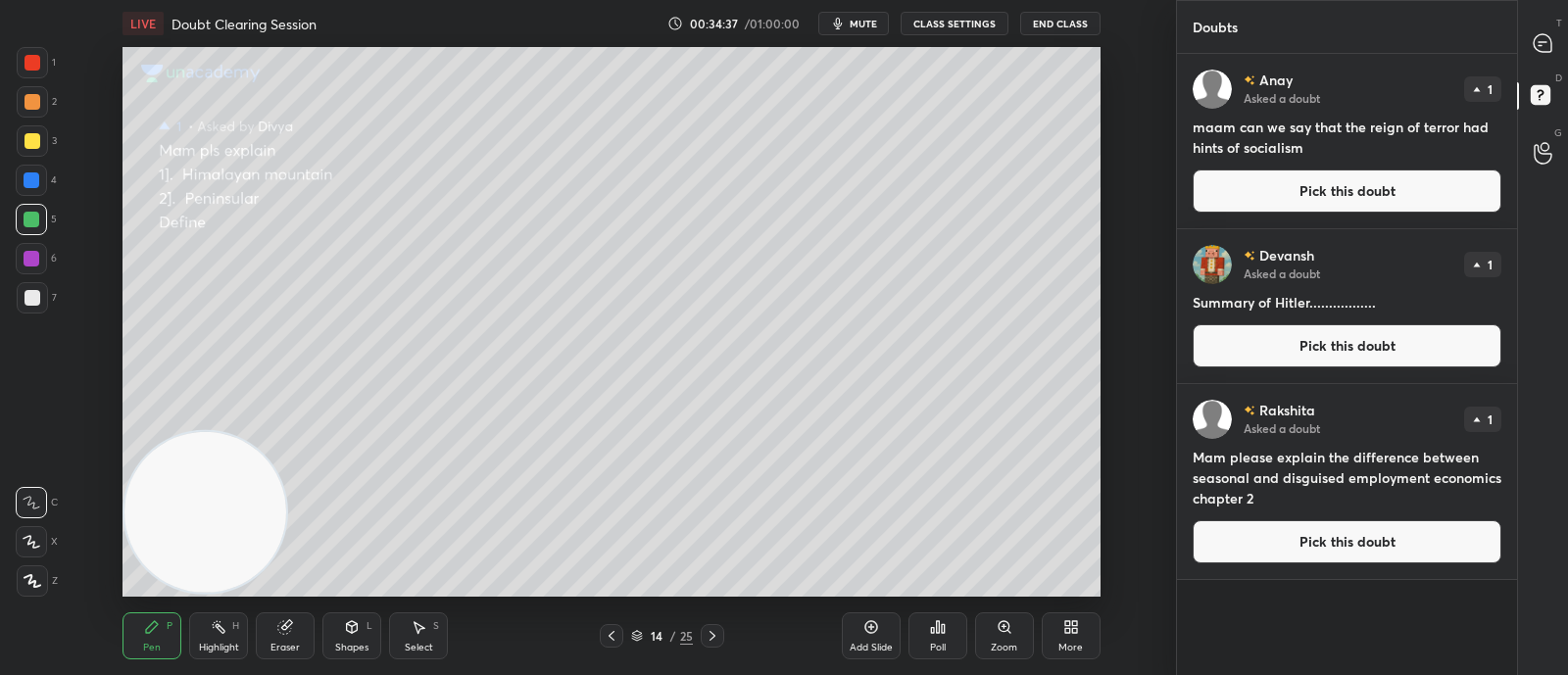 click at bounding box center [1544, 43] 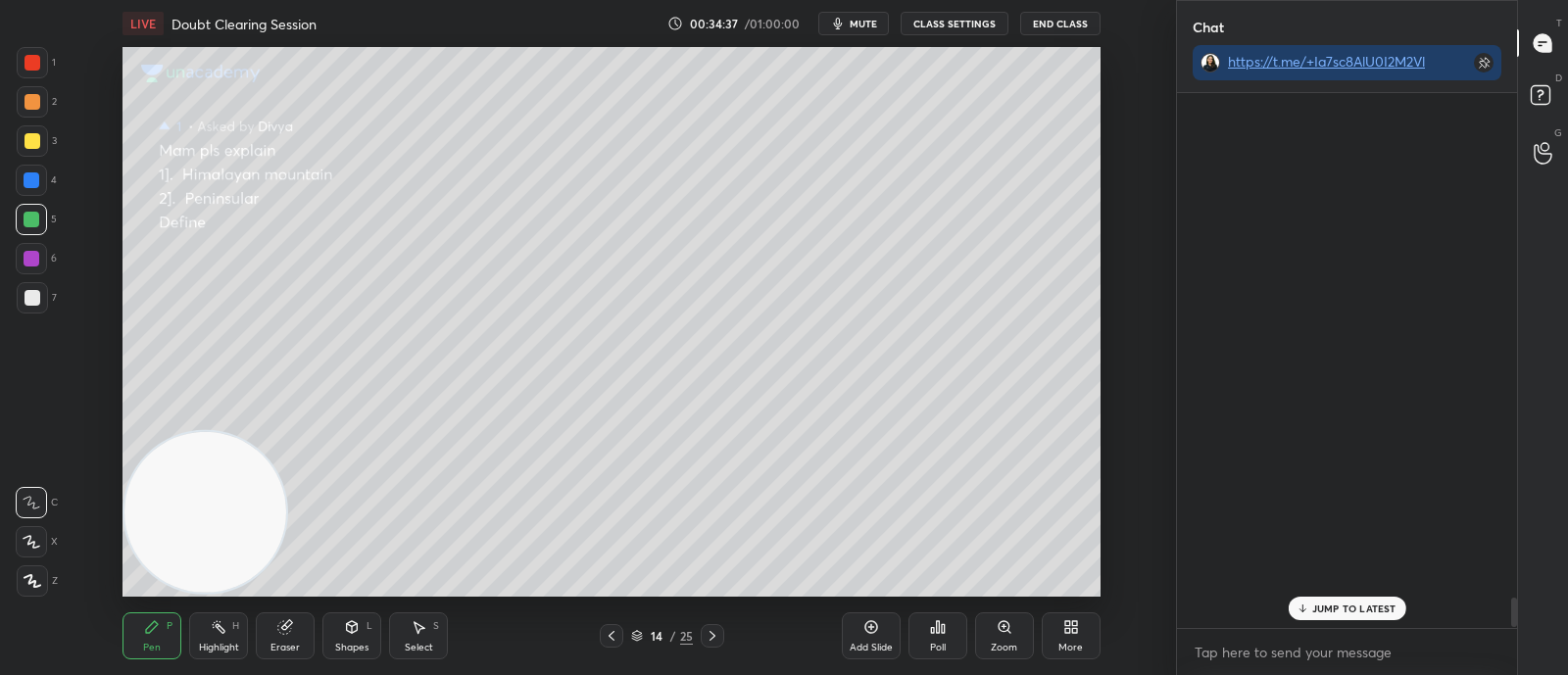 scroll, scrollTop: 9165, scrollLeft: 0, axis: vertical 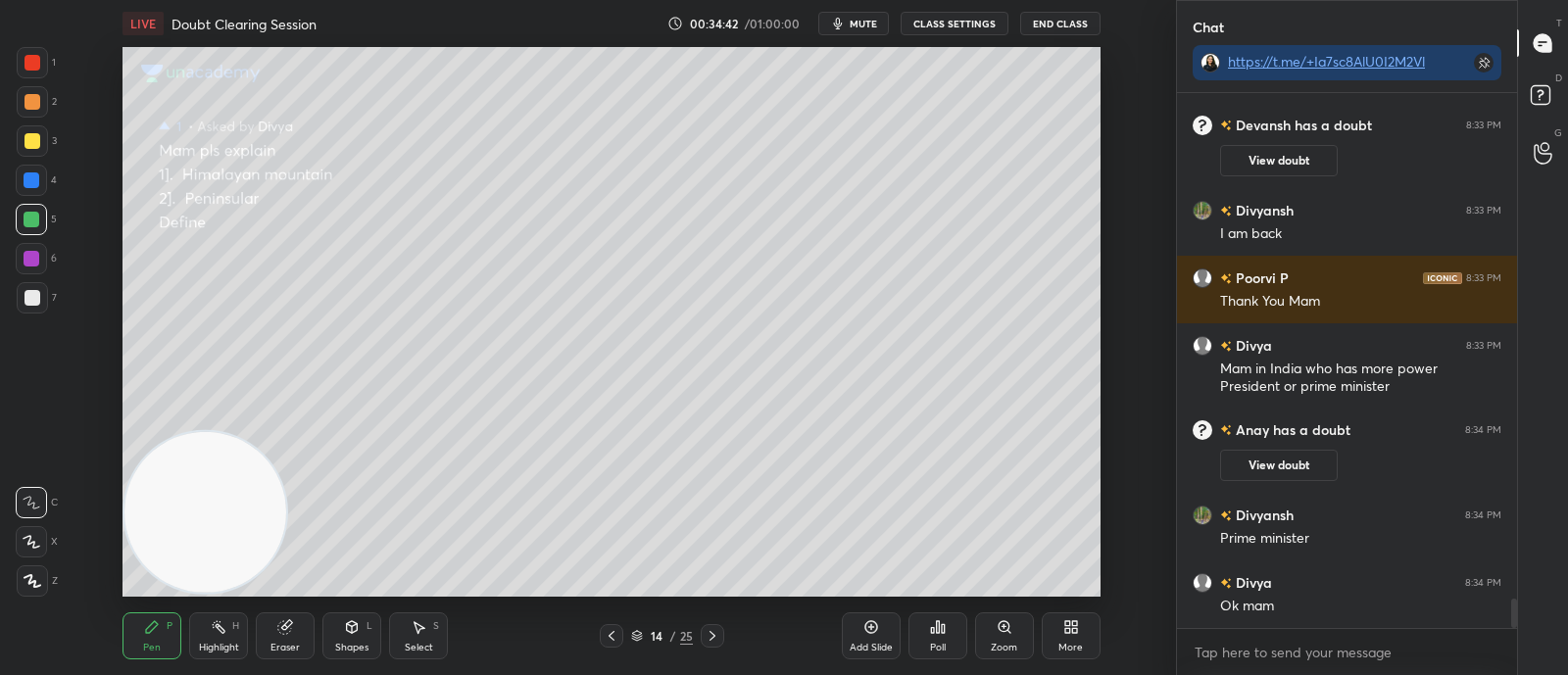 click on "mute" at bounding box center (863, 24) 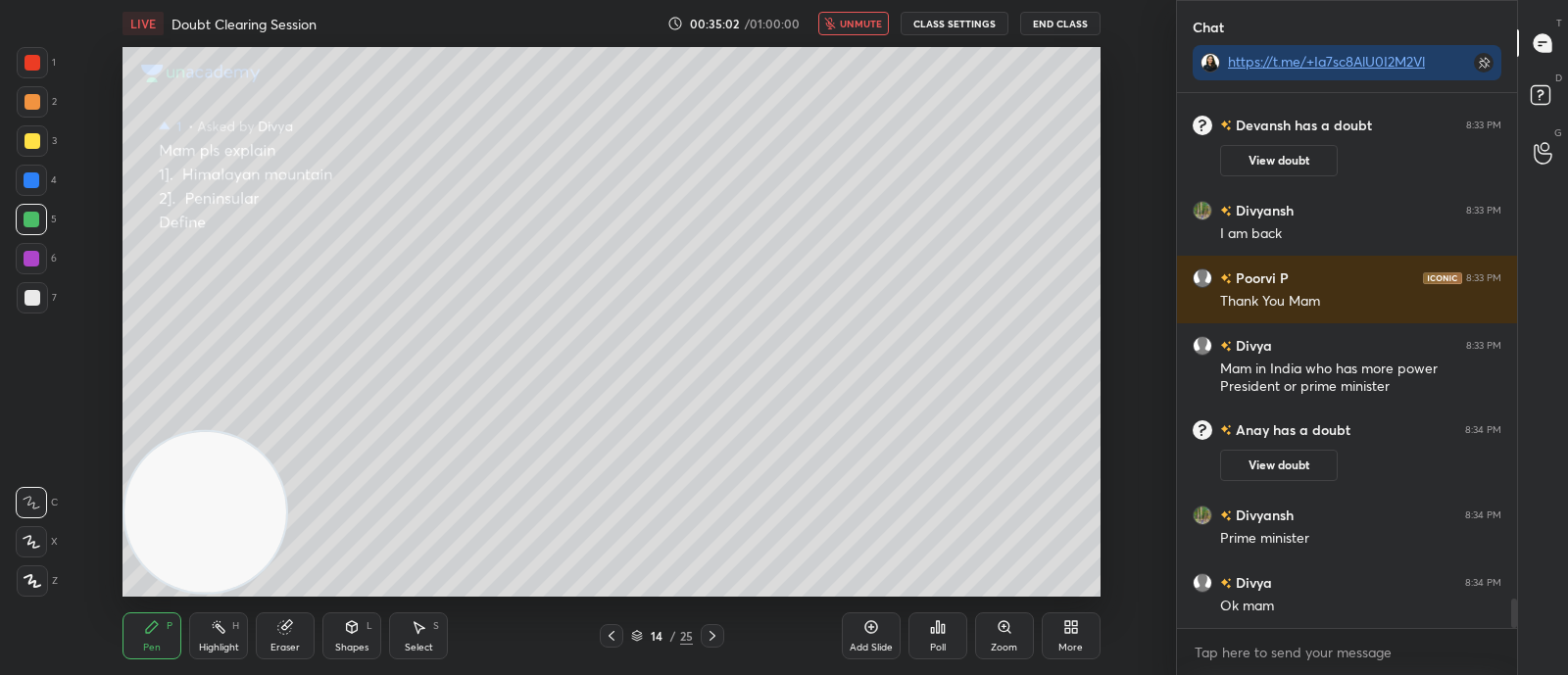 scroll, scrollTop: 9202, scrollLeft: 0, axis: vertical 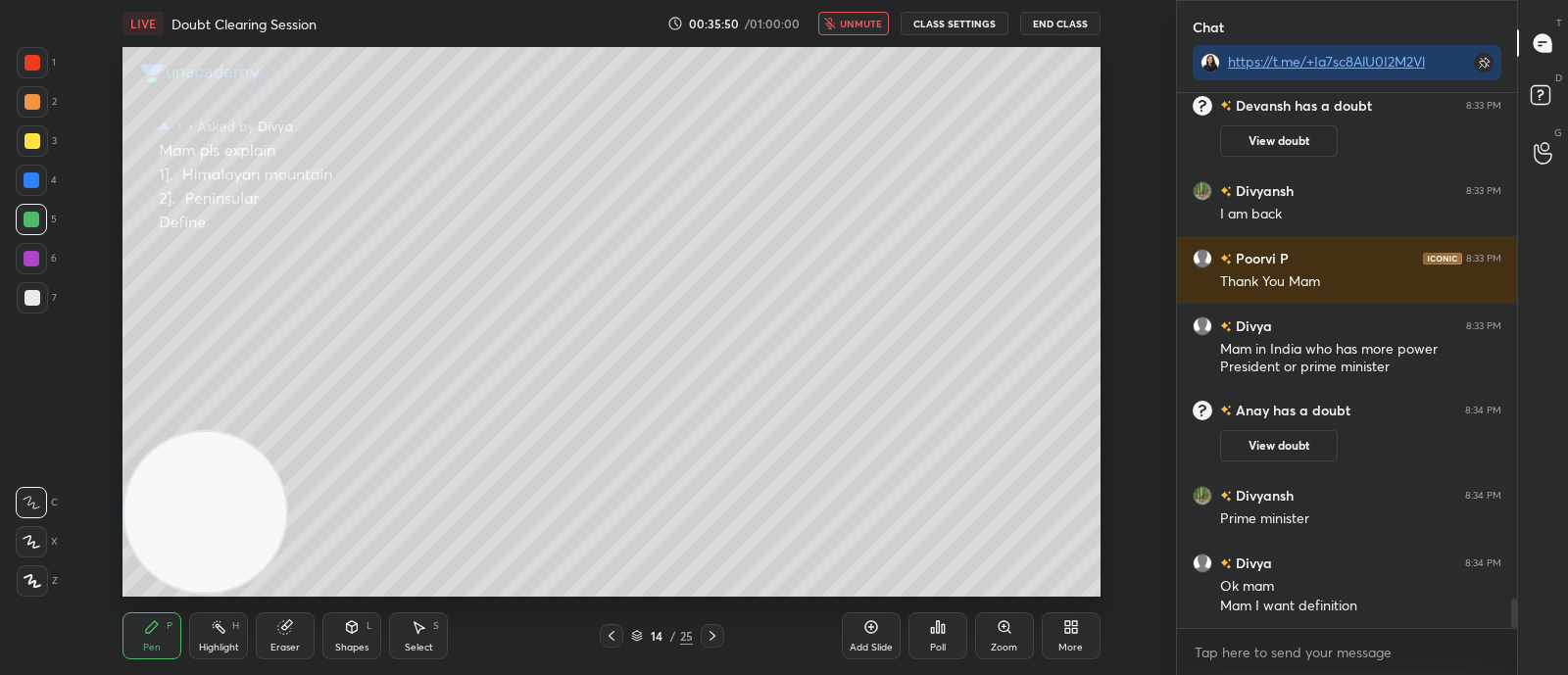 click on "unmute" at bounding box center (860, 24) 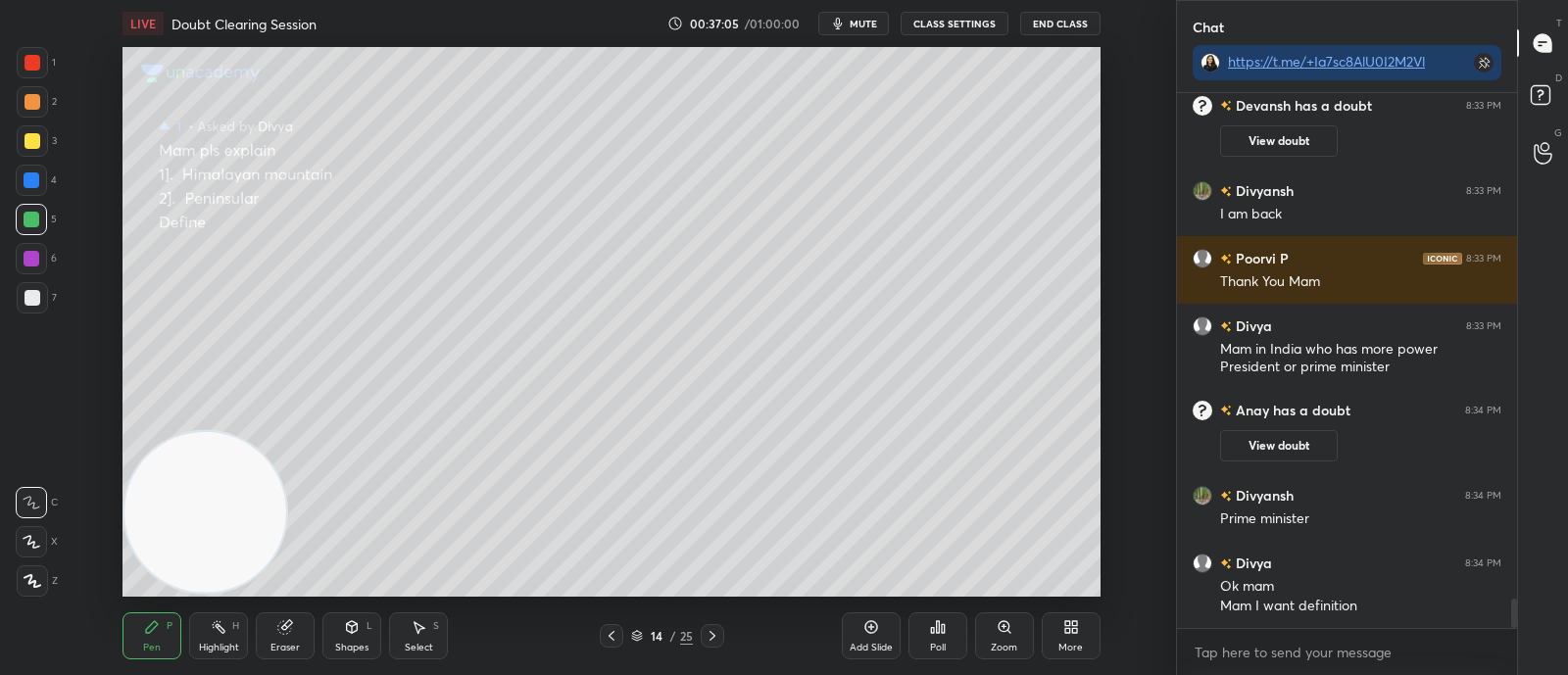 click on "More" at bounding box center (1070, 648) 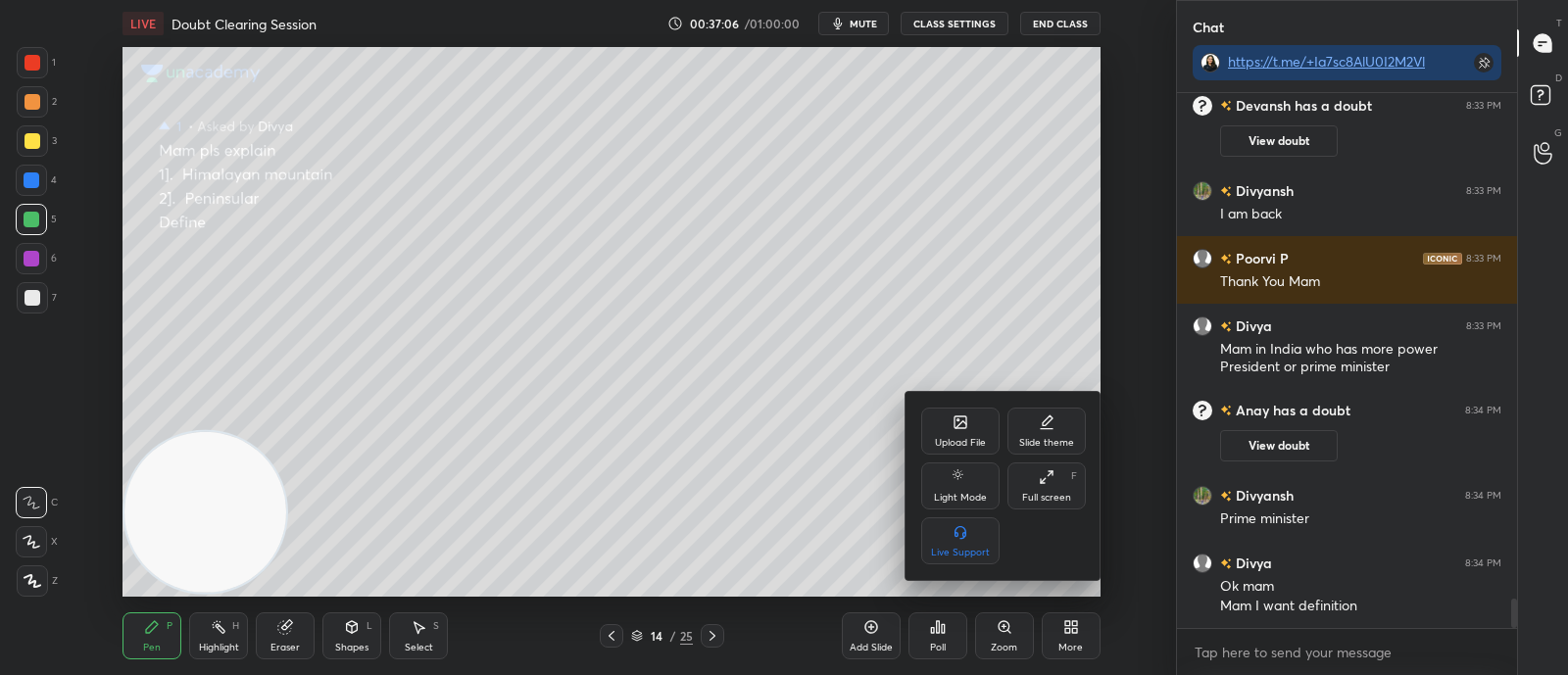 click on "Upload File" at bounding box center (960, 431) 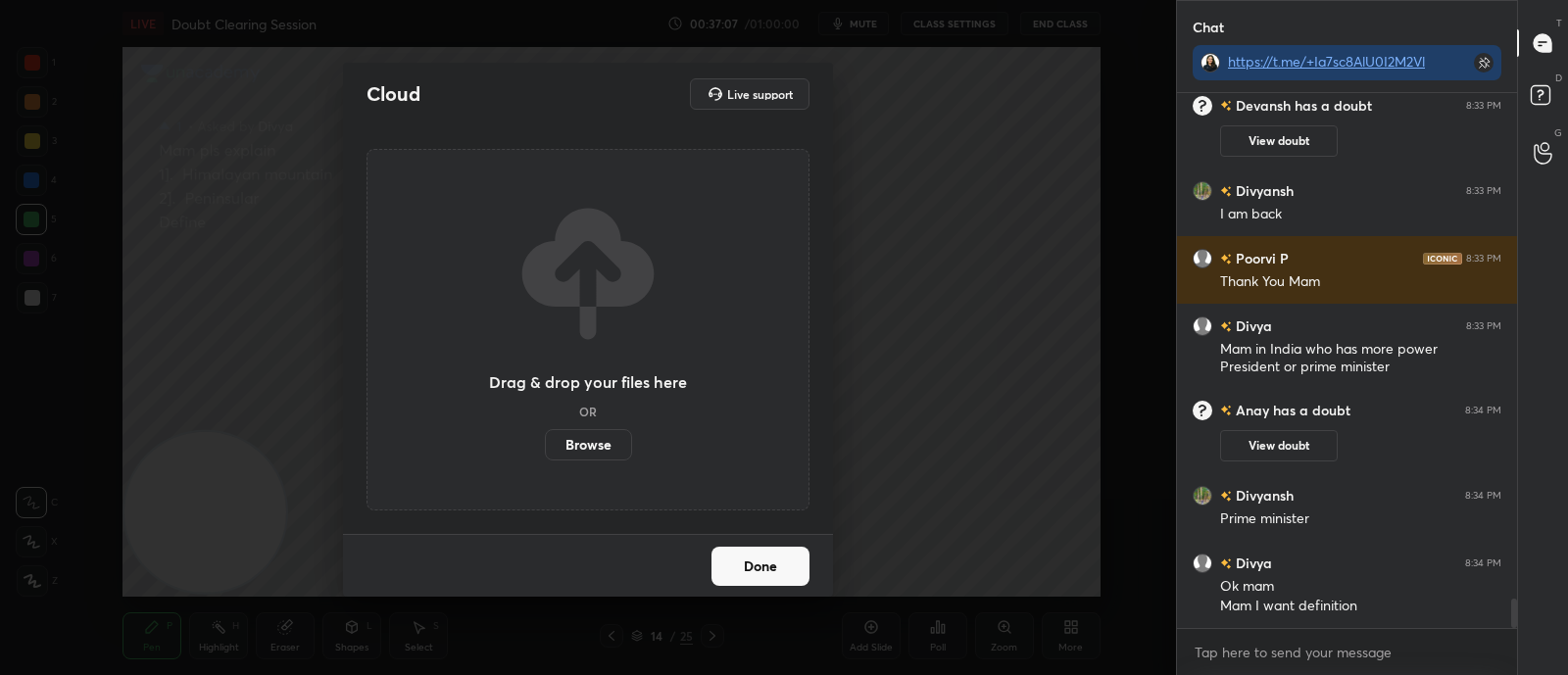 click on "Browse" at bounding box center [588, 445] 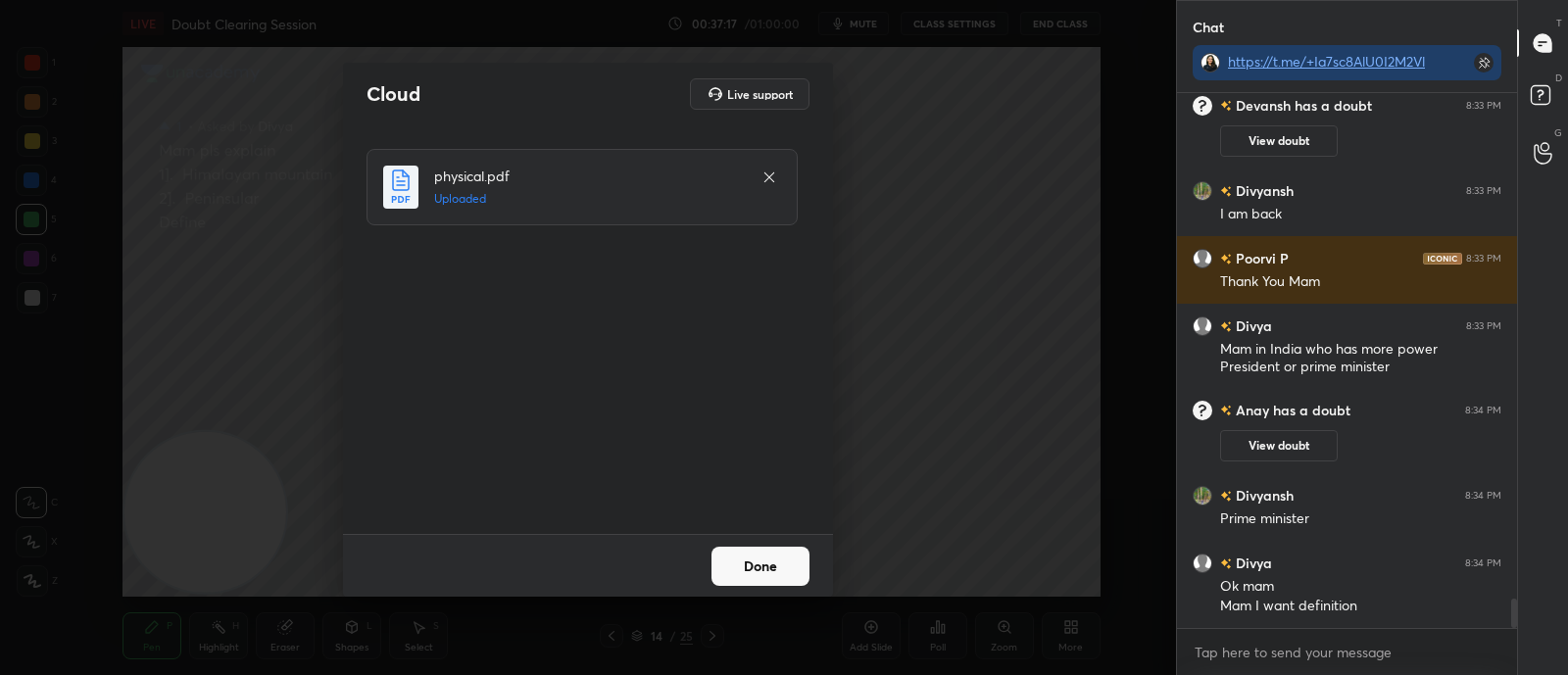 click on "Done" at bounding box center [760, 566] 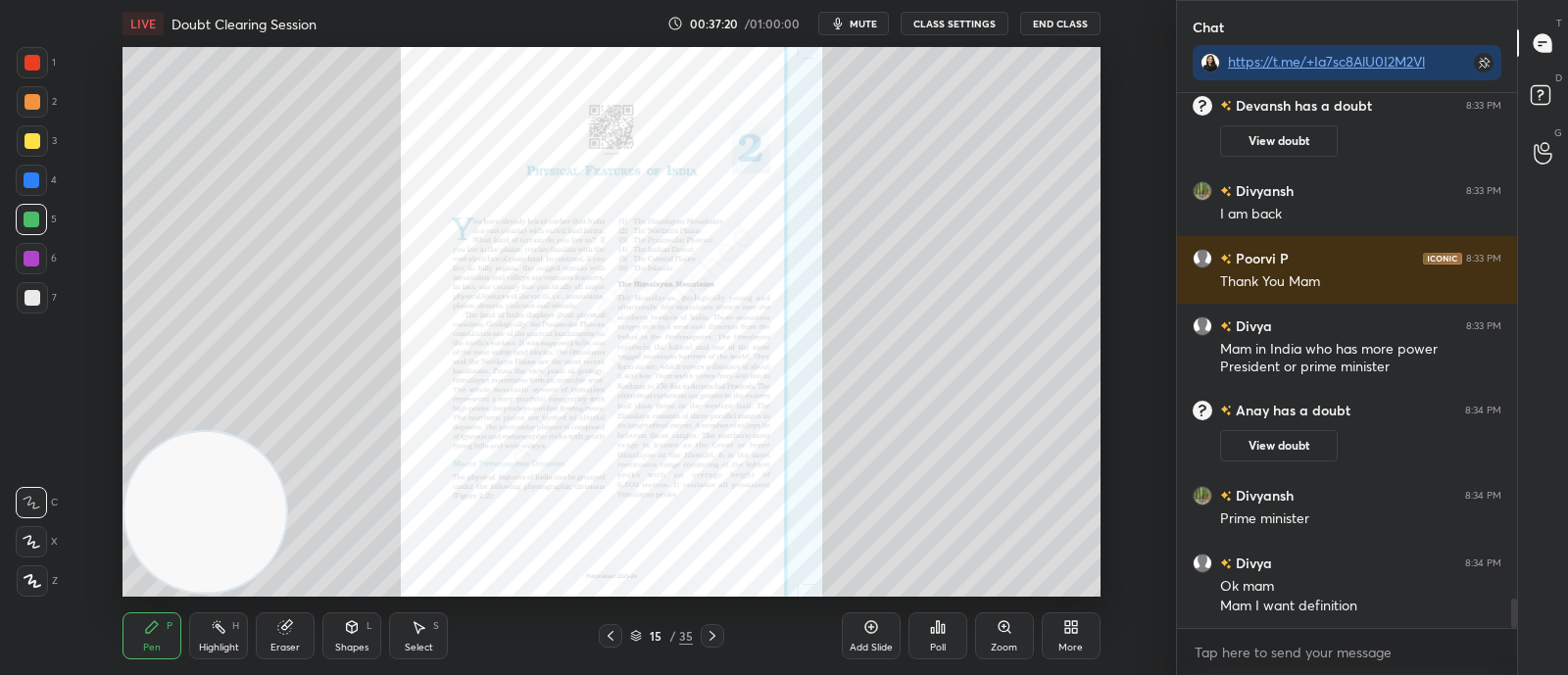 click 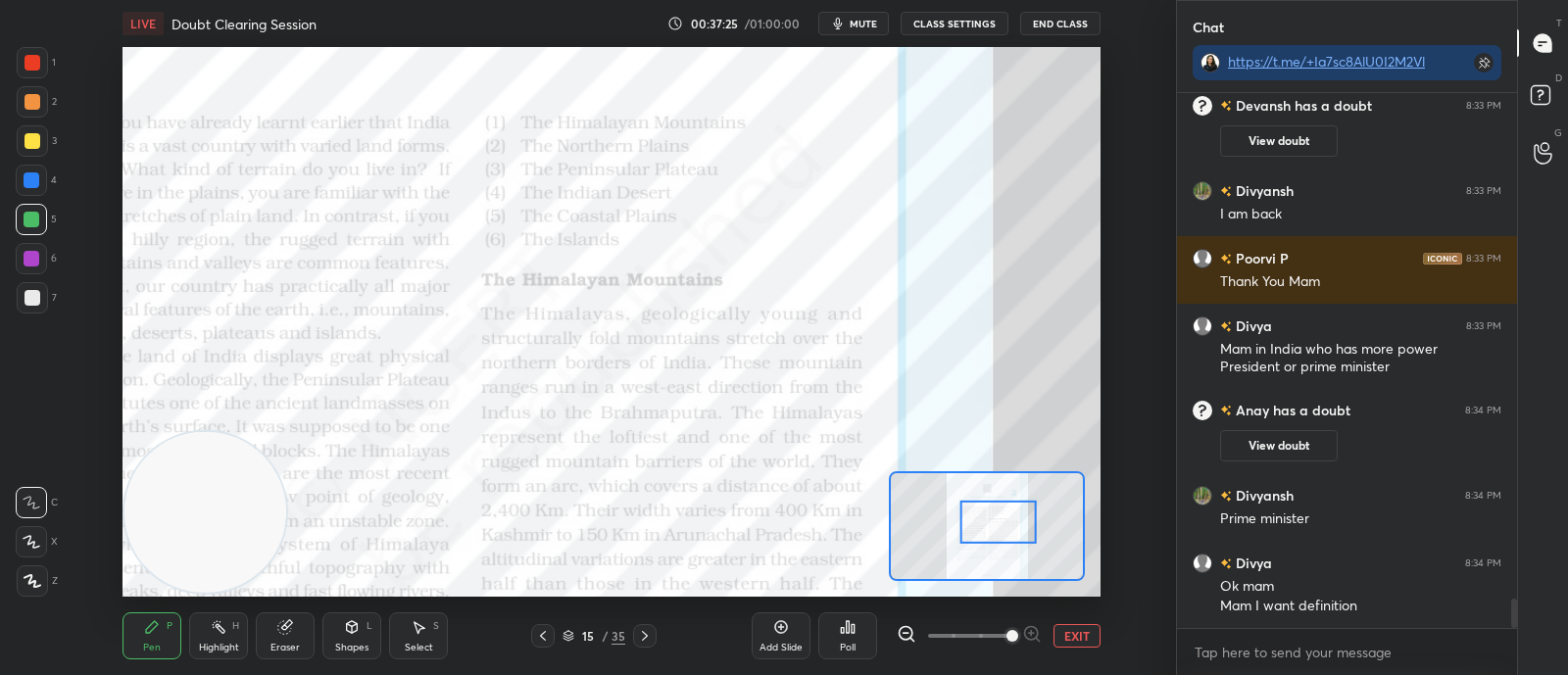 click at bounding box center (32, 141) 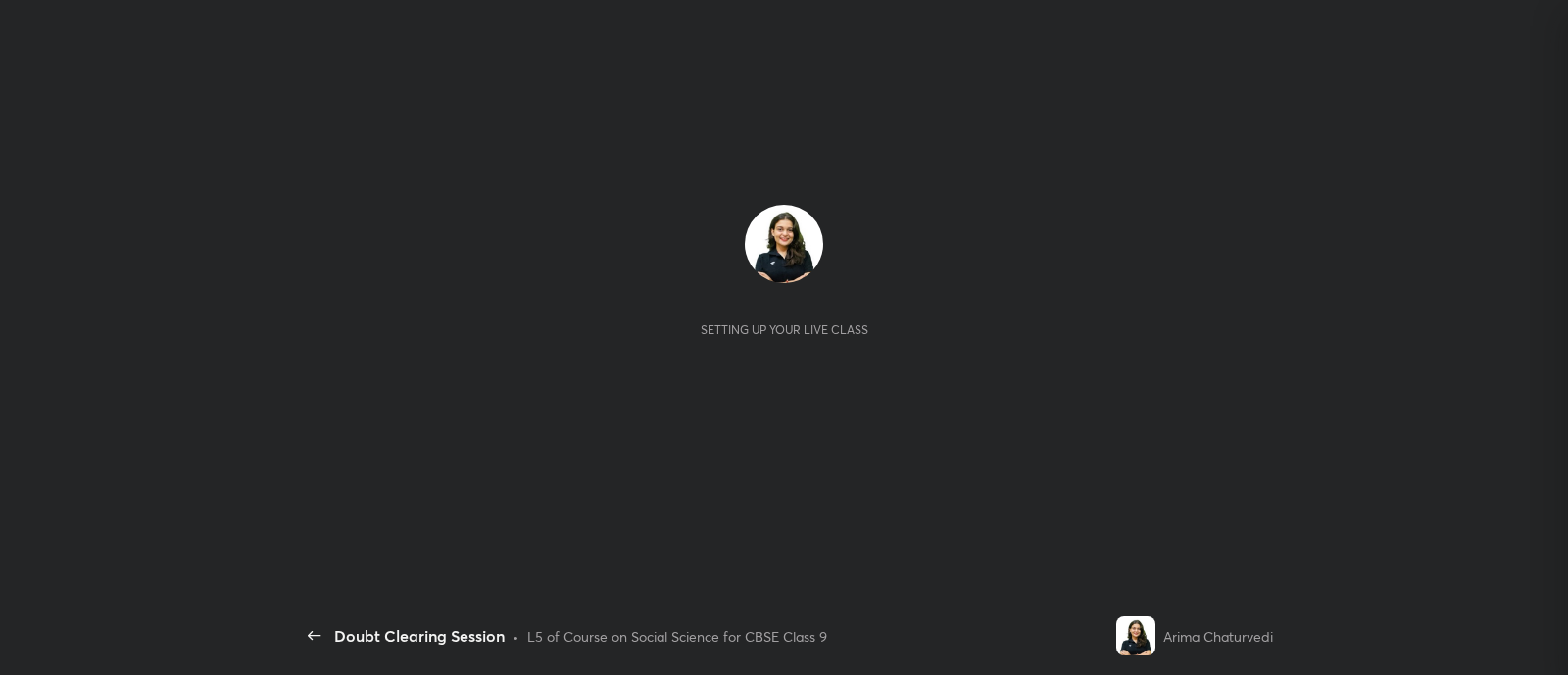 scroll, scrollTop: 0, scrollLeft: 0, axis: both 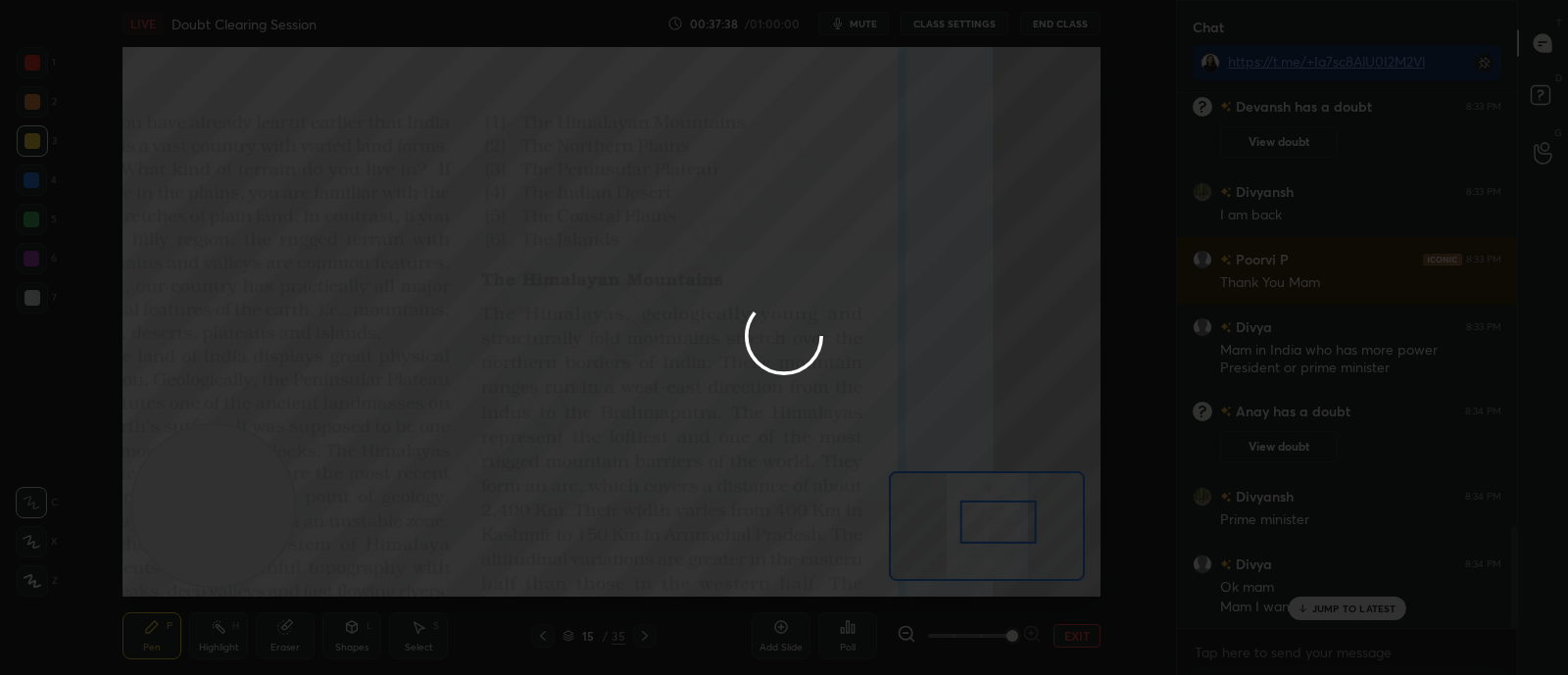 click at bounding box center [784, 337] 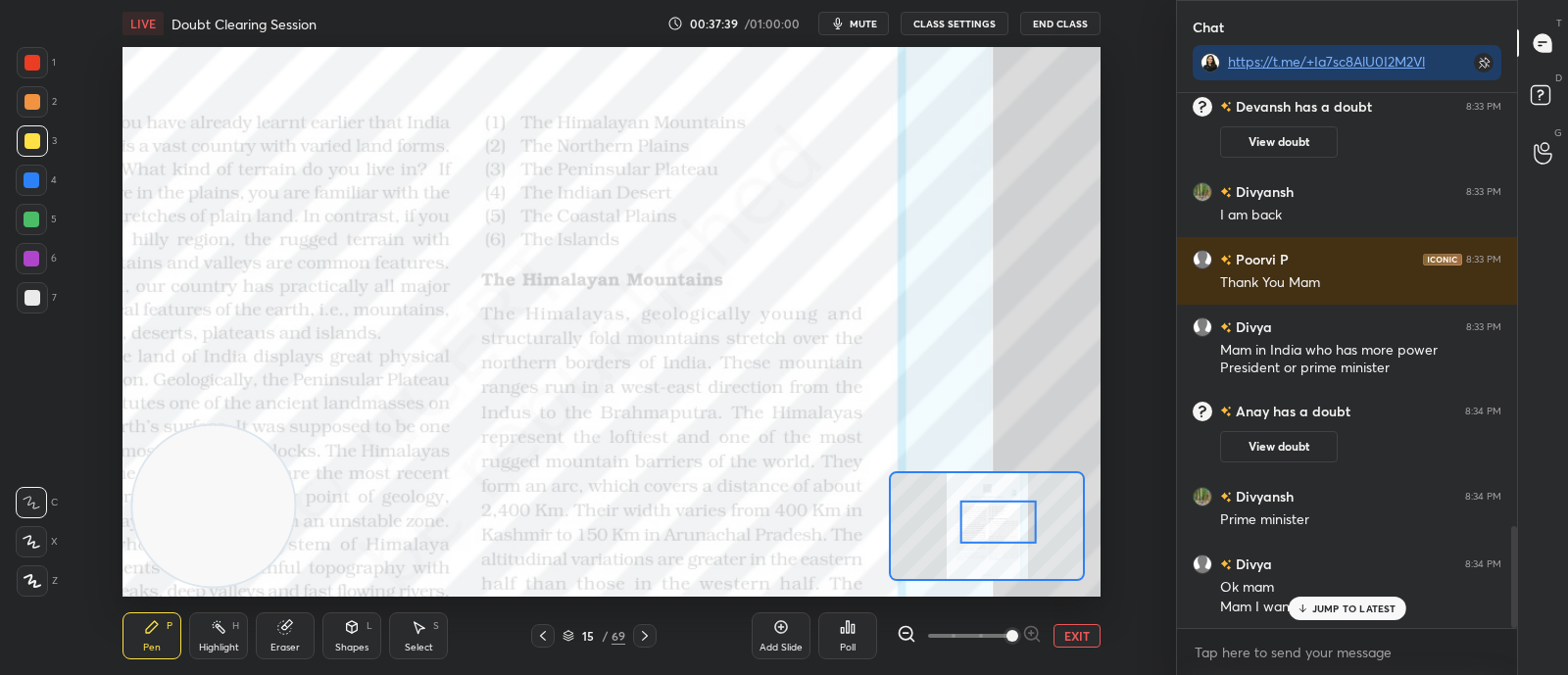 click at bounding box center (32, 63) 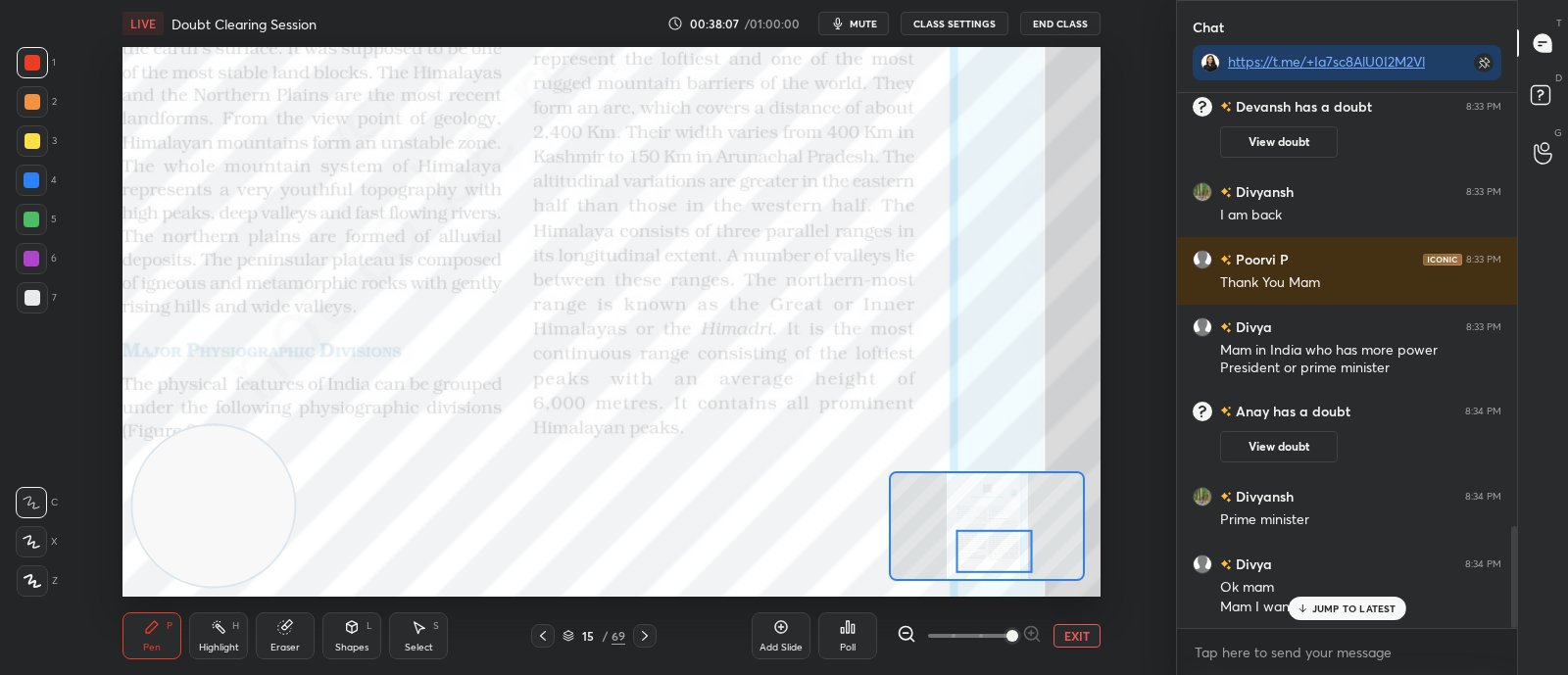 click 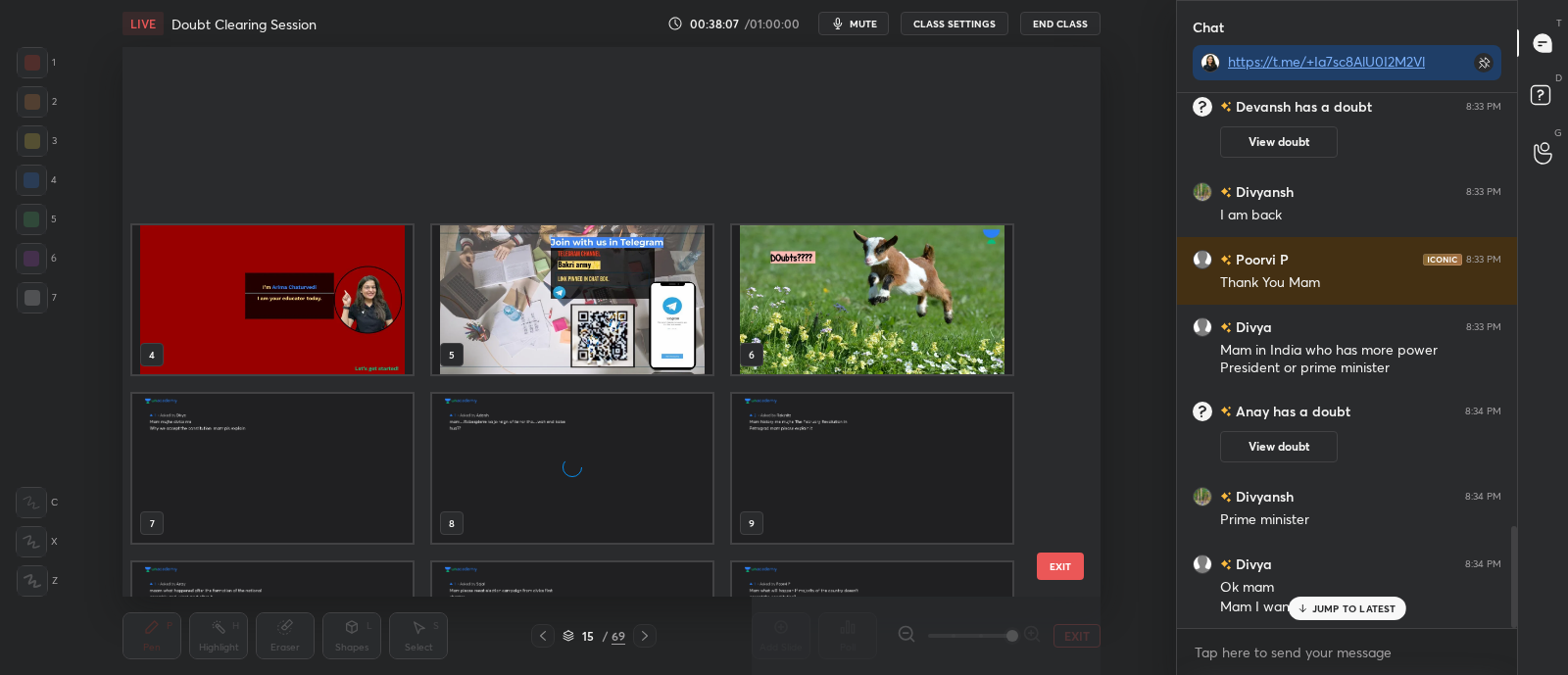 scroll, scrollTop: 294, scrollLeft: 0, axis: vertical 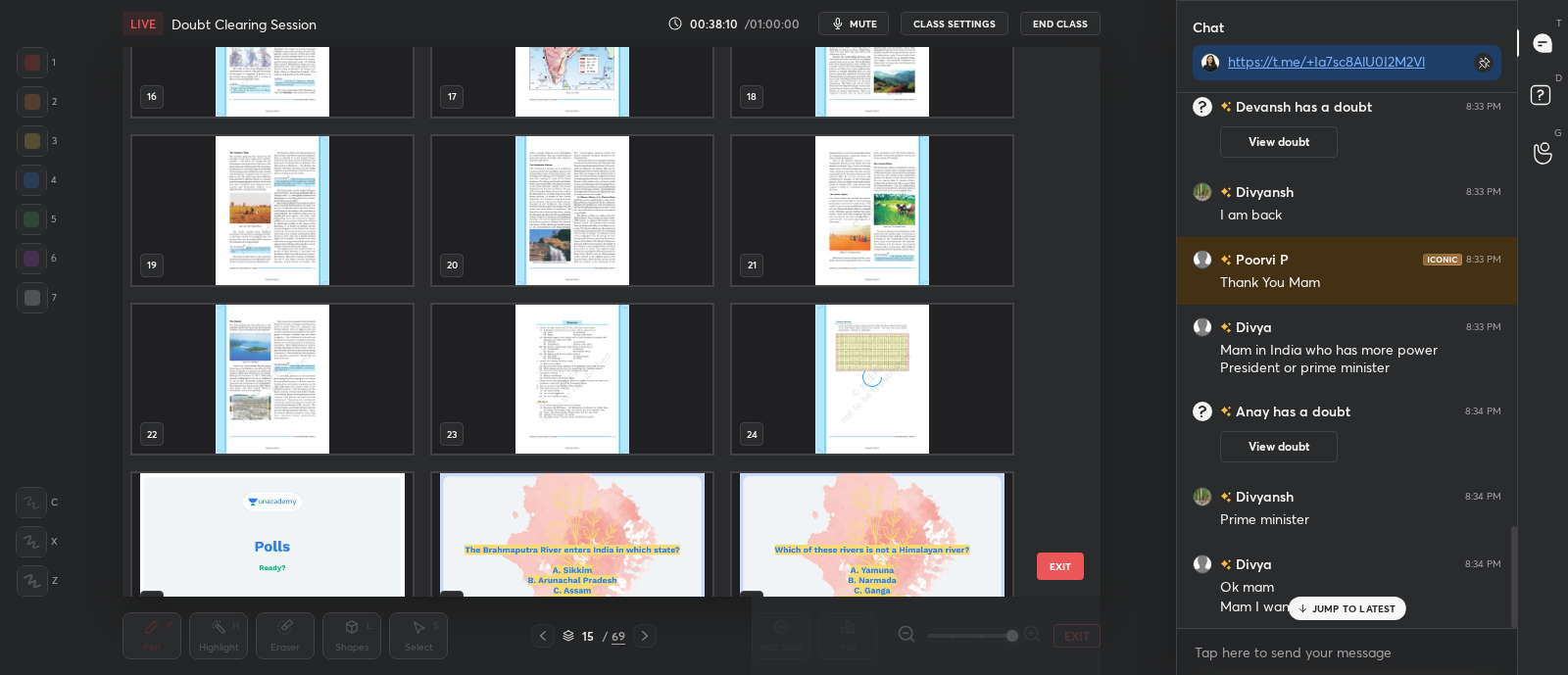 click at bounding box center [872, 211] 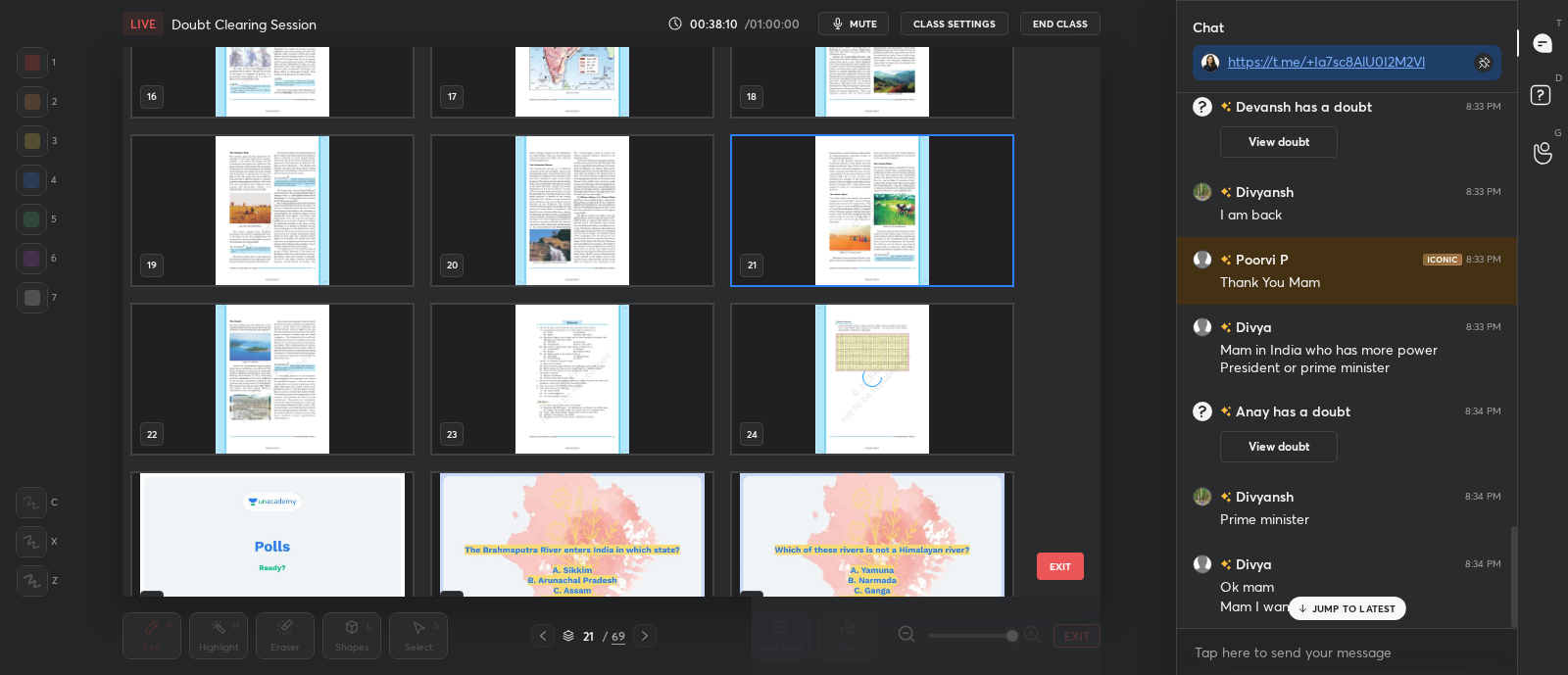 click at bounding box center (872, 211) 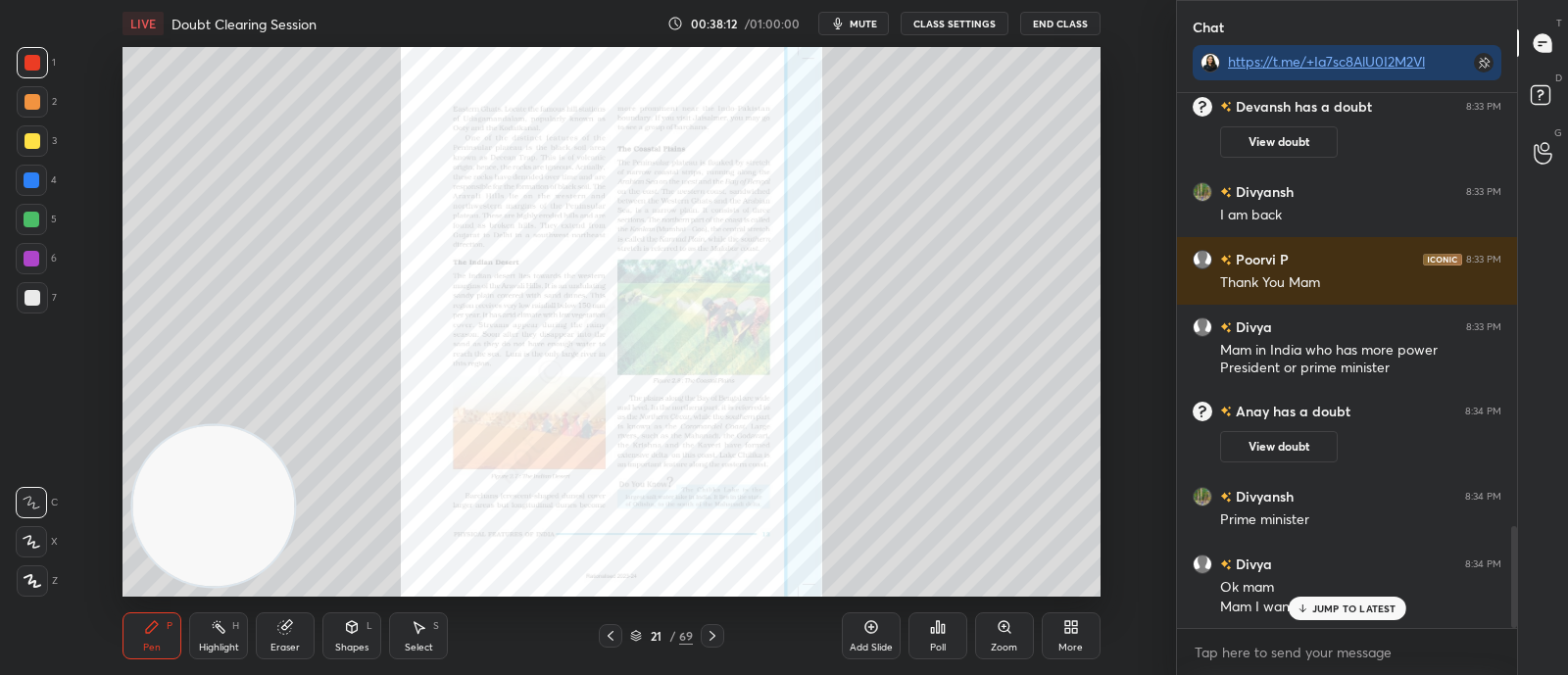 click at bounding box center (611, 636) 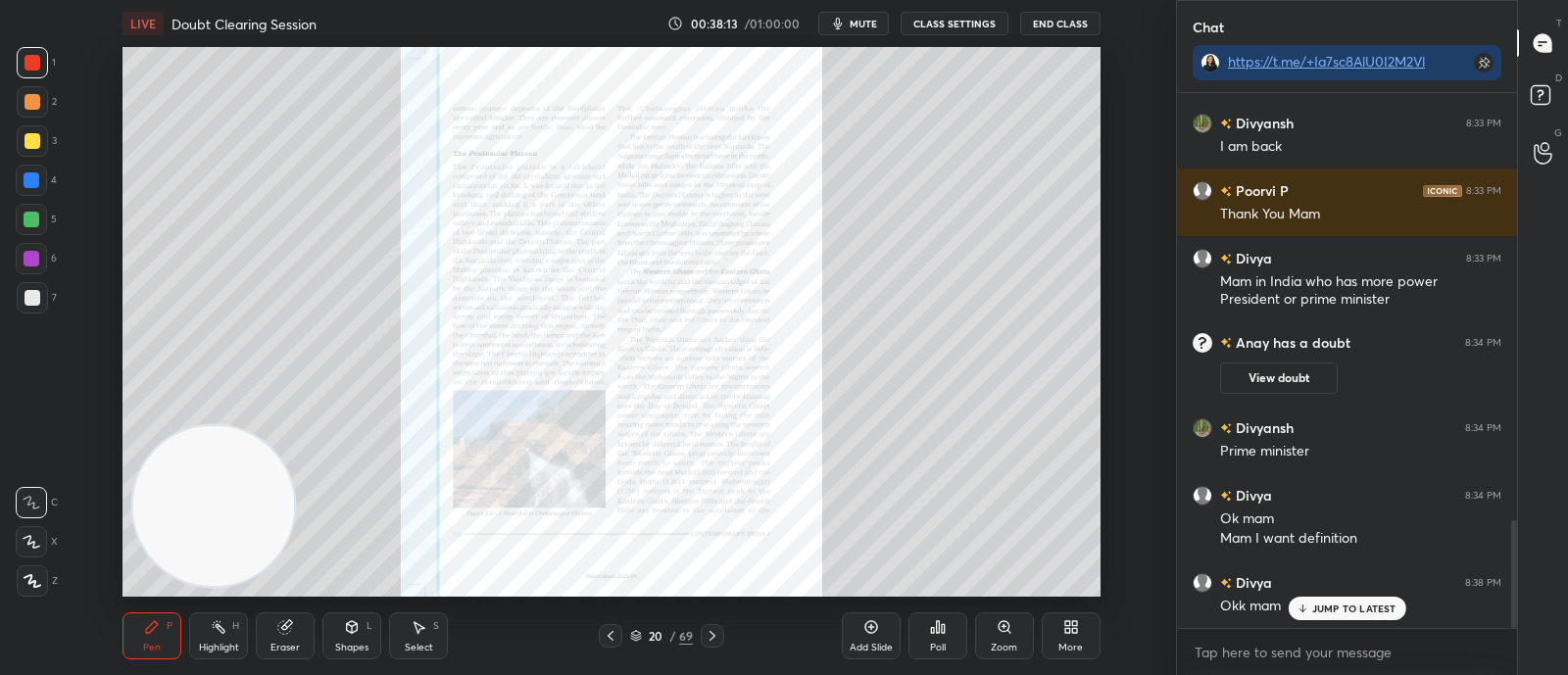 scroll, scrollTop: 2131, scrollLeft: 0, axis: vertical 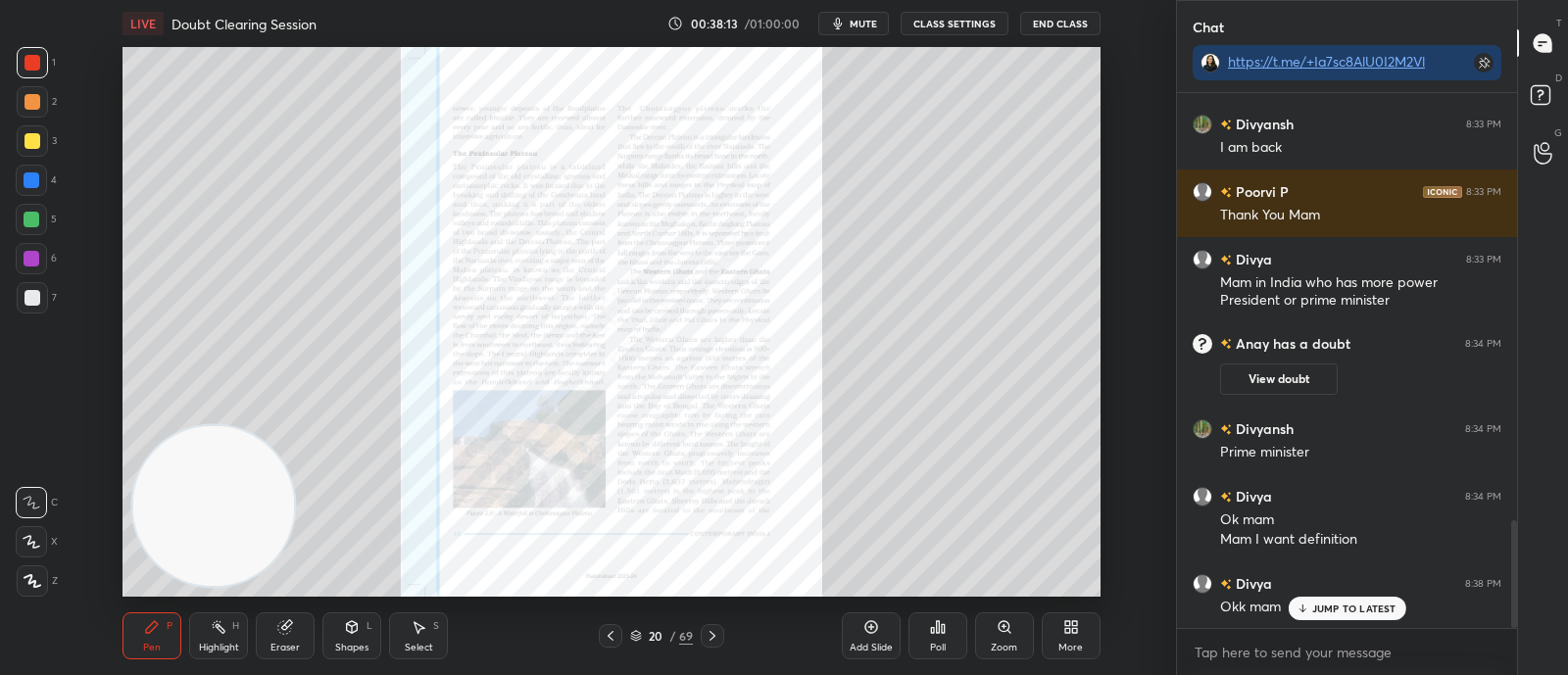 click on "Zoom" at bounding box center [1004, 636] 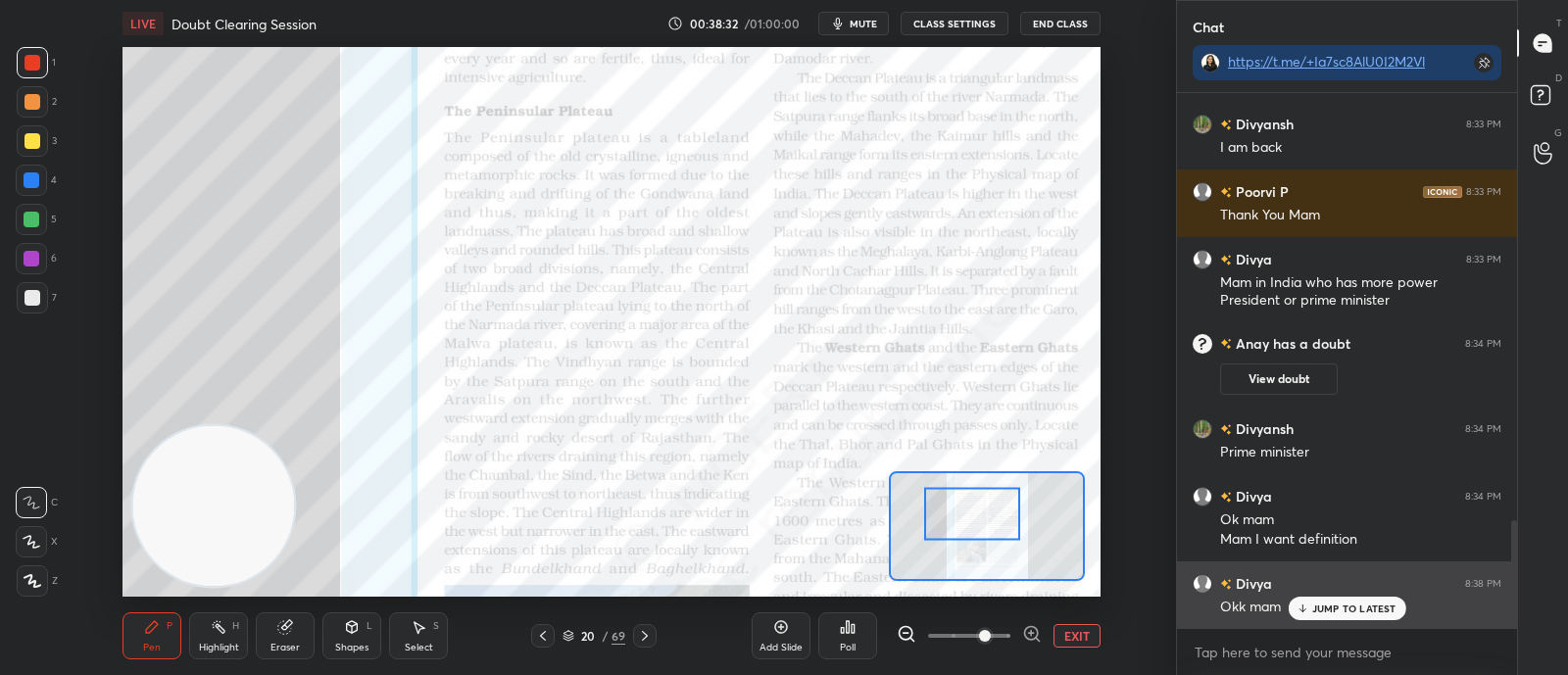 click 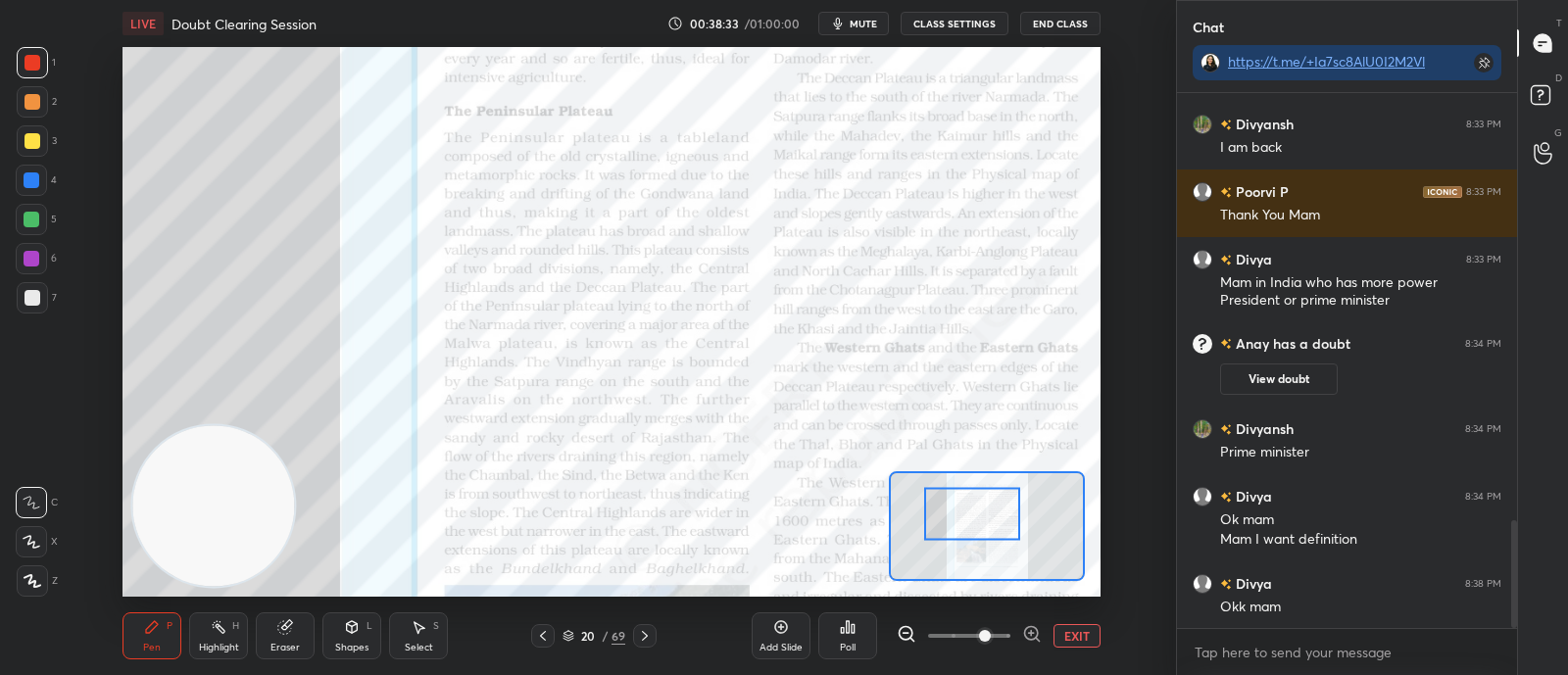 click on "EXIT" at bounding box center (1077, 636) 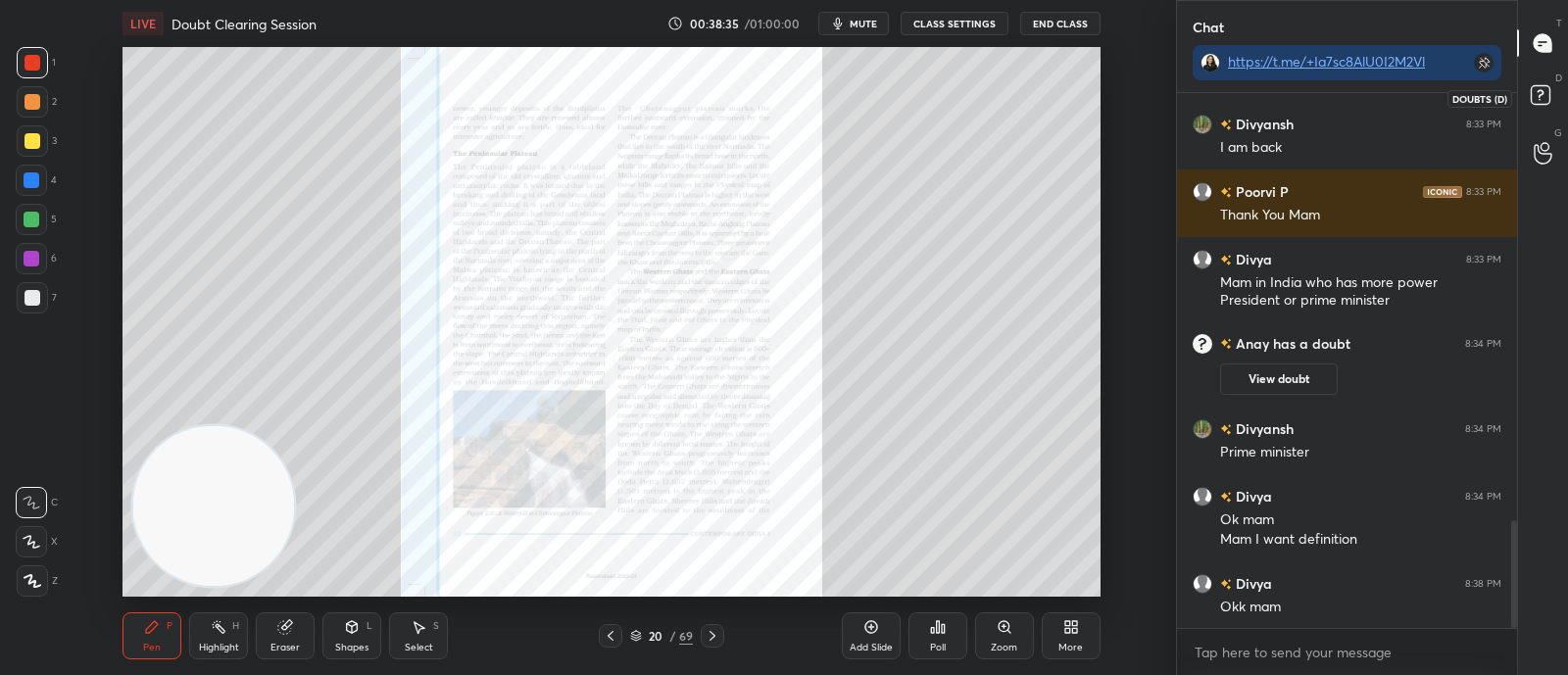 click 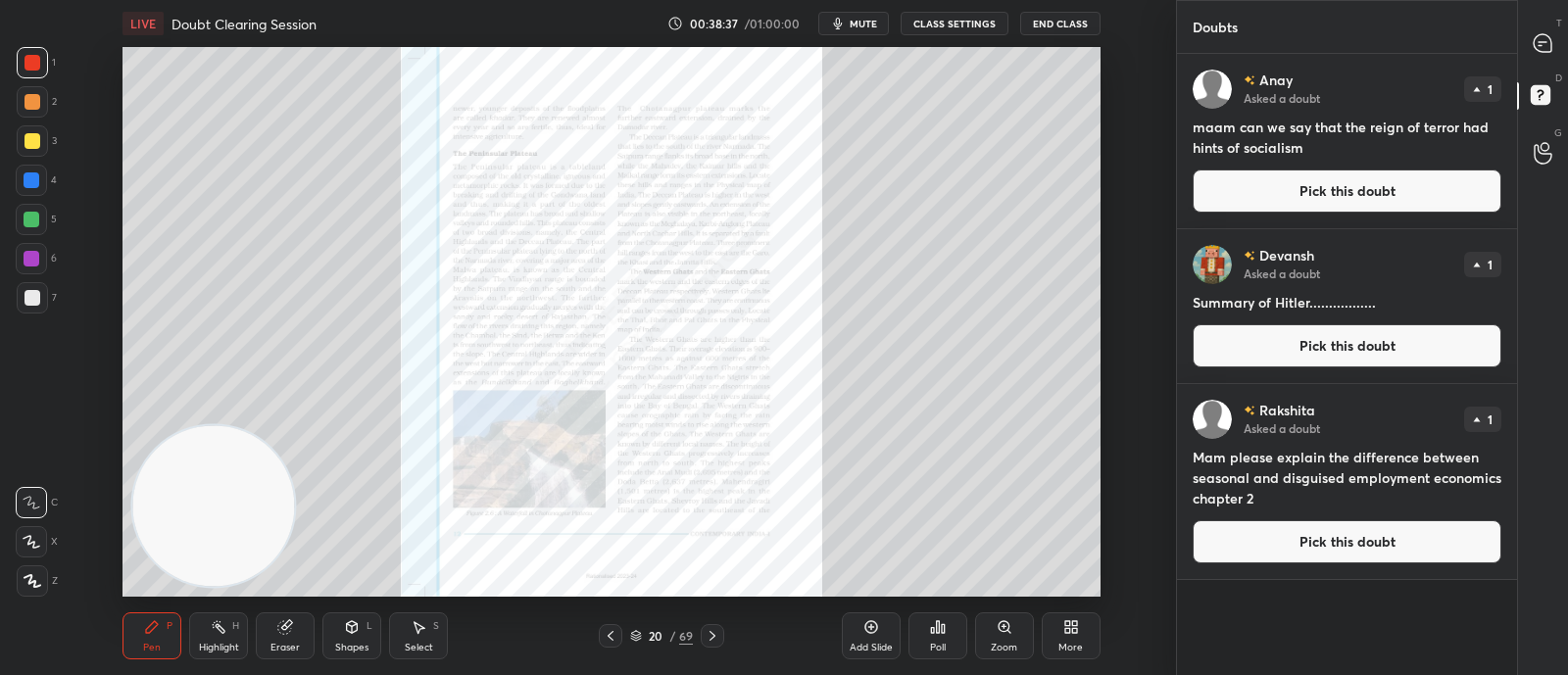 click on "Pick this doubt" at bounding box center (1347, 542) 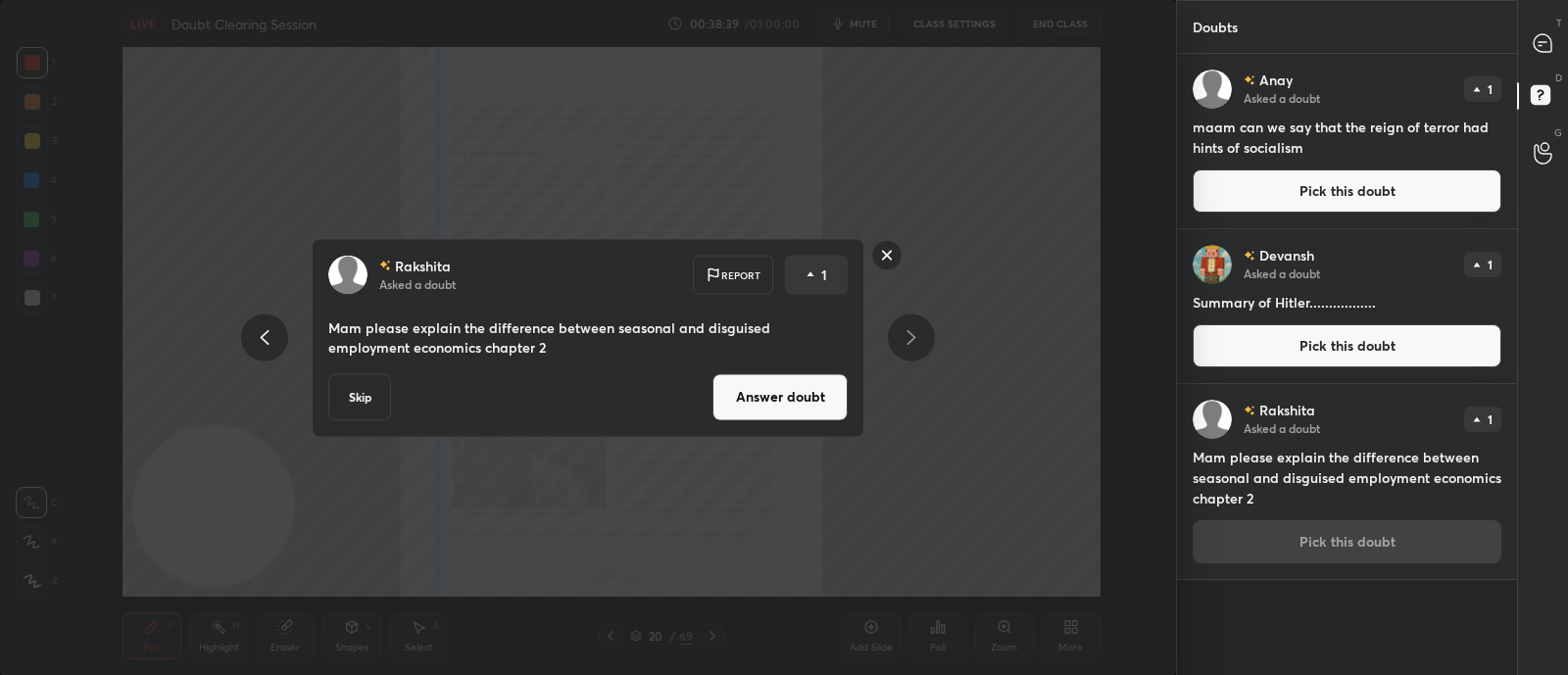 click on "Answer doubt" at bounding box center [780, 397] 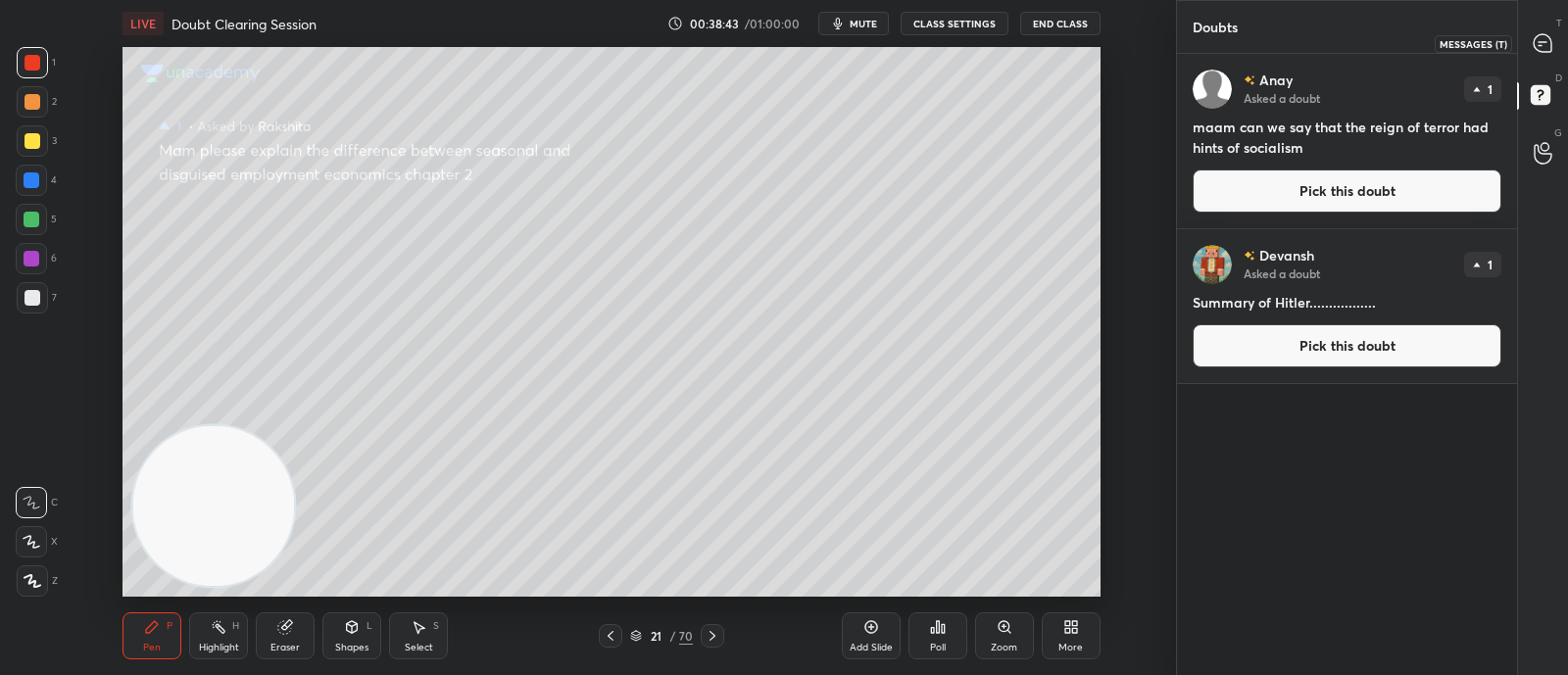 click at bounding box center (1544, 43) 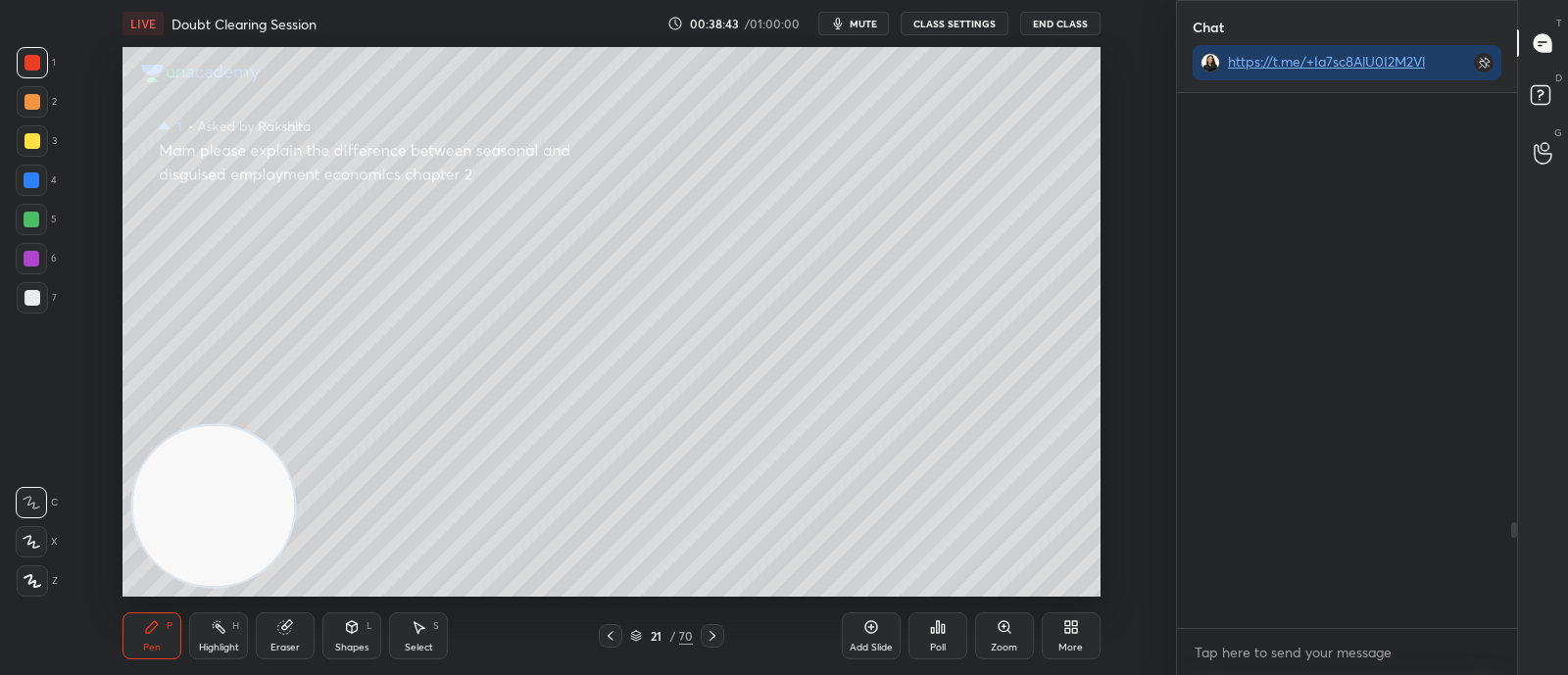 scroll, scrollTop: 577, scrollLeft: 333, axis: both 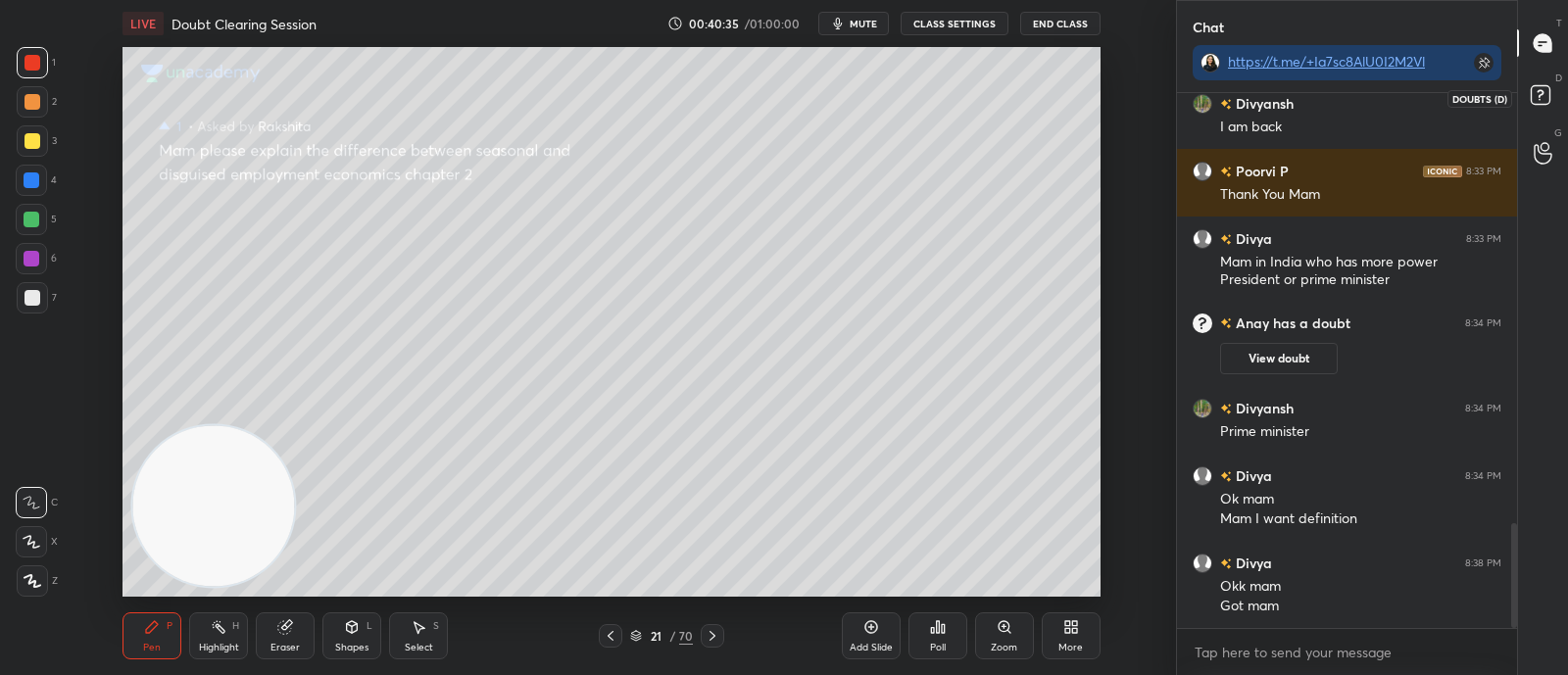 click 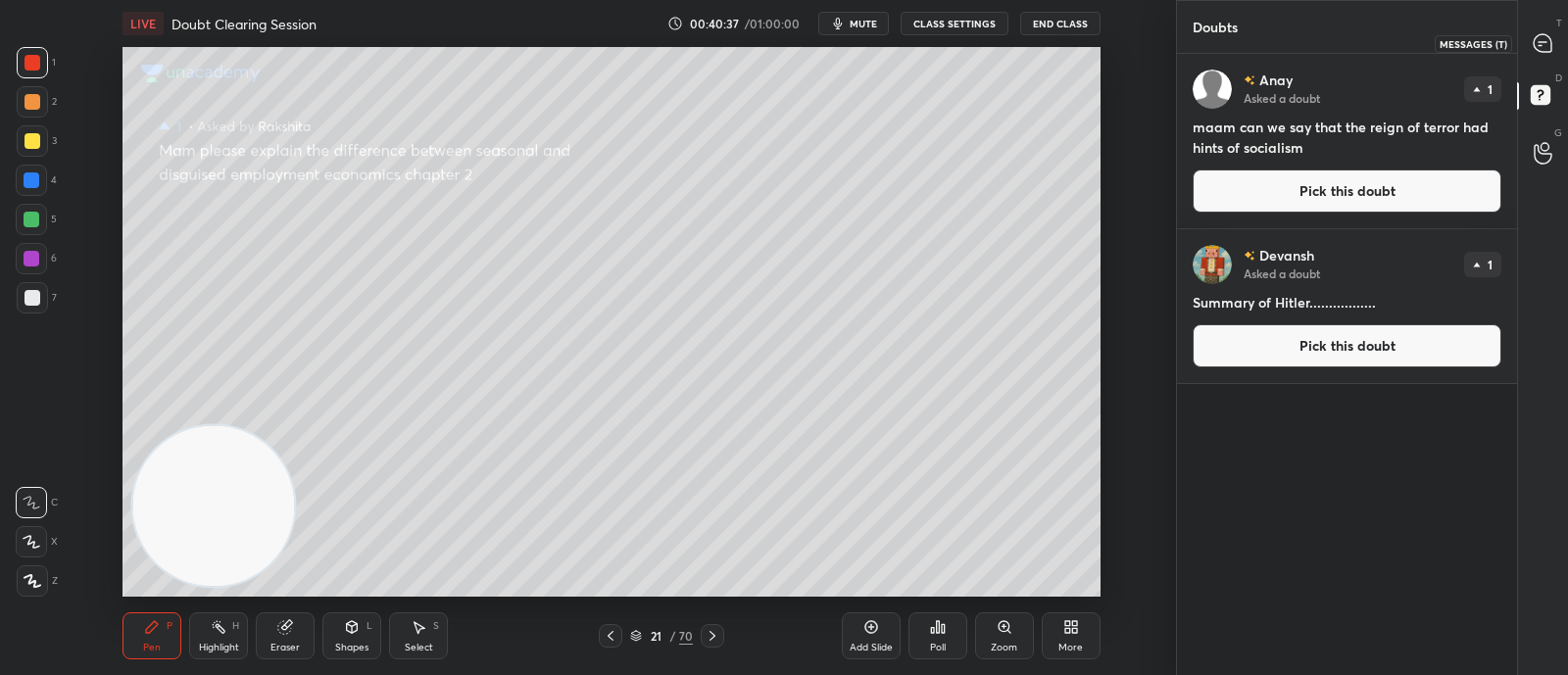 click at bounding box center [1544, 43] 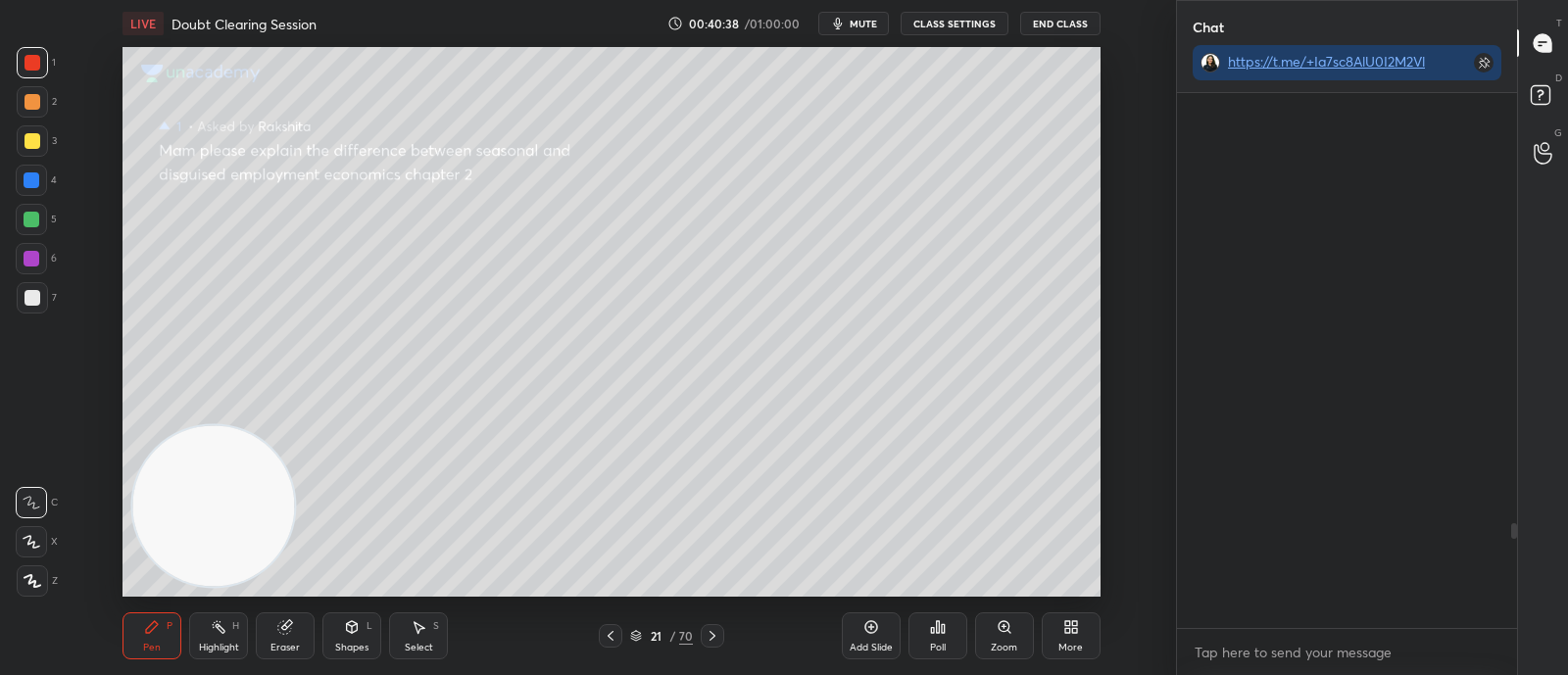 scroll, scrollTop: 2188, scrollLeft: 0, axis: vertical 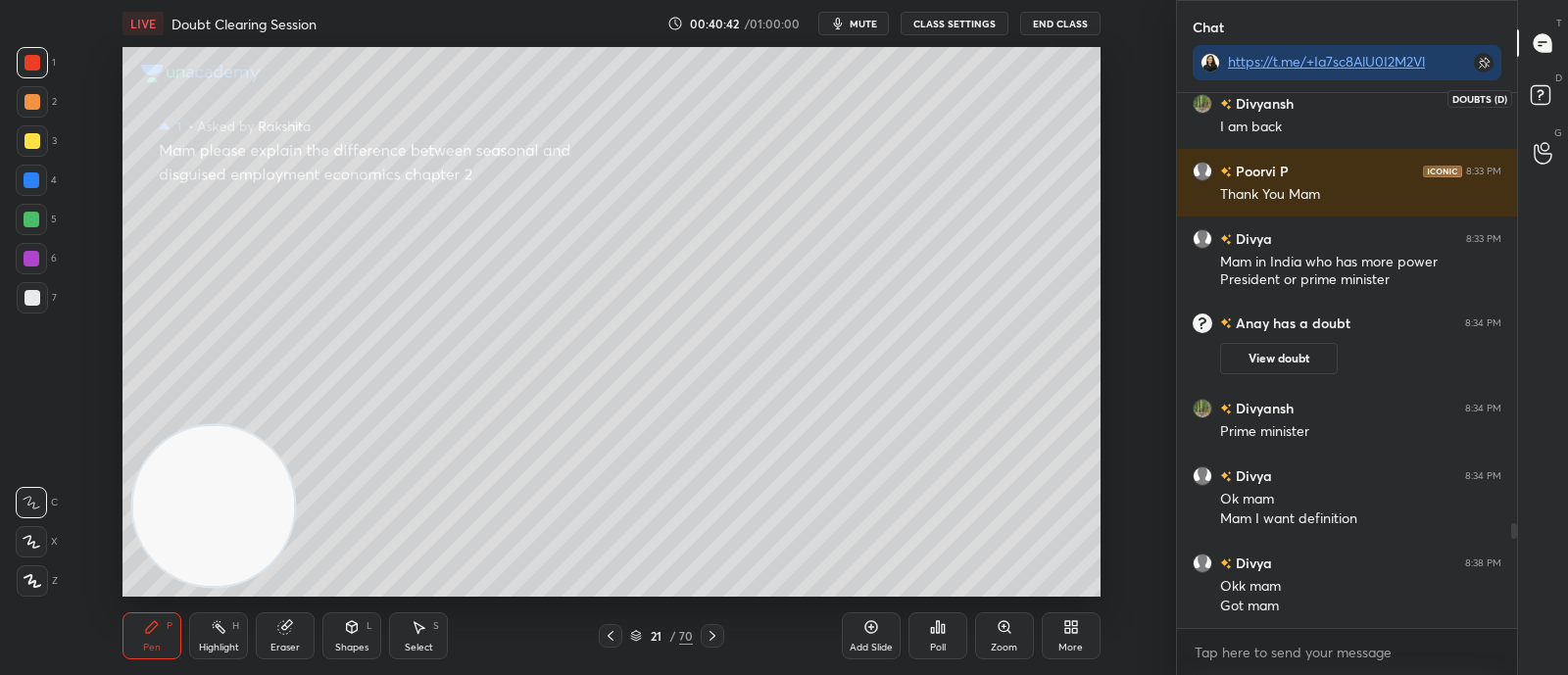 click 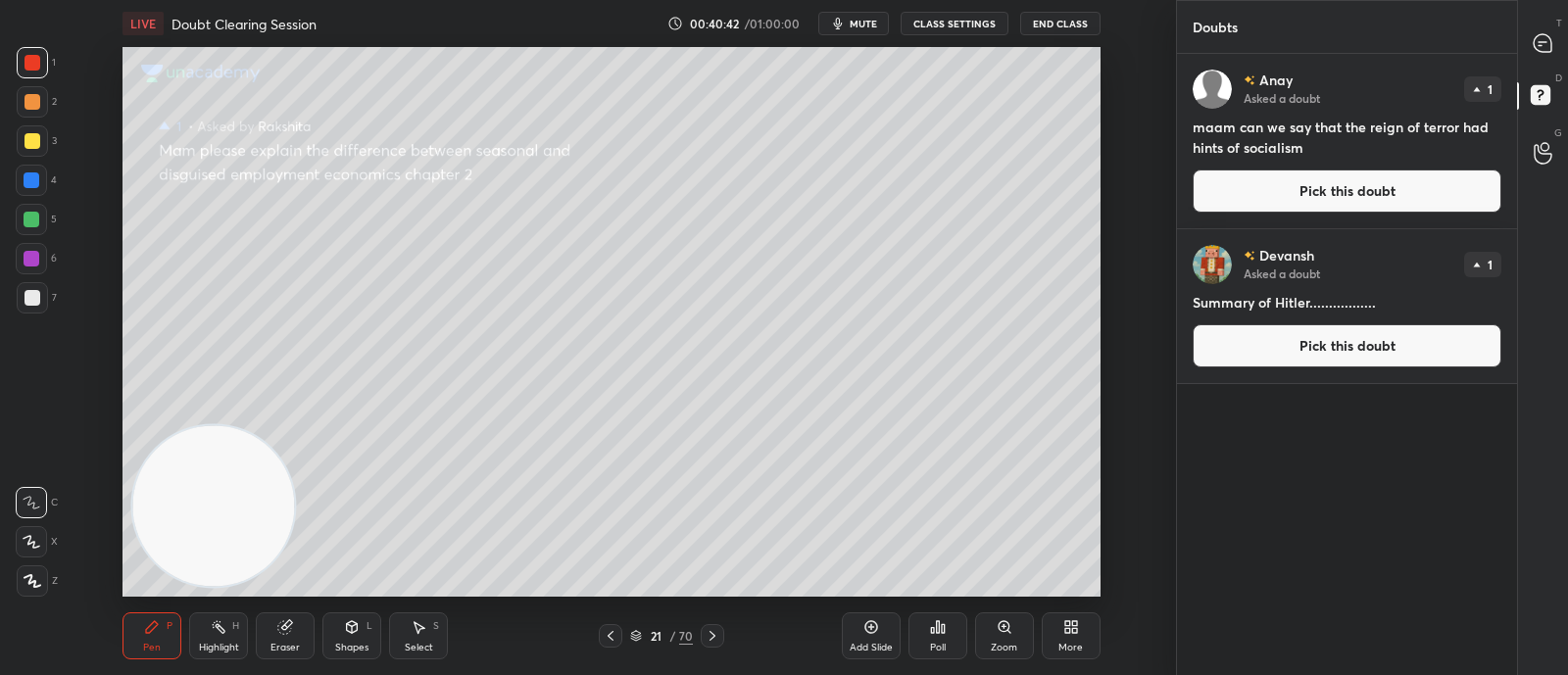 scroll, scrollTop: 6, scrollLeft: 6, axis: both 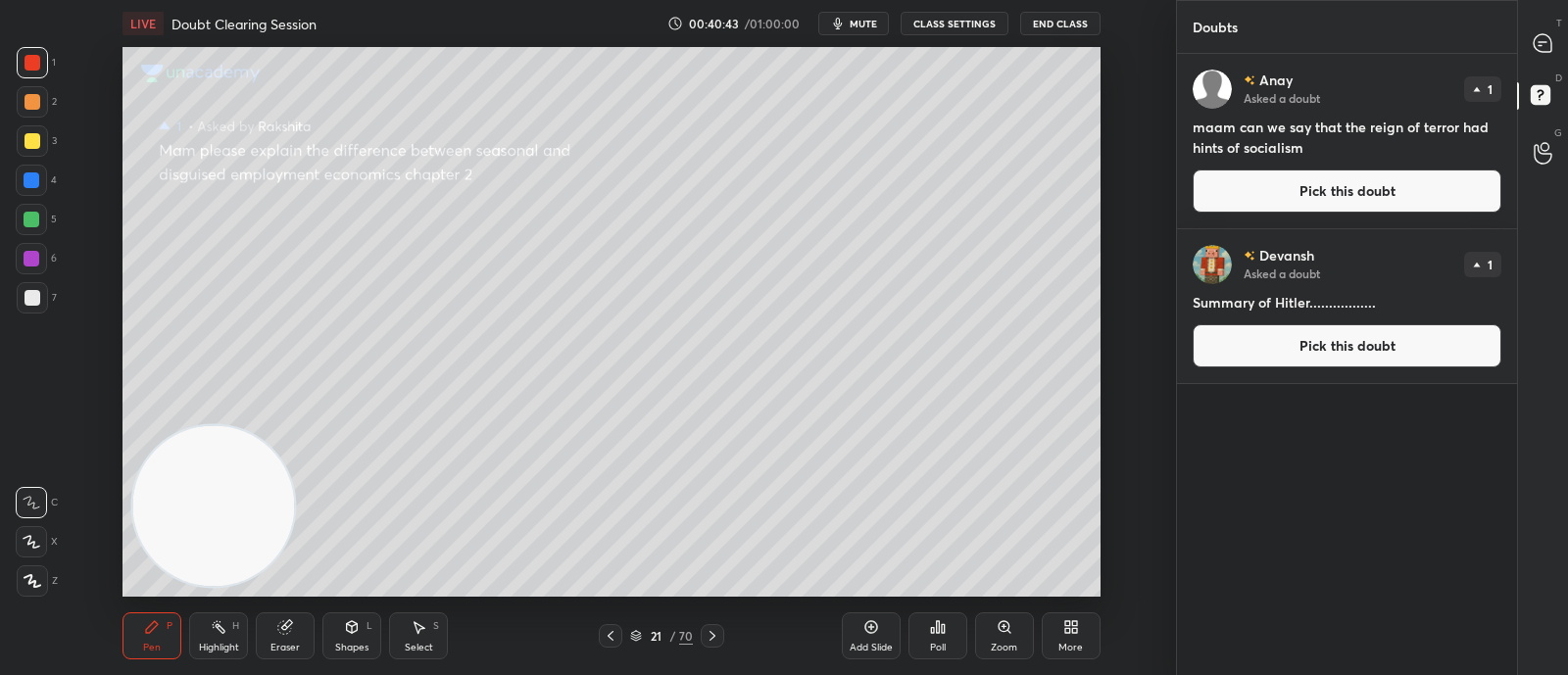 click on "Pick this doubt" at bounding box center (1347, 346) 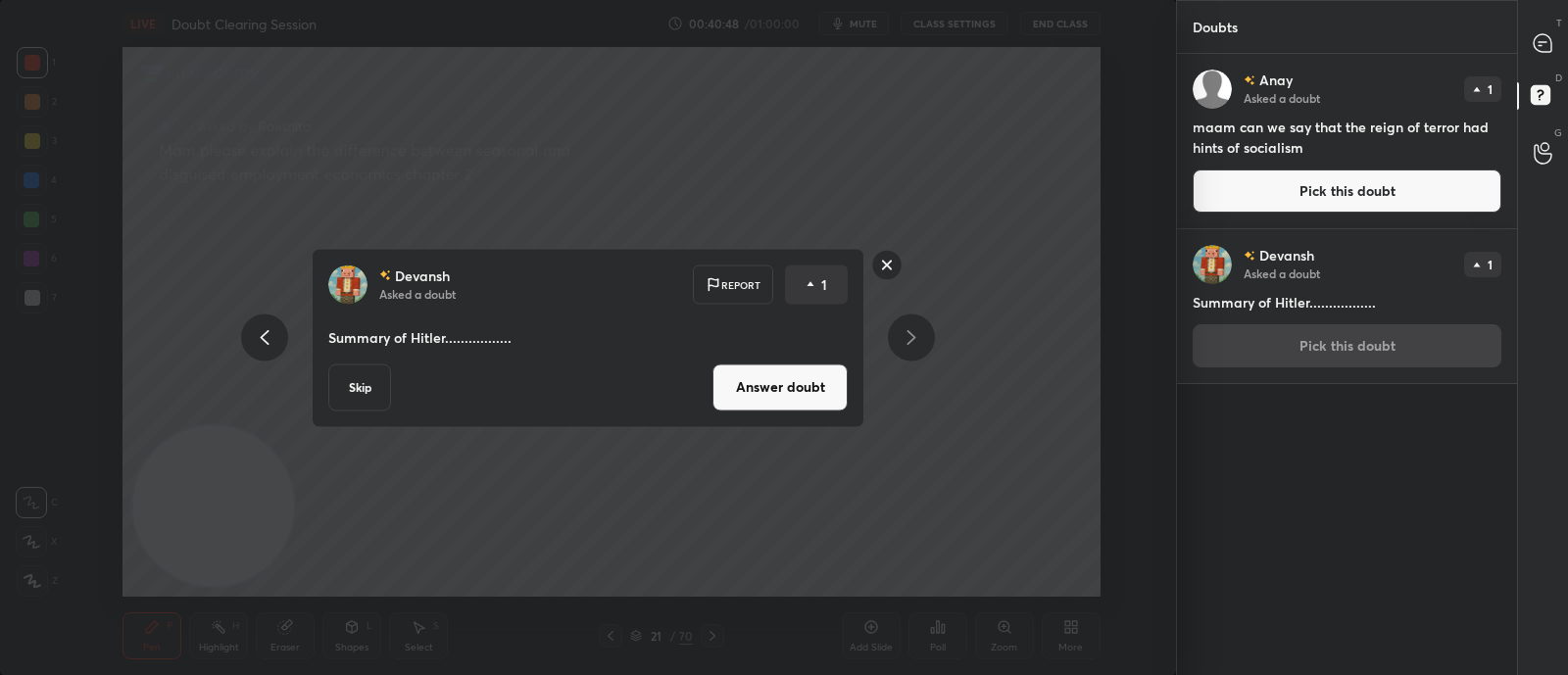 click 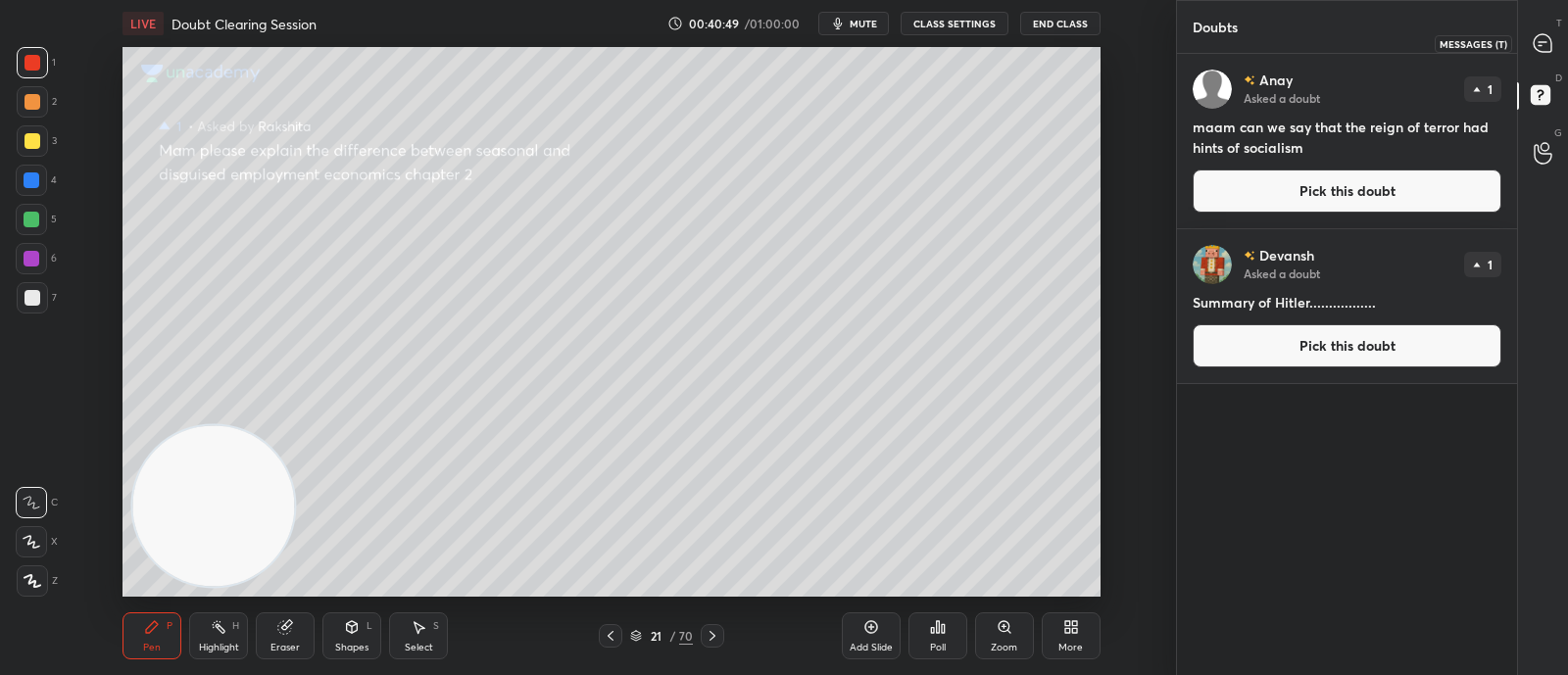 click at bounding box center (1544, 43) 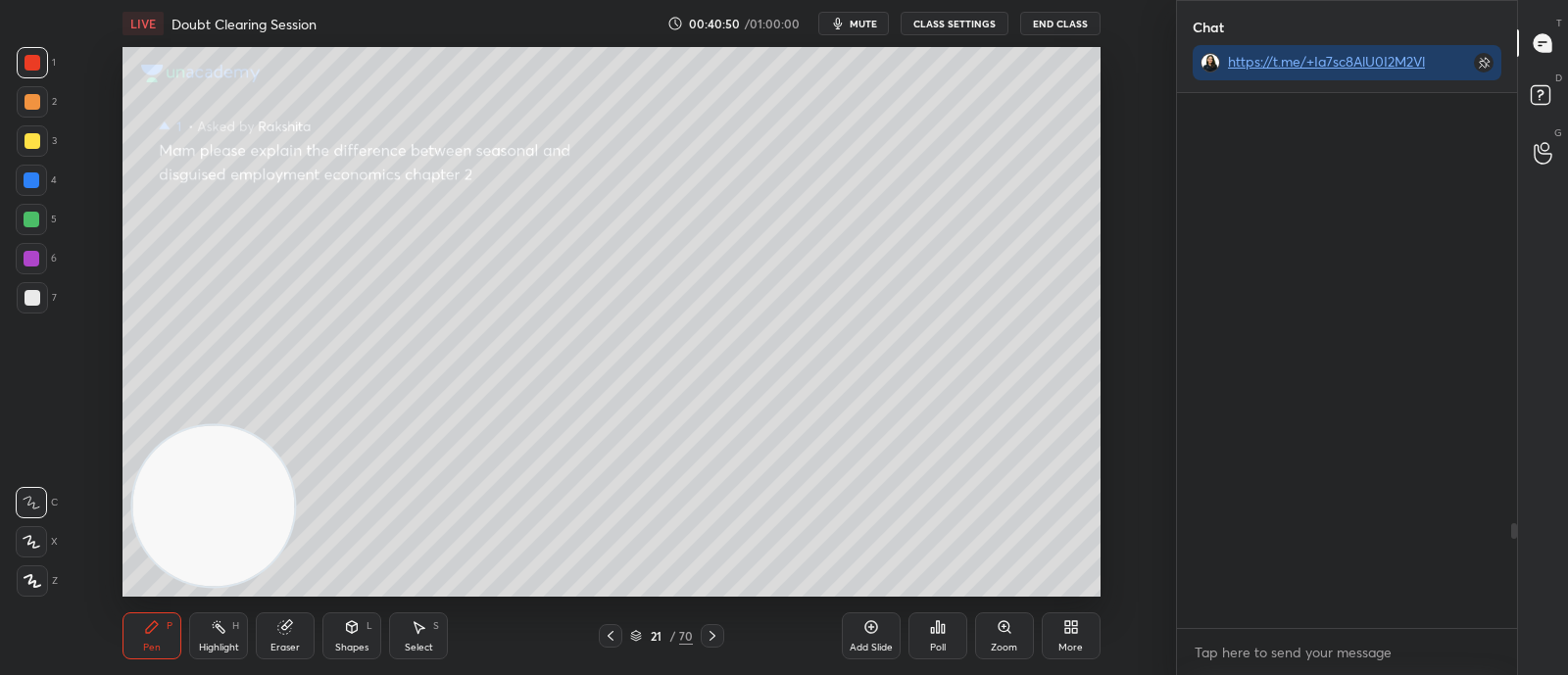 scroll, scrollTop: 577, scrollLeft: 333, axis: both 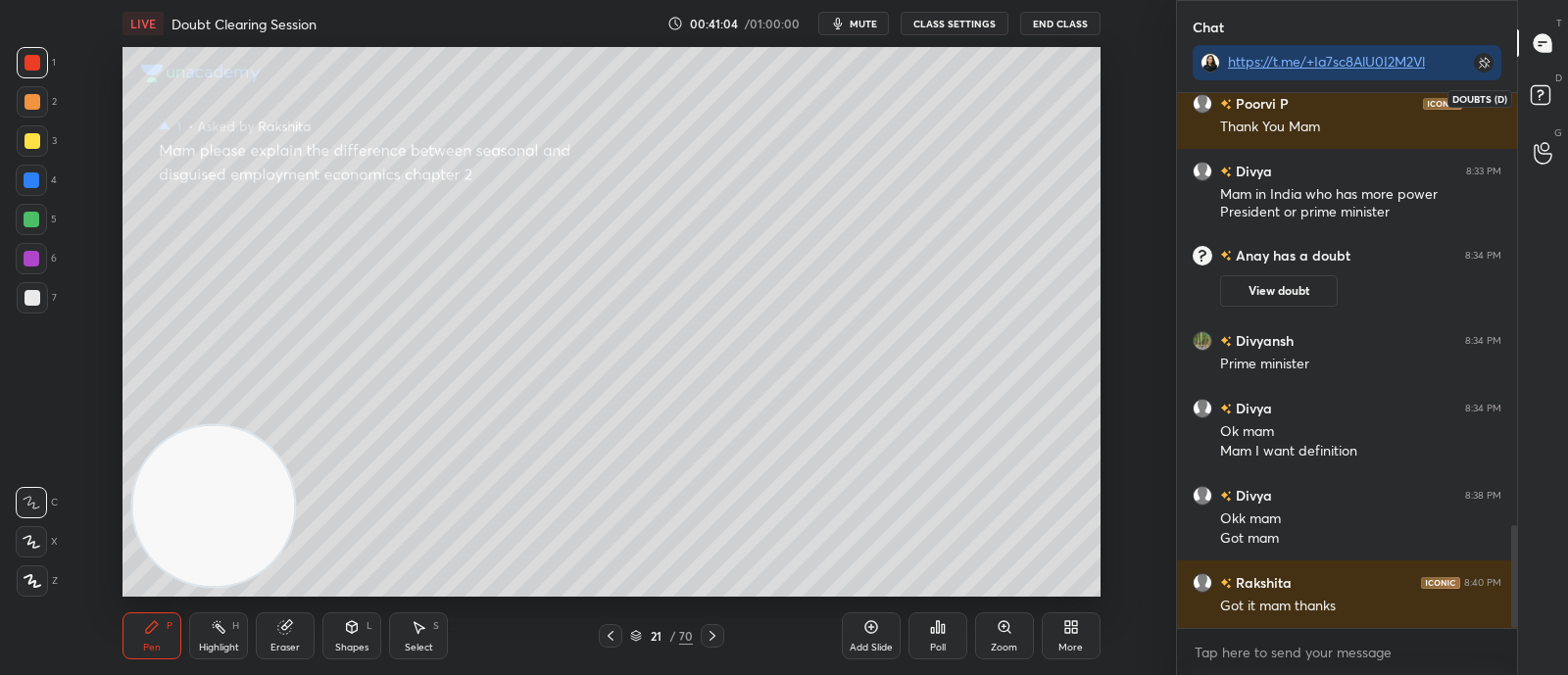 click 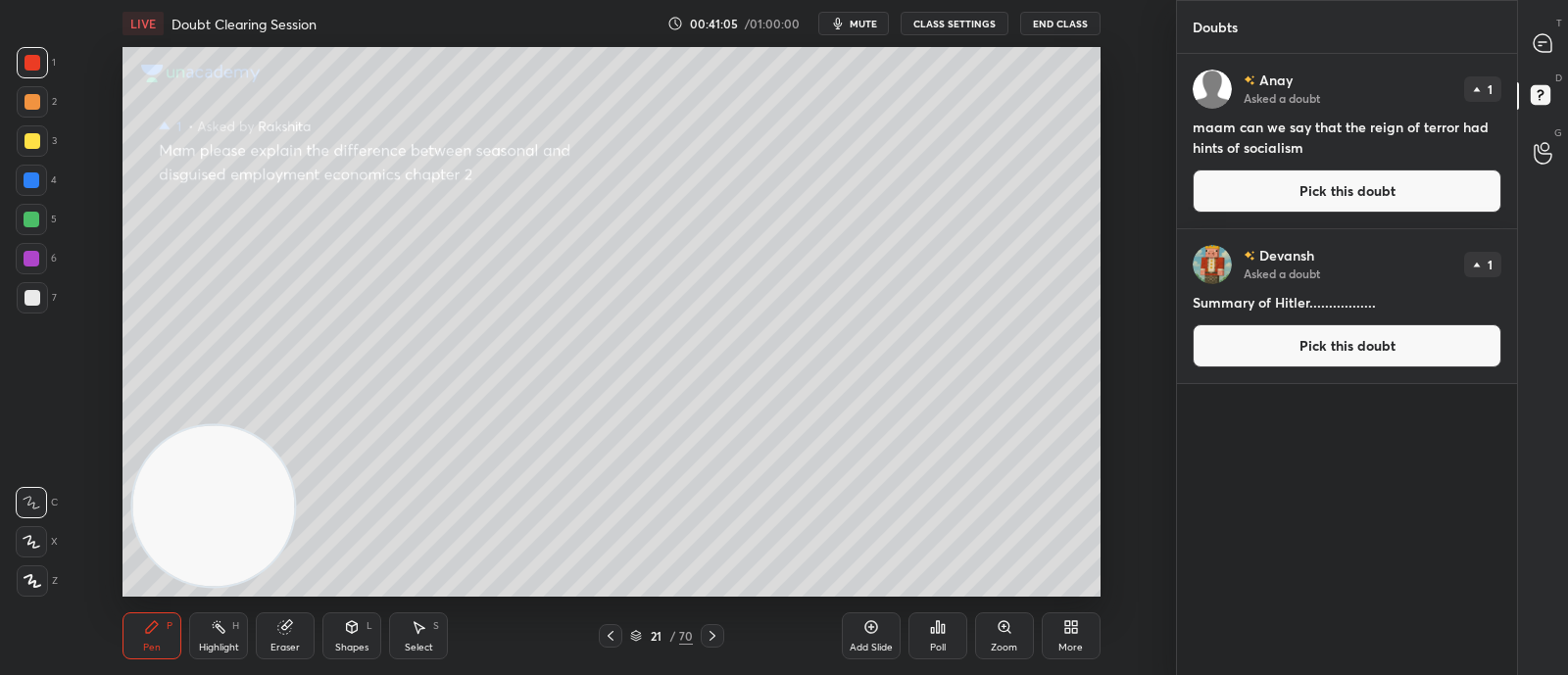 click on "Pick this doubt" at bounding box center [1347, 191] 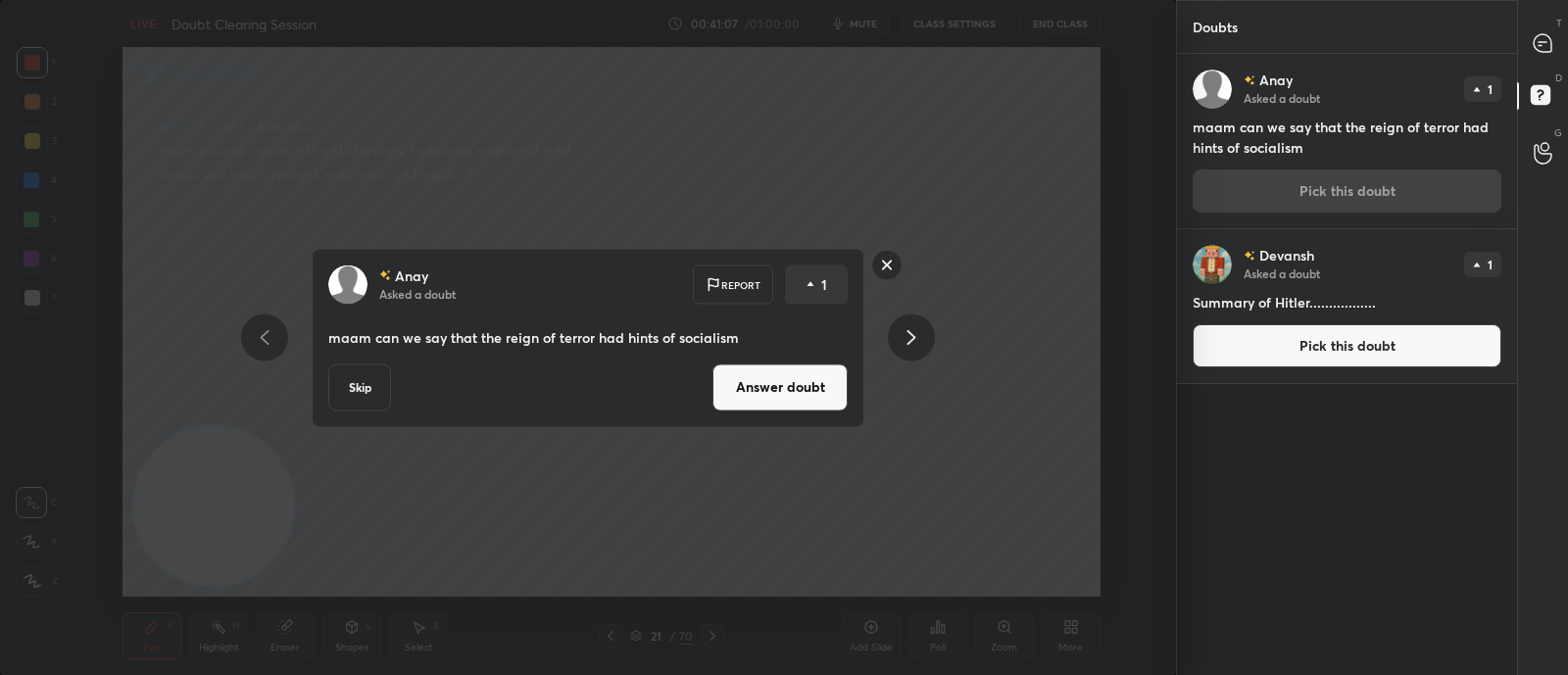 click on "Answer doubt" at bounding box center [780, 387] 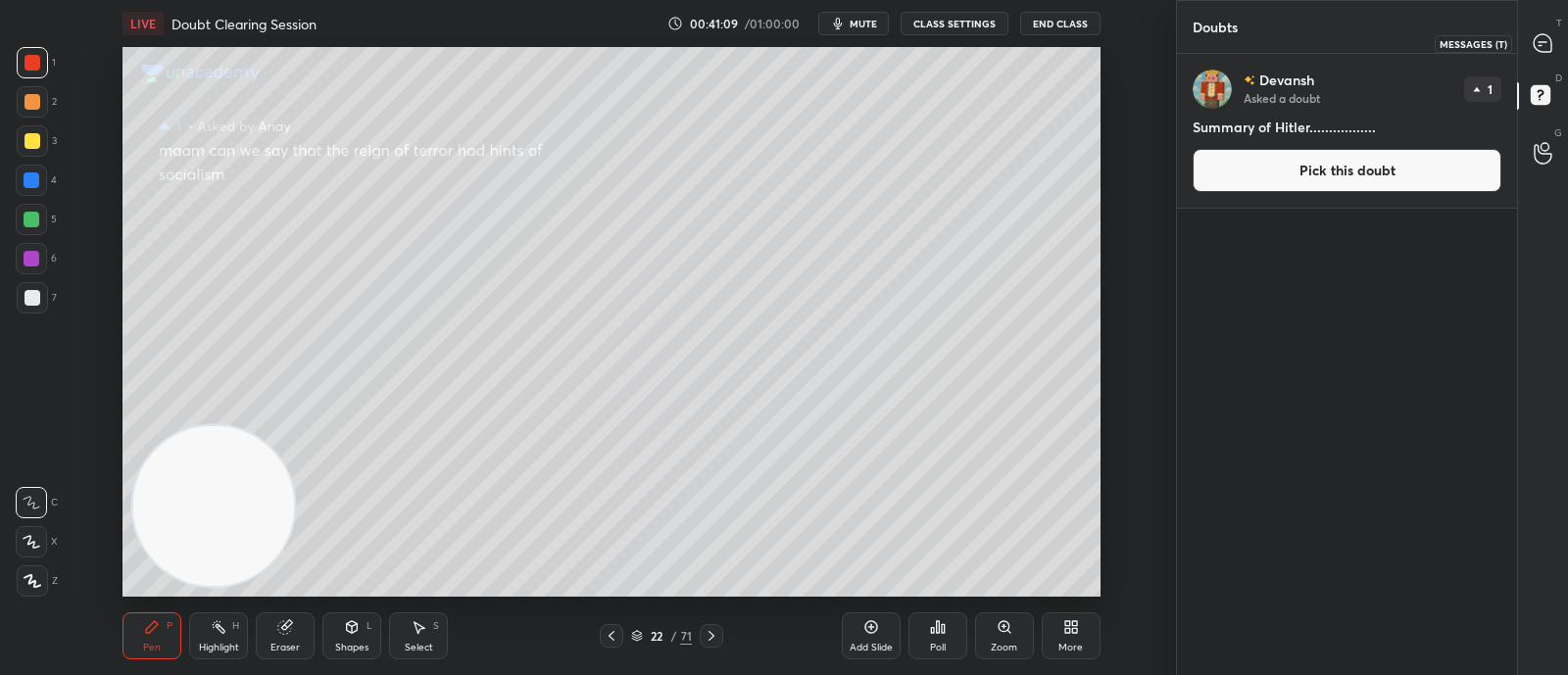 click 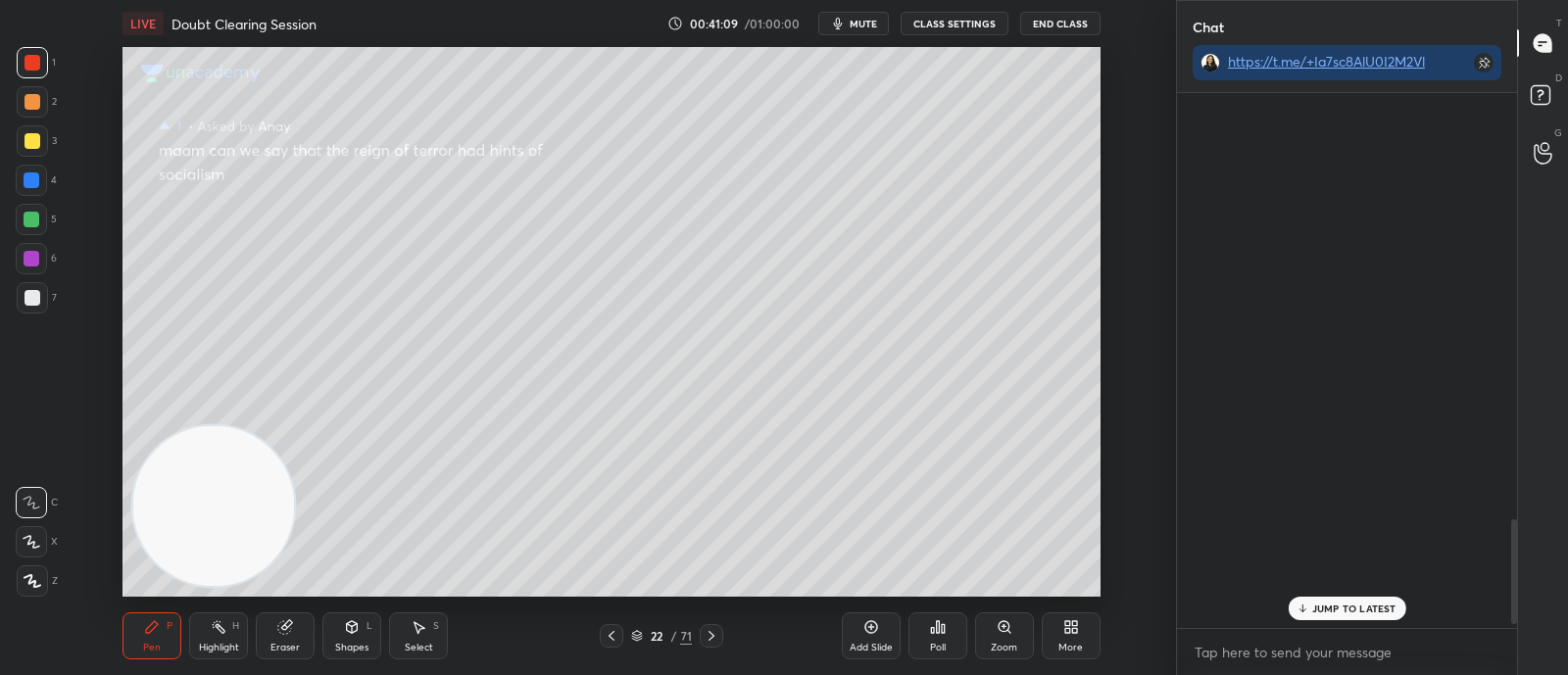scroll, scrollTop: 577, scrollLeft: 333, axis: both 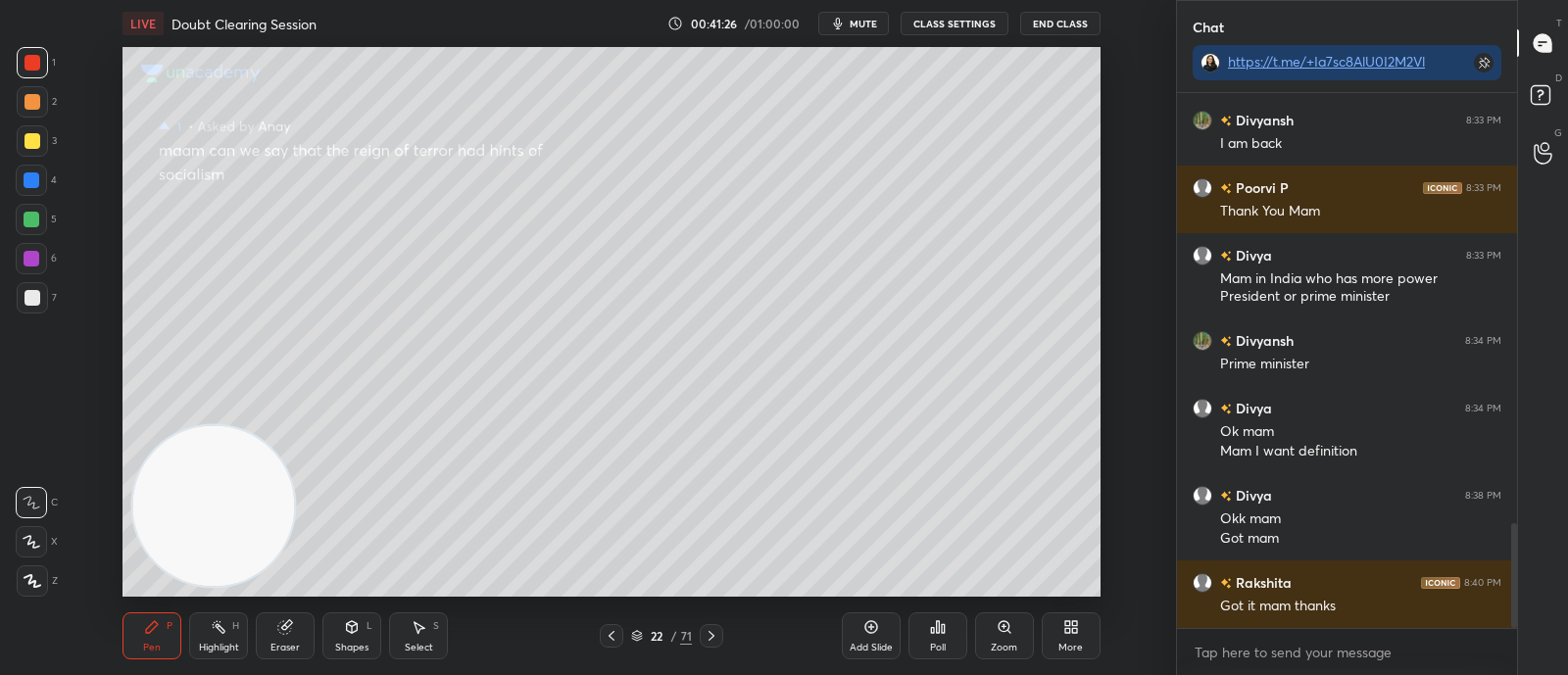 click at bounding box center [214, 506] 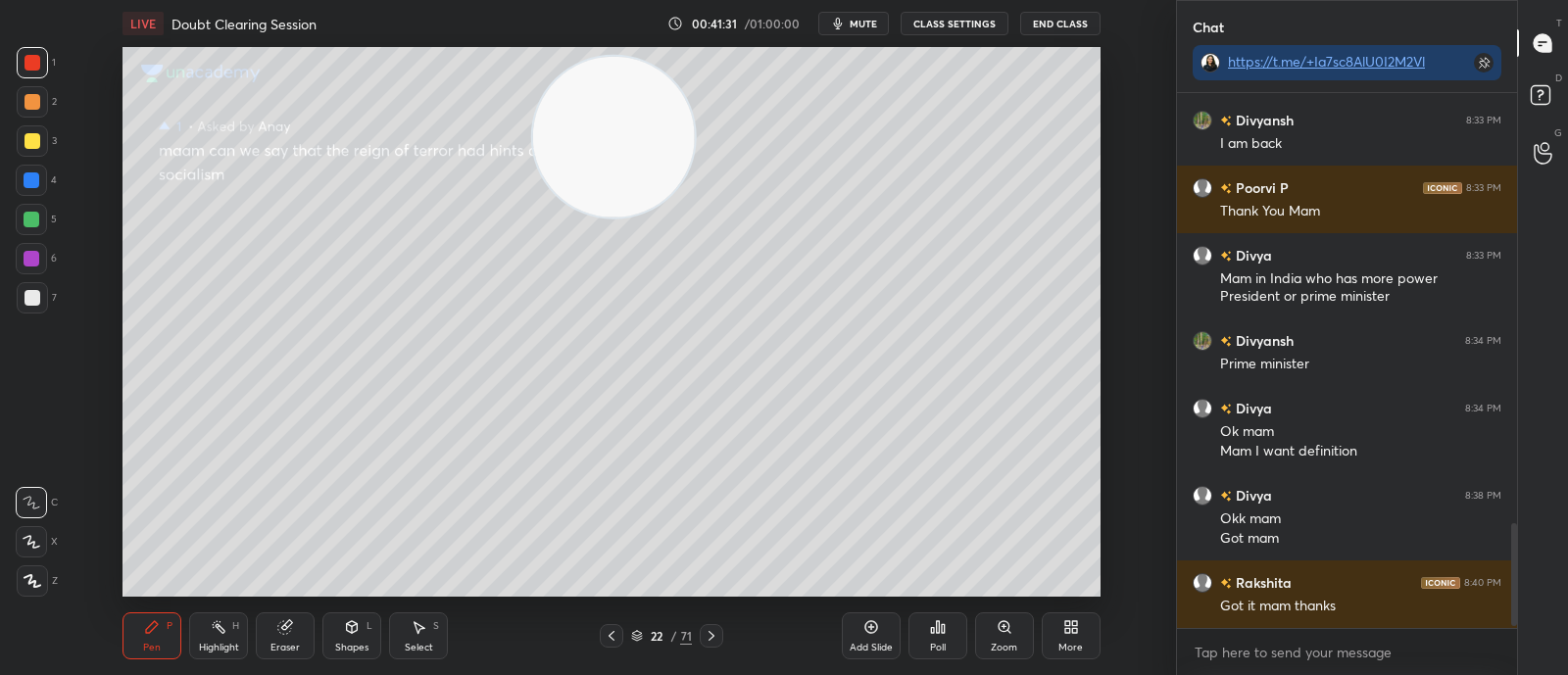 scroll, scrollTop: 2257, scrollLeft: 0, axis: vertical 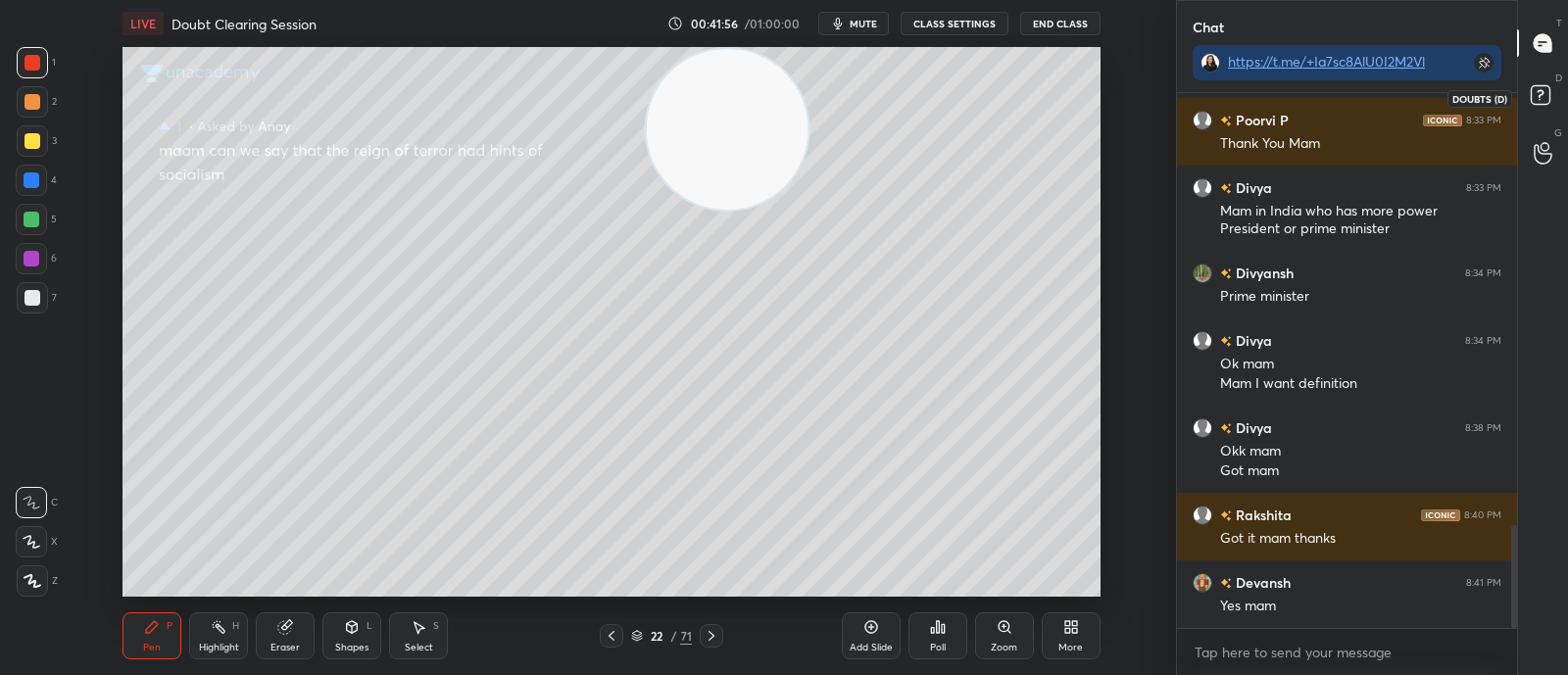 click 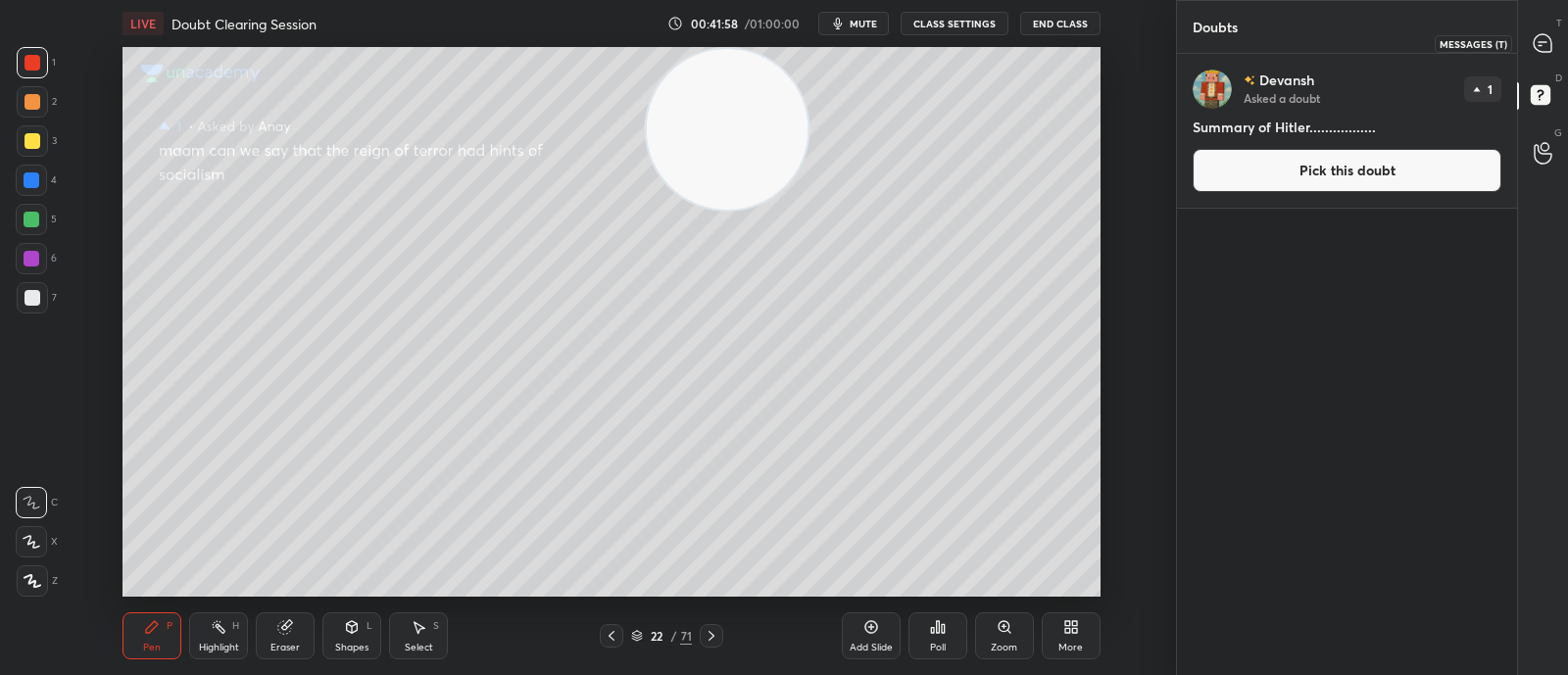 click 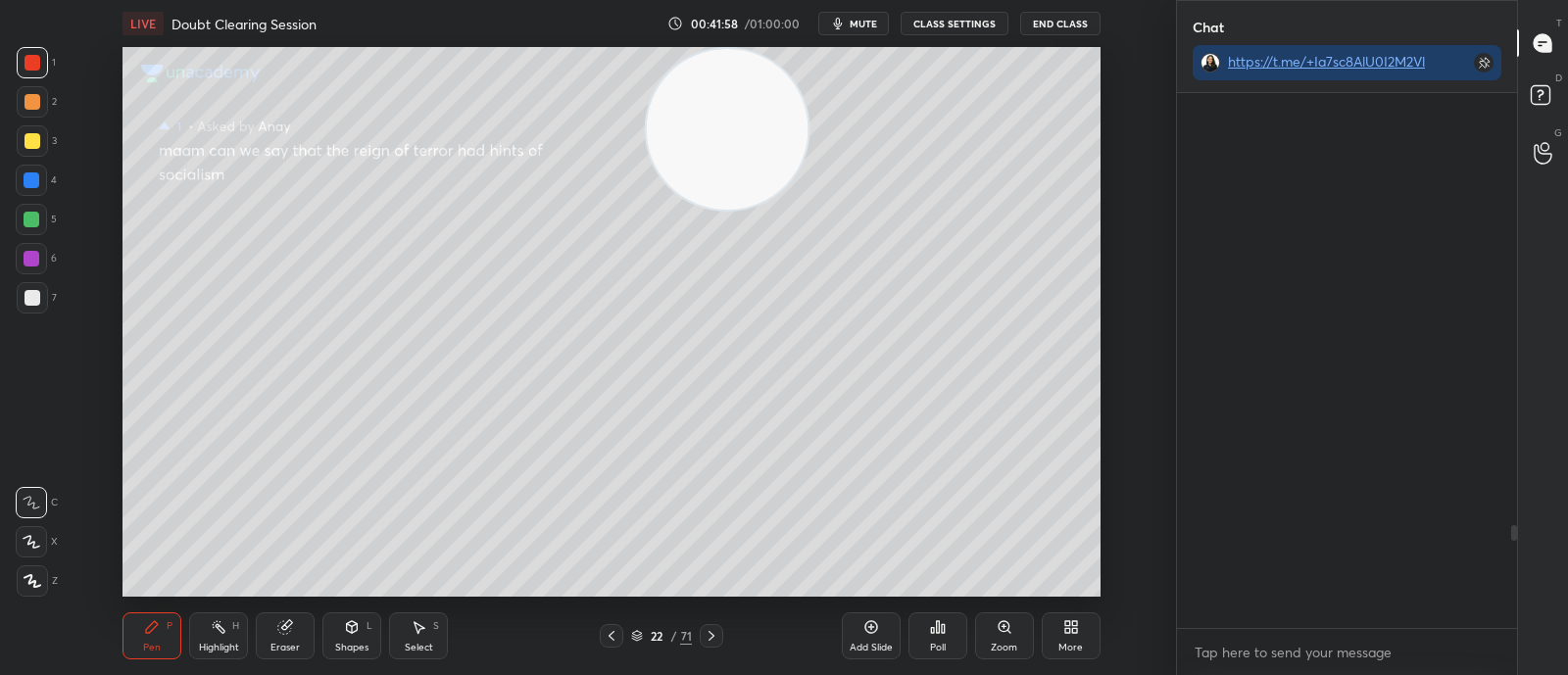 scroll, scrollTop: 2257, scrollLeft: 0, axis: vertical 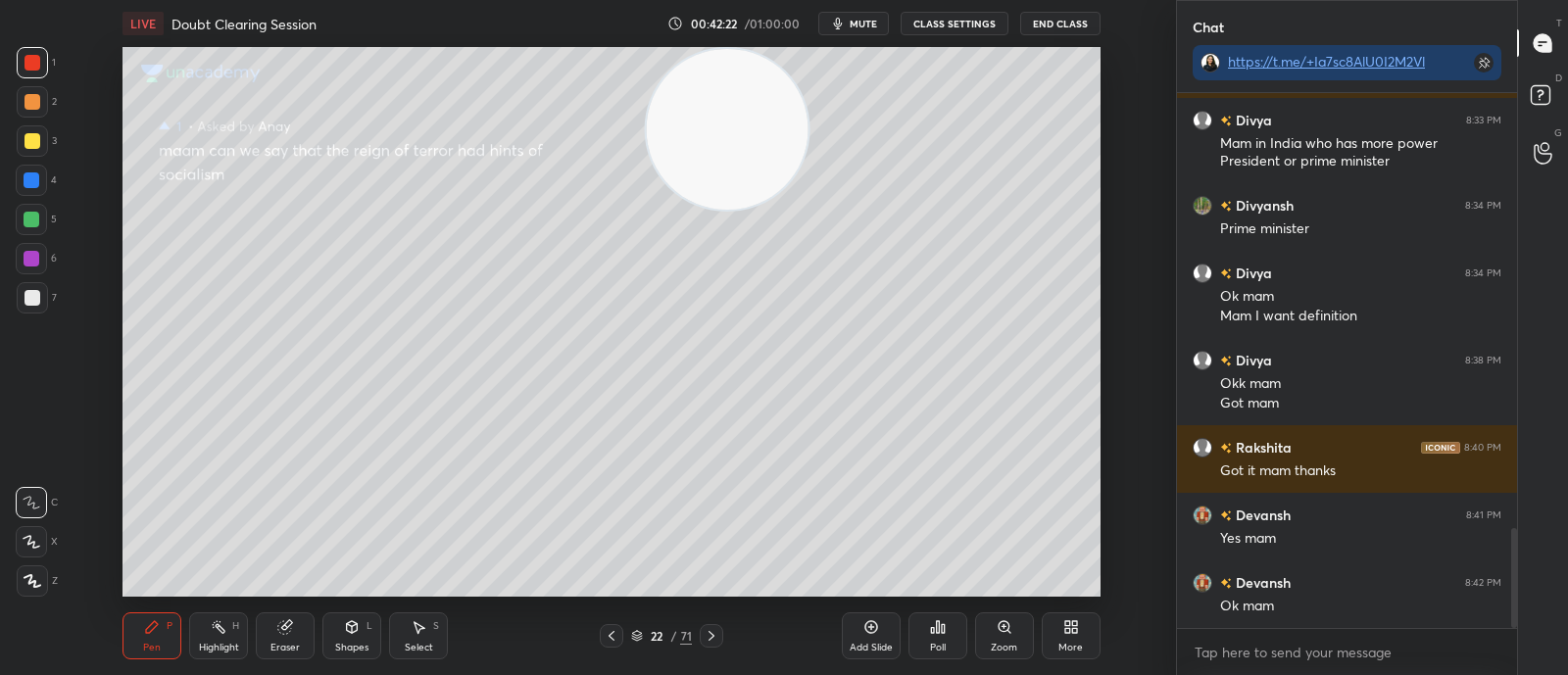 click 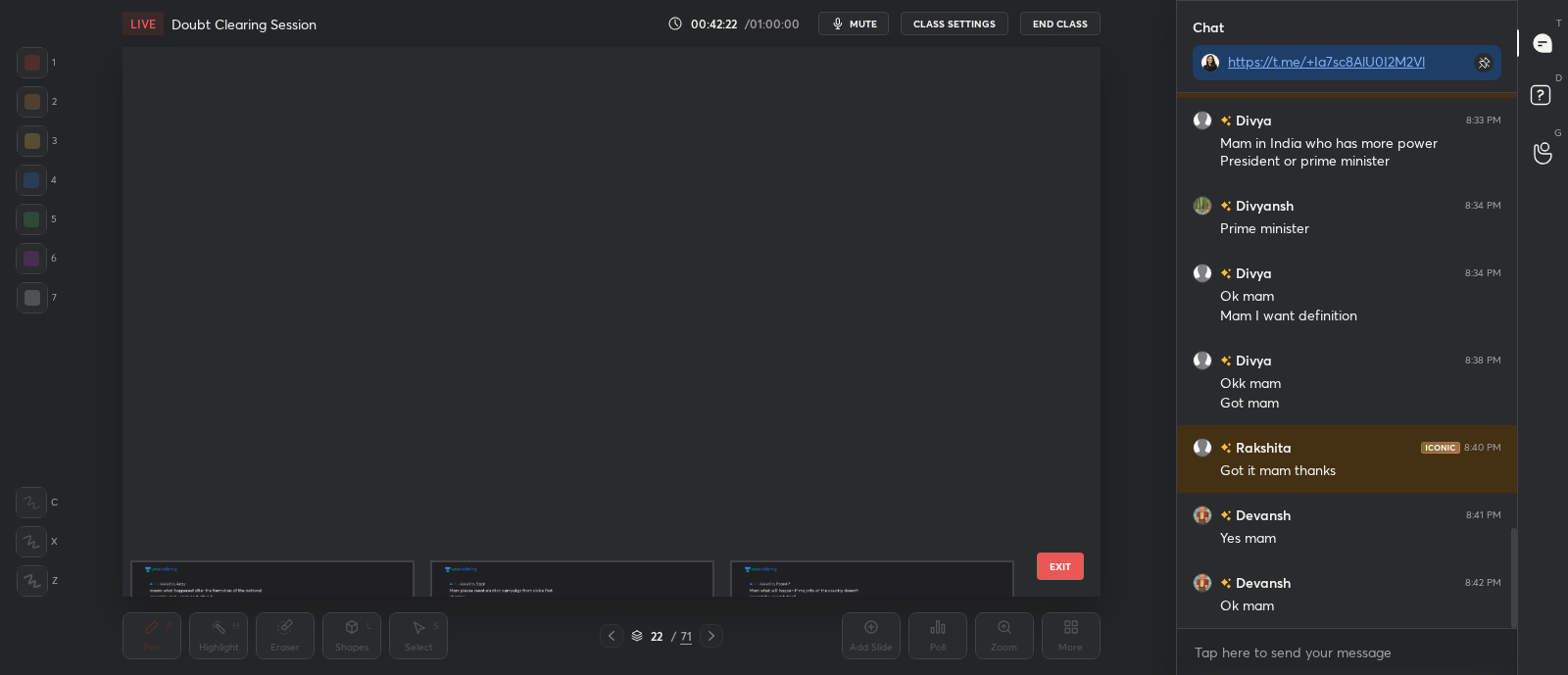 scroll, scrollTop: 798, scrollLeft: 0, axis: vertical 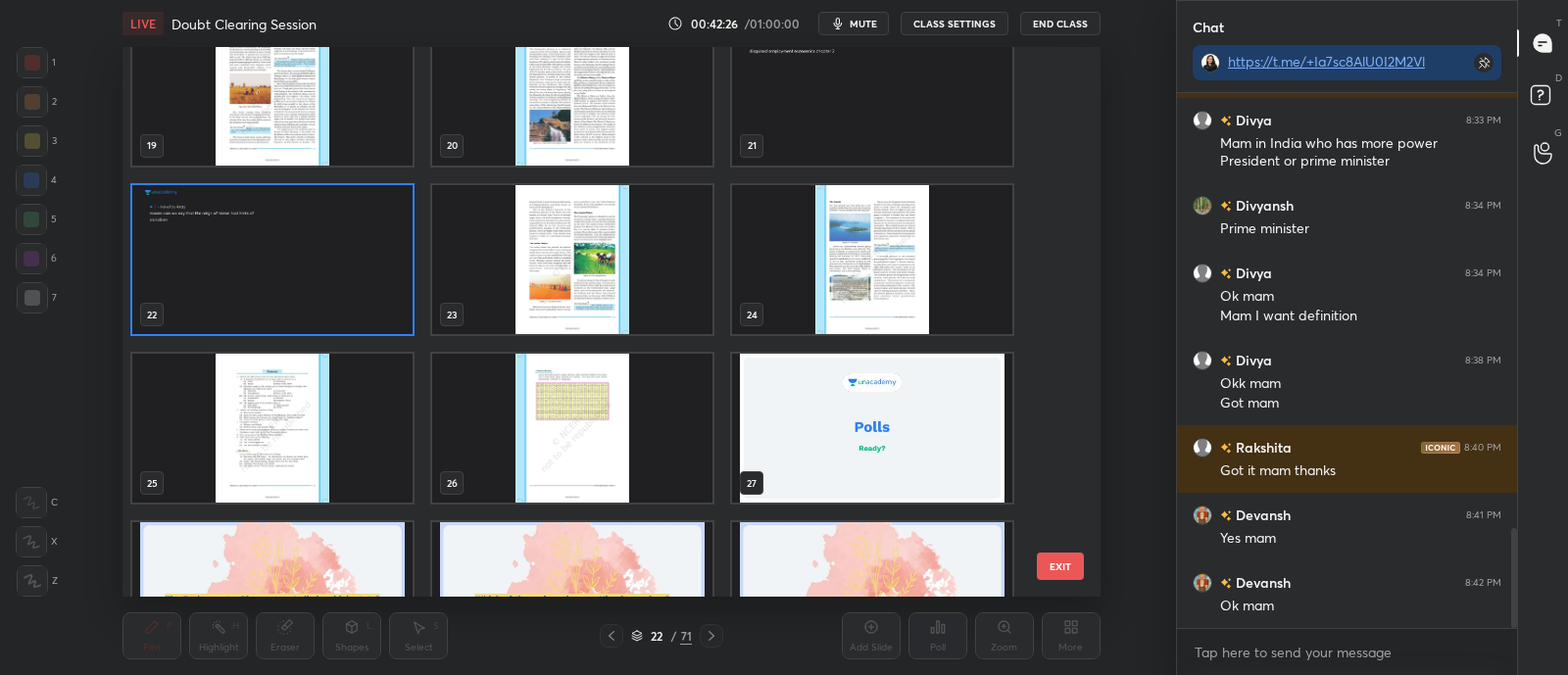 click at bounding box center (272, 260) 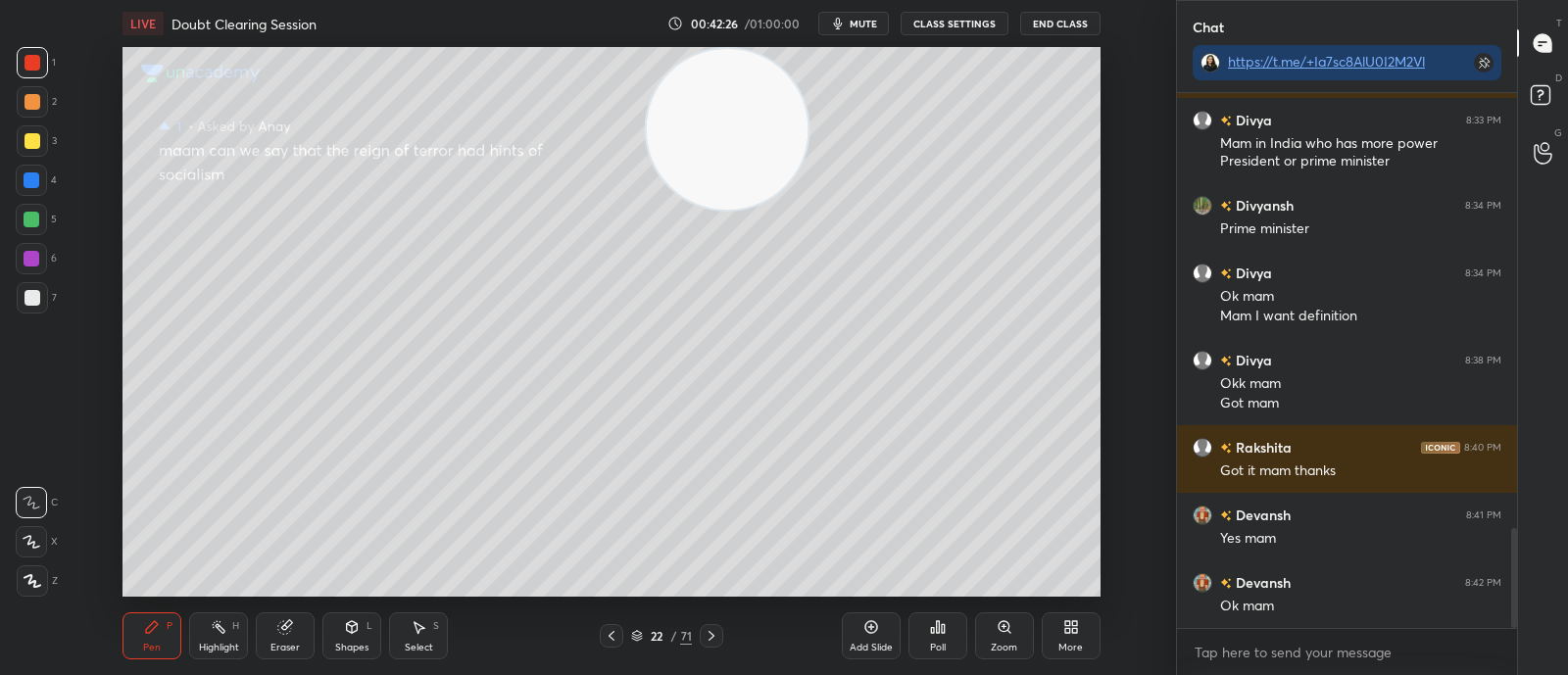 click at bounding box center (272, 260) 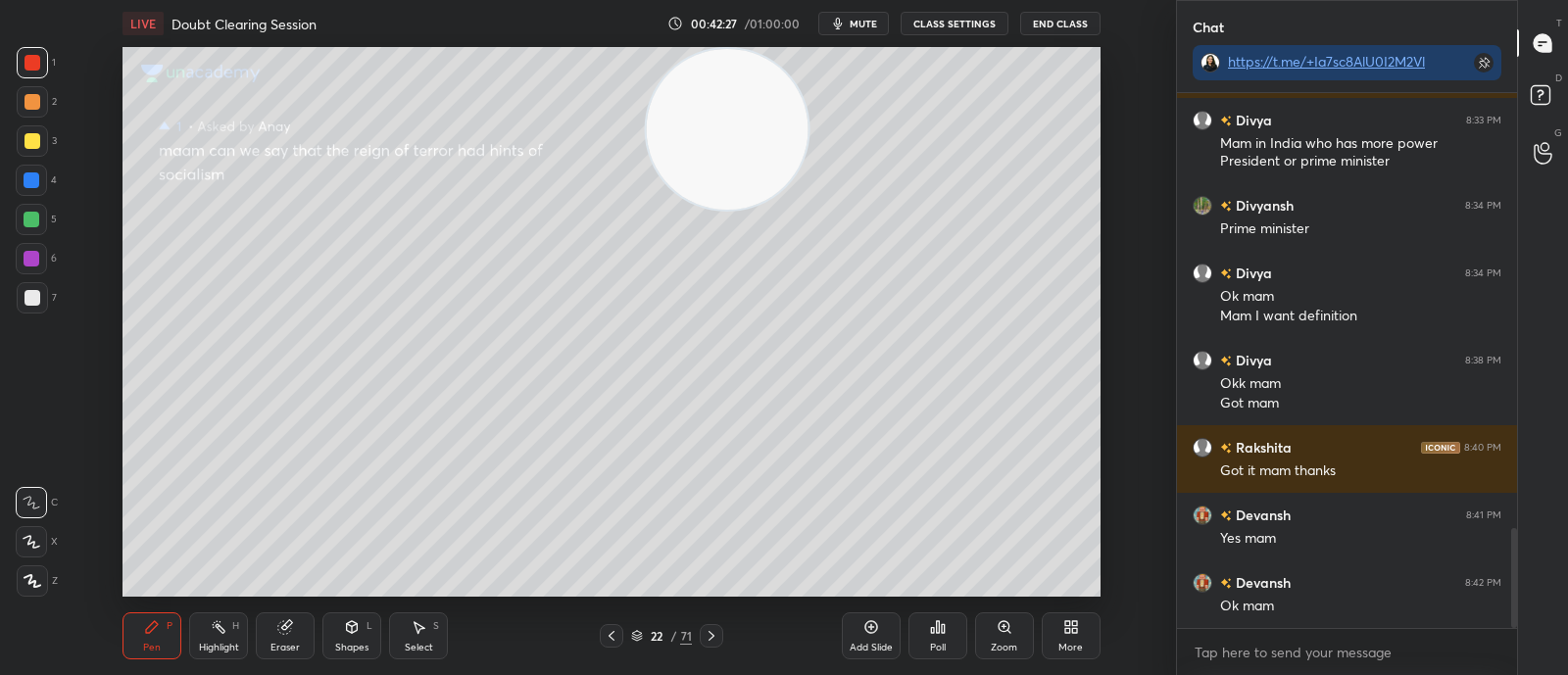 scroll, scrollTop: 0, scrollLeft: 0, axis: both 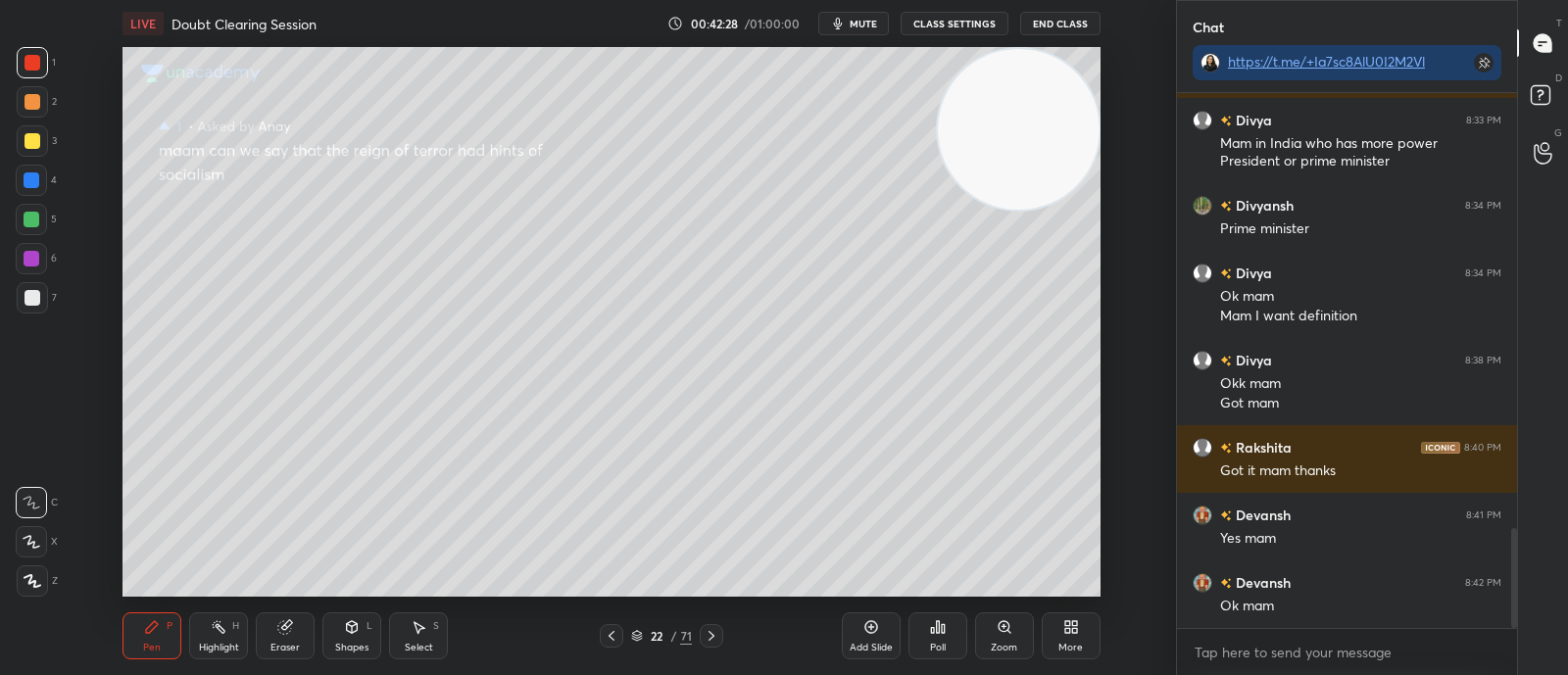 click 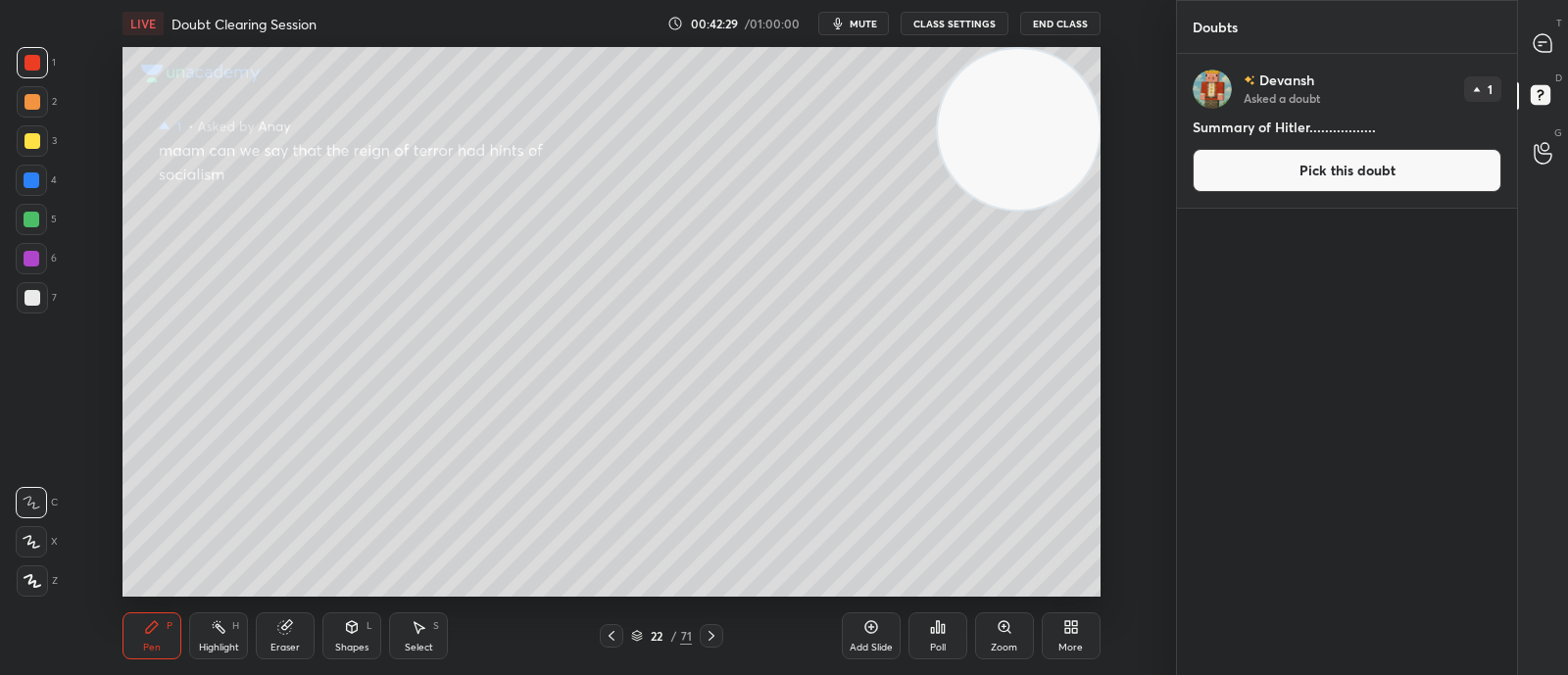 scroll, scrollTop: 6, scrollLeft: 6, axis: both 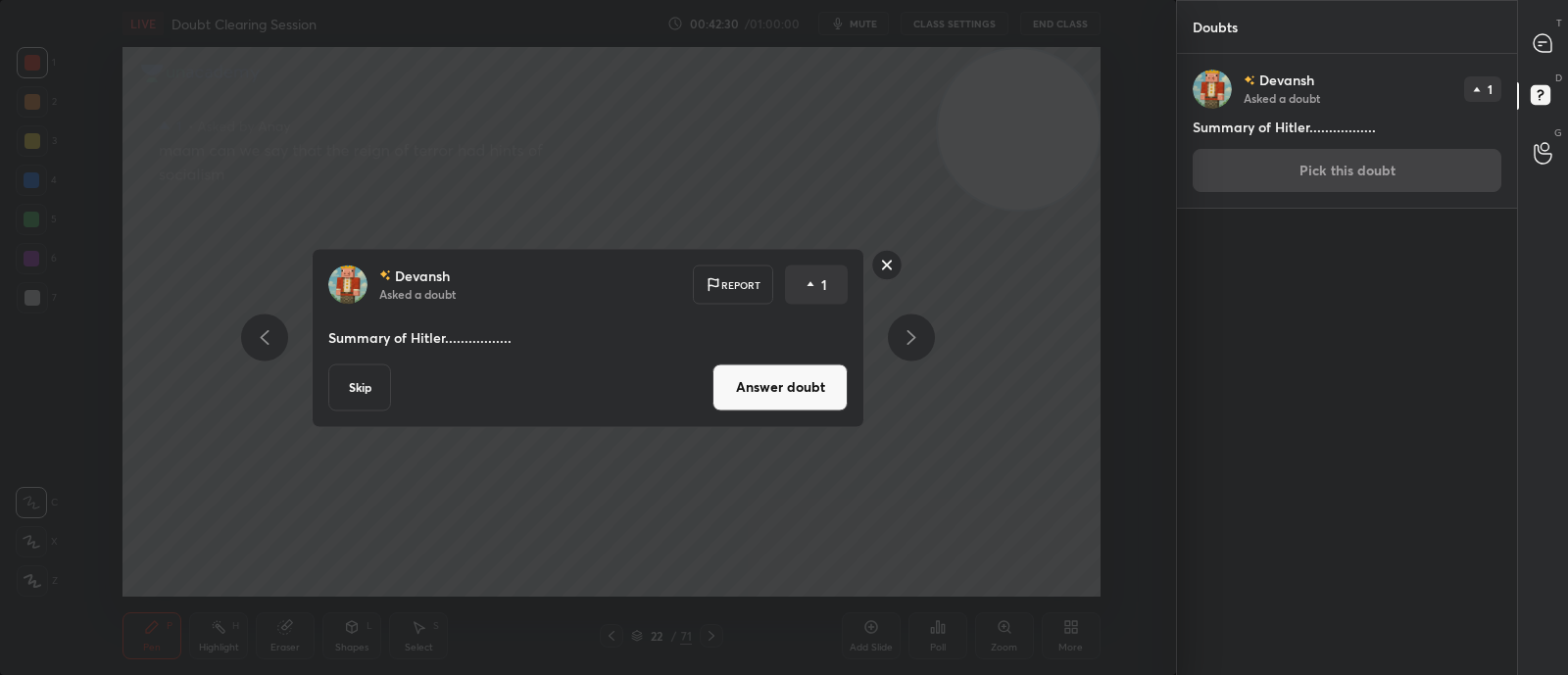click on "Skip" at bounding box center [360, 387] 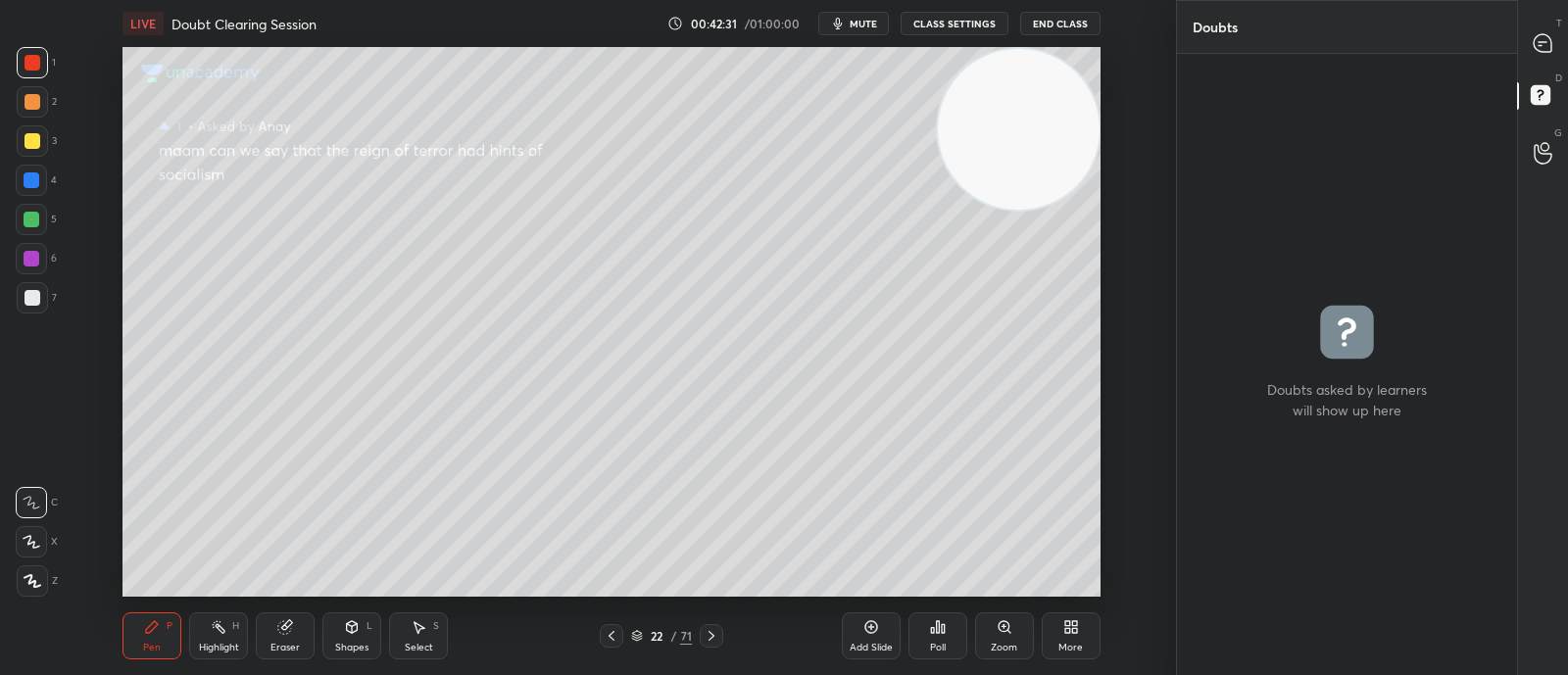 click at bounding box center (1544, 43) 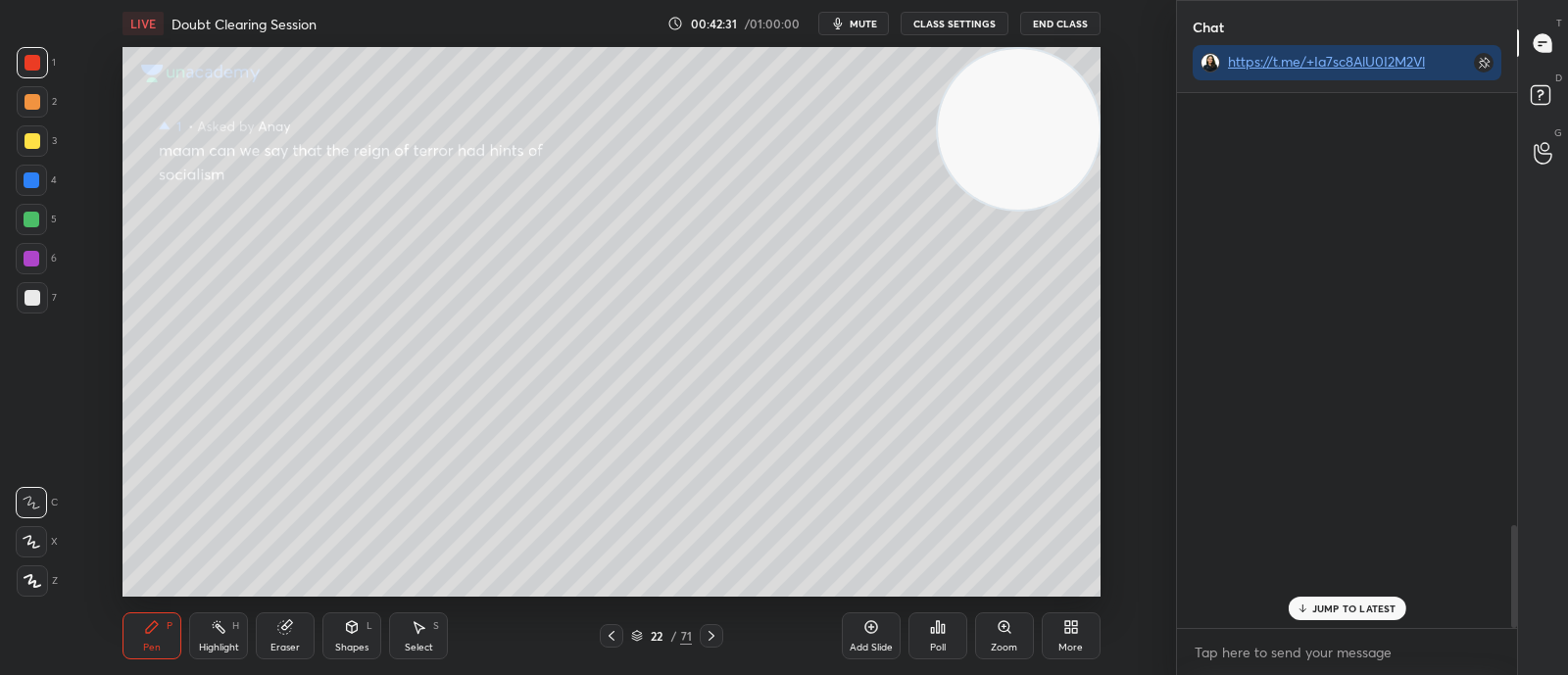 scroll, scrollTop: 577, scrollLeft: 333, axis: both 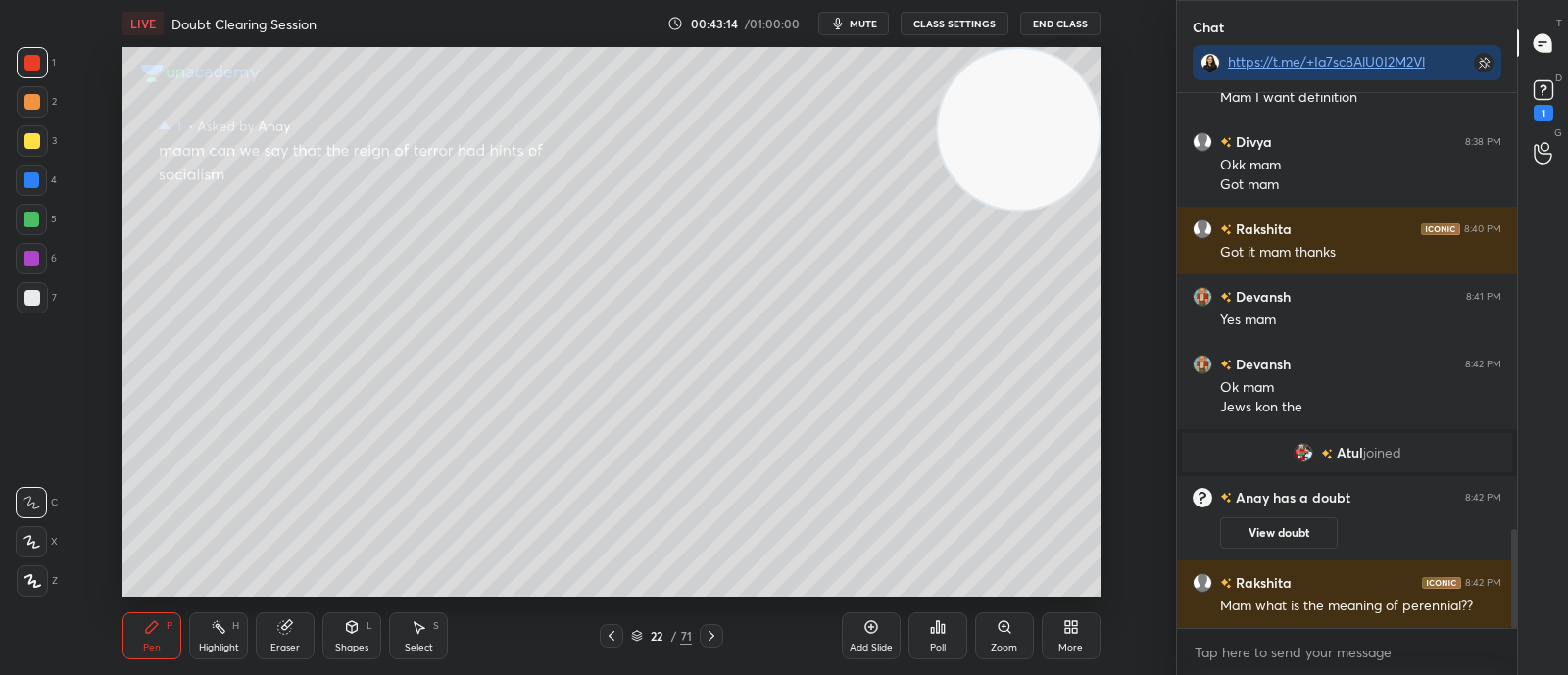 click on "View doubt" at bounding box center (1360, 528) 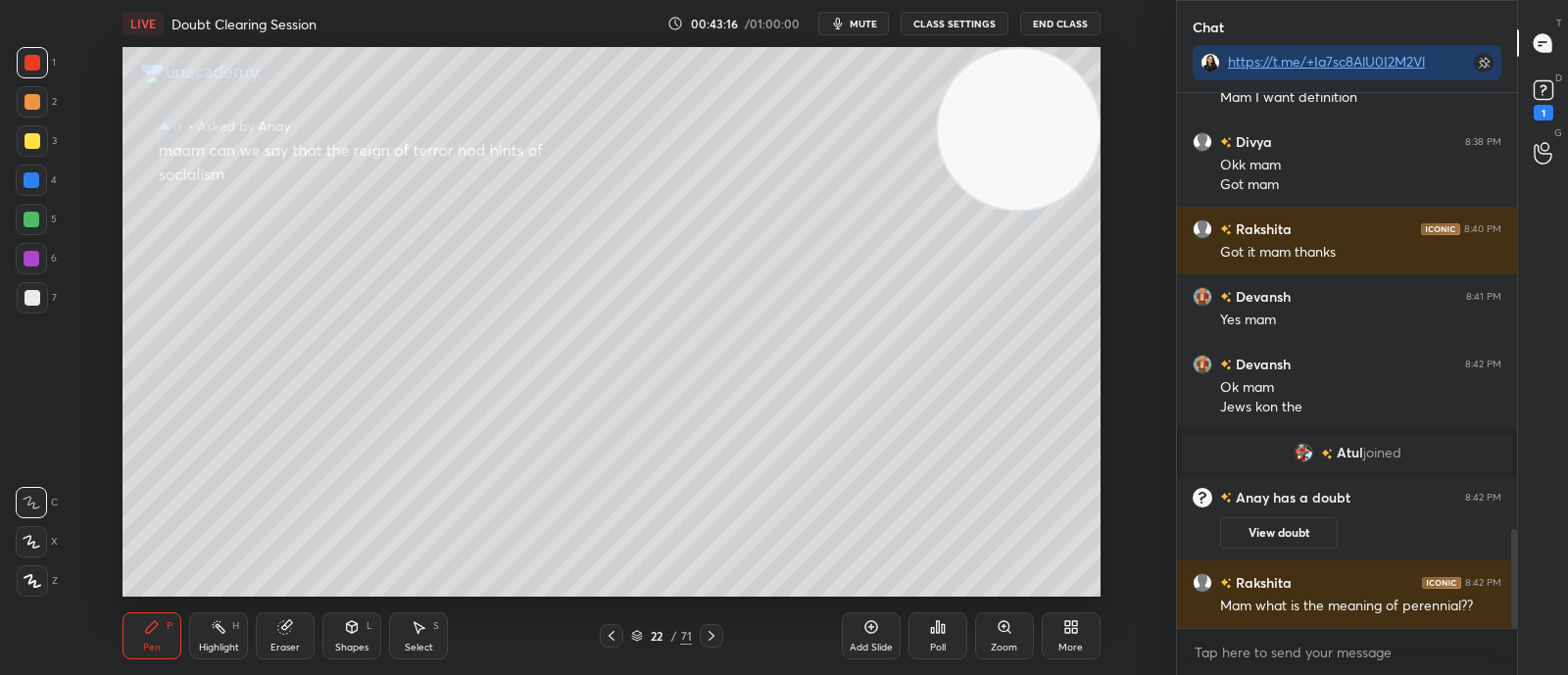 click on "View doubt" at bounding box center [1279, 533] 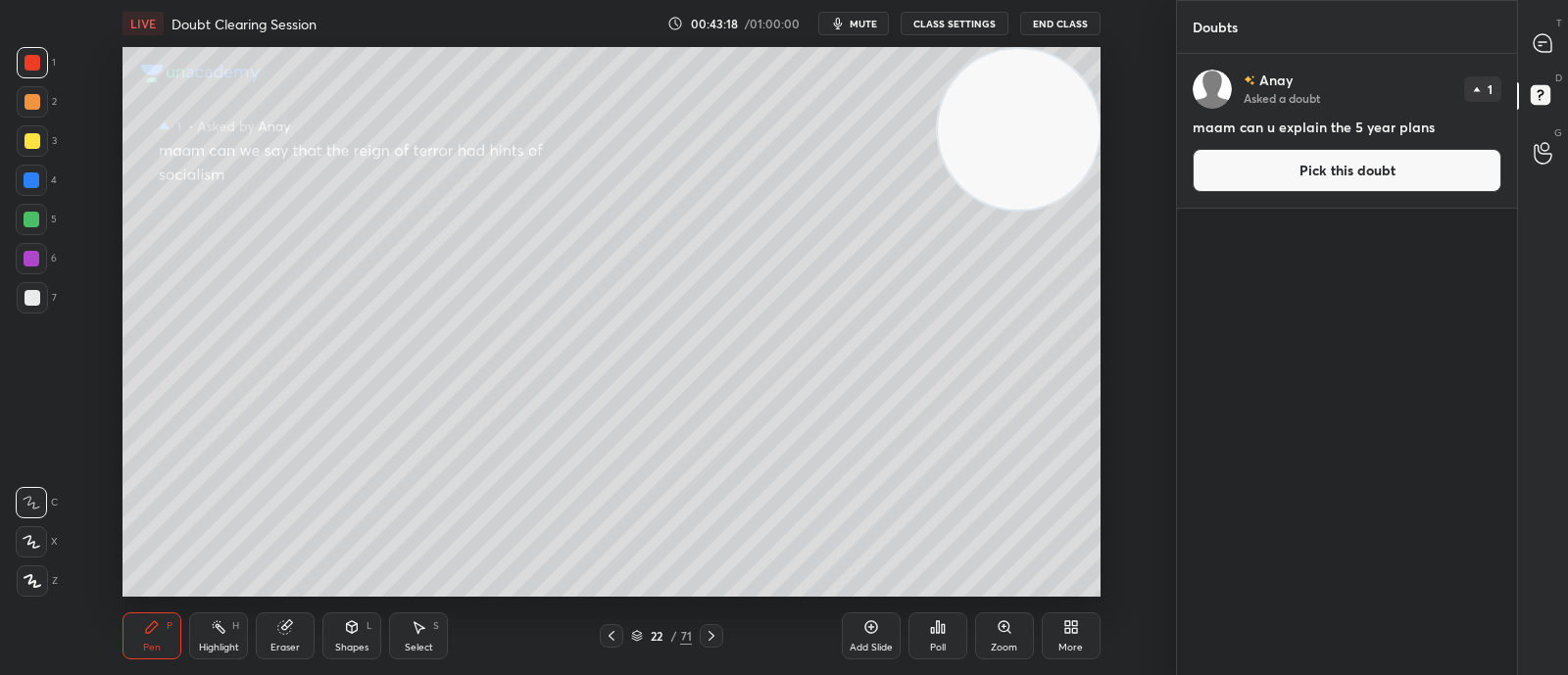 click at bounding box center (1544, 43) 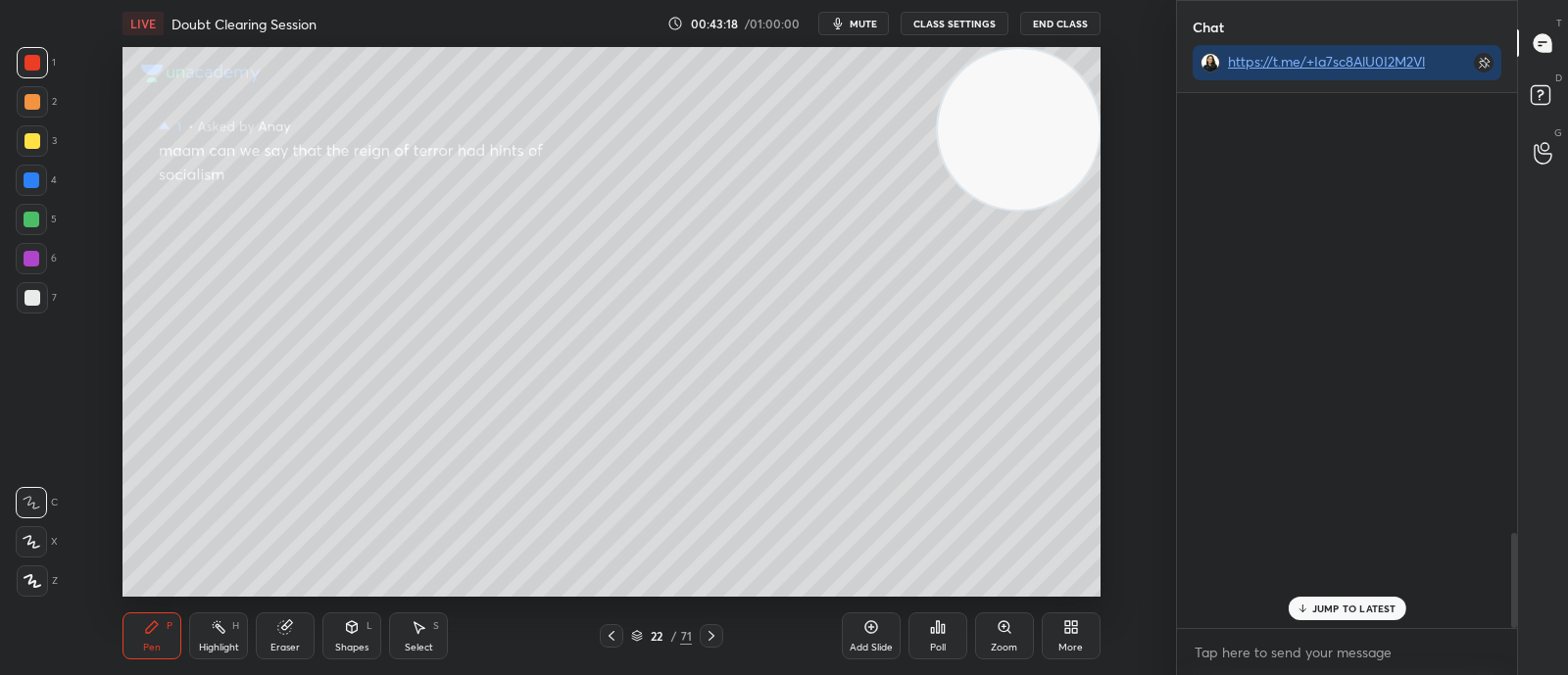 scroll, scrollTop: 577, scrollLeft: 333, axis: both 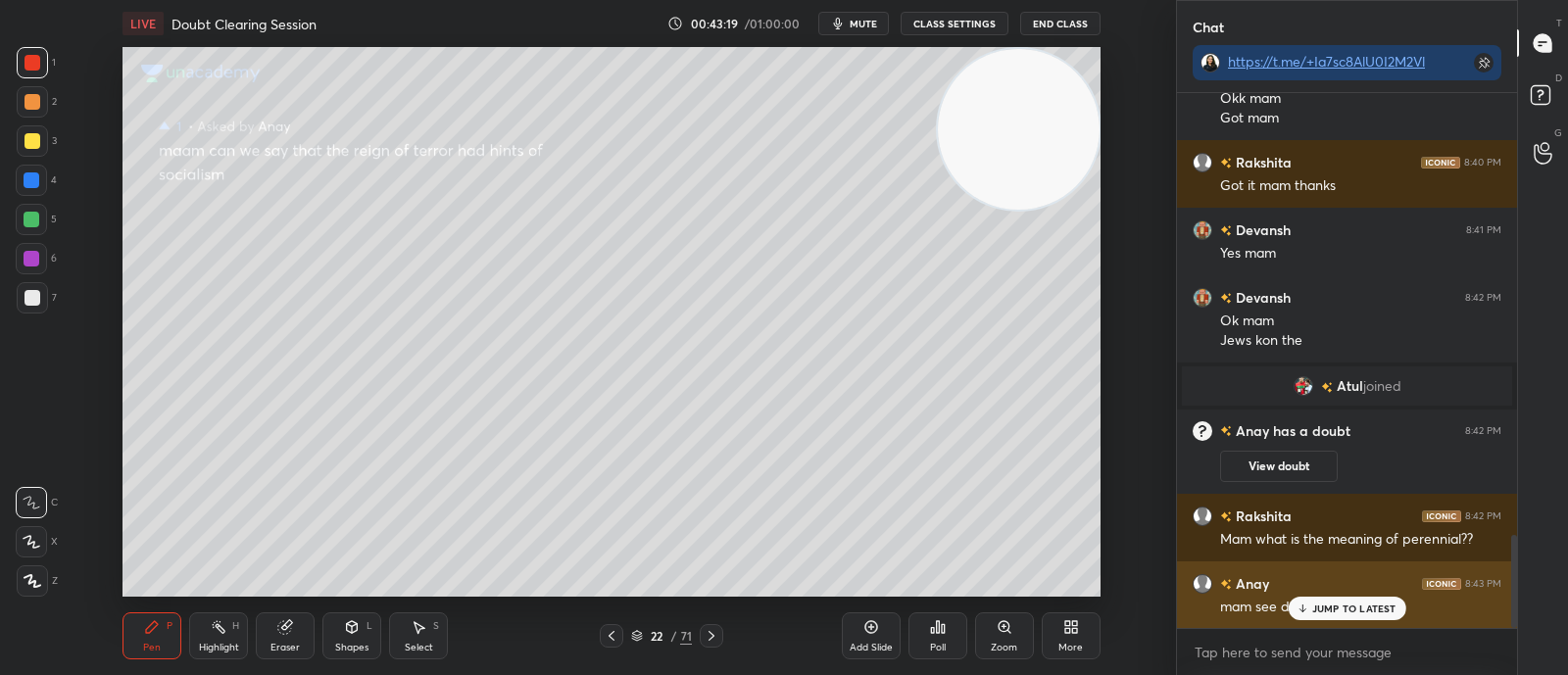 click 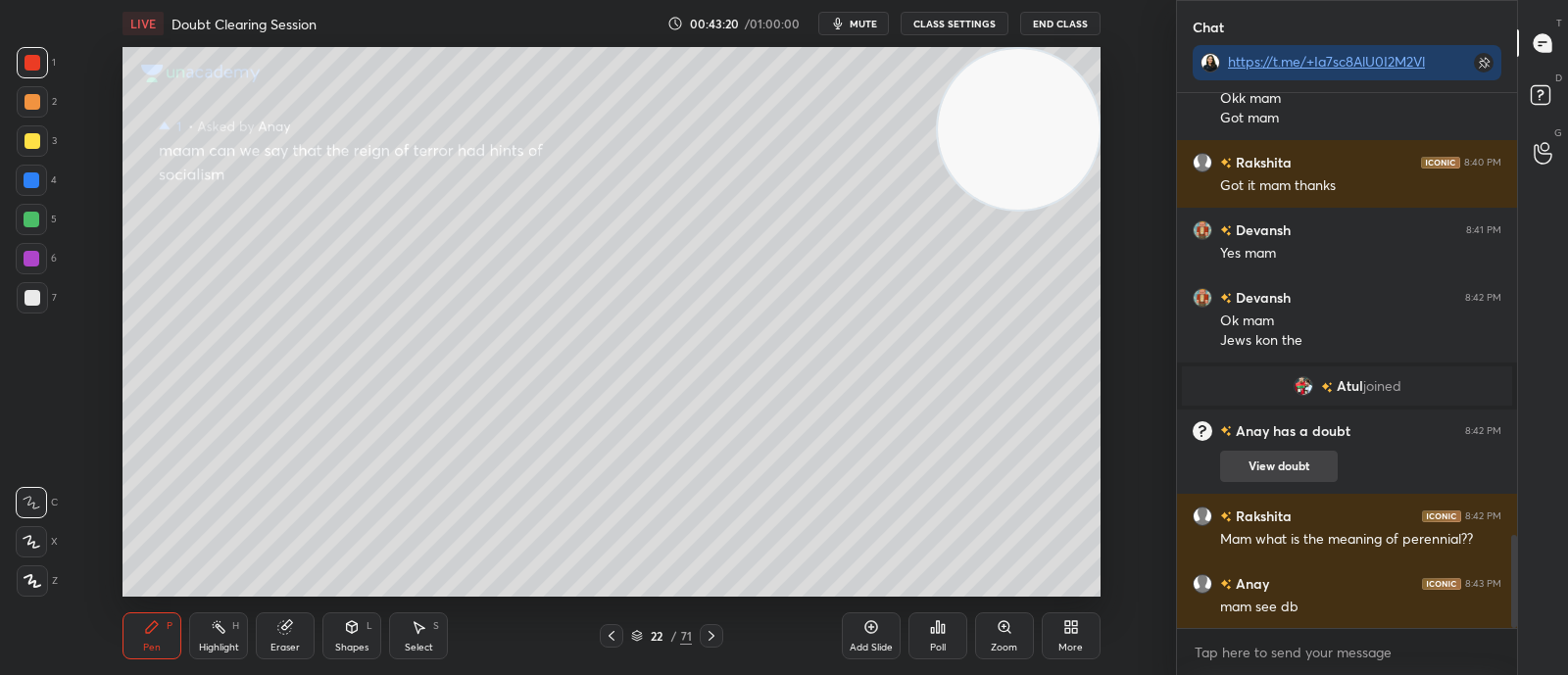 click on "View doubt" at bounding box center [1279, 466] 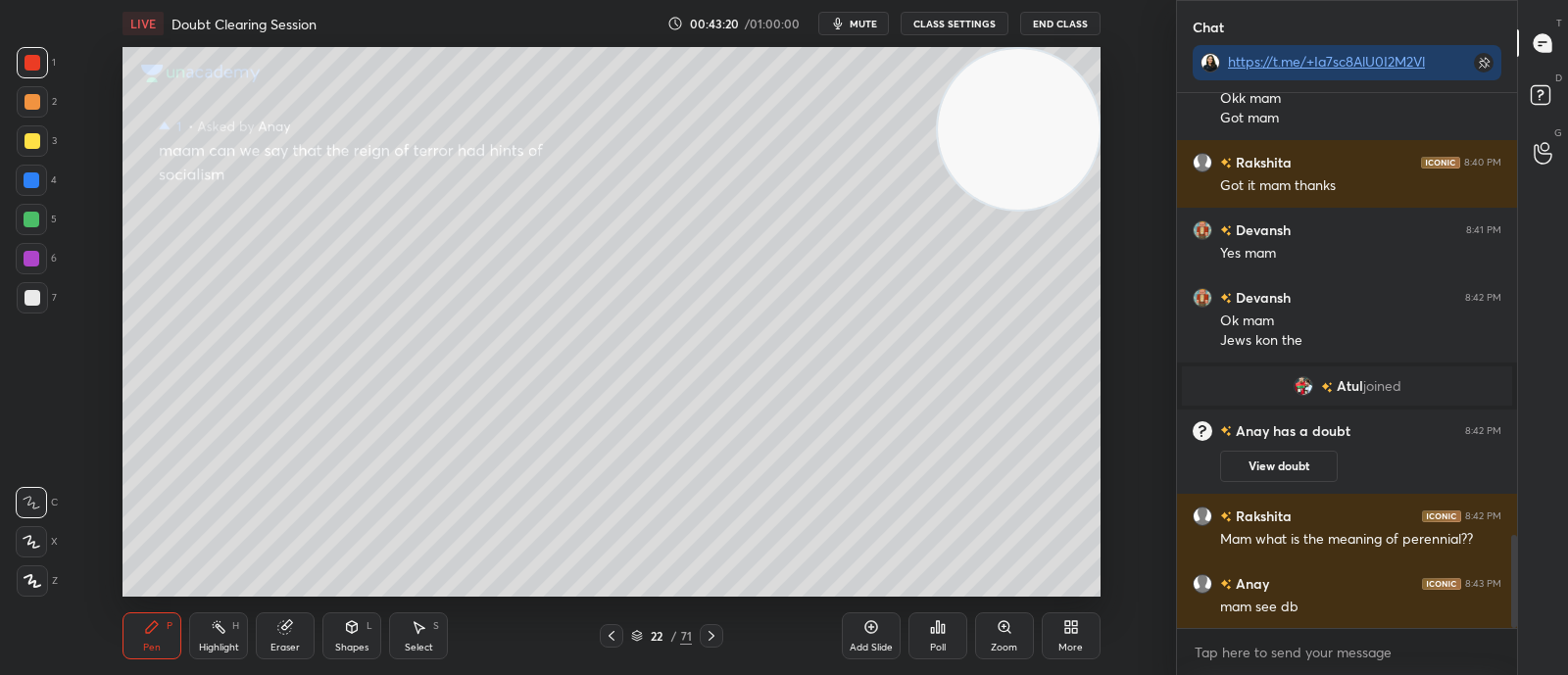 scroll, scrollTop: 6, scrollLeft: 6, axis: both 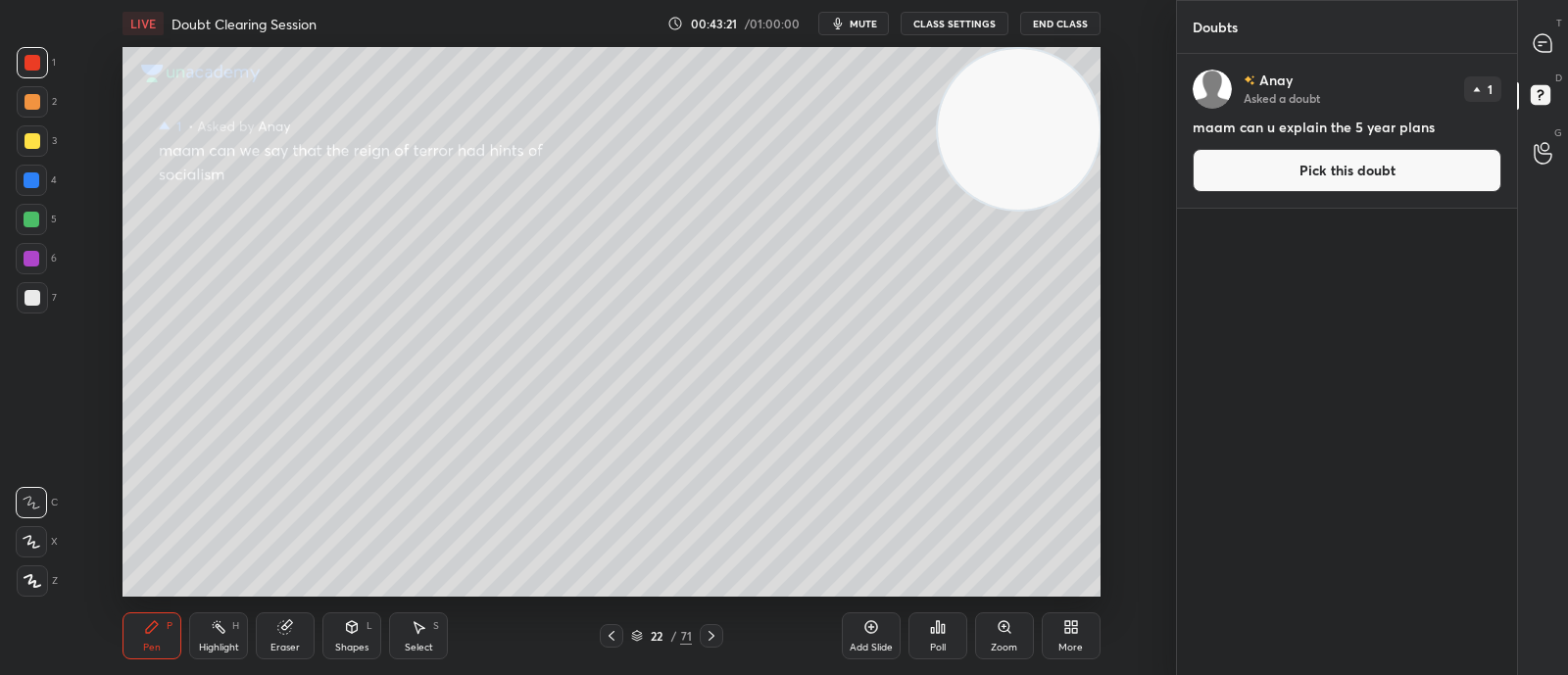 click on "Pick this doubt" at bounding box center (1347, 170) 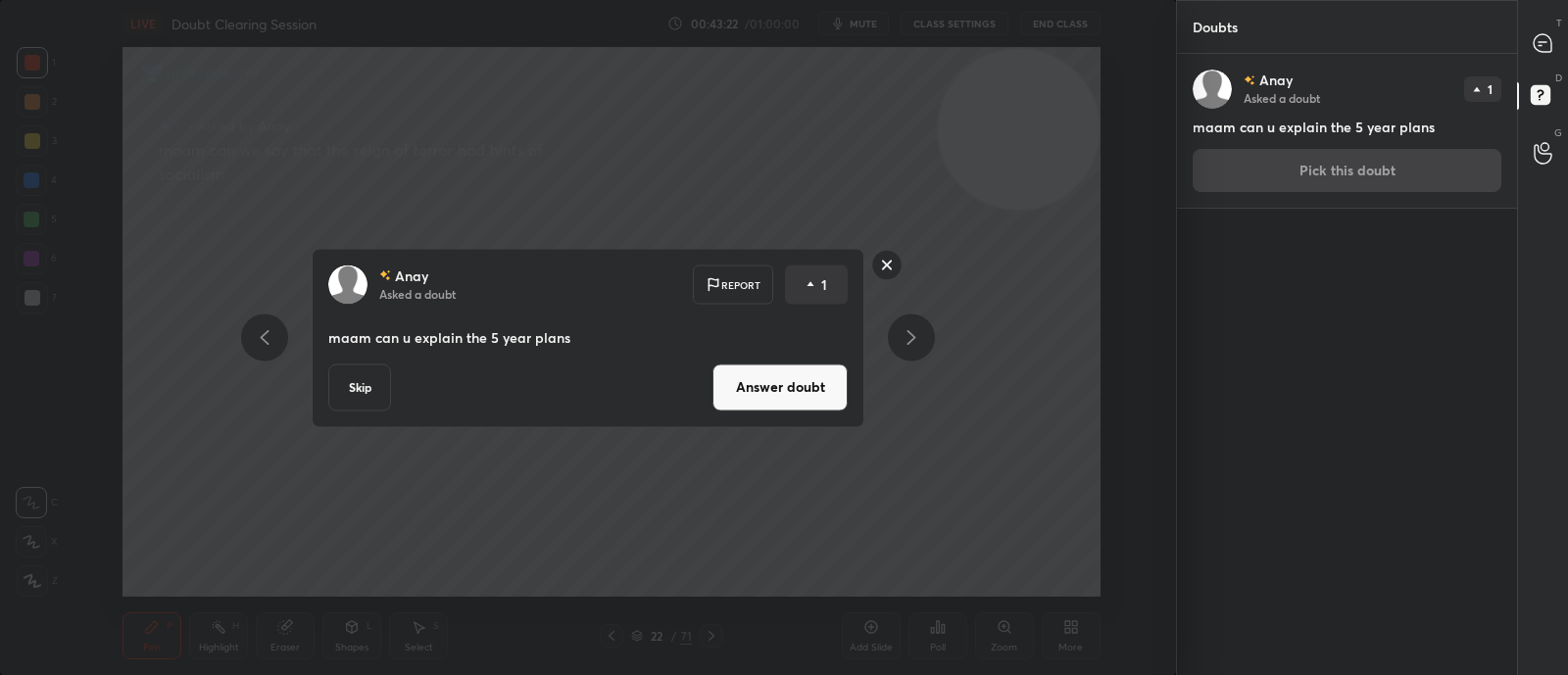click on "Answer doubt" at bounding box center [780, 387] 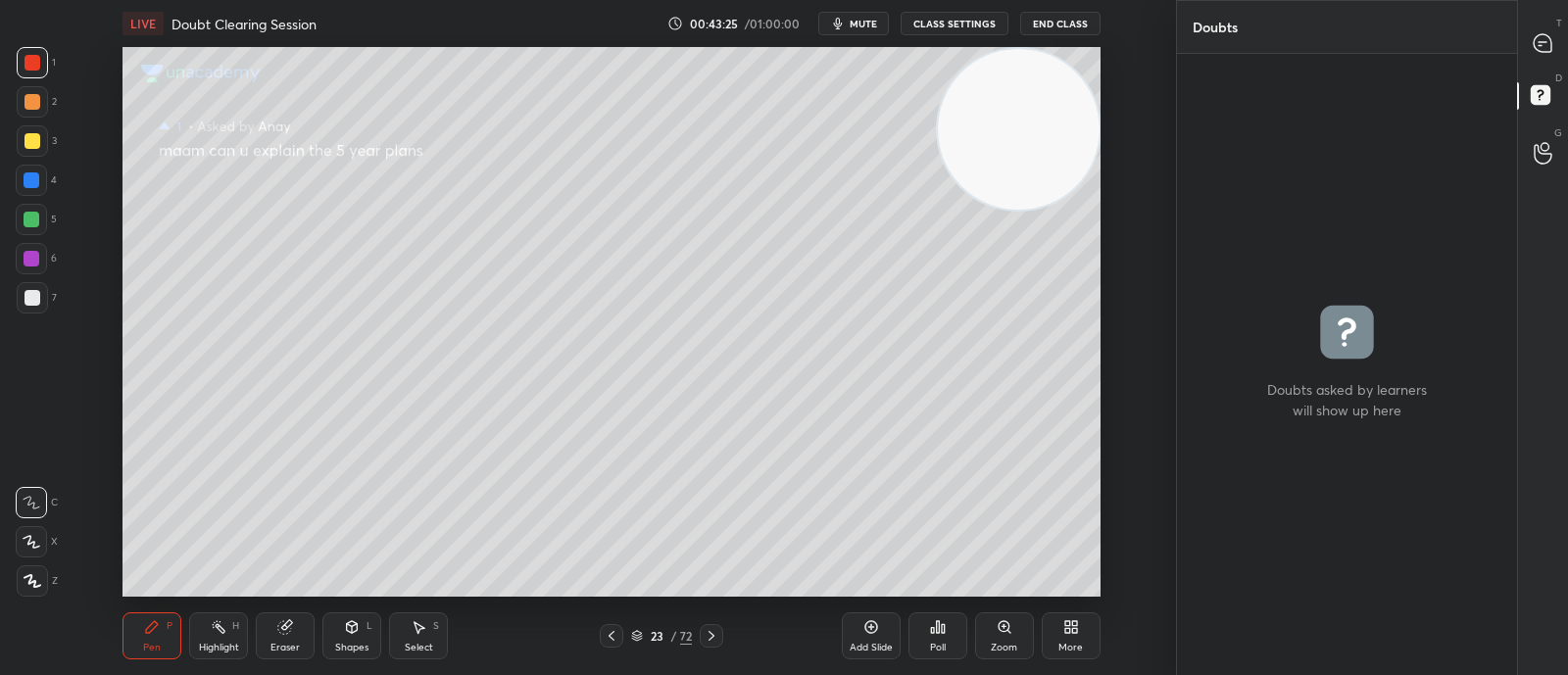 click 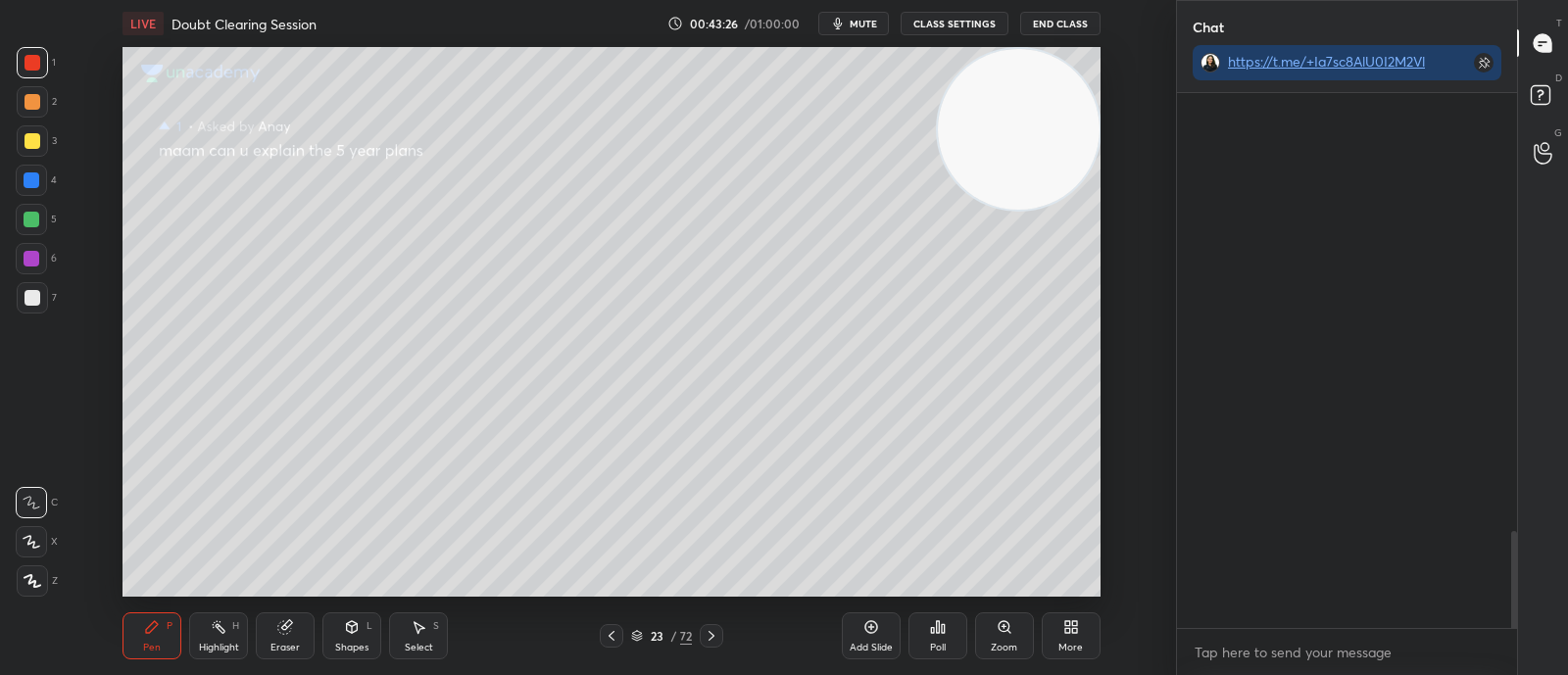 scroll, scrollTop: 577, scrollLeft: 333, axis: both 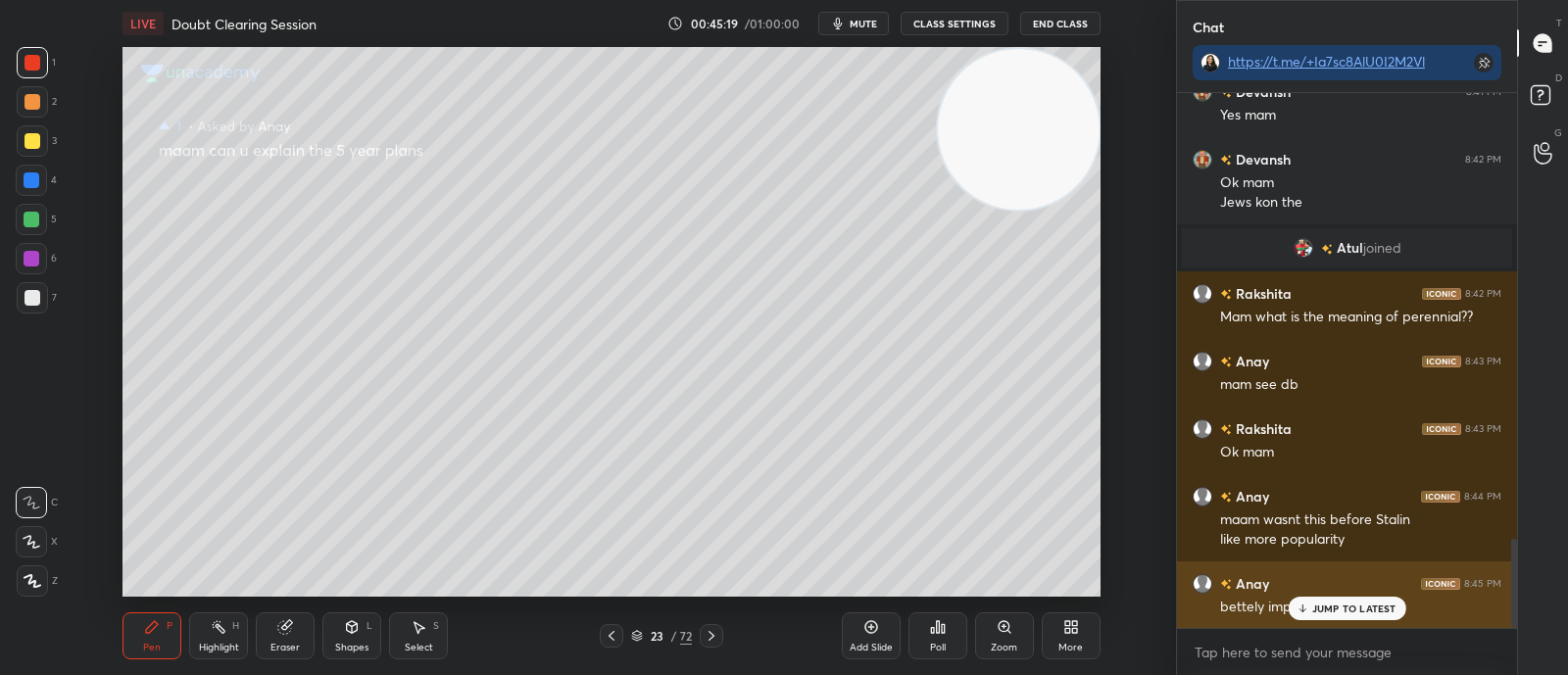 click on "JUMP TO LATEST" at bounding box center (1347, 608) 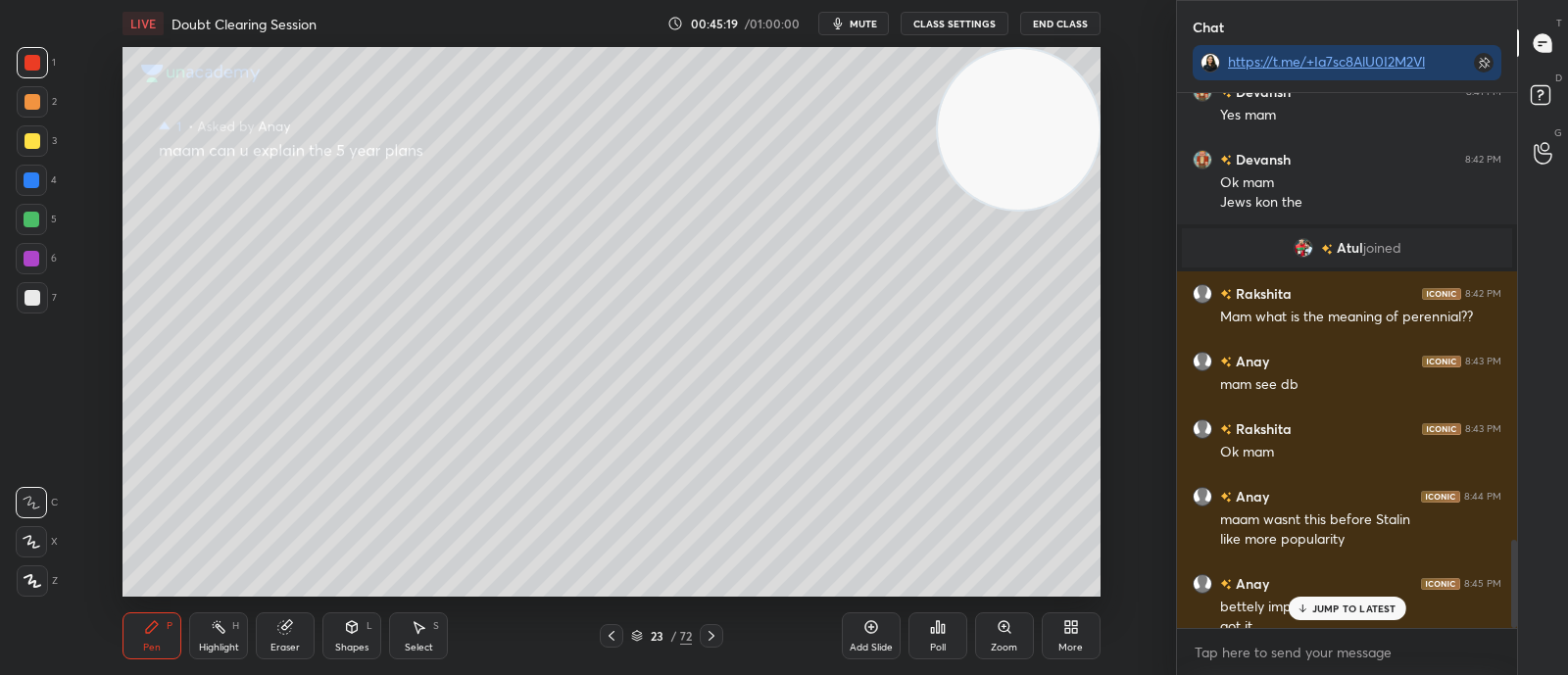 scroll, scrollTop: 2695, scrollLeft: 0, axis: vertical 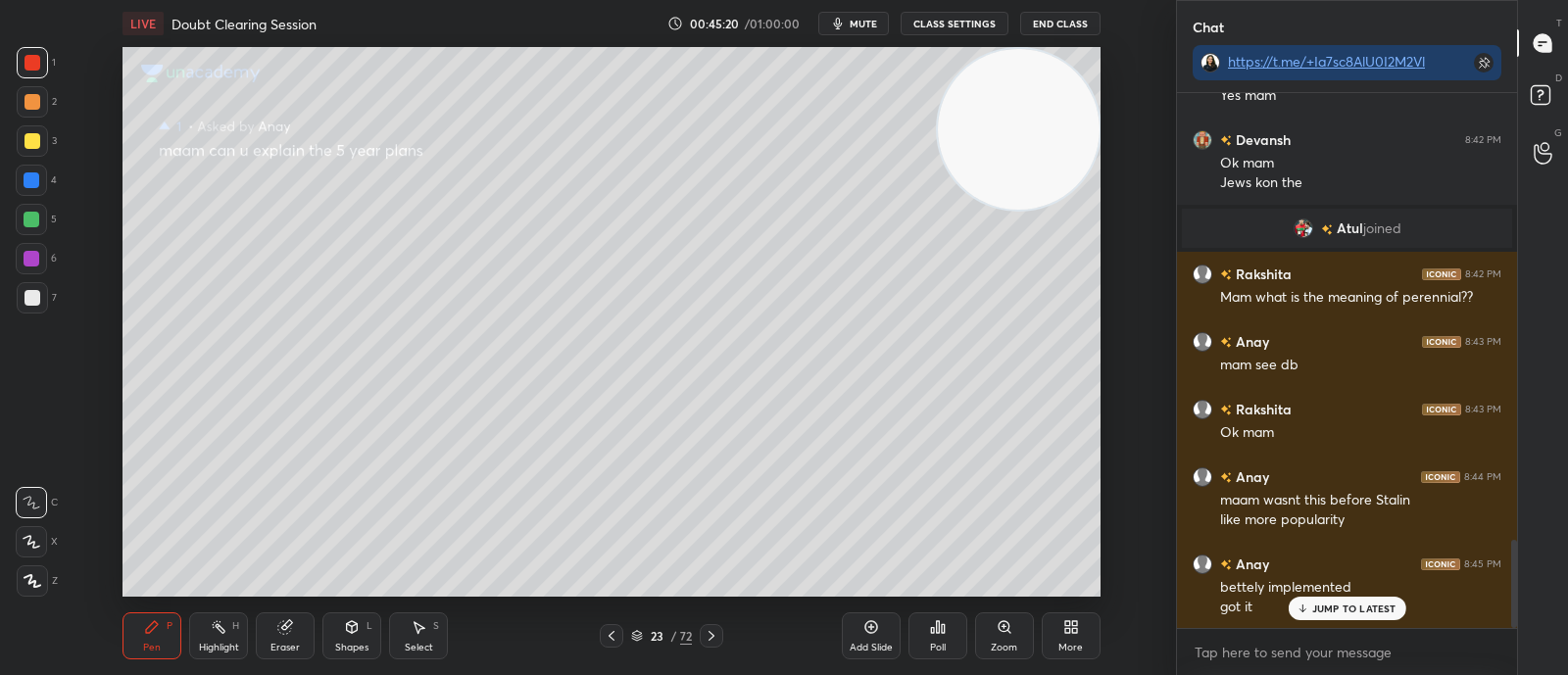 click on "JUMP TO LATEST" at bounding box center (1347, 608) 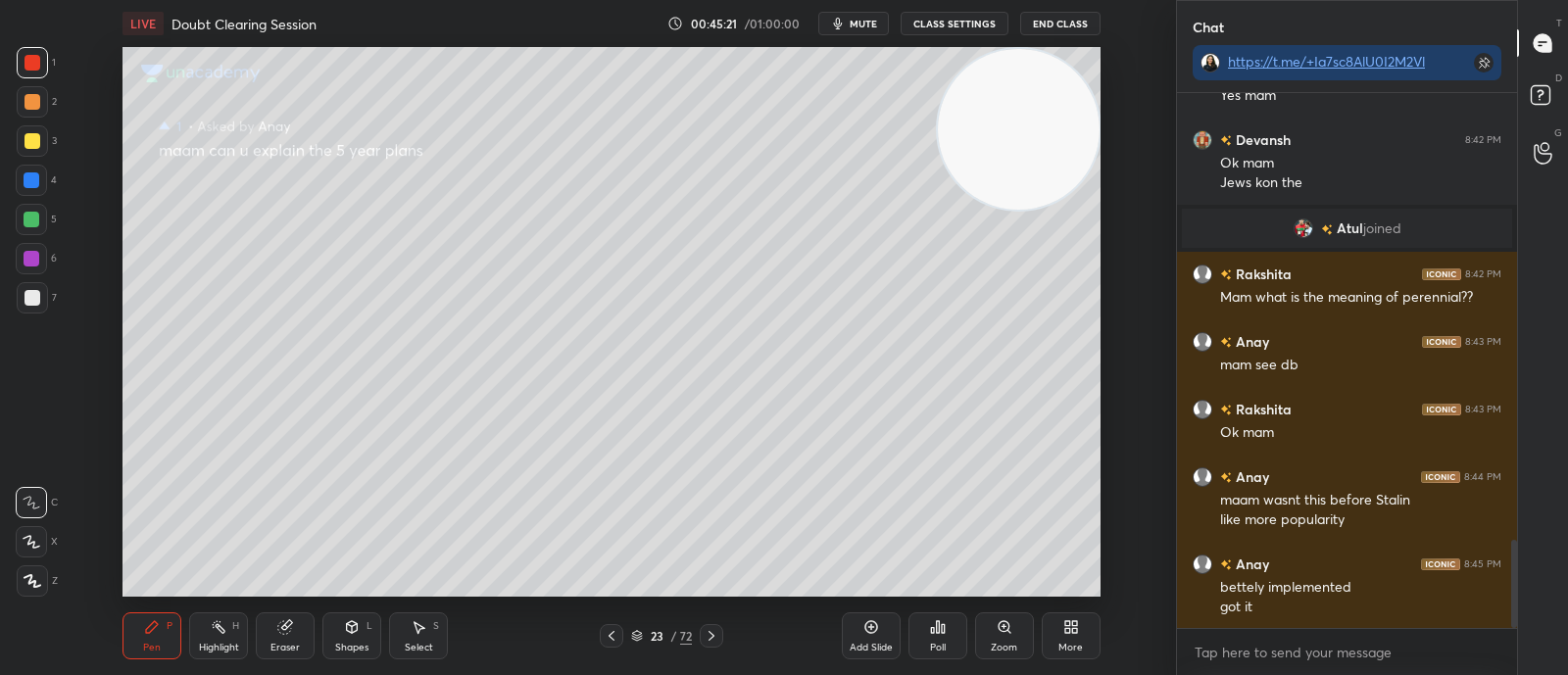 click on "Poll" at bounding box center (938, 636) 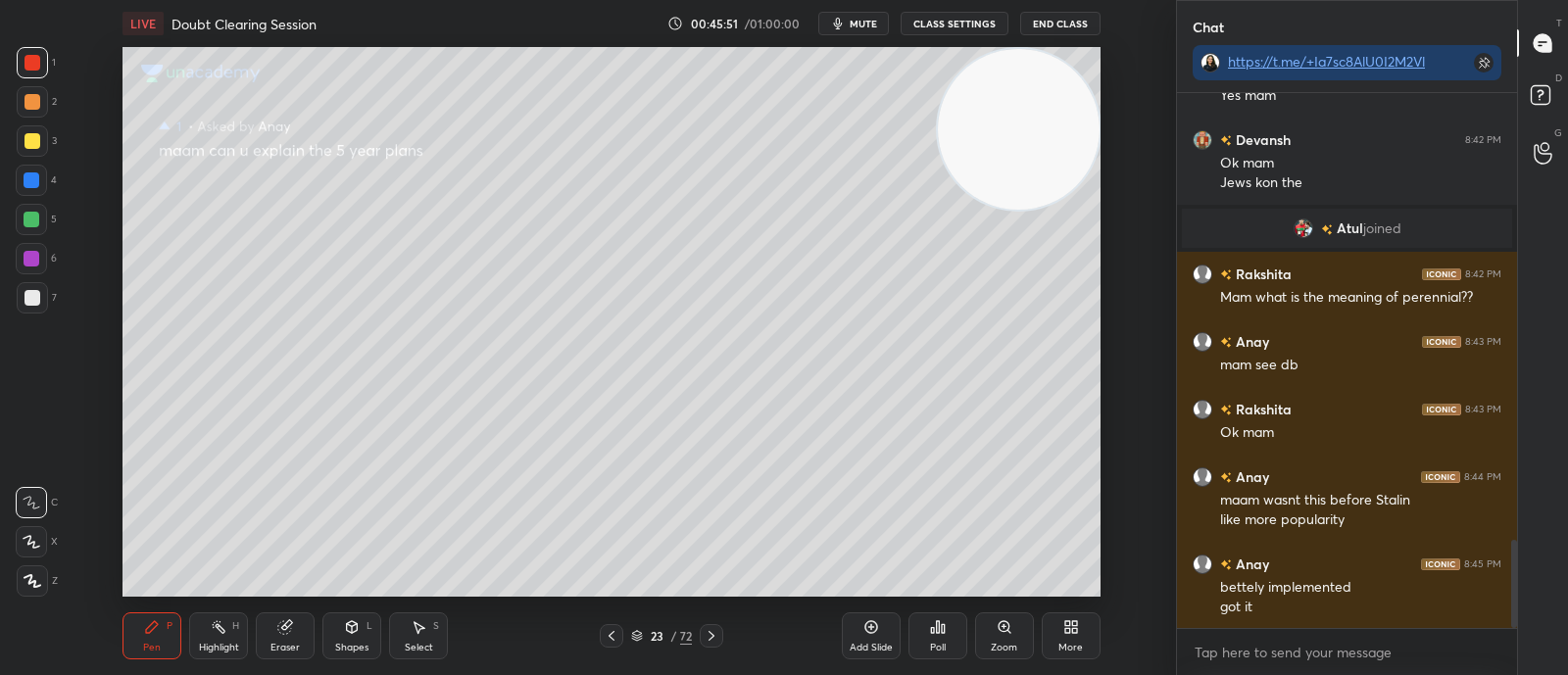 scroll, scrollTop: 2696, scrollLeft: 0, axis: vertical 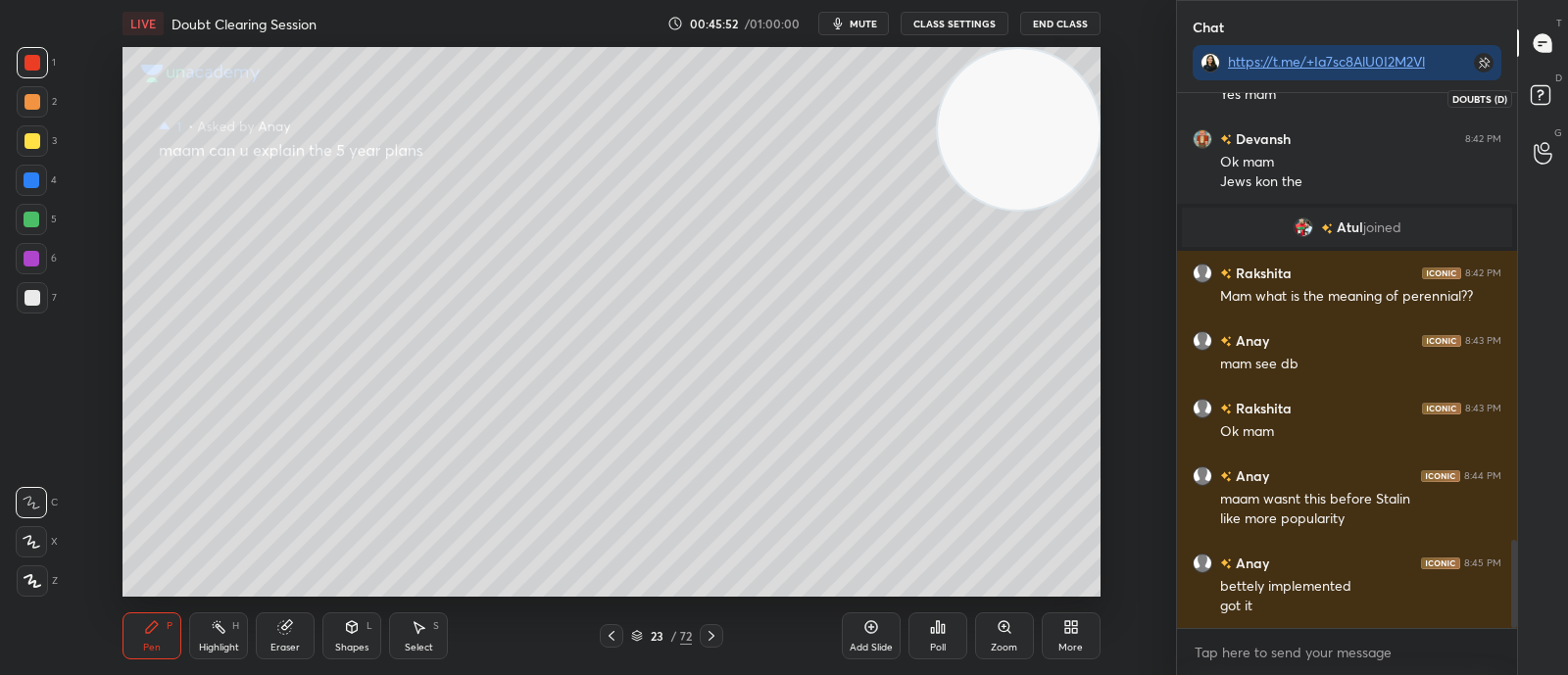 click 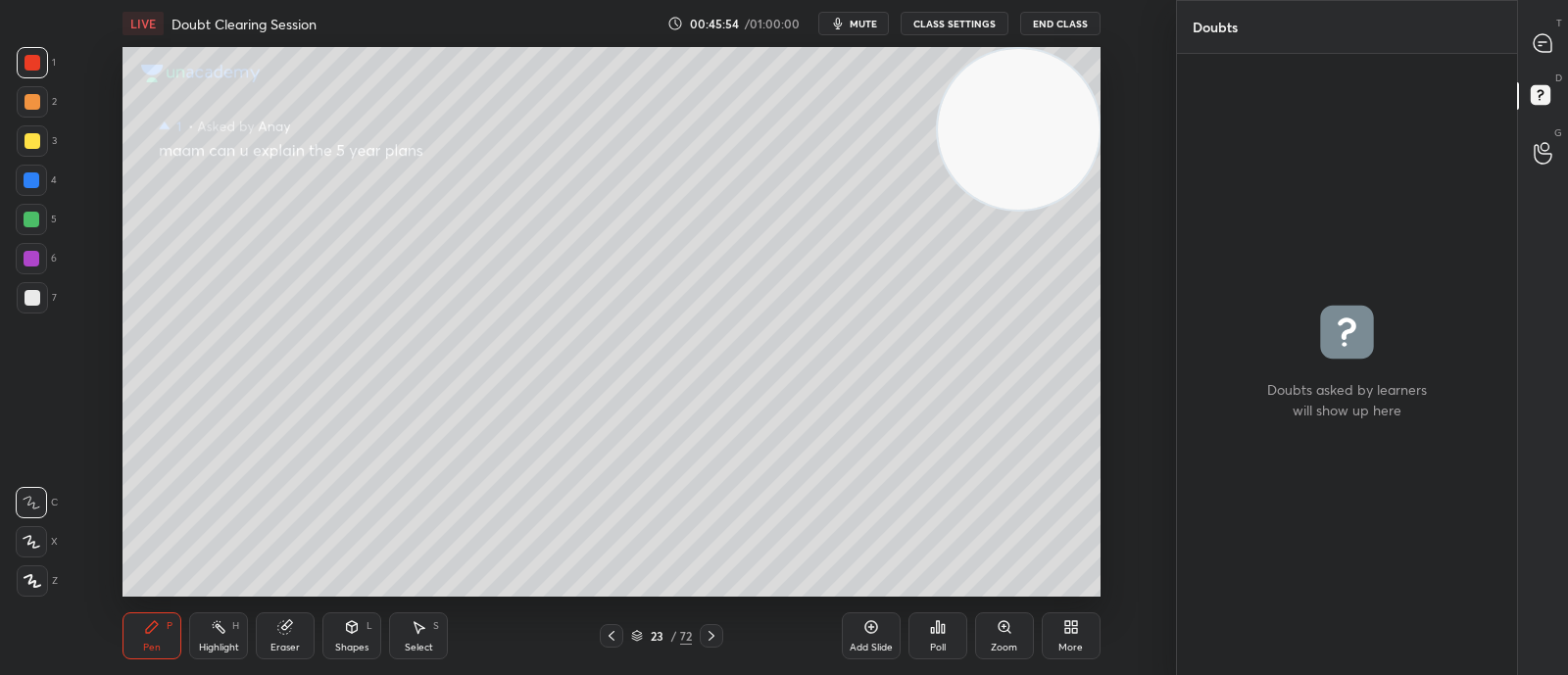 click on "T Messages (T)" at bounding box center (1543, 43) 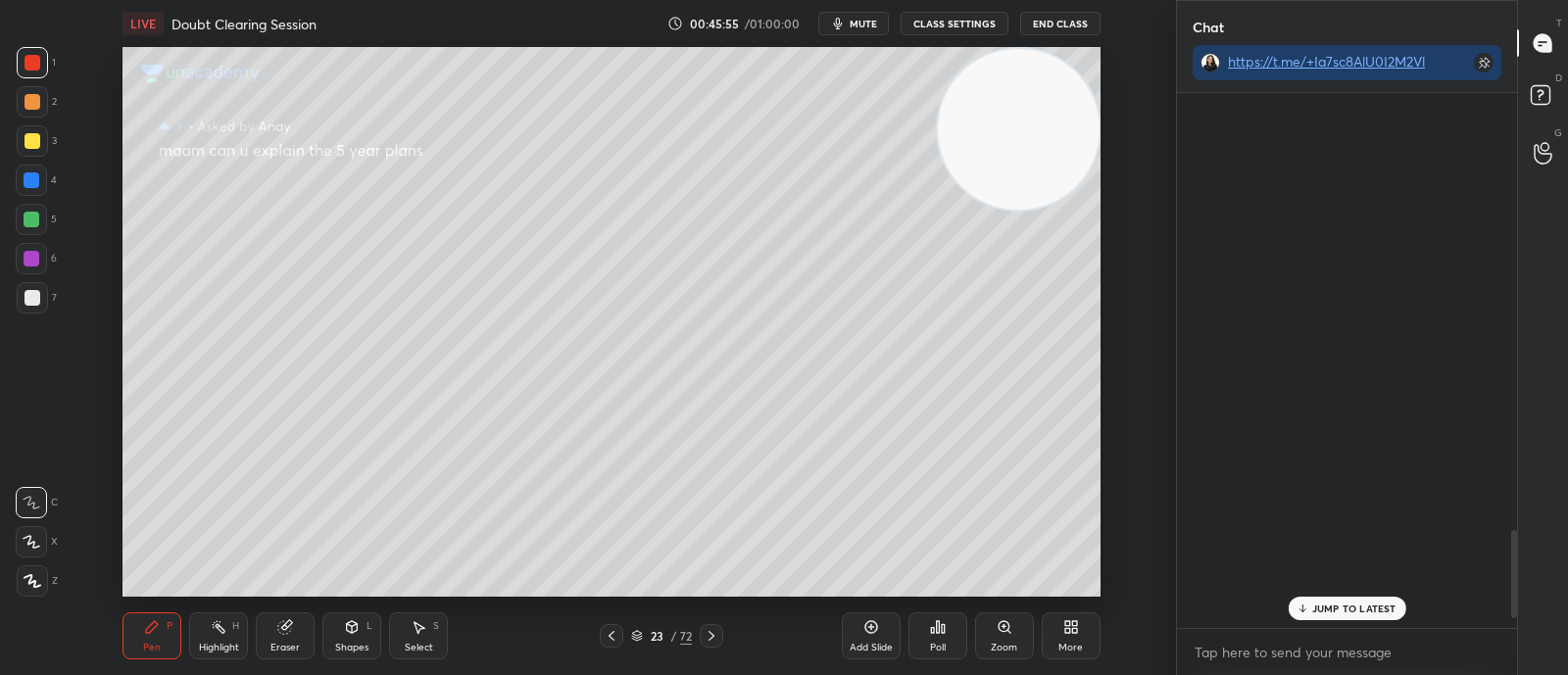 scroll, scrollTop: 577, scrollLeft: 333, axis: both 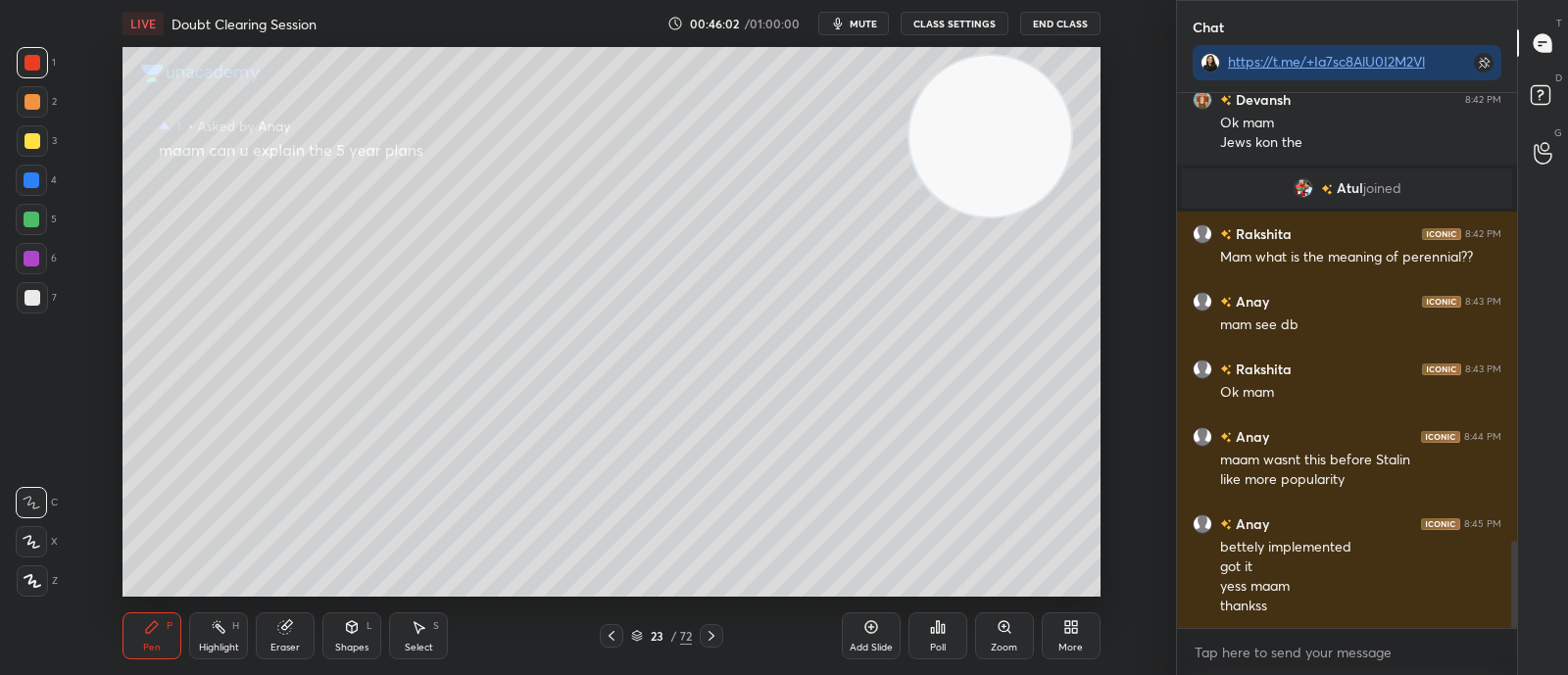 drag, startPoint x: 1012, startPoint y: 120, endPoint x: 681, endPoint y: 128, distance: 331.0967 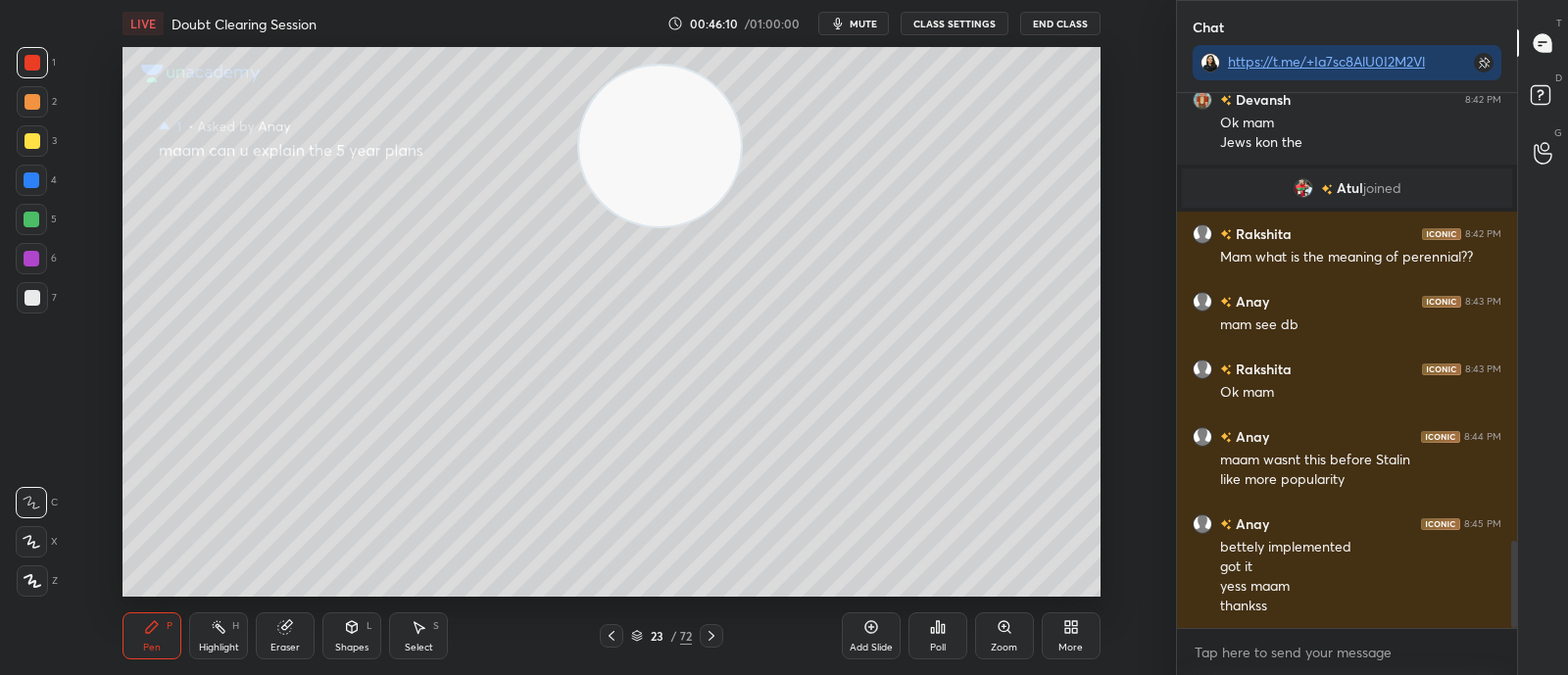 click 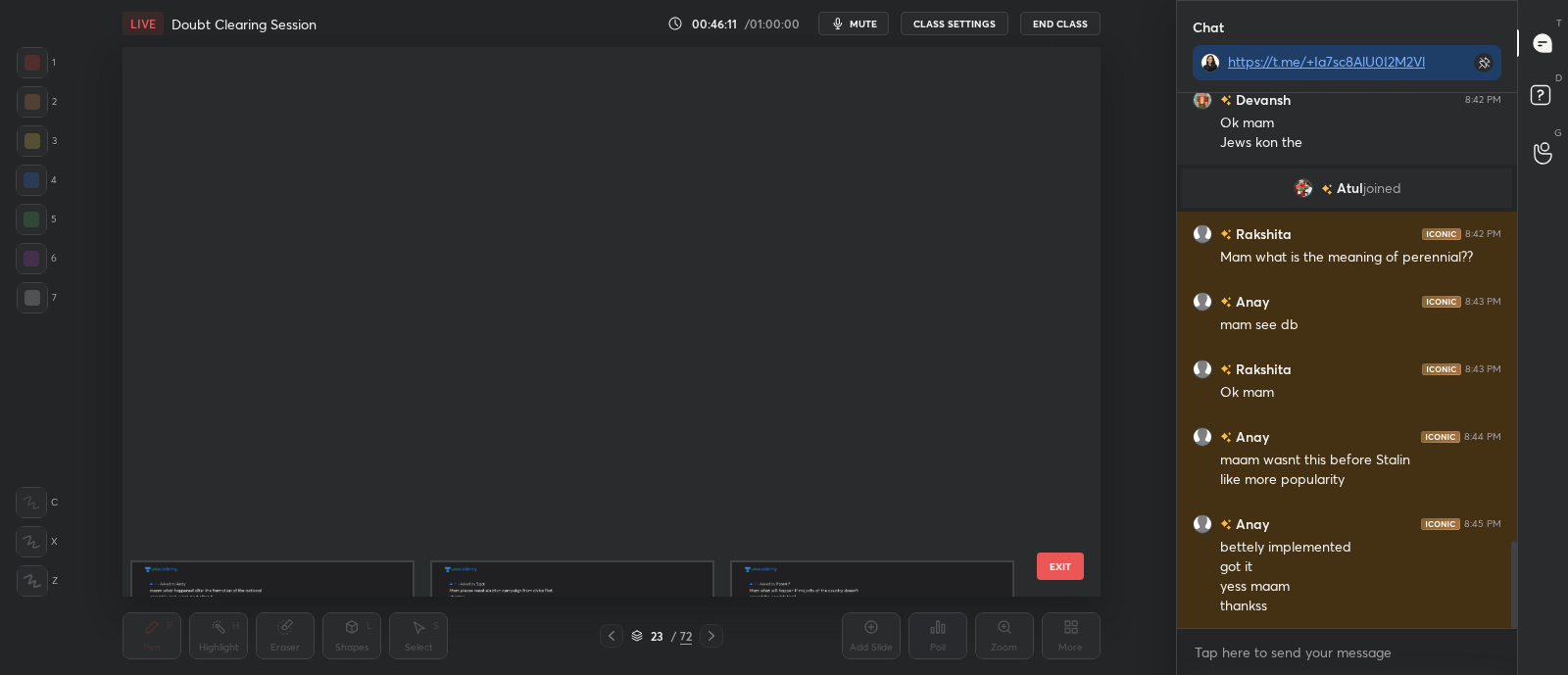 scroll, scrollTop: 798, scrollLeft: 0, axis: vertical 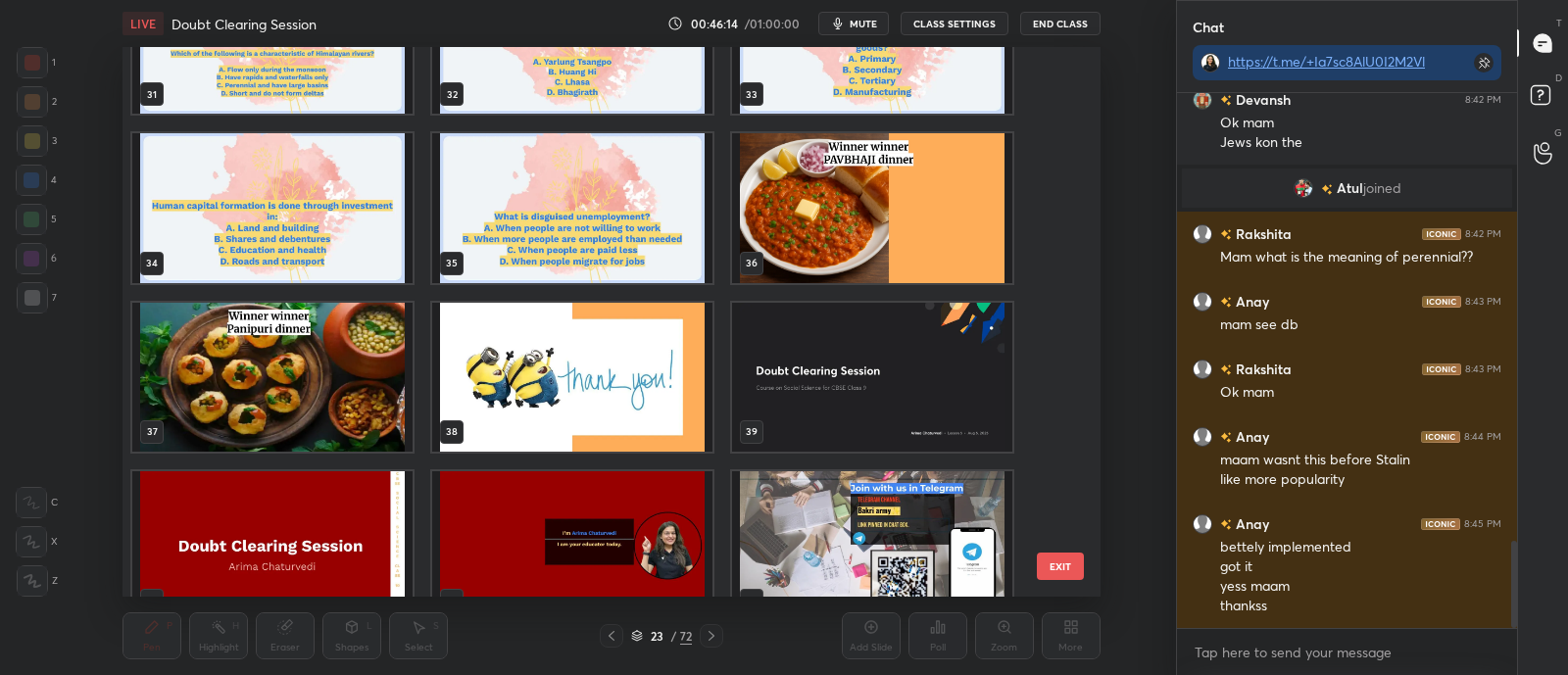 click at bounding box center [572, 376] 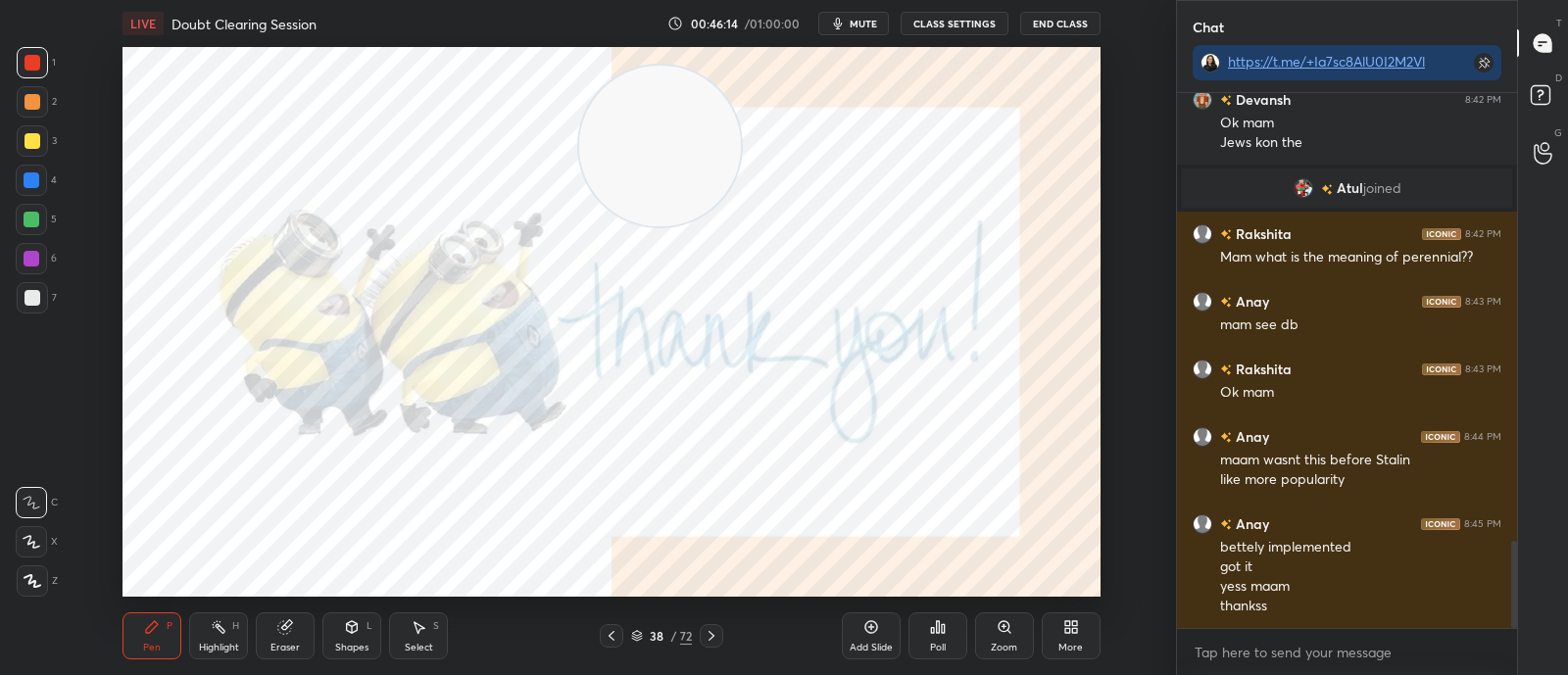 click at bounding box center [572, 376] 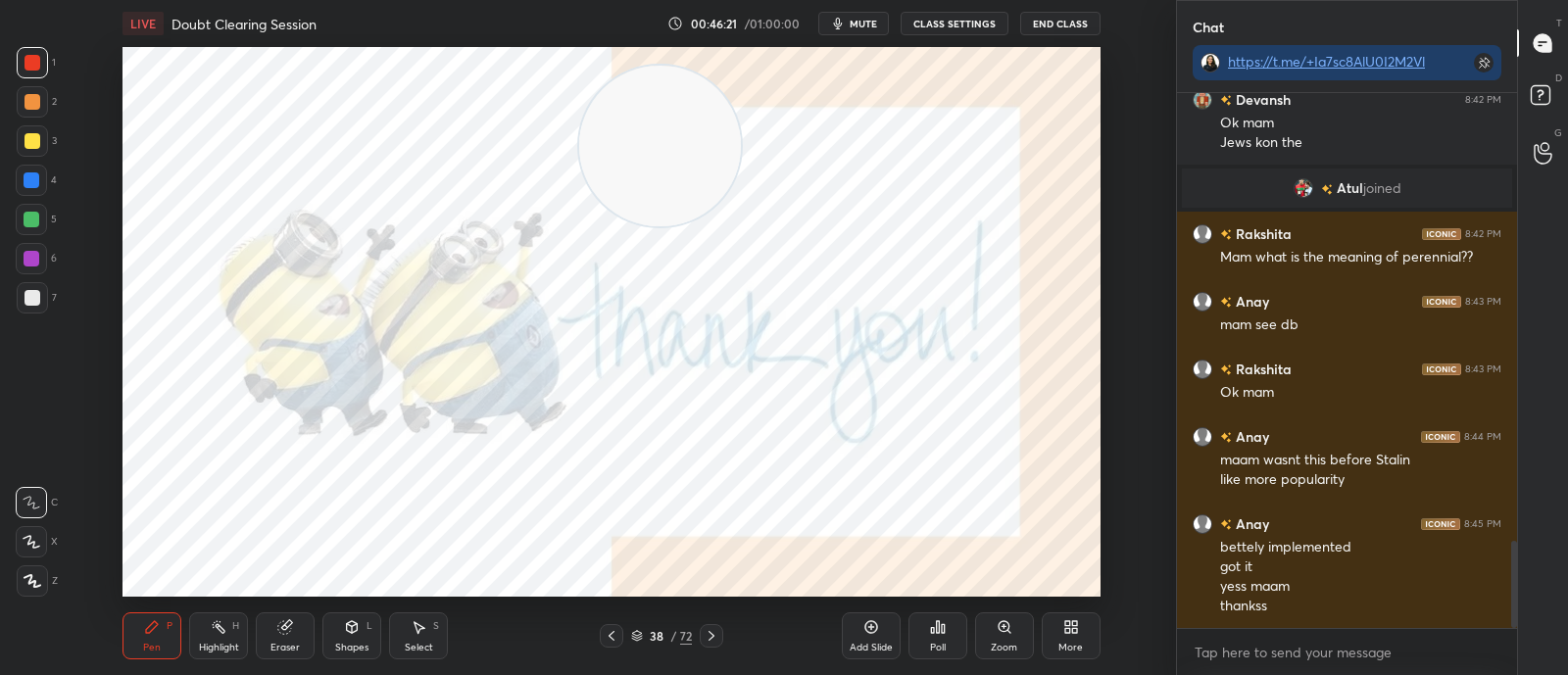 click 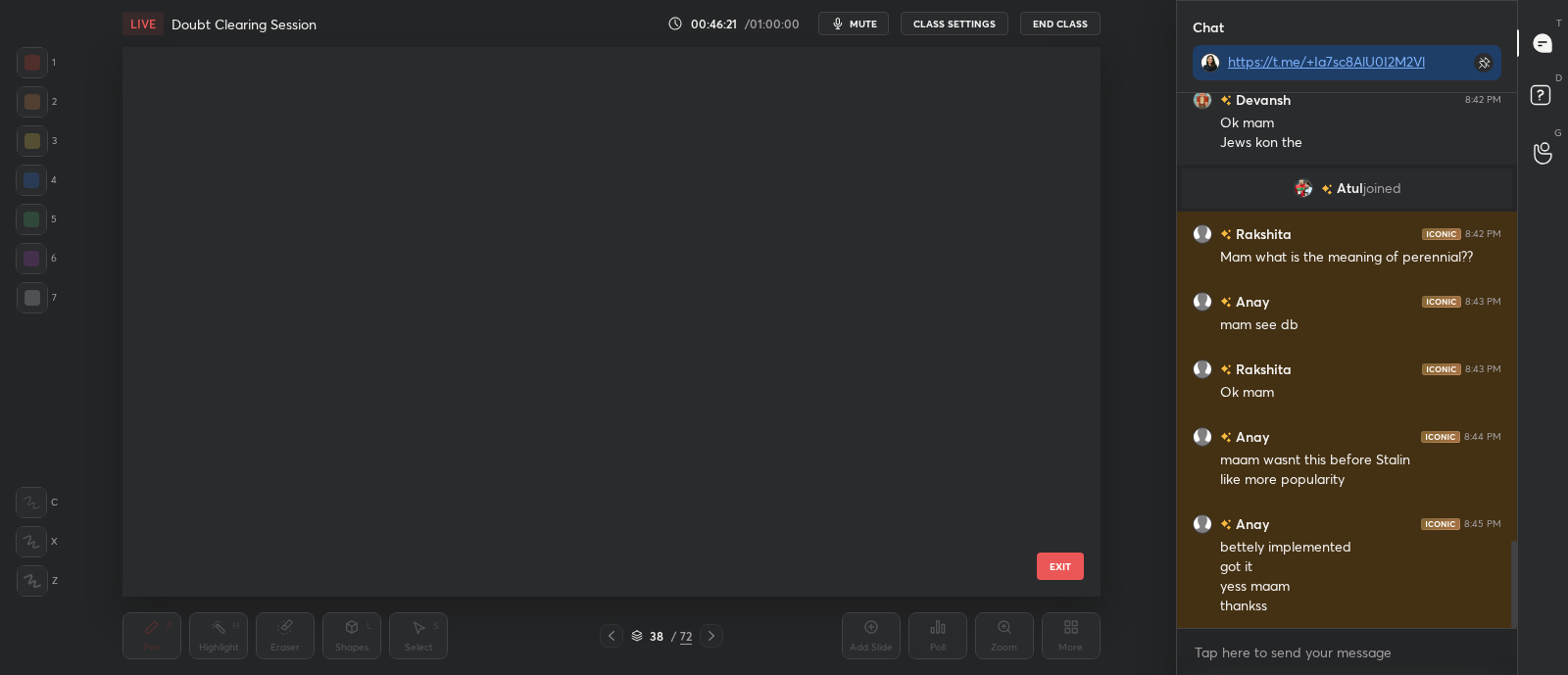 scroll, scrollTop: 1642, scrollLeft: 0, axis: vertical 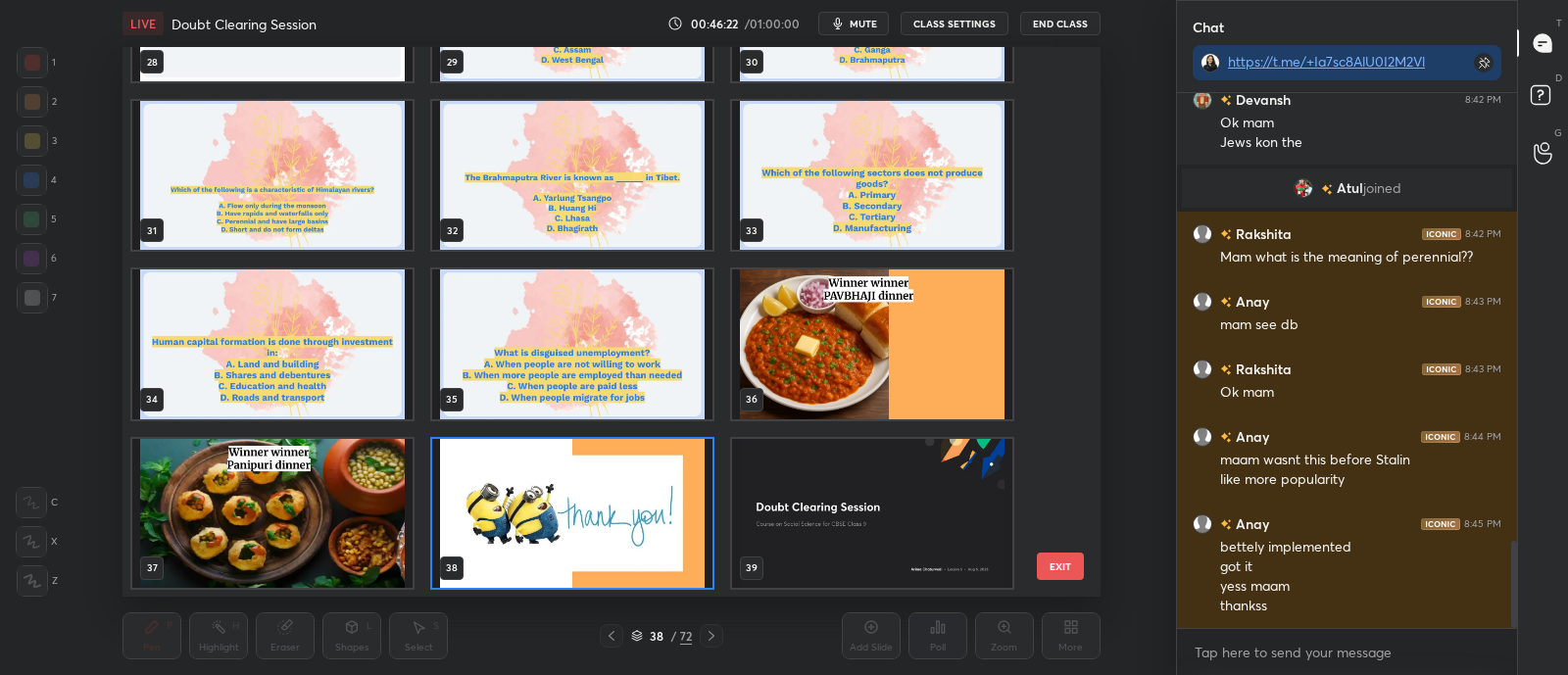 click at bounding box center (572, 512) 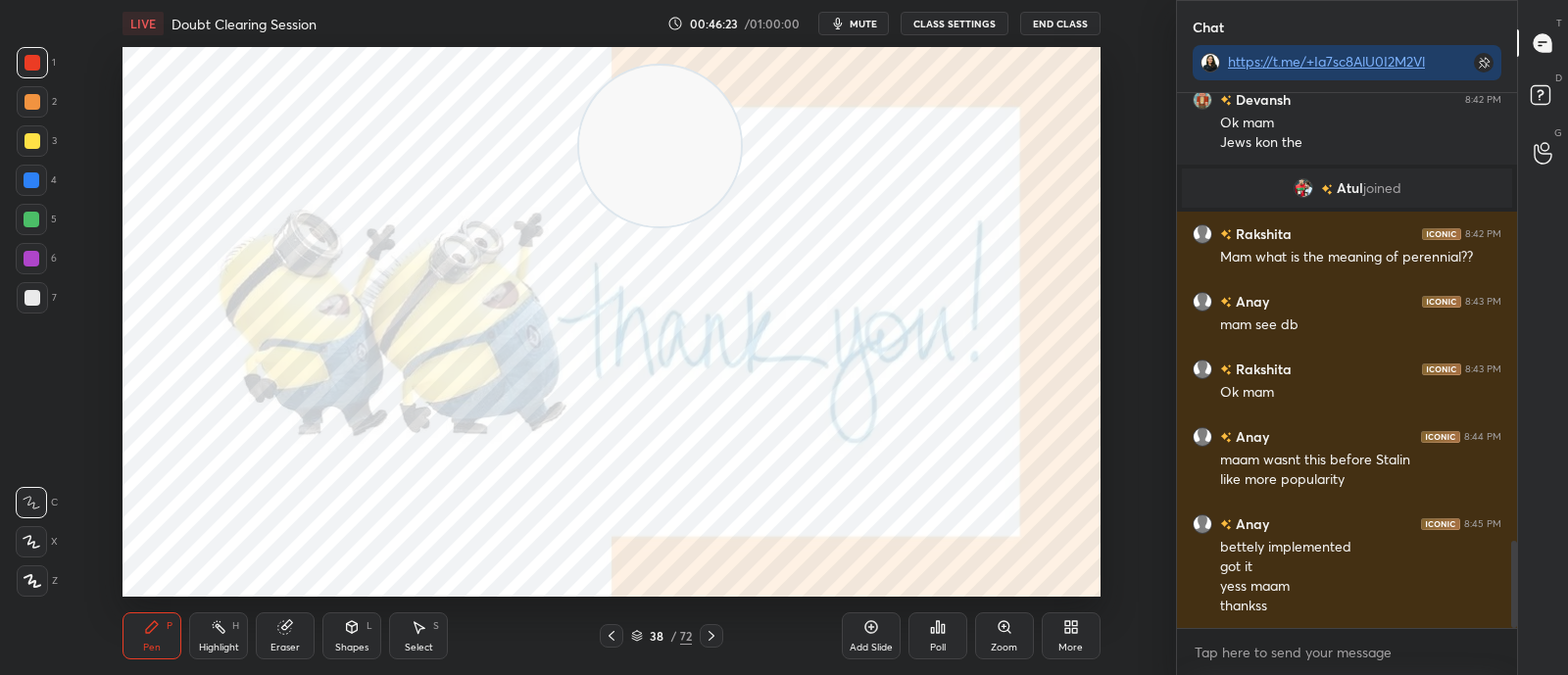 click at bounding box center (572, 512) 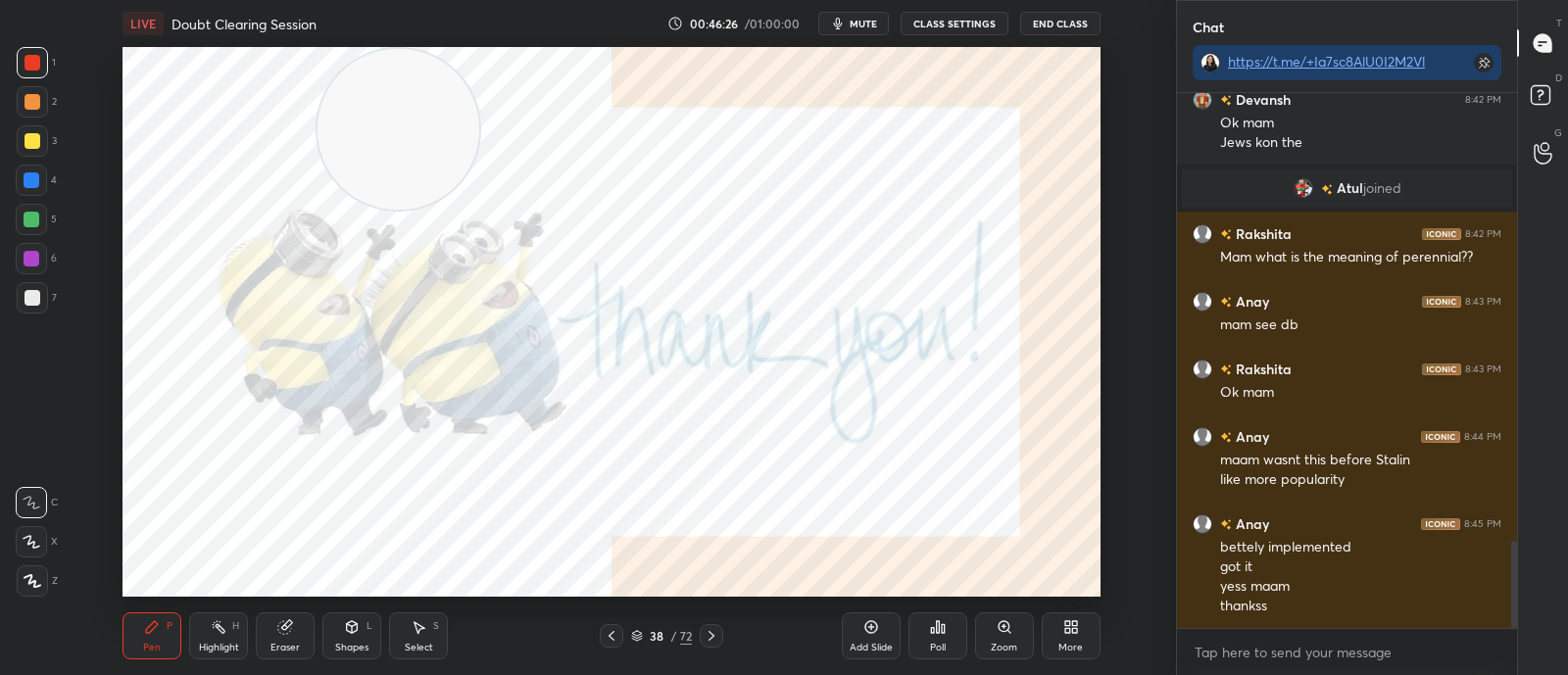 drag, startPoint x: 632, startPoint y: 157, endPoint x: 387, endPoint y: 84, distance: 255.64428 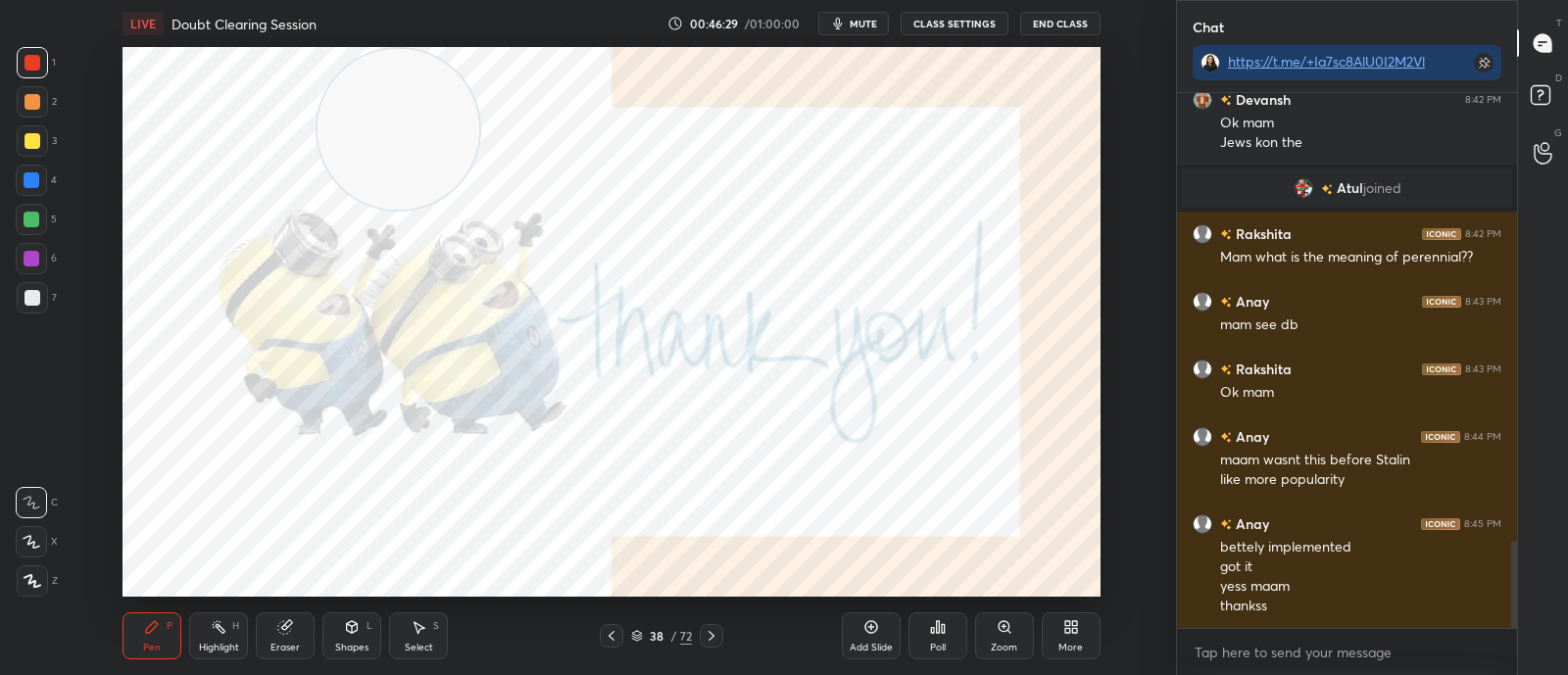 click 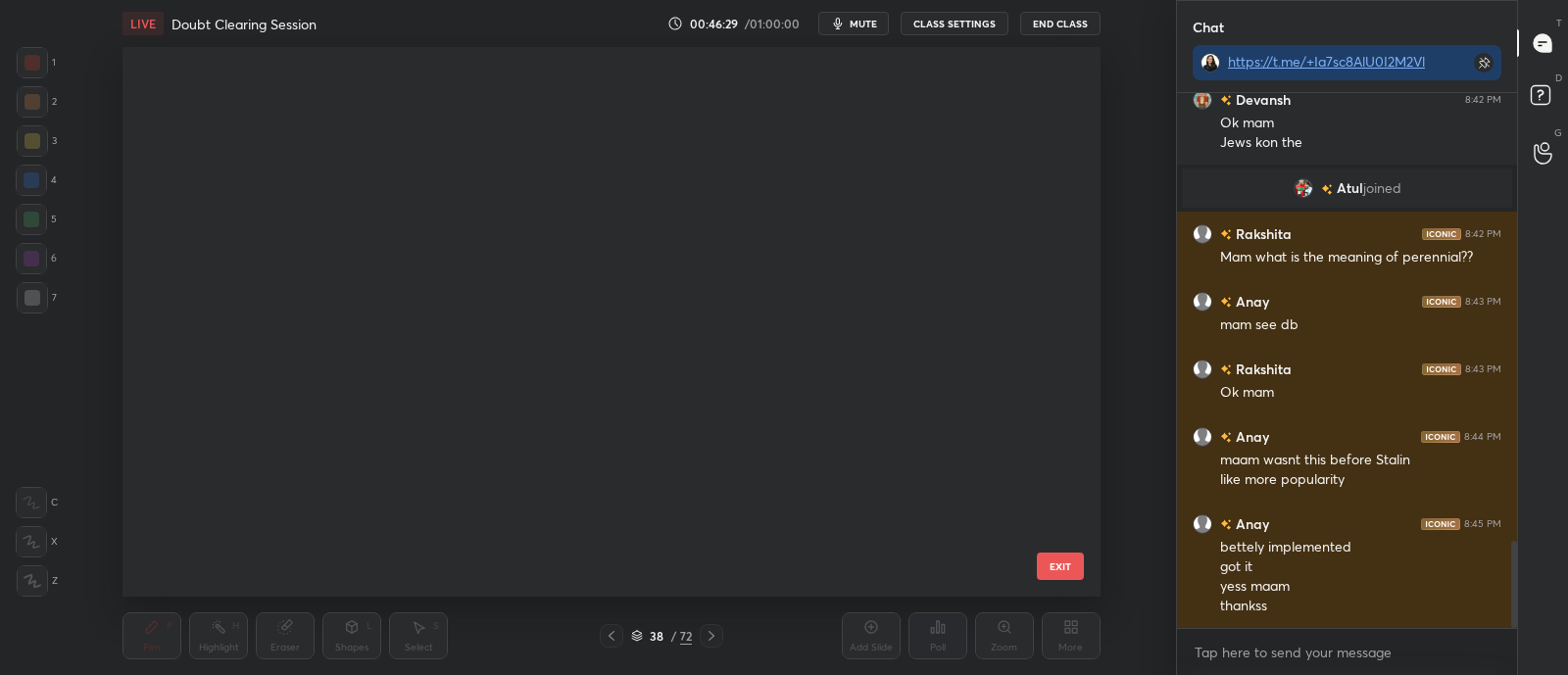 scroll, scrollTop: 1642, scrollLeft: 0, axis: vertical 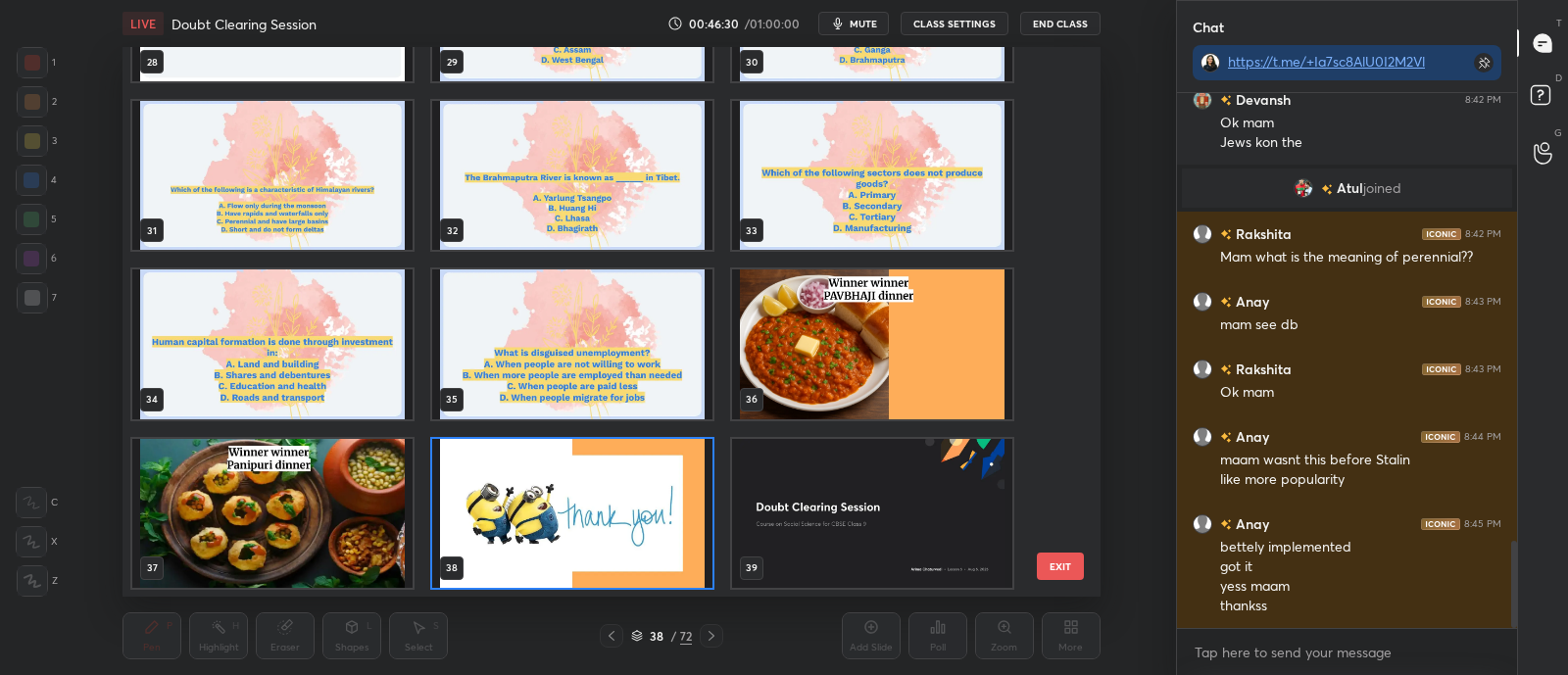 click at bounding box center [572, 512] 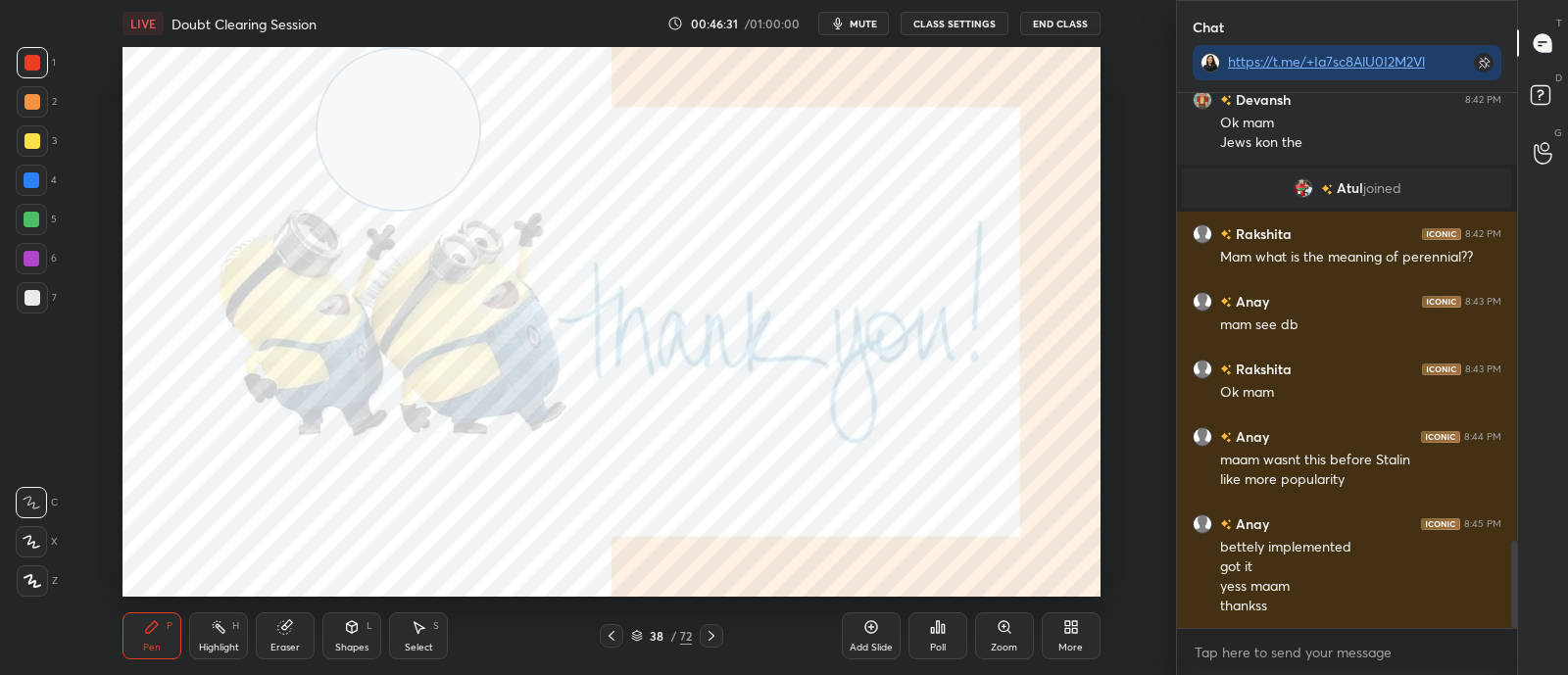 click at bounding box center (572, 512) 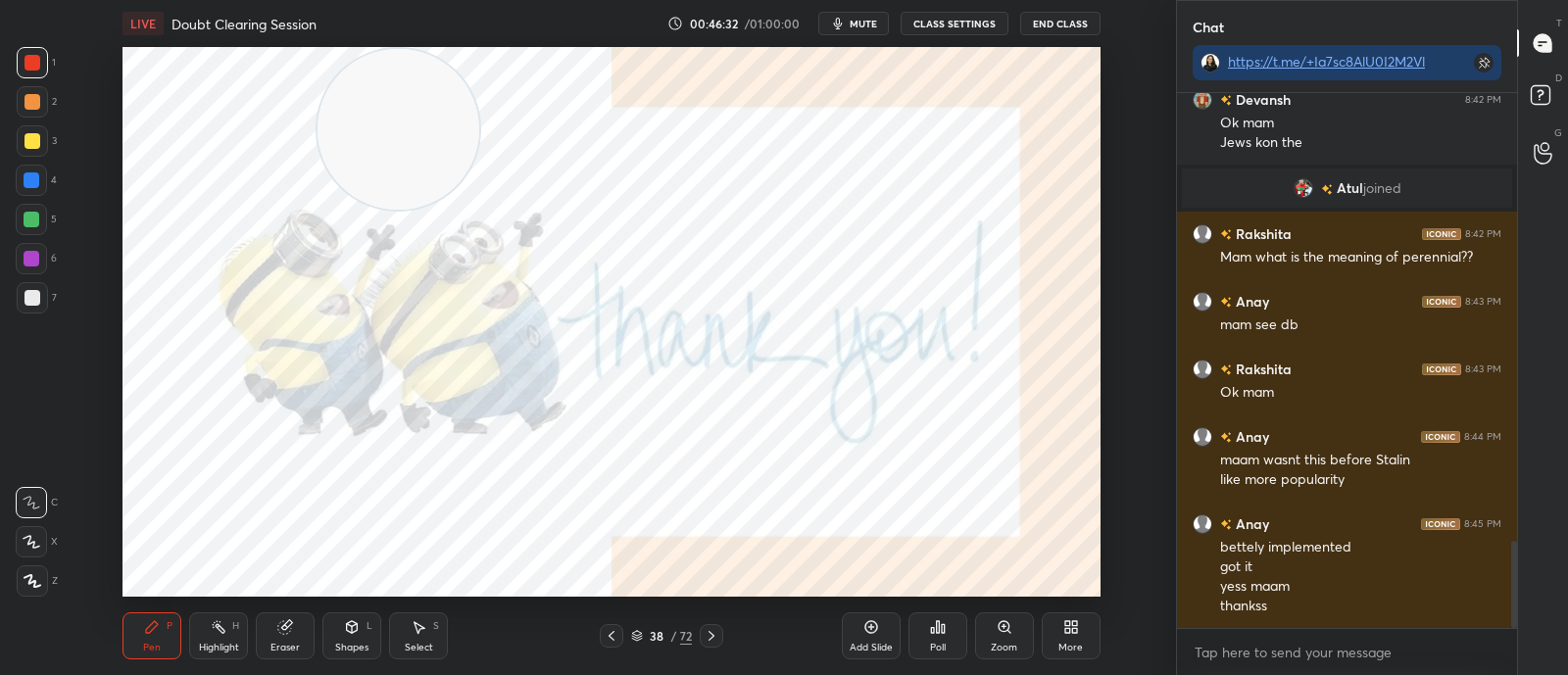 click on "mute" at bounding box center [854, 24] 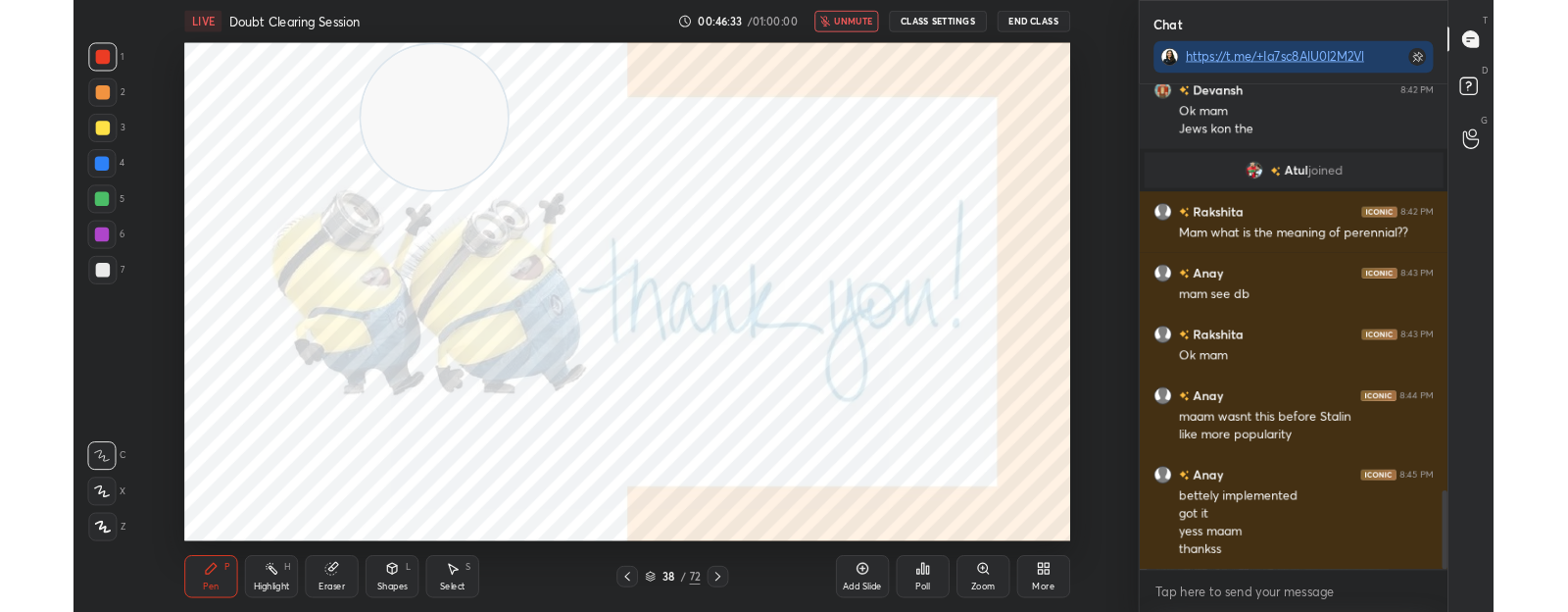 scroll, scrollTop: 2805, scrollLeft: 0, axis: vertical 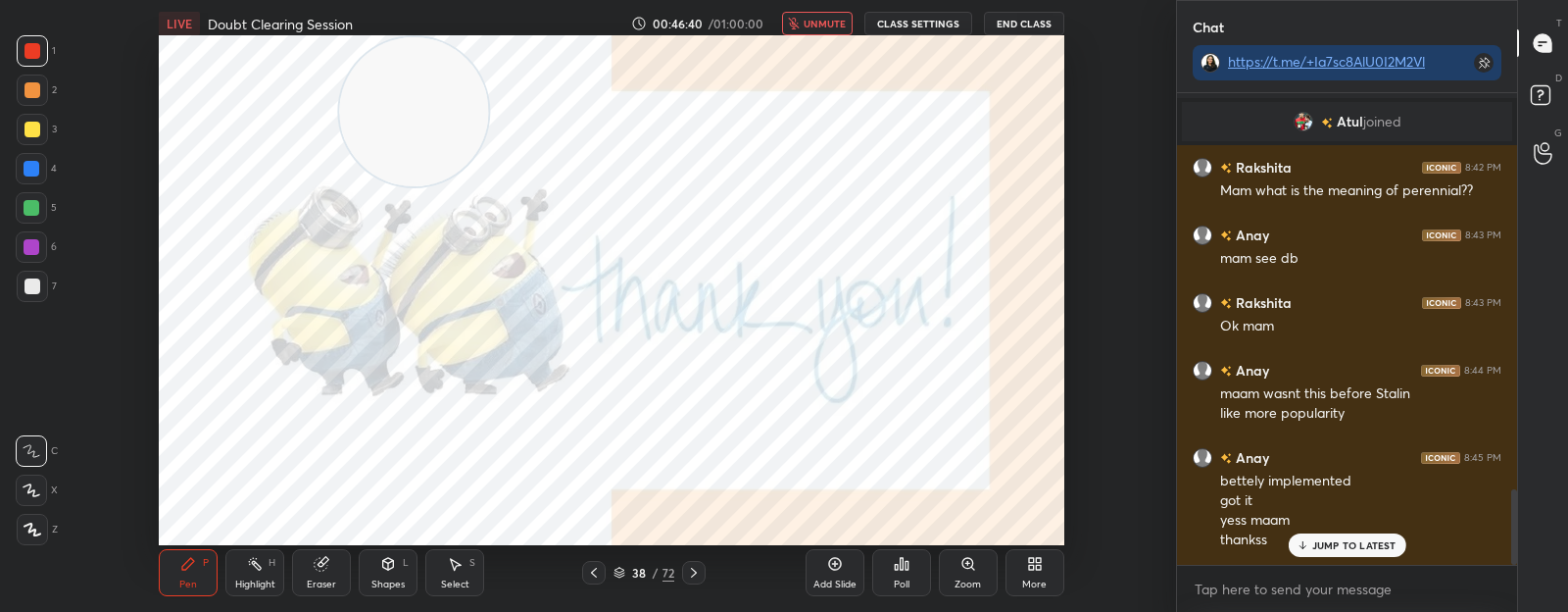 type on "x" 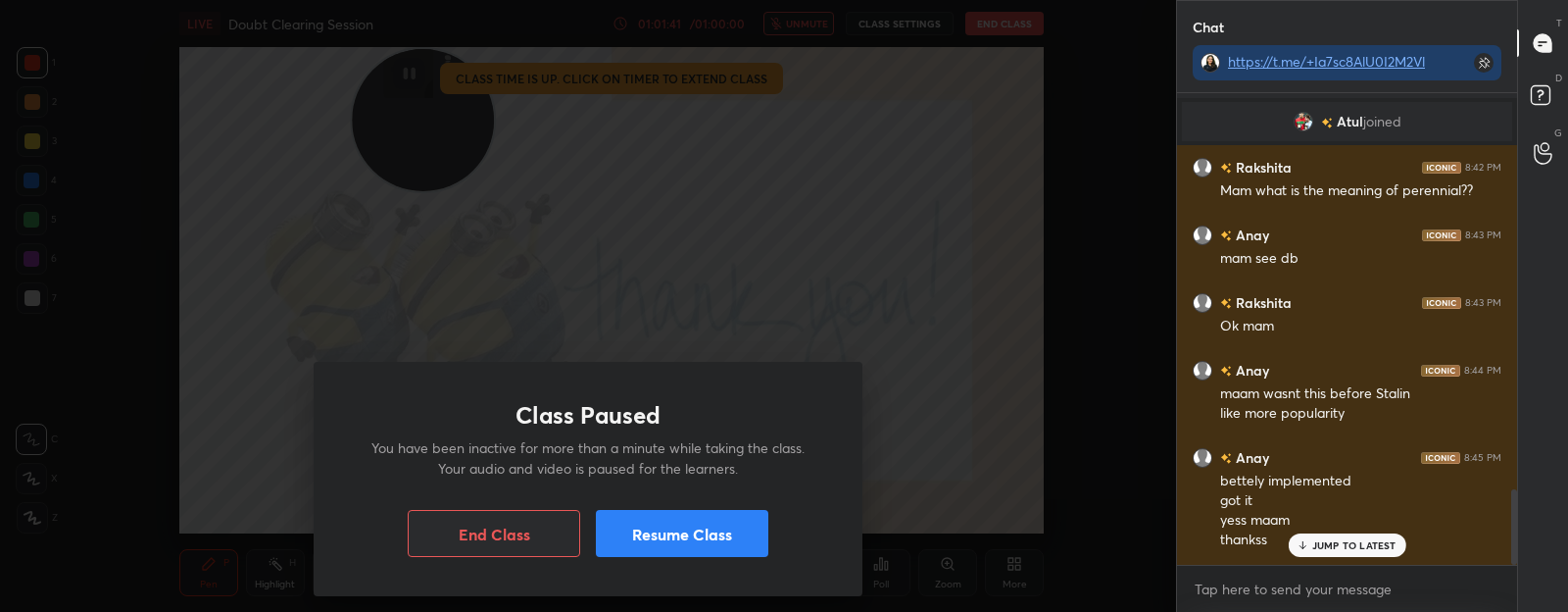 click on "Resume Class" at bounding box center (682, 534) 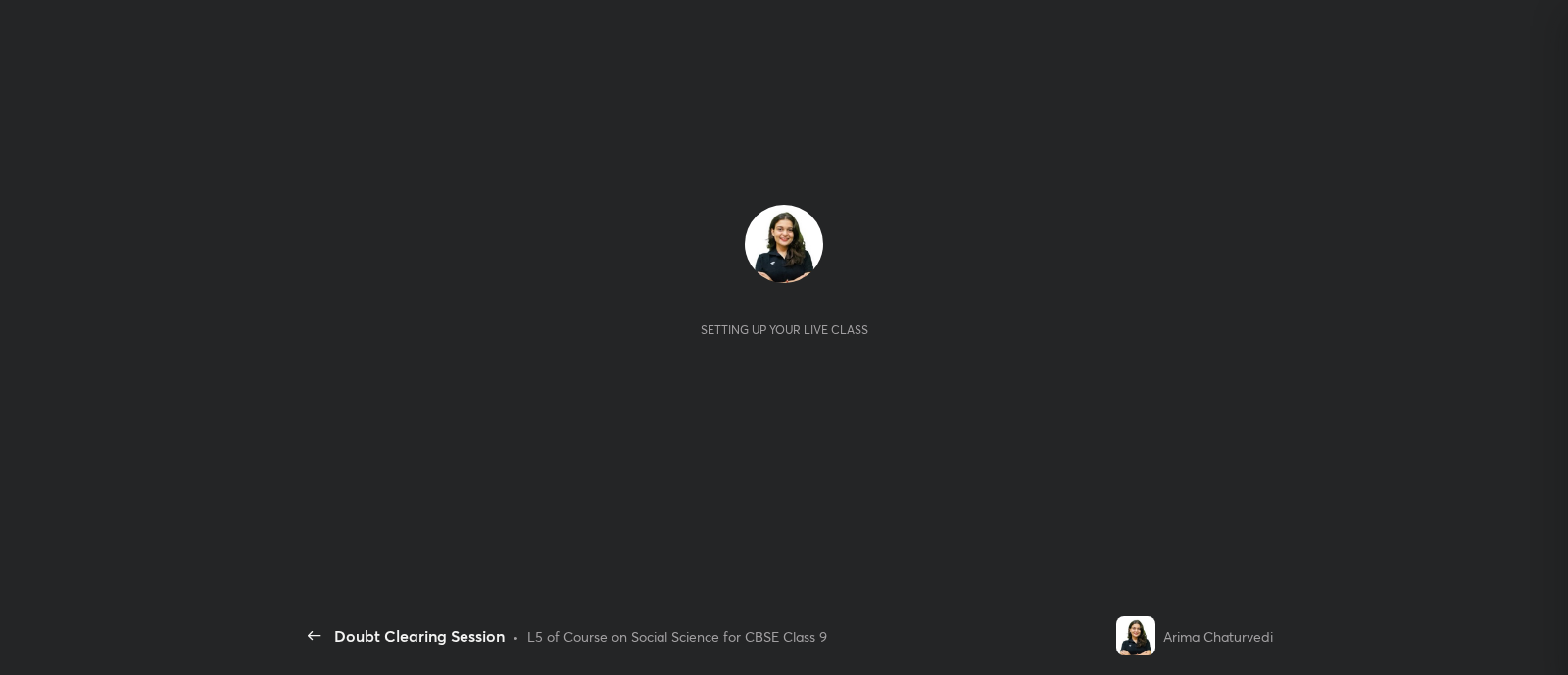 scroll, scrollTop: 0, scrollLeft: 0, axis: both 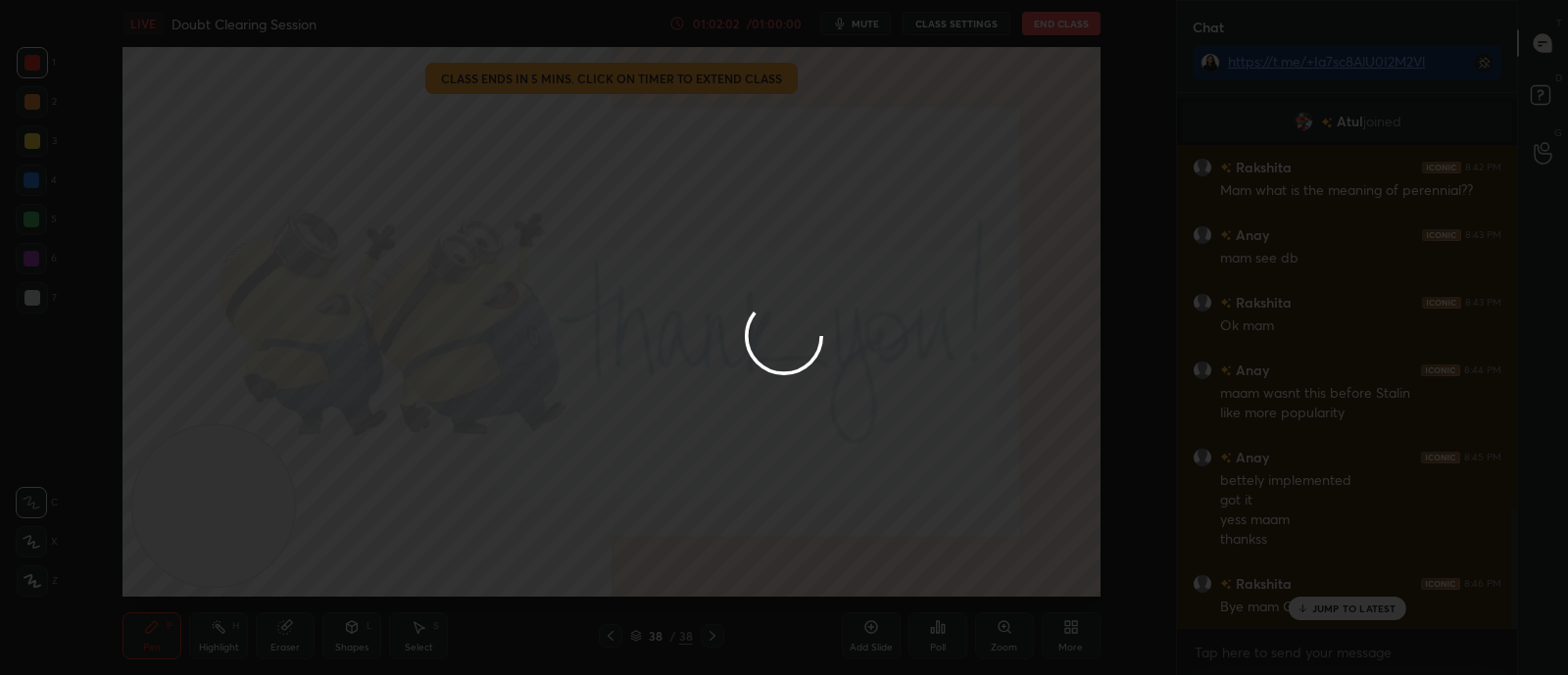 click at bounding box center (784, 337) 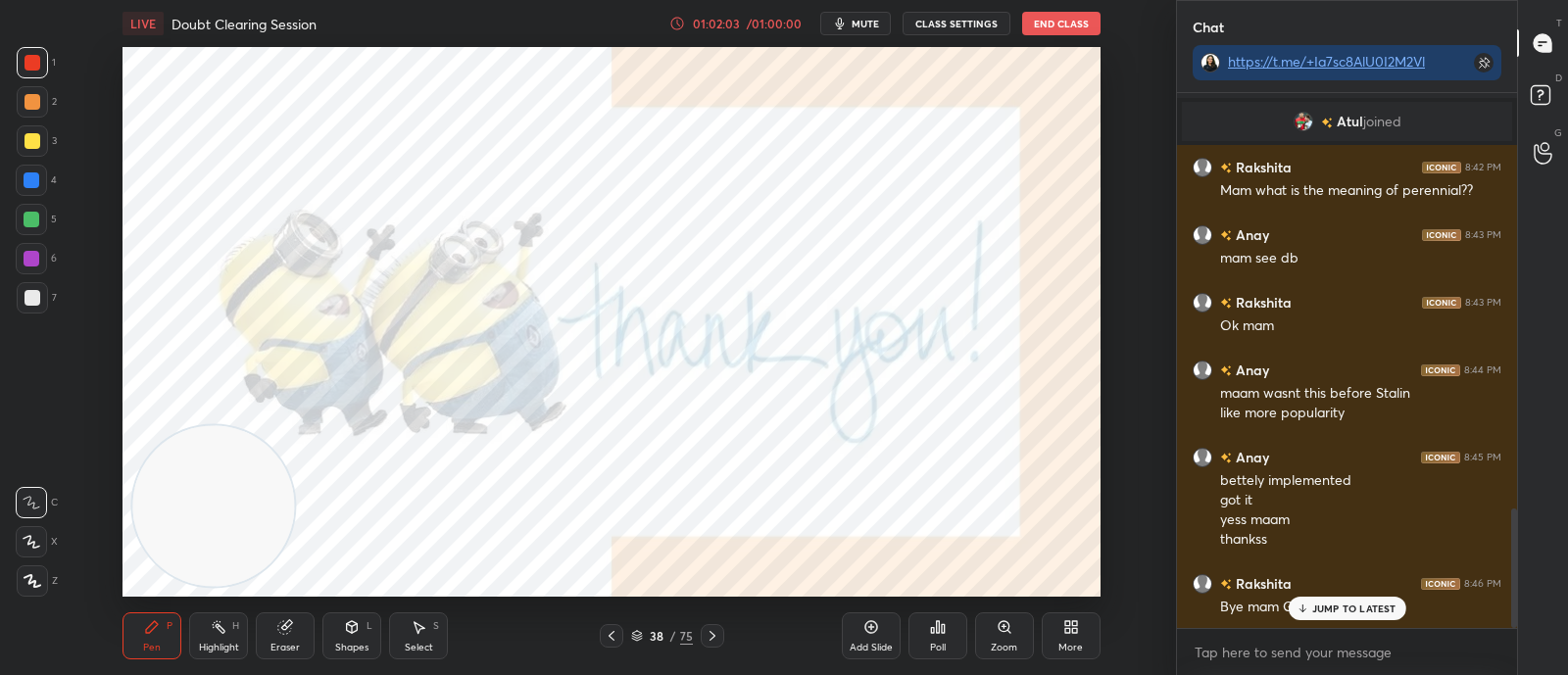 click on "End Class" at bounding box center [1061, 24] 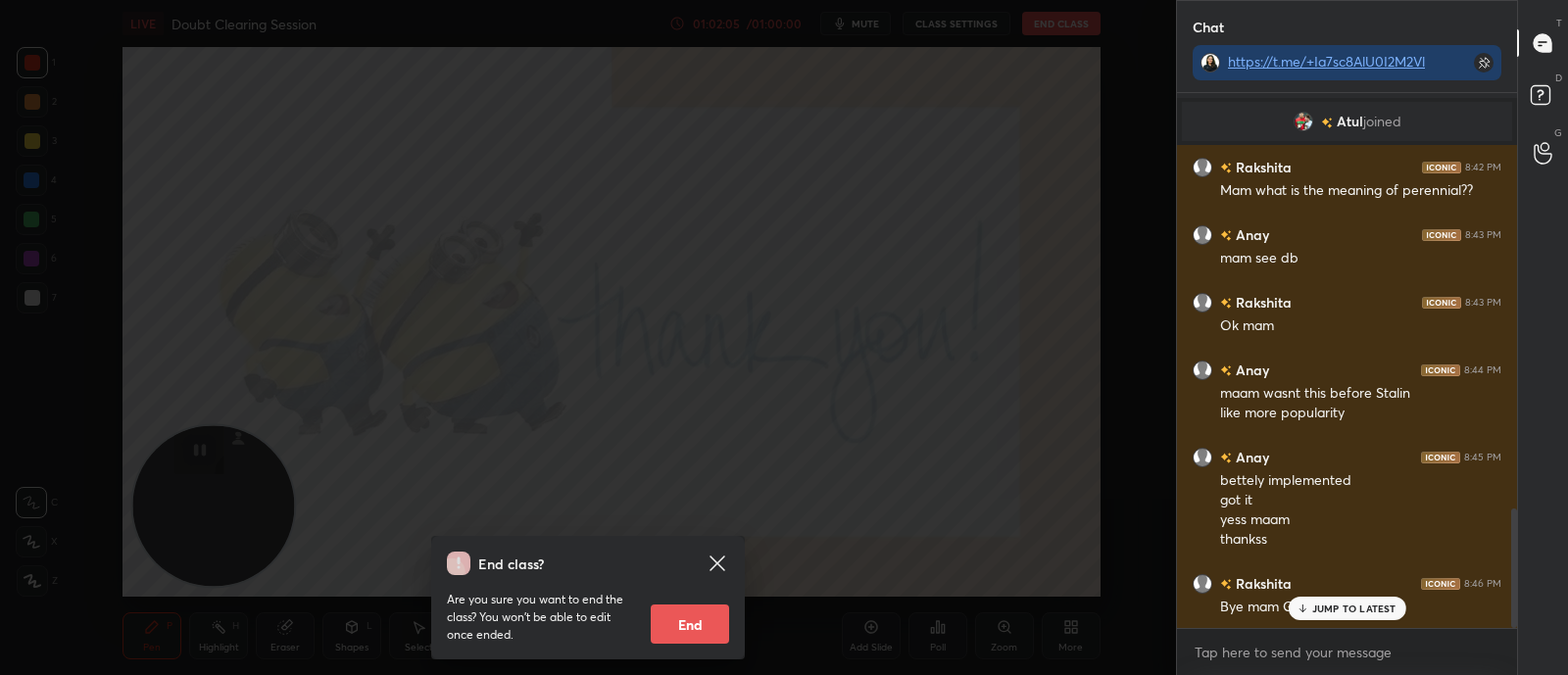 click on "End" at bounding box center (690, 624) 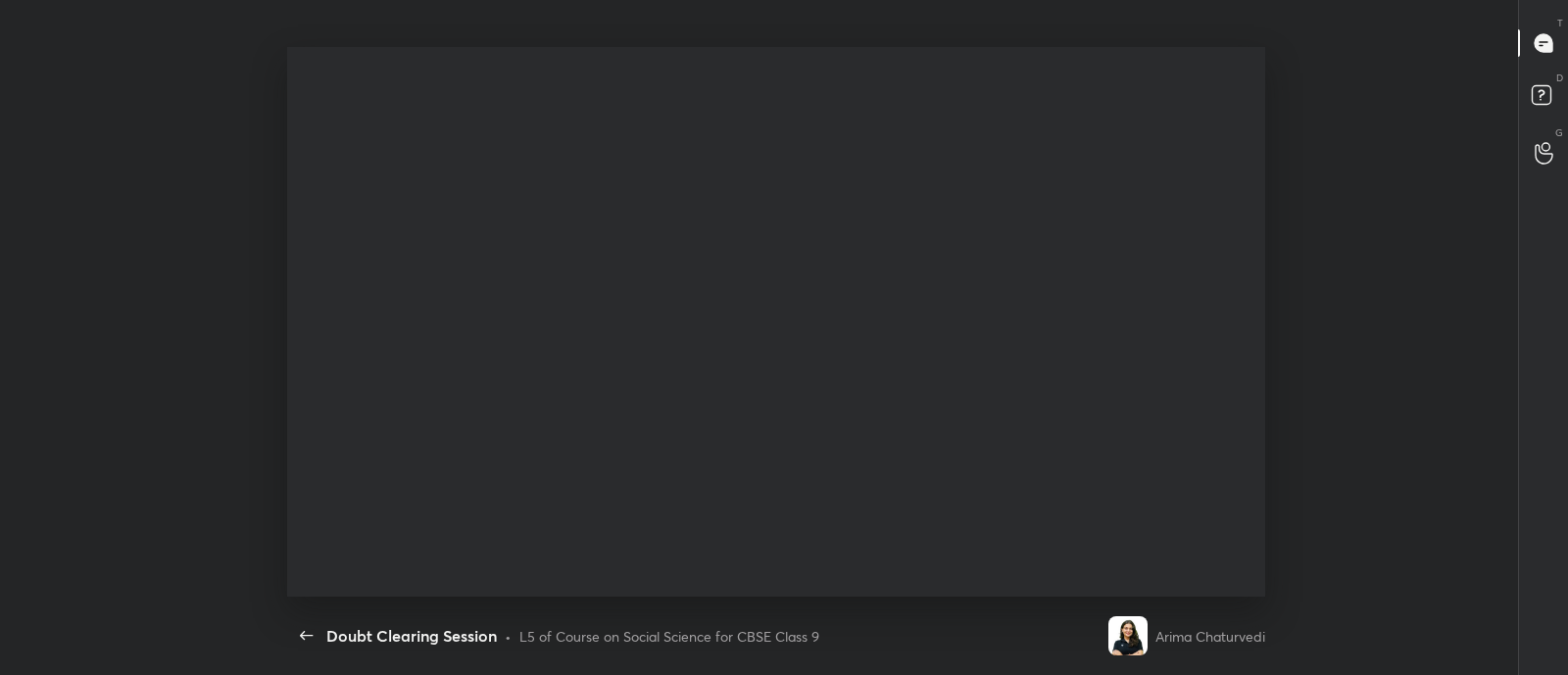 scroll, scrollTop: 97418, scrollLeft: 96838, axis: both 